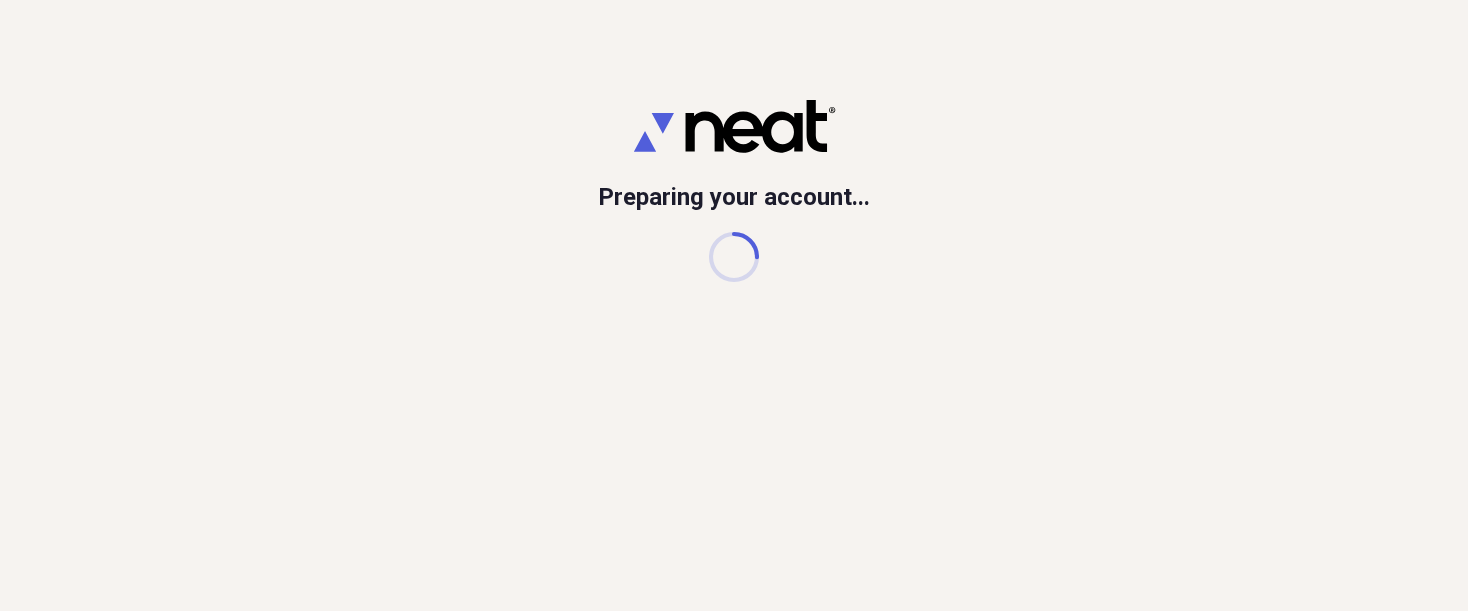 scroll, scrollTop: 0, scrollLeft: 0, axis: both 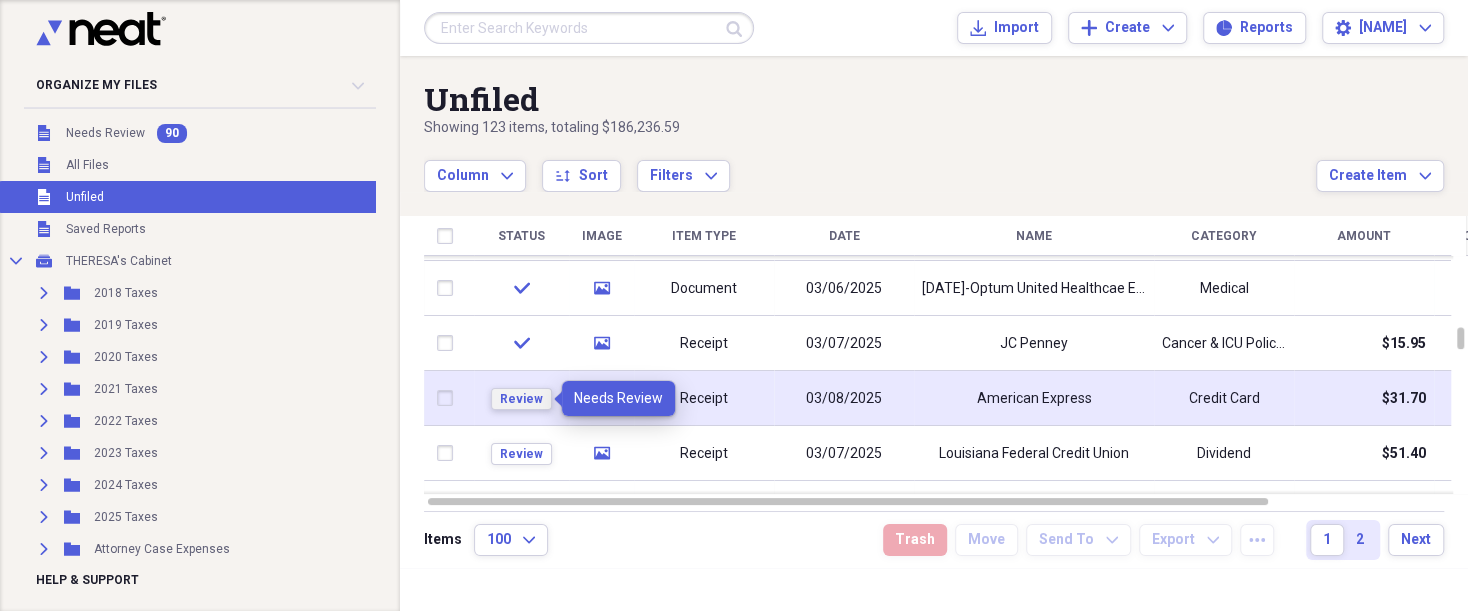 click on "Review" at bounding box center [521, 399] 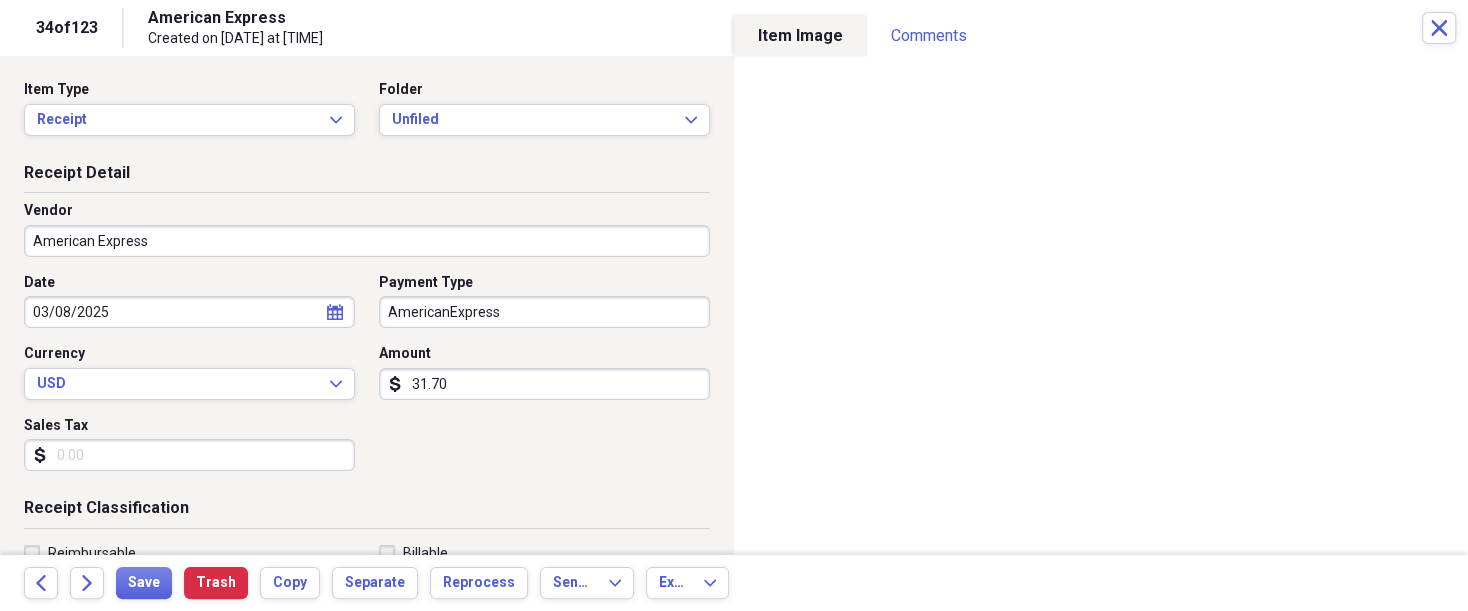 click on "American Express" at bounding box center (367, 241) 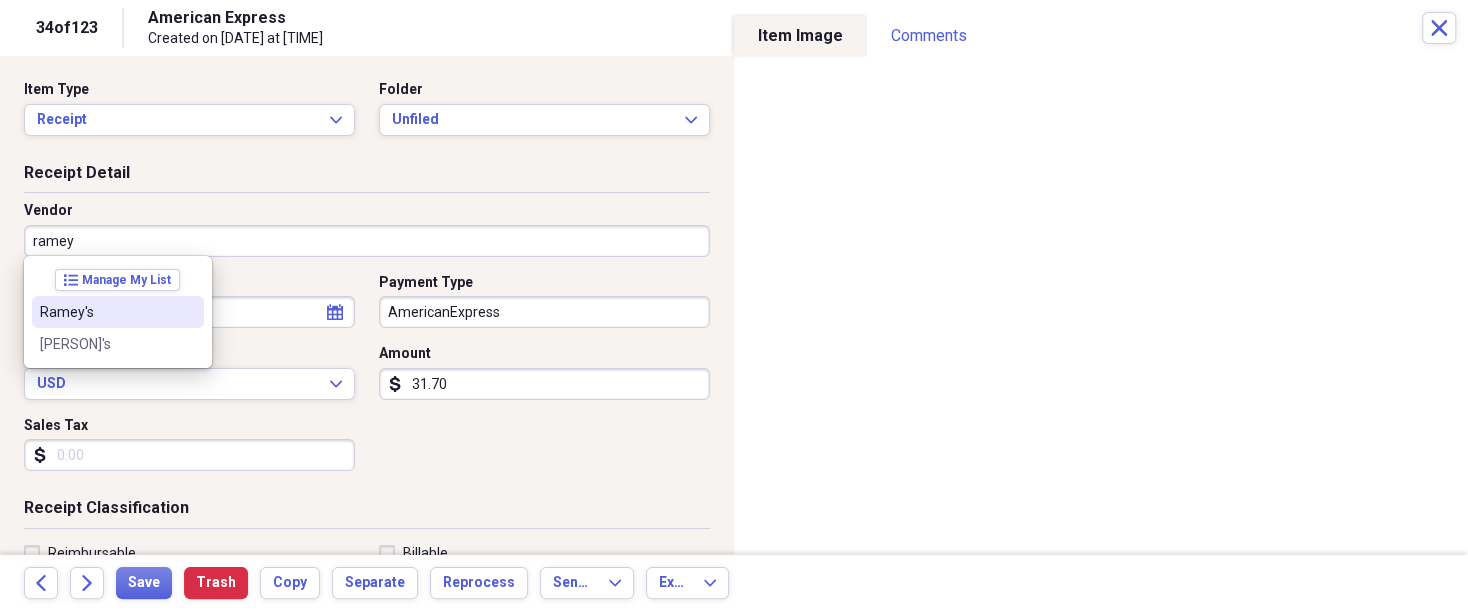click on "Ramey's" at bounding box center [106, 312] 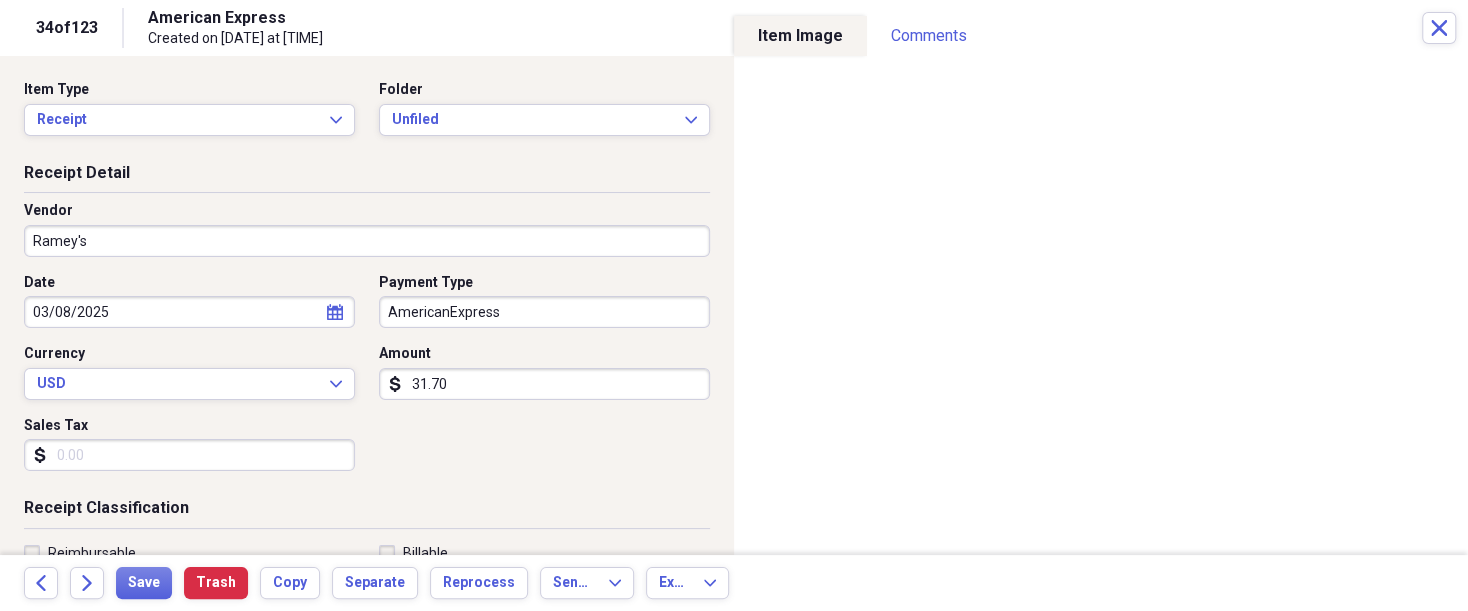 type on "Grocery Store" 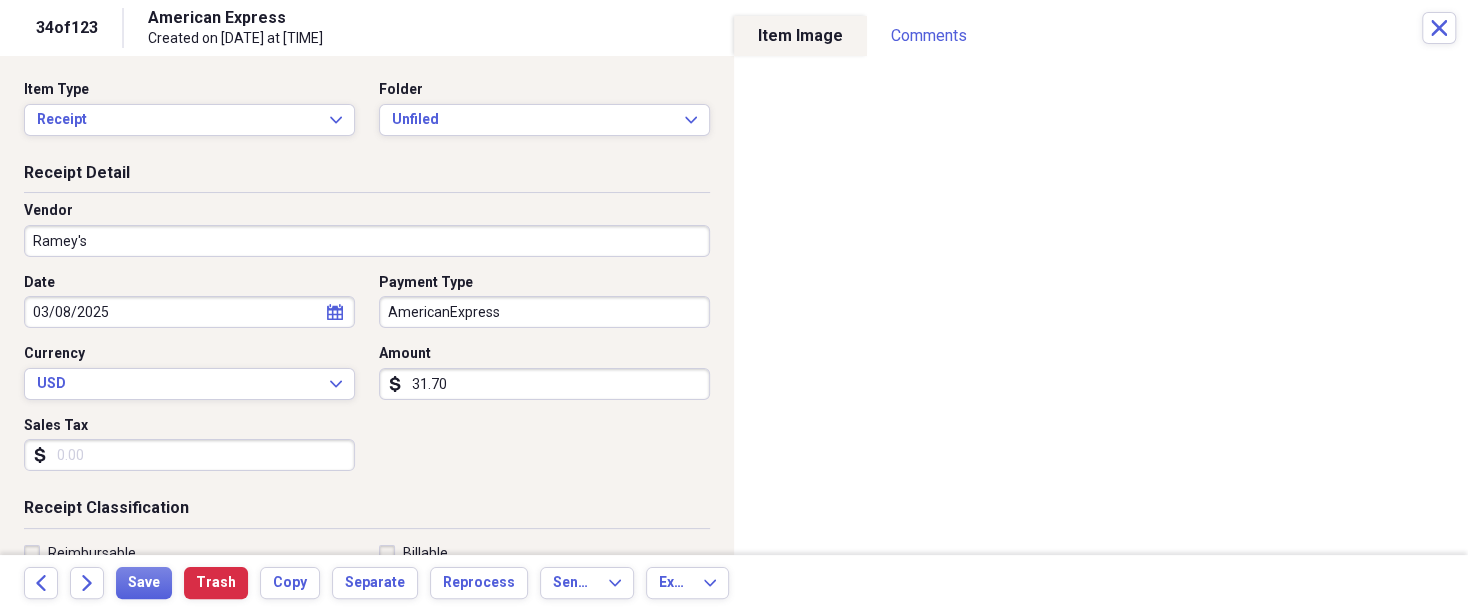 click on "Organize My Files 89 Collapse Unfiled Needs Review 89 Unfiled All Files Unfiled Unfiled Unfiled Saved Reports Collapse My Cabinet THERESA's Cabinet Add Folder Expand Folder 2018 Taxes Add Folder Expand Folder 2019 Taxes Add Folder Expand Folder 2020 Taxes Add Folder Expand Folder 2021 Taxes Add Folder Expand Folder 2022 Taxes Add Folder Expand Folder 2023 Taxes Add Folder Expand Folder 2024 Taxes Add Folder Expand Folder 2025 Taxes Add Folder Expand Folder Attorney Case Expenses Add Folder Folder [COUNTRY] Add Folder Expand Folder Documents Add Folder Expand Folder Files from Cloud Add Folder Folder Insurance Policies Add Folder Folder Sale of LaPlace Property Add Folder Folder [PERSON]'s Social Security Information Add Folder Folder Theresa's Social Security Information Add Folder Folder unviewed receipts Add Folder Folder Wellcare Prescription Drug Application Add Folder Collapse Trash Trash Folder 11/25/19-12/24/20 Statement Folder 12/17/19-1/16/20 Statement Folder 12/25/19-1/24/20 Statement Folder Folder Folder" at bounding box center (734, 305) 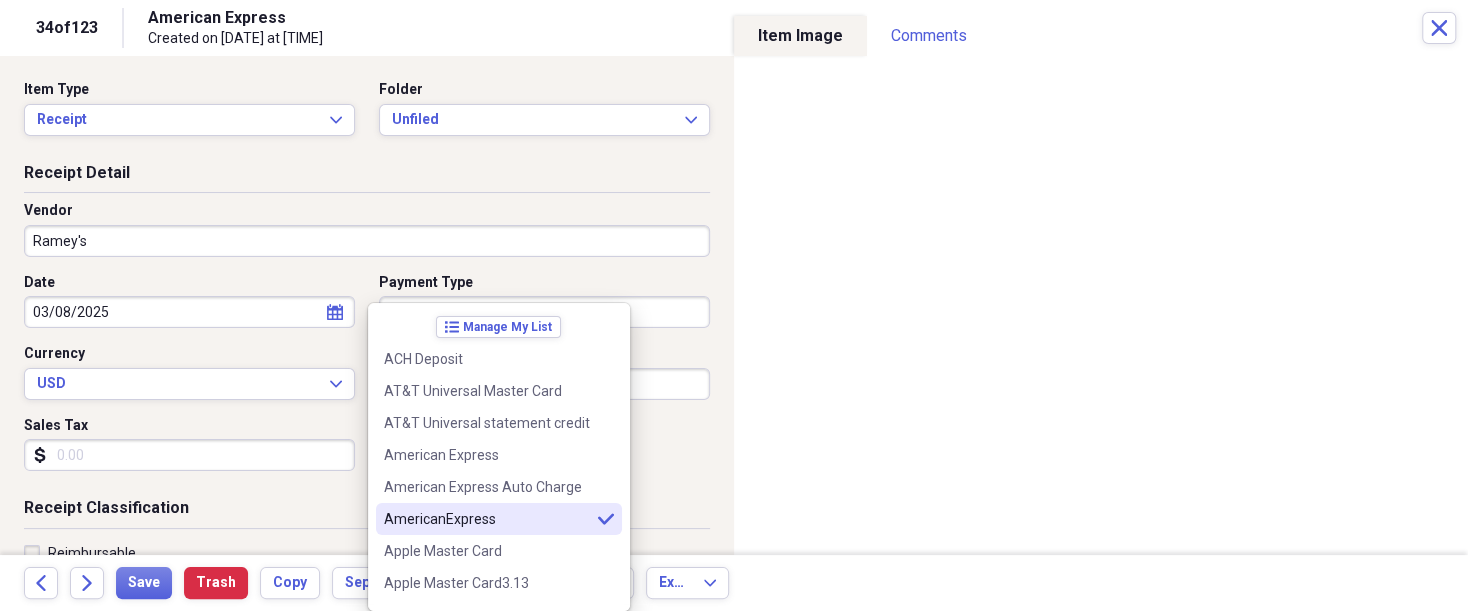 click on "AmericanExpress" at bounding box center (487, 519) 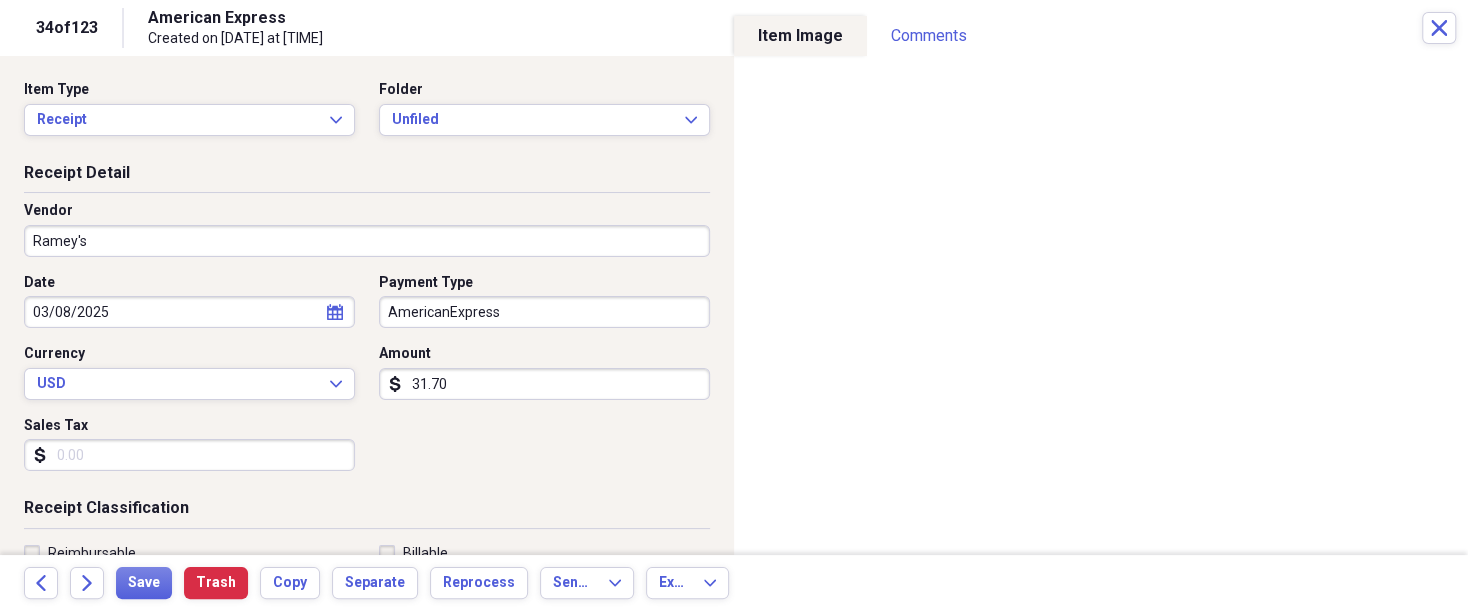 click on "AmericanExpress" at bounding box center (544, 312) 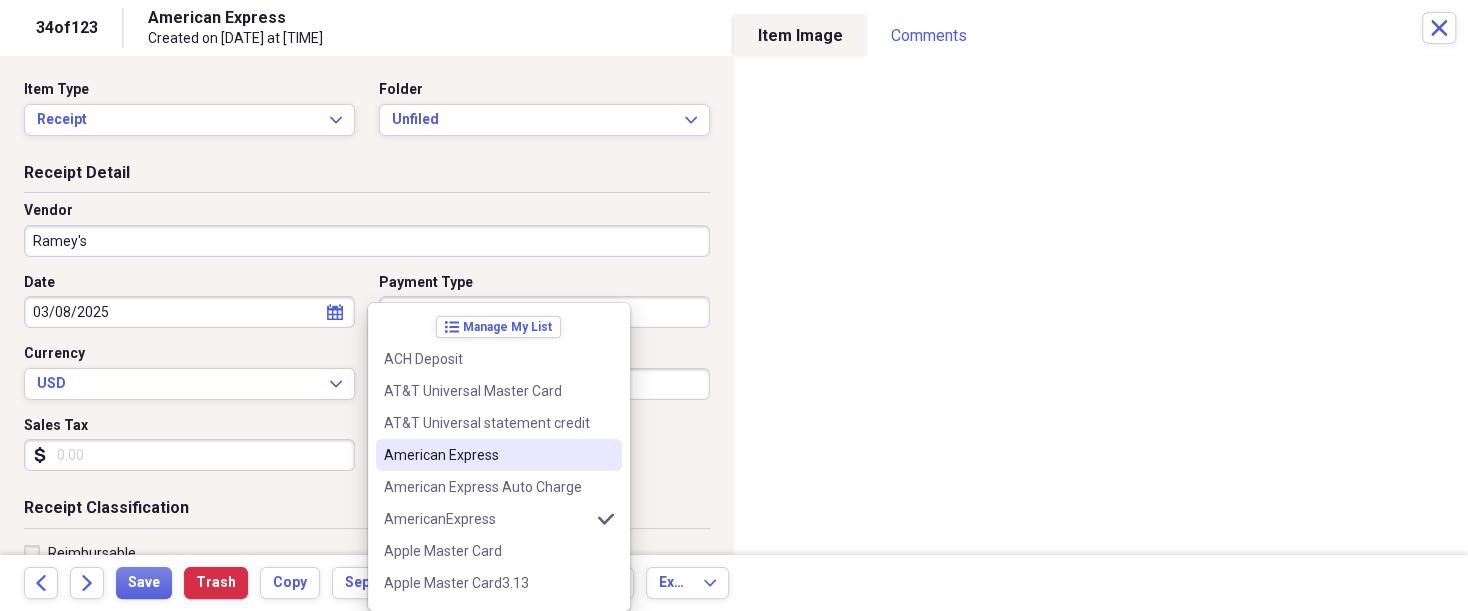 click on "American Express" at bounding box center (487, 455) 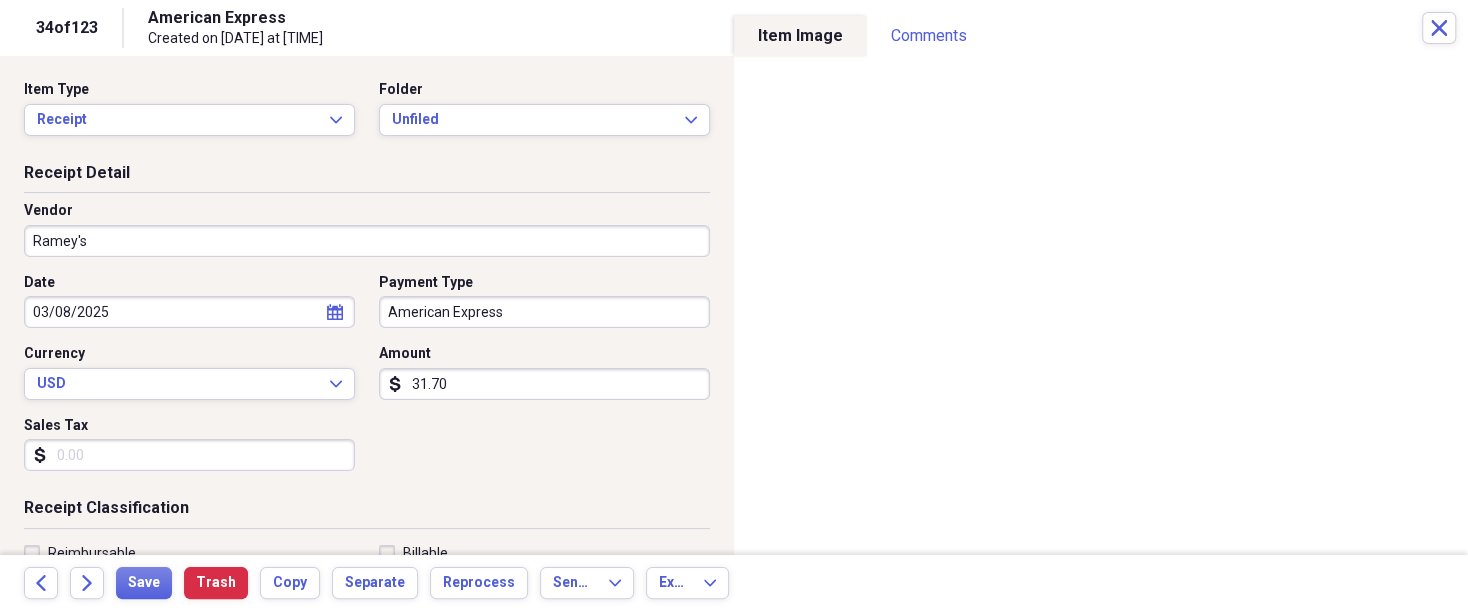 click on "Sales Tax" at bounding box center [189, 455] 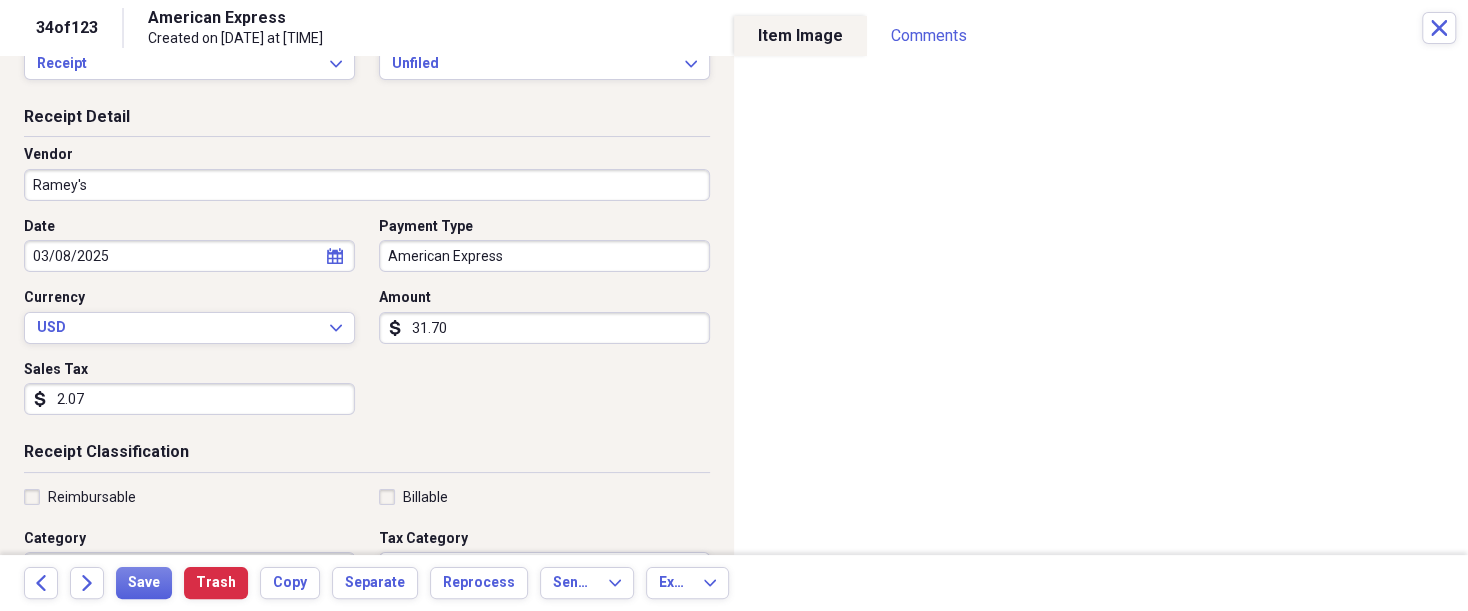scroll, scrollTop: 150, scrollLeft: 0, axis: vertical 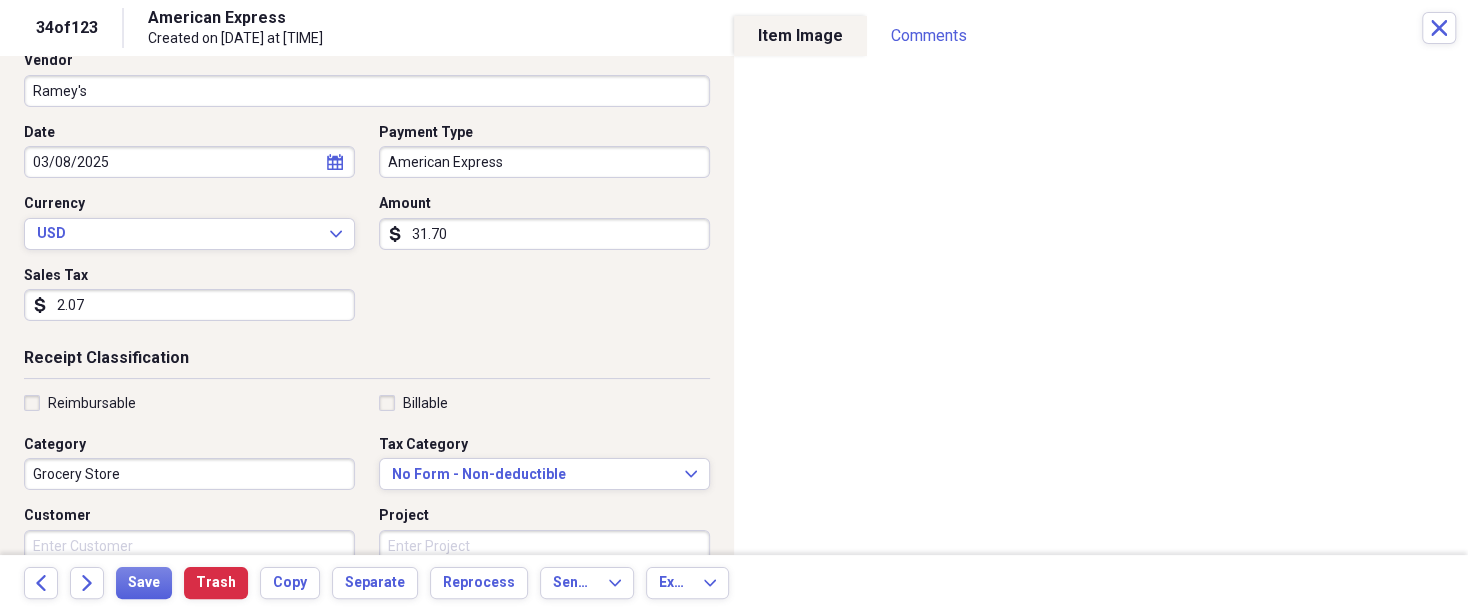 type on "2.07" 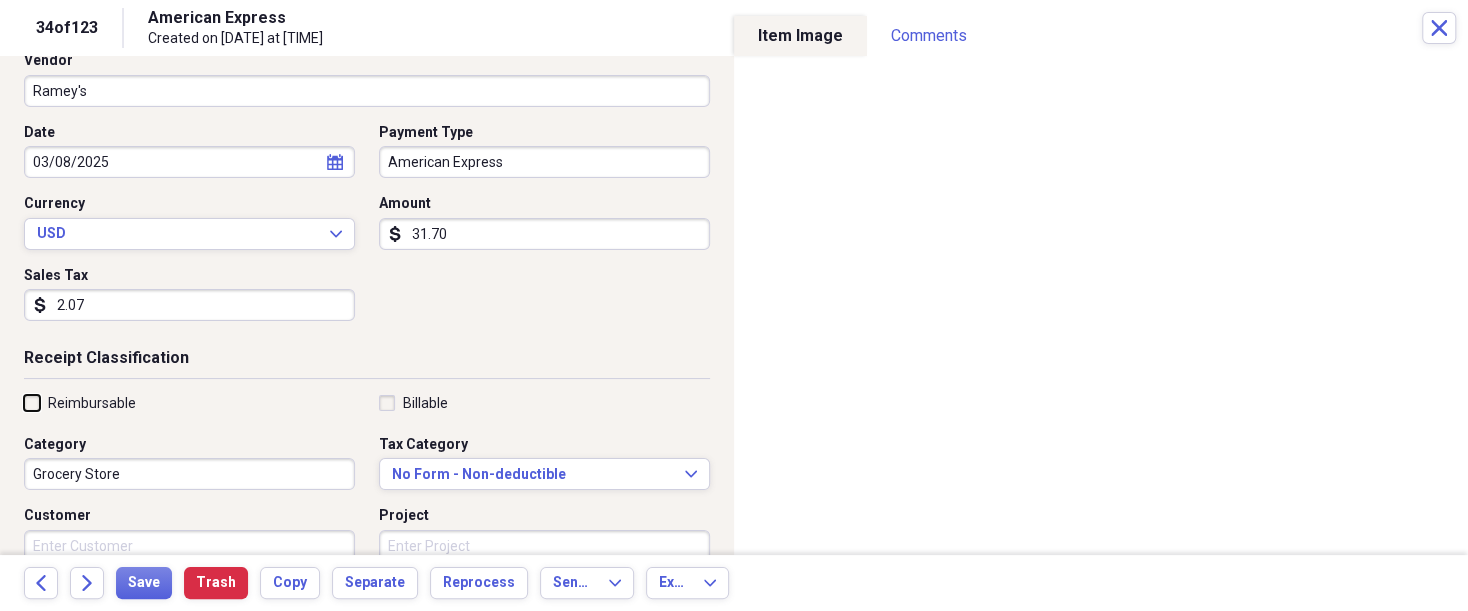 click on "Reimbursable" at bounding box center (24, 402) 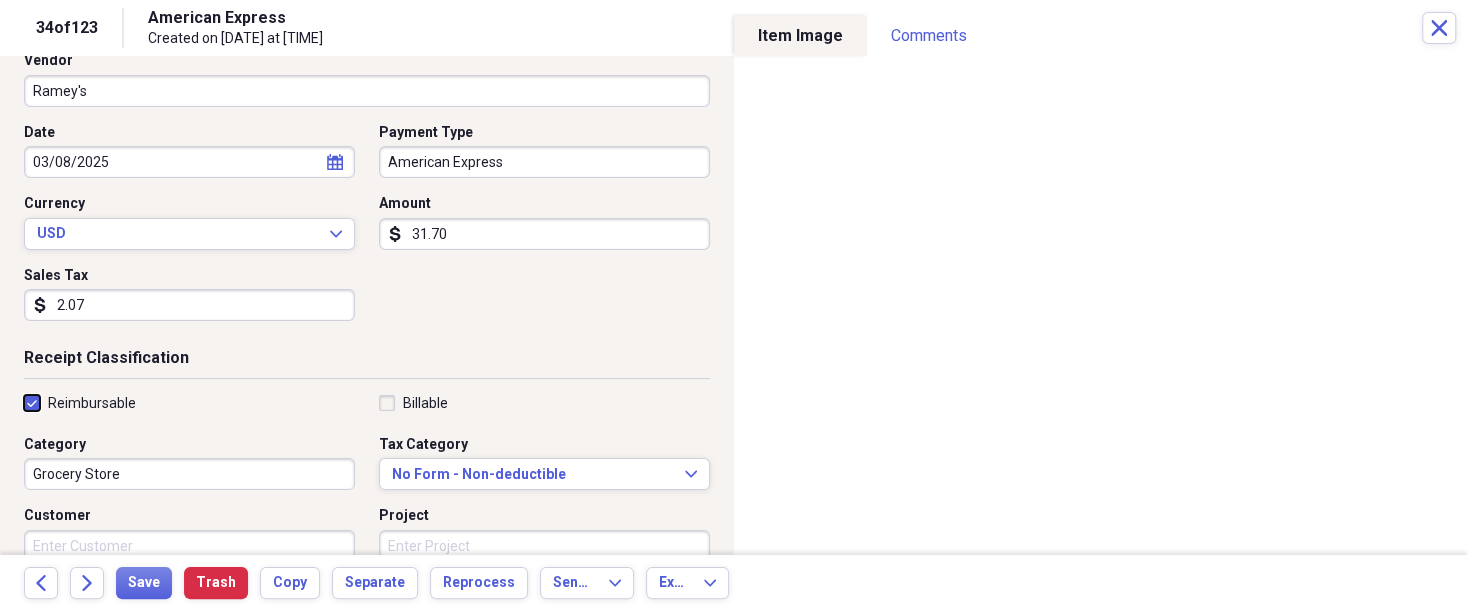 checkbox on "true" 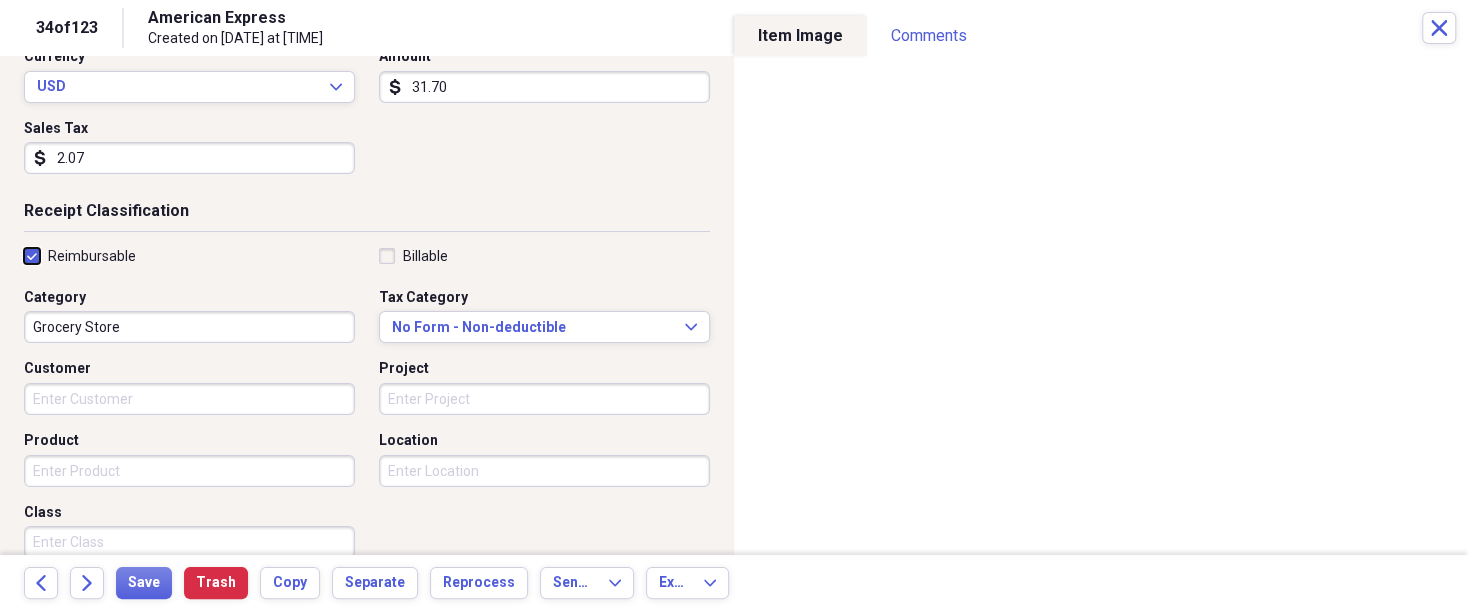 scroll, scrollTop: 300, scrollLeft: 0, axis: vertical 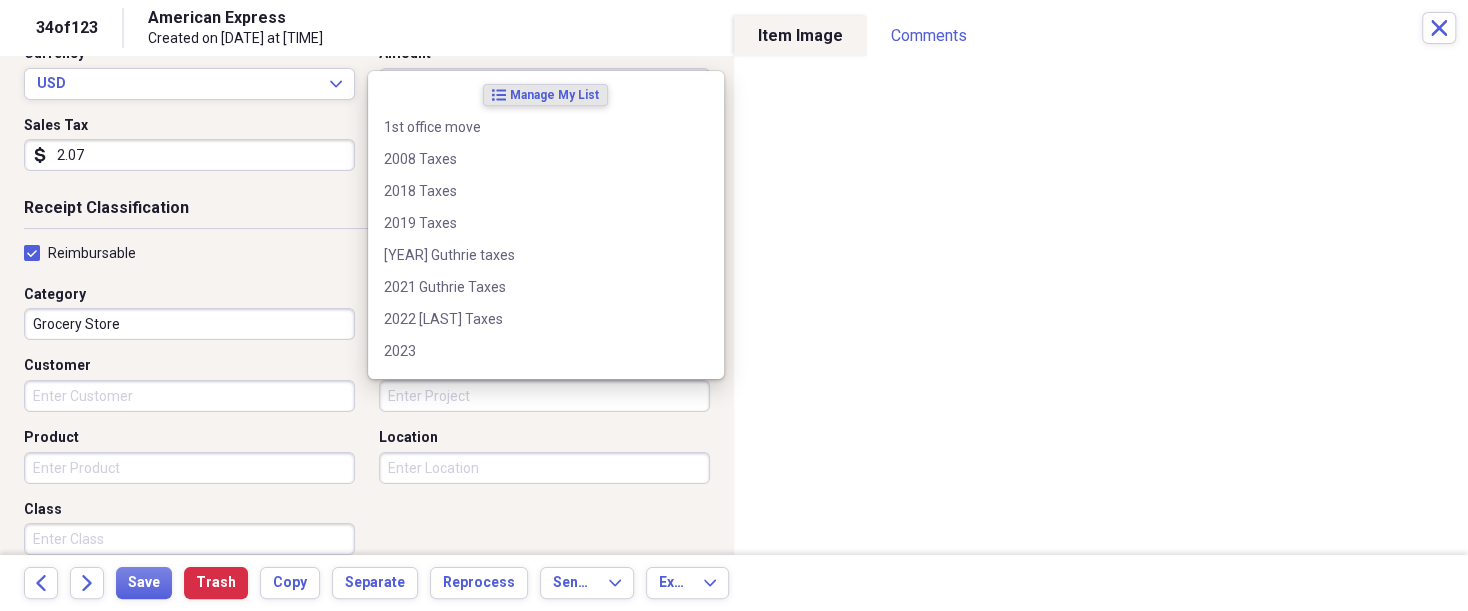 click on "Project" at bounding box center (544, 396) 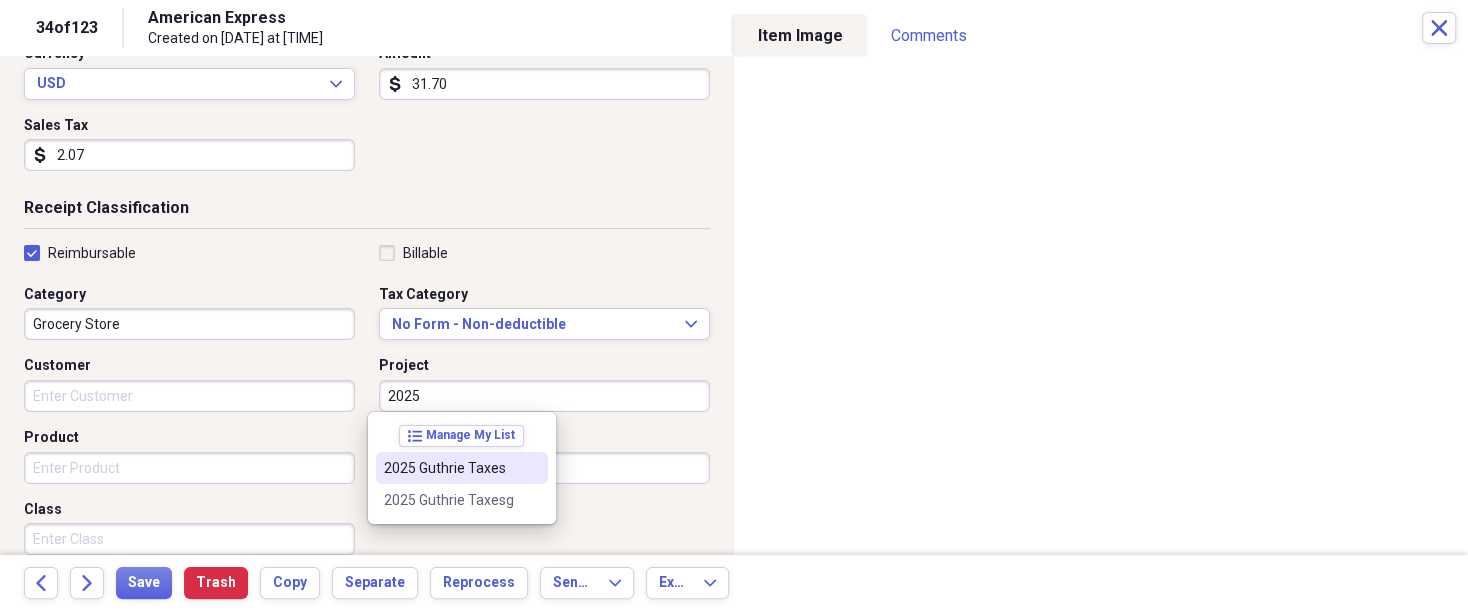 click on "2025 Guthrie Taxes" at bounding box center (450, 468) 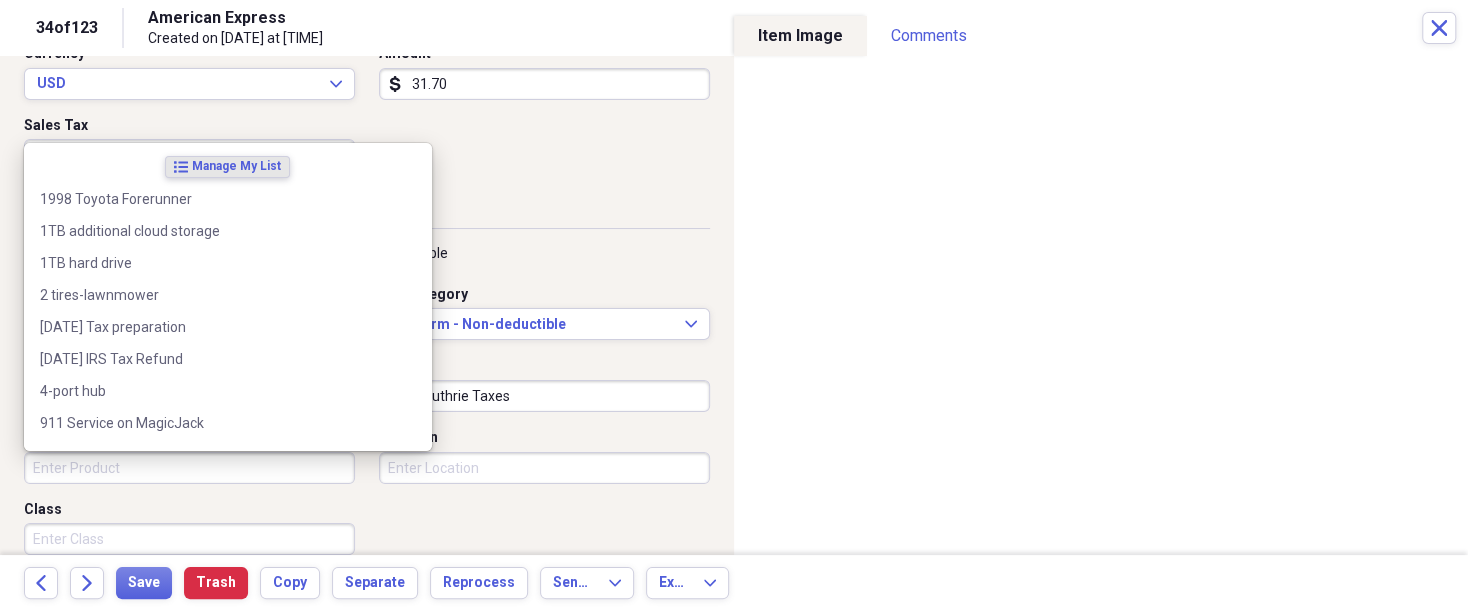 click on "Product" at bounding box center (189, 468) 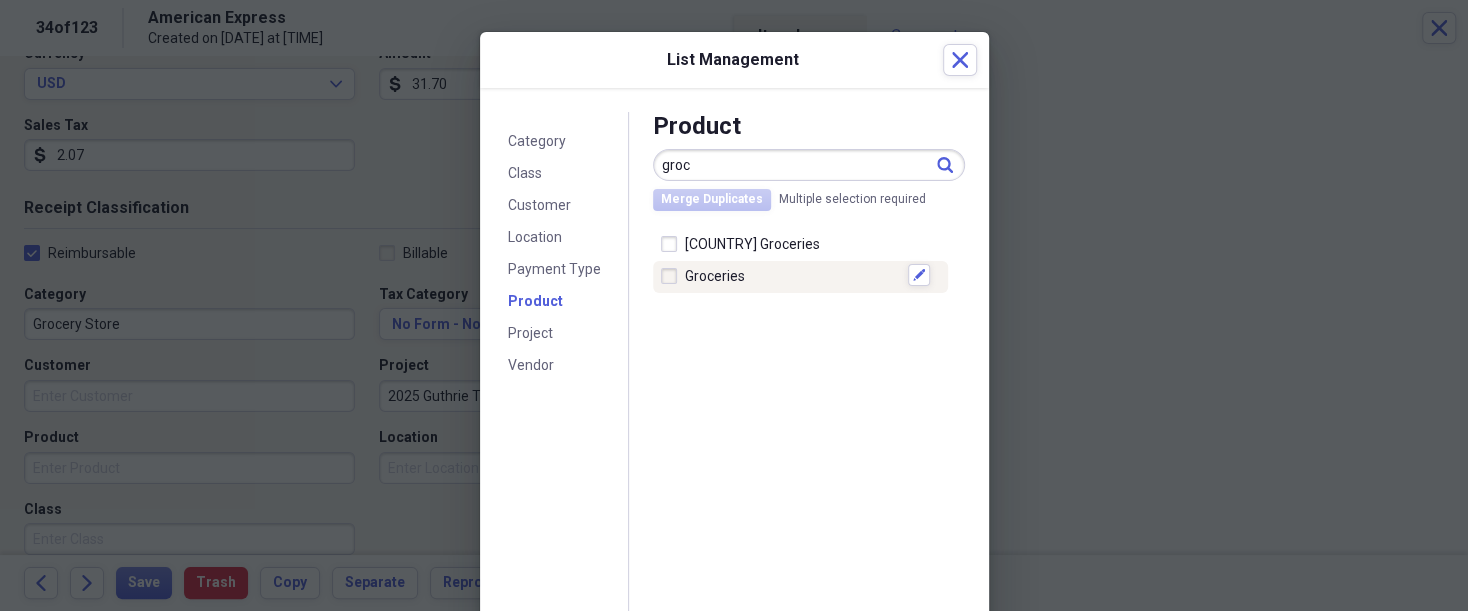 type on "groc" 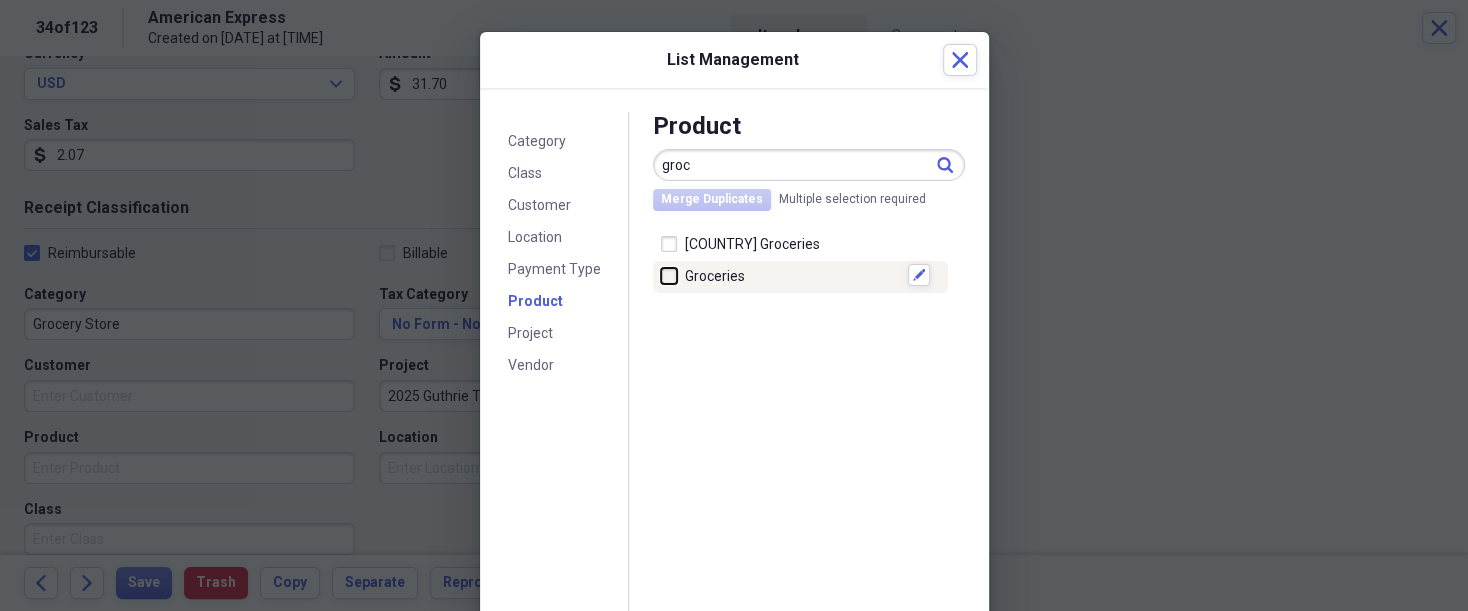 click at bounding box center [661, 275] 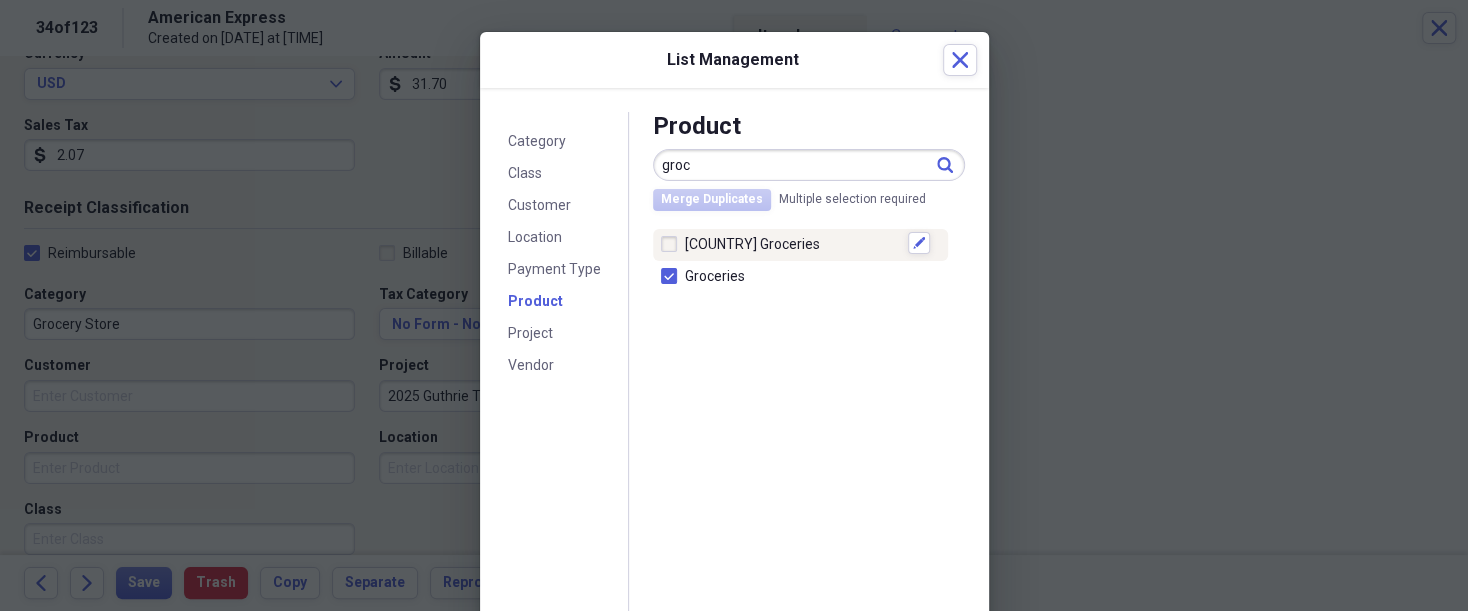 click on "Belize Groceries Edit" at bounding box center (800, 245) 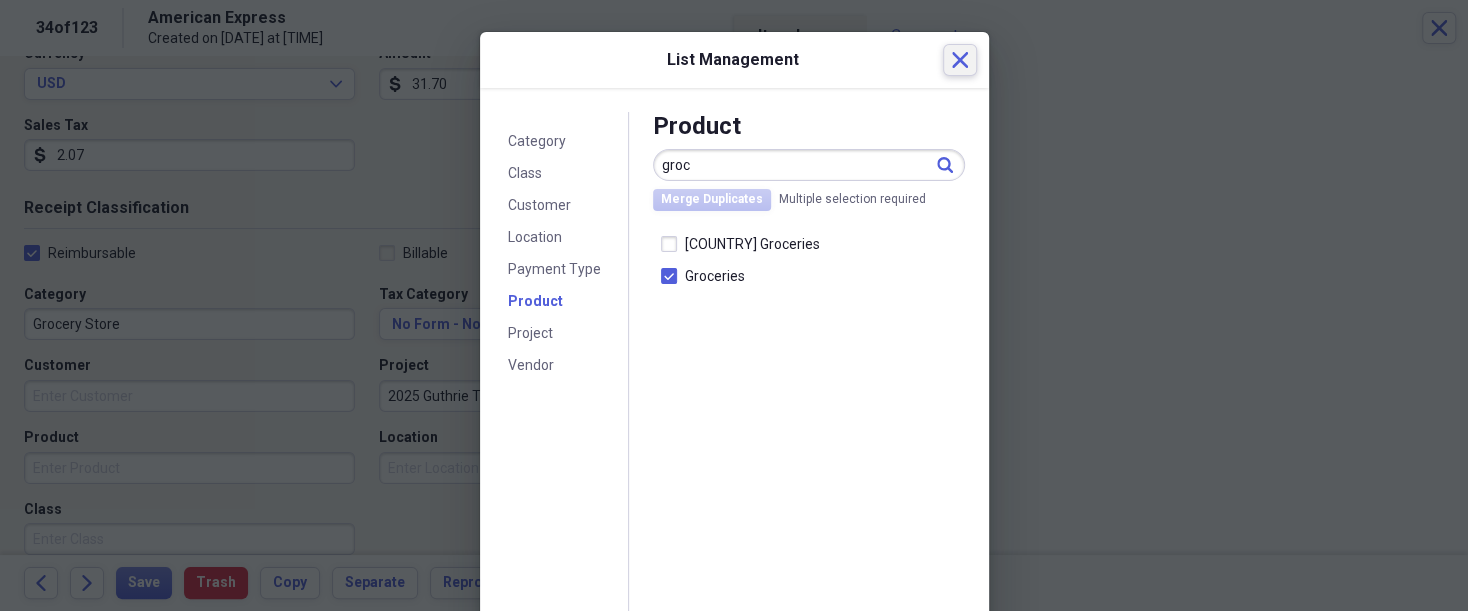 click on "Close" 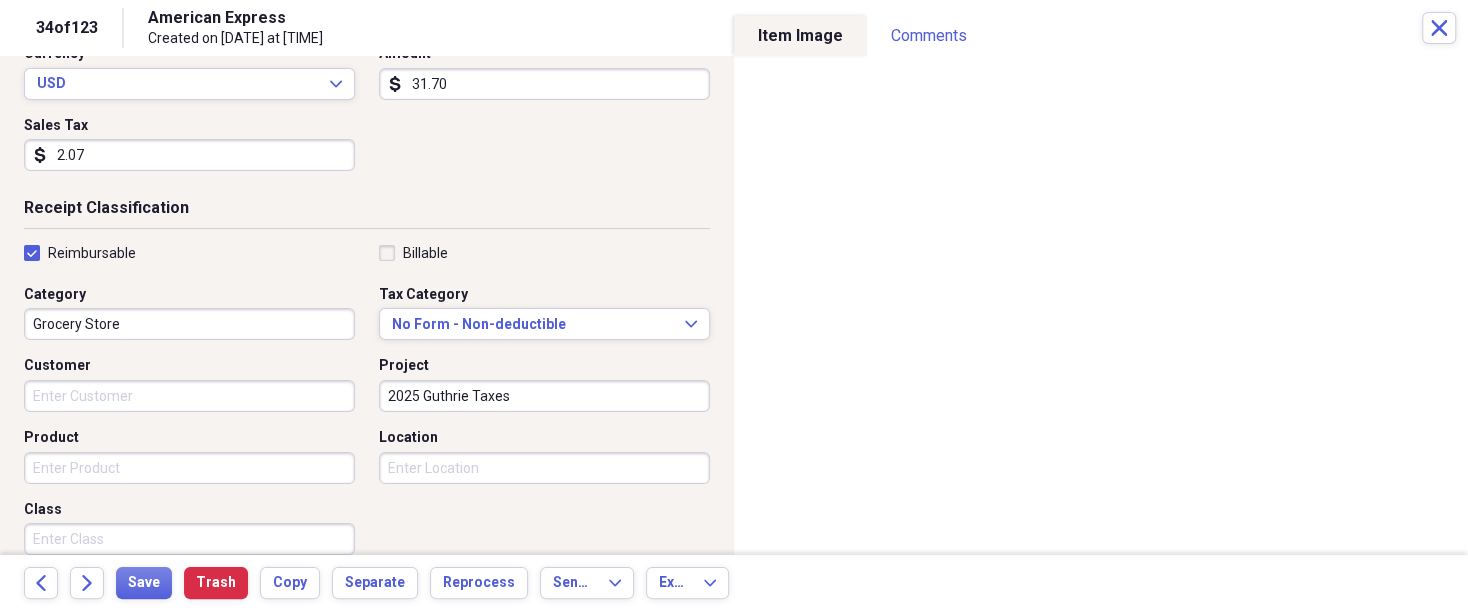click on "Product" at bounding box center (189, 468) 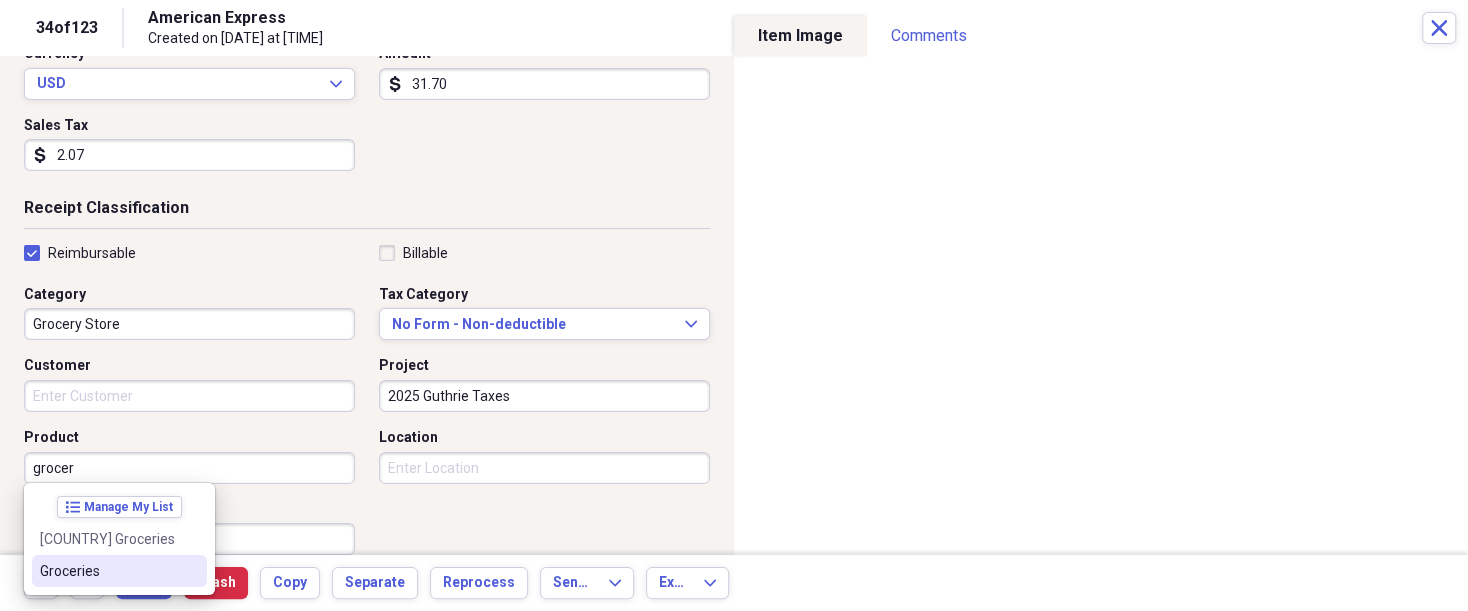 click on "Groceries" at bounding box center [119, 571] 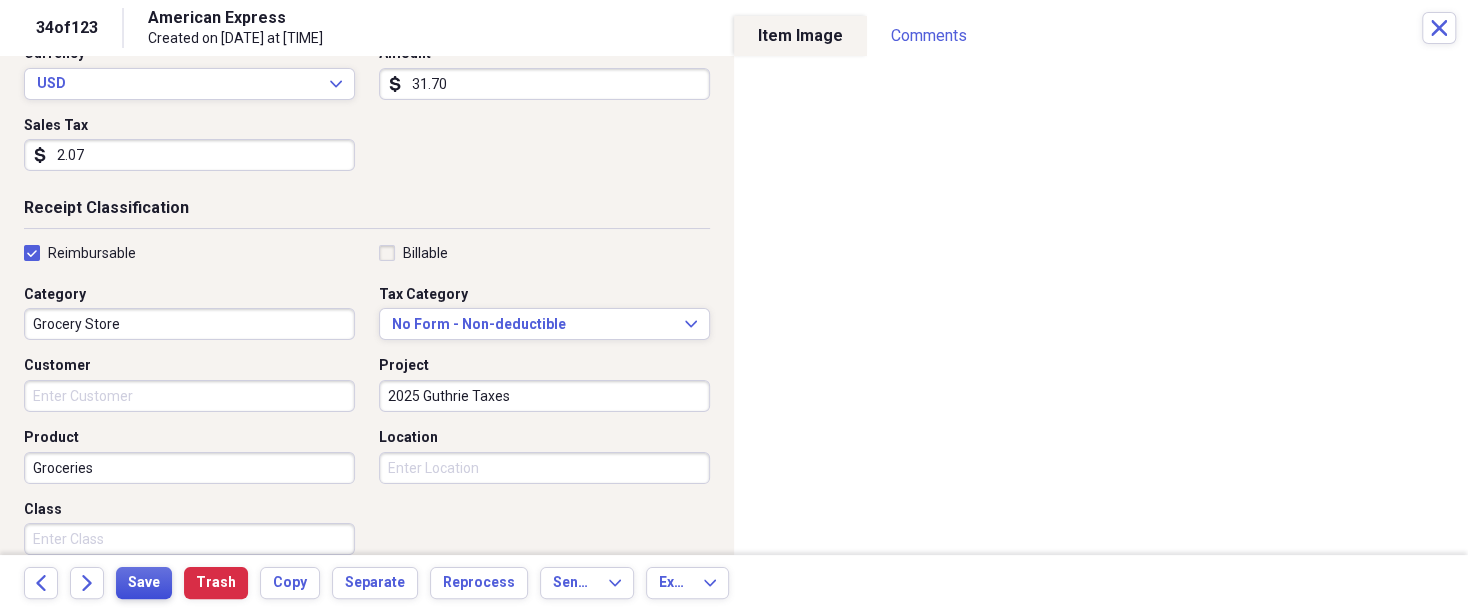click on "Save" at bounding box center (144, 583) 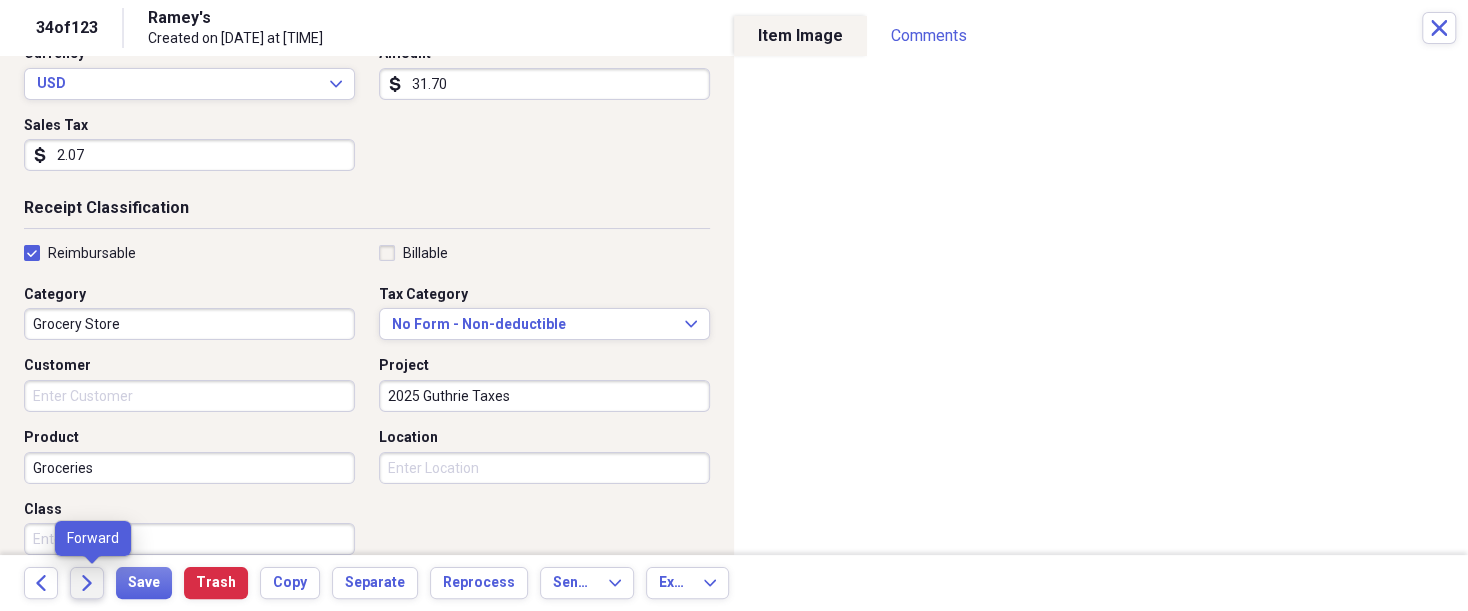 click on "Forward" 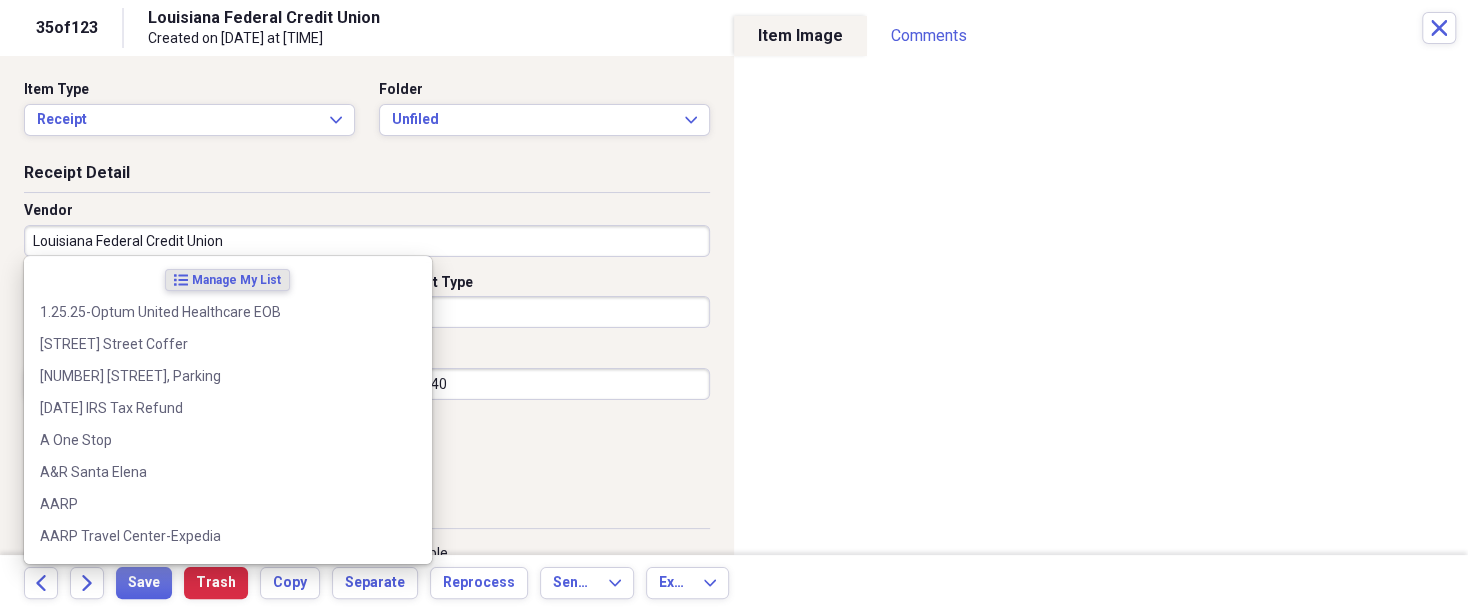 click on "Louisiana Federal Credit Union" at bounding box center [367, 241] 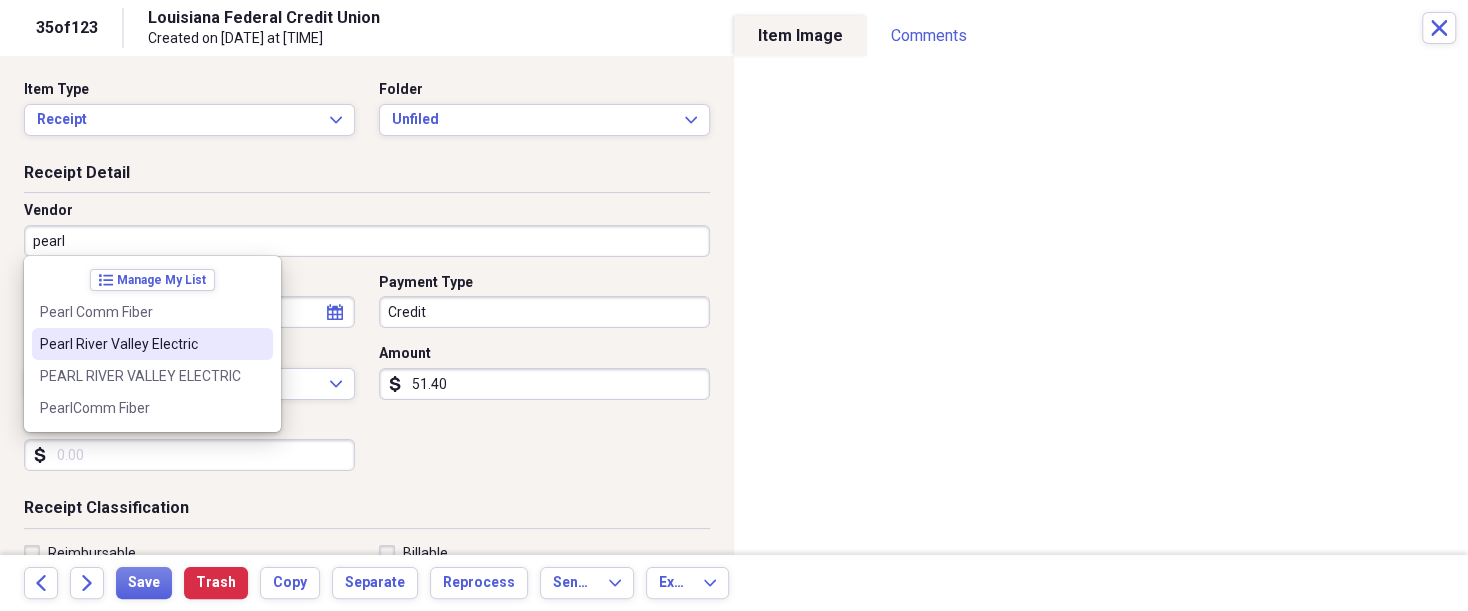 click on "Pearl River Valley Electric" at bounding box center (140, 344) 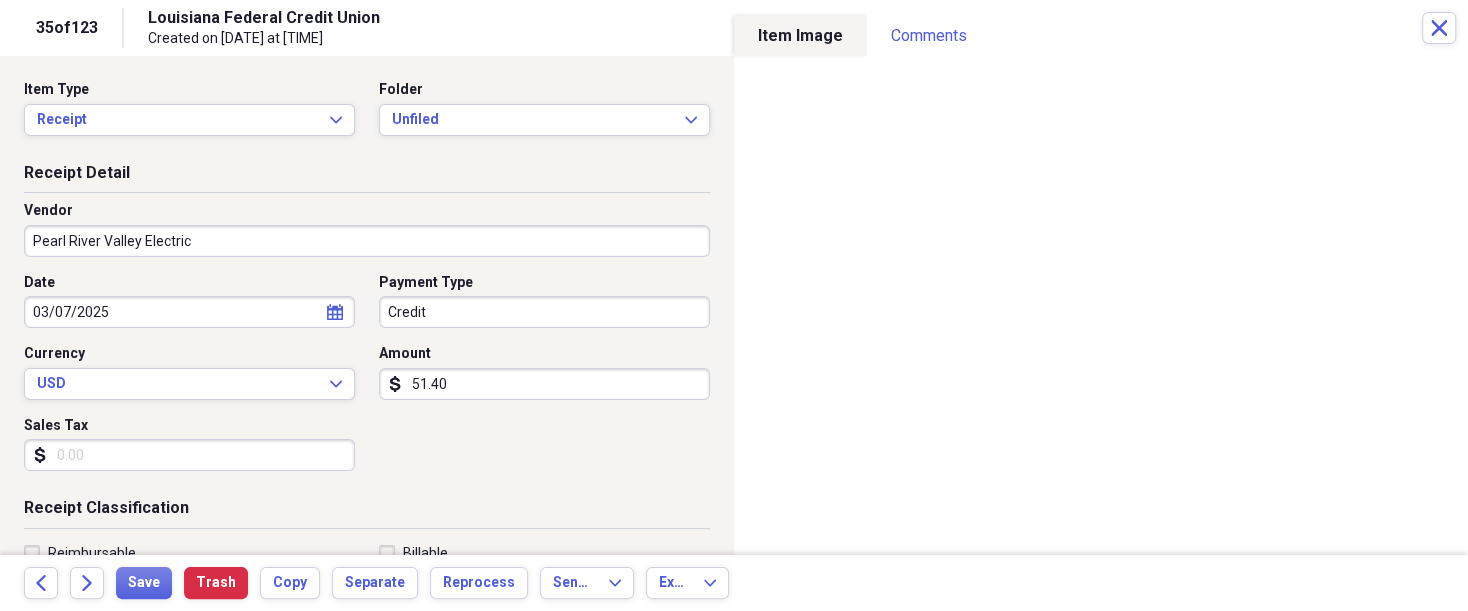 type on "Utilities-House" 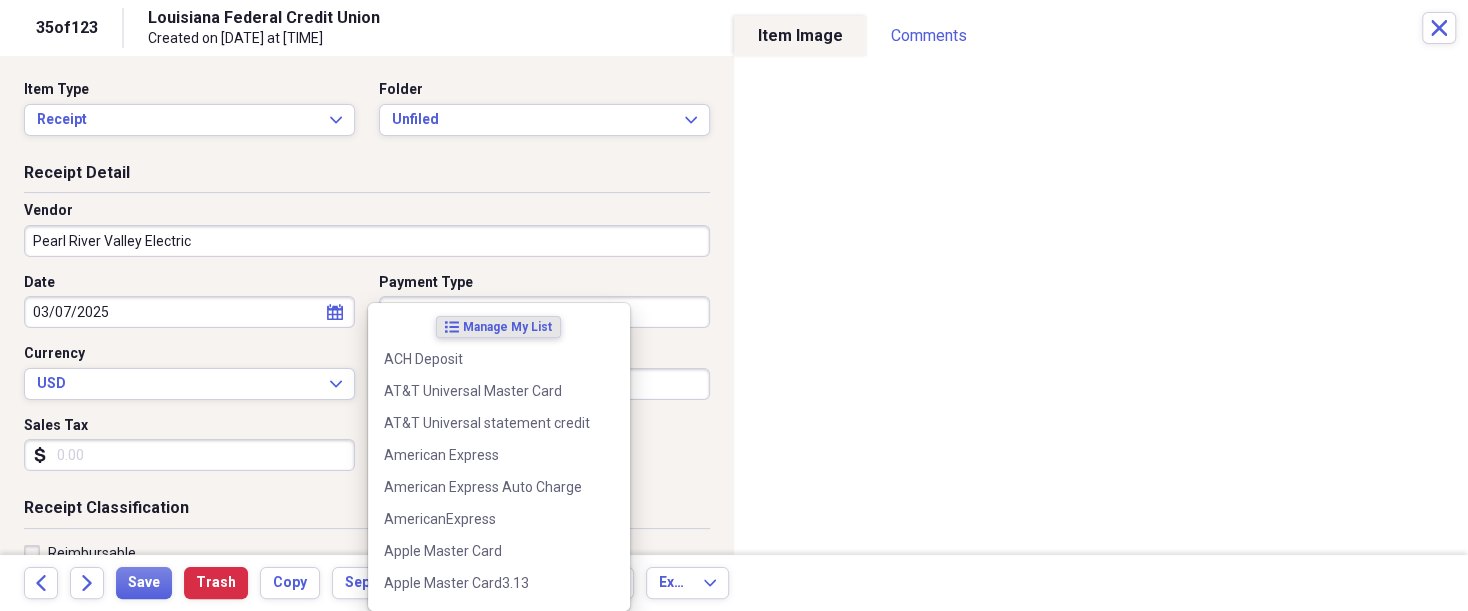 click on "Organize My Files 88 Collapse Unfiled Needs Review 88 Unfiled All Files Unfiled Unfiled Unfiled Saved Reports Collapse My Cabinet [PERSON]'s Cabinet Add Folder Expand Folder 2018 Taxes Add Folder Expand Folder 2019 Taxes Add Folder Expand Folder 2020 Taxes Add Folder Expand Folder 2021 Taxes Add Folder Expand Folder 2022 Taxes Add Folder Expand Folder 2023 Taxes Add Folder Expand Folder 2024 Taxes Add Folder Expand Folder 2025 Taxes Add Folder Expand Folder Attorney Case Expenses Add Folder Folder Belize Add Folder Expand Folder Documents Add Folder Expand Folder Files from Cloud Add Folder Folder Insurance Policies Add Folder Folder Sale of LaPlace Property Add Folder Folder [PERSON]'s Social Security Information Add Folder Folder [PERSON]'s Social Security Information Add Folder Folder unviewed receipts Add Folder Folder Wellcare Prescription Drug Application Add Folder Collapse Trash Trash Folder 11/25/19-12/24/20 Statement Folder 12/17/19-1/16/20 Statement Folder 12/25/19-1/24/20 Statement Folder Folder Folder" at bounding box center [734, 305] 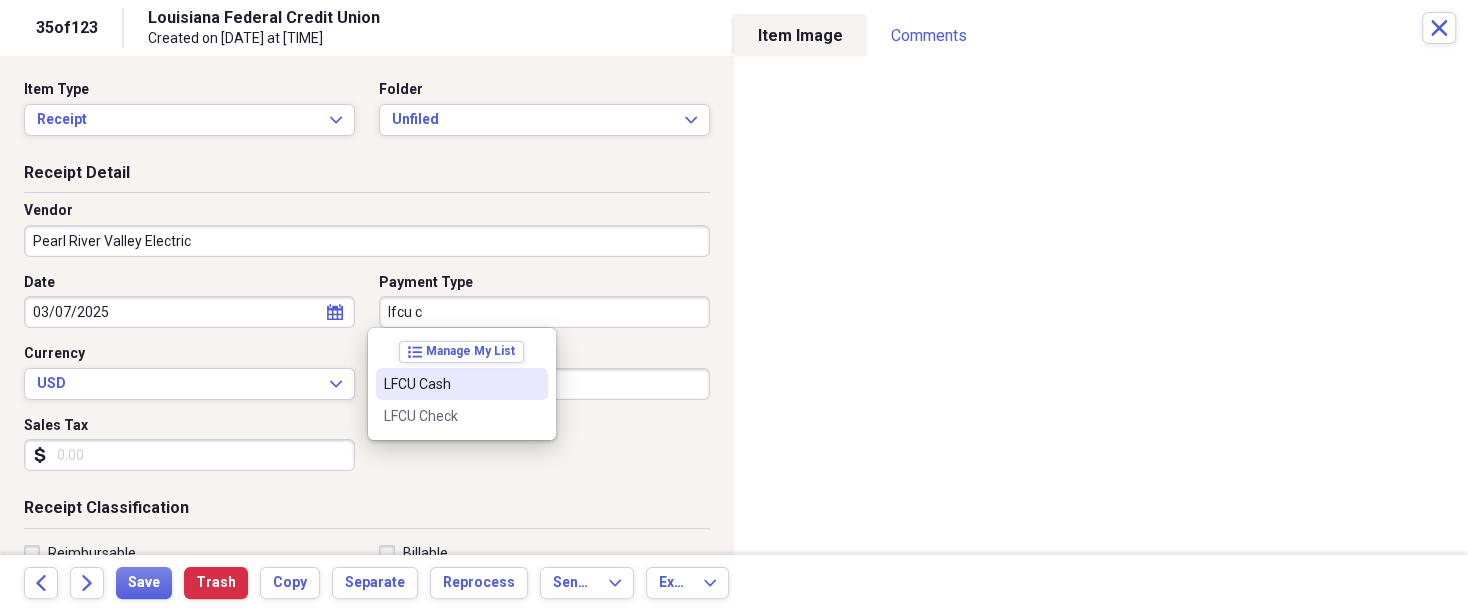 click on "LFCU Cash" at bounding box center [450, 384] 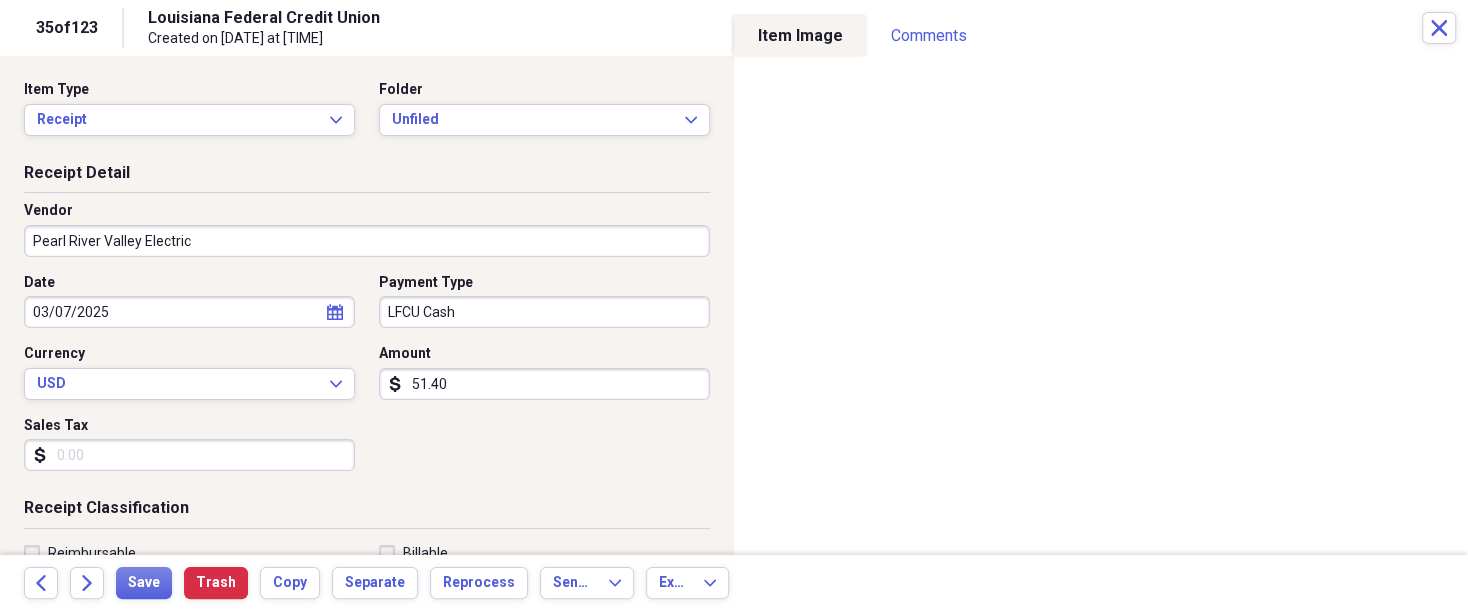 click on "Sales Tax" at bounding box center (189, 455) 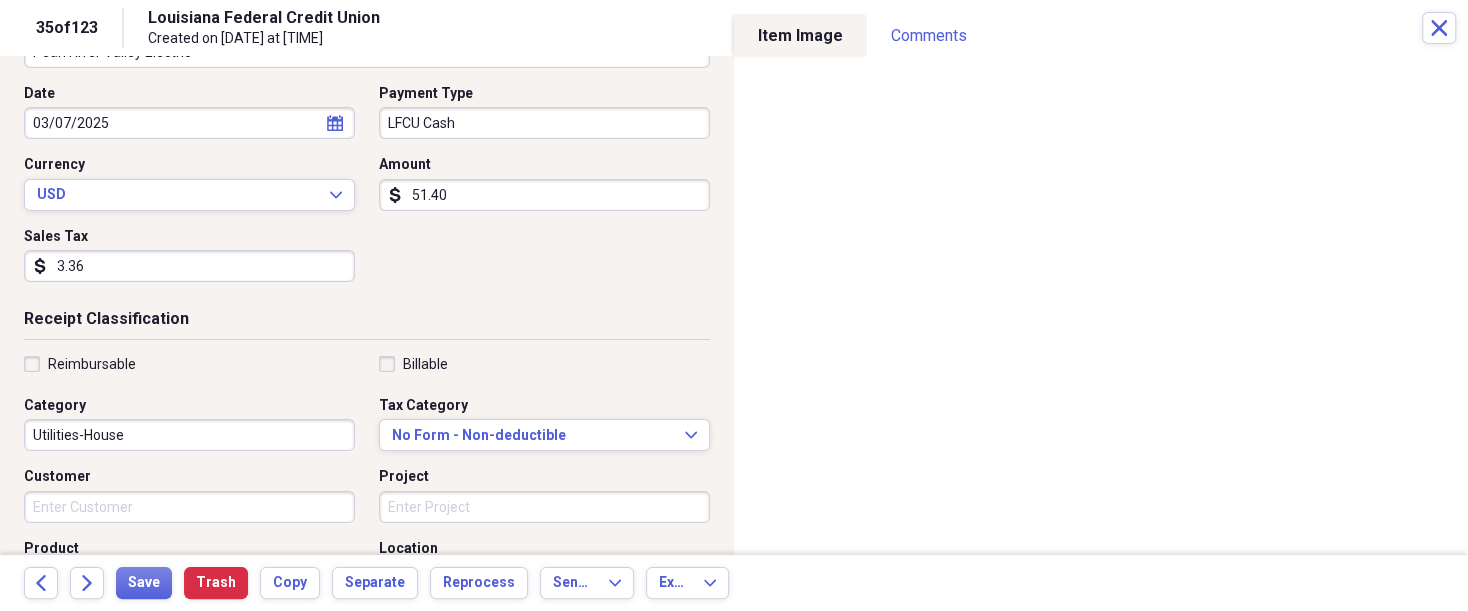 scroll, scrollTop: 200, scrollLeft: 0, axis: vertical 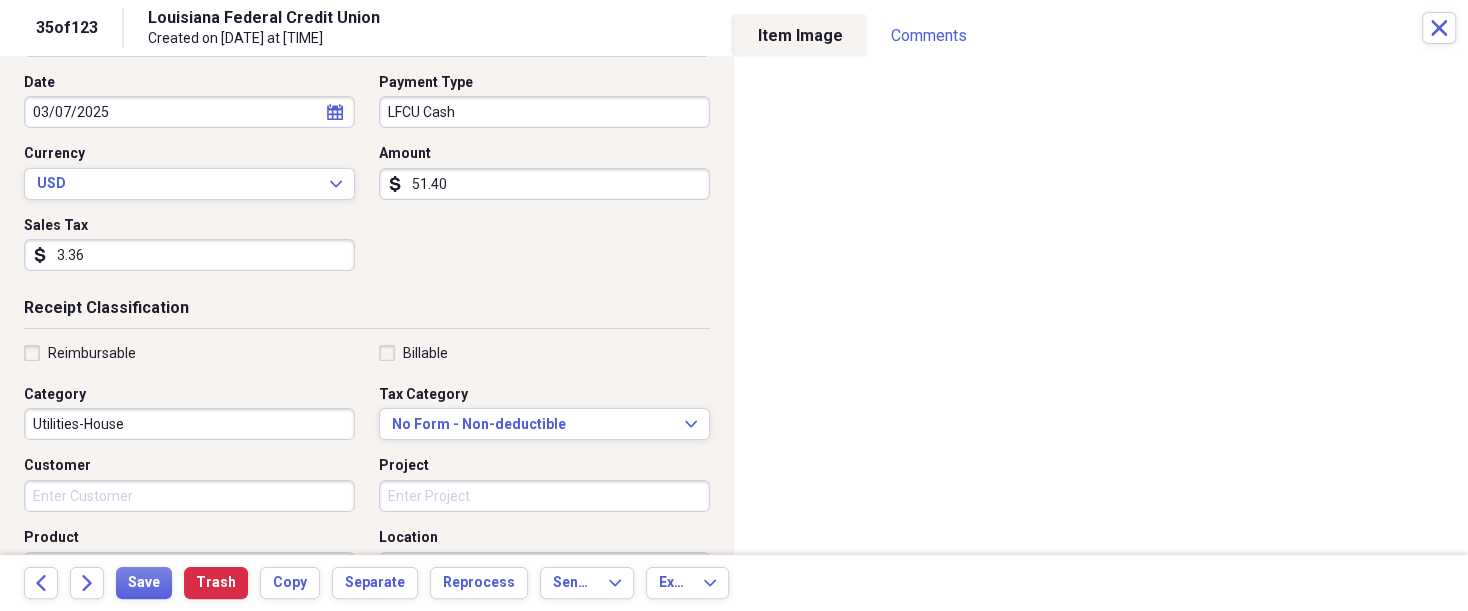 type on "3.36" 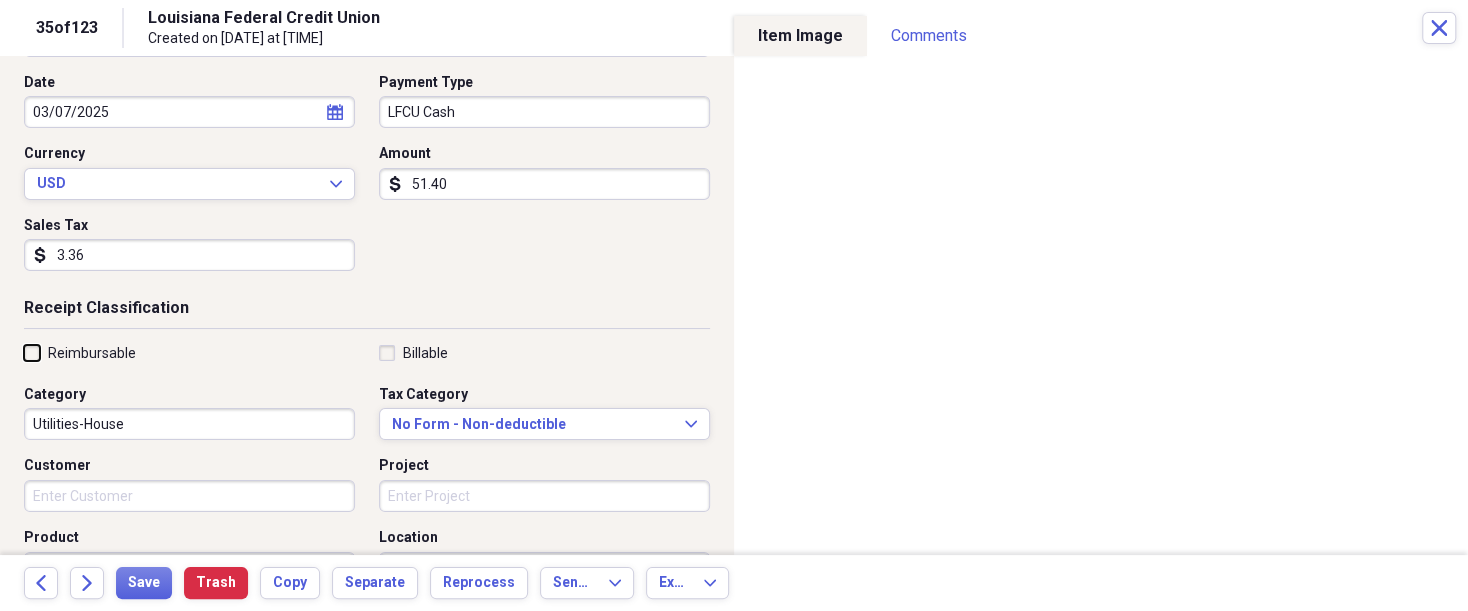 click on "Reimbursable" at bounding box center (24, 352) 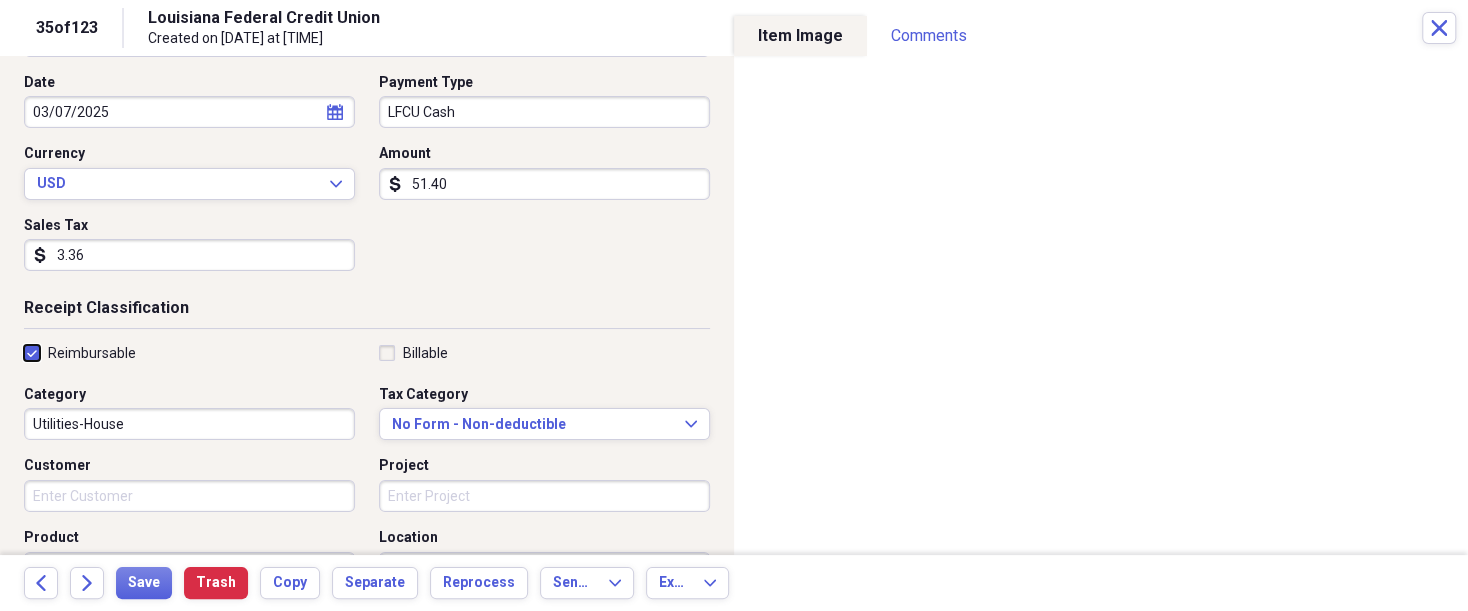 checkbox on "true" 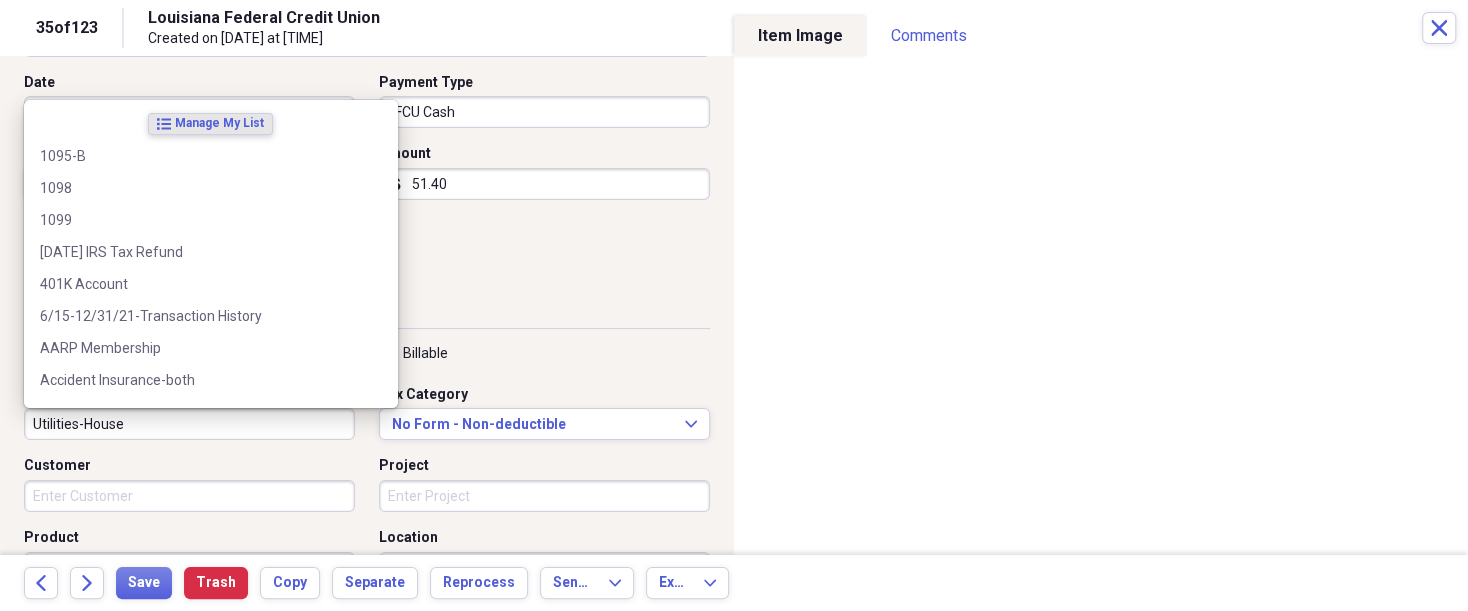 click on "Utilities-House" at bounding box center (189, 424) 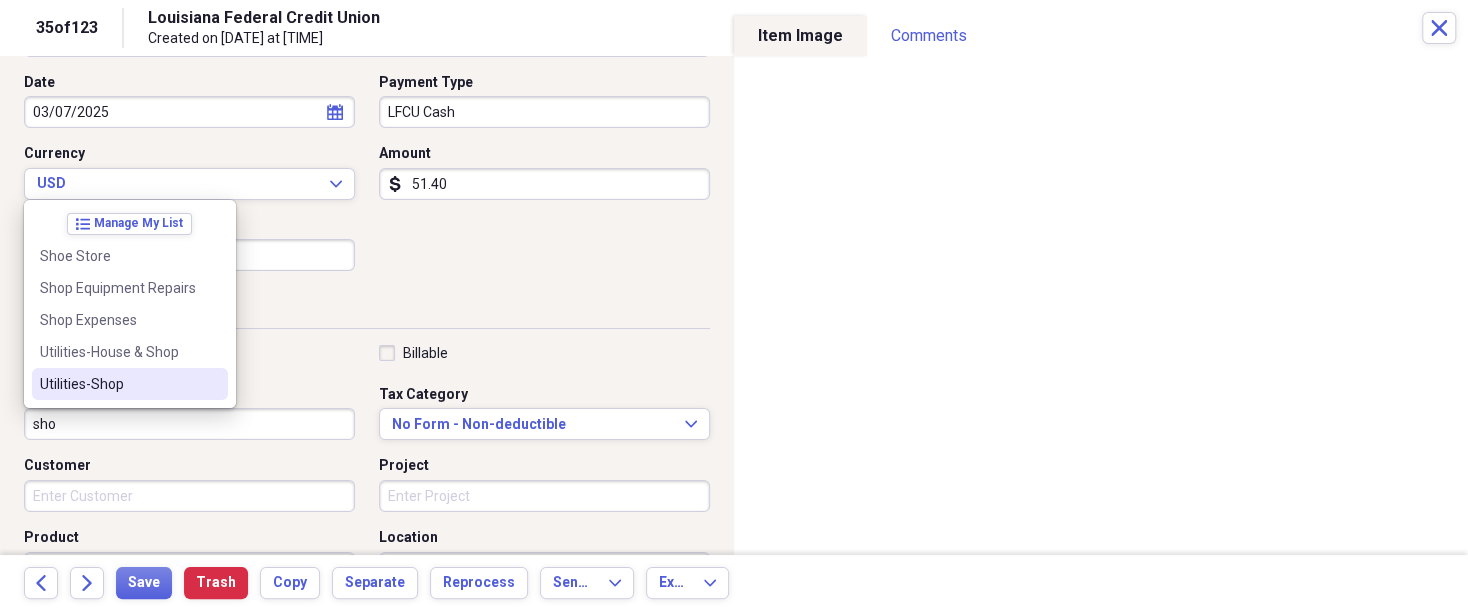 click on "Utilities-Shop" at bounding box center (118, 384) 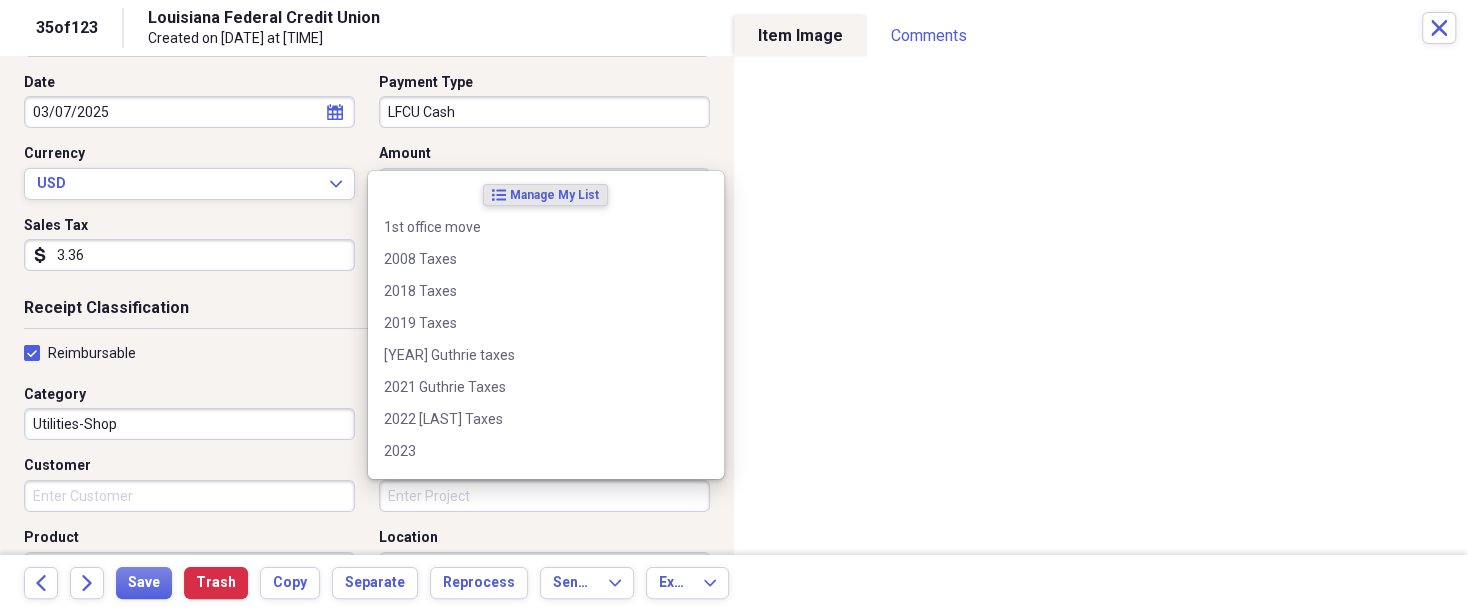 click on "Project" at bounding box center [544, 496] 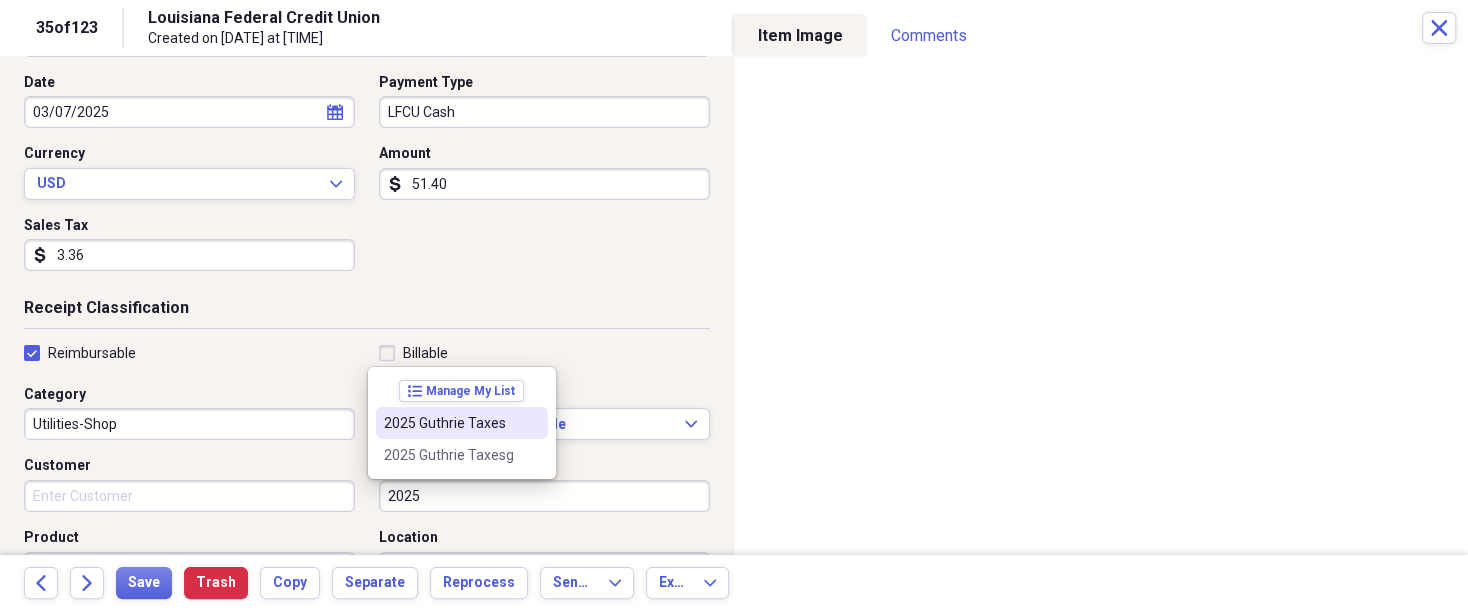 click on "2025 Guthrie Taxes" at bounding box center (450, 423) 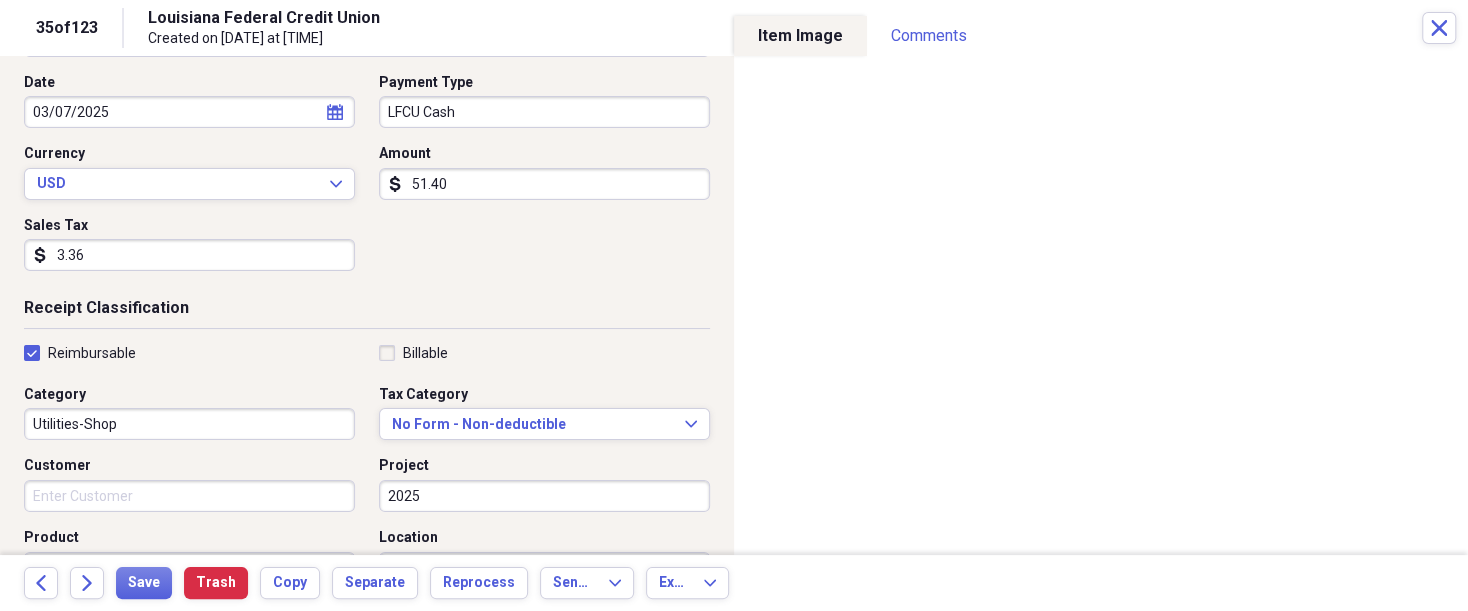 type on "2025 Guthrie Taxes" 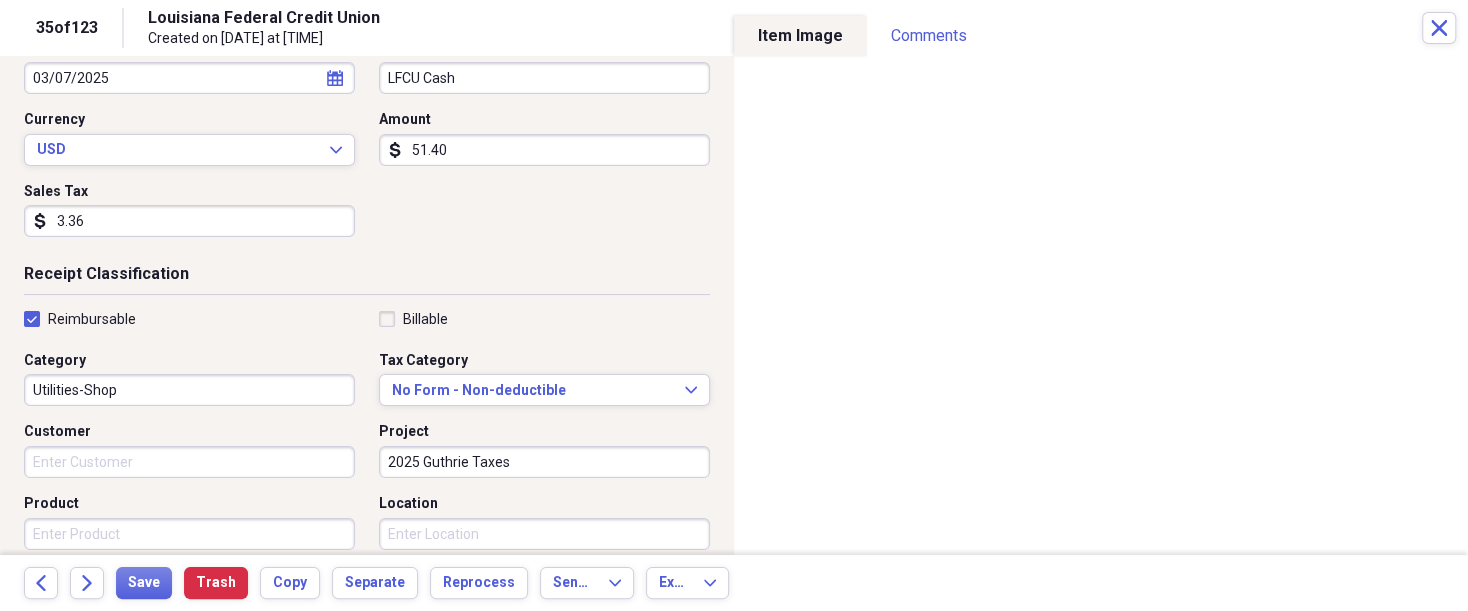 scroll, scrollTop: 250, scrollLeft: 0, axis: vertical 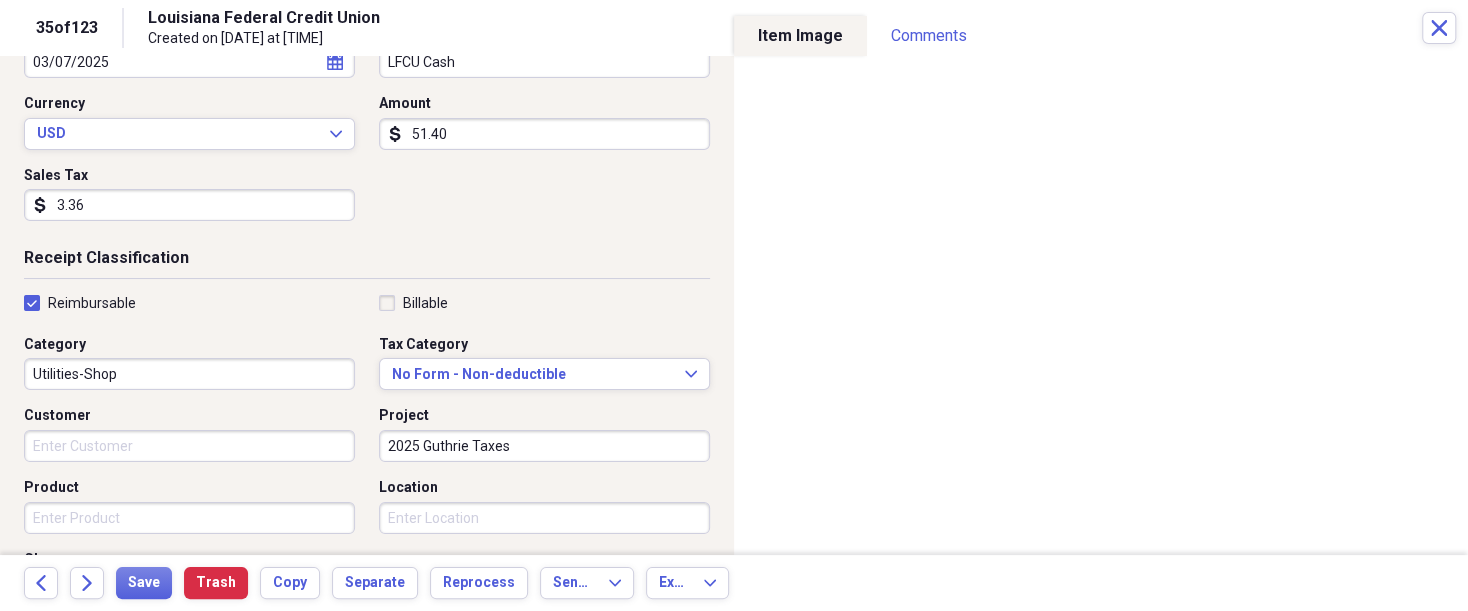 click on "Product" at bounding box center [189, 518] 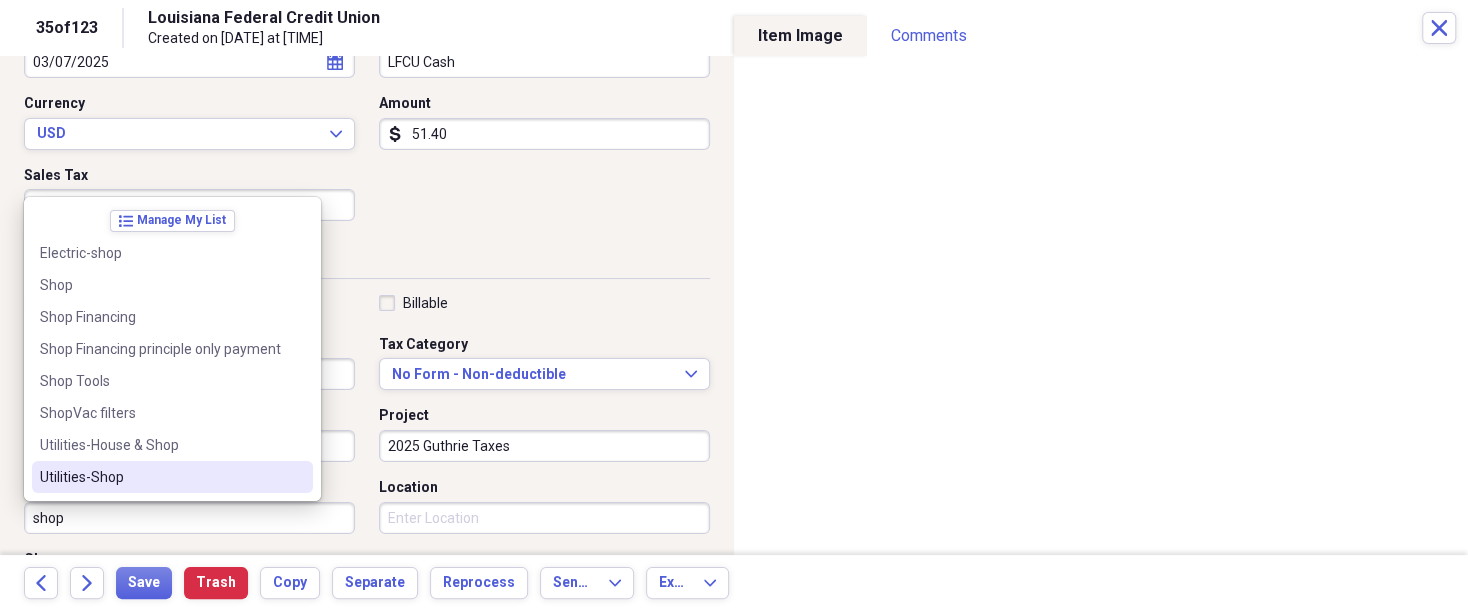 click on "Utilities-Shop" at bounding box center [160, 477] 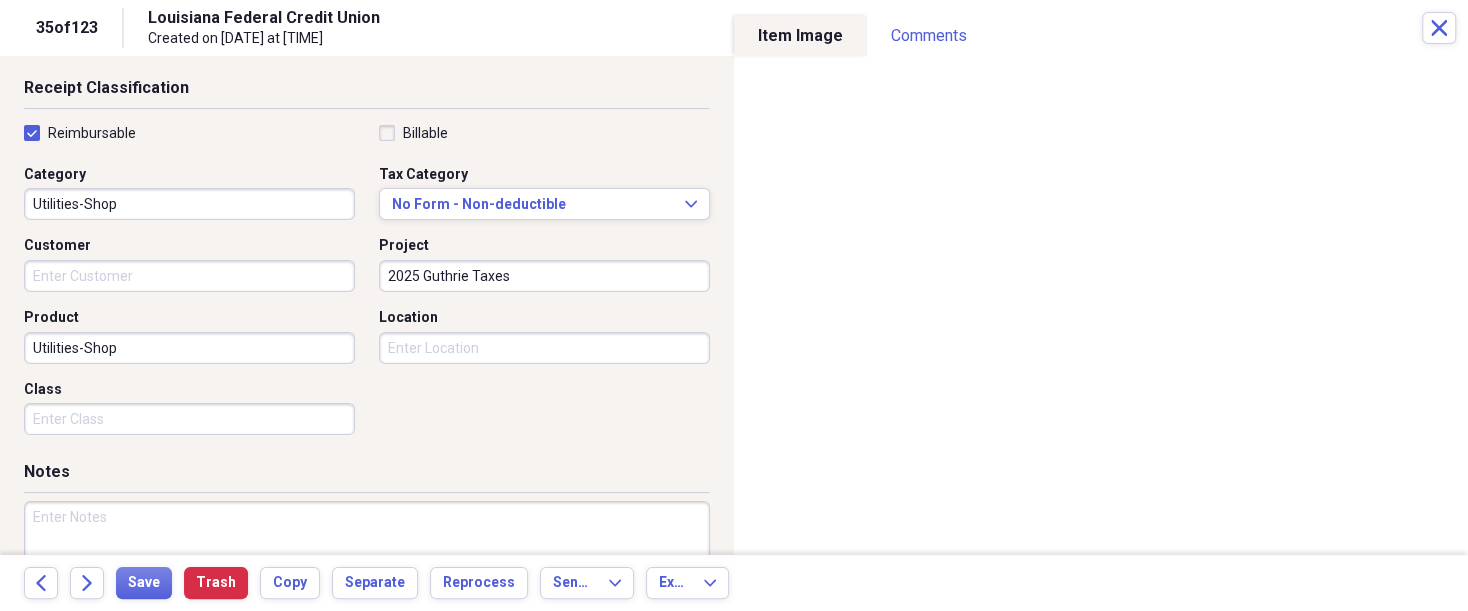scroll, scrollTop: 450, scrollLeft: 0, axis: vertical 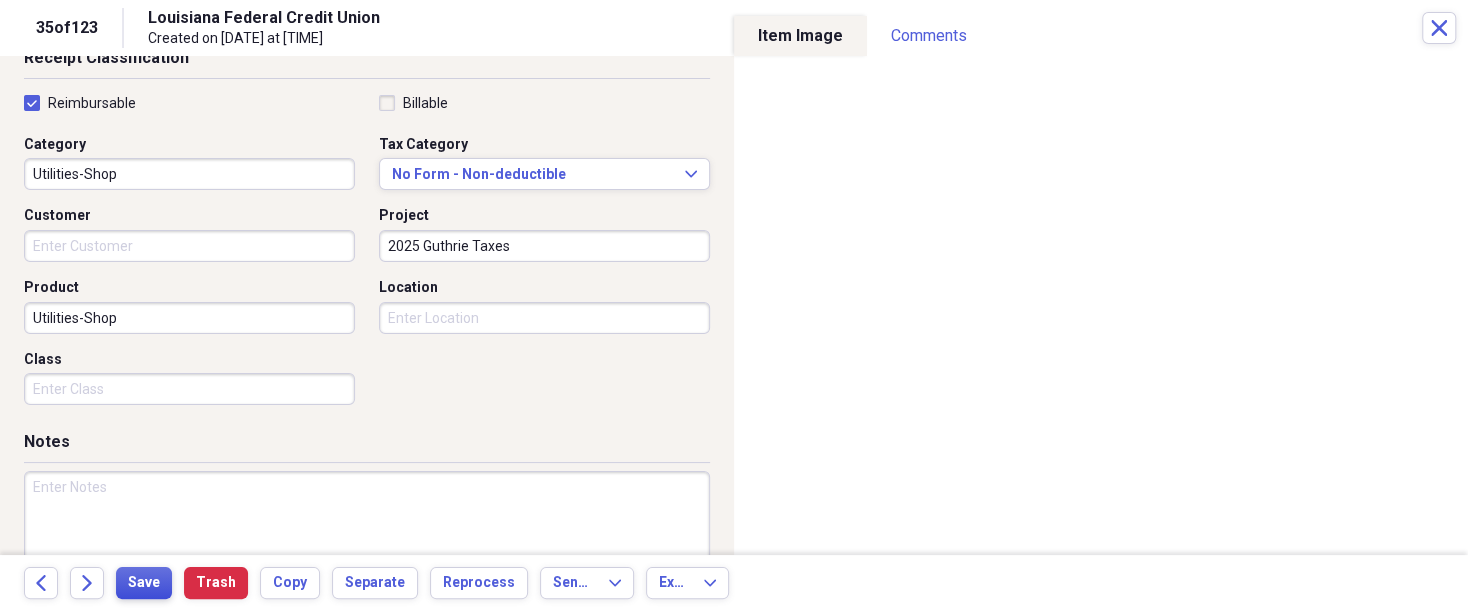 click on "Save" at bounding box center (144, 583) 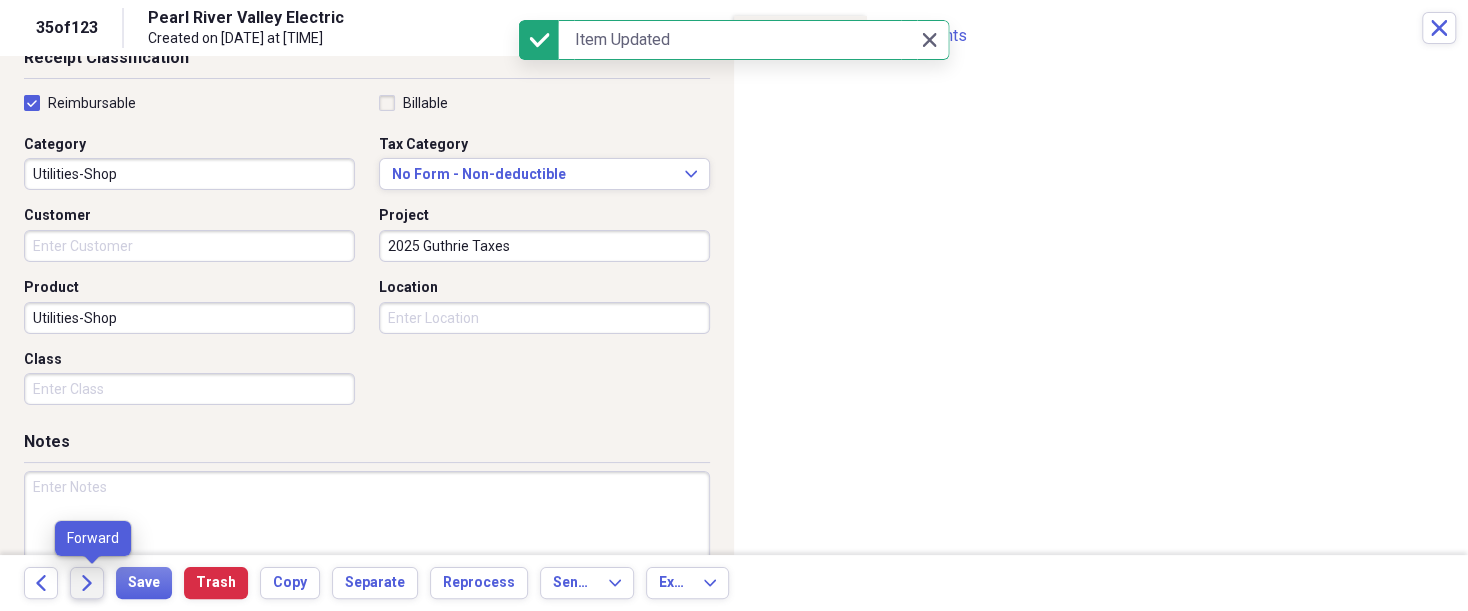click on "Forward" 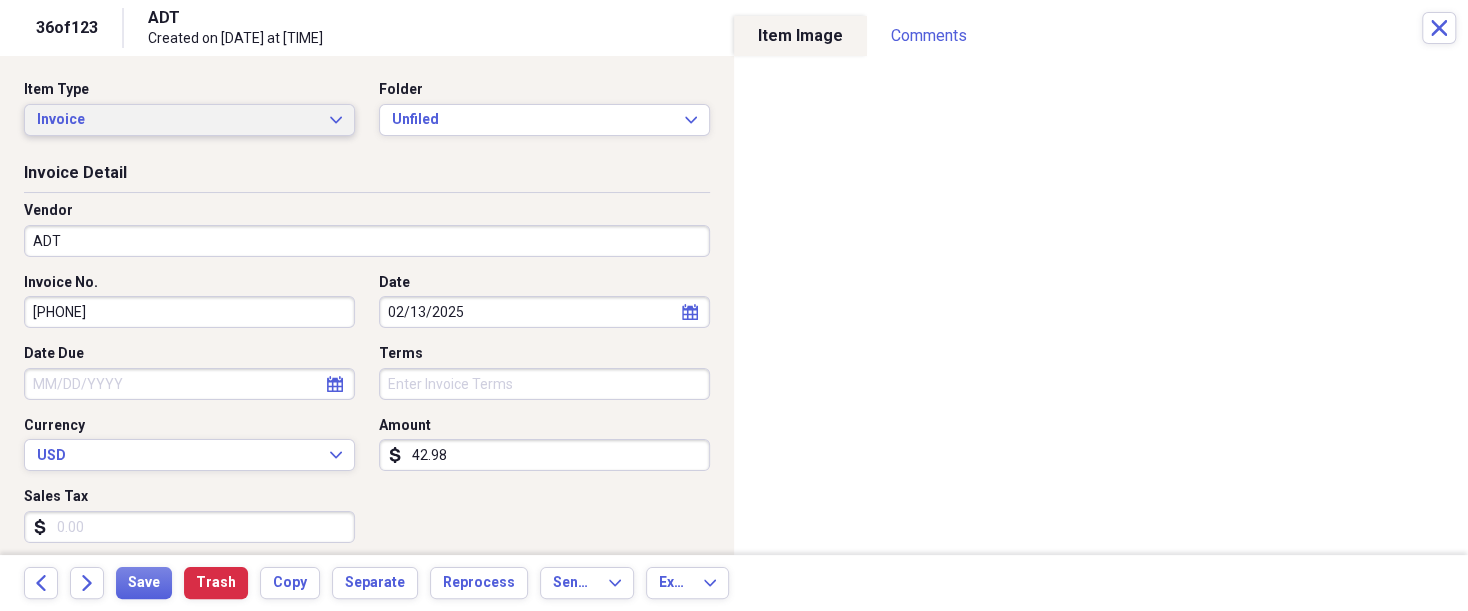 click on "Expand" 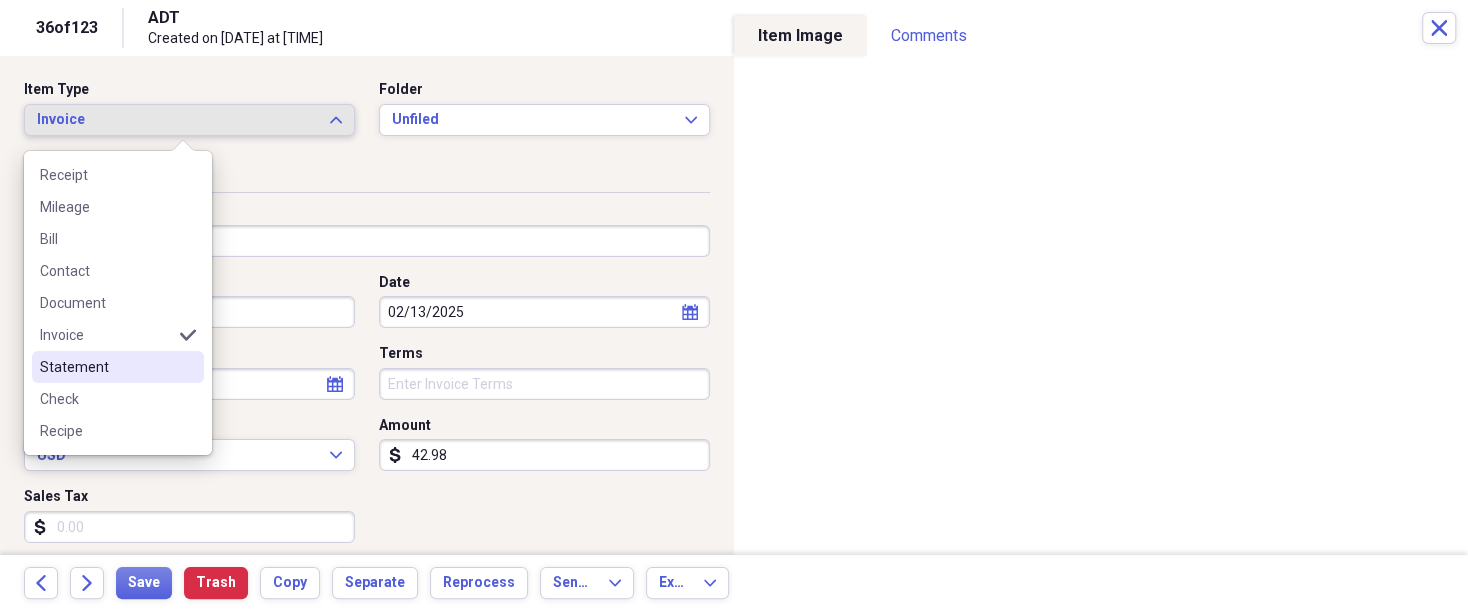 click on "Statement" at bounding box center [106, 367] 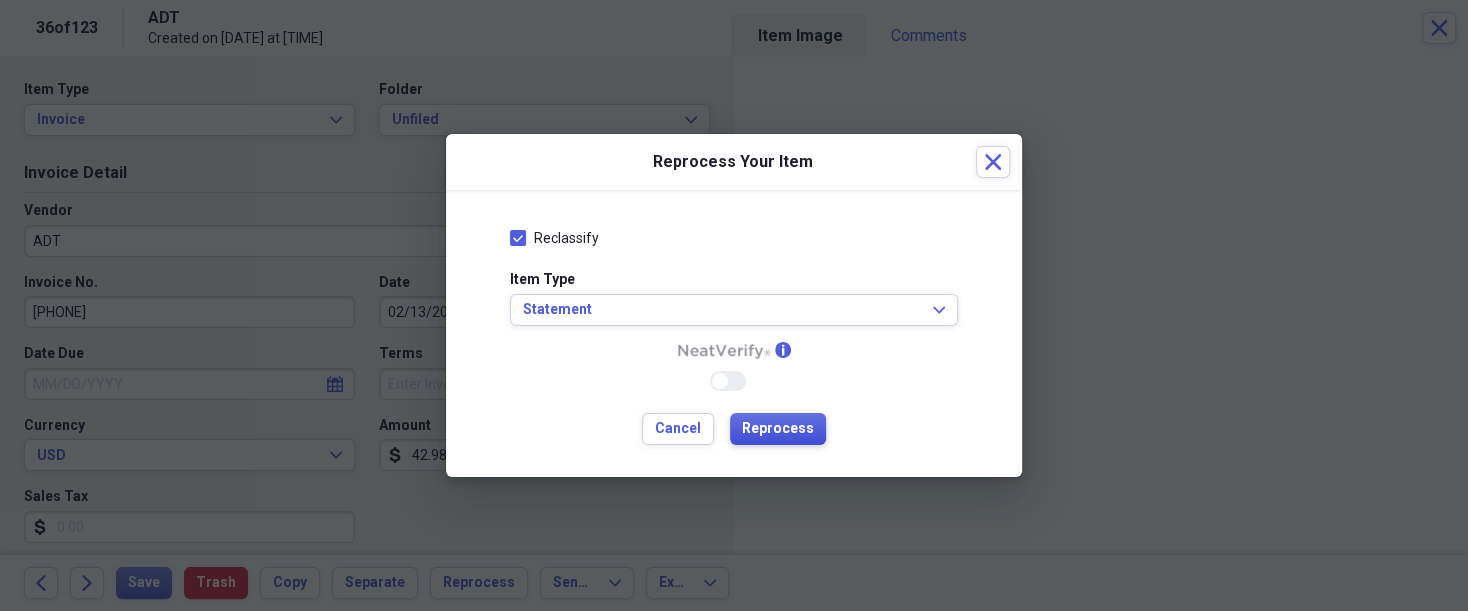 click on "Reprocess" at bounding box center [778, 429] 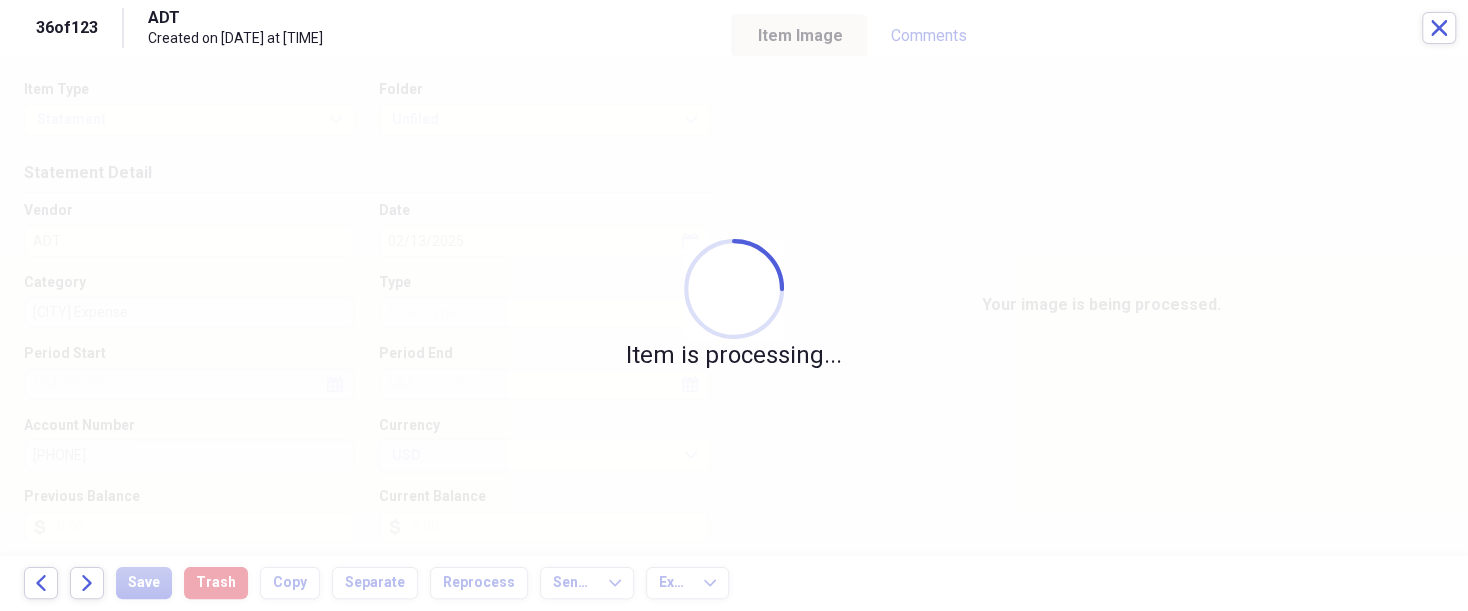 type on "42.98" 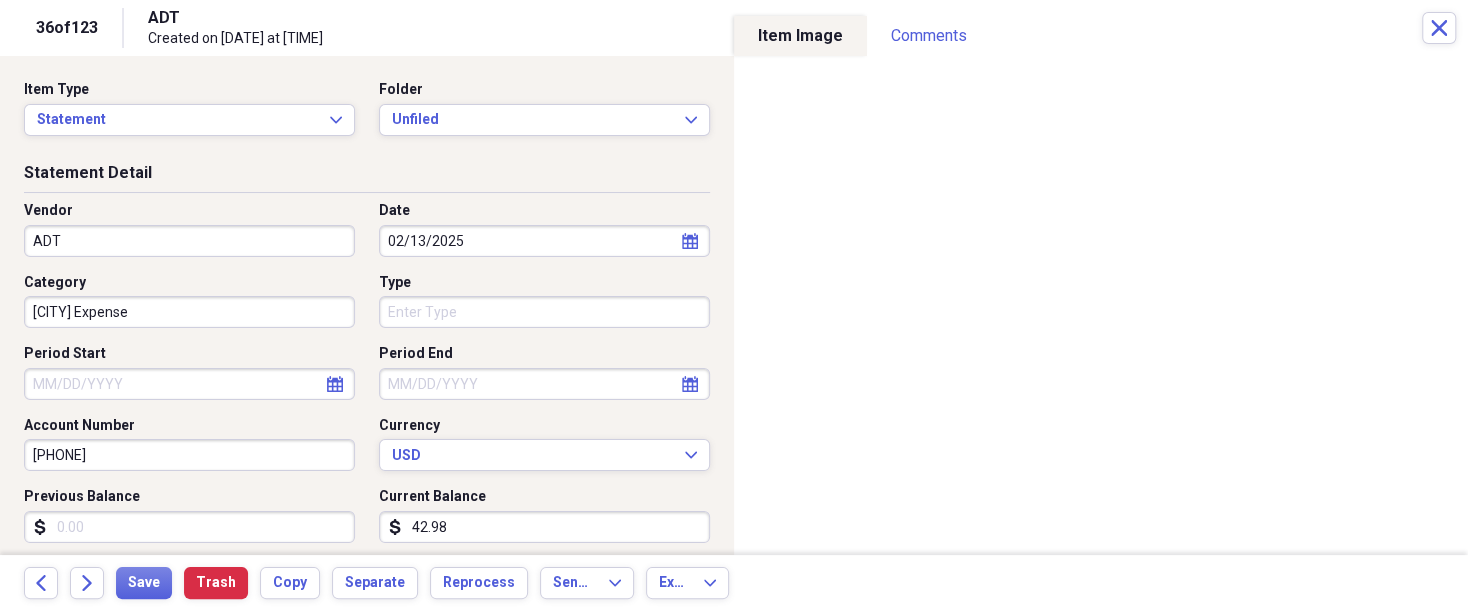 click 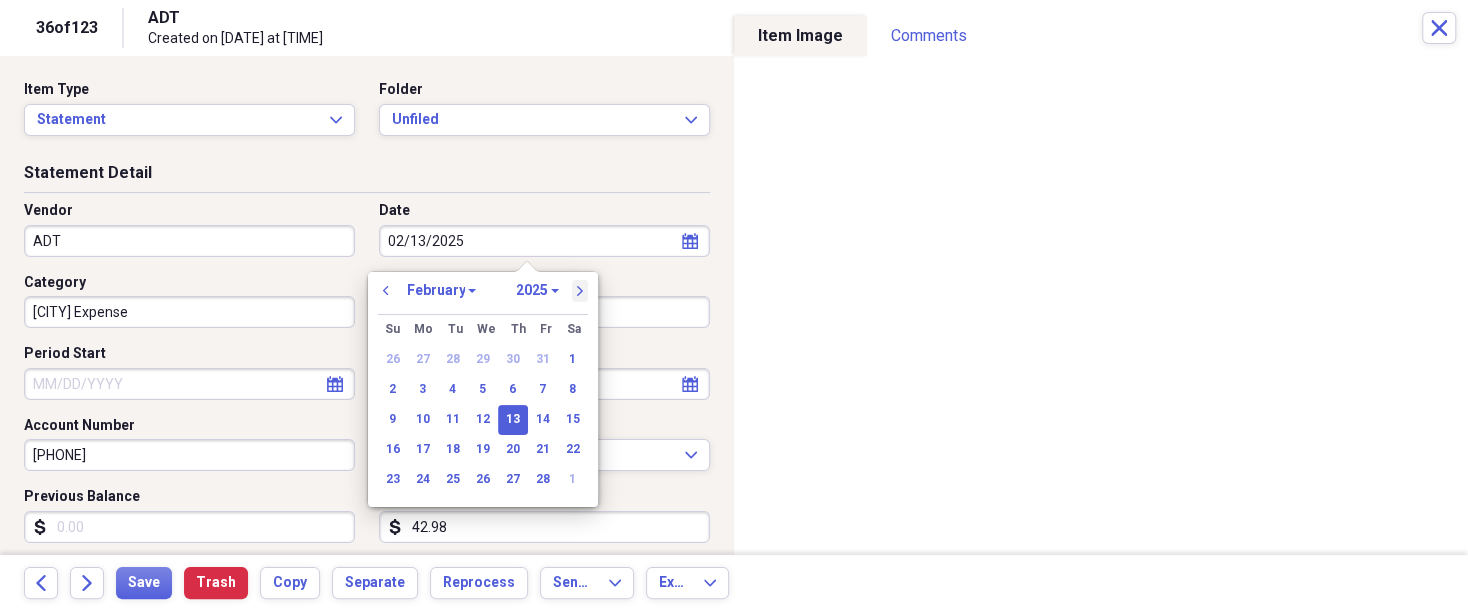 click on "next" at bounding box center (580, 291) 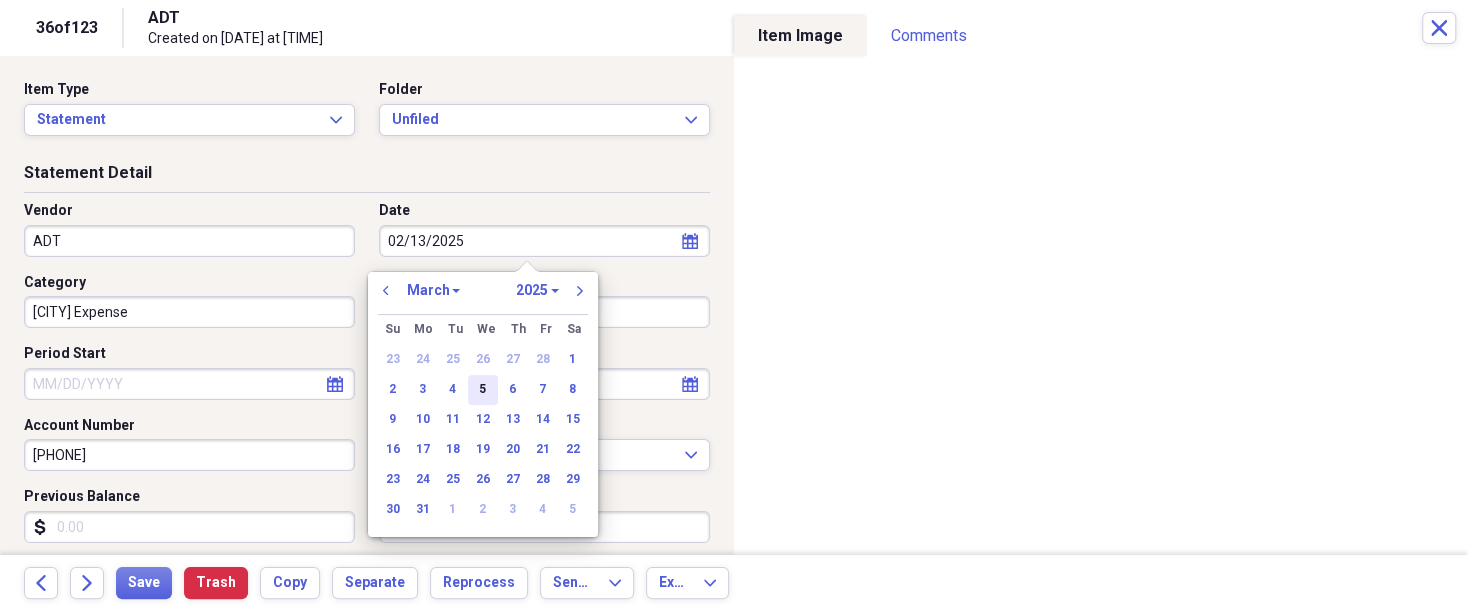 click on "5" at bounding box center [483, 390] 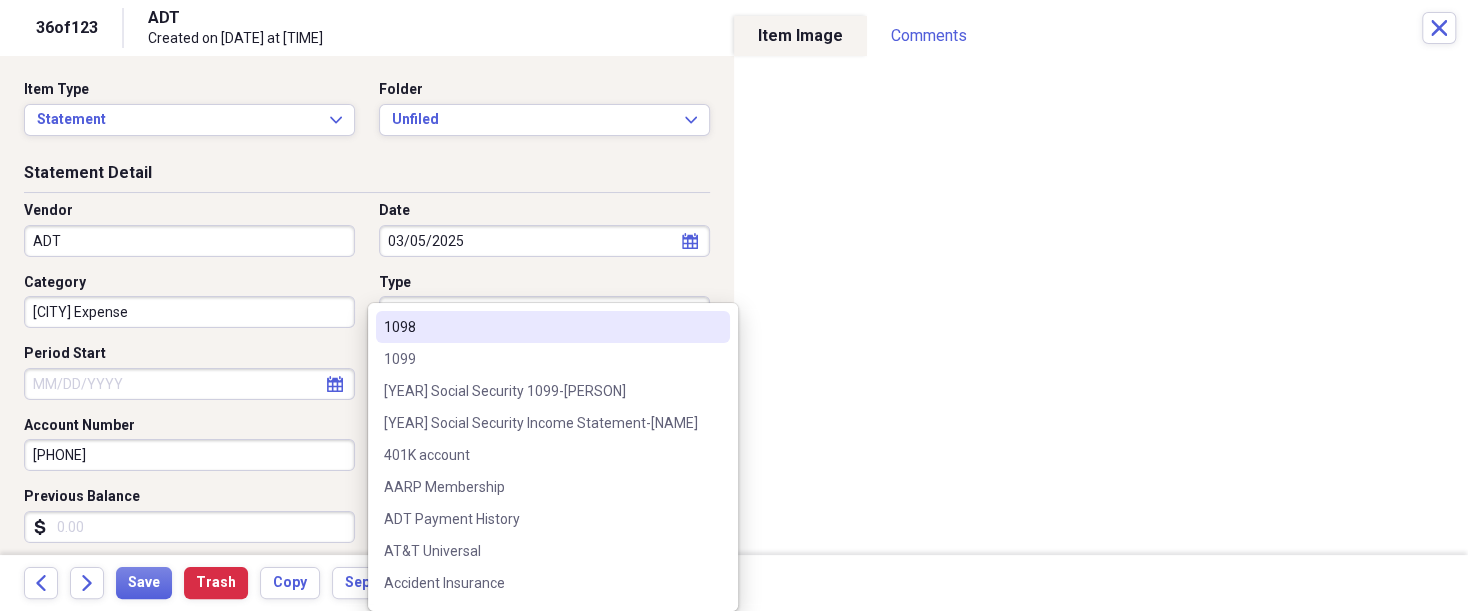 click on "Organize My Files 88 Collapse Unfiled Needs Review 88 Unfiled All Files Unfiled Unfiled Unfiled Saved Reports Collapse My Cabinet [PERSON]'s Cabinet Add Folder Expand Folder 2018 Taxes Add Folder Expand Folder 2019 Taxes Add Folder Expand Folder 2020 Taxes Add Folder Expand Folder 2021 Taxes Add Folder Expand Folder 2022 Taxes Add Folder Expand Folder 2023 Taxes Add Folder Expand Folder 2024 Taxes Add Folder Expand Folder 2025 Taxes Add Folder Expand Folder Attorney Case Expenses Add Folder Folder Belize Add Folder Expand Folder Documents Add Folder Expand Folder Files from Cloud Add Folder Folder Insurance Policies Add Folder Folder Sale of LaPlace Property Add Folder Folder [PERSON]'s Social Security Information Add Folder Folder [PERSON]'s Social Security Information Add Folder Folder unviewed receipts Add Folder Folder Wellcare Prescription Drug Application Add Folder Collapse Trash Trash Folder 11/25/19-12/24/20 Statement Folder 12/17/19-1/16/20 Statement Folder 12/25/19-1/24/20 Statement Folder Folder Folder" at bounding box center (734, 305) 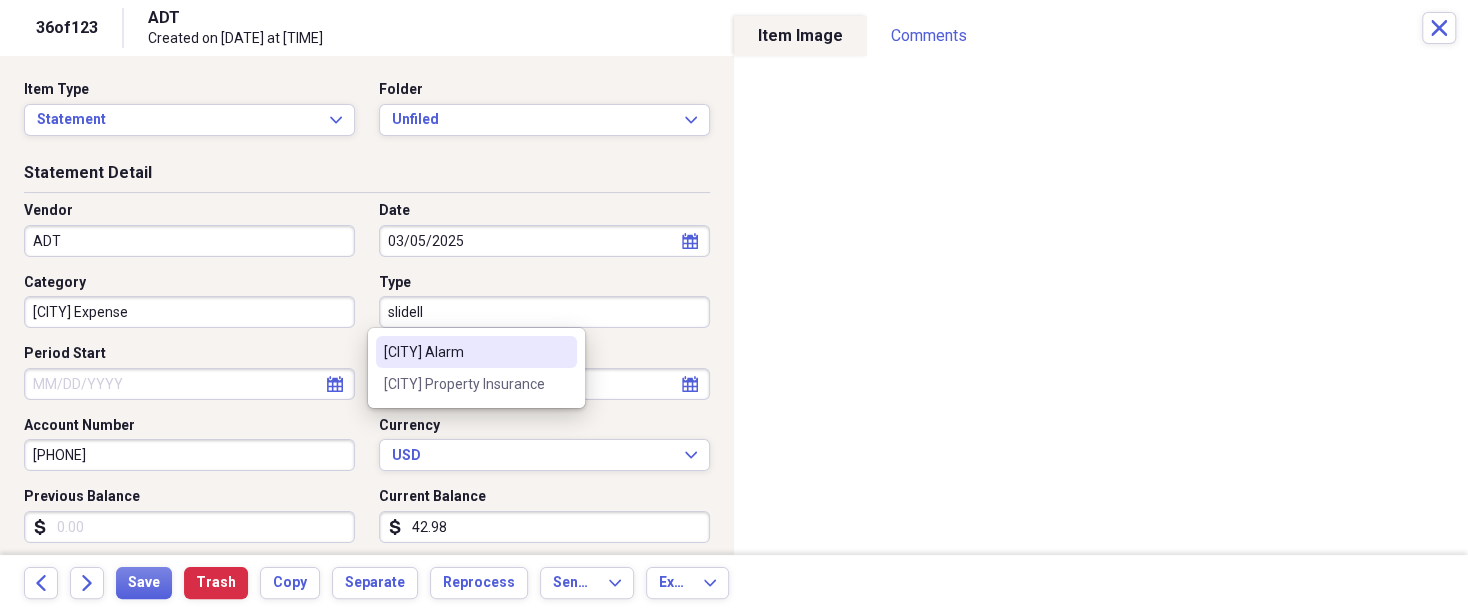 click on "[CITY] Alarm" at bounding box center [464, 352] 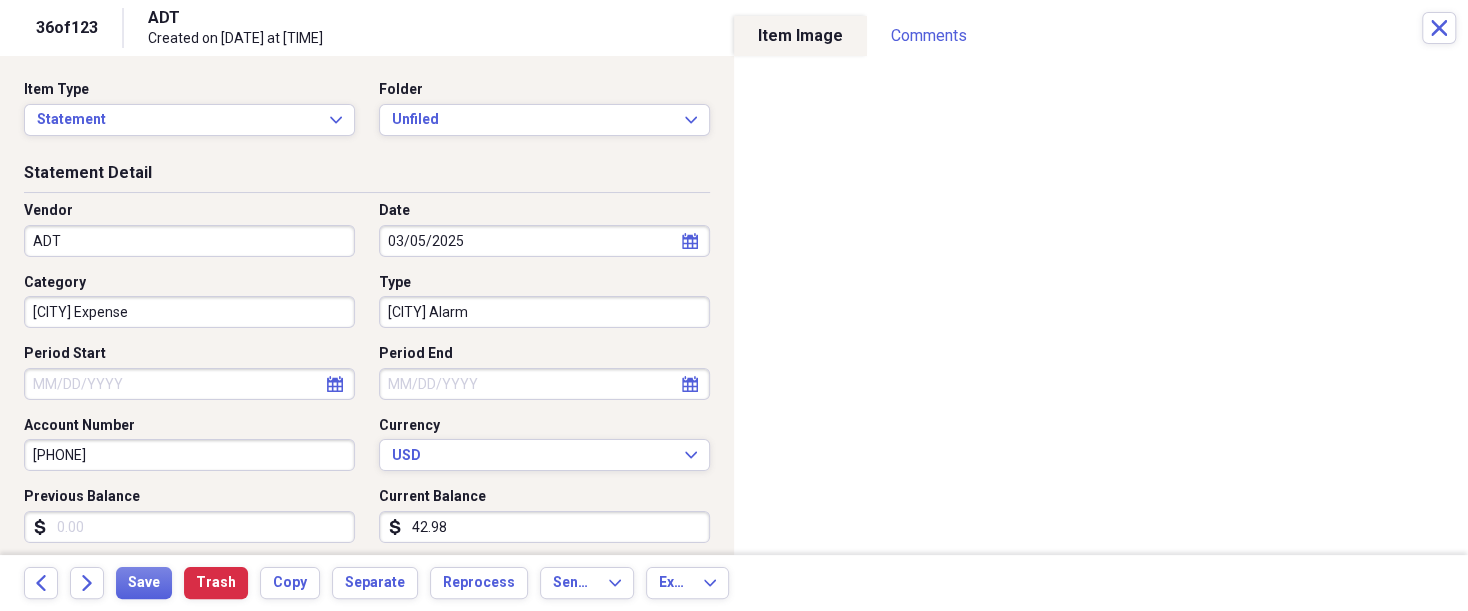 select on "7" 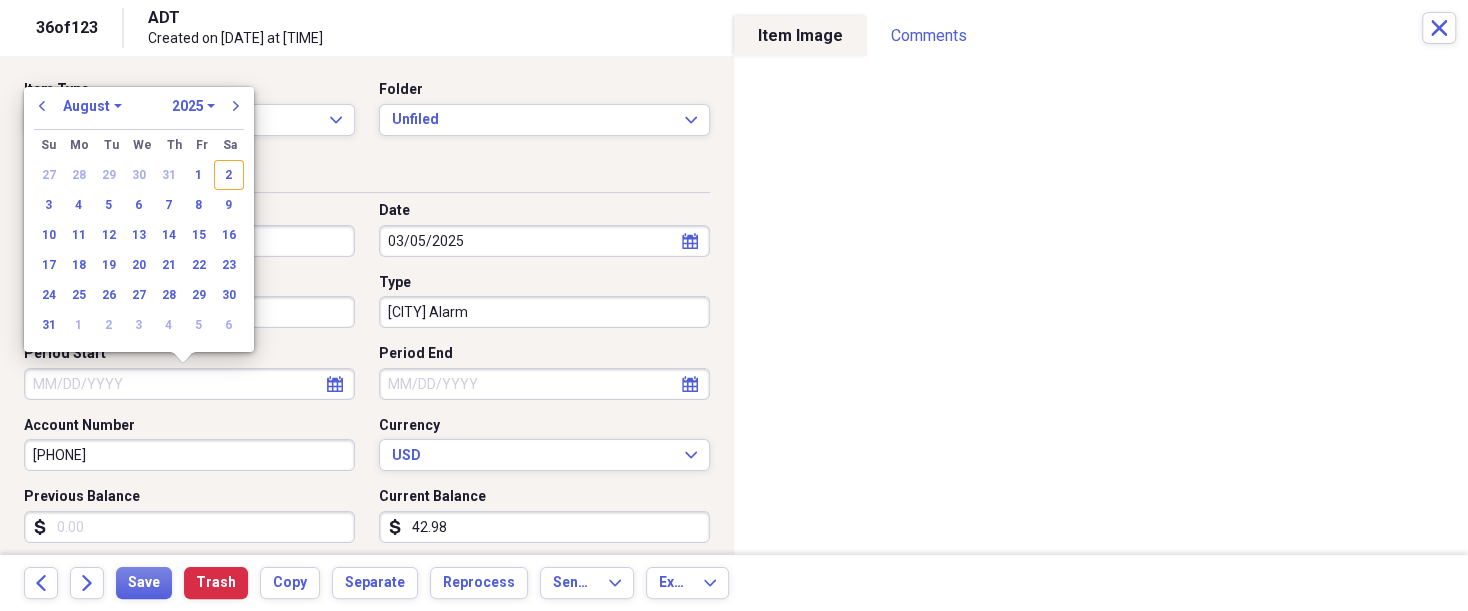 click on "Period Start" at bounding box center (189, 384) 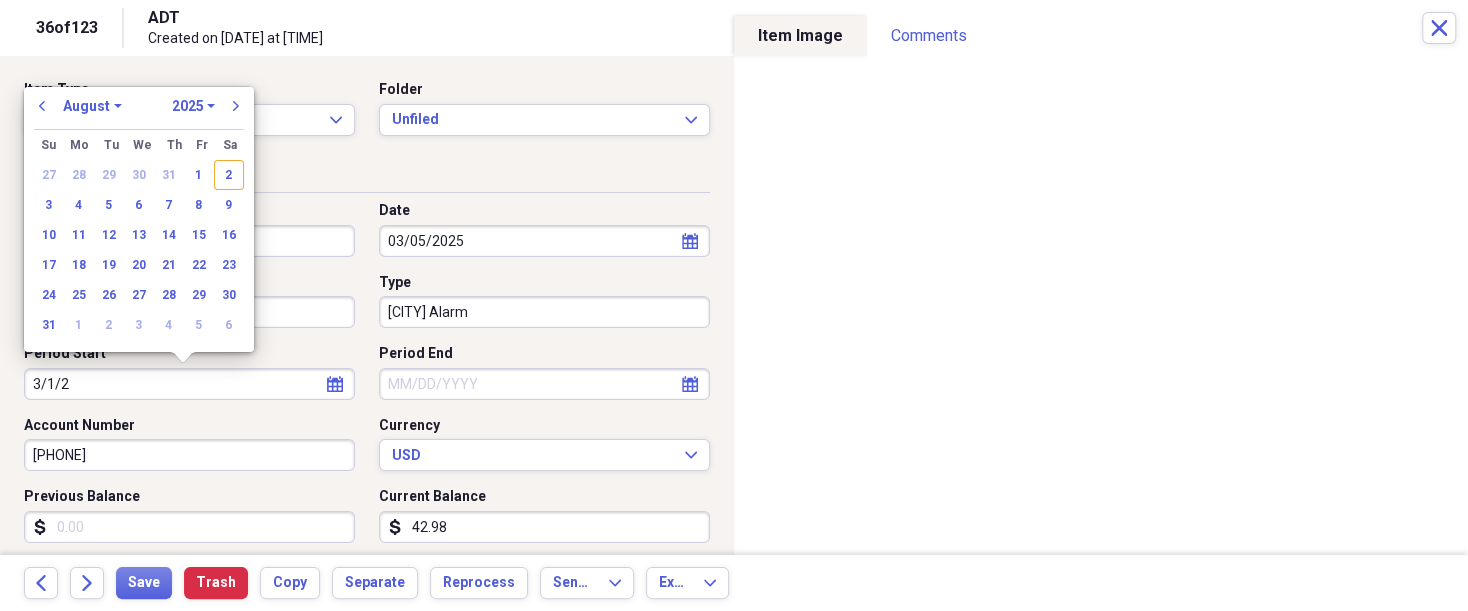 type on "[DATE]/[NUMBER]" 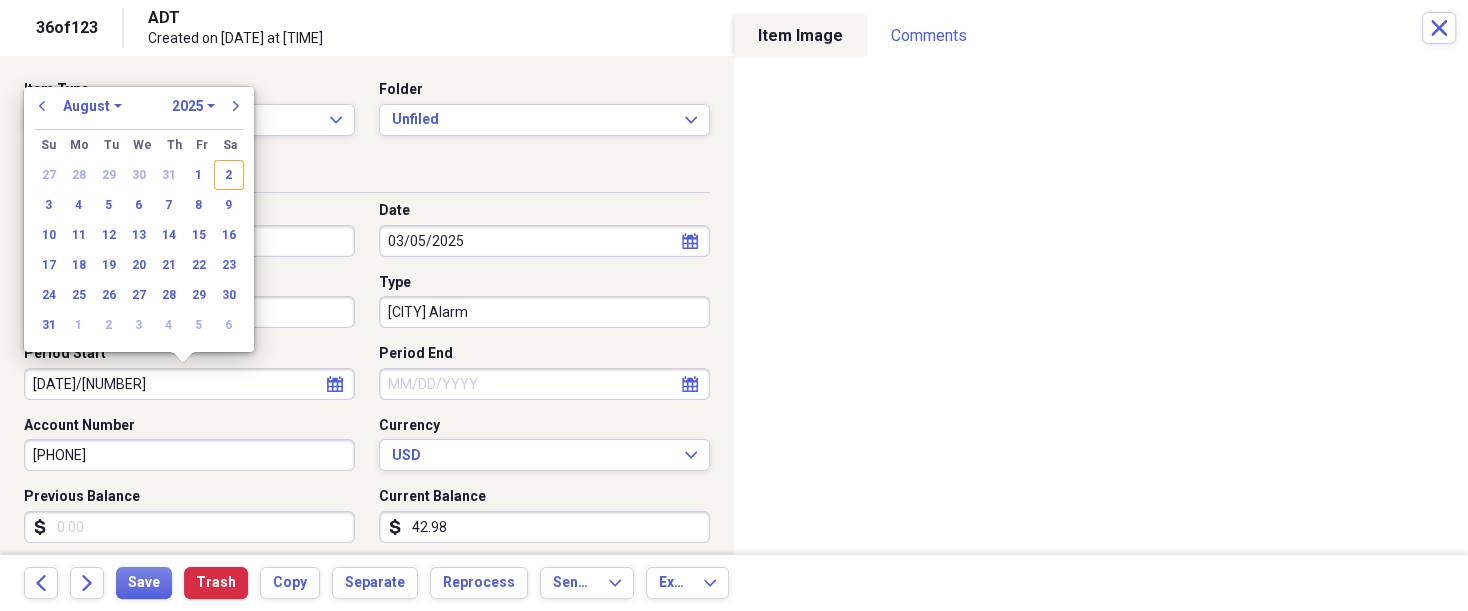 select on "2" 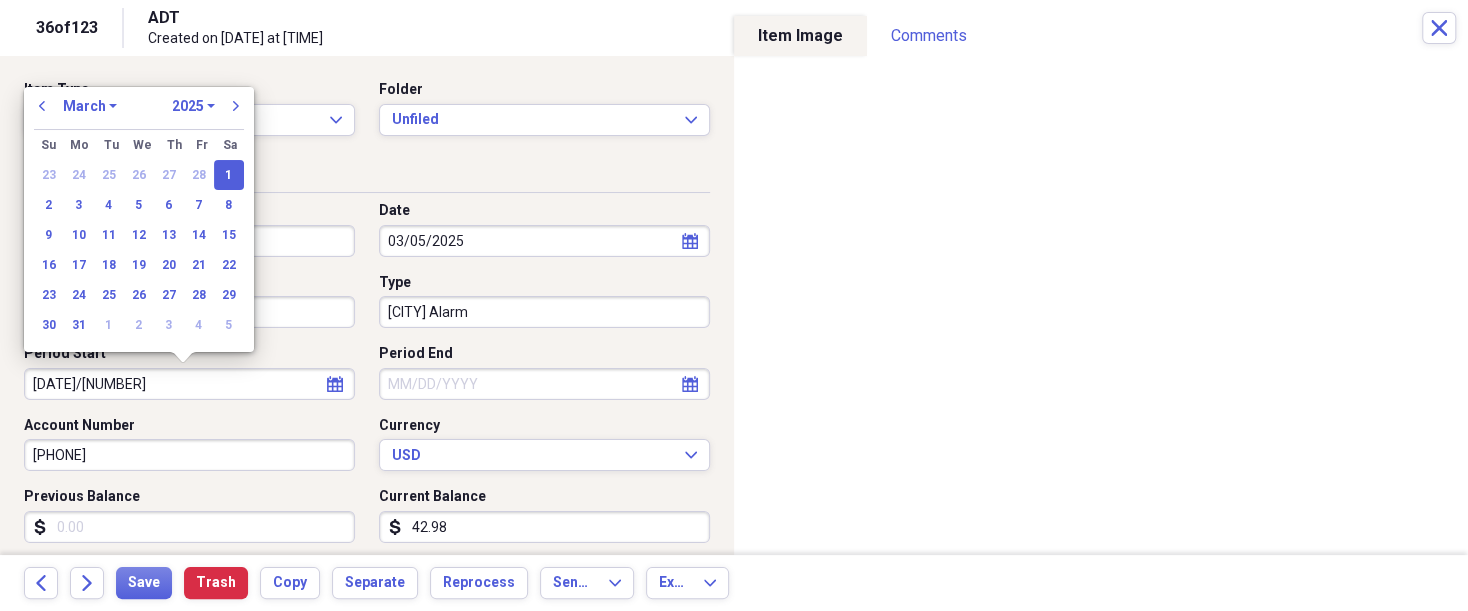 type on "03/01/2025" 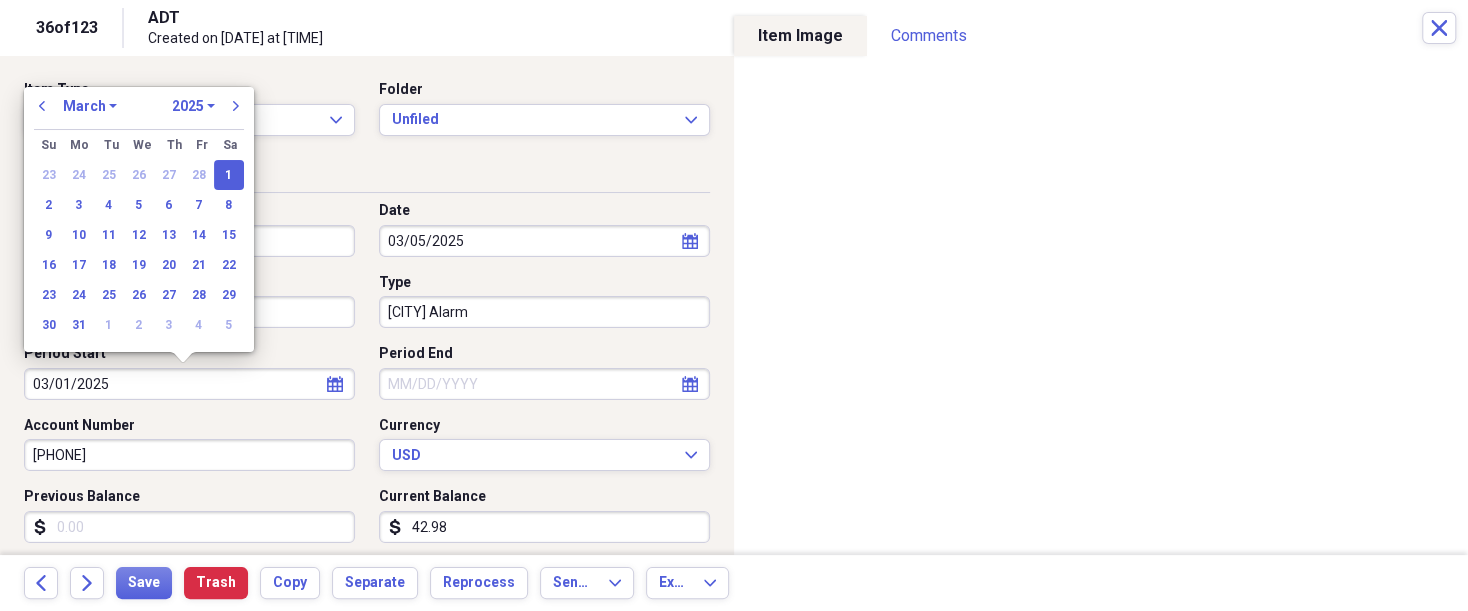 click on "1" at bounding box center (229, 175) 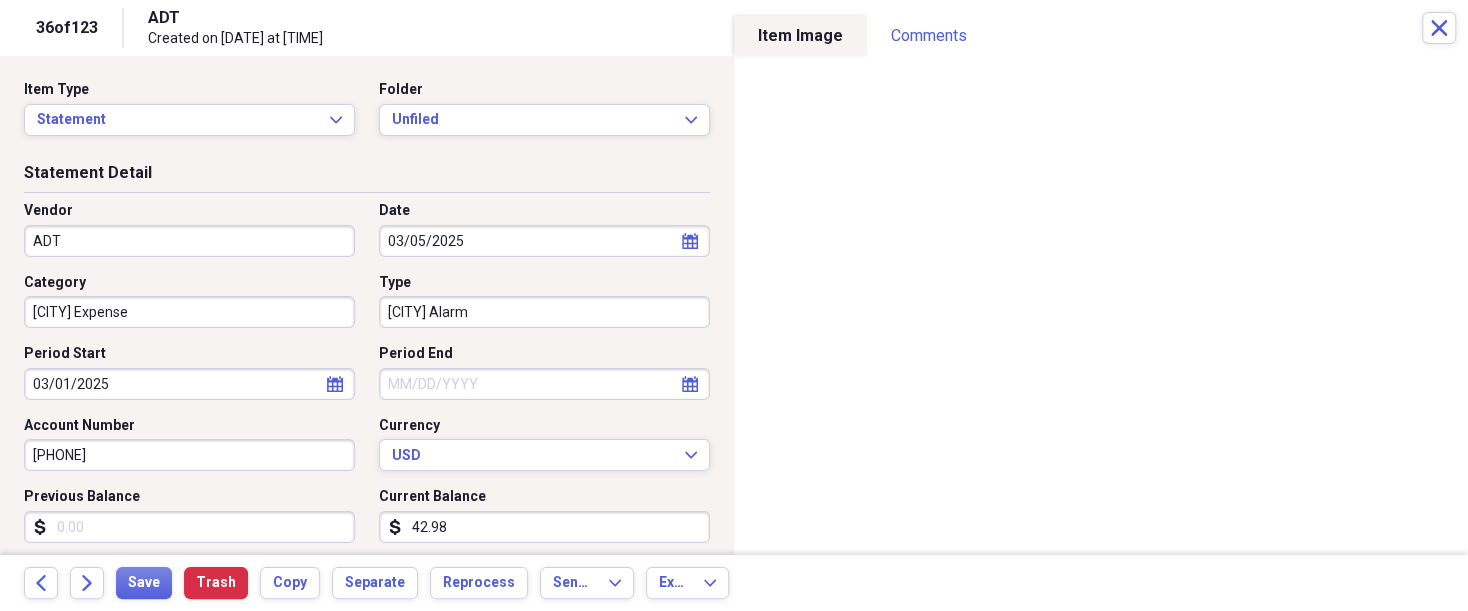 select on "7" 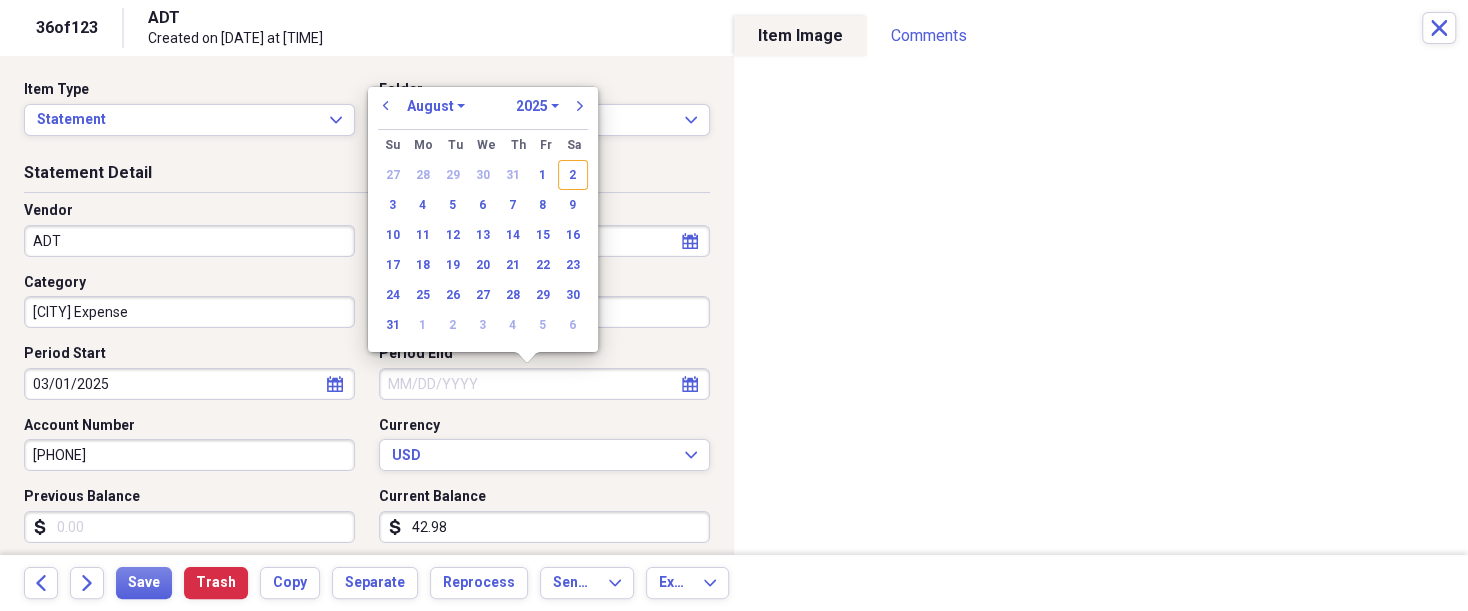 click on "Period End" at bounding box center (544, 384) 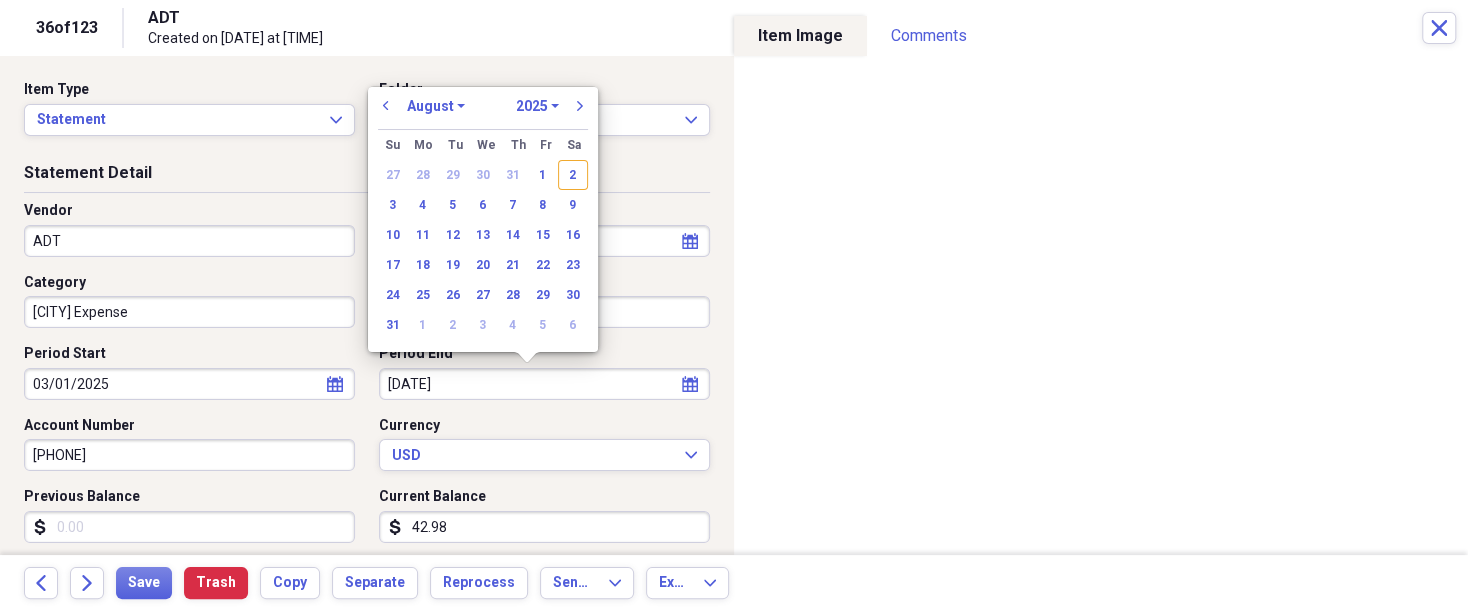 click on "[DATE]" at bounding box center [544, 384] 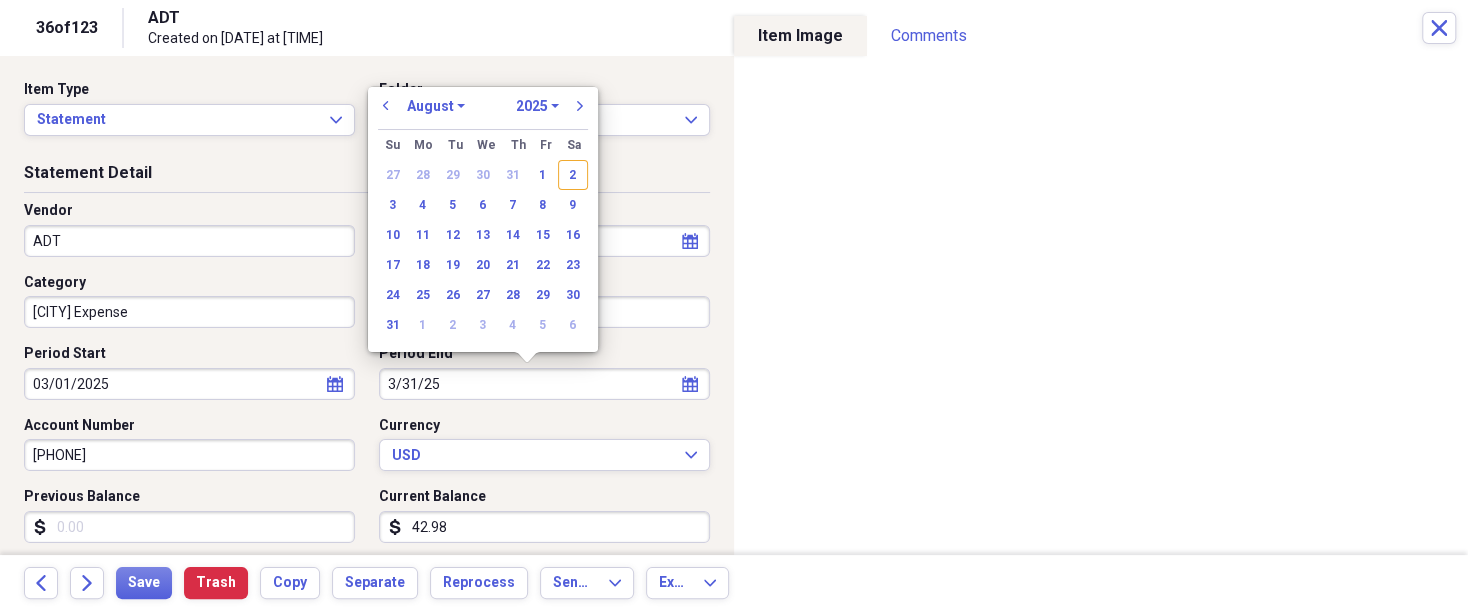 select on "2" 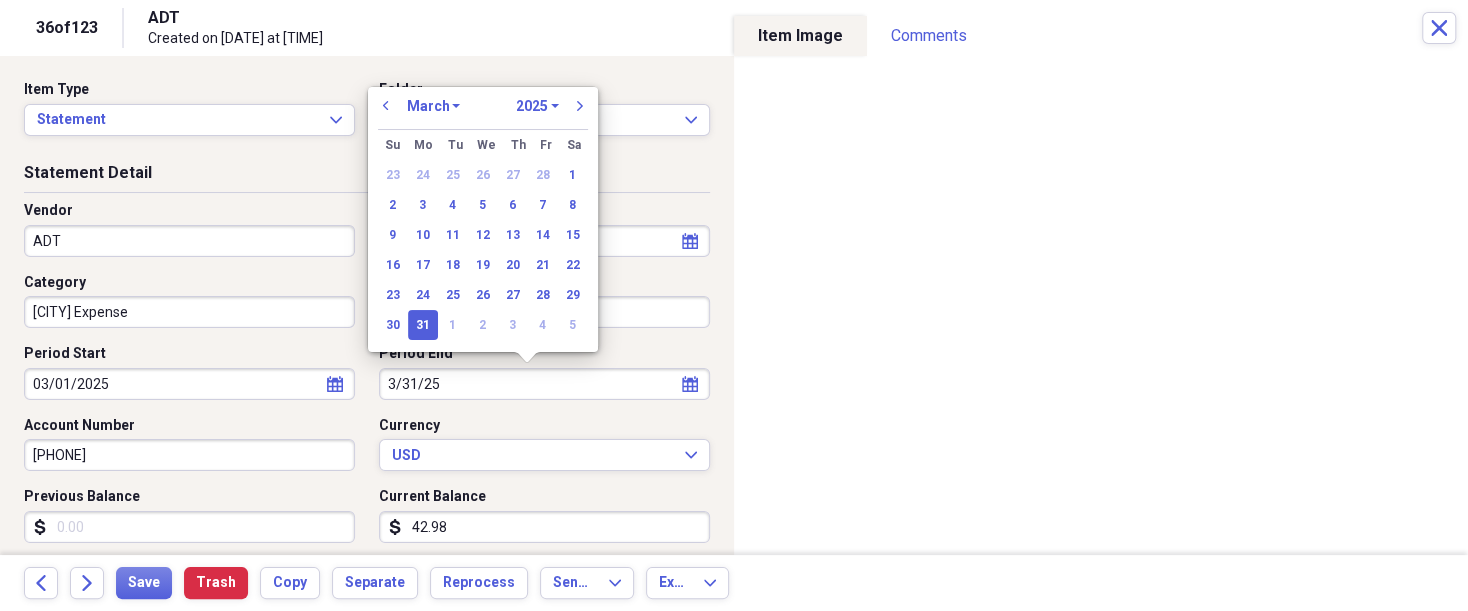 type on "03/31/2025" 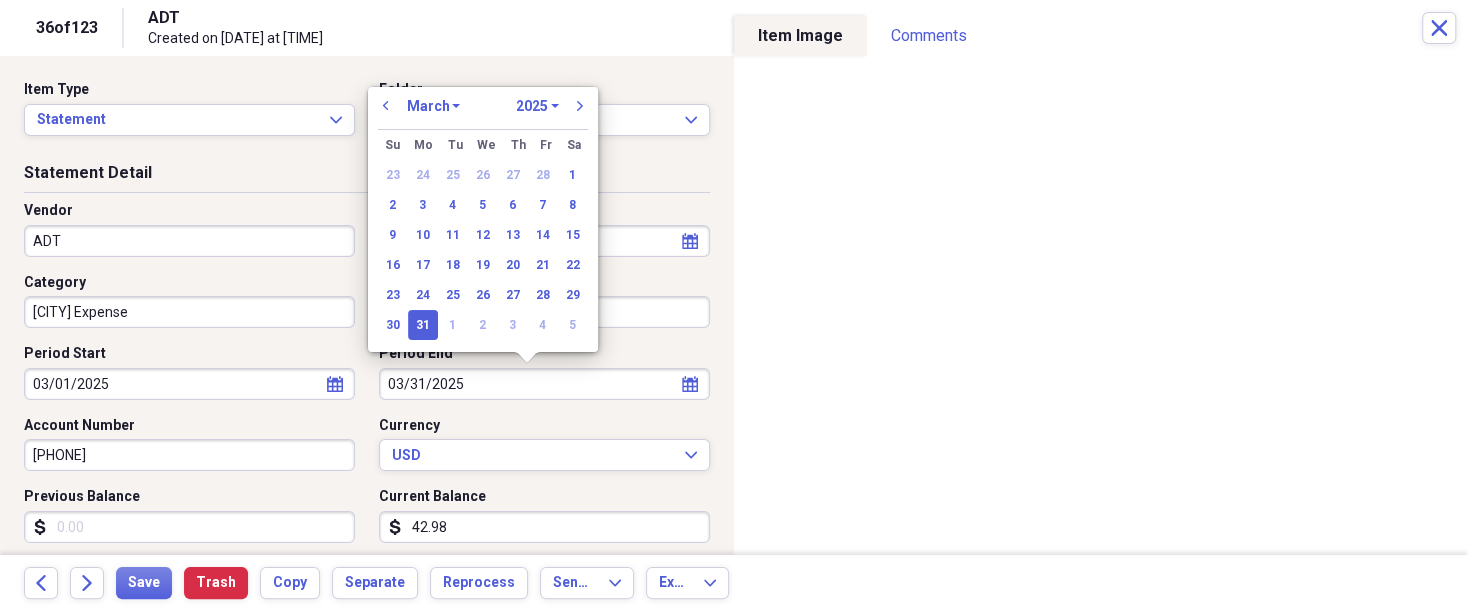 click on "31" at bounding box center (423, 325) 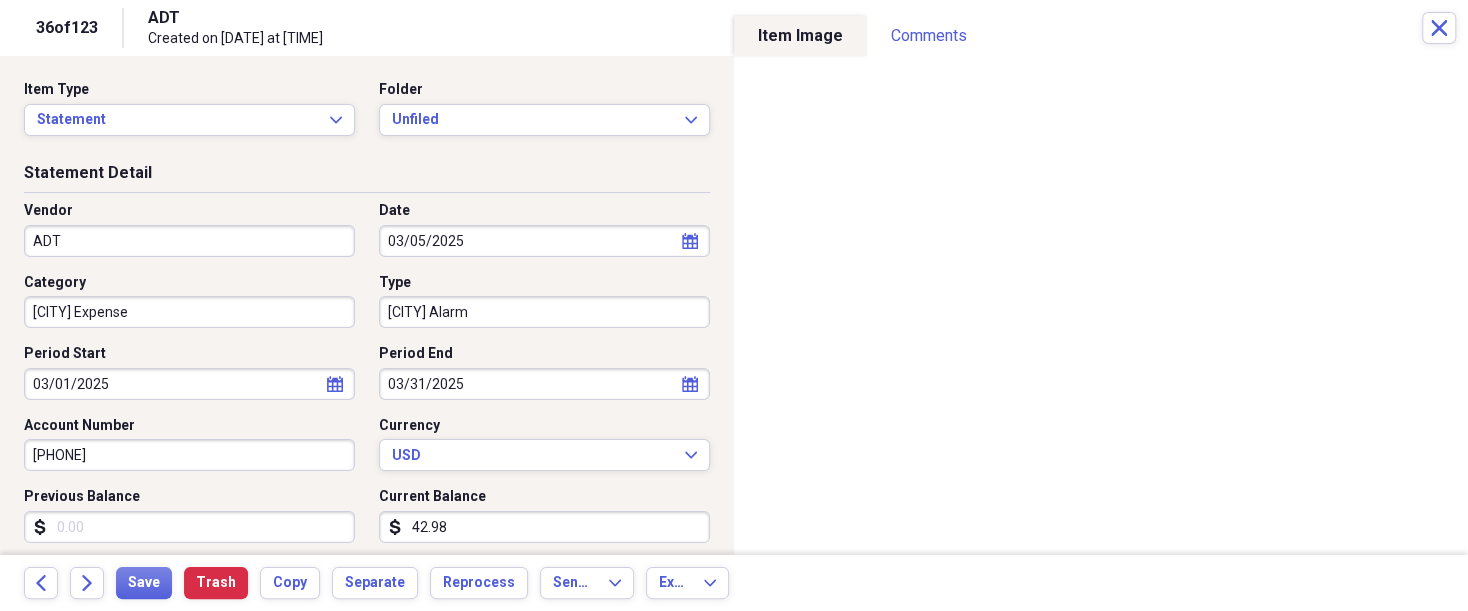 click on "Previous Balance" at bounding box center (189, 527) 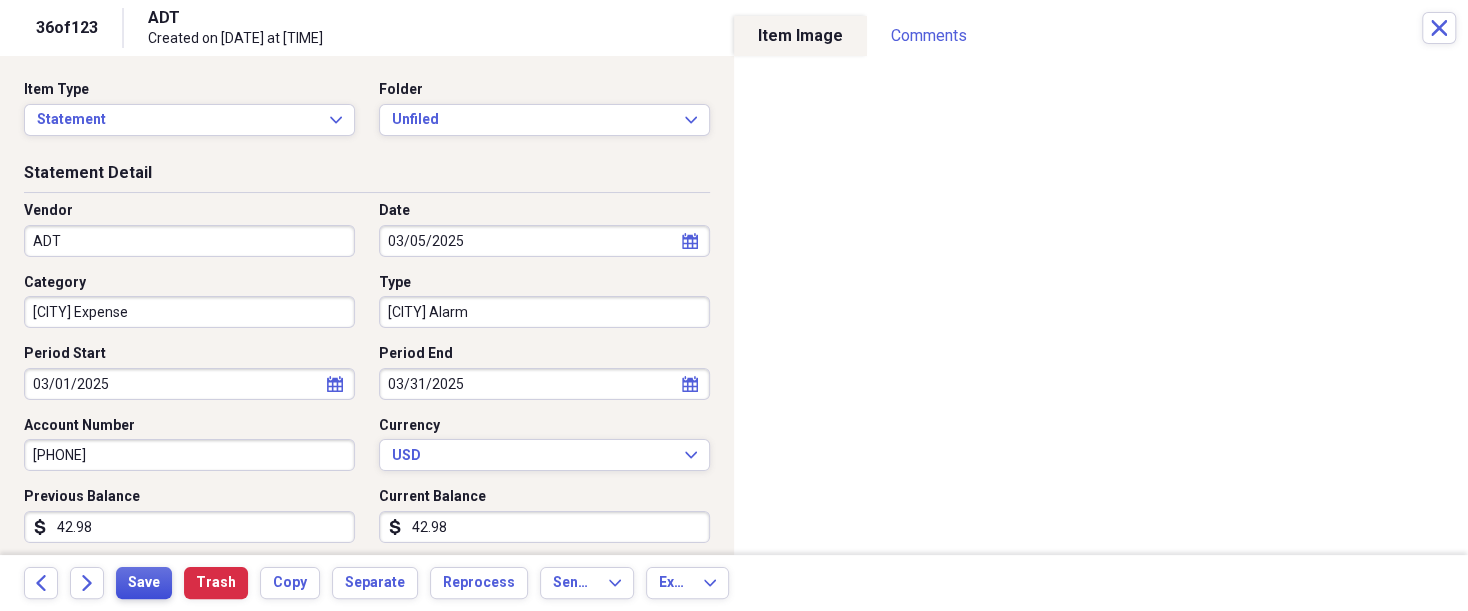 type on "42.98" 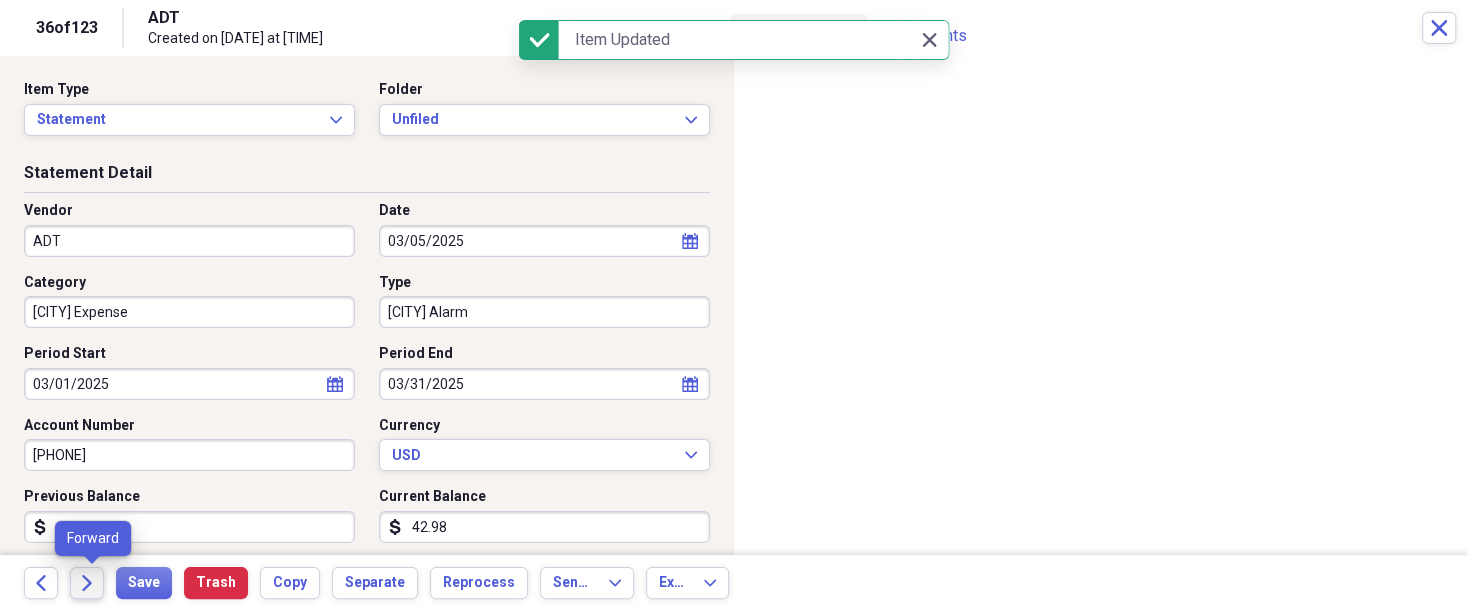 click on "Forward" 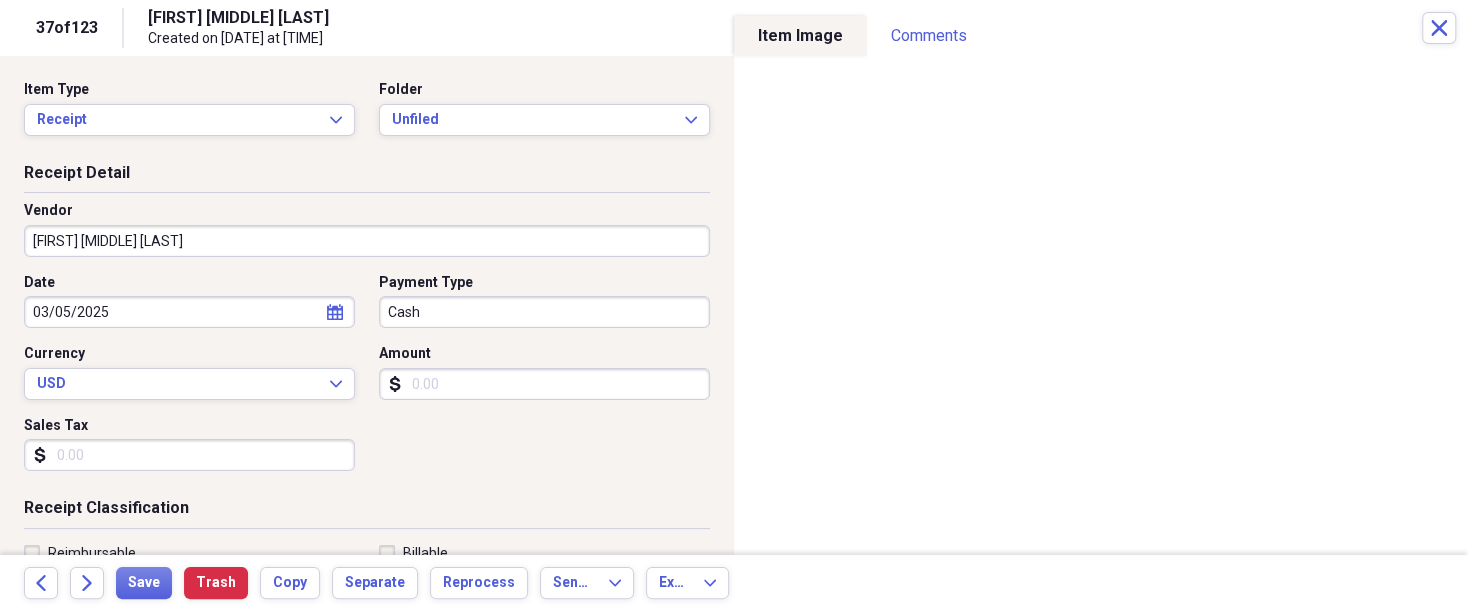 click on "[FIRST] [MIDDLE] [LAST]" at bounding box center [367, 241] 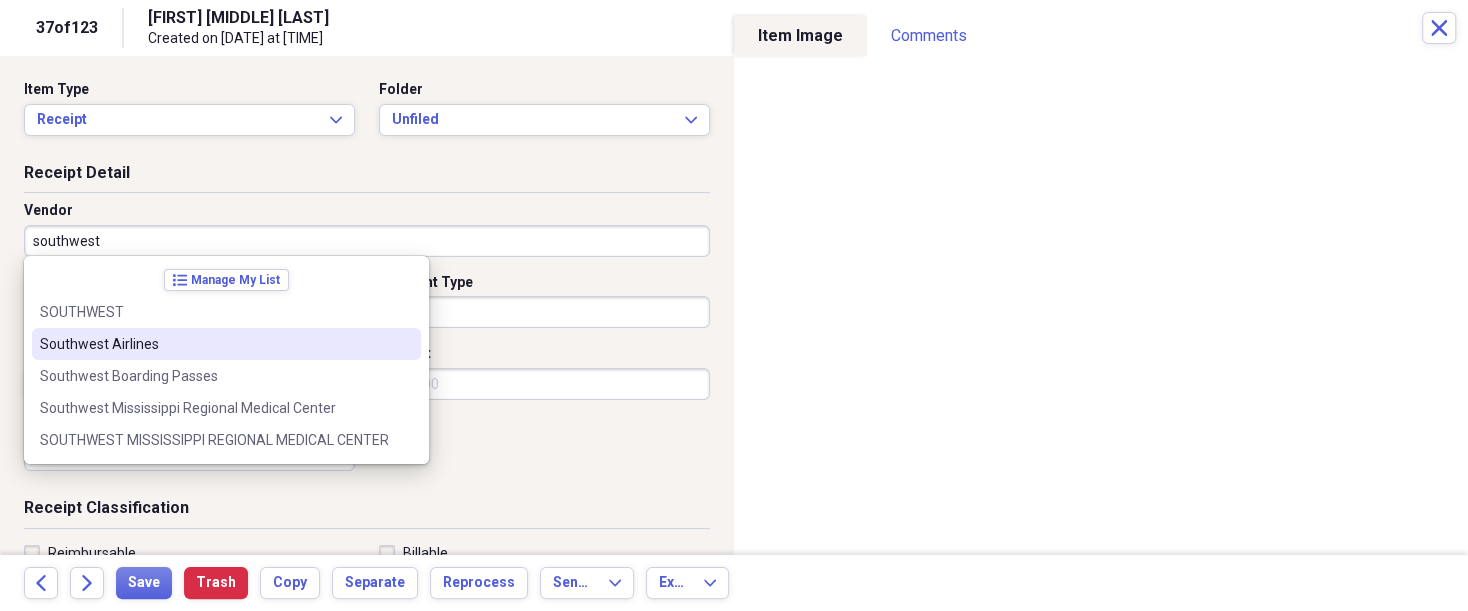 click on "Southwest Airlines" at bounding box center (214, 344) 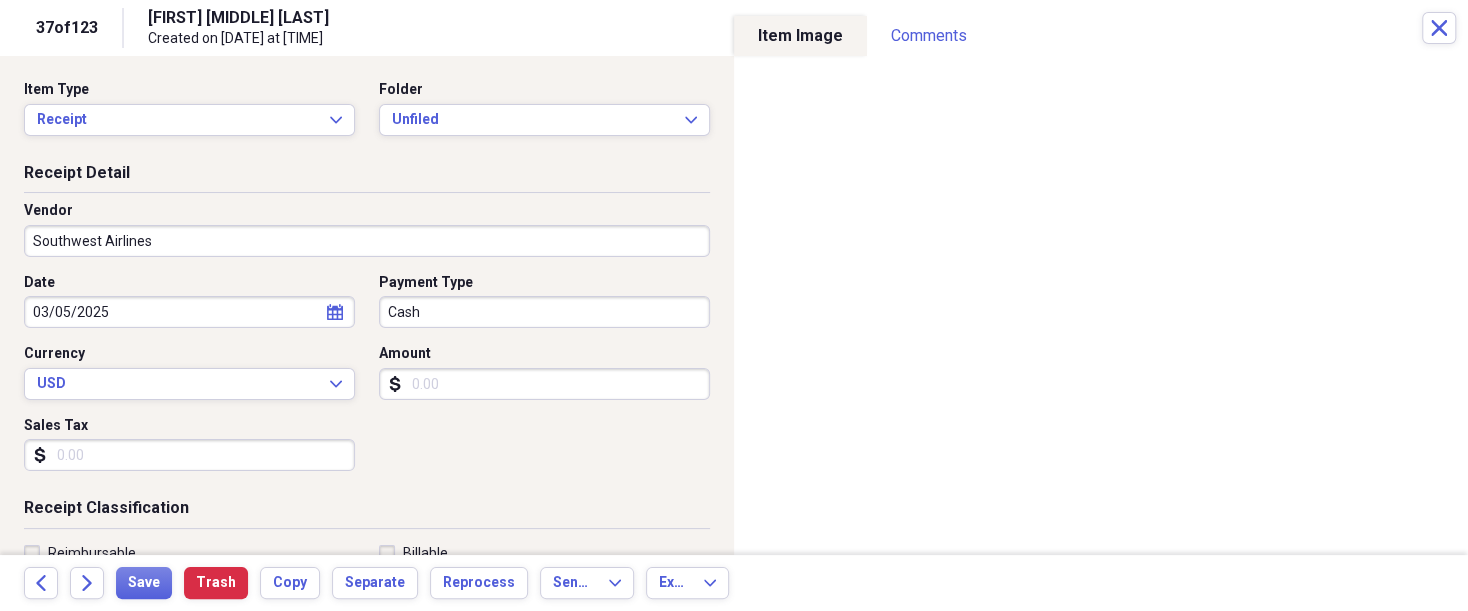 type on "Belize Air Fare" 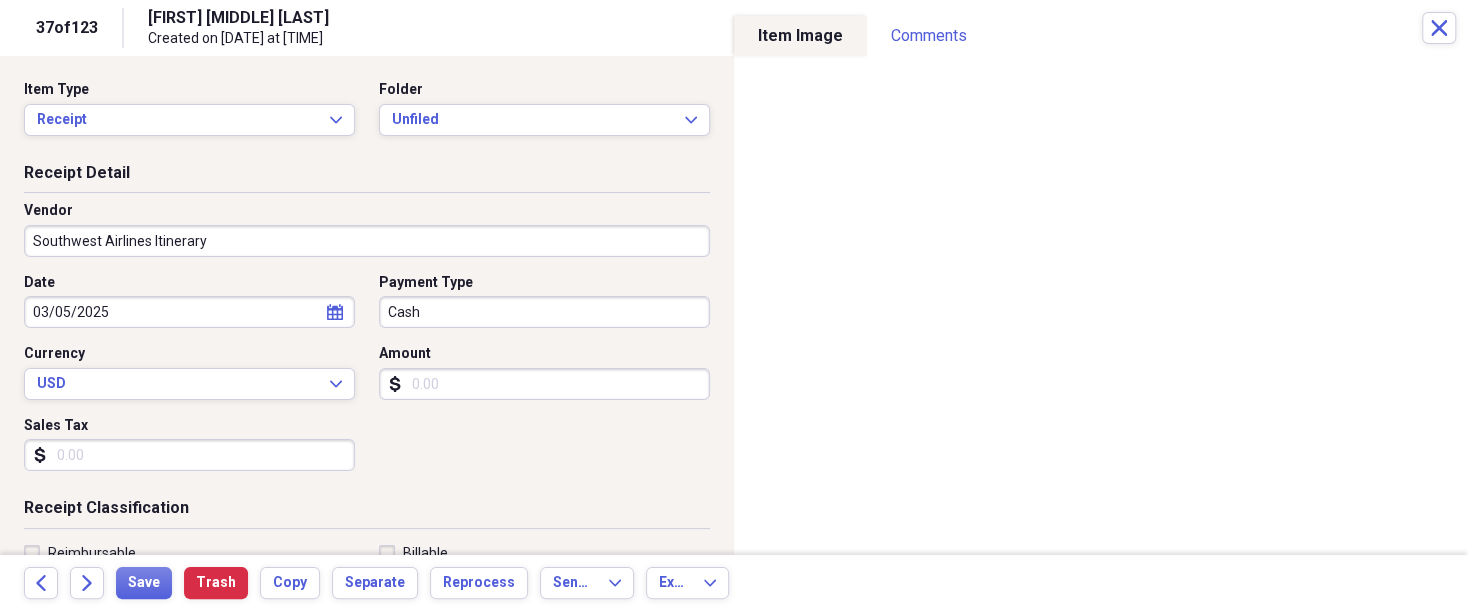 type on "Southwest Airlines Itinerary" 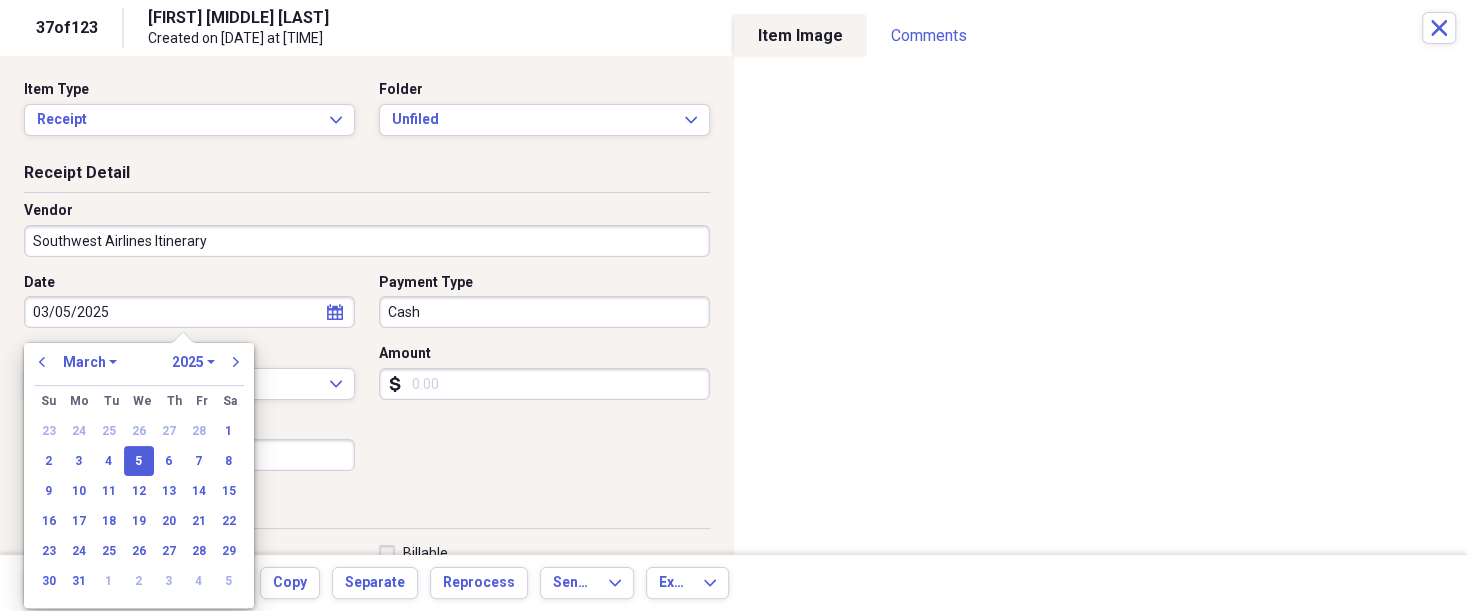 click on "03/05/2025" at bounding box center (189, 312) 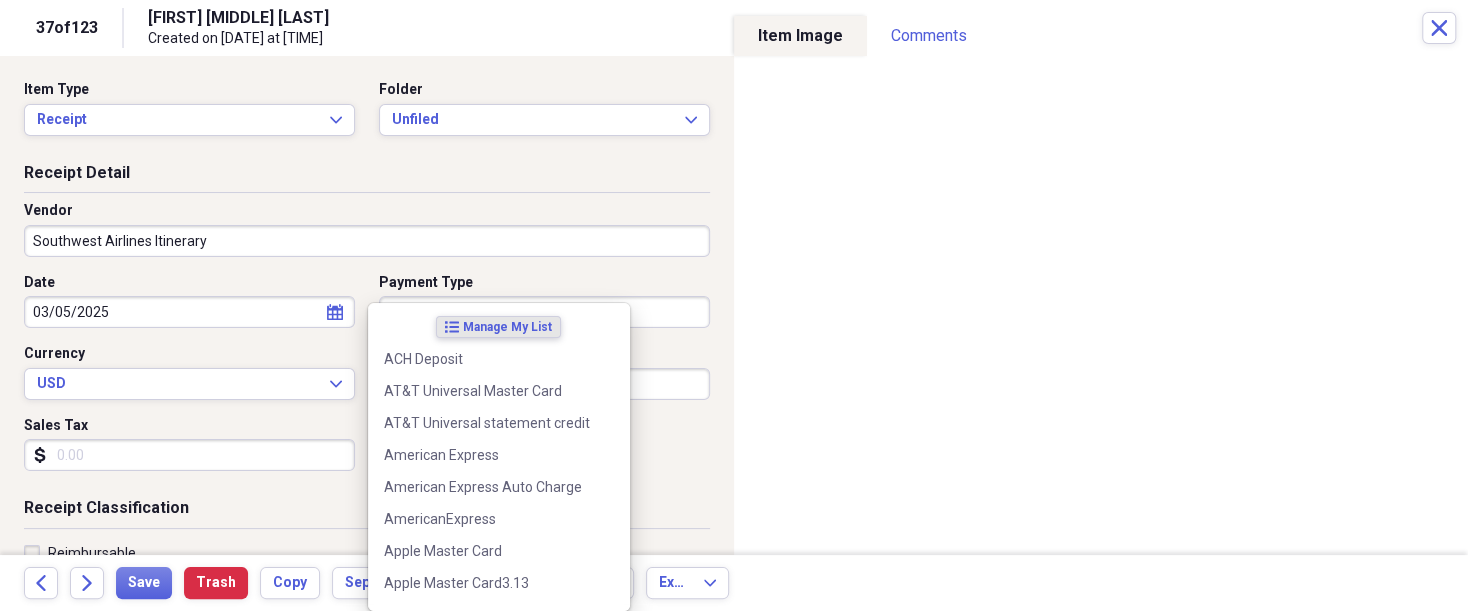 click on "Organize My Files 86 Collapse Unfiled Needs Review 86 Unfiled All Files Unfiled Unfiled Unfiled Saved Reports Collapse My Cabinet THERESA's Cabinet Add Folder Expand Folder 2018 Taxes Add Folder Expand Folder 2019 Taxes Add Folder Expand Folder 2020 Taxes Add Folder Expand Folder 2021 Taxes Add Folder Expand Folder 2022 Taxes Add Folder Expand Folder 2023 Taxes Add Folder Expand Folder 2024 Taxes Add Folder Expand Folder 2025 Taxes Add Folder Expand Folder Attorney Case Expenses Add Folder Folder [COUNTRY] Add Folder Expand Folder Documents Add Folder Expand Folder Files from Cloud Add Folder Folder Insurance Policies Add Folder Folder Sale of LaPlace Property Add Folder Folder [PERSON]'s Social Security Information Add Folder Folder Theresa's Social Security Information Add Folder Folder unviewed receipts Add Folder Folder Wellcare Prescription Drug Application Add Folder Collapse Trash Trash Folder 11/25/19-12/24/20 Statement Folder 12/17/19-1/16/20 Statement Folder 12/25/19-1/24/20 Statement Folder Folder Folder" at bounding box center [734, 305] 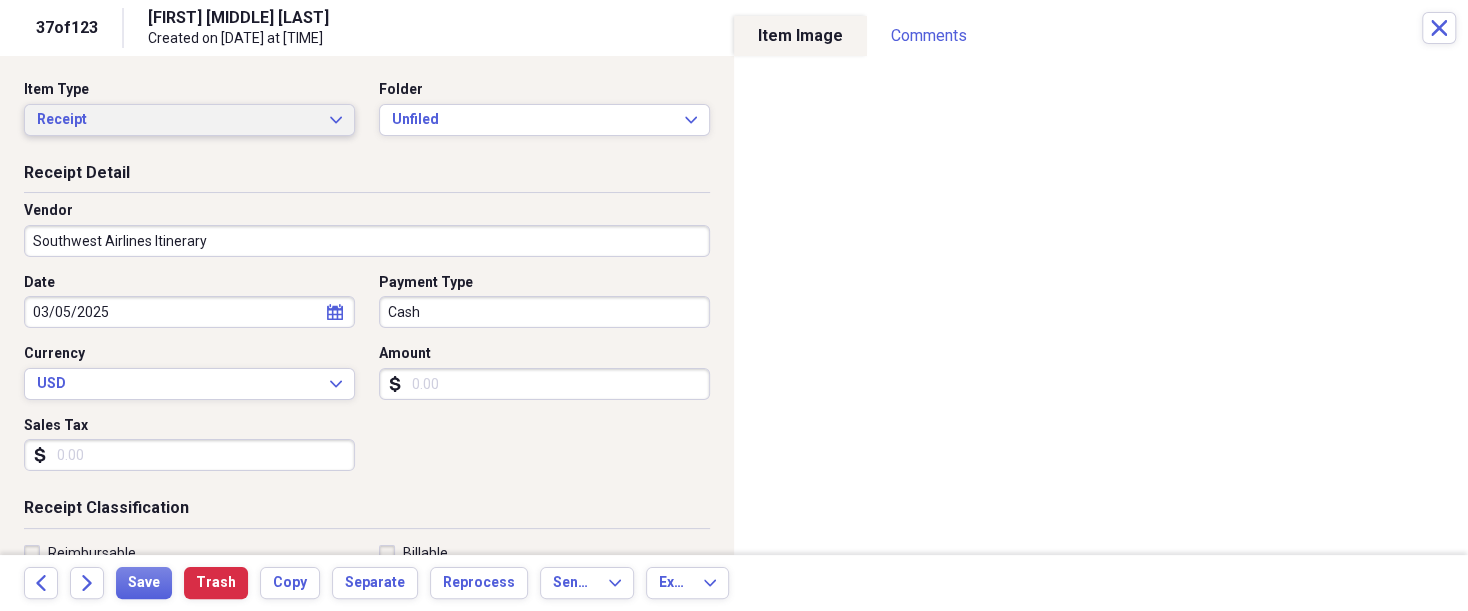 click on "Expand" 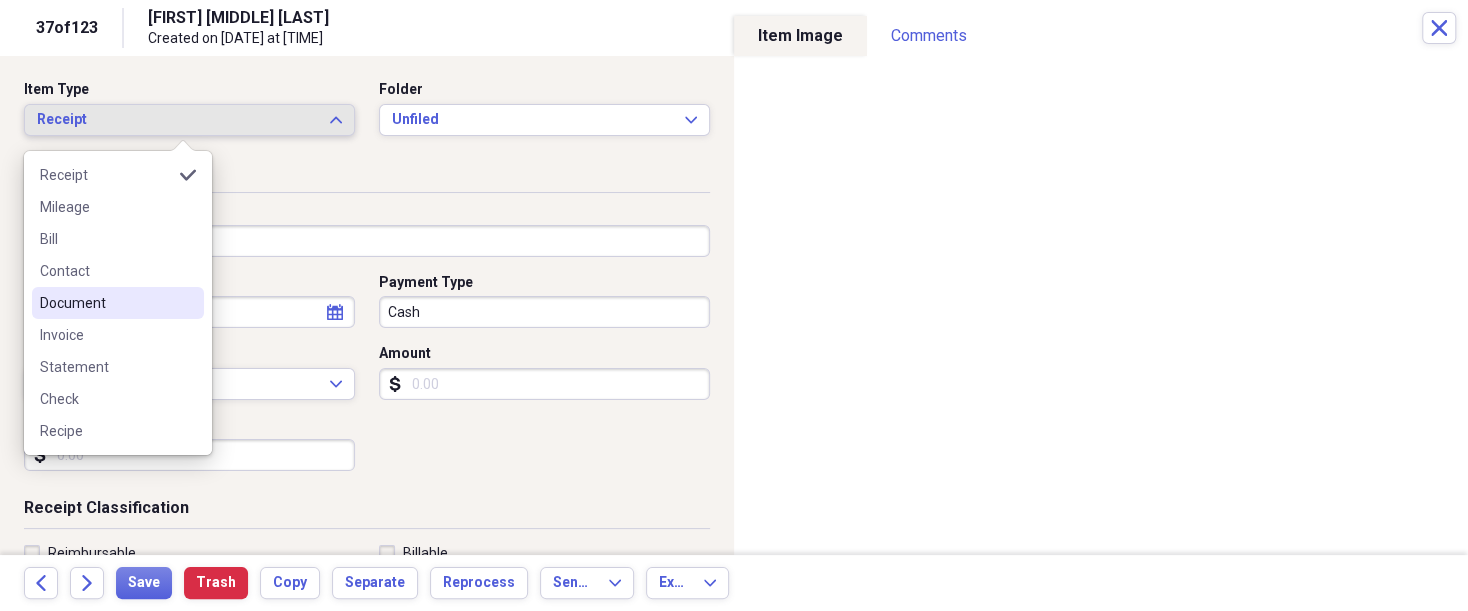 click on "Document" at bounding box center (118, 303) 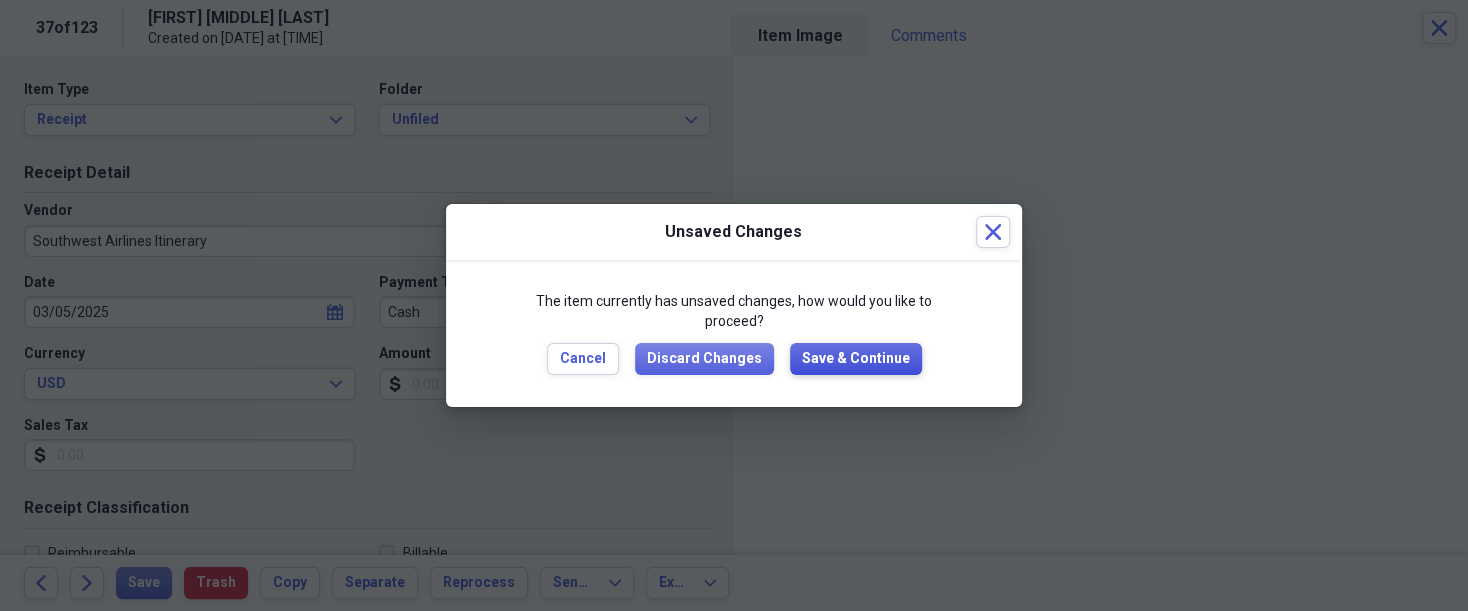 click on "Save & Continue" at bounding box center [856, 359] 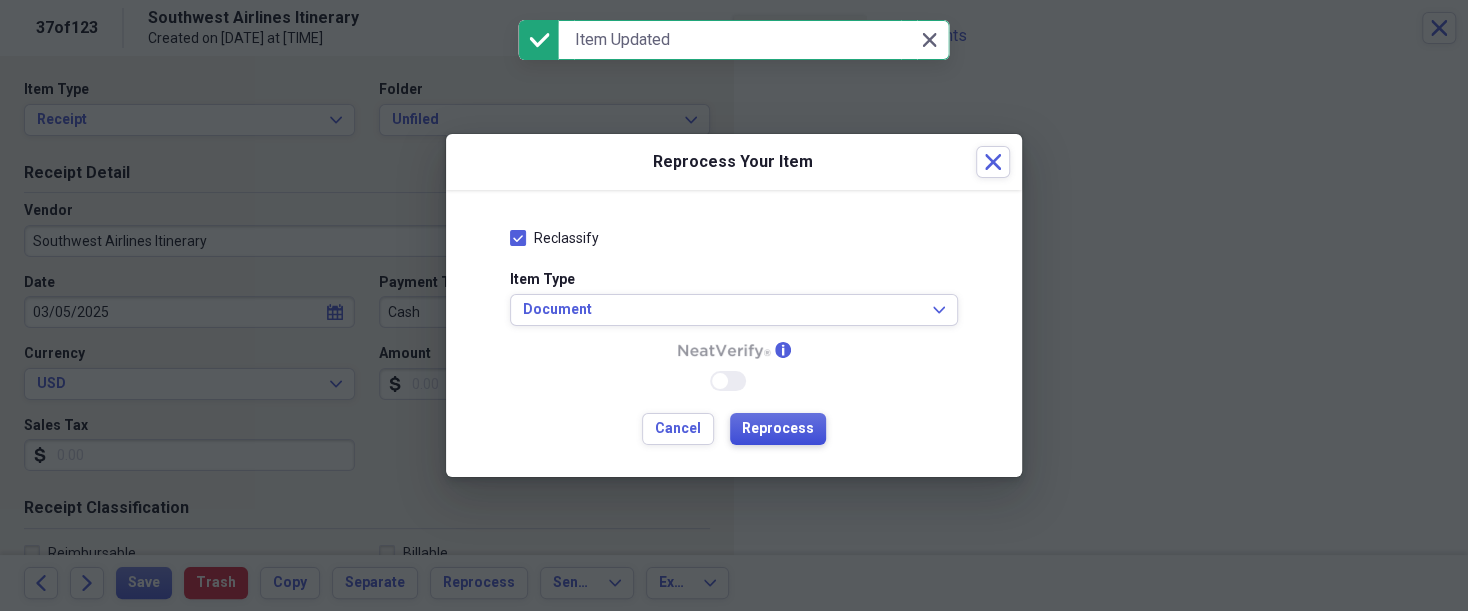 click on "Reprocess" at bounding box center (778, 429) 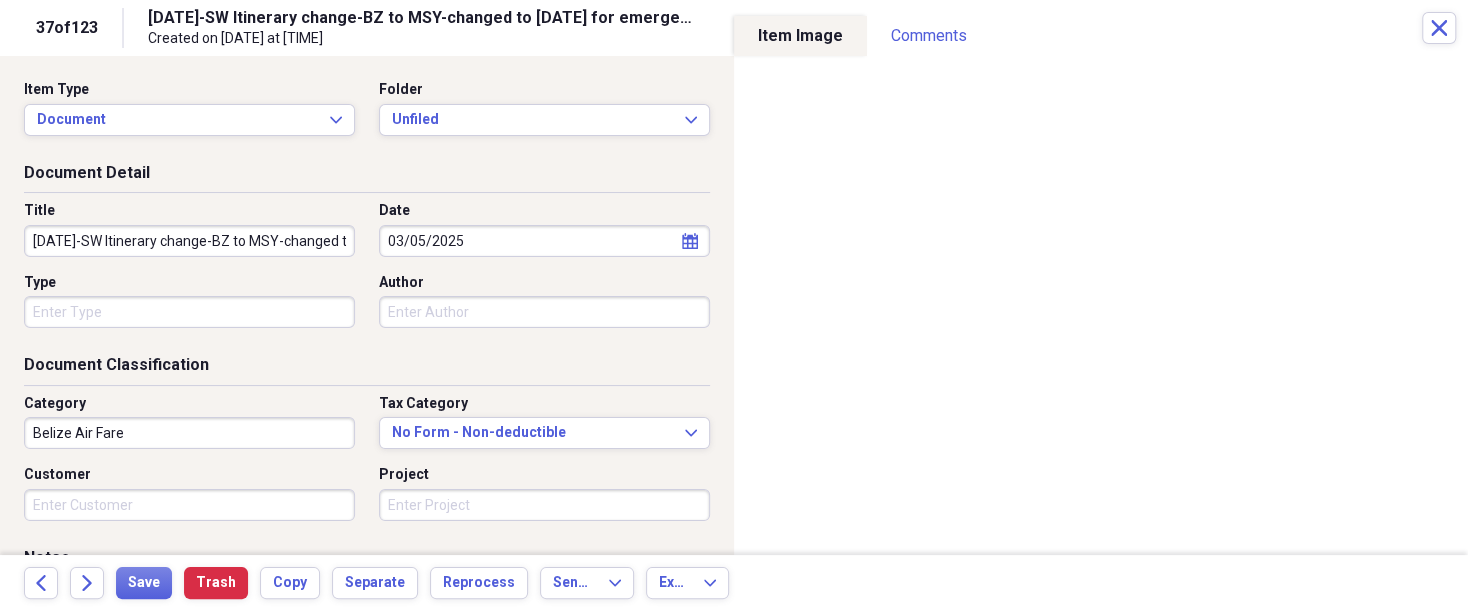 click on "[DATE]-SW Itinerary change-BZ to MSY-changed to [DATE] for emergency trip home-[PERSON] was ill" at bounding box center [189, 241] 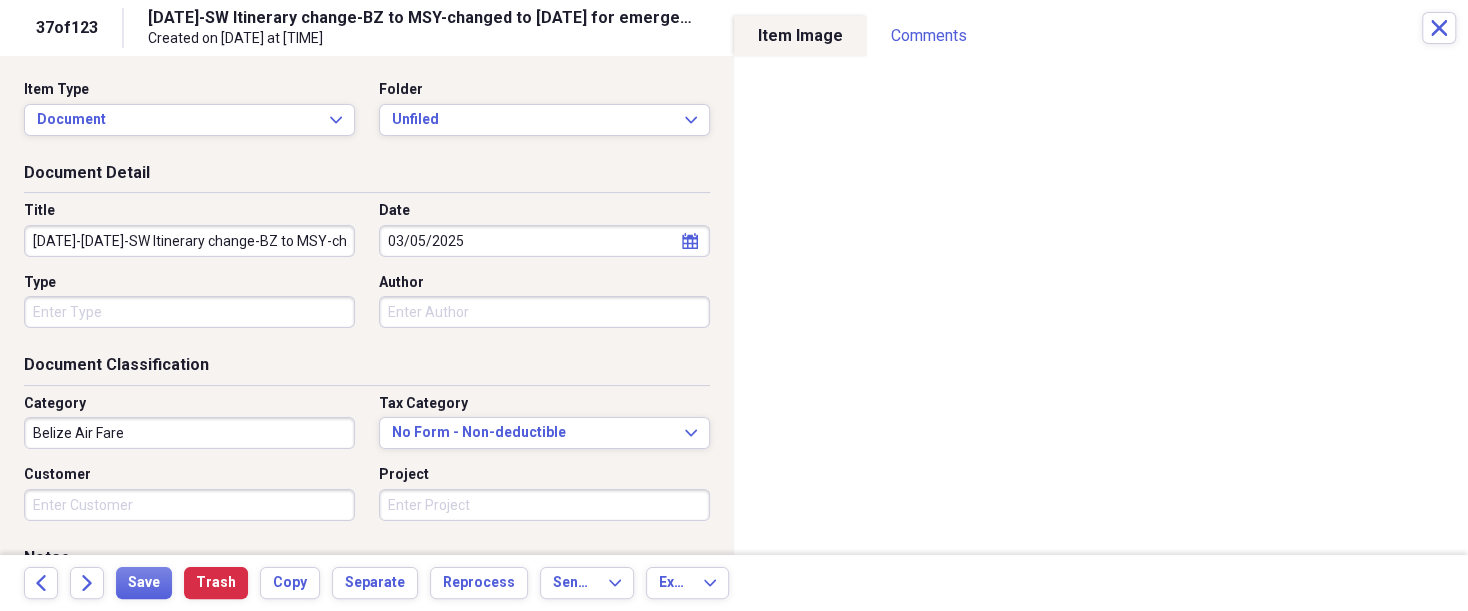 type on "[DATE]-[DATE]-SW Itinerary change-BZ to MSY-changed to [DATE] for emergency trip home-Terry was ill" 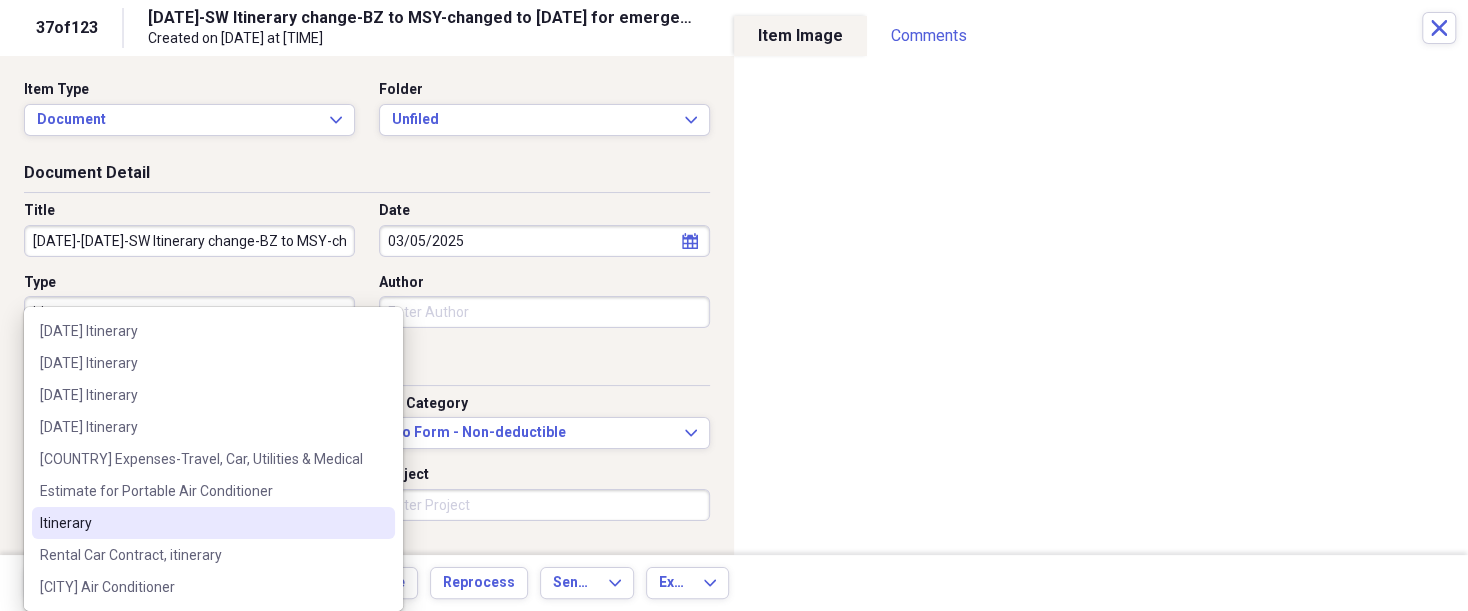 click on "Itinerary" at bounding box center (201, 523) 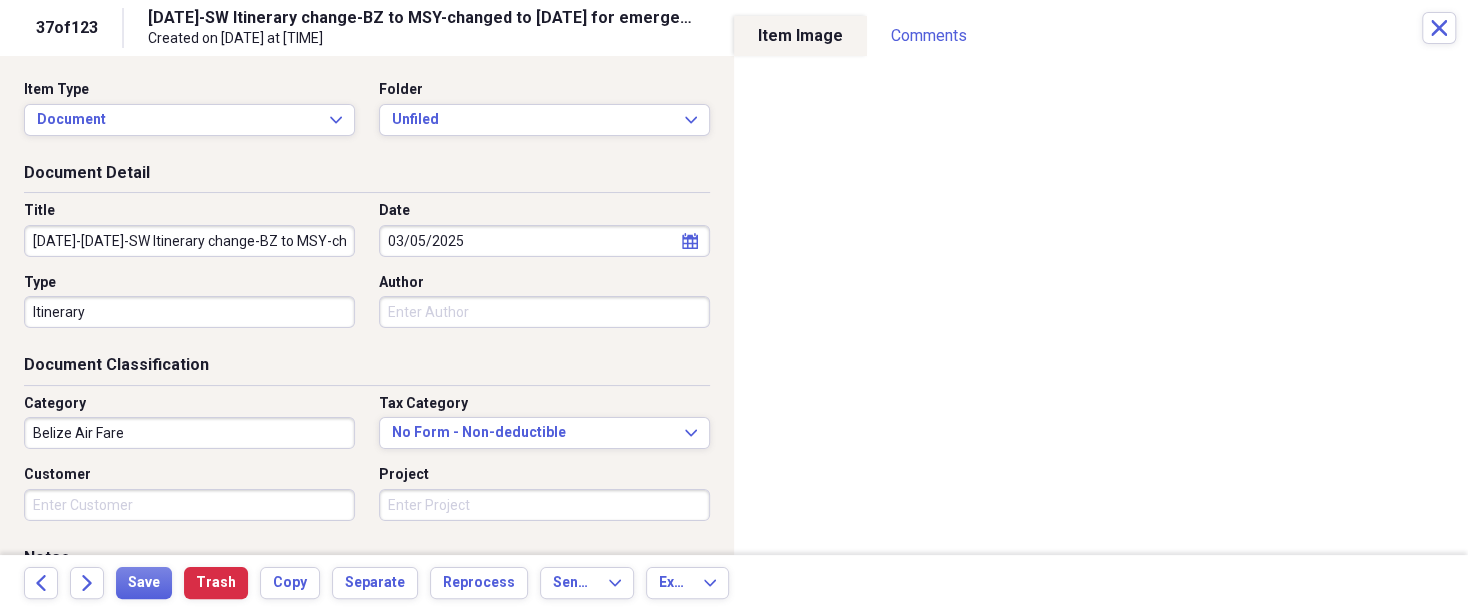 click on "Author" at bounding box center (544, 312) 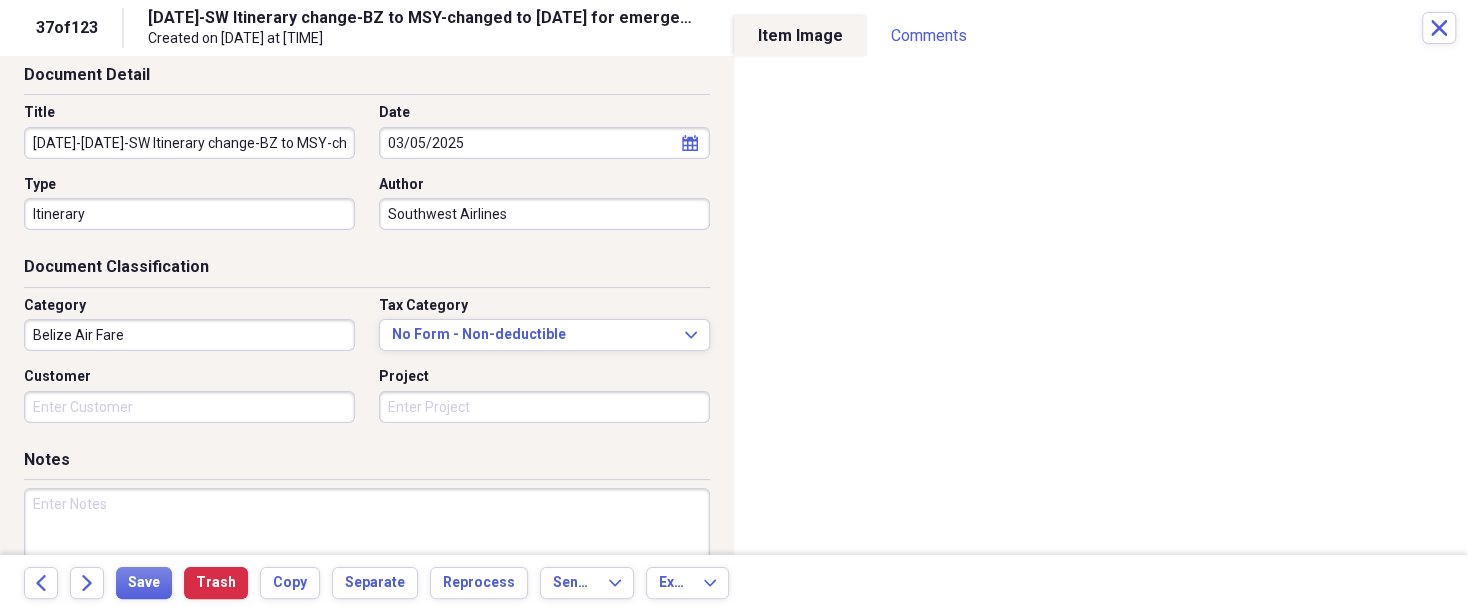 scroll, scrollTop: 100, scrollLeft: 0, axis: vertical 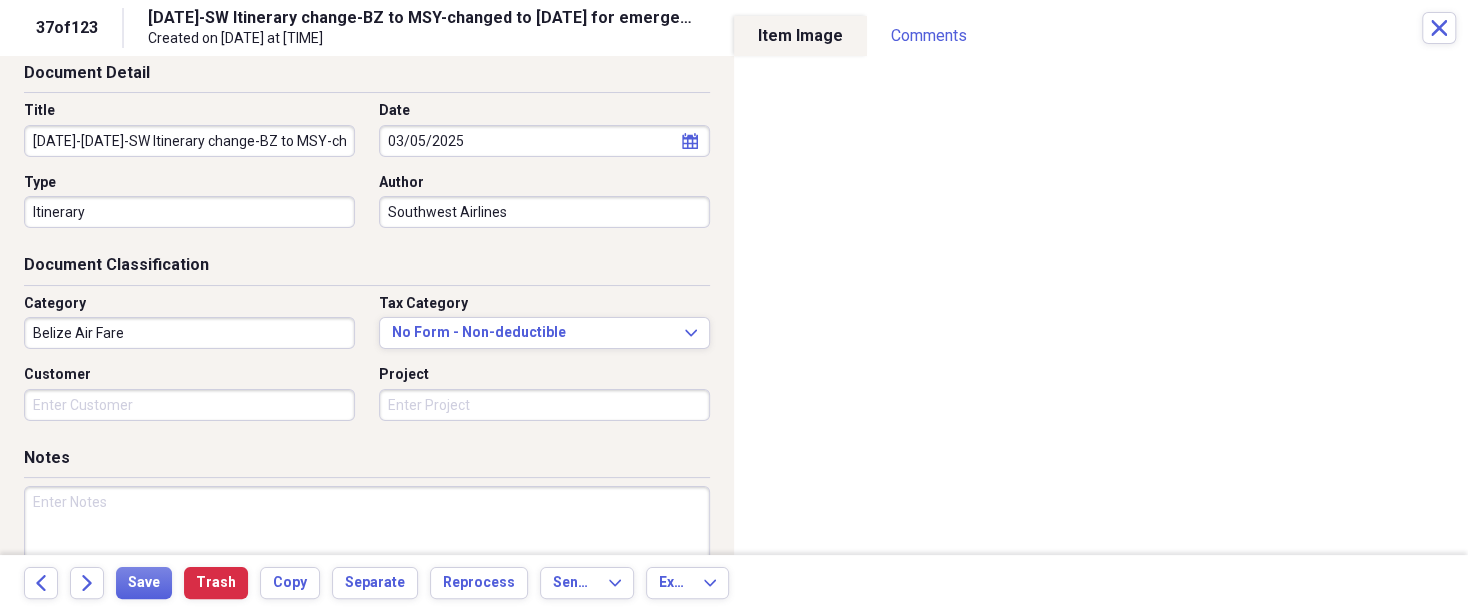 type on "Southwest Airlines" 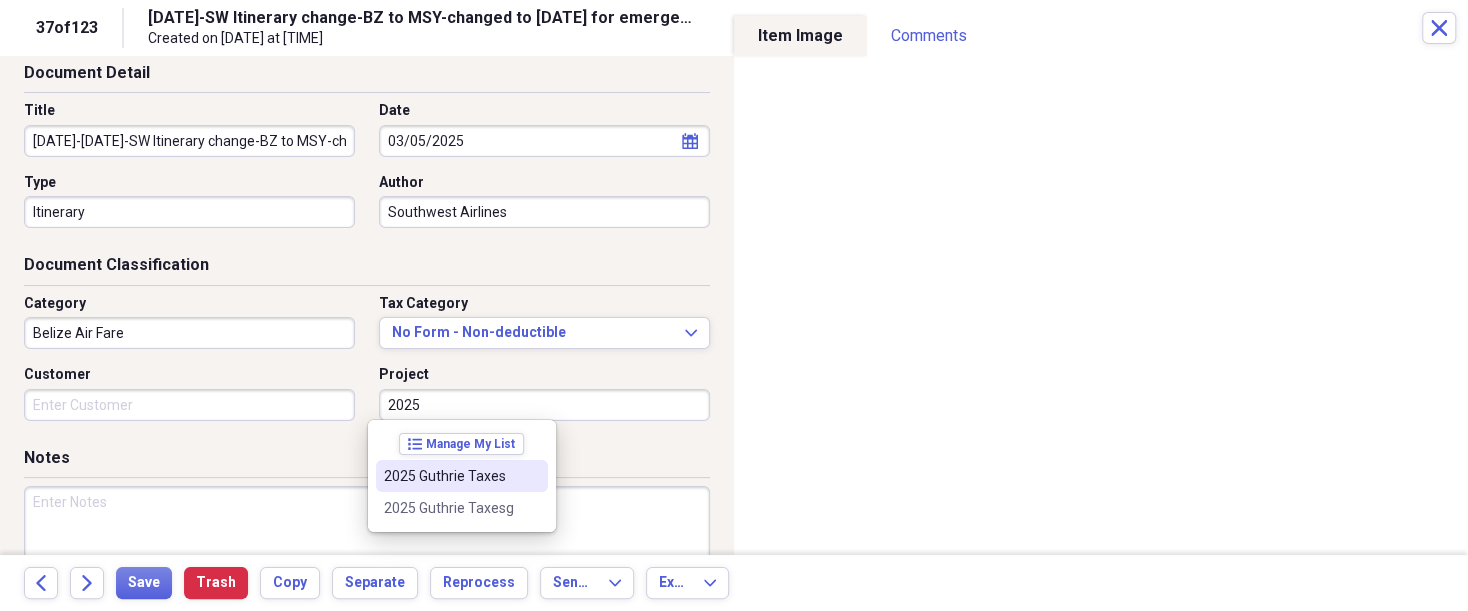 click on "2025 Guthrie Taxes" at bounding box center [450, 476] 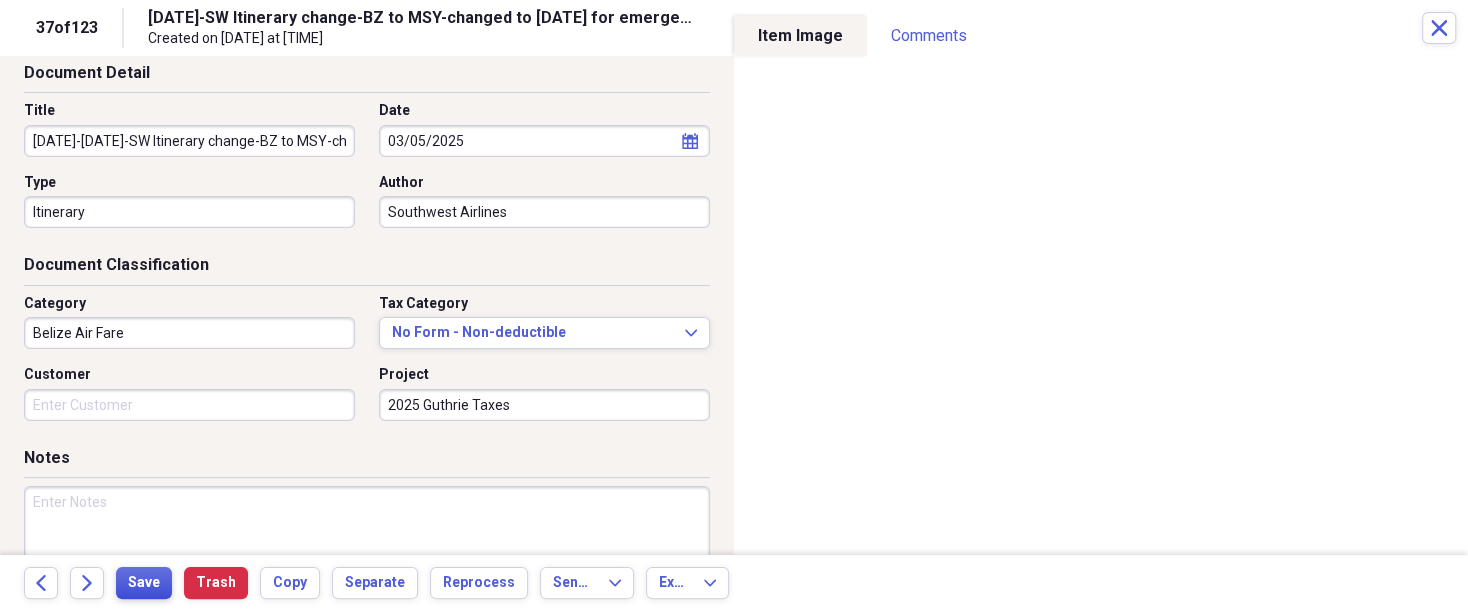 click on "Save" at bounding box center [144, 583] 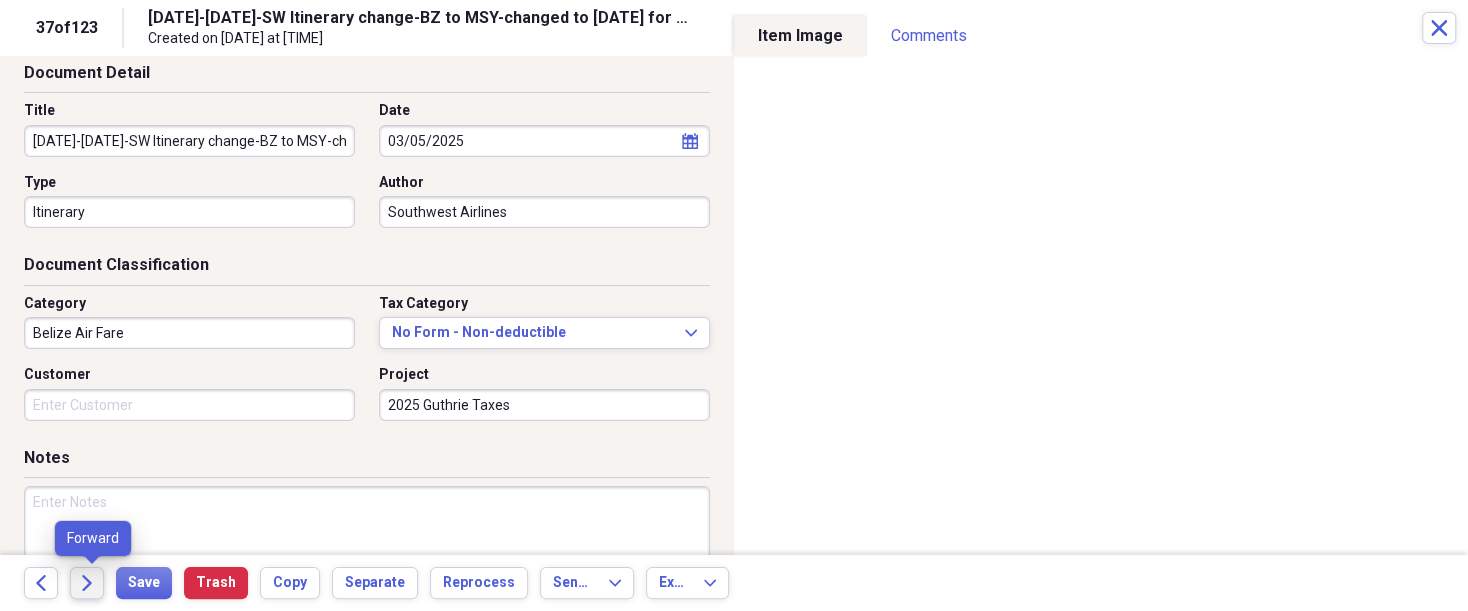 click on "Forward" 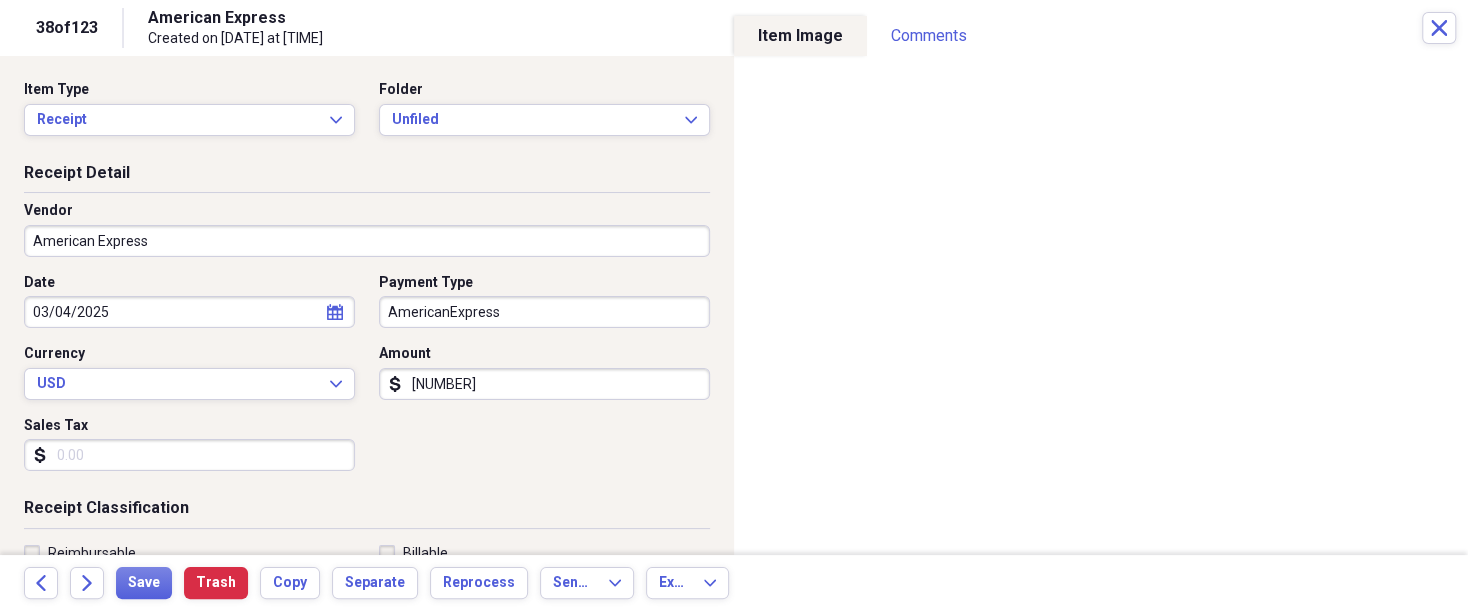 click on "American Express" at bounding box center (367, 241) 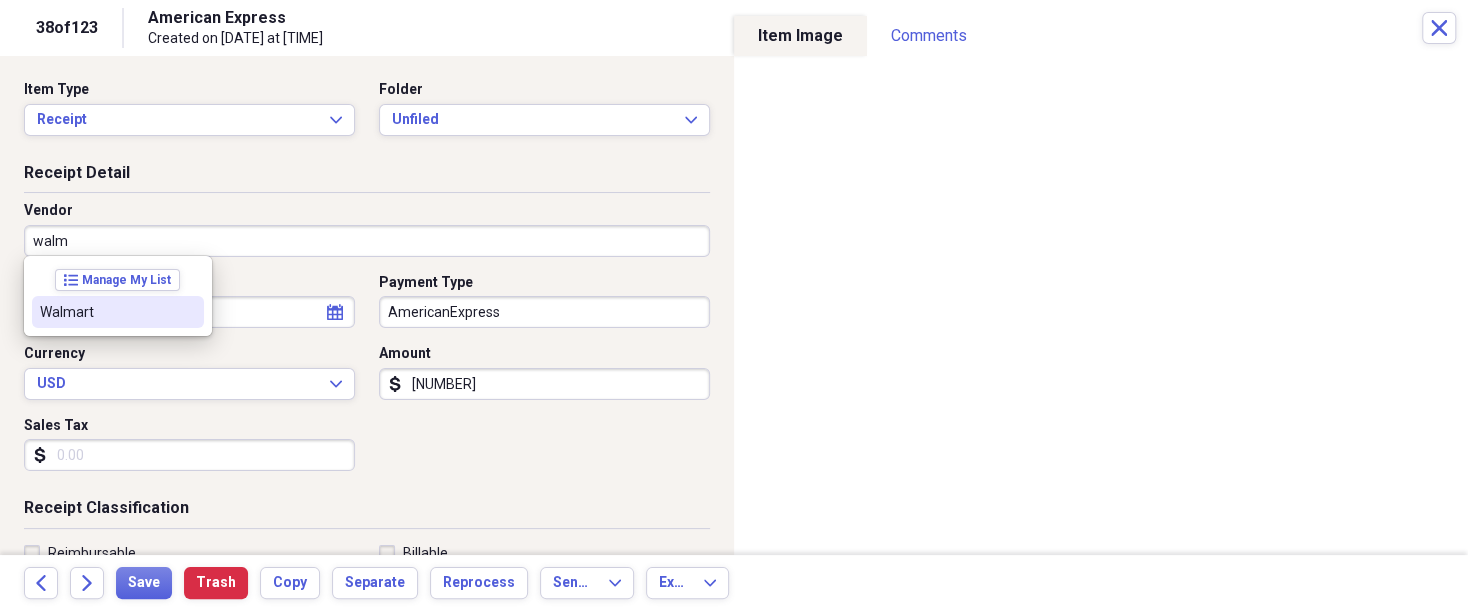 click on "Walmart" at bounding box center [106, 312] 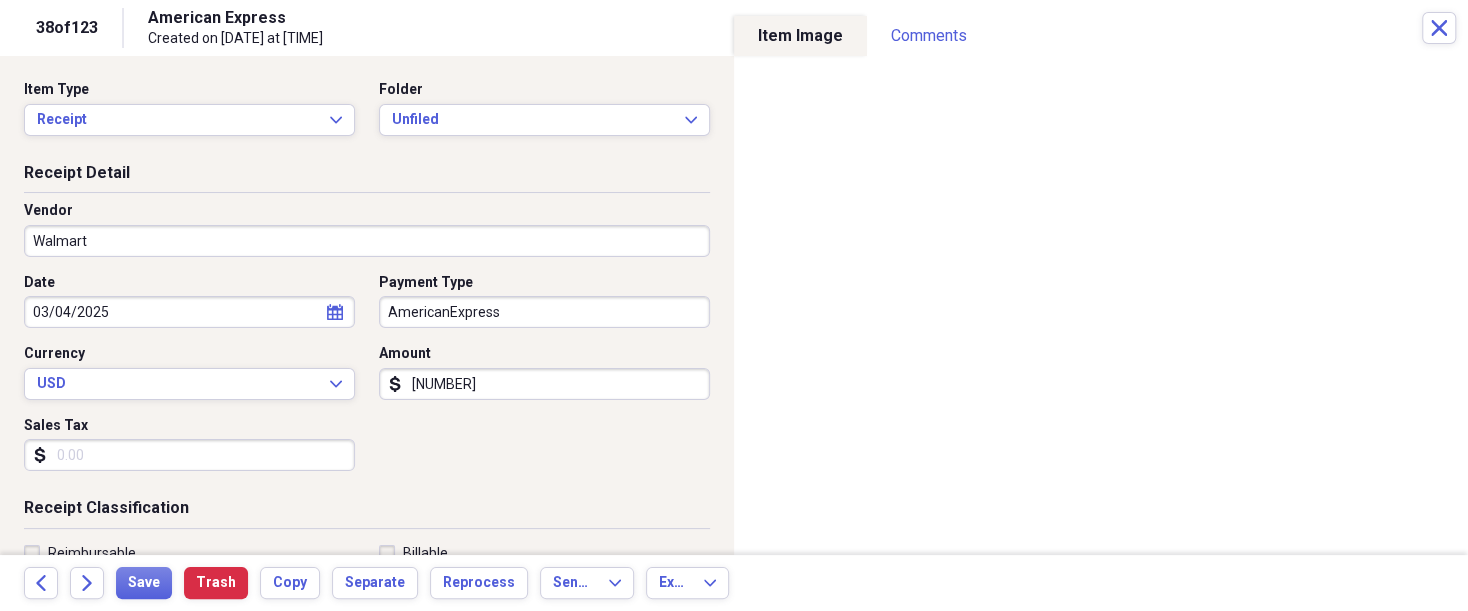 type on "Grocery Store" 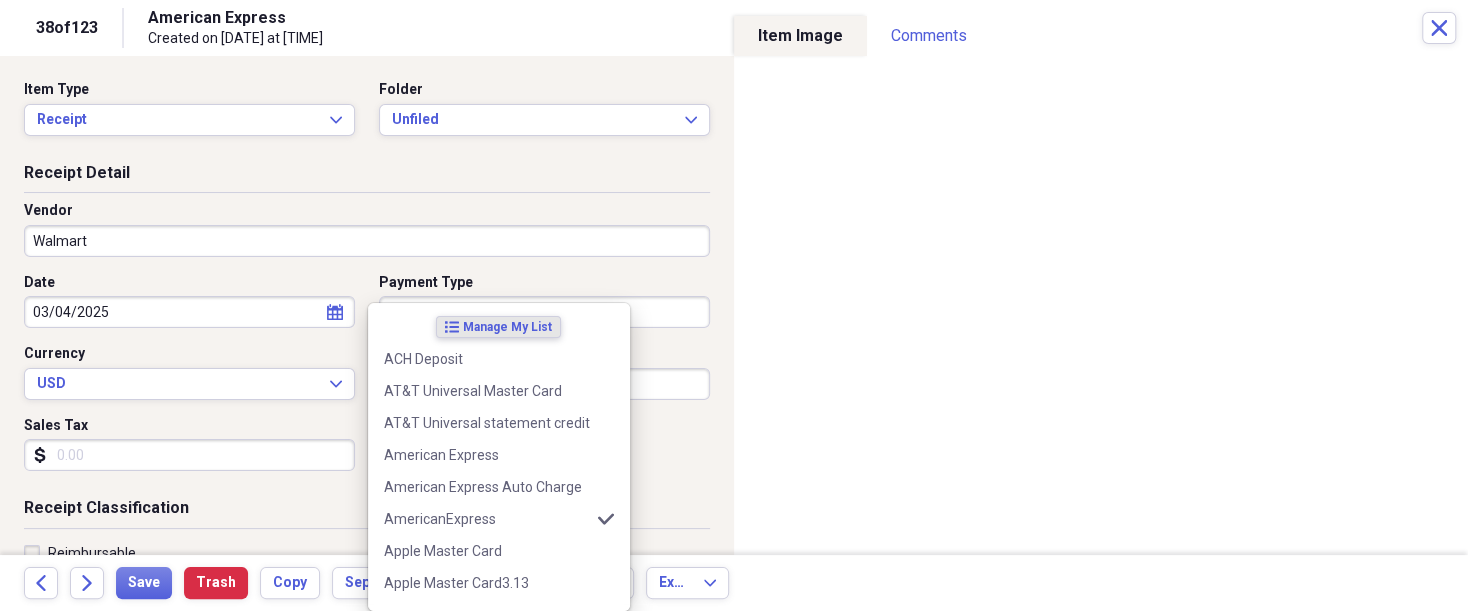 click on "Organize My Files 85 Collapse Unfiled Needs Review 85 Unfiled All Files Unfiled Unfiled Unfiled Saved Reports Collapse My Cabinet THERESA's Cabinet Add Folder Expand Folder 2018 Taxes Add Folder Expand Folder 2019 Taxes Add Folder Expand Folder 2020 Taxes Add Folder Expand Folder 2021 Taxes Add Folder Expand Folder 2022 Taxes Add Folder Expand Folder 2023 Taxes Add Folder Expand Folder 2024 Taxes Add Folder Expand Folder 2025 Taxes Add Folder Expand Folder Attorney Case Expenses Add Folder Folder Belize Add Folder Expand Folder Documents Add Folder Expand Folder Files from Cloud Add Folder Folder Insurance Policies Add Folder Folder Sale of LaPlace Property Add Folder Folder Terry's Social Security Information Add Folder Folder Theresa's Social Security Information Add Folder Folder unviewed receipts Add Folder Folder Wellcare Prescription Drug Application Add Folder Collapse Trash Trash Folder 11/25/19-12/24/20 Statement Folder 12/17/19-1/16/20 Statement Folder 12/25/19-1/24/20 Statement Folder Folder Folder" at bounding box center (734, 305) 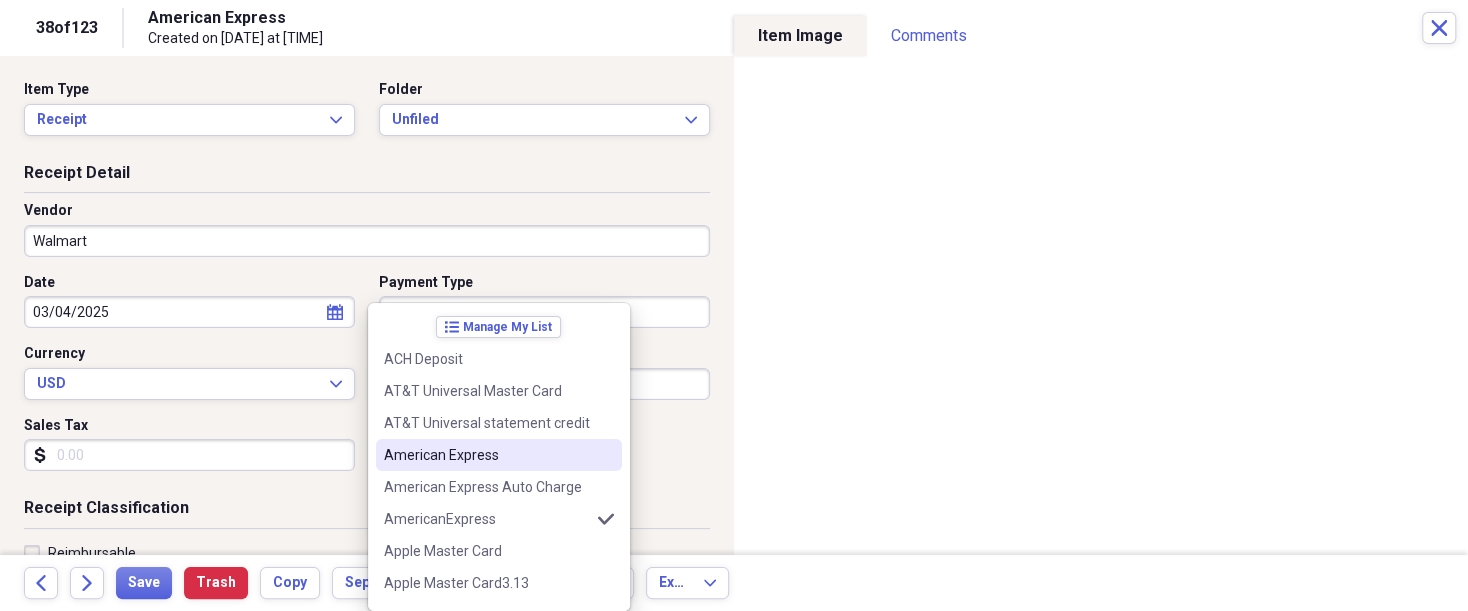 click on "American Express" at bounding box center (487, 455) 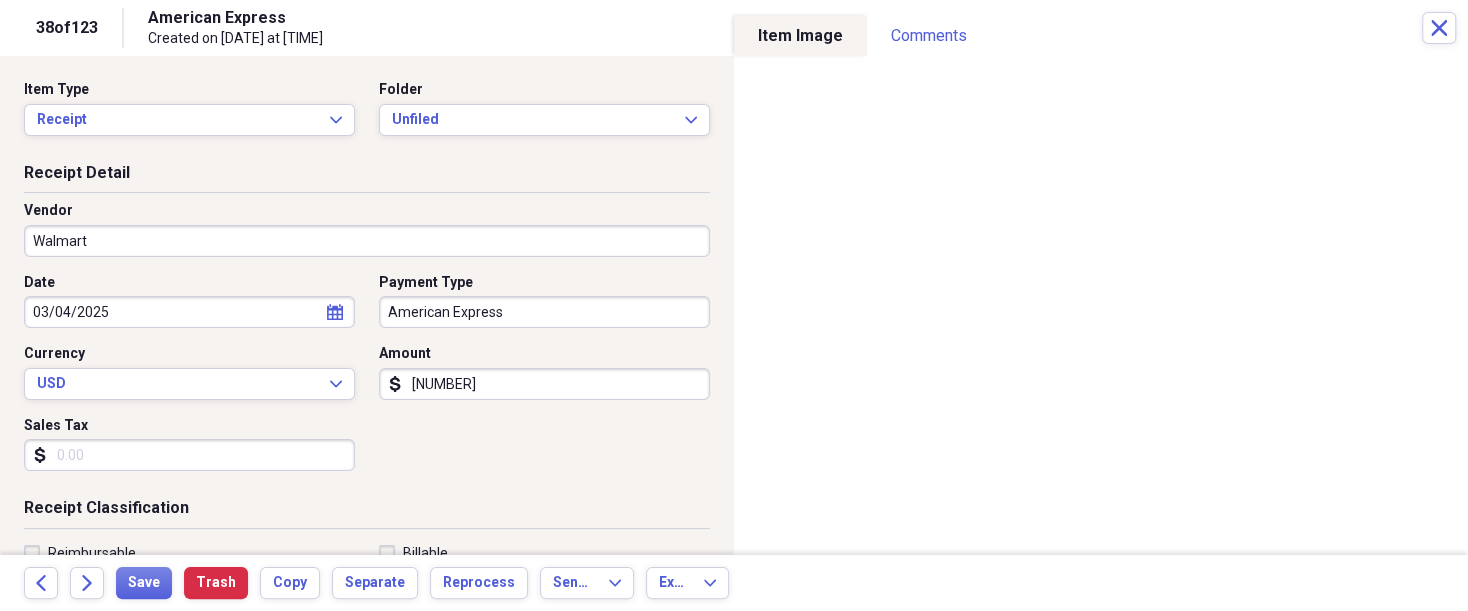 scroll, scrollTop: 50, scrollLeft: 0, axis: vertical 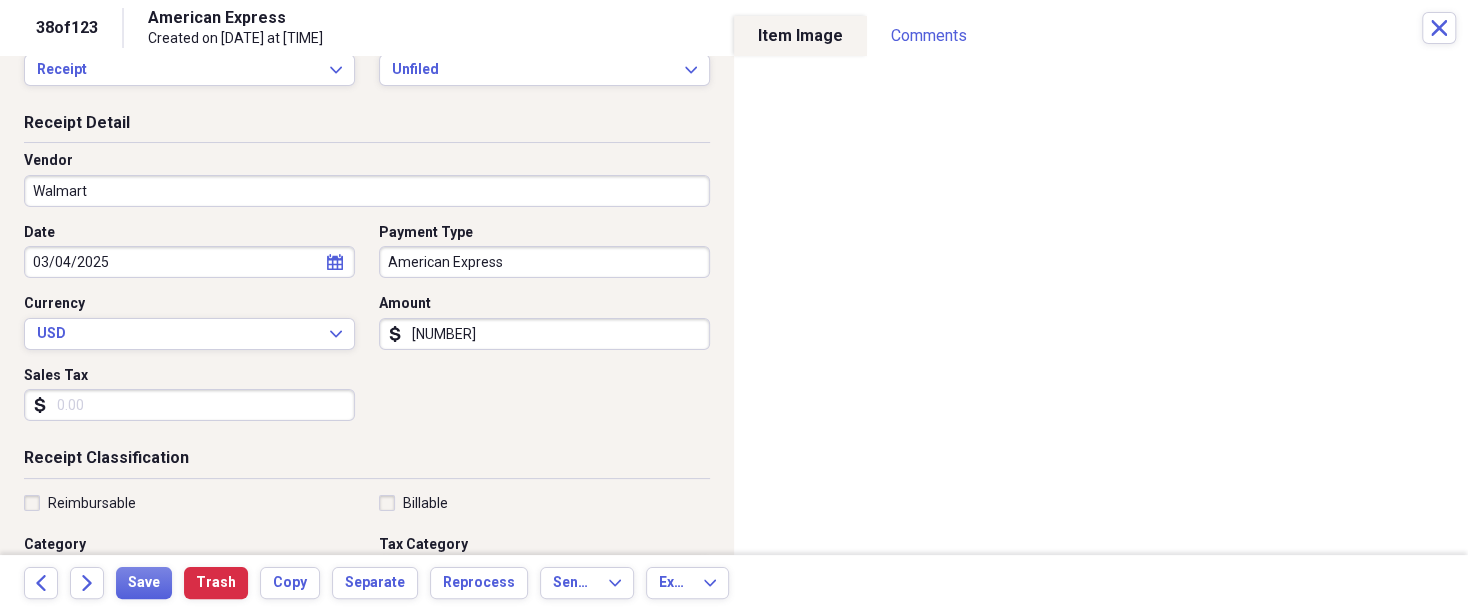 click on "Sales Tax" at bounding box center [189, 405] 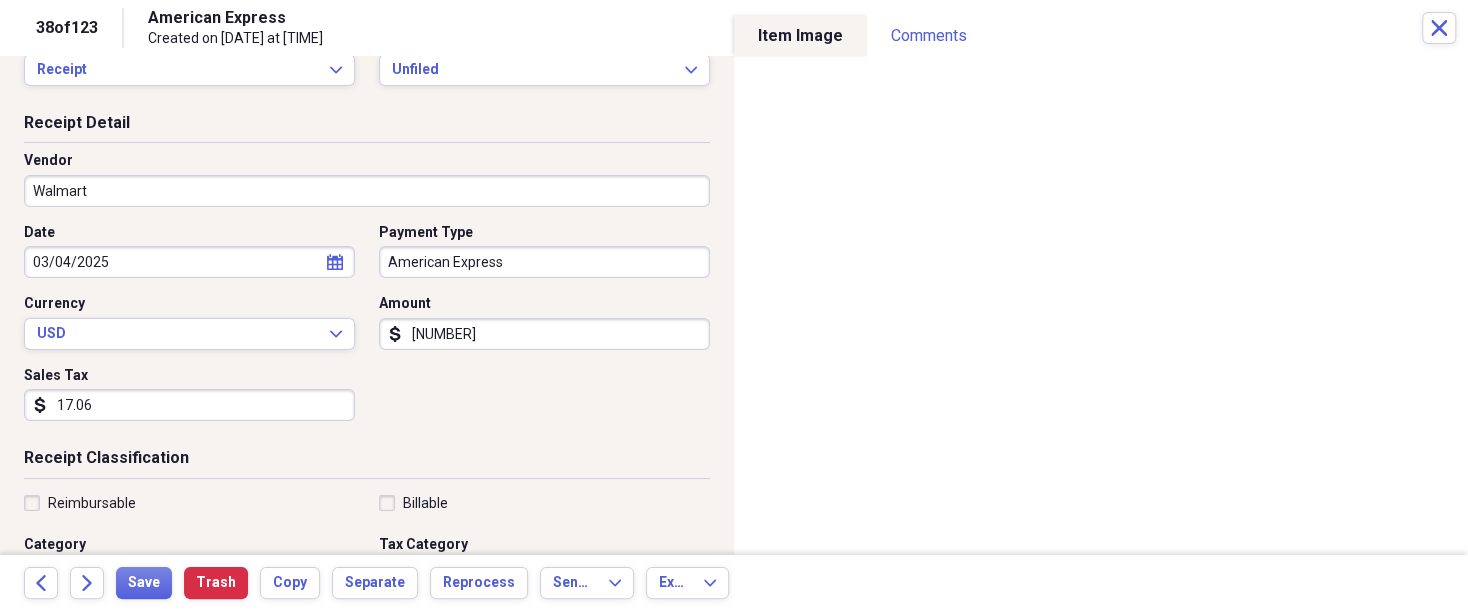 type on "17.06" 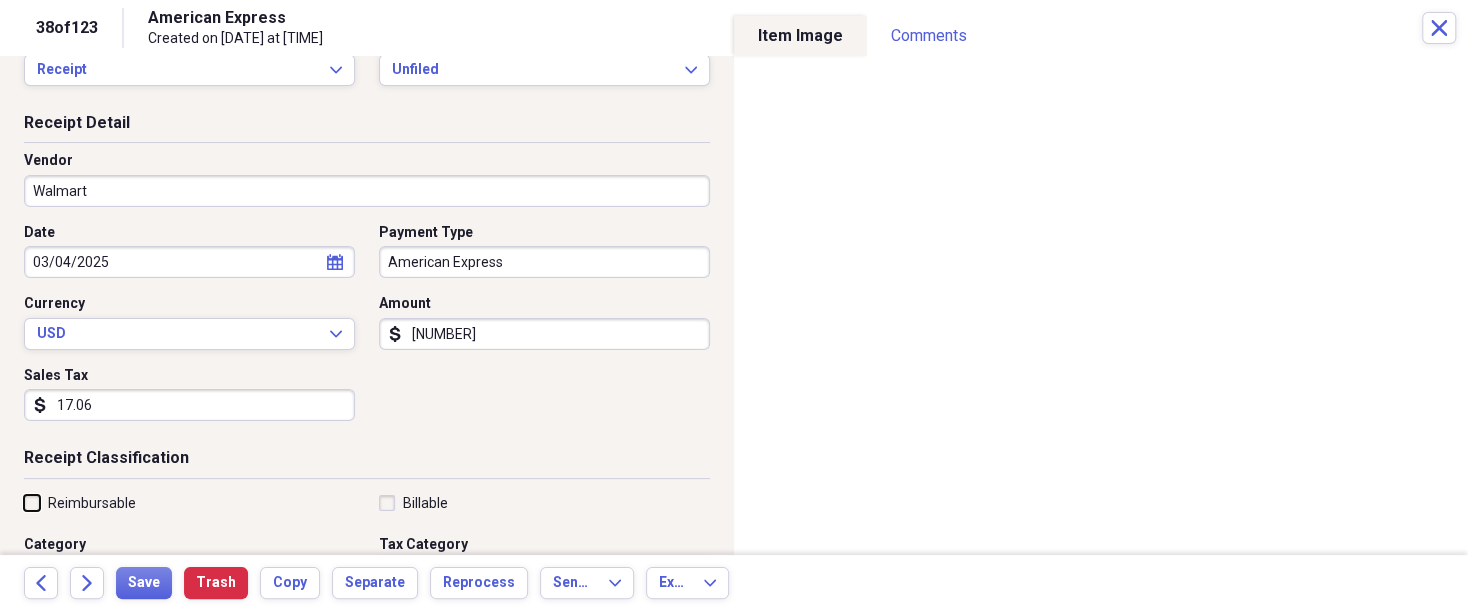 click on "Reimbursable" at bounding box center (24, 502) 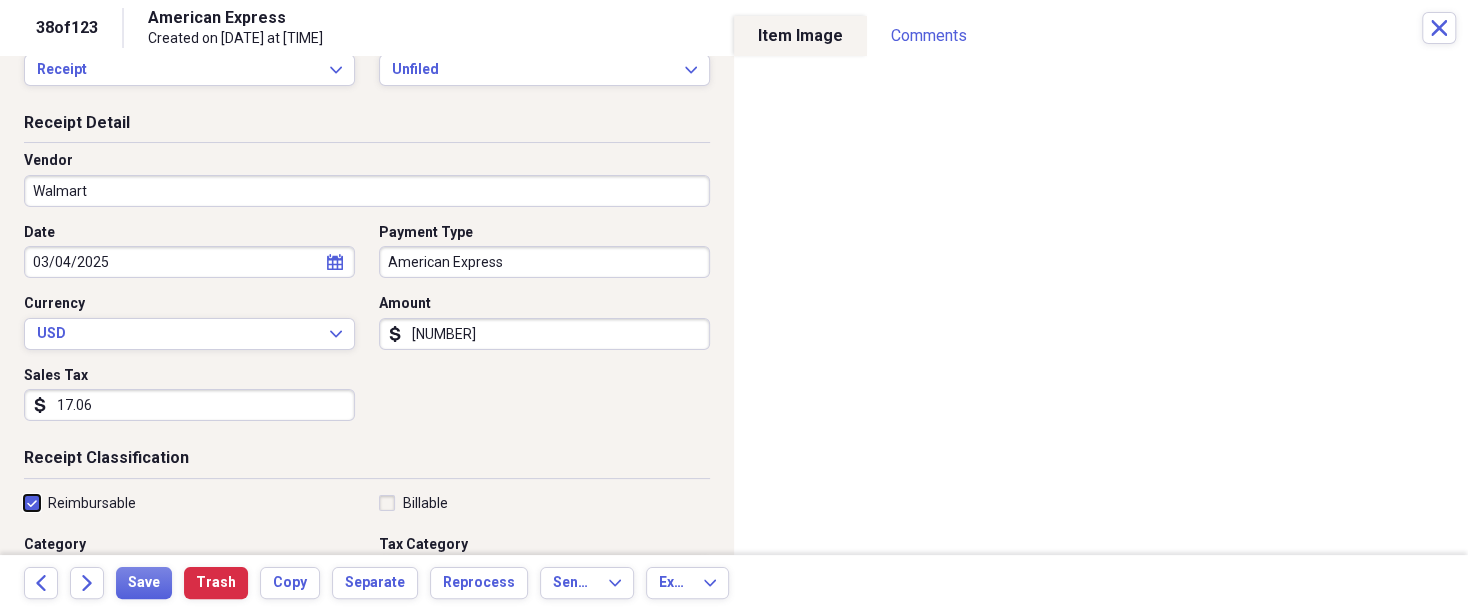 checkbox on "true" 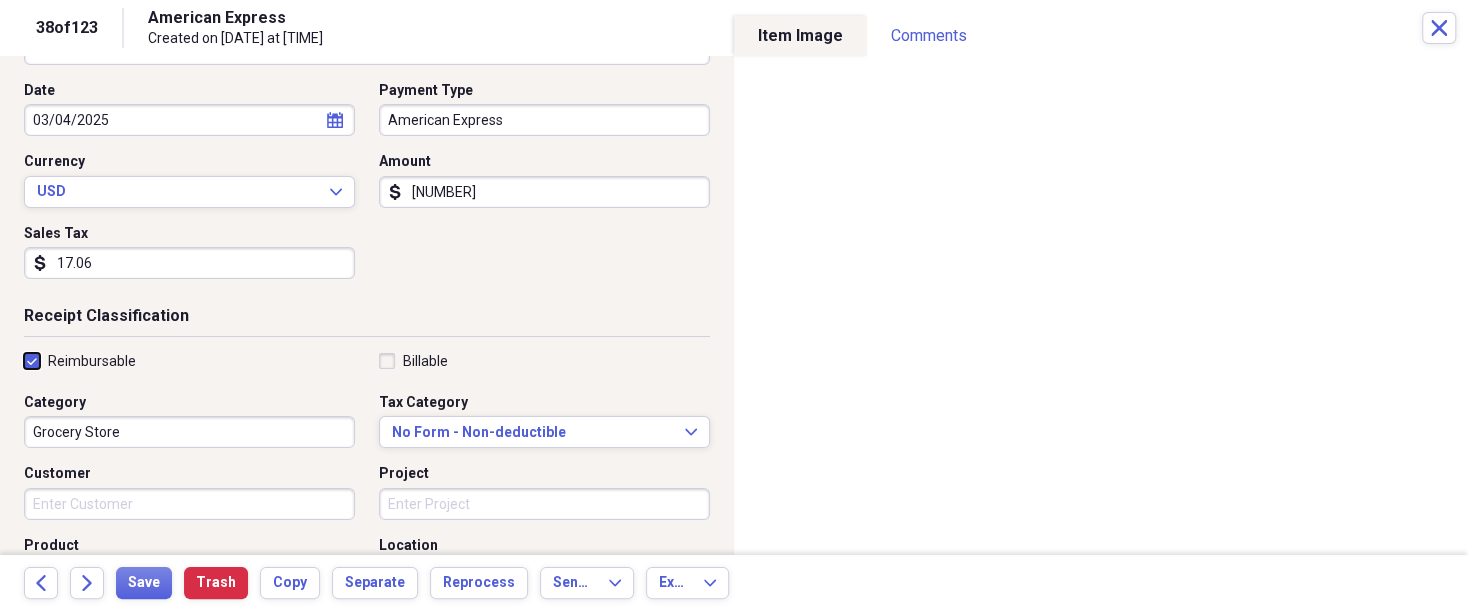 scroll, scrollTop: 300, scrollLeft: 0, axis: vertical 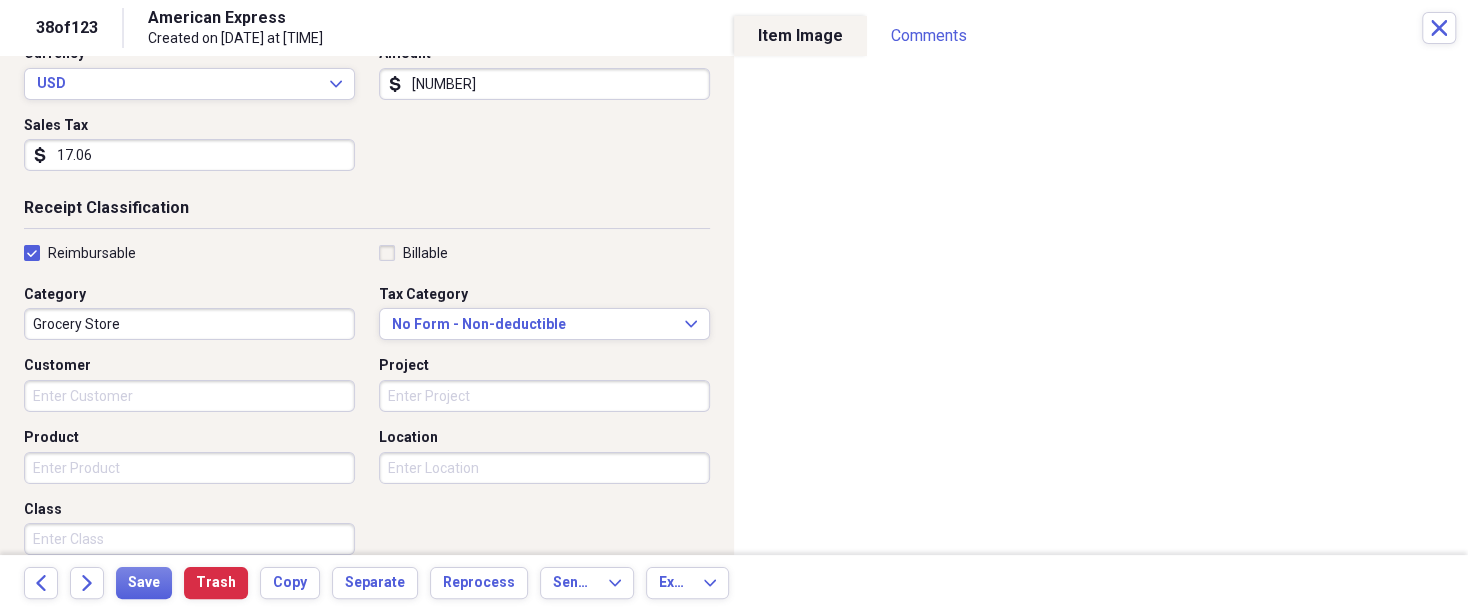 click on "Project" at bounding box center (544, 396) 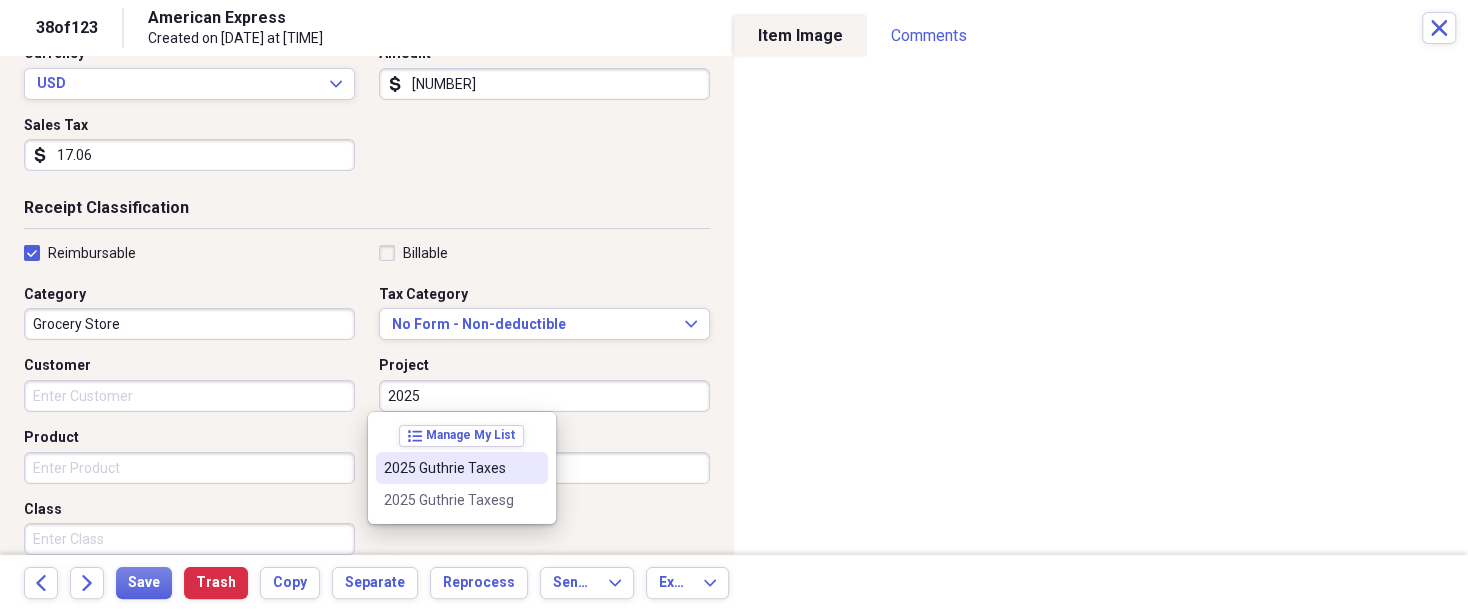 click on "2025 Guthrie Taxes" at bounding box center [450, 468] 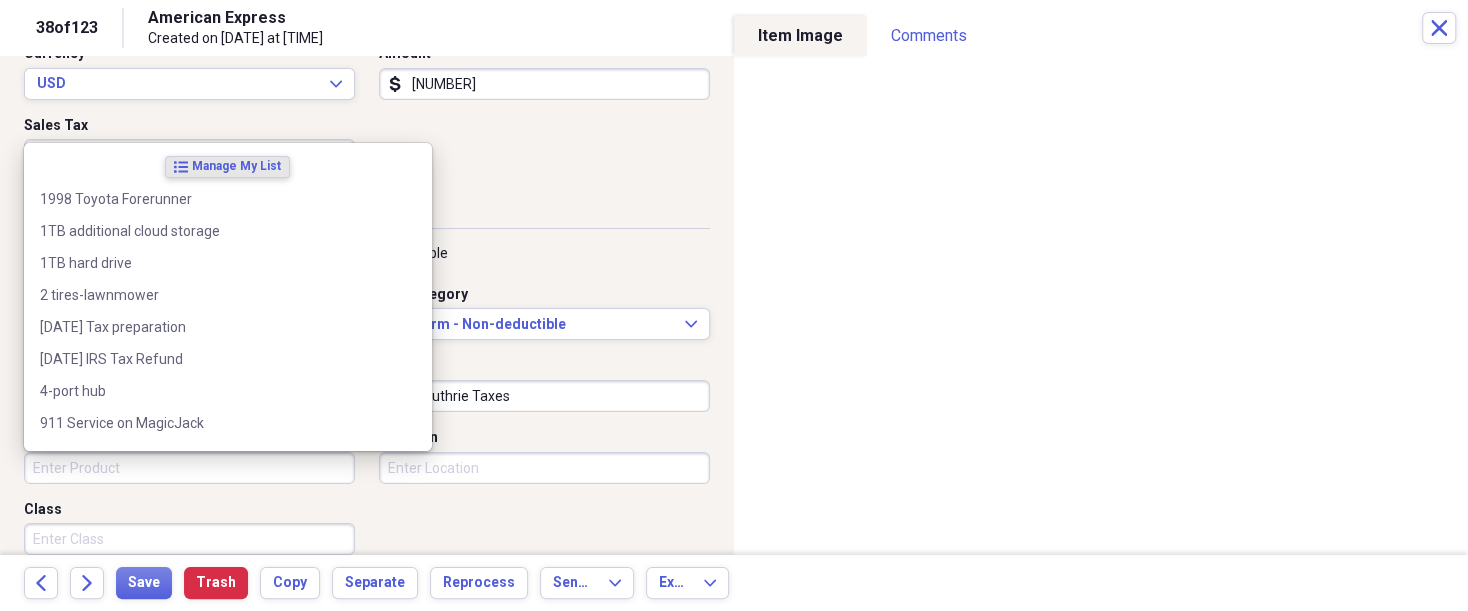 click on "Product" at bounding box center (189, 468) 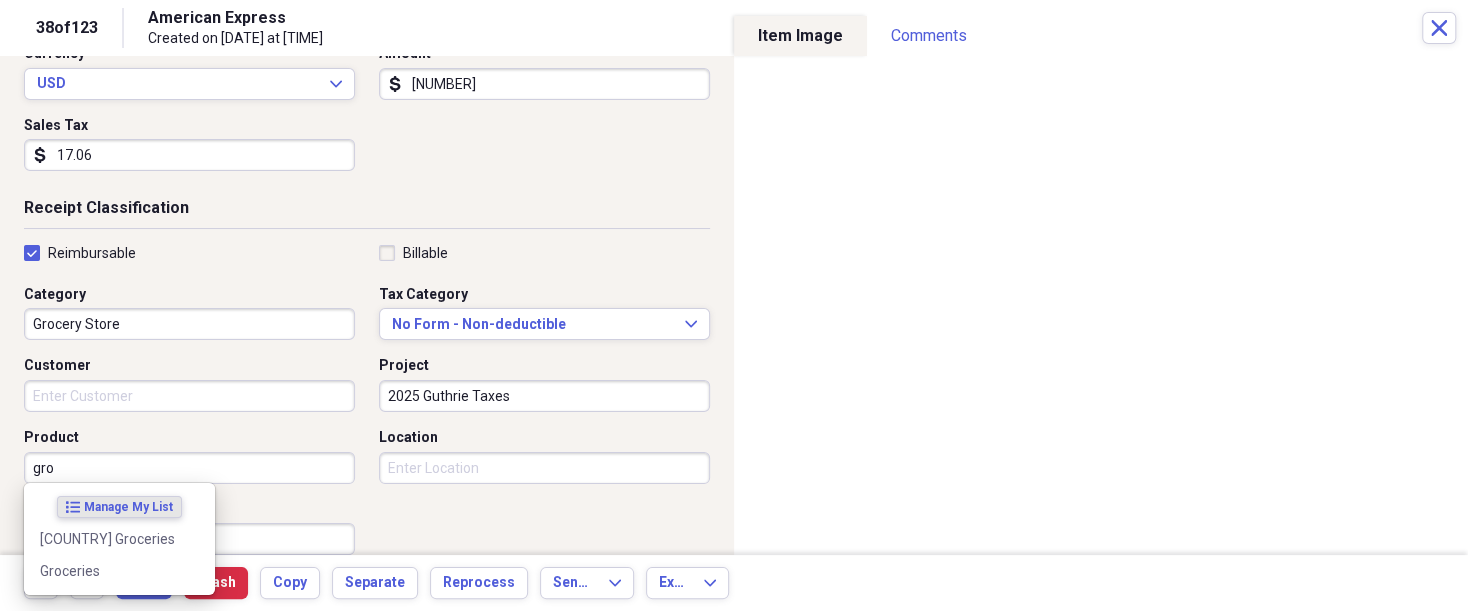 drag, startPoint x: 88, startPoint y: 509, endPoint x: 90, endPoint y: 600, distance: 91.02197 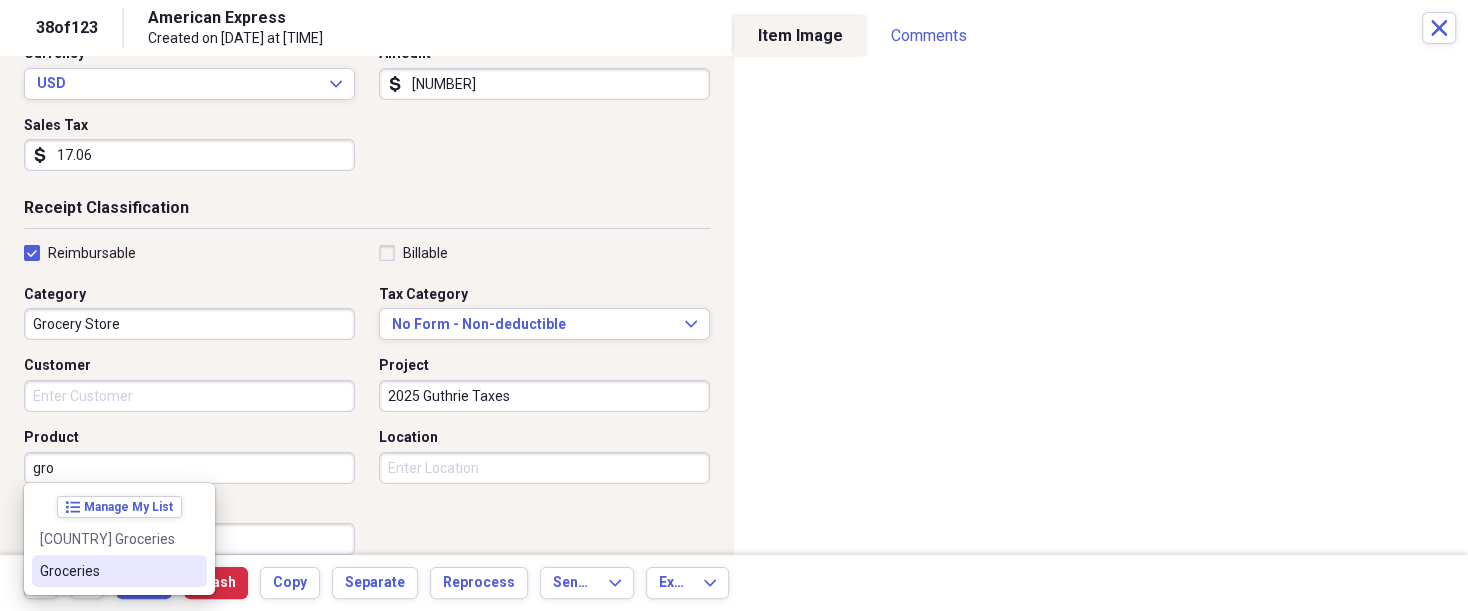 click on "Groceries" at bounding box center (119, 571) 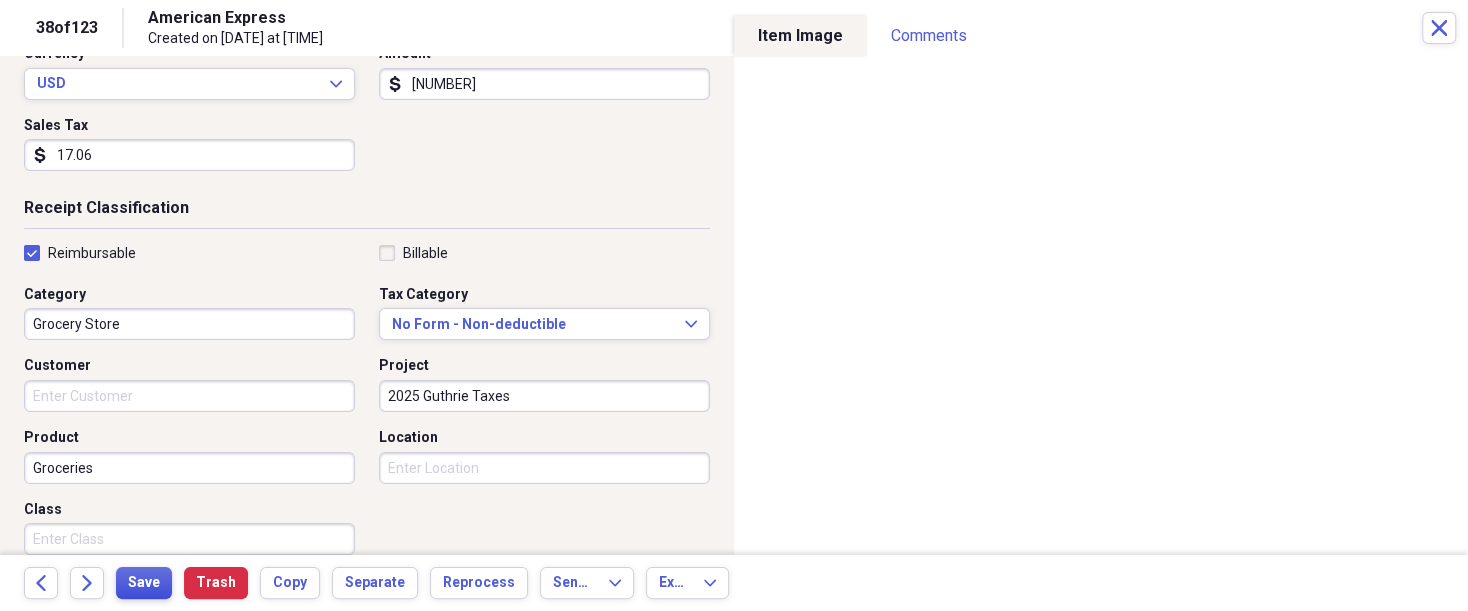 click on "Save" at bounding box center (144, 583) 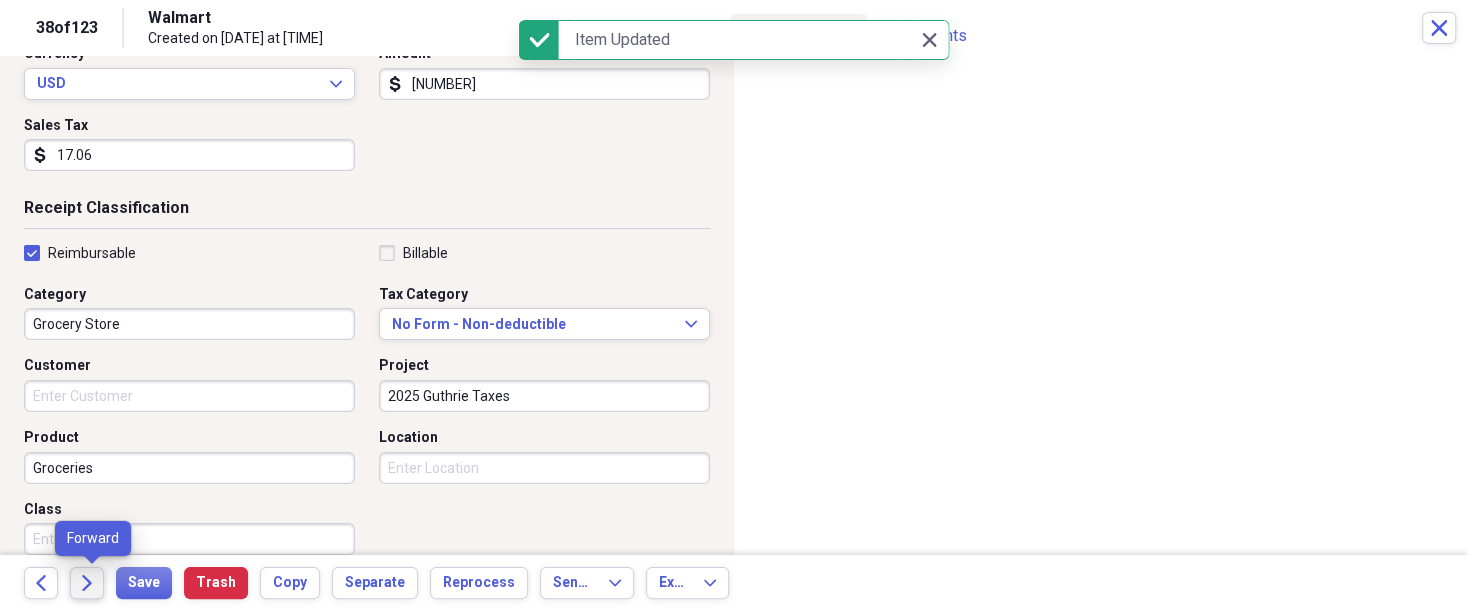 click on "Forward" 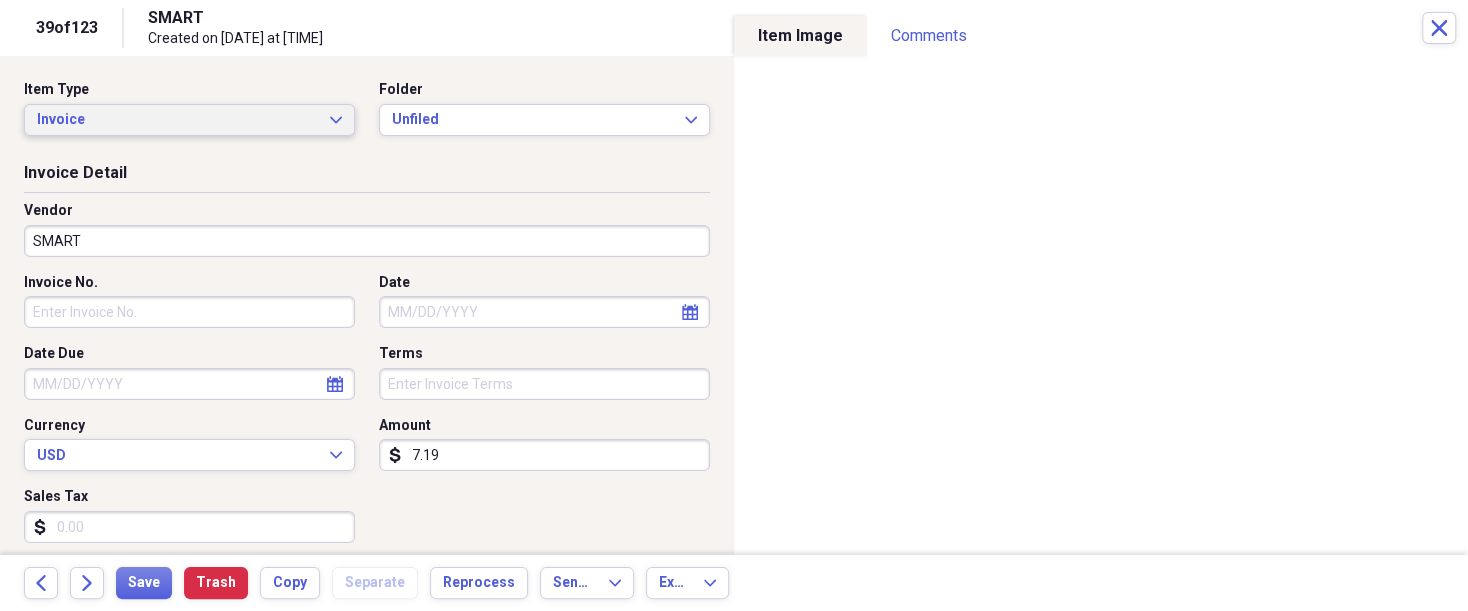 click on "Expand" 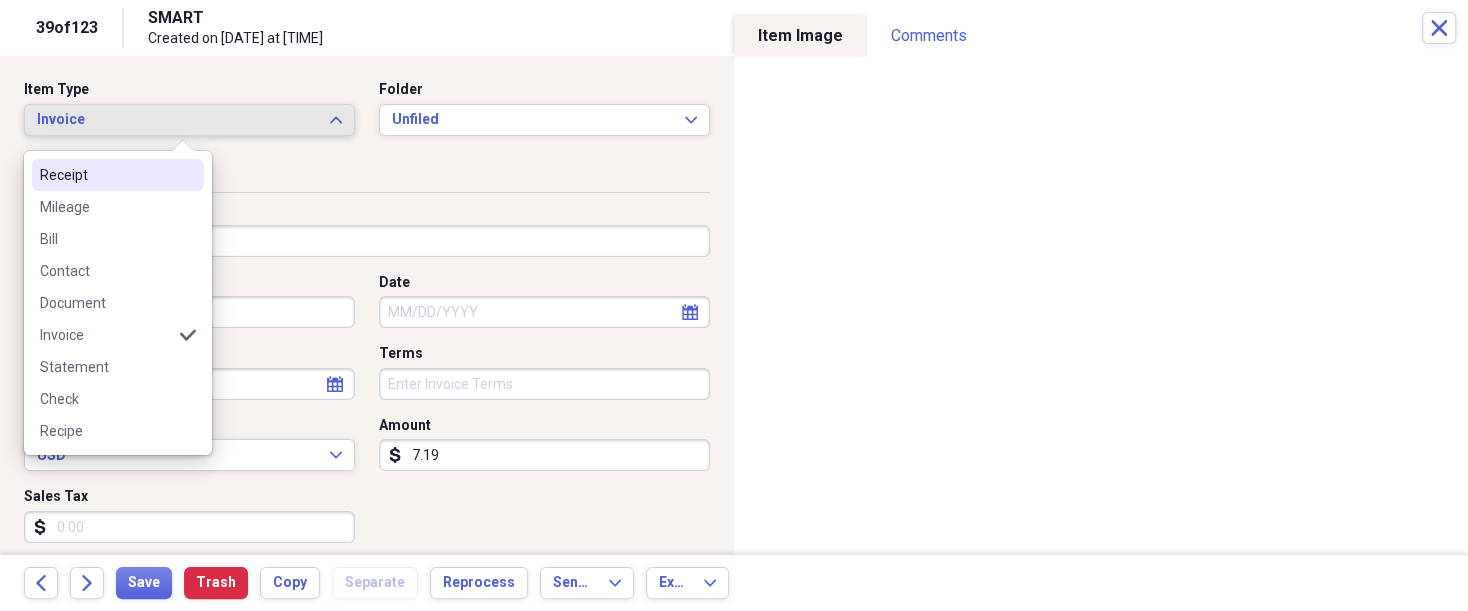 click on "Receipt" at bounding box center [106, 175] 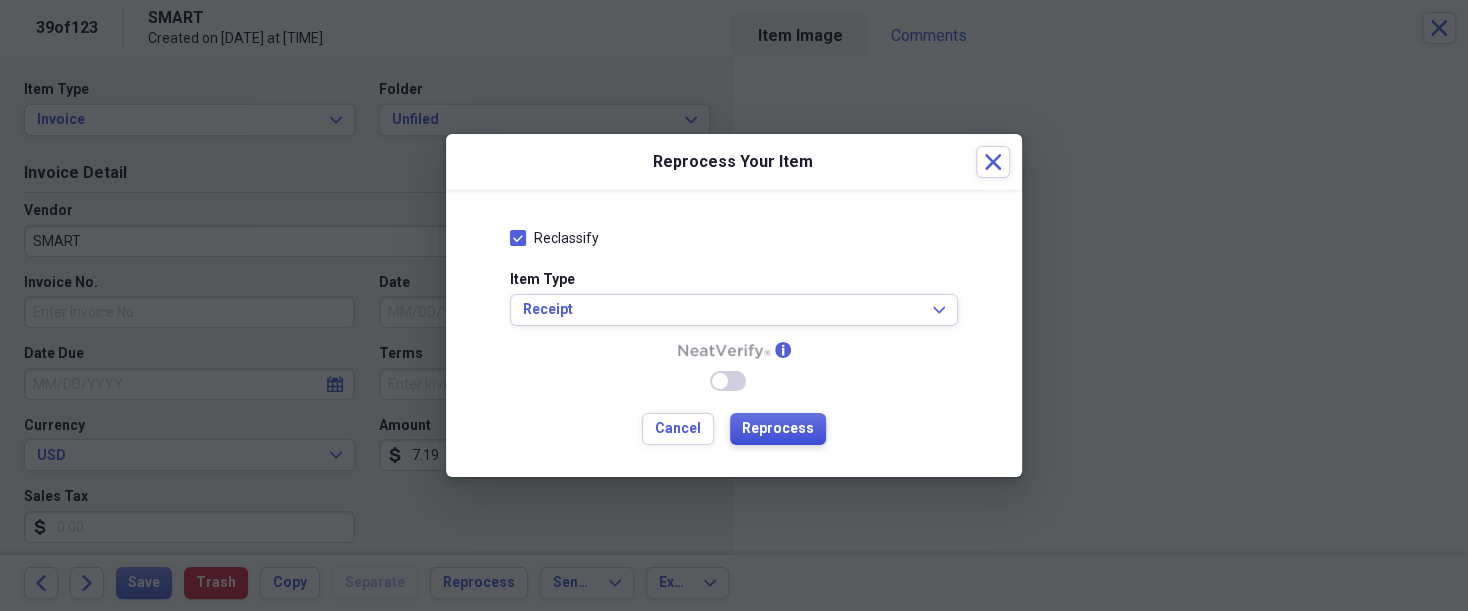 click on "Reprocess" at bounding box center (778, 429) 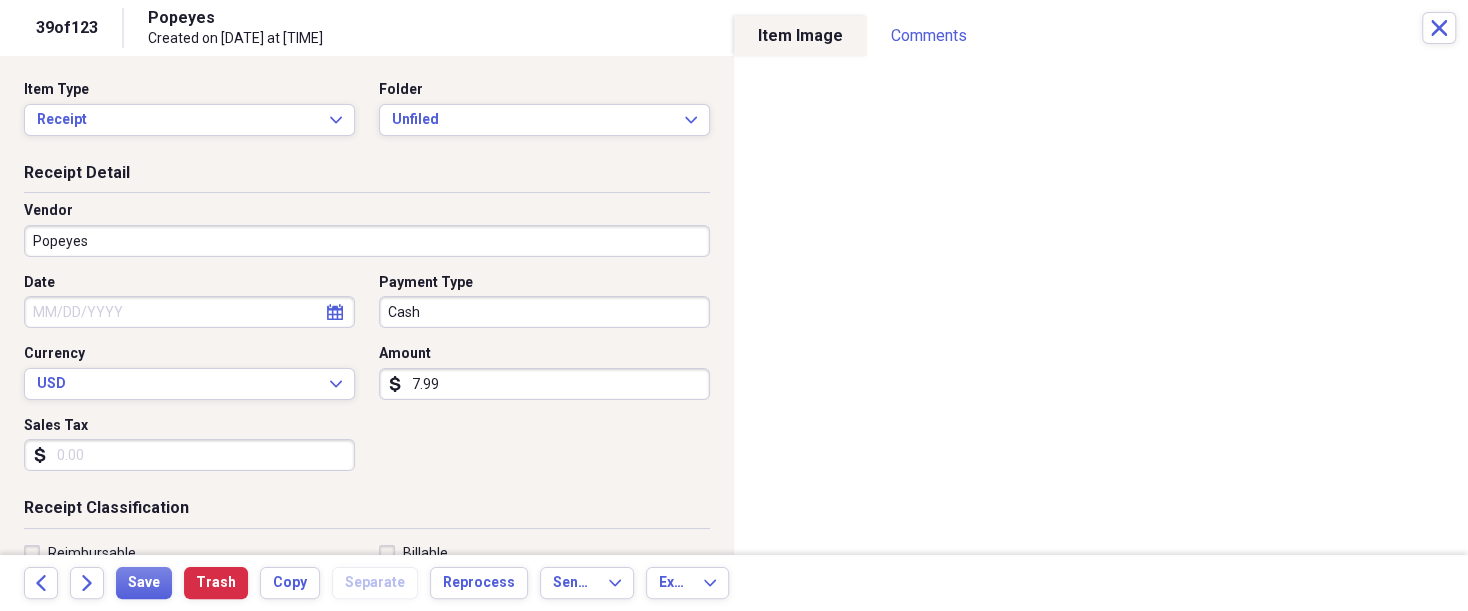 type on "Popeyes" 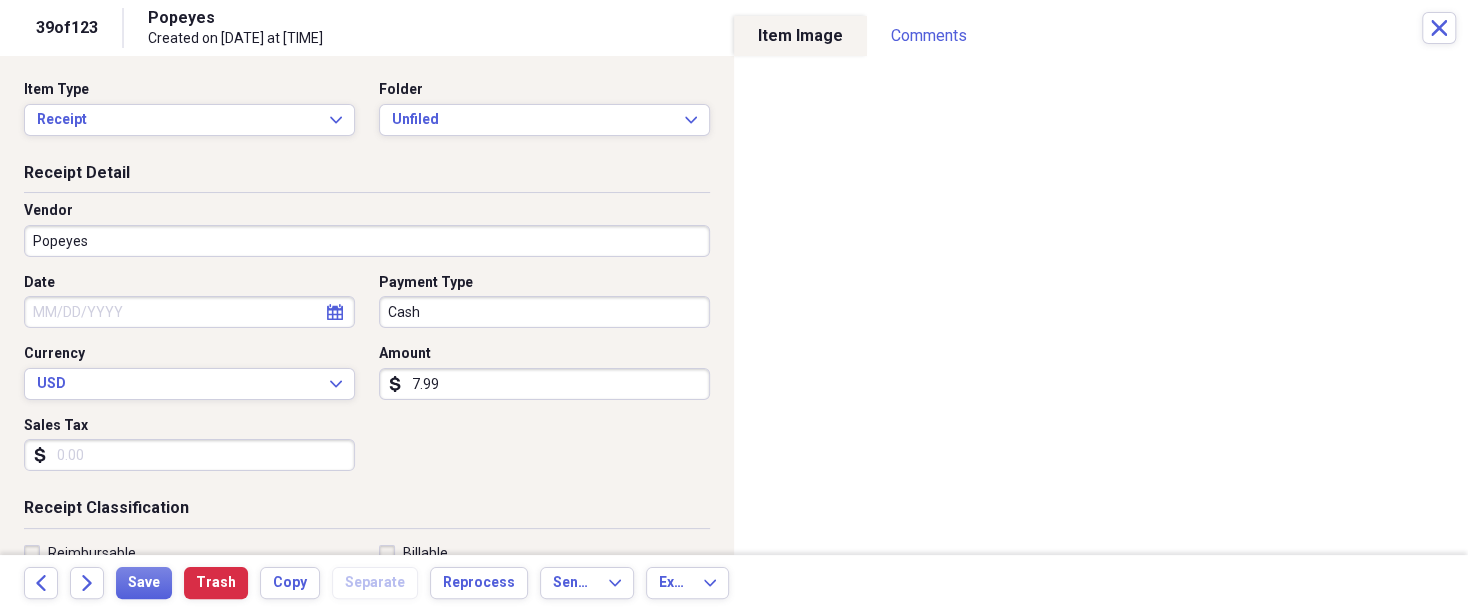 type on "Cash" 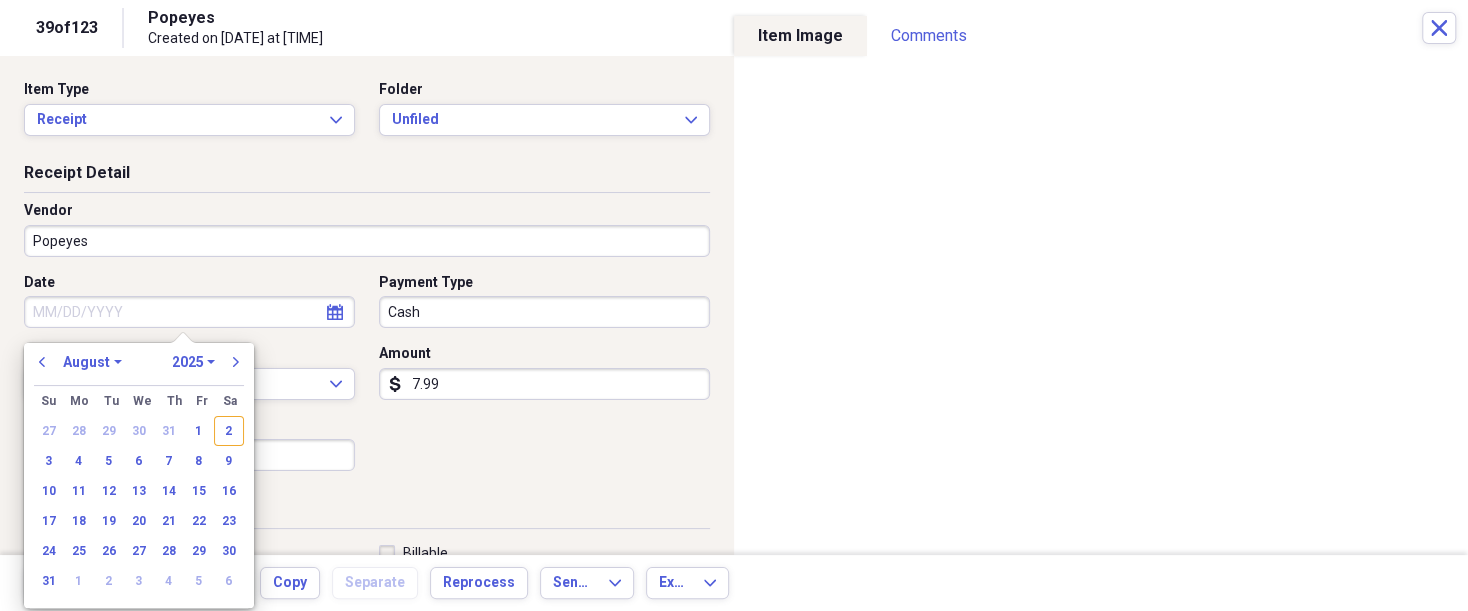 click on "Date" at bounding box center [189, 312] 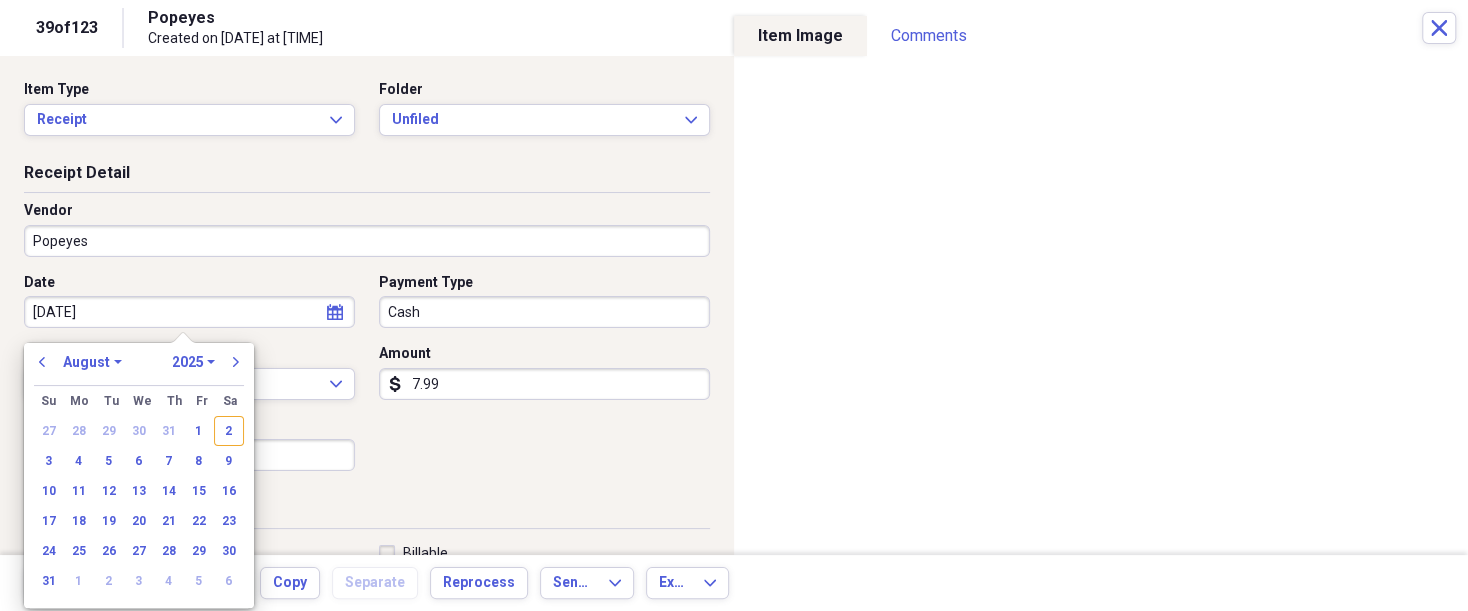 type on "3/14/25" 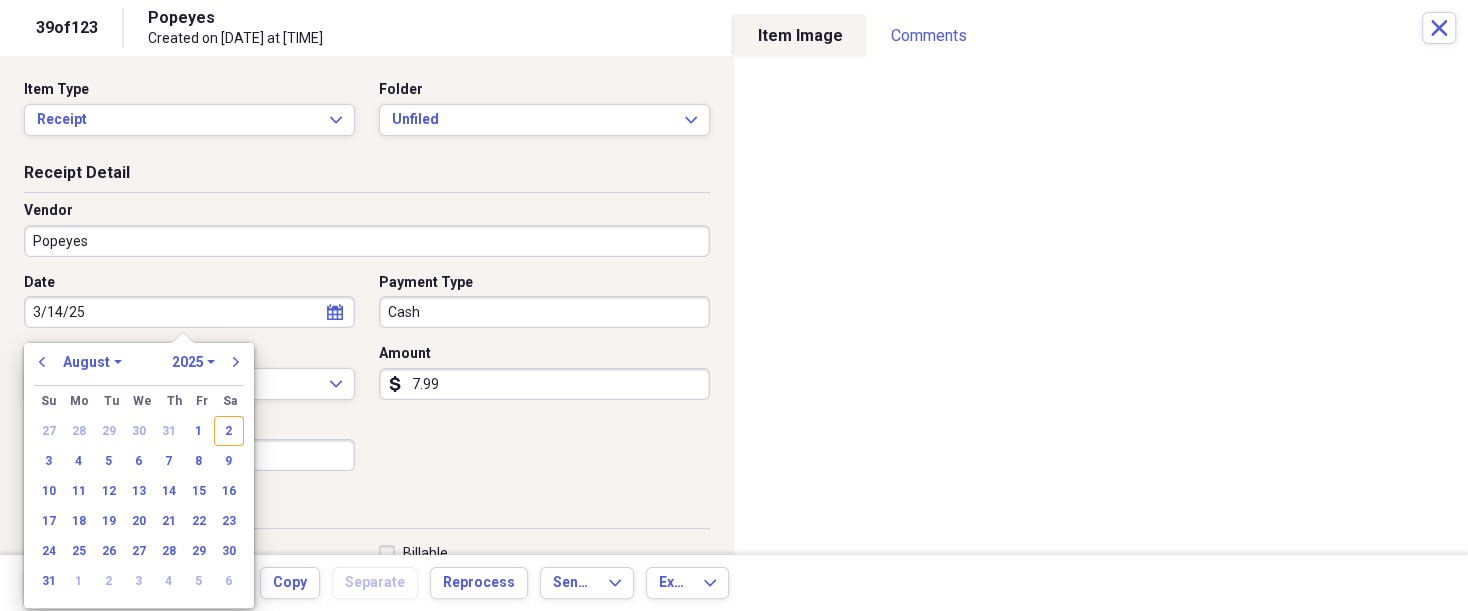 select on "2" 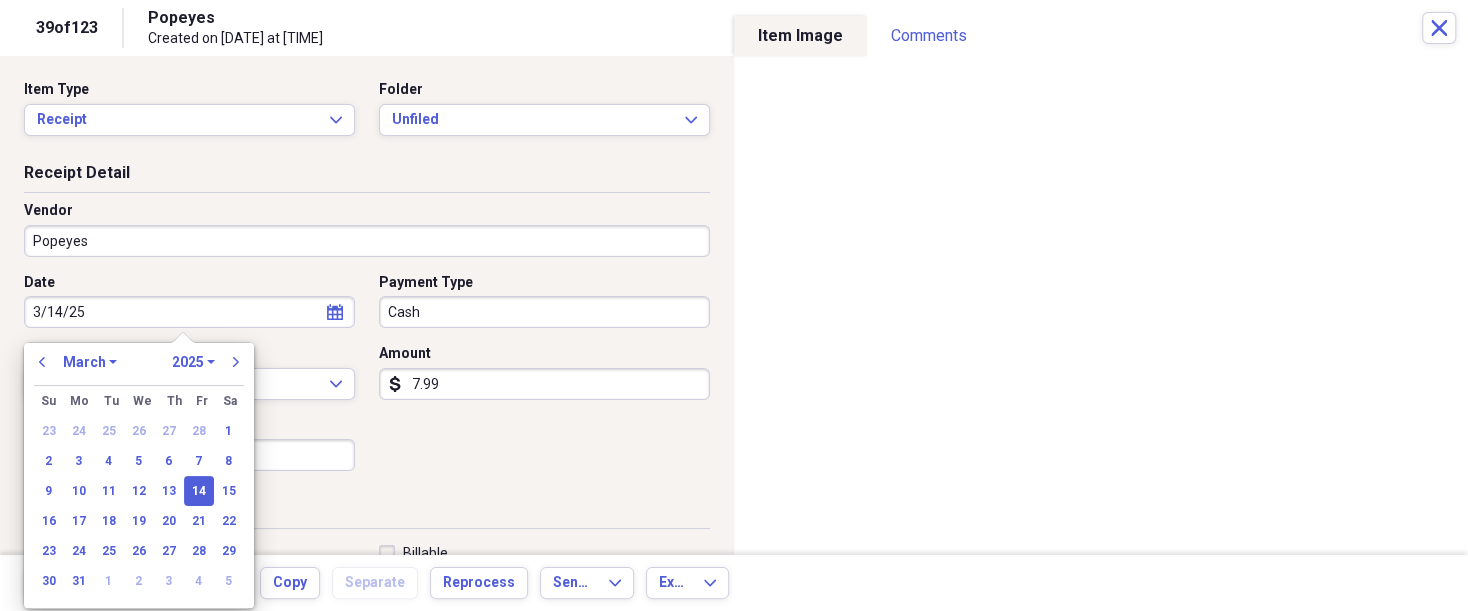 type on "03/14/2025" 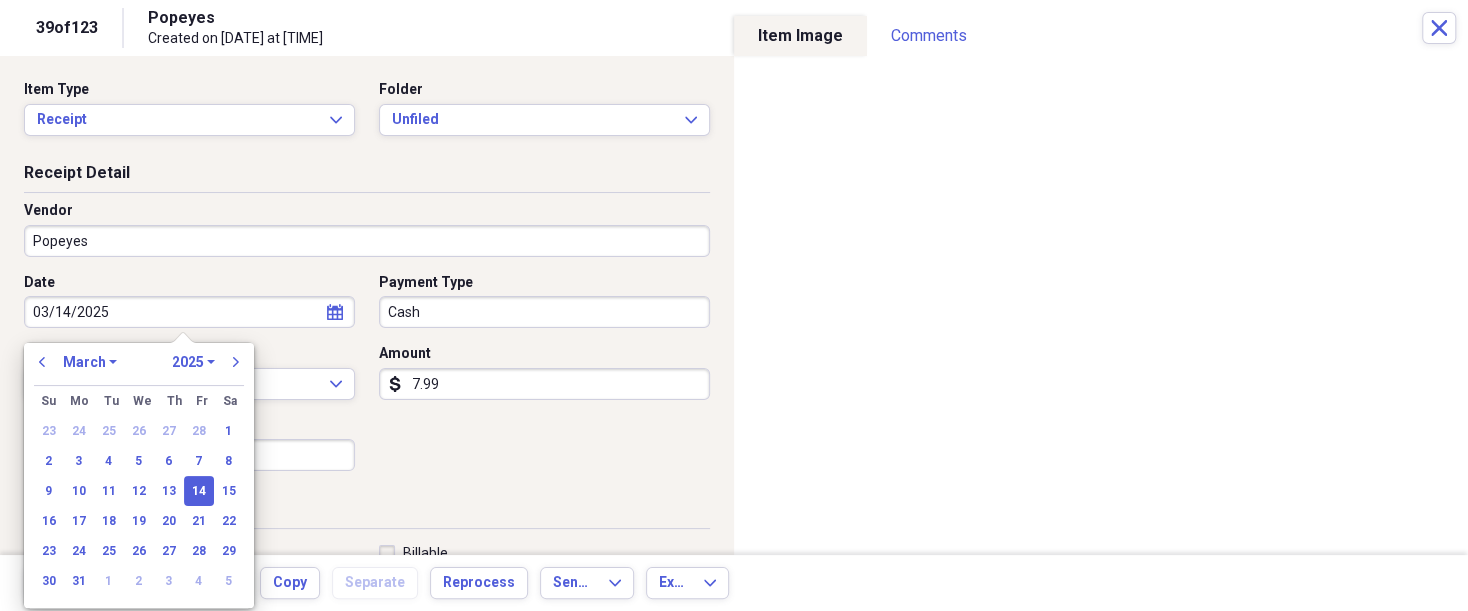 click on "14" at bounding box center [199, 491] 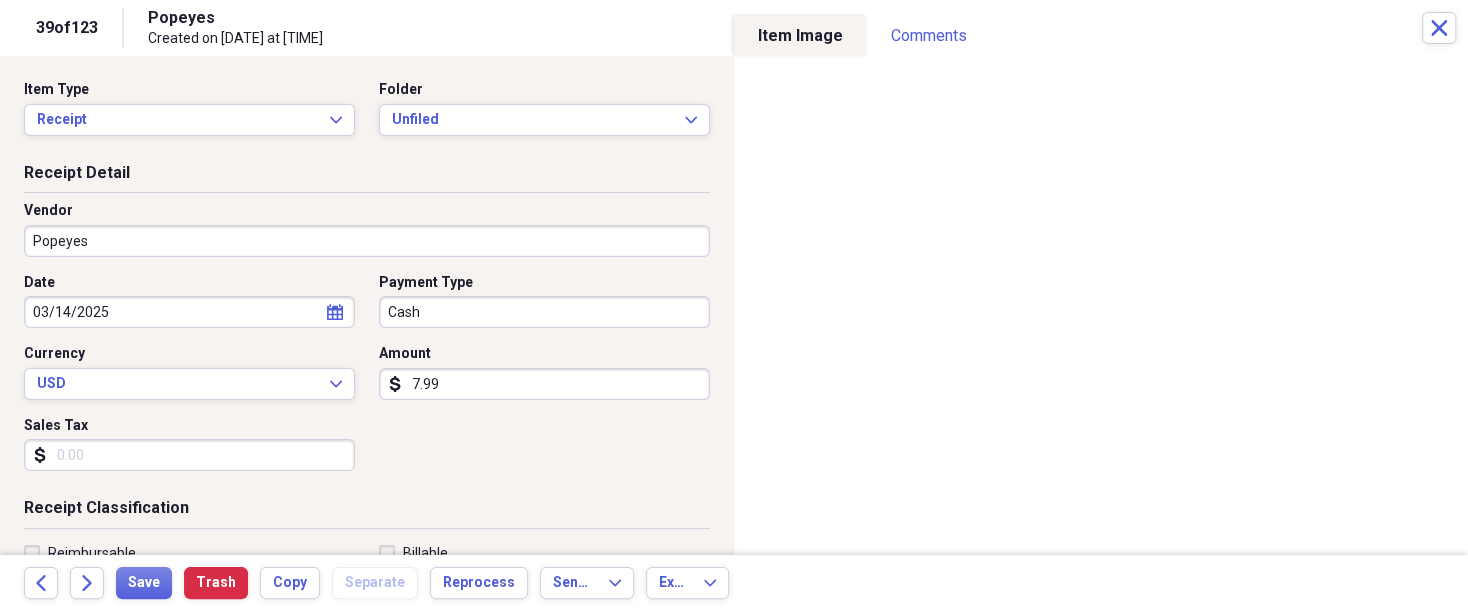 click 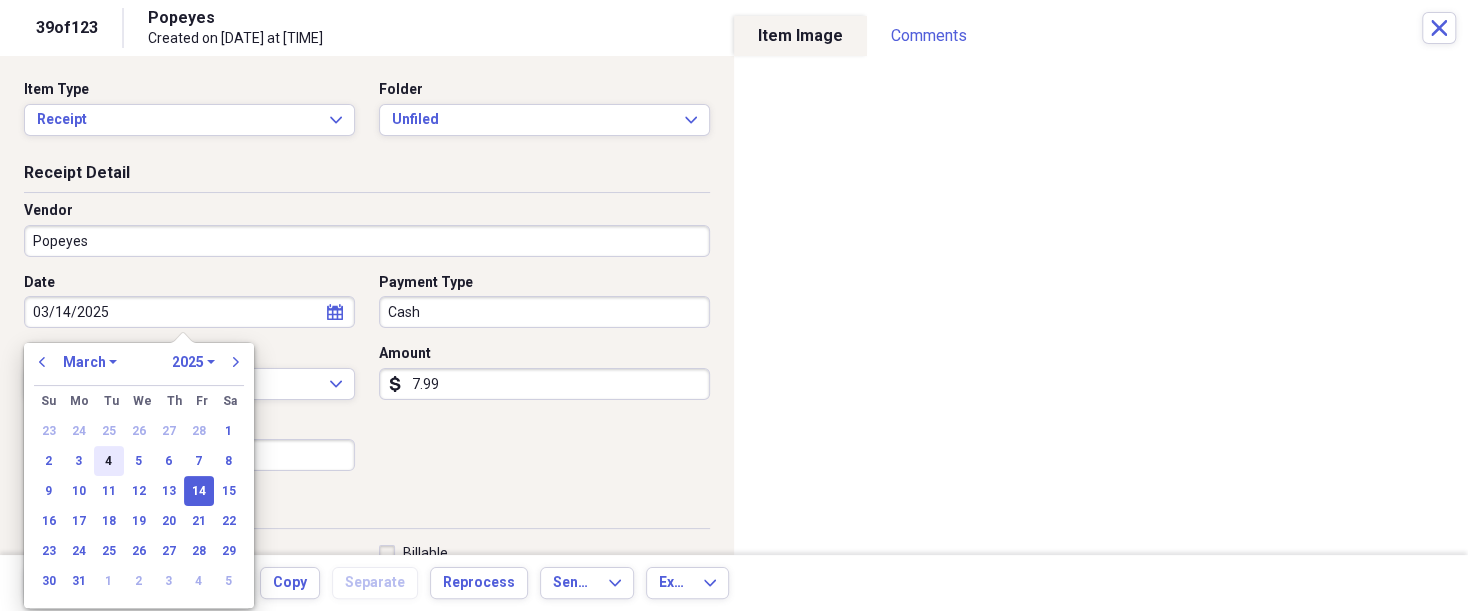 click on "4" at bounding box center (109, 461) 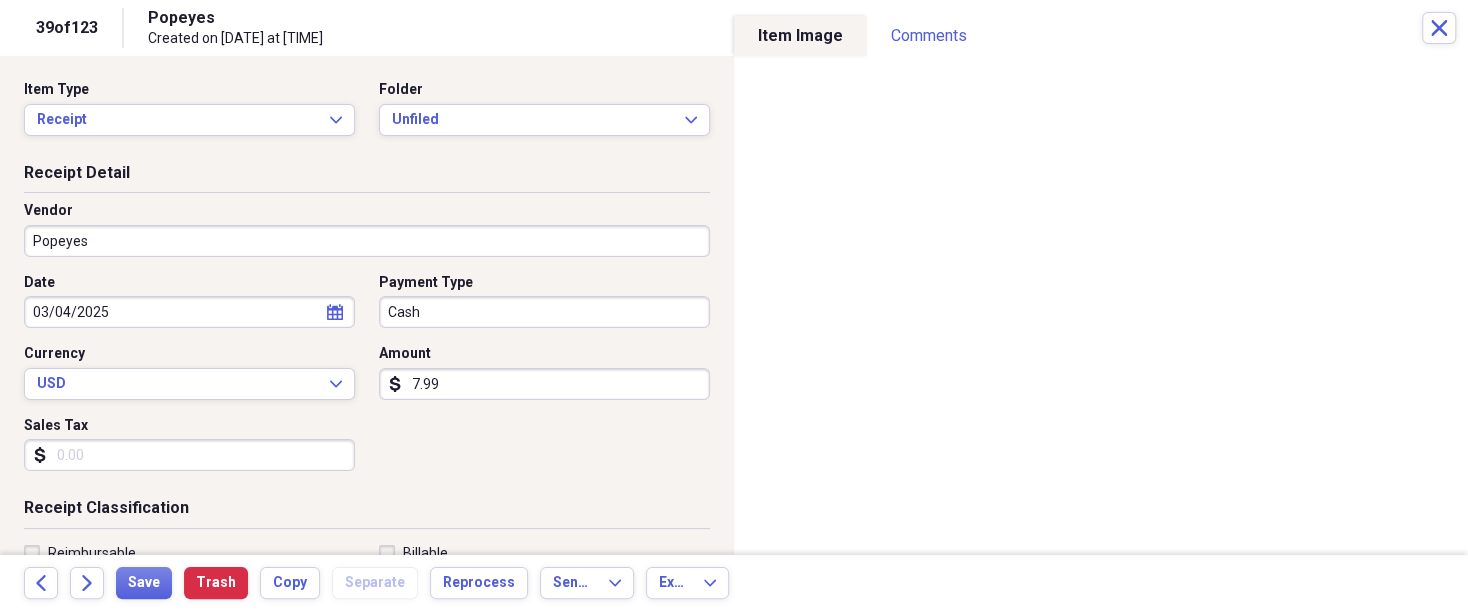 click on "7.99" at bounding box center [544, 384] 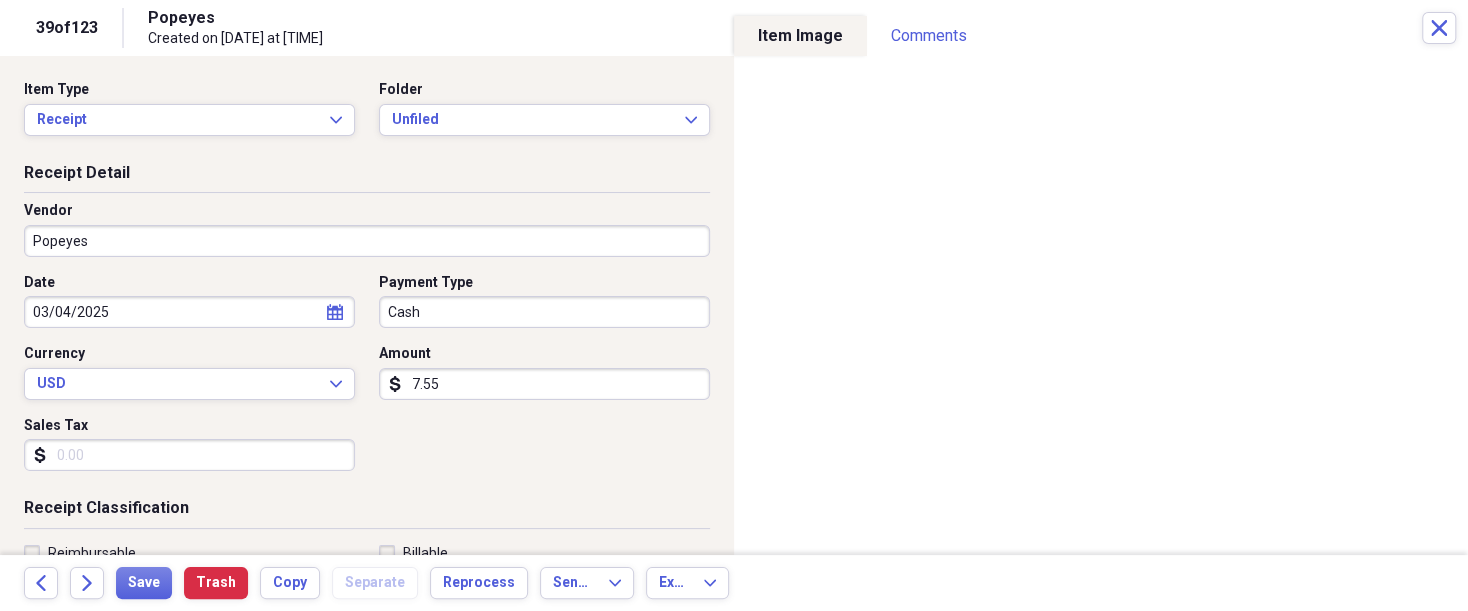 type on "7.55" 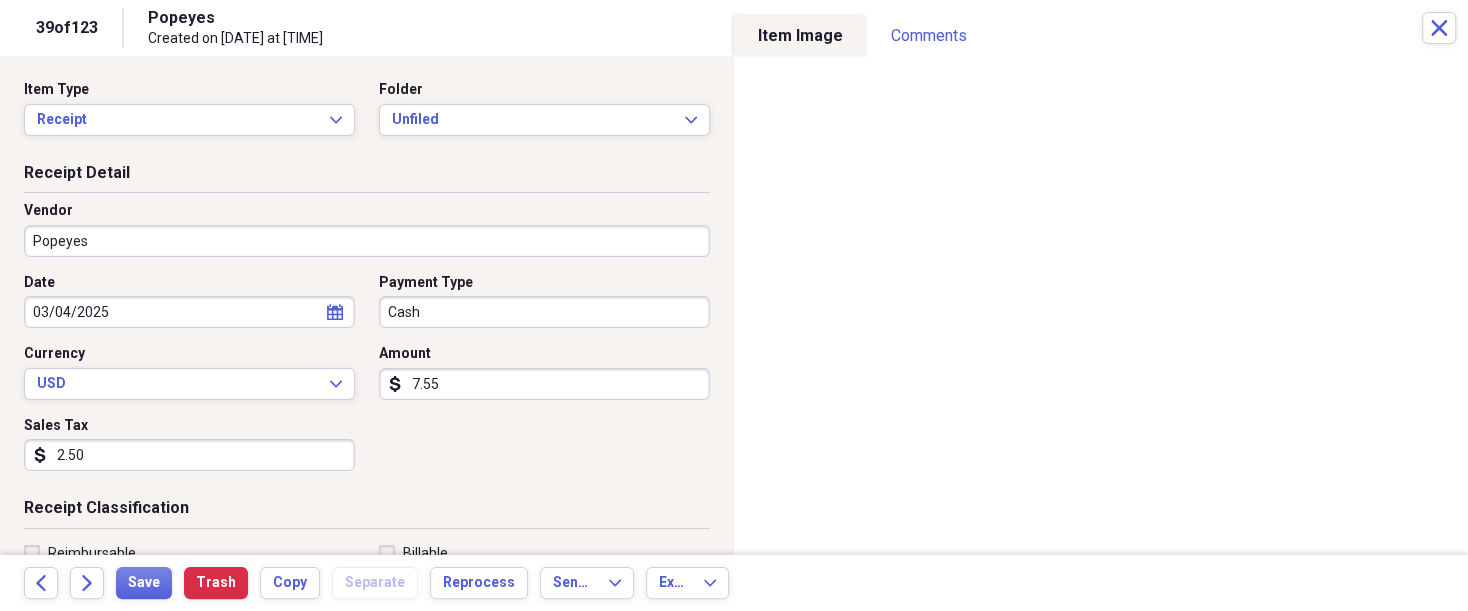 type on "2.50" 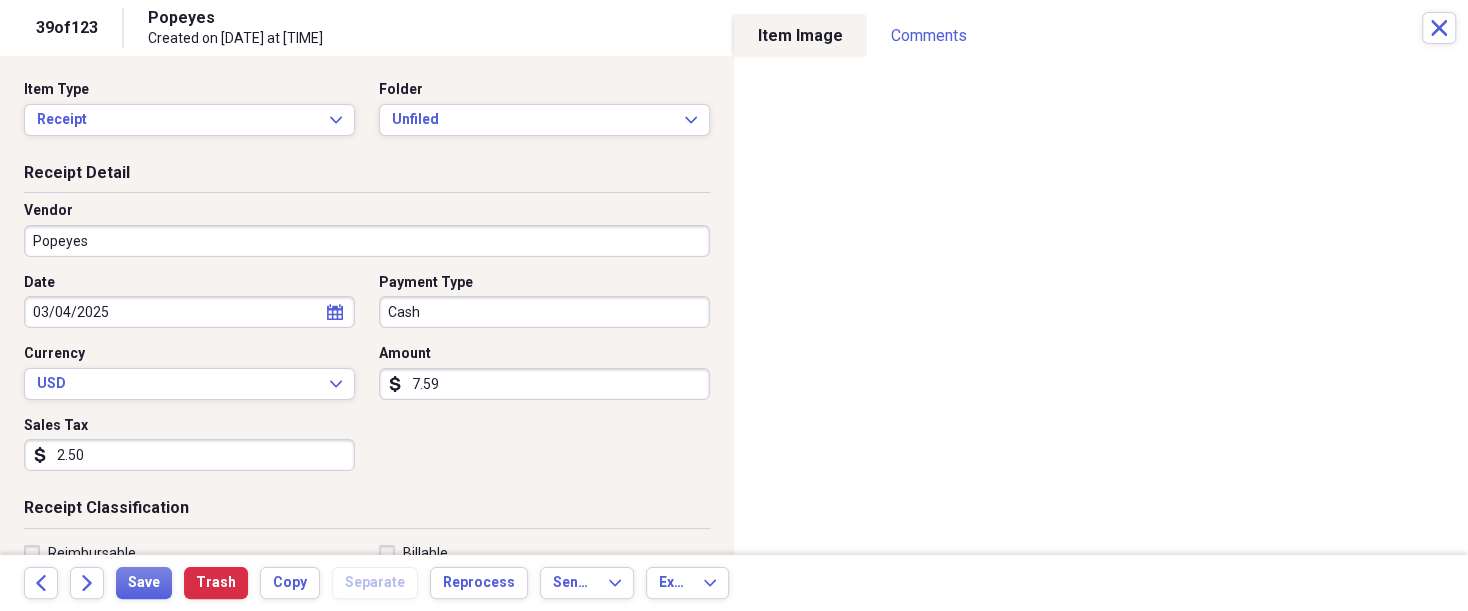 type on "7.59" 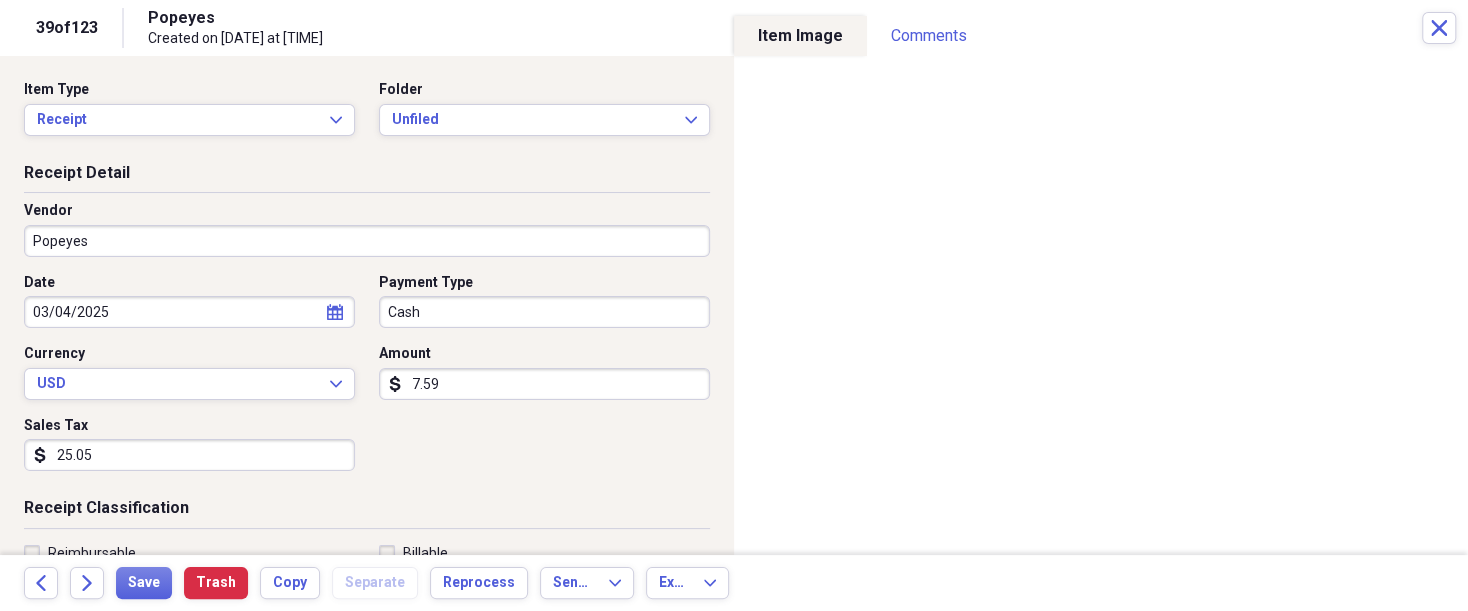 drag, startPoint x: 133, startPoint y: 453, endPoint x: 35, endPoint y: 451, distance: 98.02041 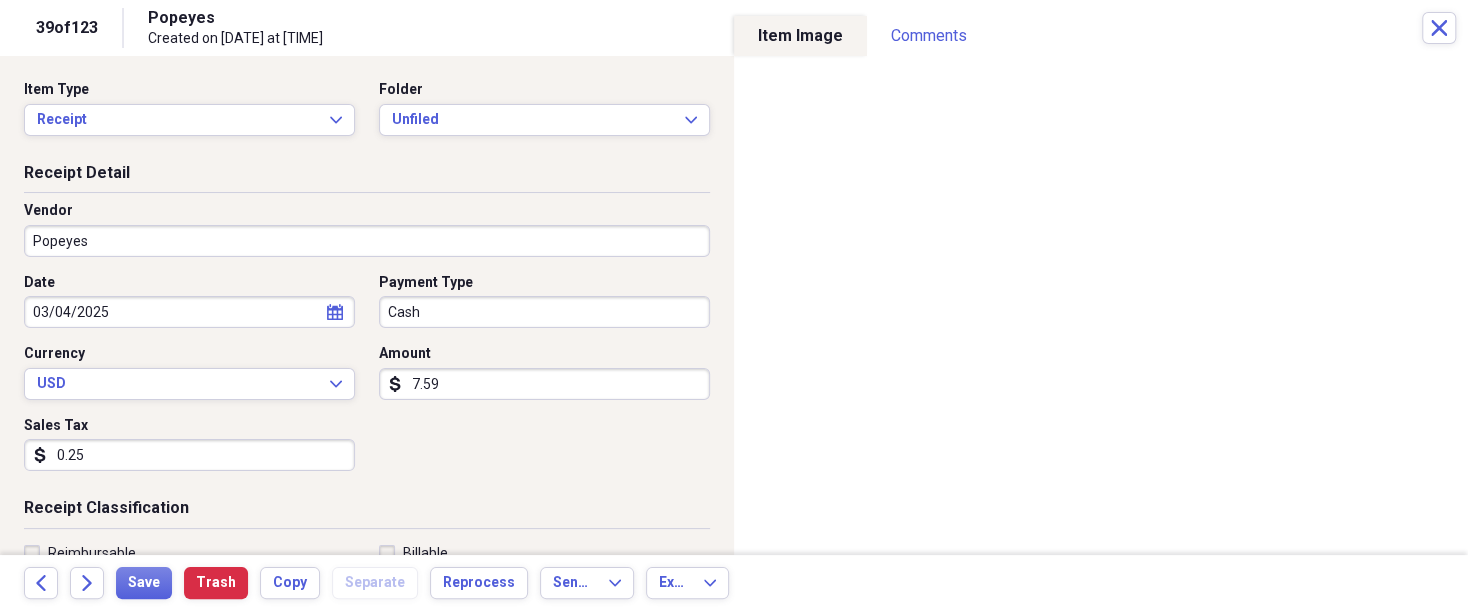 type on "0.02" 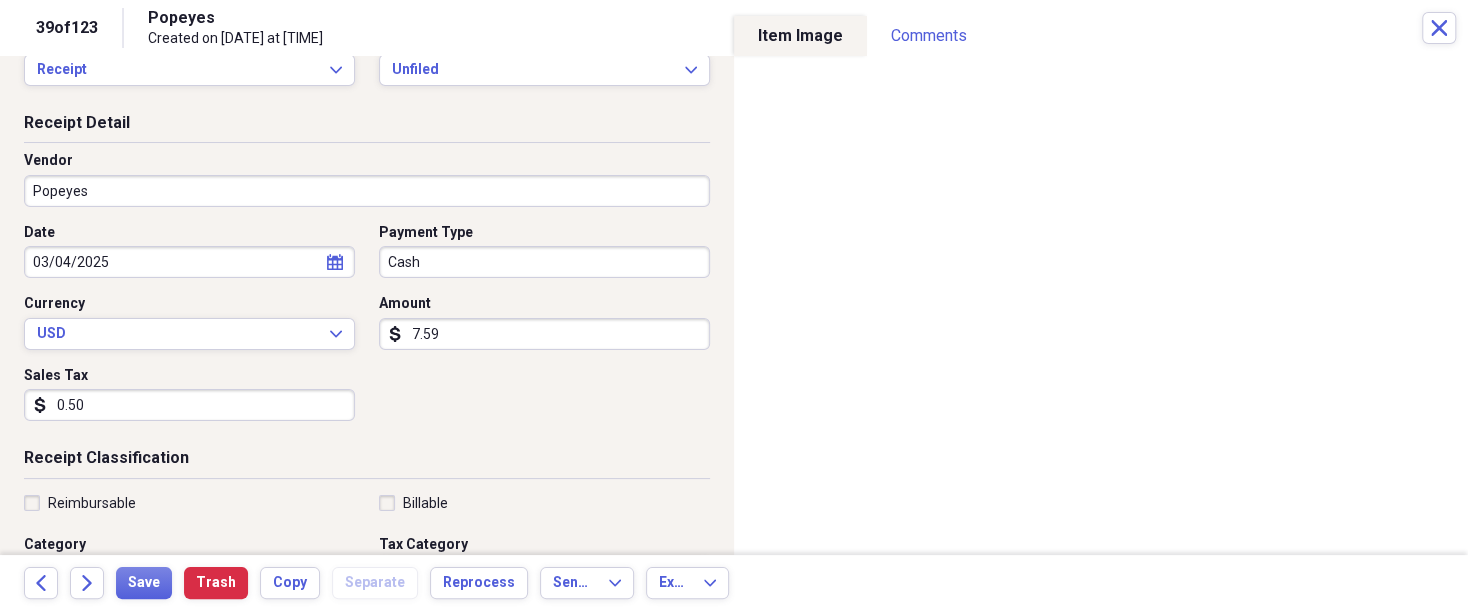 scroll, scrollTop: 100, scrollLeft: 0, axis: vertical 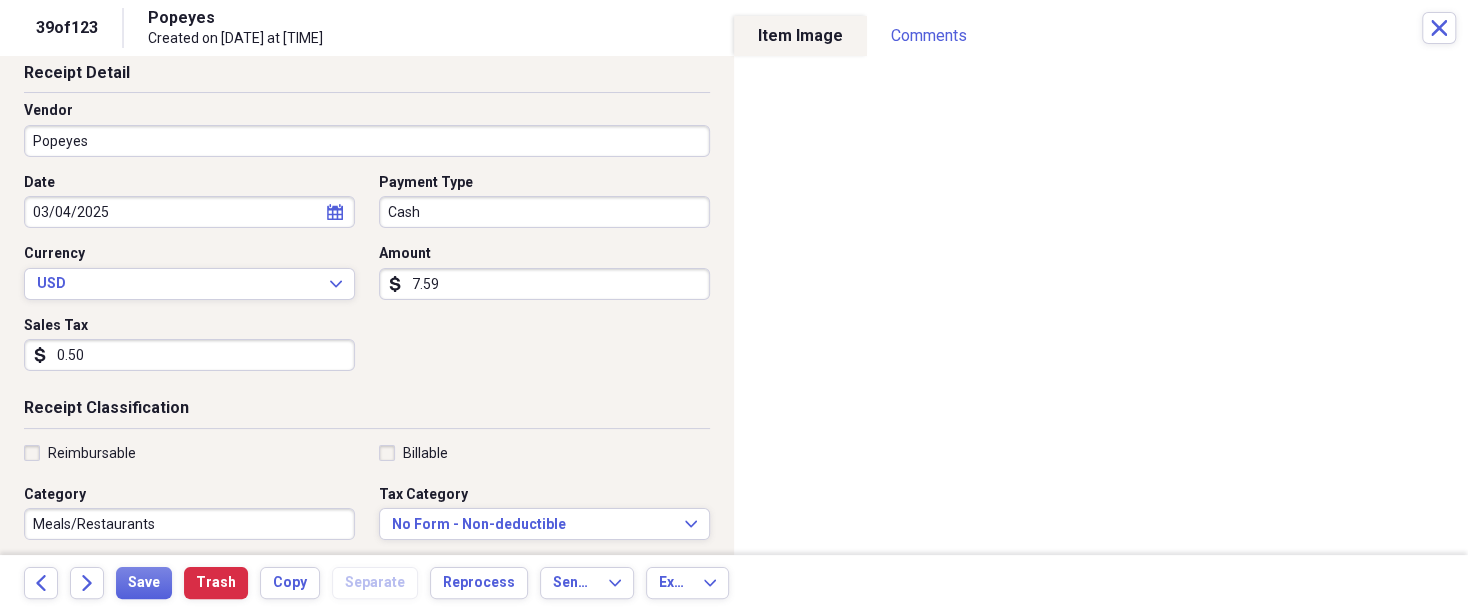 type on "0.50" 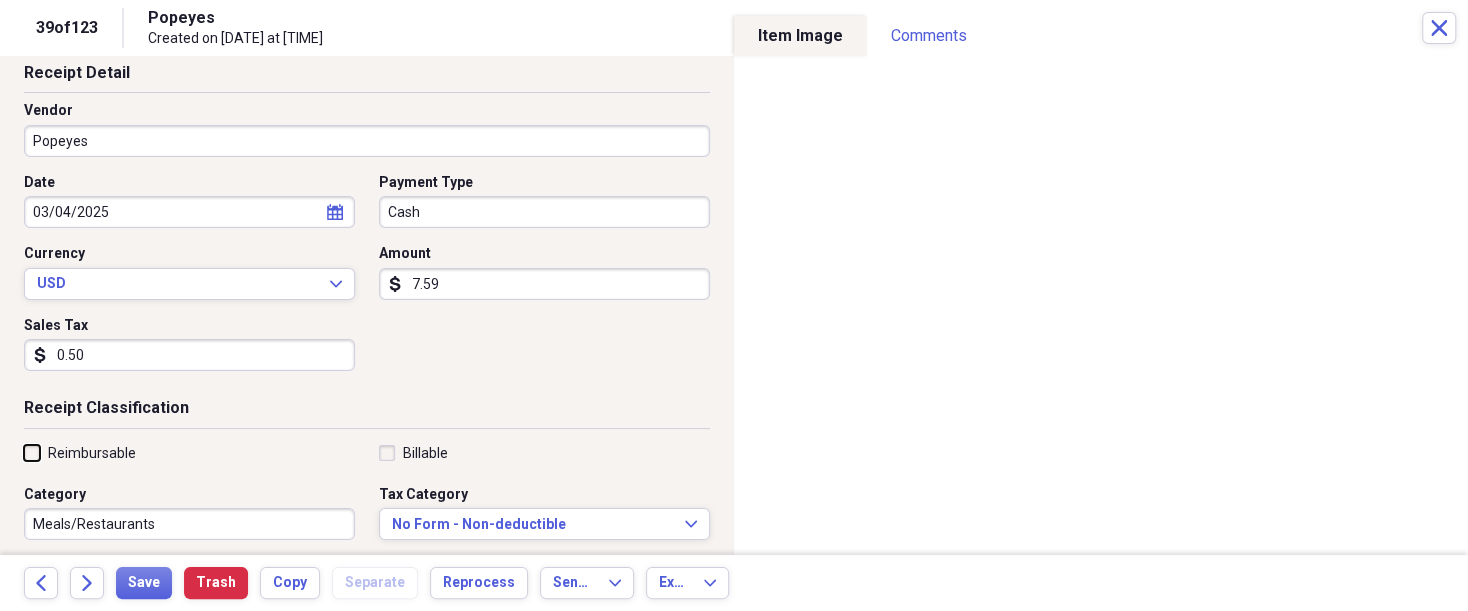 click on "Reimbursable" at bounding box center [24, 452] 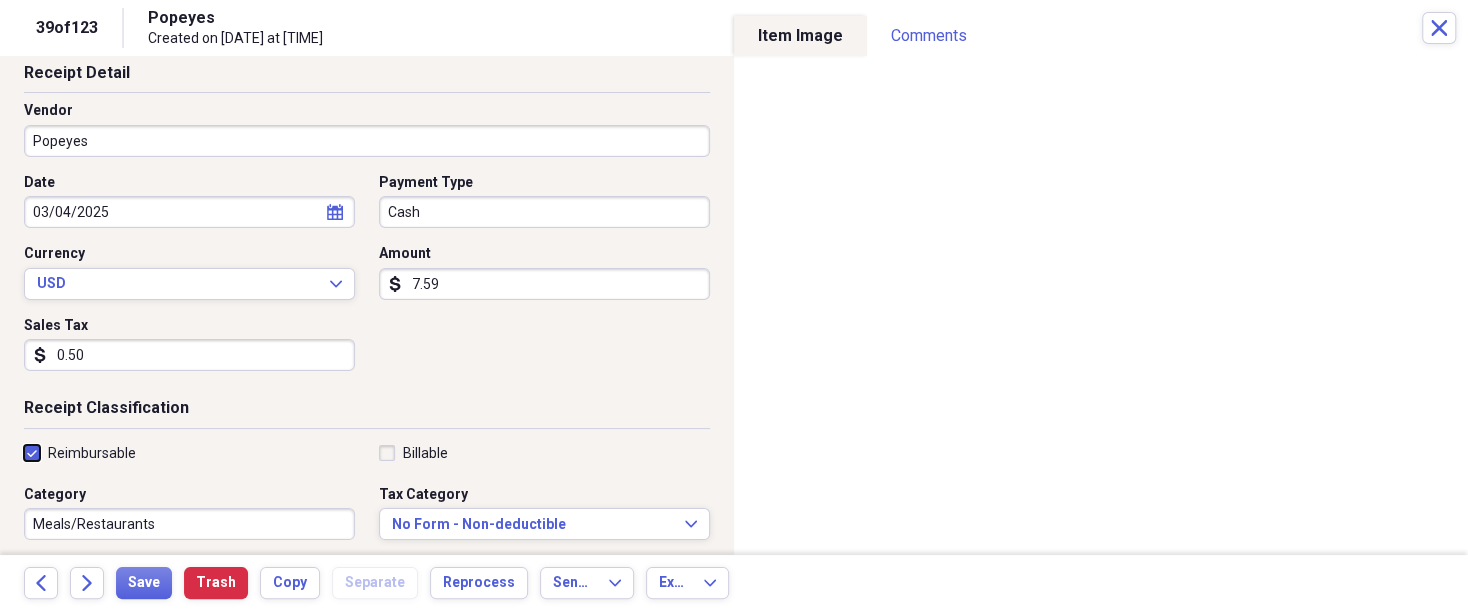 checkbox on "true" 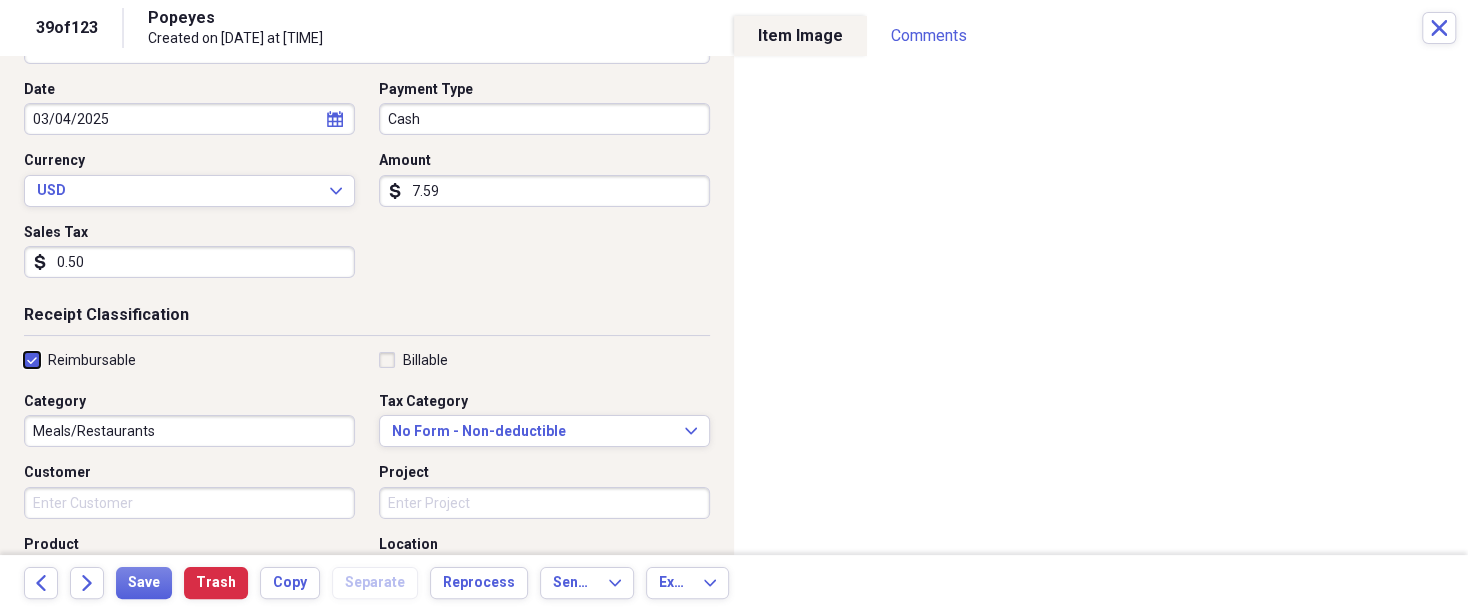 scroll, scrollTop: 200, scrollLeft: 0, axis: vertical 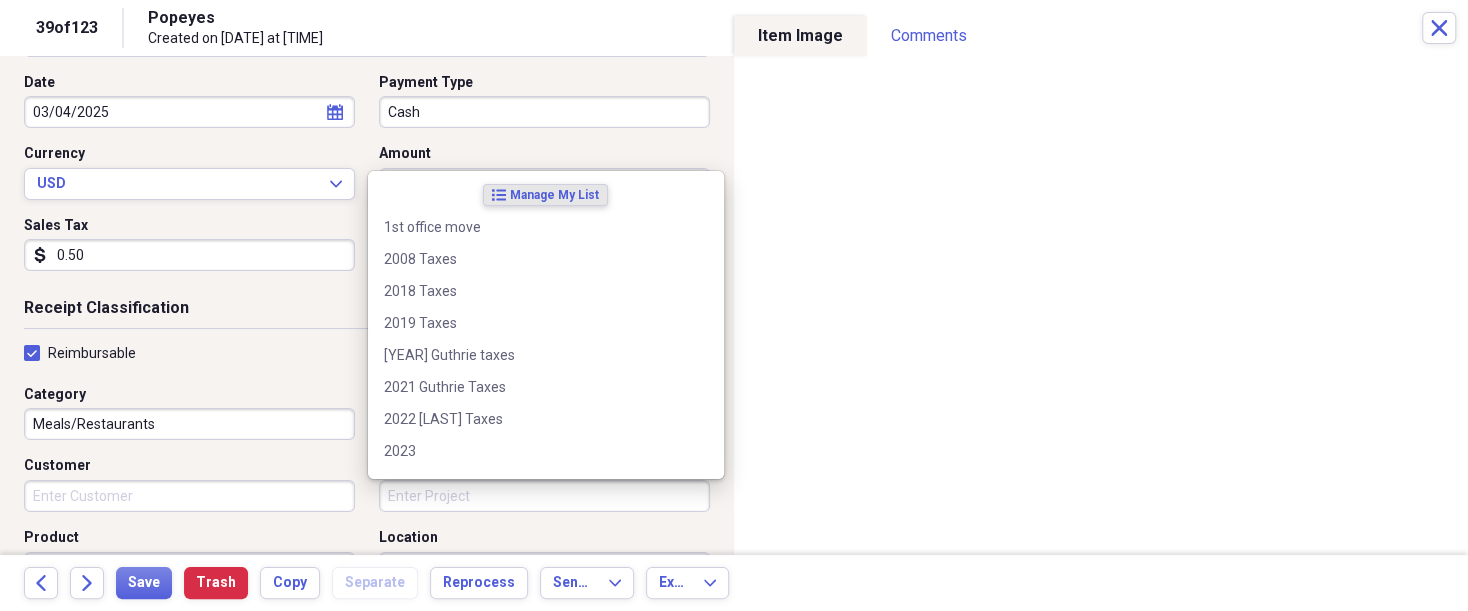click on "Project" at bounding box center (544, 496) 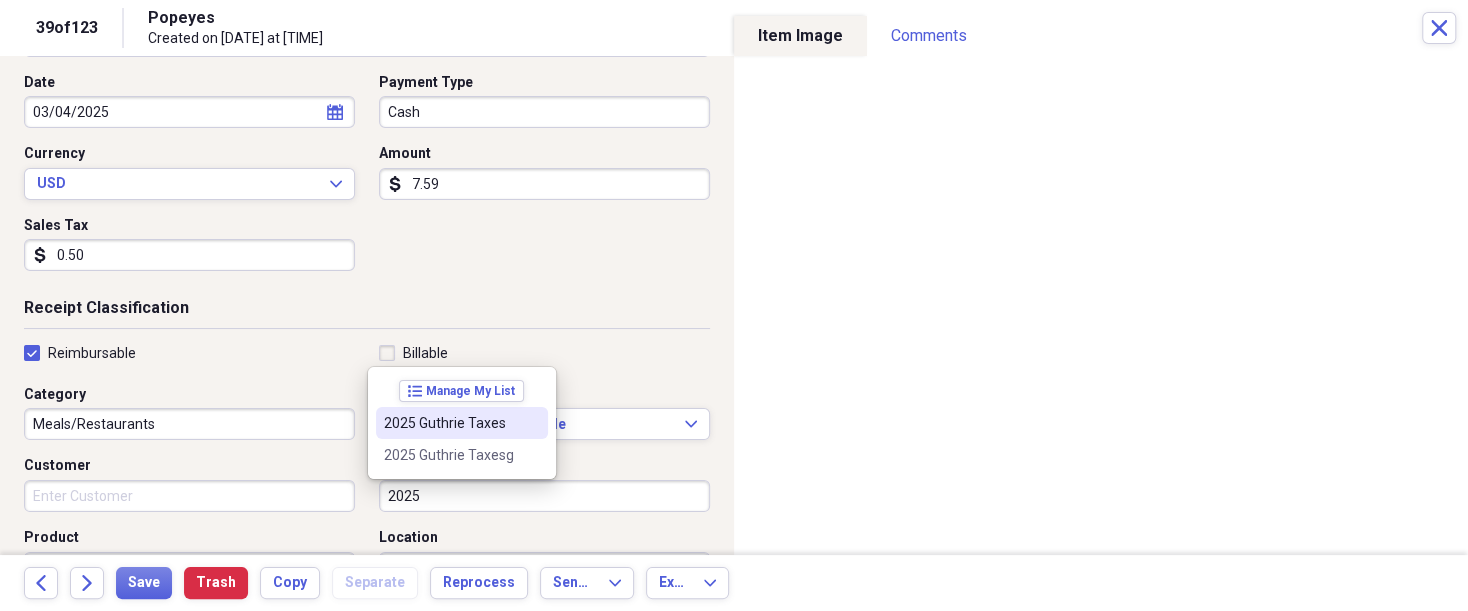 click on "2025 Guthrie Taxes" at bounding box center (450, 423) 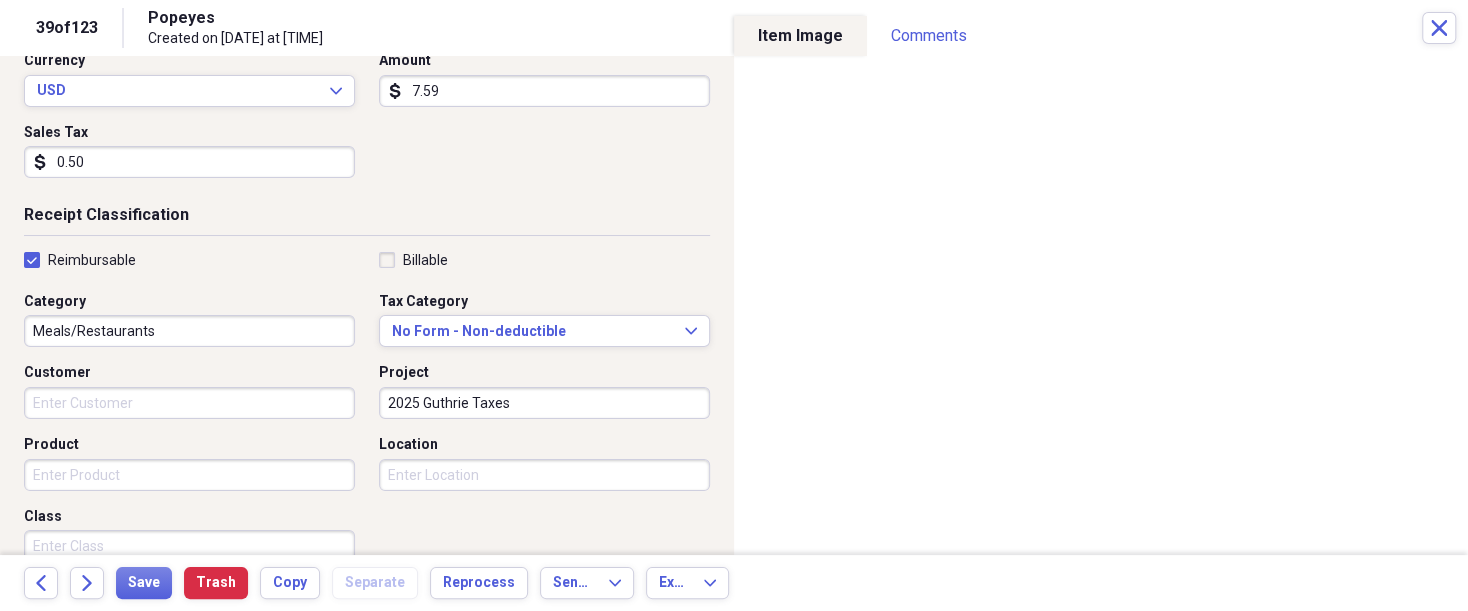 scroll, scrollTop: 300, scrollLeft: 0, axis: vertical 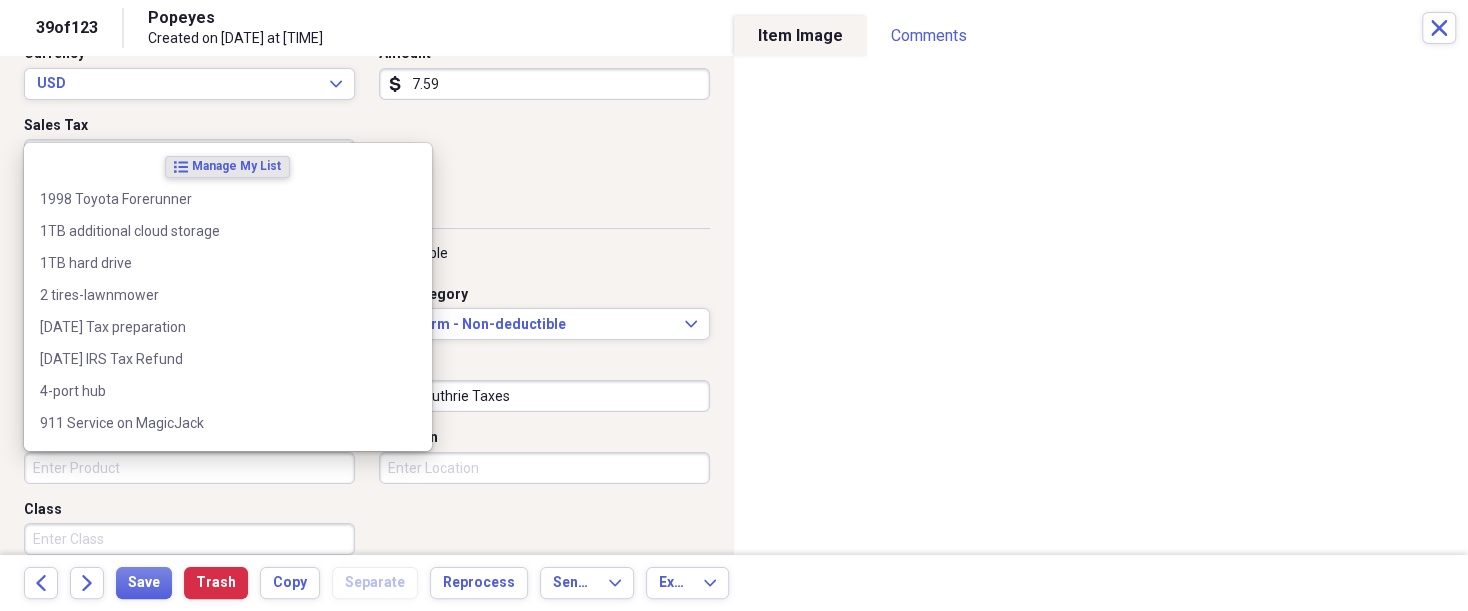 click on "Product" at bounding box center (189, 468) 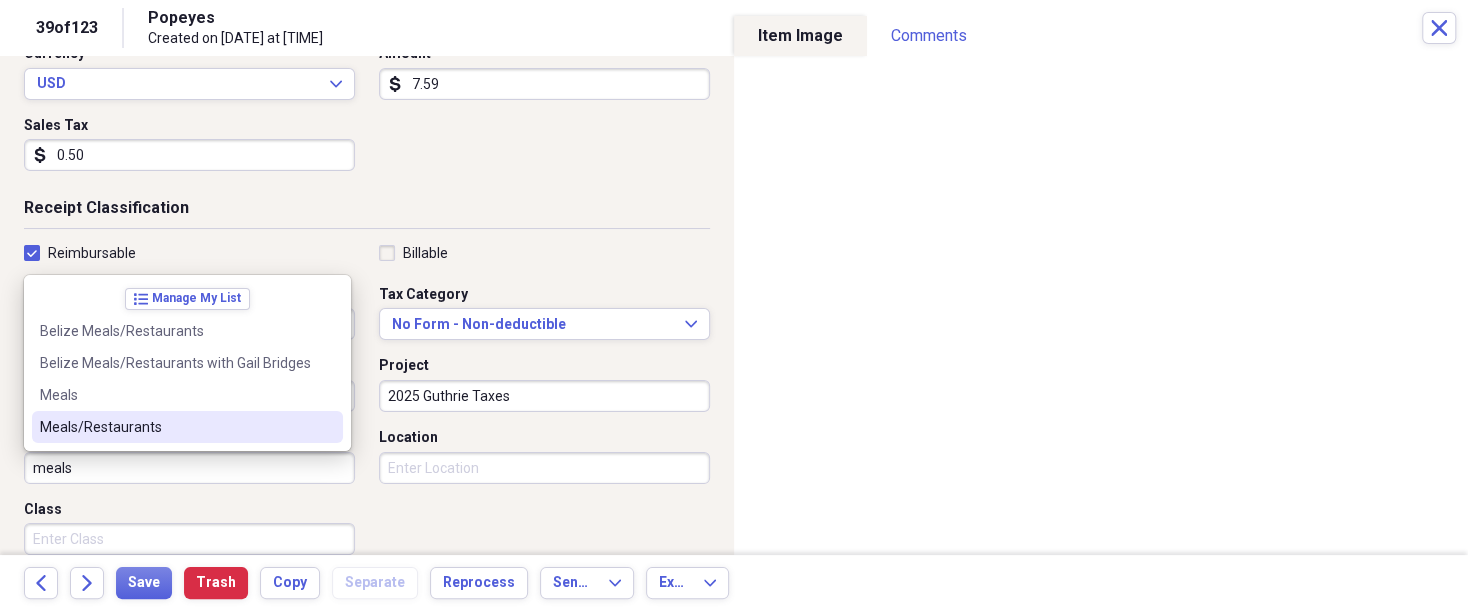 click on "Meals/Restaurants" at bounding box center [175, 427] 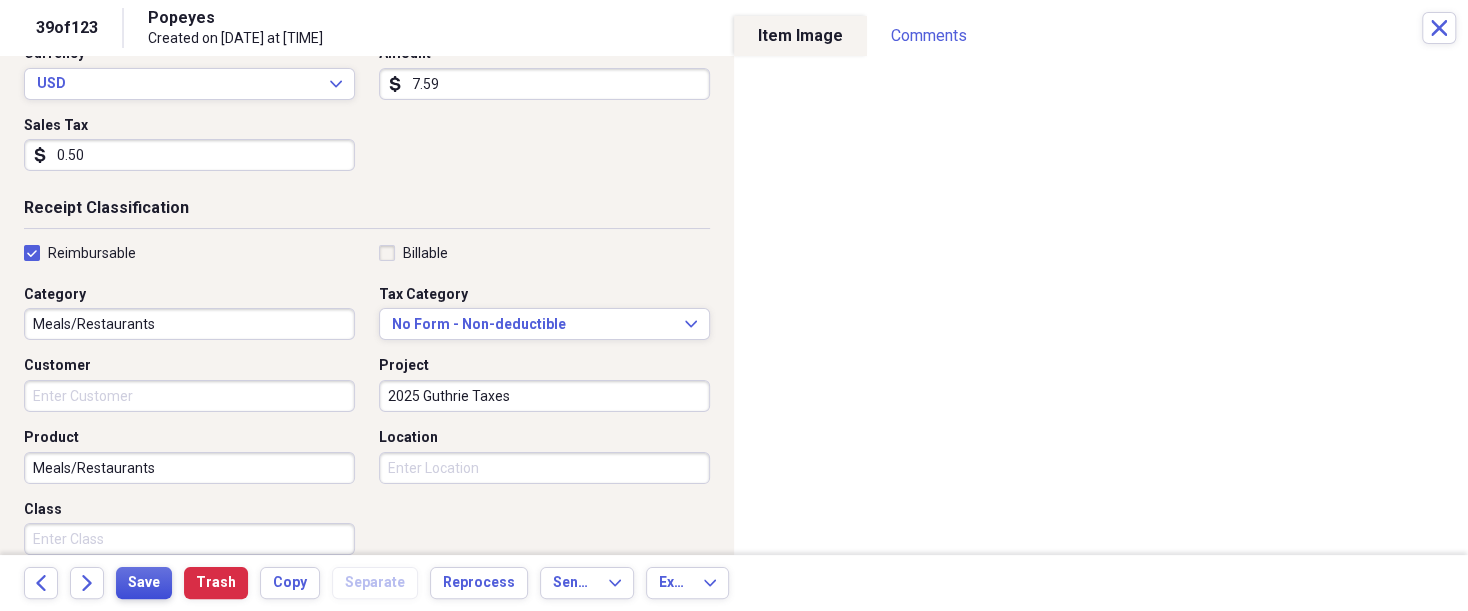 click on "Save" at bounding box center (144, 583) 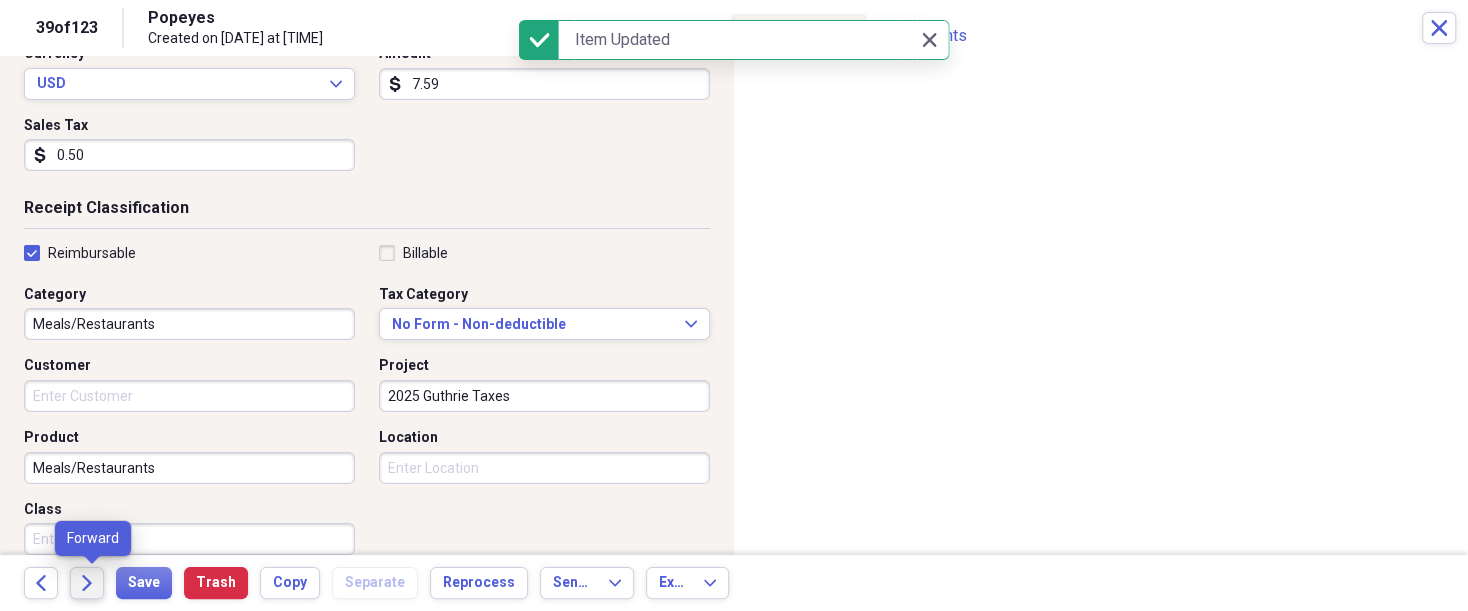 click 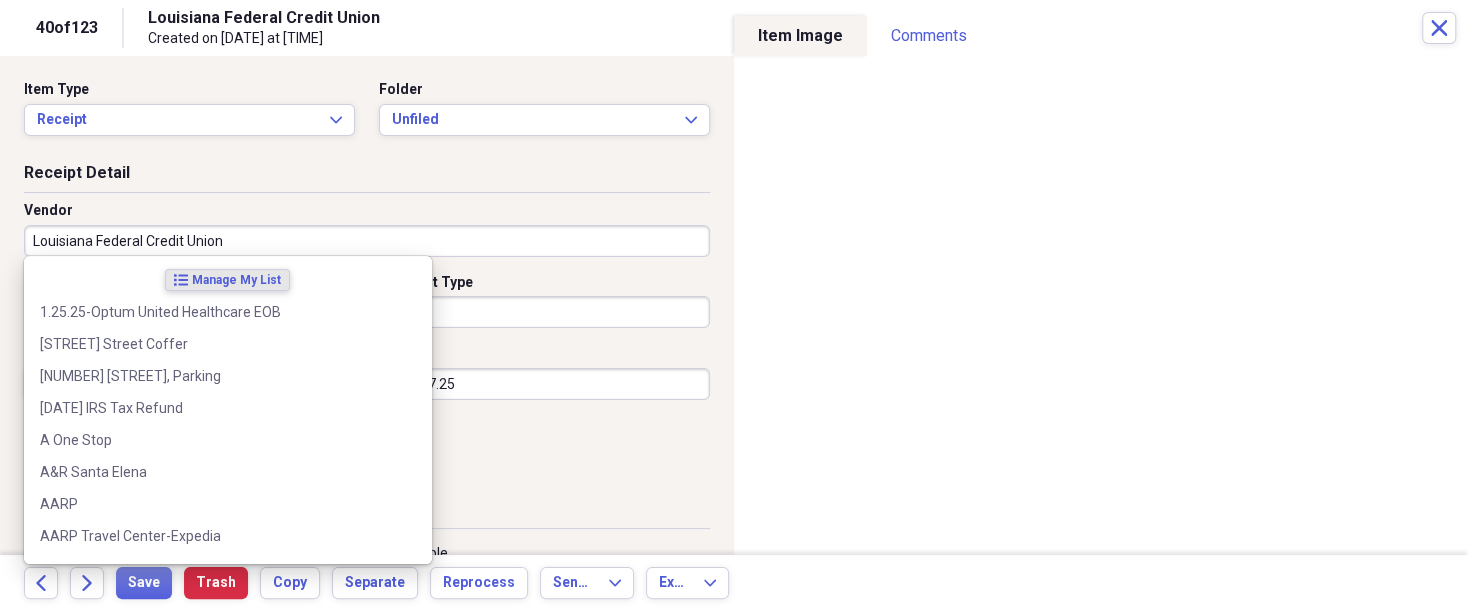 click on "Louisiana Federal Credit Union" at bounding box center (367, 241) 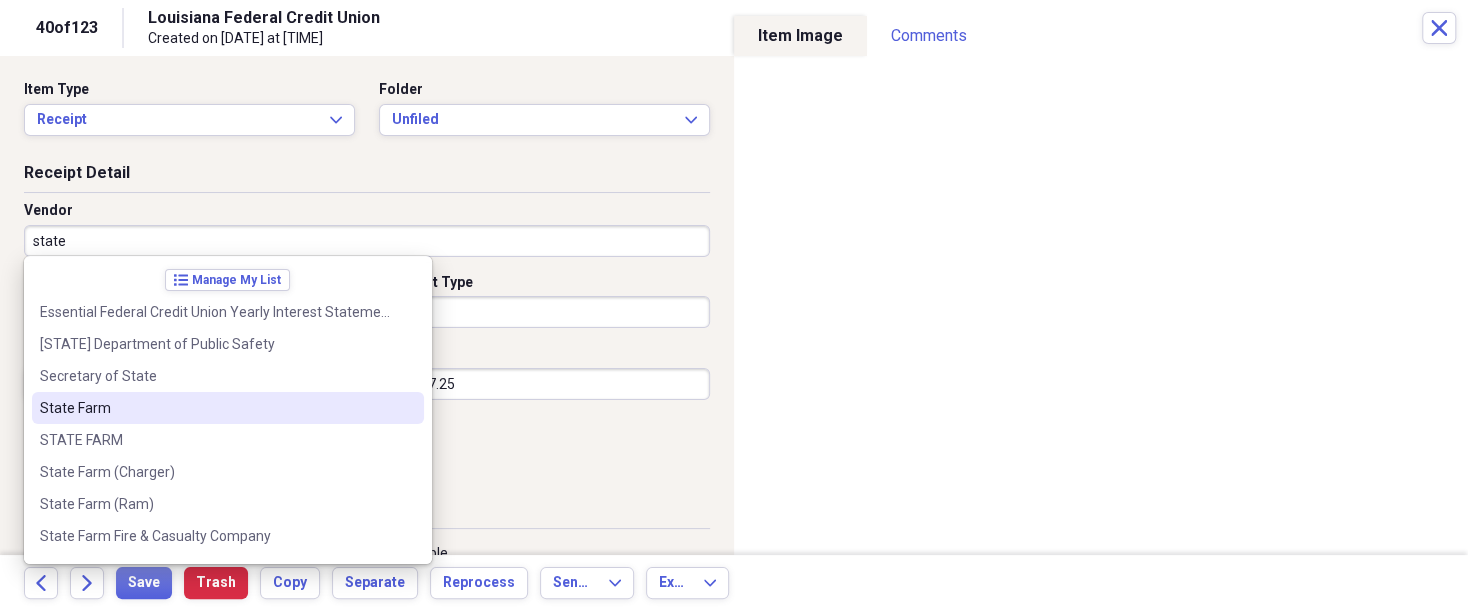 click on "State Farm" at bounding box center (216, 408) 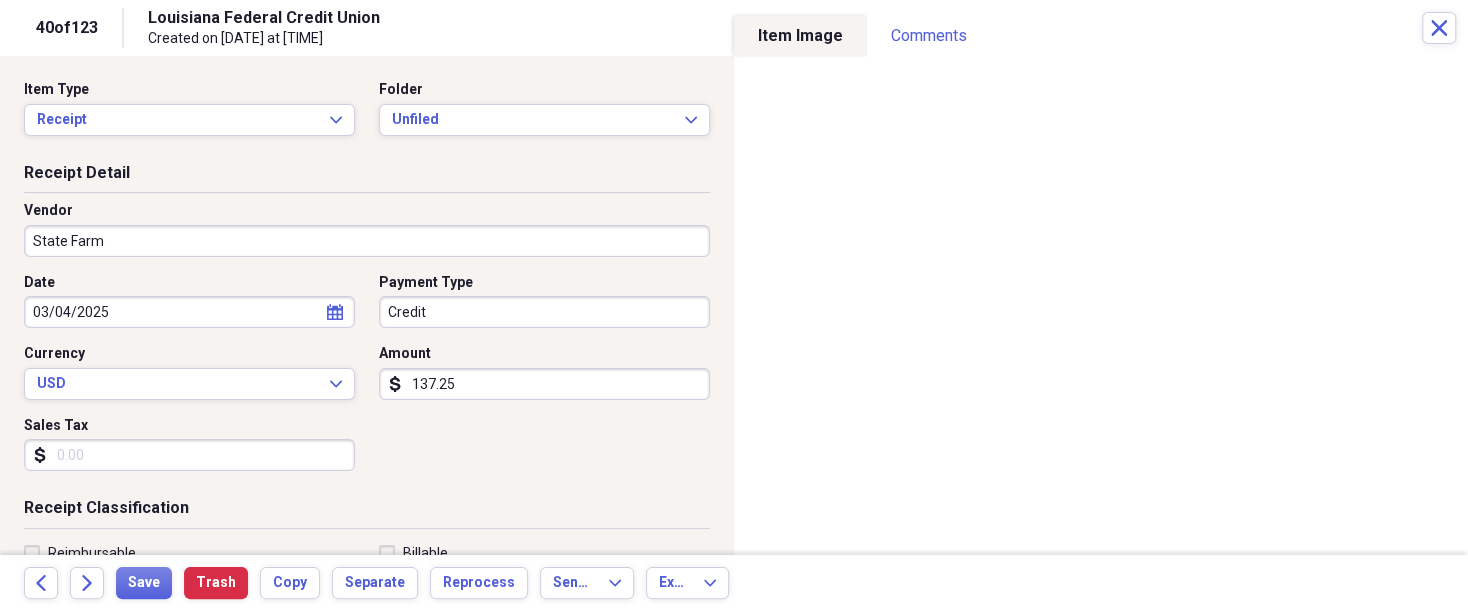 type on "Mississippi Homeowners Insurance" 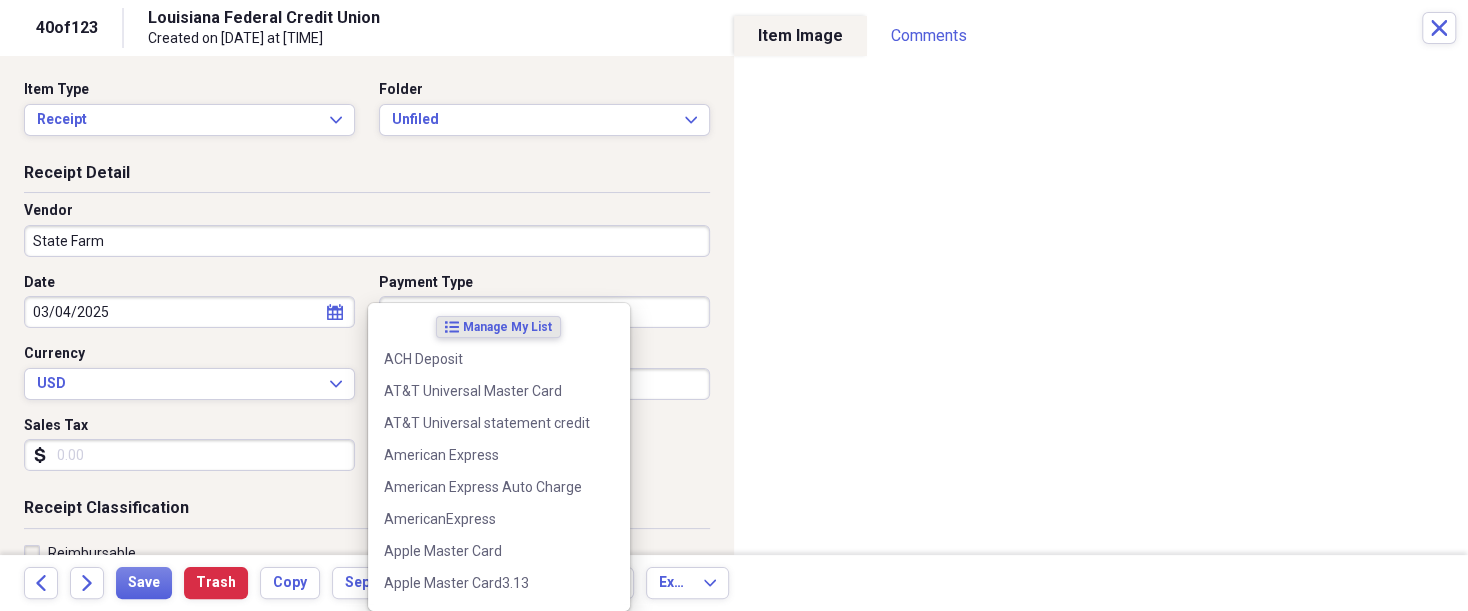 click on "Credit" at bounding box center (544, 312) 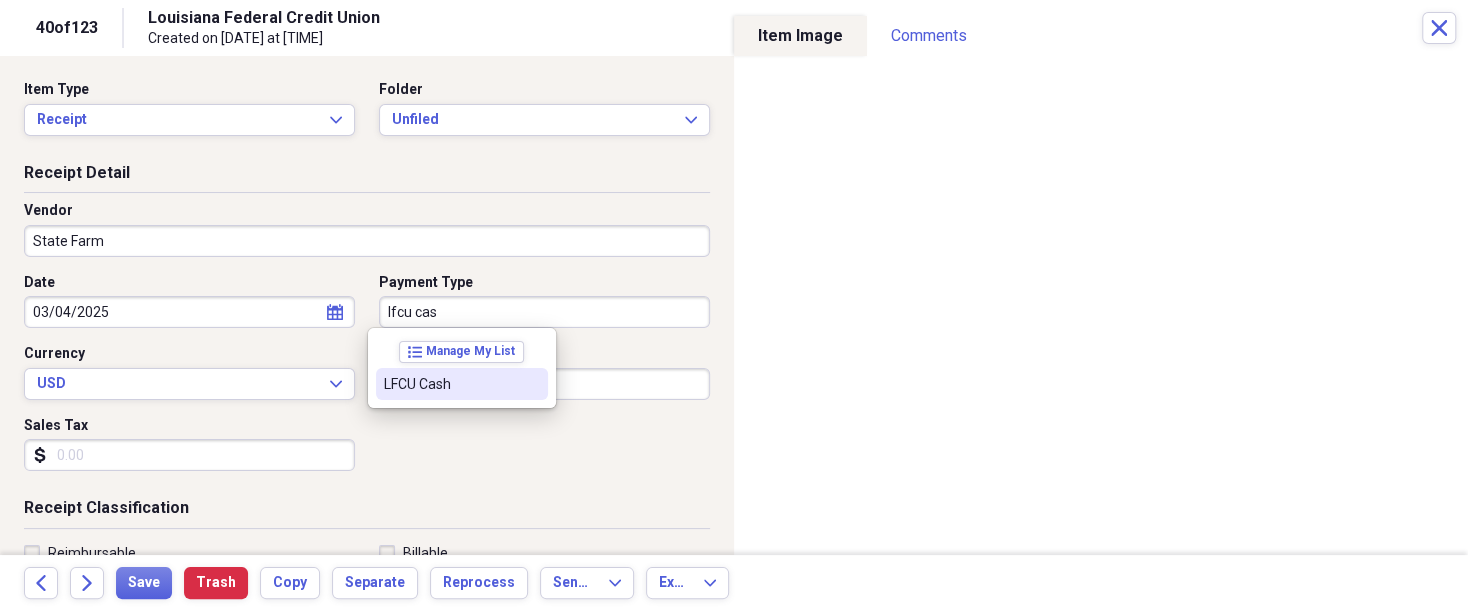 click on "LFCU Cash" at bounding box center [450, 384] 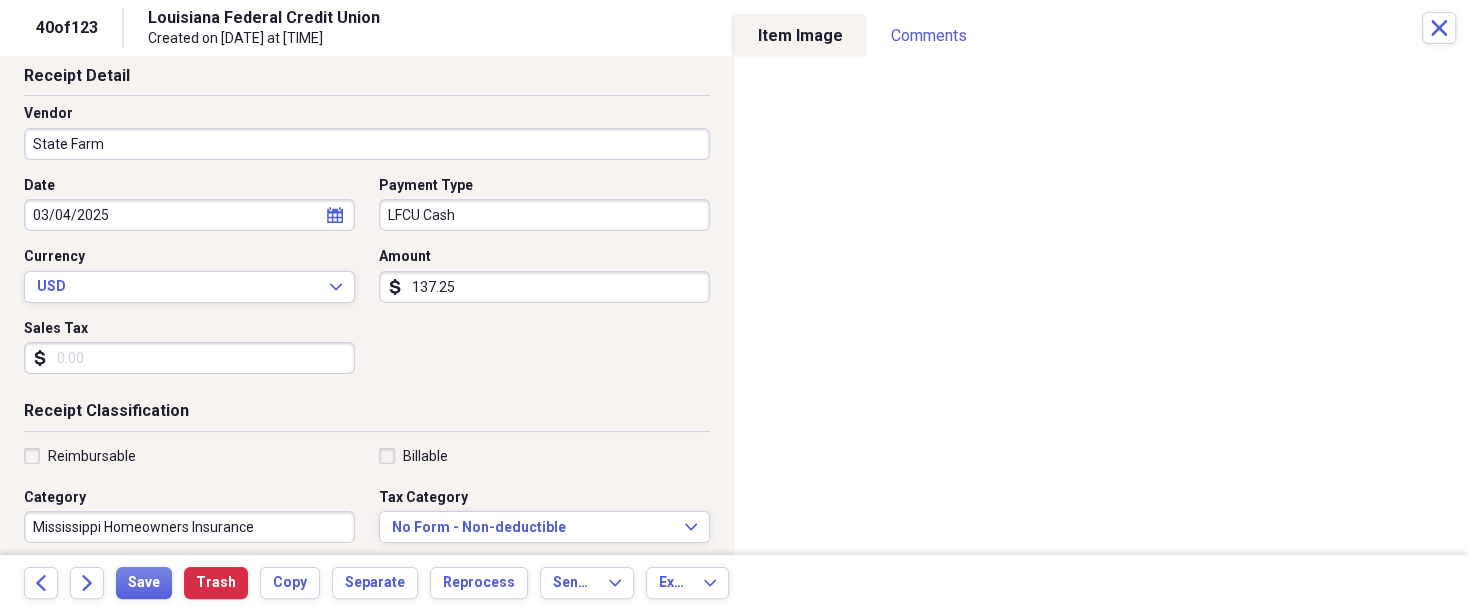 scroll, scrollTop: 100, scrollLeft: 0, axis: vertical 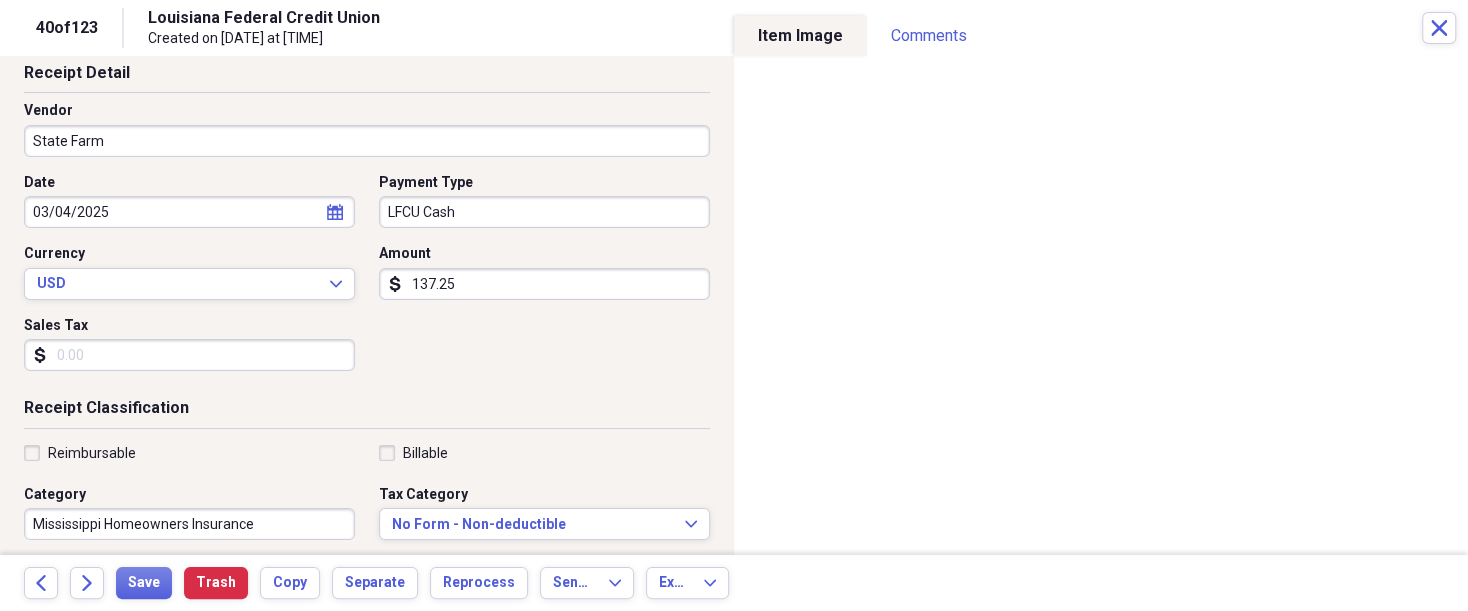 click on "Reimbursable" at bounding box center (92, 453) 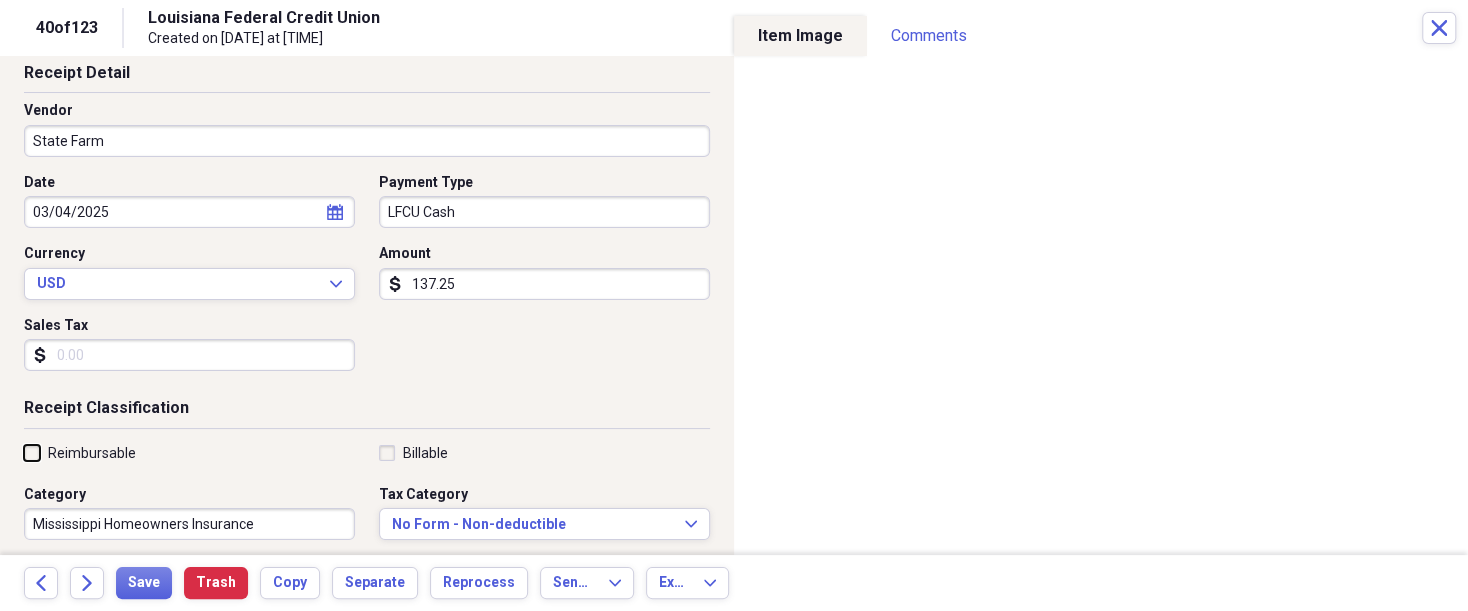 click on "Reimbursable" at bounding box center [24, 452] 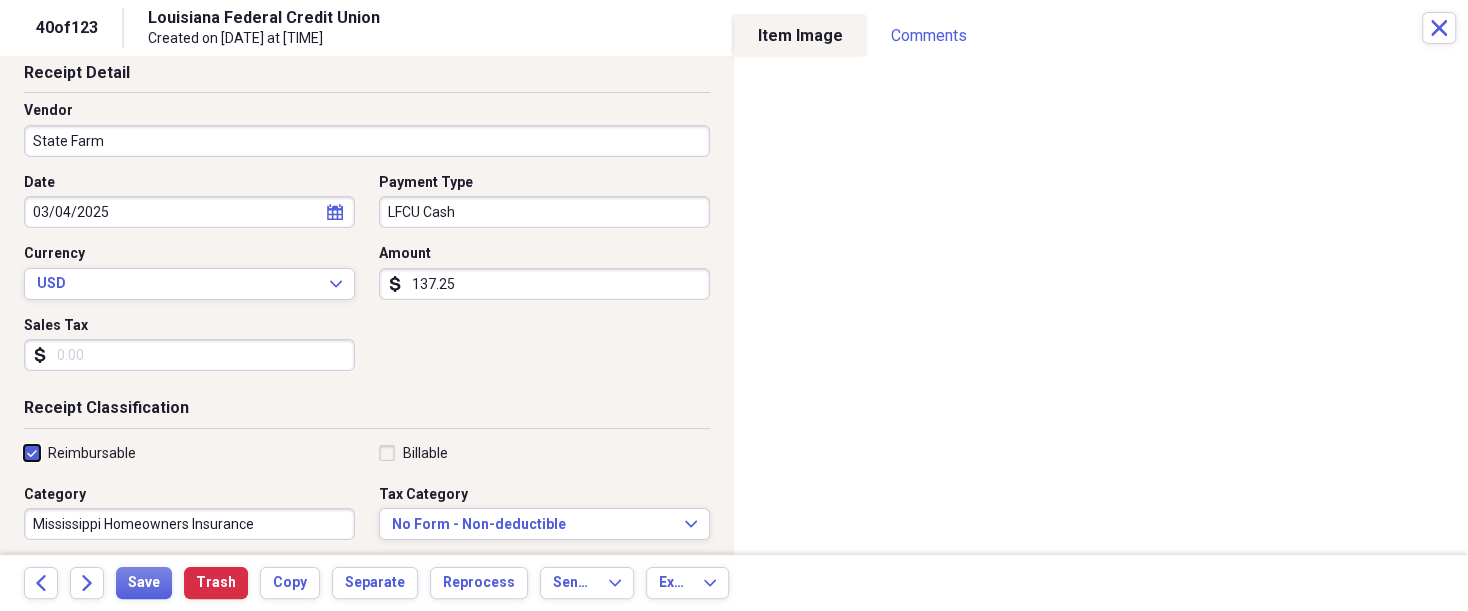 checkbox on "true" 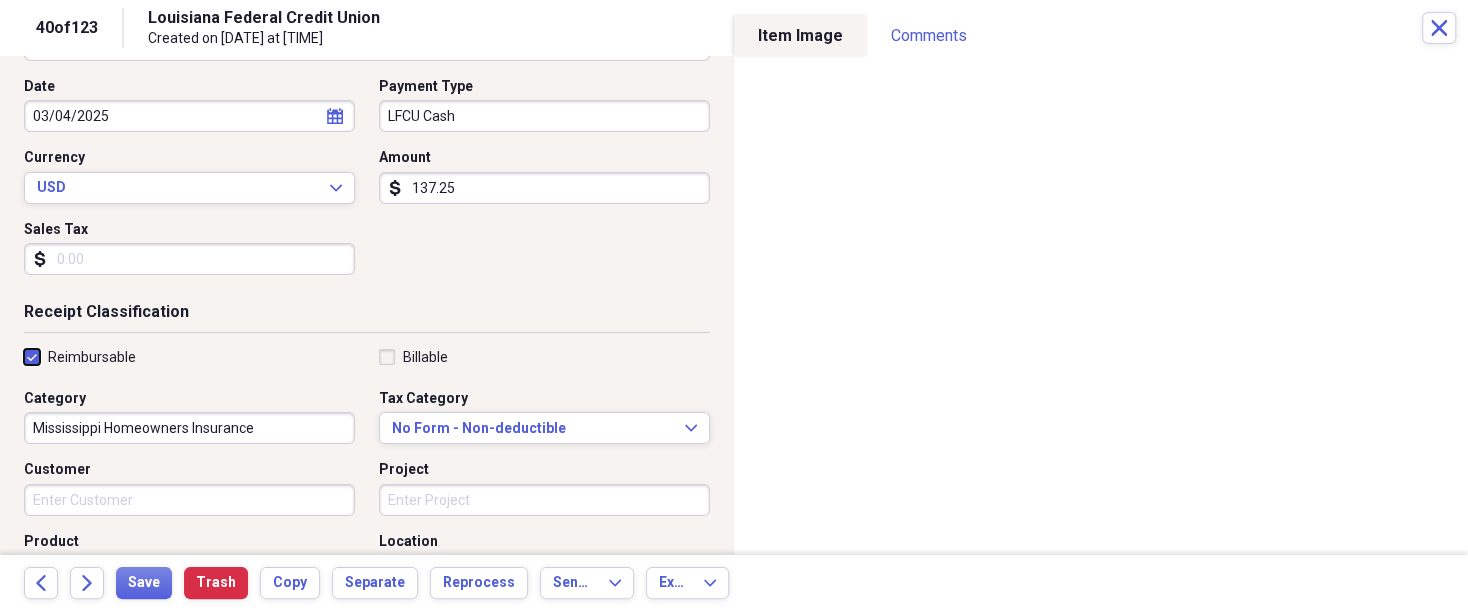 scroll, scrollTop: 200, scrollLeft: 0, axis: vertical 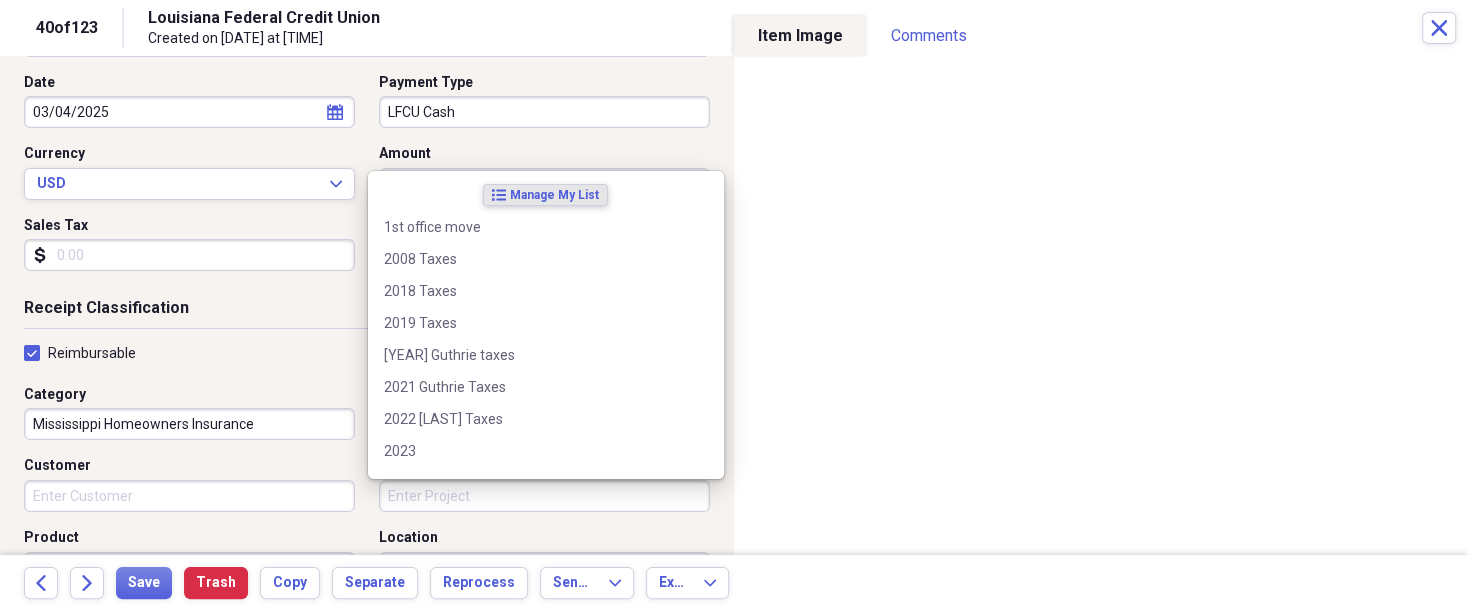 click on "Project" at bounding box center [544, 496] 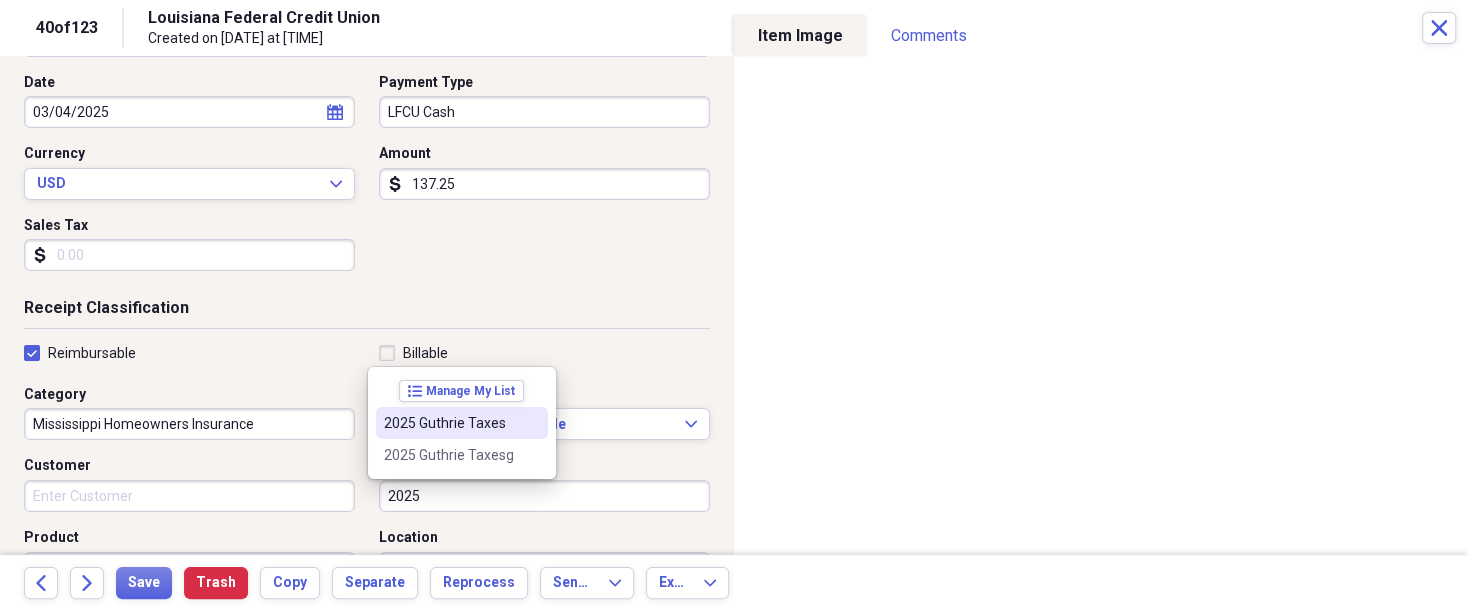 click on "2025 Guthrie Taxes" at bounding box center (450, 423) 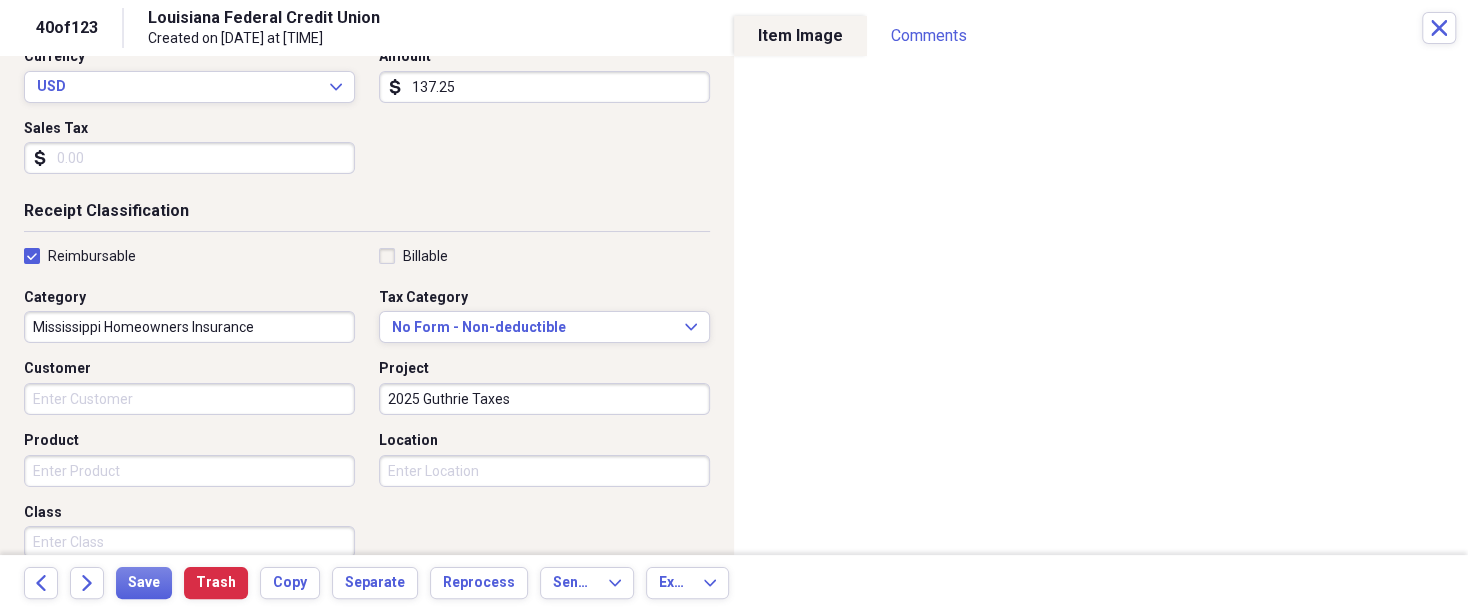 scroll, scrollTop: 300, scrollLeft: 0, axis: vertical 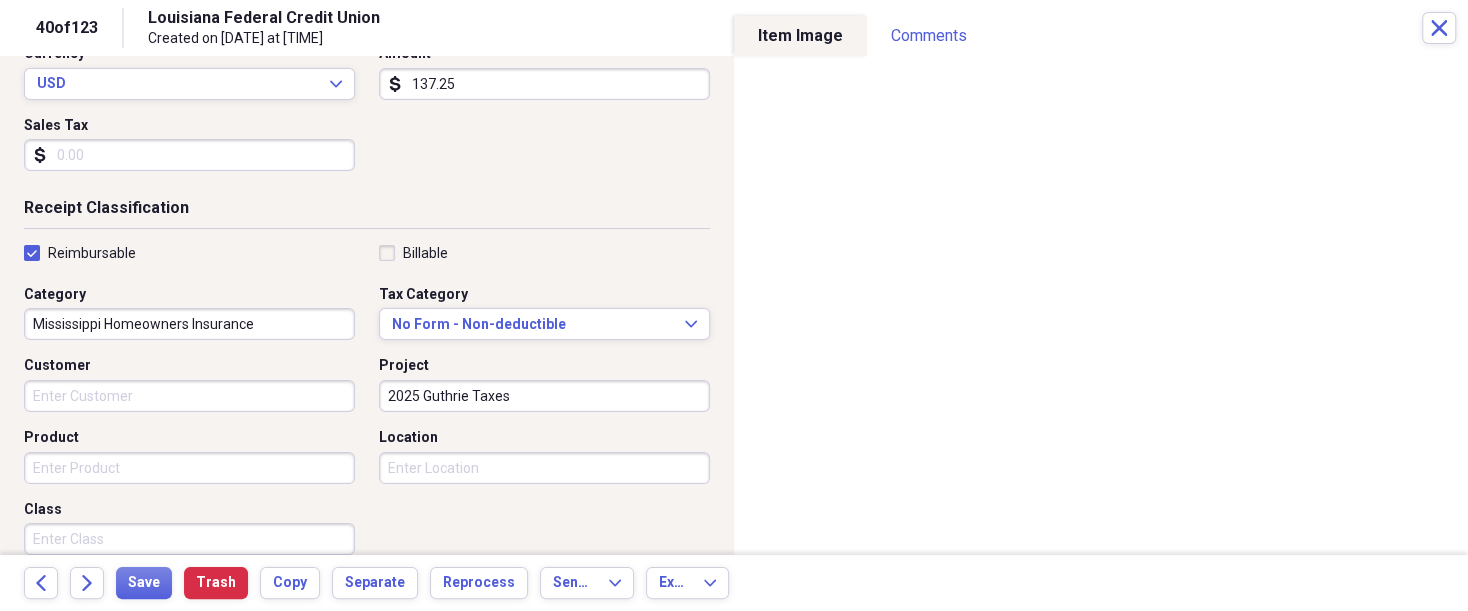 click on "Product" at bounding box center (189, 468) 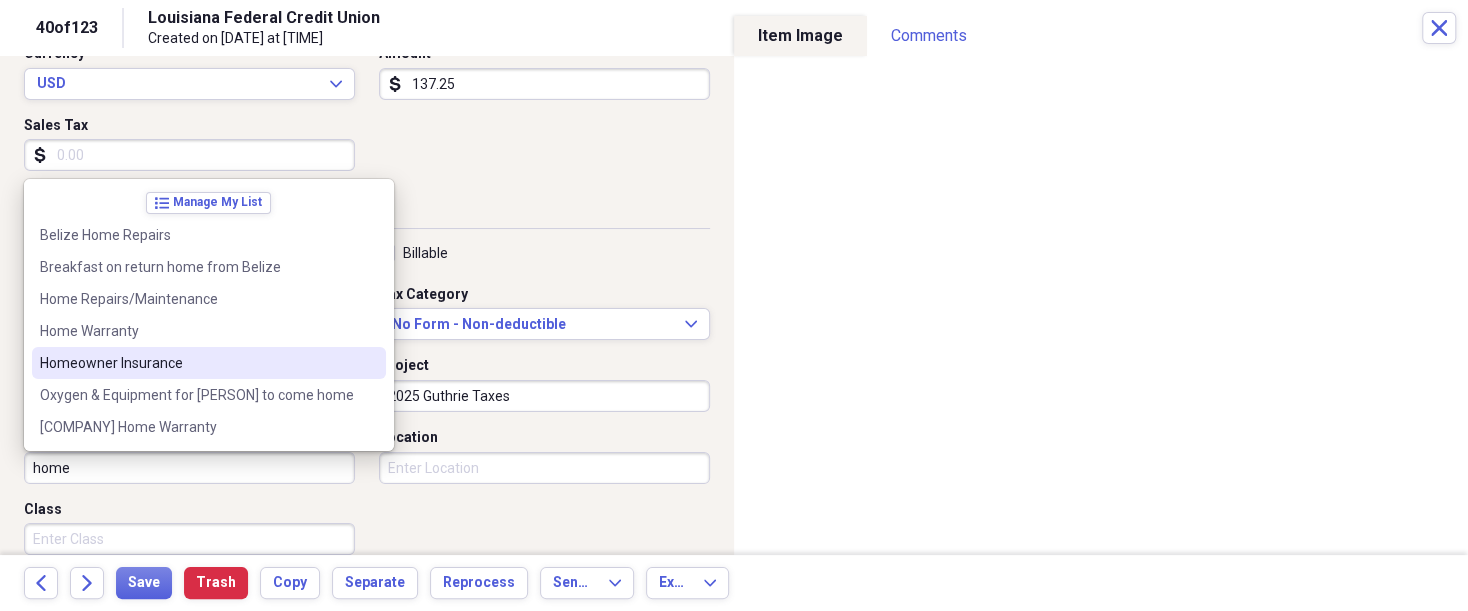 click on "Homeowner Insurance" at bounding box center [197, 363] 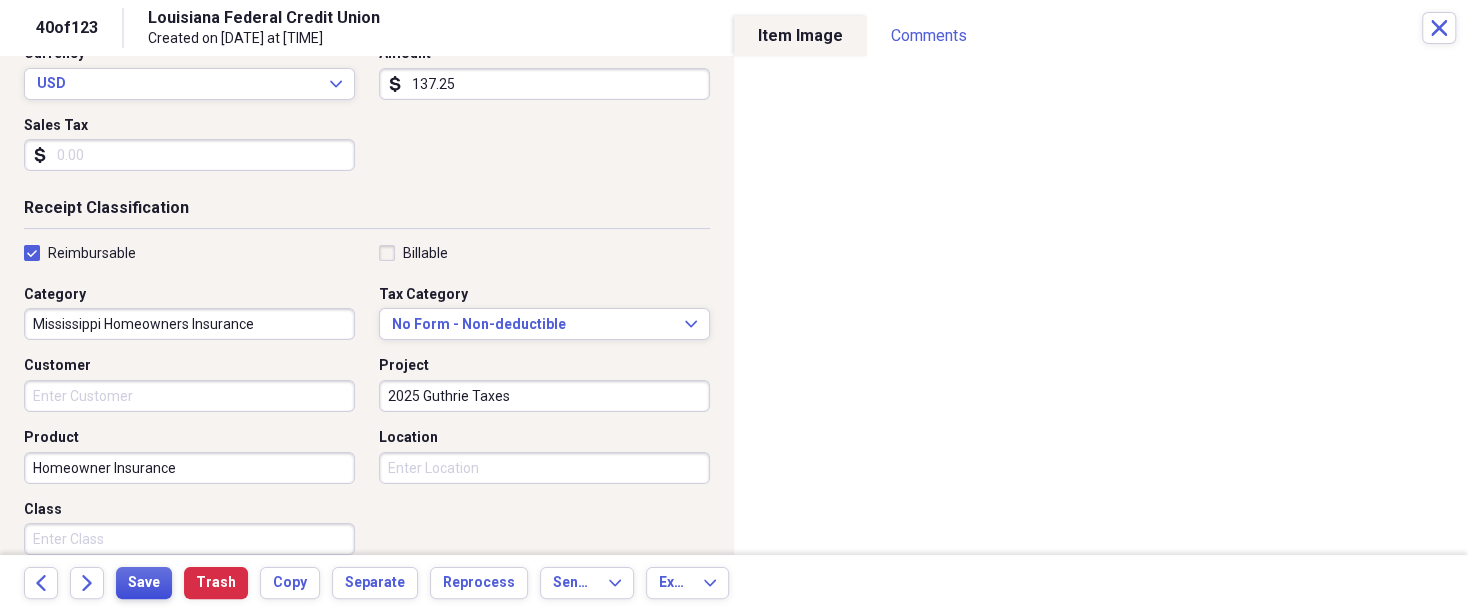 click on "Save" at bounding box center (144, 583) 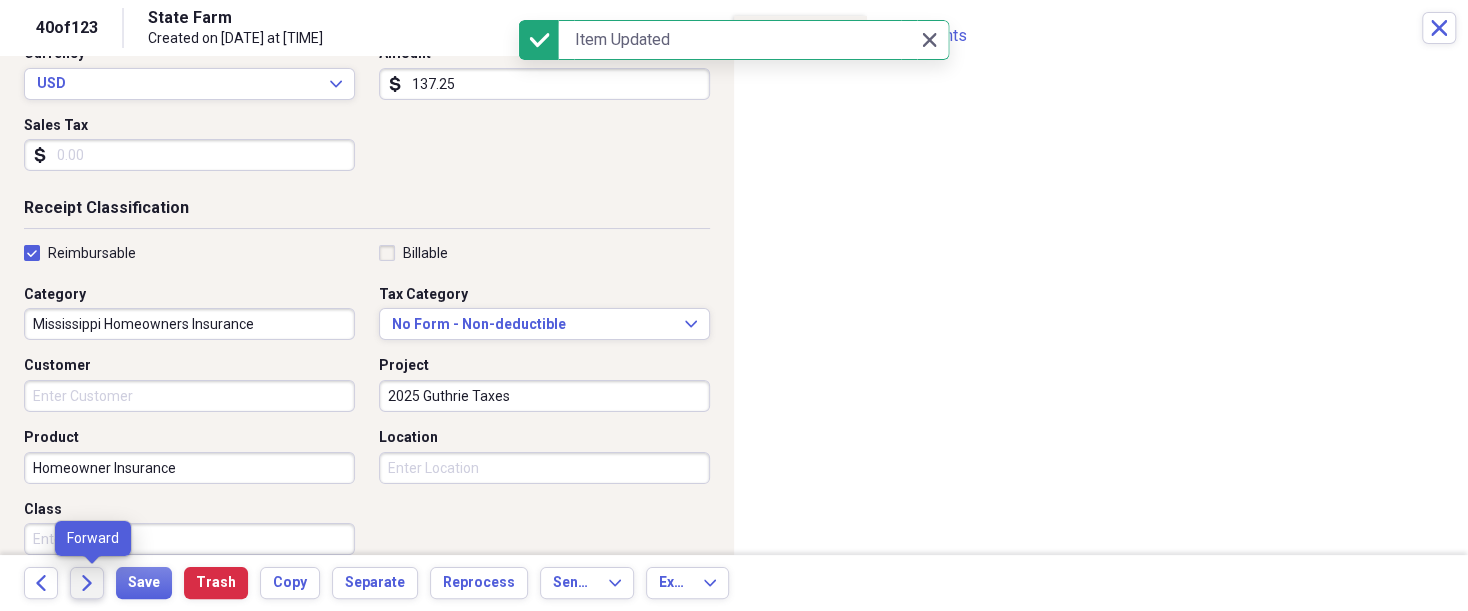 click on "Forward" 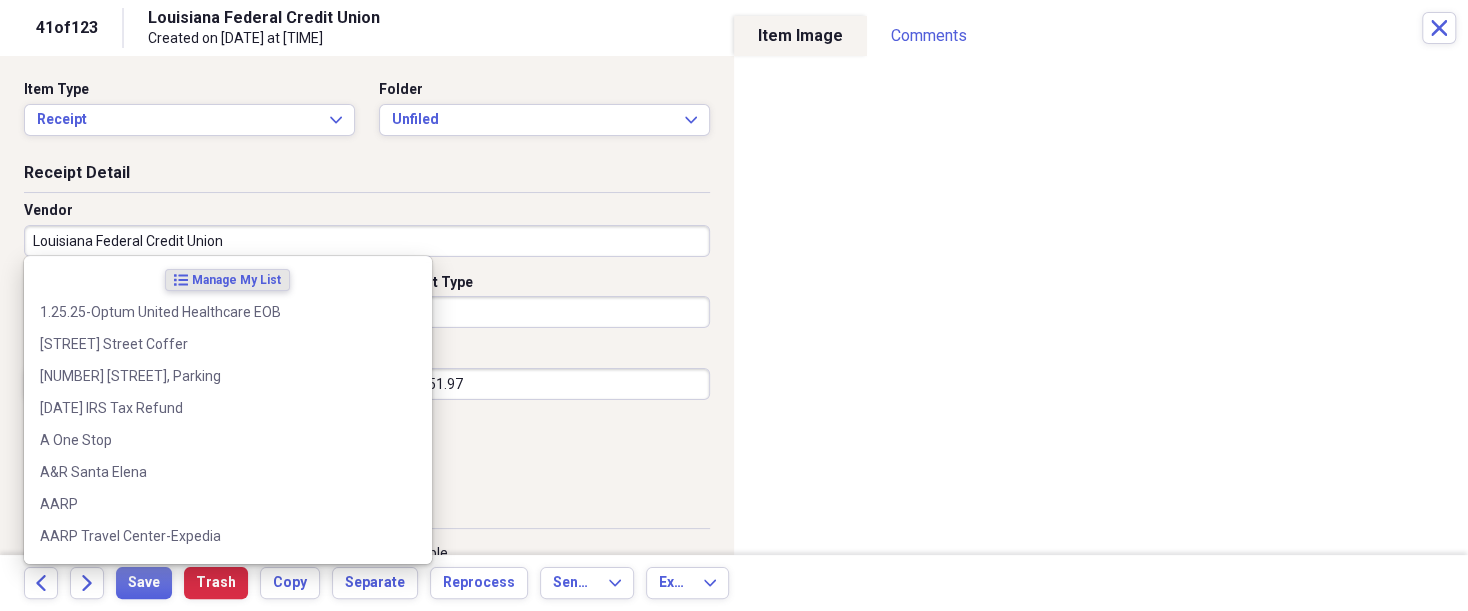 click on "Louisiana Federal Credit Union" at bounding box center [367, 241] 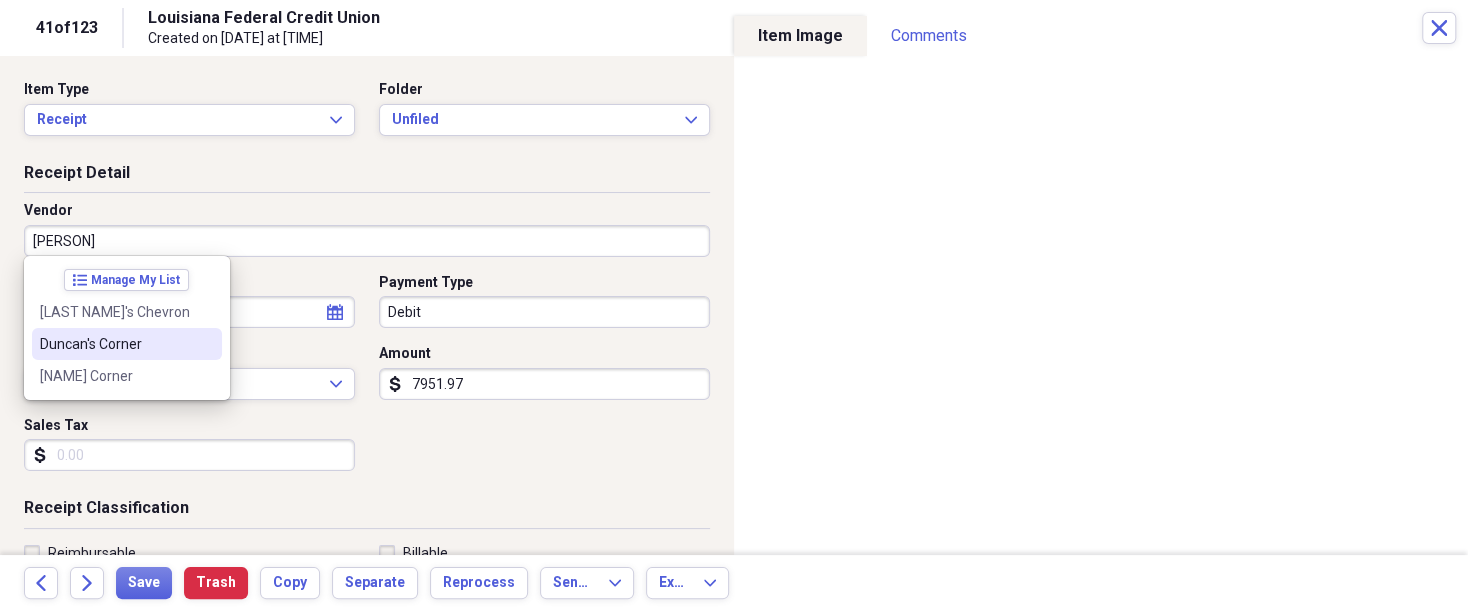 click on "Duncan's Corner" at bounding box center (115, 344) 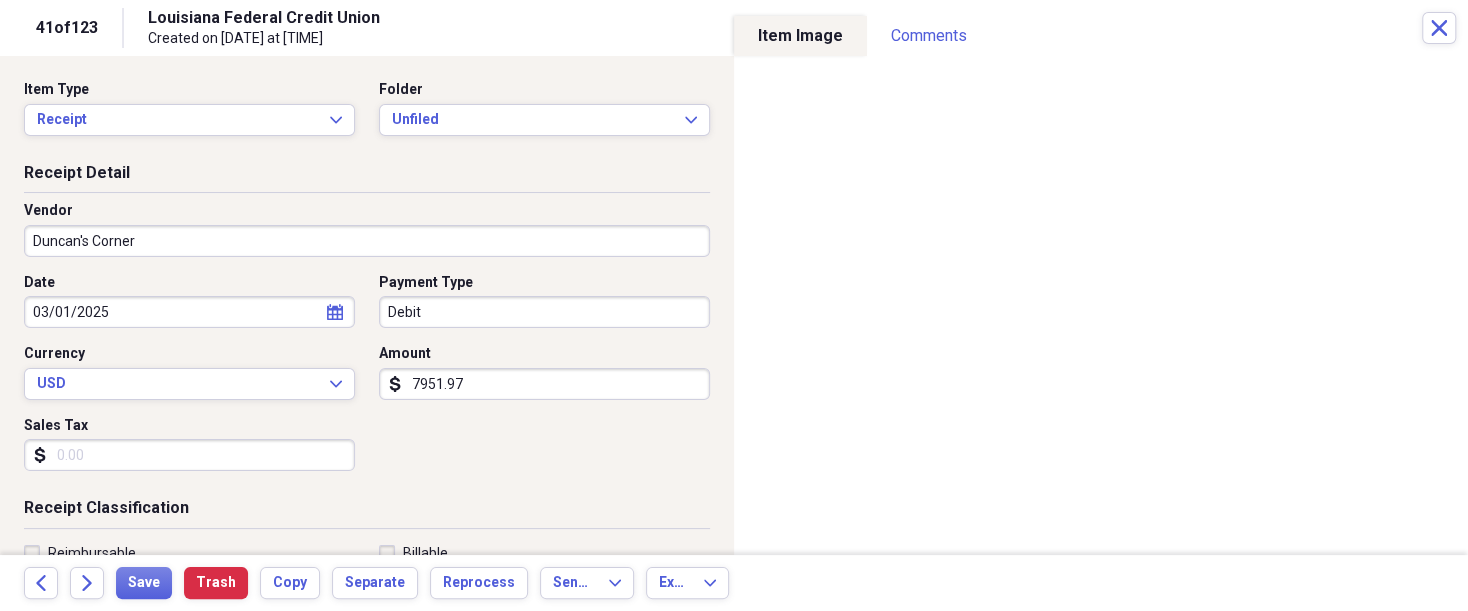 type on "Grocery Store" 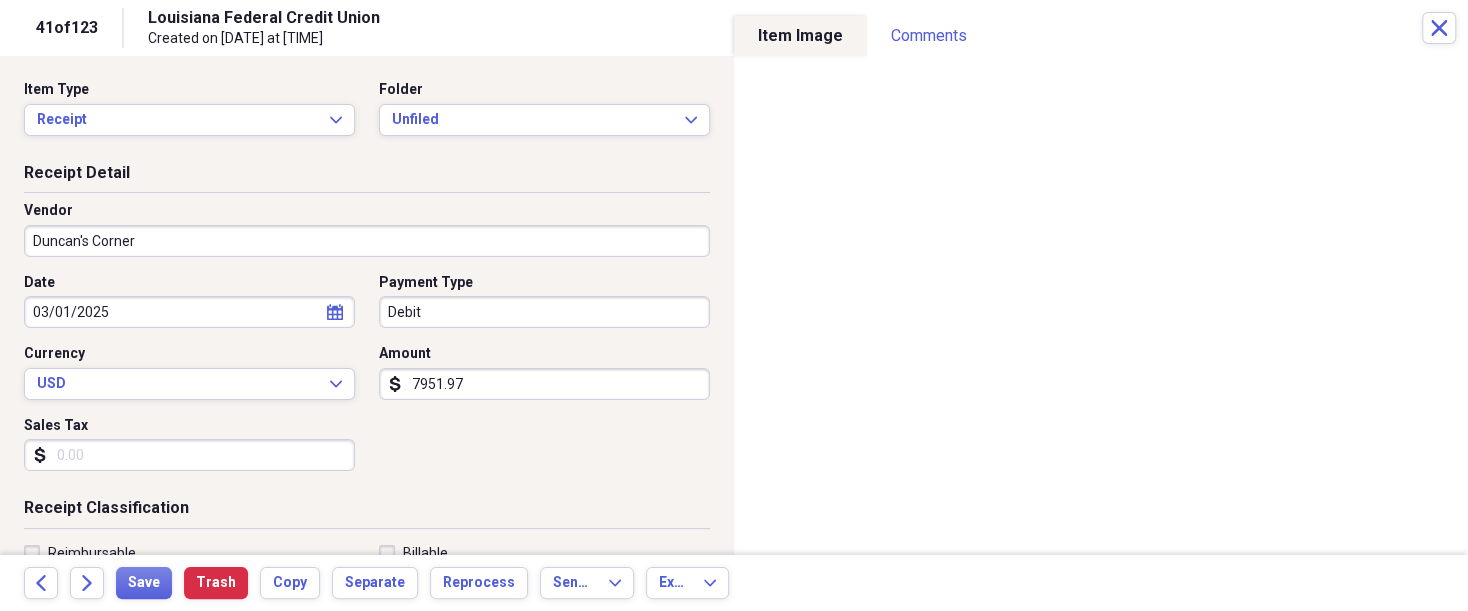 click 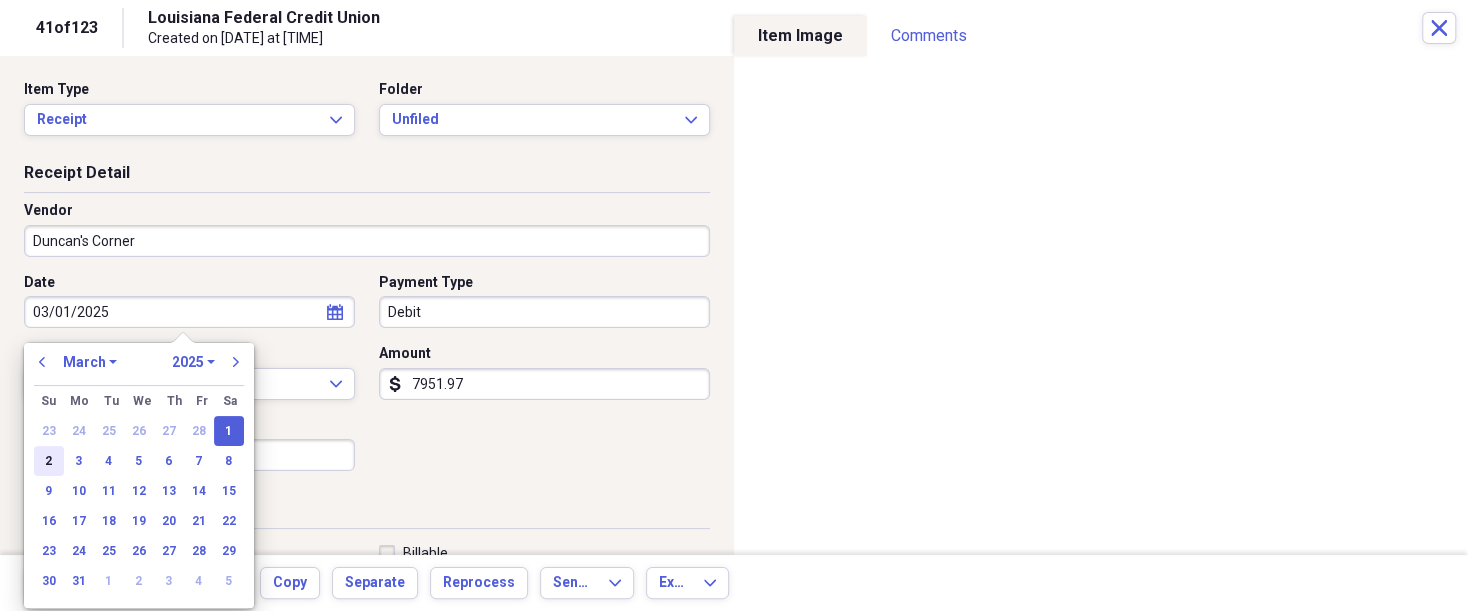 click on "2" at bounding box center (49, 461) 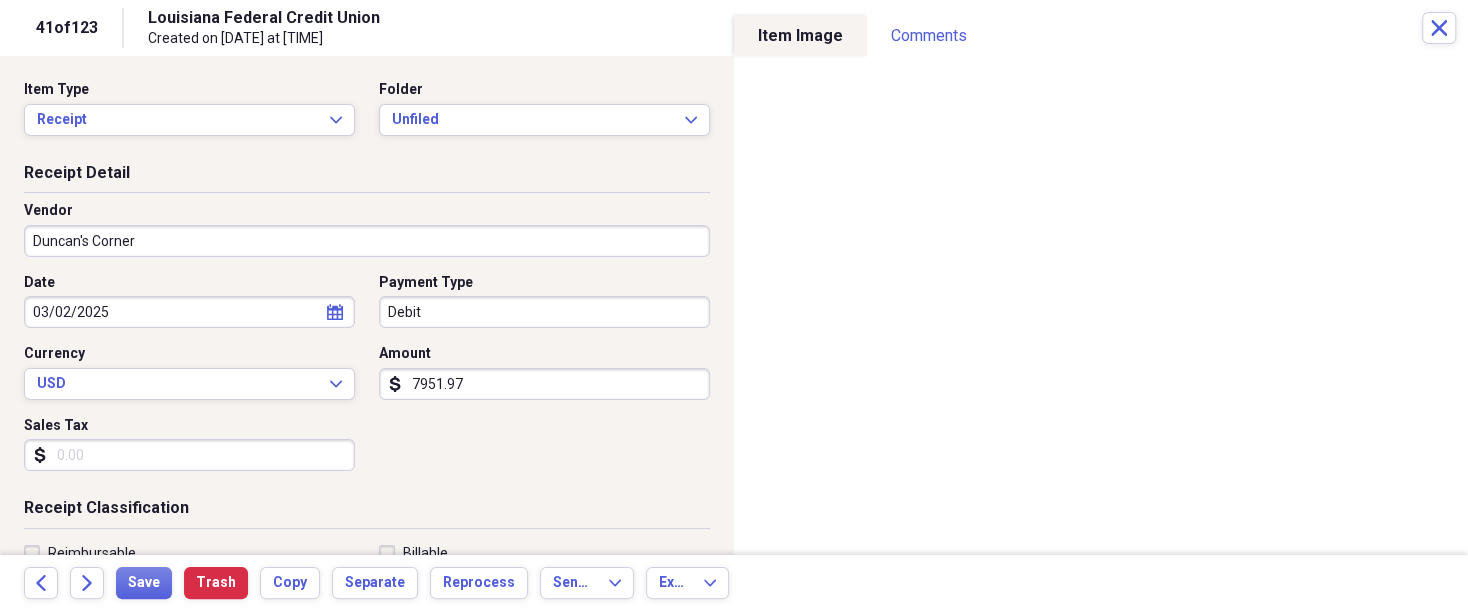 click 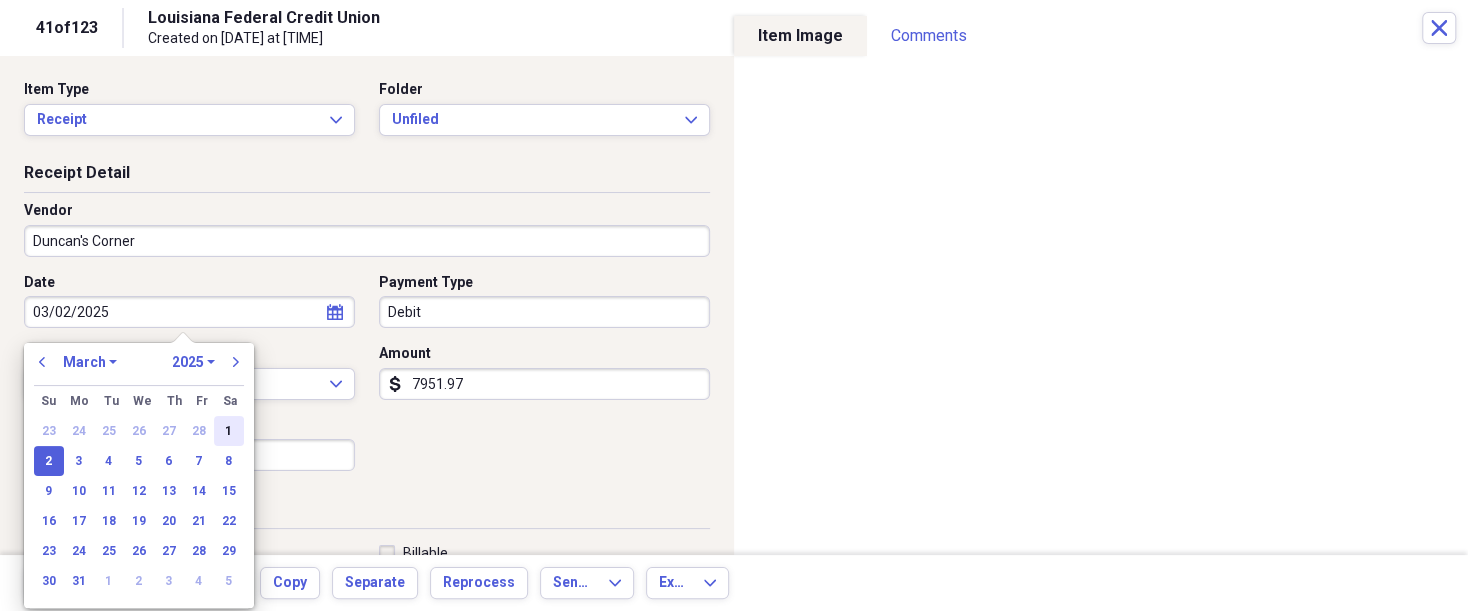 click on "1" at bounding box center [229, 431] 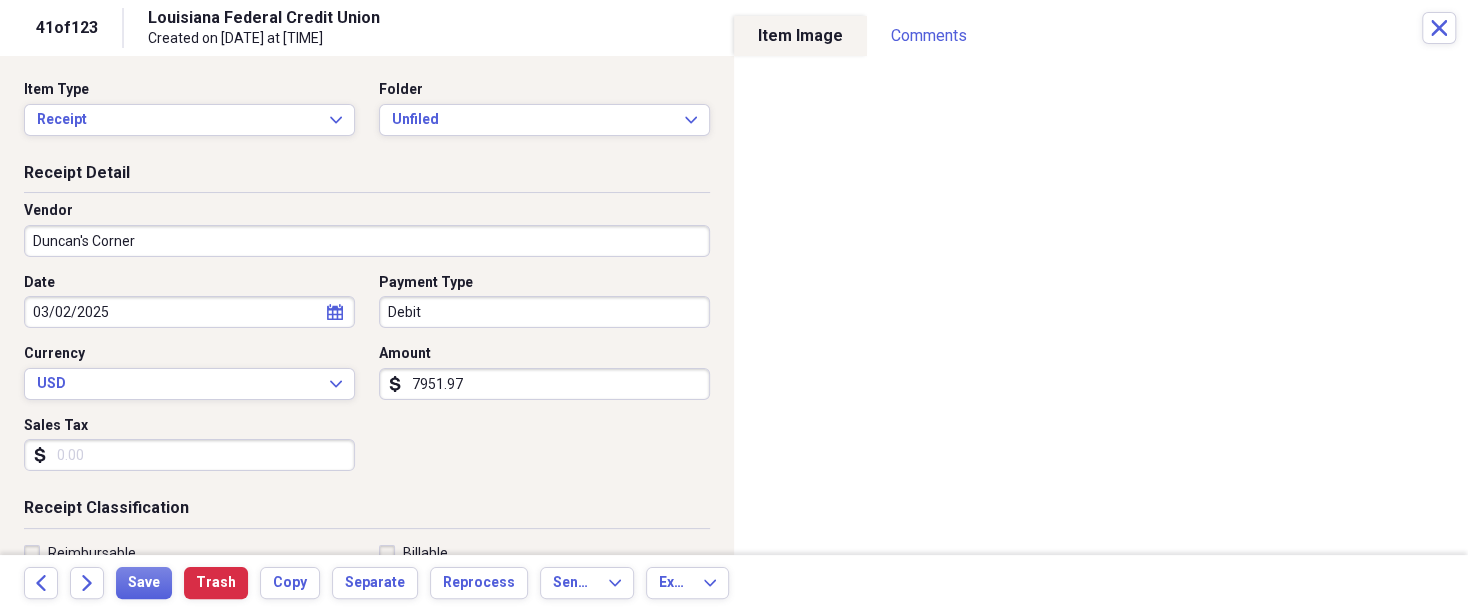 type on "03/01/2025" 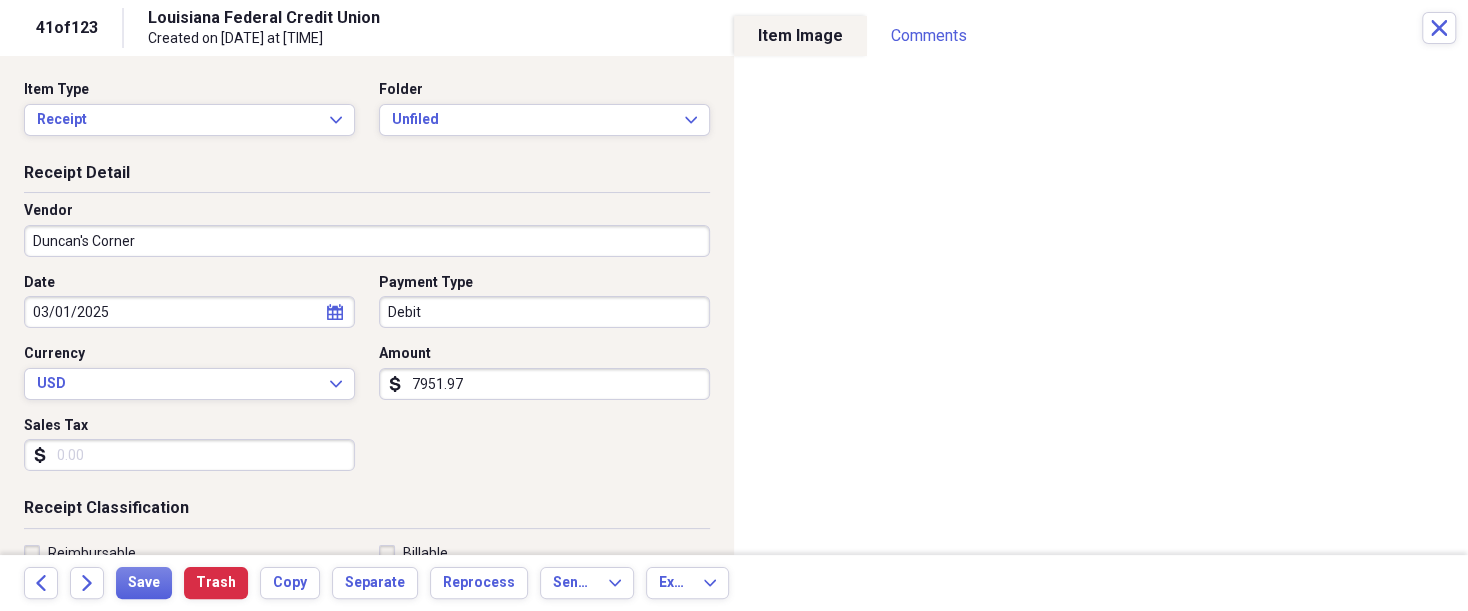 click on "Organize My Files 82 Collapse Unfiled Needs Review 82 Unfiled All Files Unfiled Unfiled Unfiled Saved Reports Collapse My Cabinet [NAME]'s Cabinet Add Folder Expand Folder 2018 Taxes Add Folder Expand Folder 2019 Taxes Add Folder Expand Folder 2020 Taxes Add Folder Expand Folder 2021 Taxes Add Folder Expand Folder 2022 Taxes Add Folder Expand Folder 2023 Taxes Add Folder Expand Folder 2024 Taxes Add Folder Expand Folder 2025 Taxes Add Folder Expand Folder Attorney Case Expenses Add Folder Folder Belize Add Folder Expand Folder Documents Add Folder Expand Folder Files from Cloud Add Folder Folder Insurance Policies Add Folder Folder Sale of LaPlace Property Add Folder Folder [NAME]'s Social Security Information Add Folder Folder [NAME]'s Social Security Information Add Folder Folder unviewed receipts Add Folder Folder Wellcare Prescription Drug Application Add Folder Collapse Trash Trash Folder 11/25/19-12/24/20 Statement Folder 12/17/19-1/16/20 Statement Folder 12/25/19-1/24/20 Statement Folder Folder Folder" at bounding box center [734, 305] 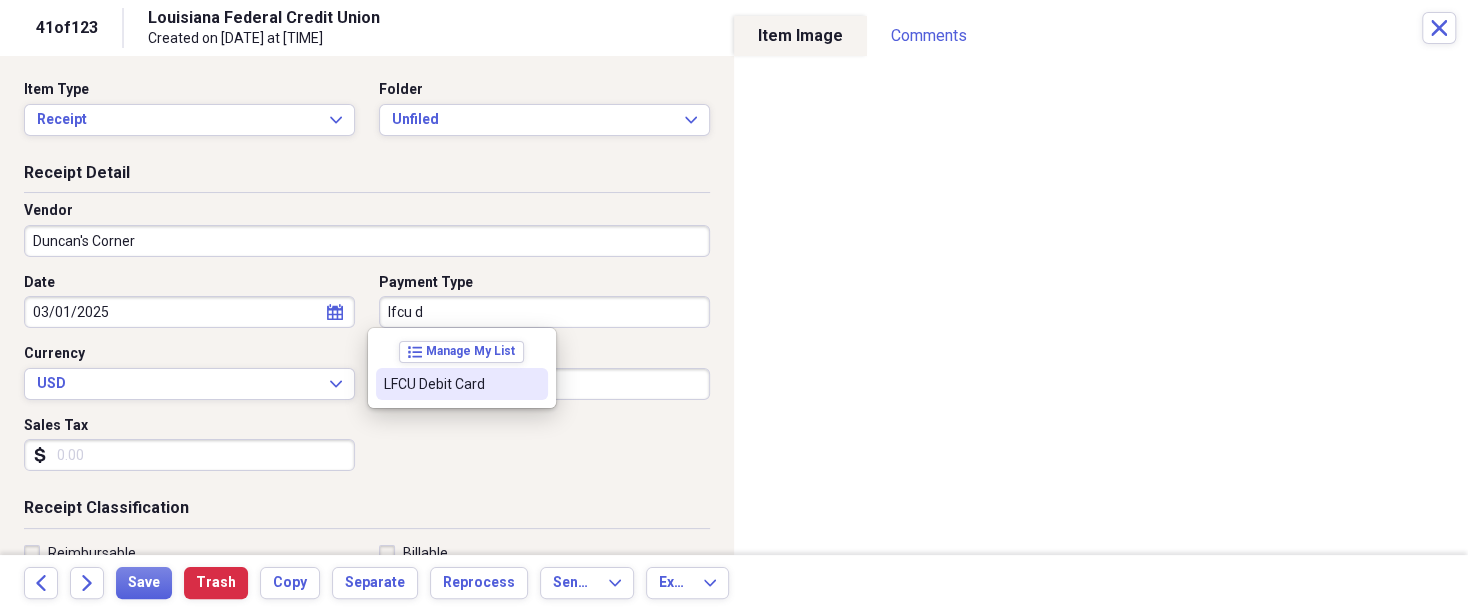 click on "LFCU Debit Card" at bounding box center [450, 384] 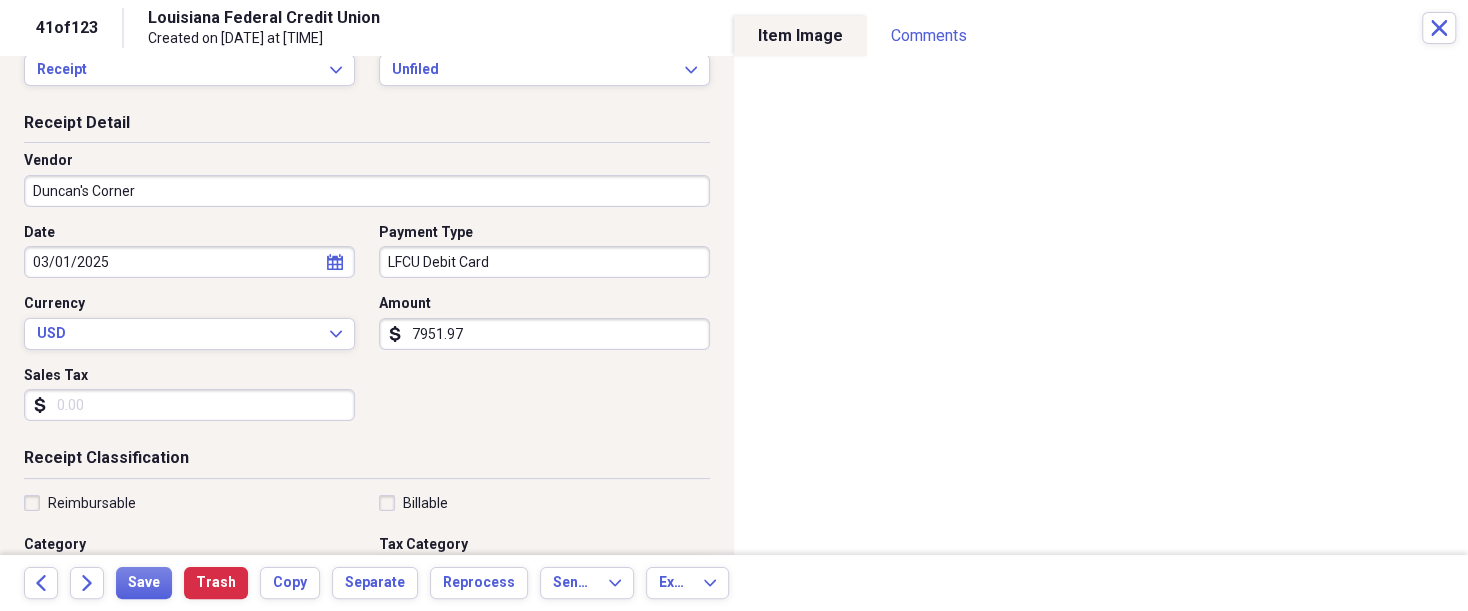 scroll, scrollTop: 0, scrollLeft: 0, axis: both 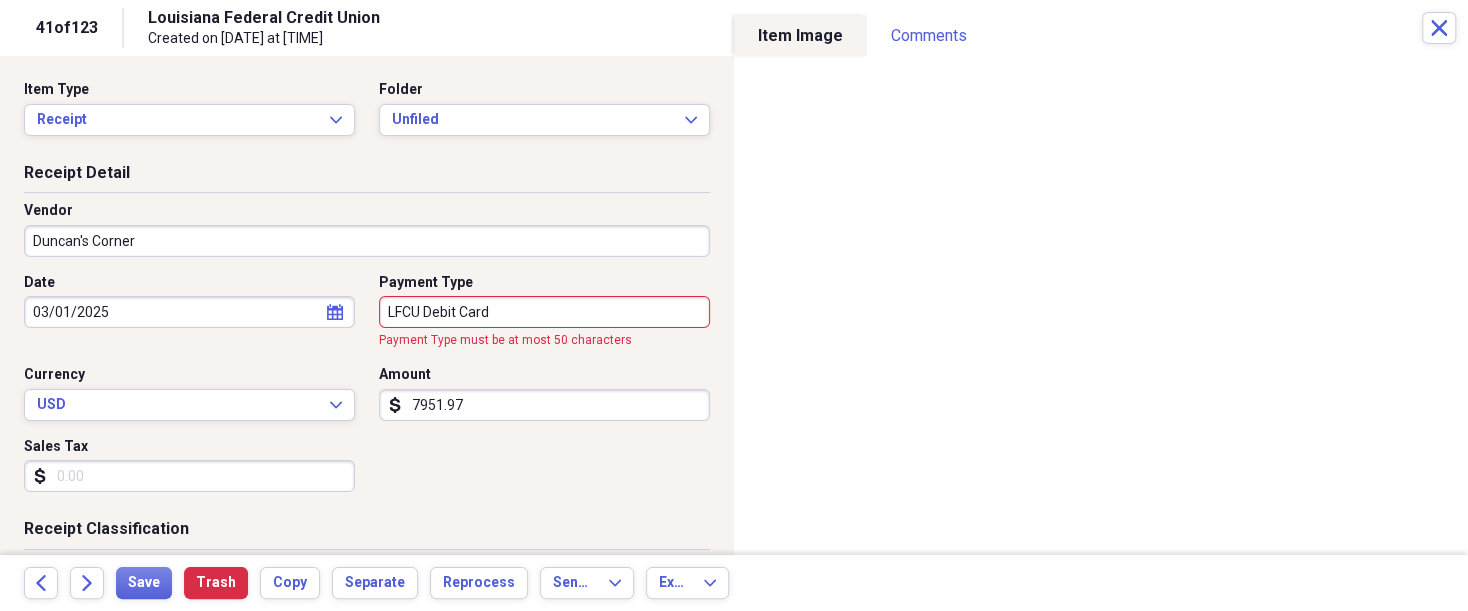 click on "LFCU Debit Card" at bounding box center [544, 312] 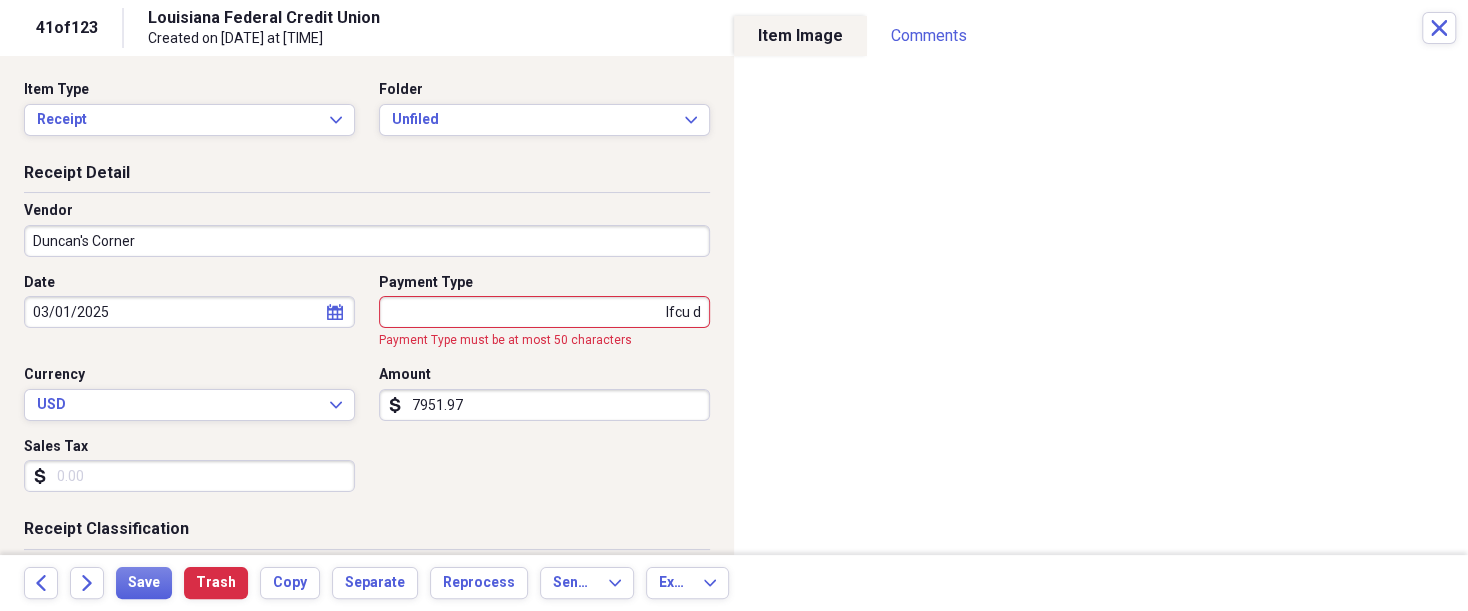 scroll, scrollTop: 0, scrollLeft: 115, axis: horizontal 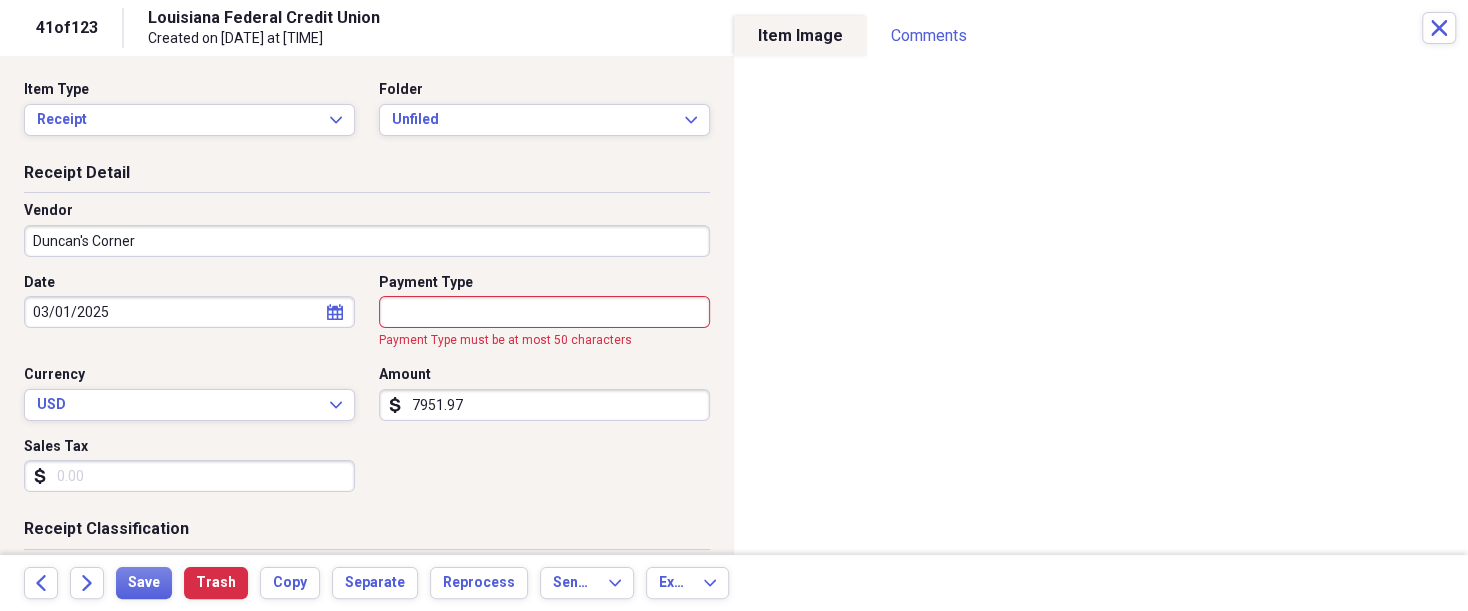 drag, startPoint x: 480, startPoint y: 305, endPoint x: 336, endPoint y: 299, distance: 144.12494 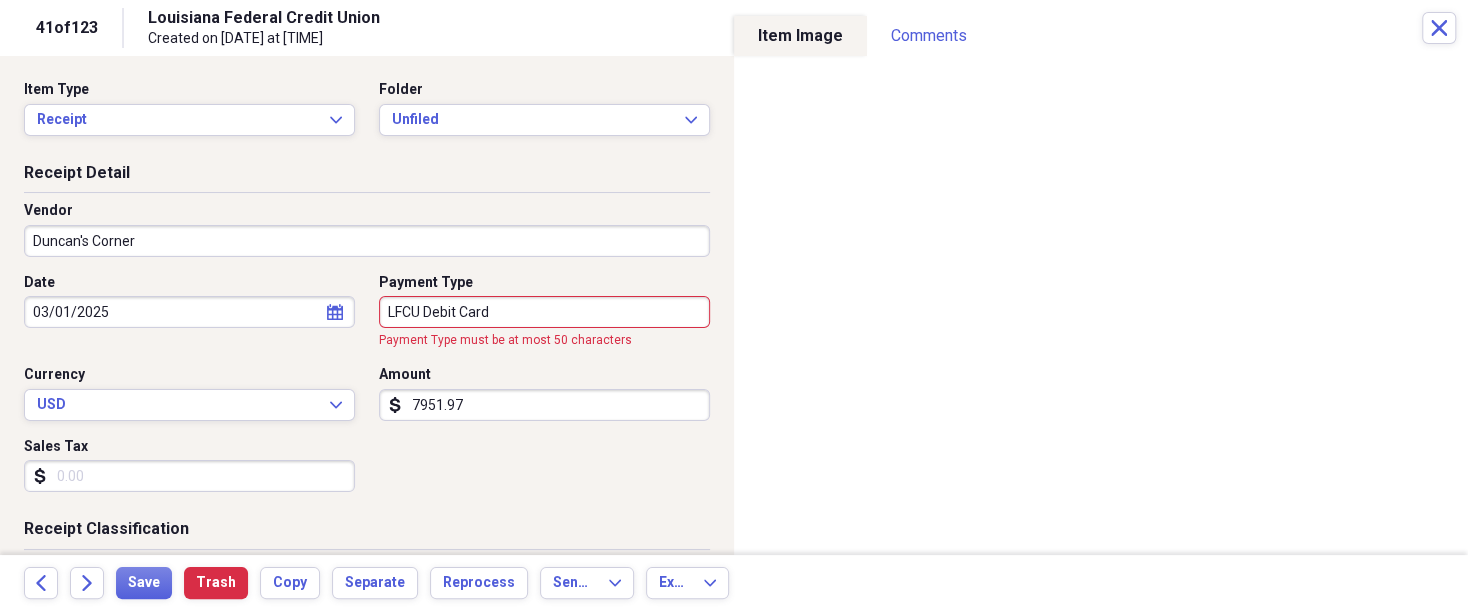 click on "LFCU Debit Card                                                                                                                                                                                                                                                                                   lfcu d" at bounding box center [544, 312] 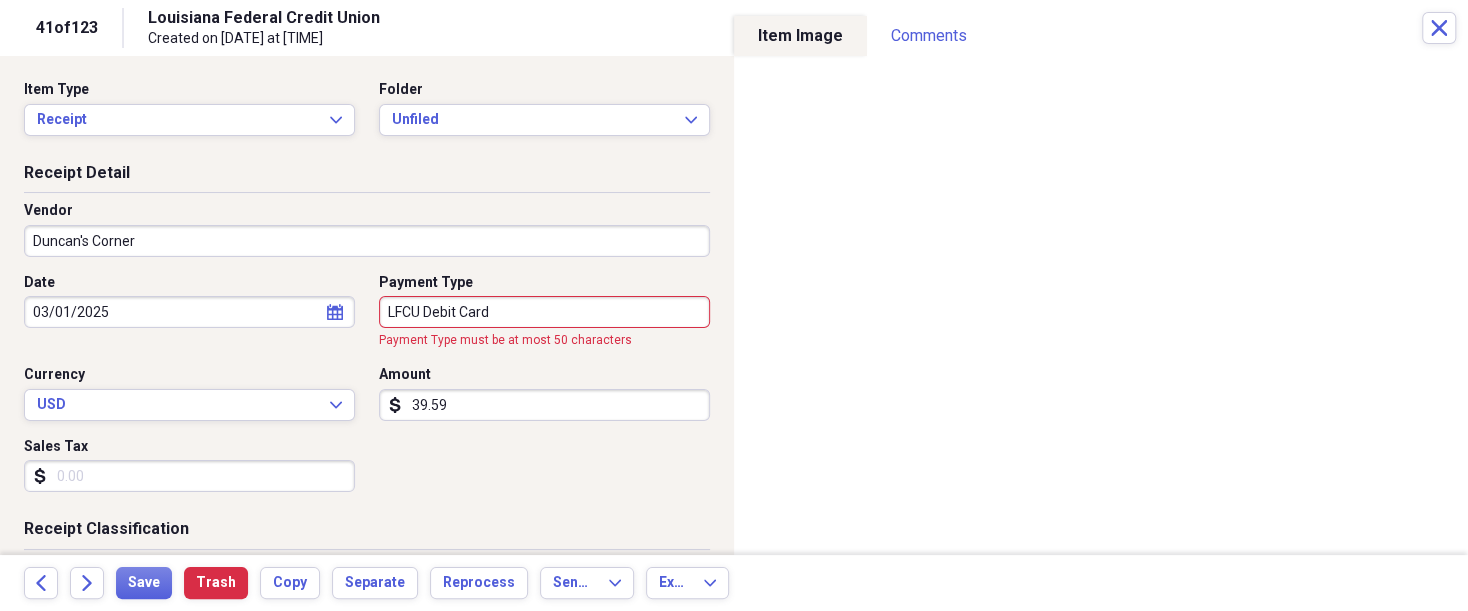 type on "39.59" 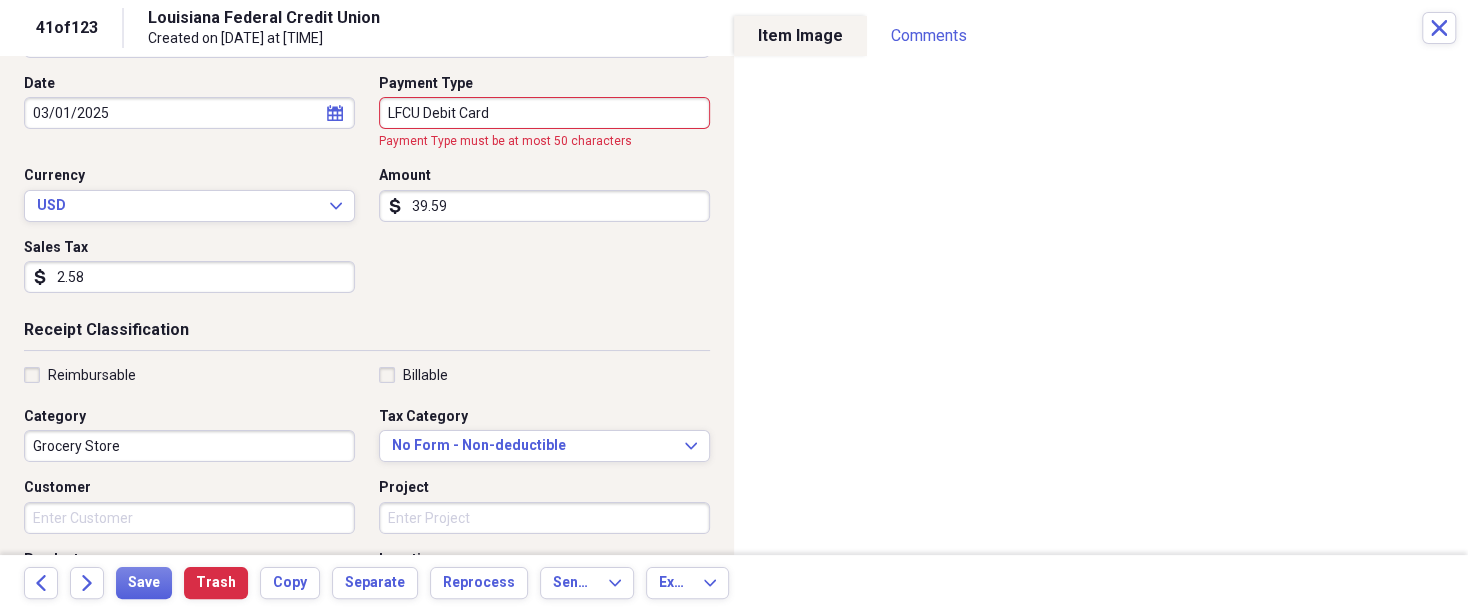 scroll, scrollTop: 250, scrollLeft: 0, axis: vertical 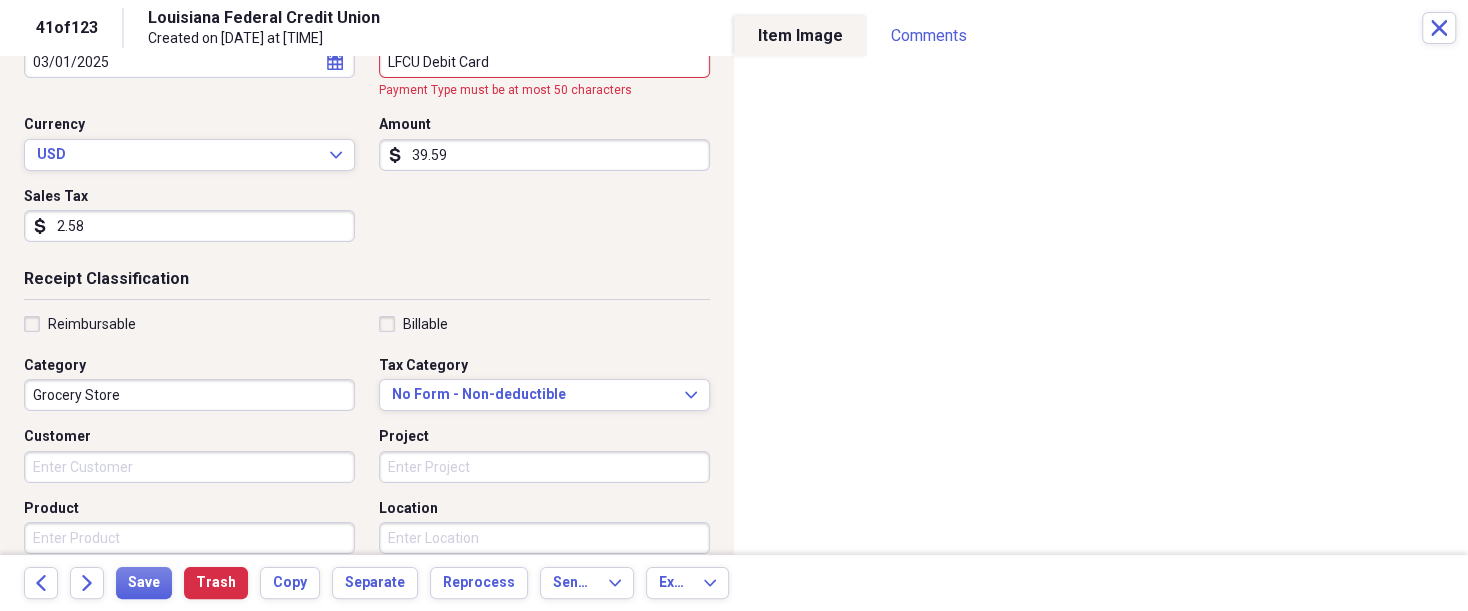 type on "2.58" 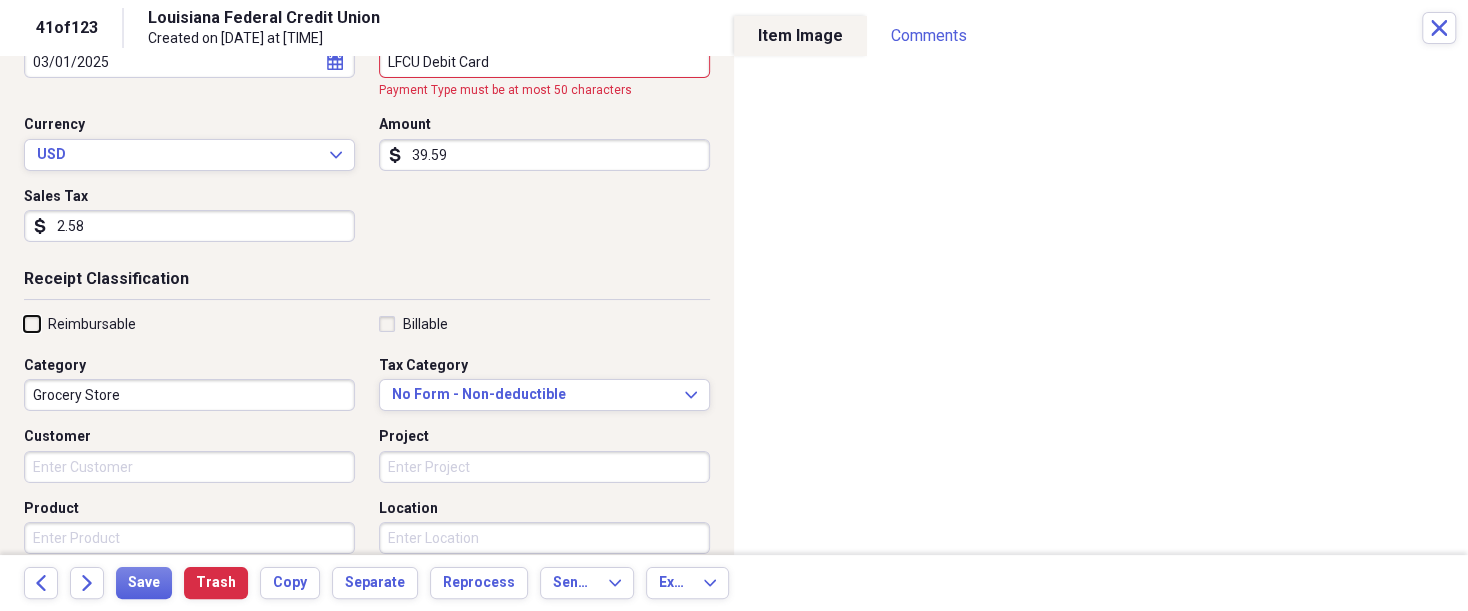 click on "Reimbursable" at bounding box center [24, 323] 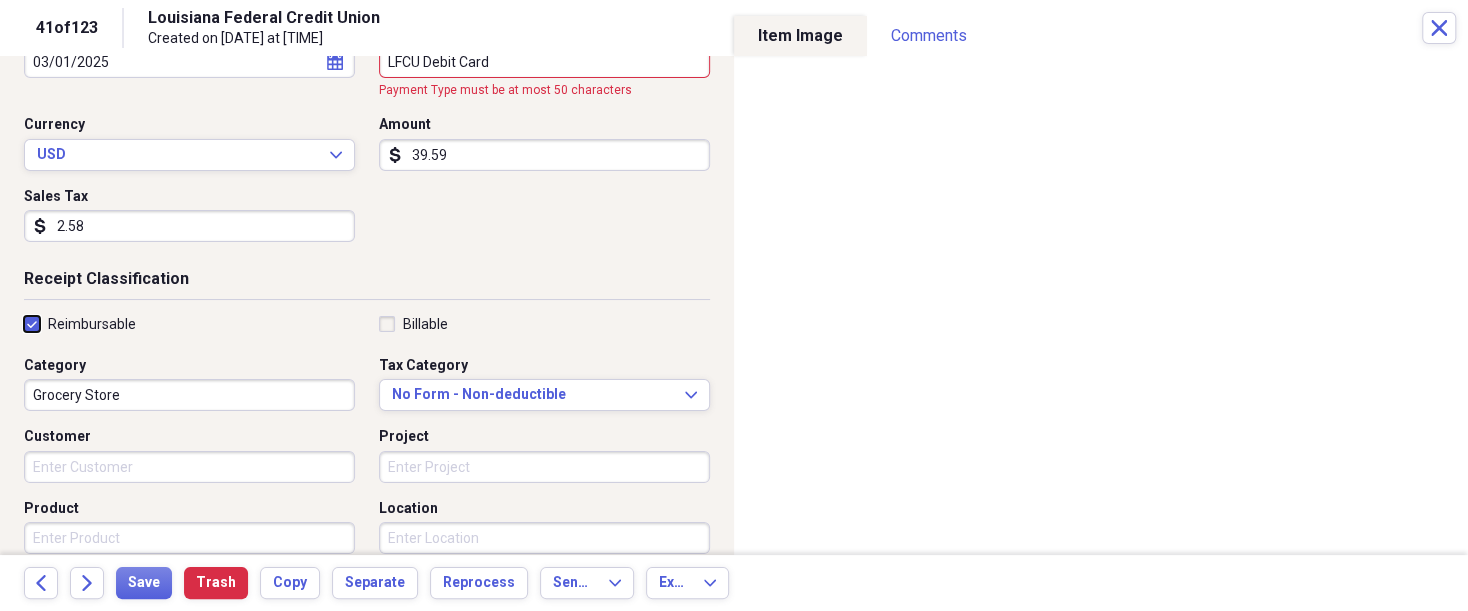 checkbox on "true" 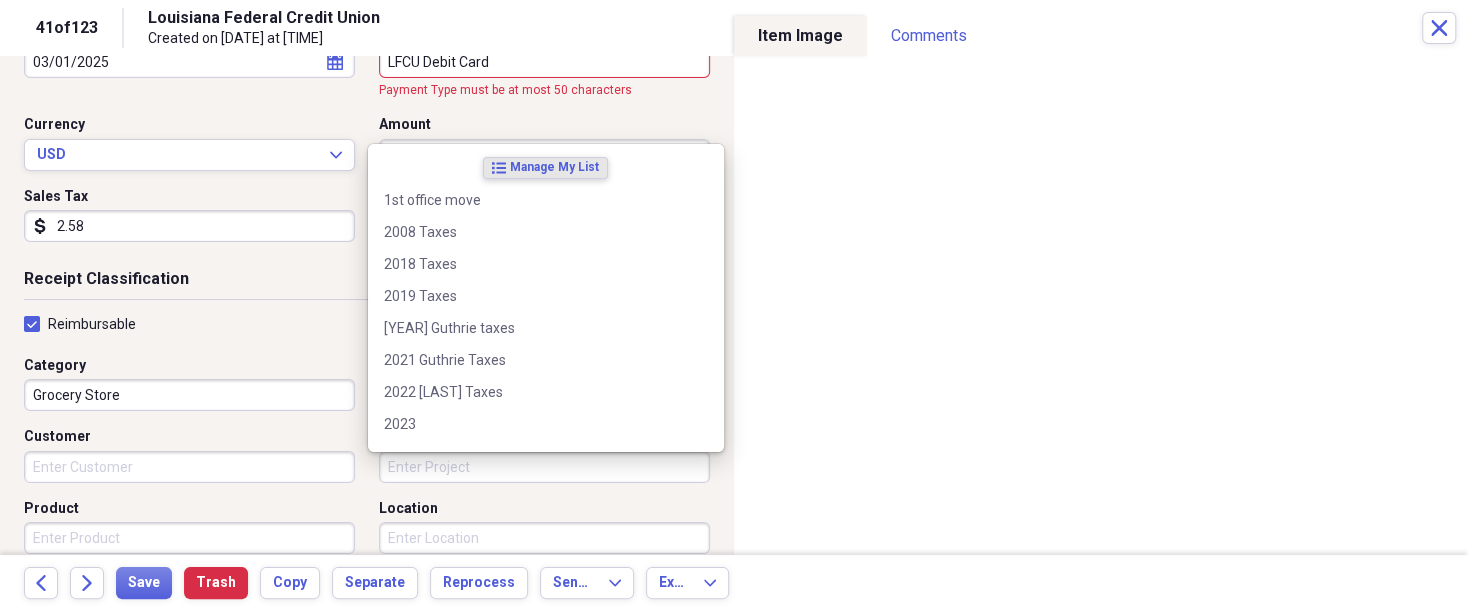 click on "Project" at bounding box center (544, 467) 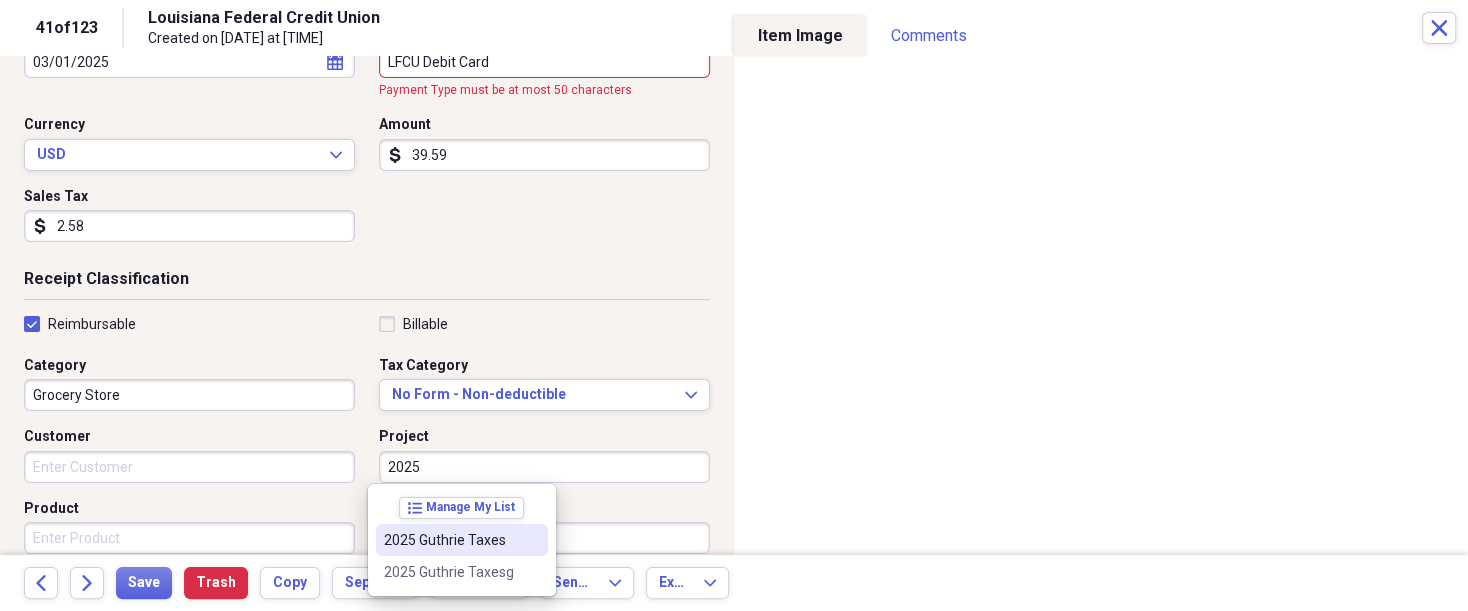 click on "2025 Guthrie Taxes" at bounding box center (450, 540) 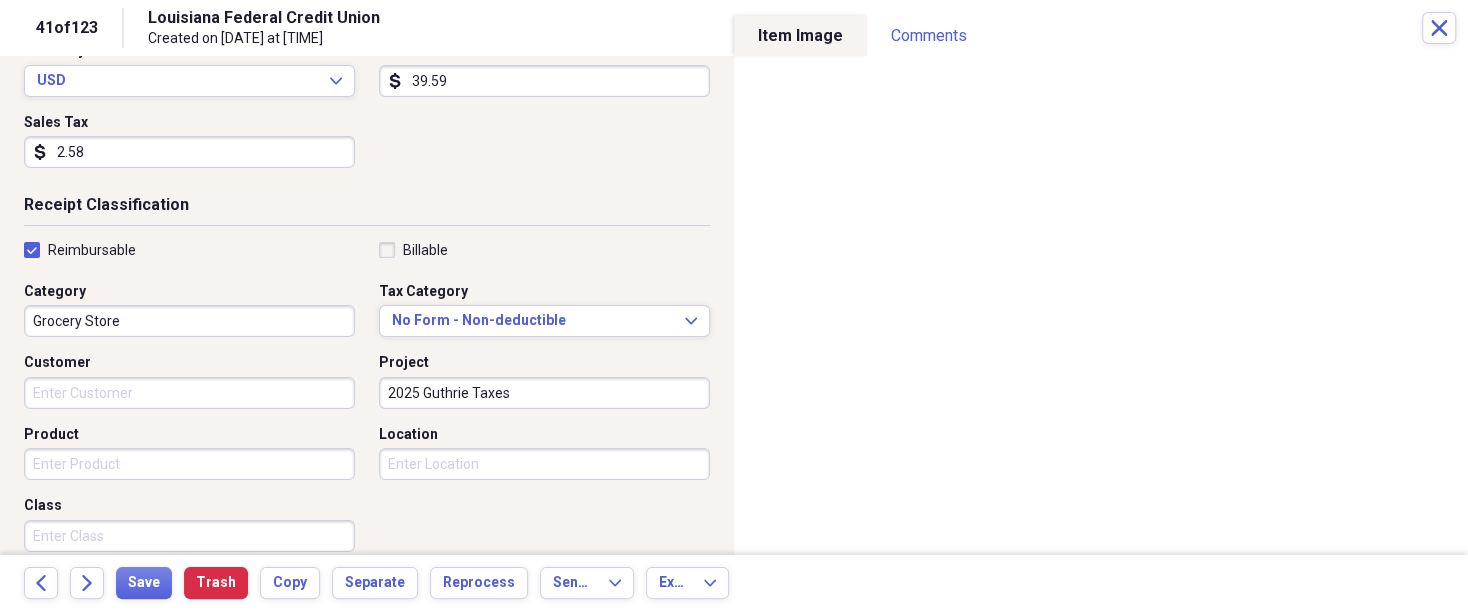 scroll, scrollTop: 350, scrollLeft: 0, axis: vertical 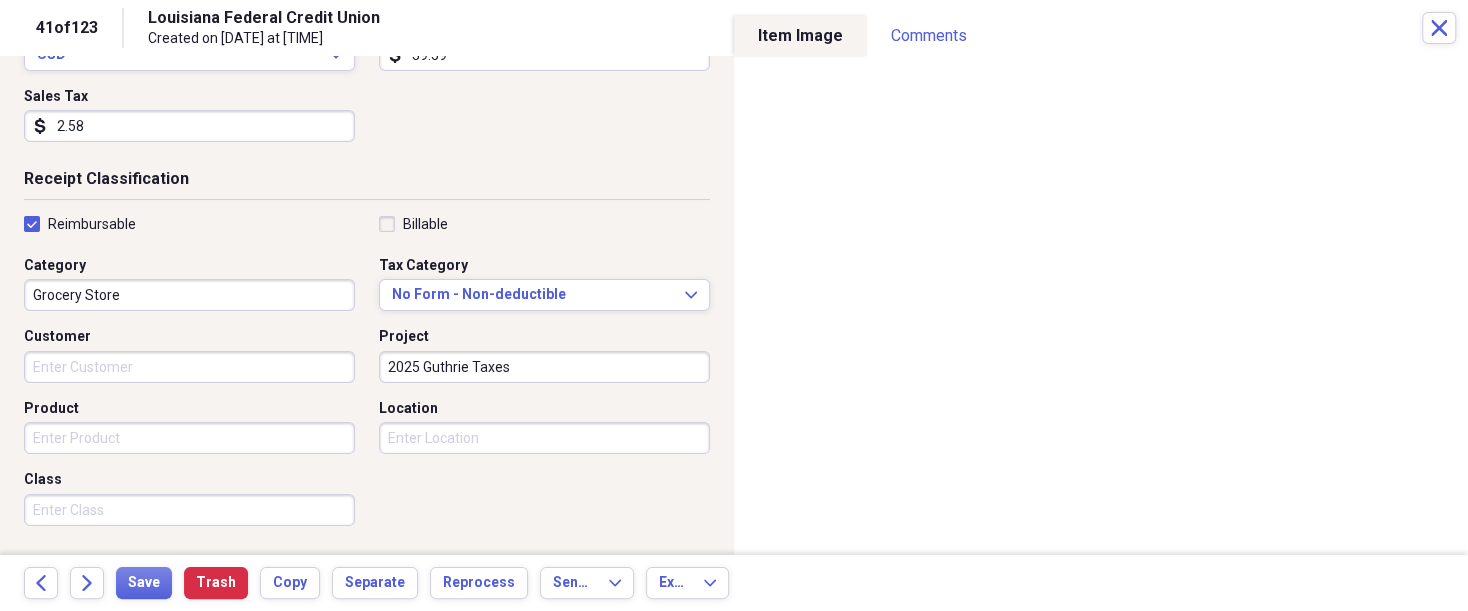 click on "Product" at bounding box center (189, 438) 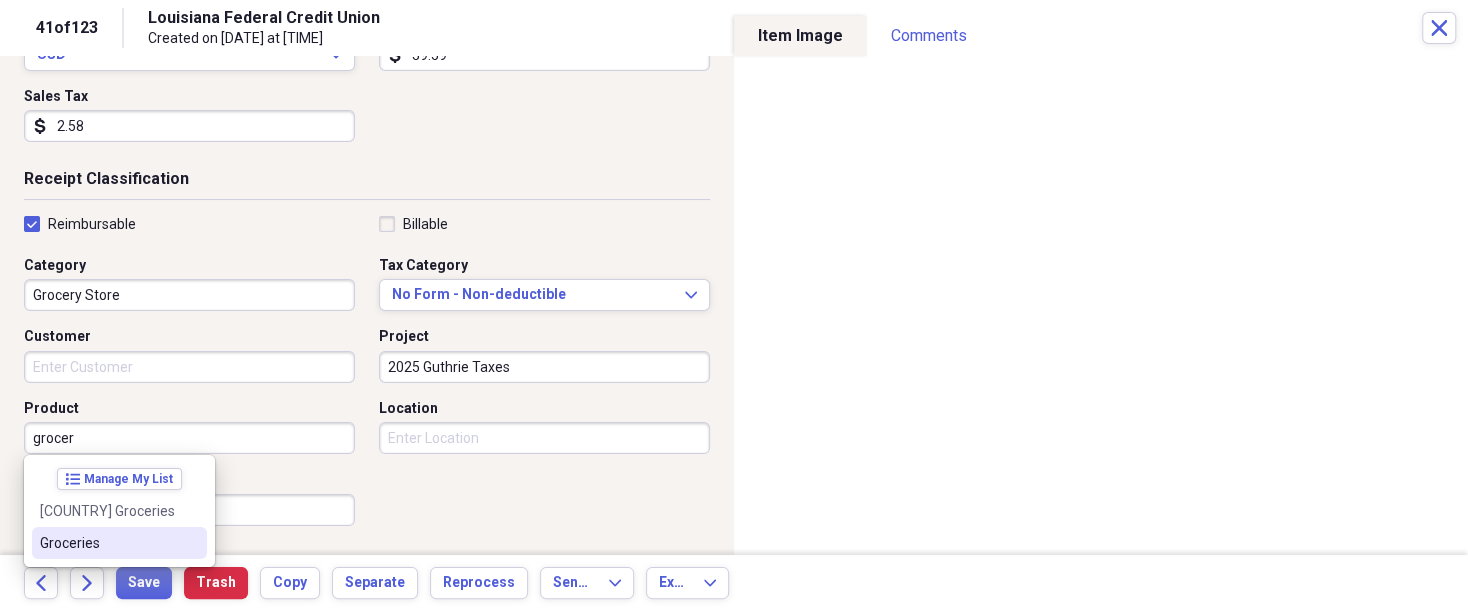 click on "Groceries" at bounding box center [119, 543] 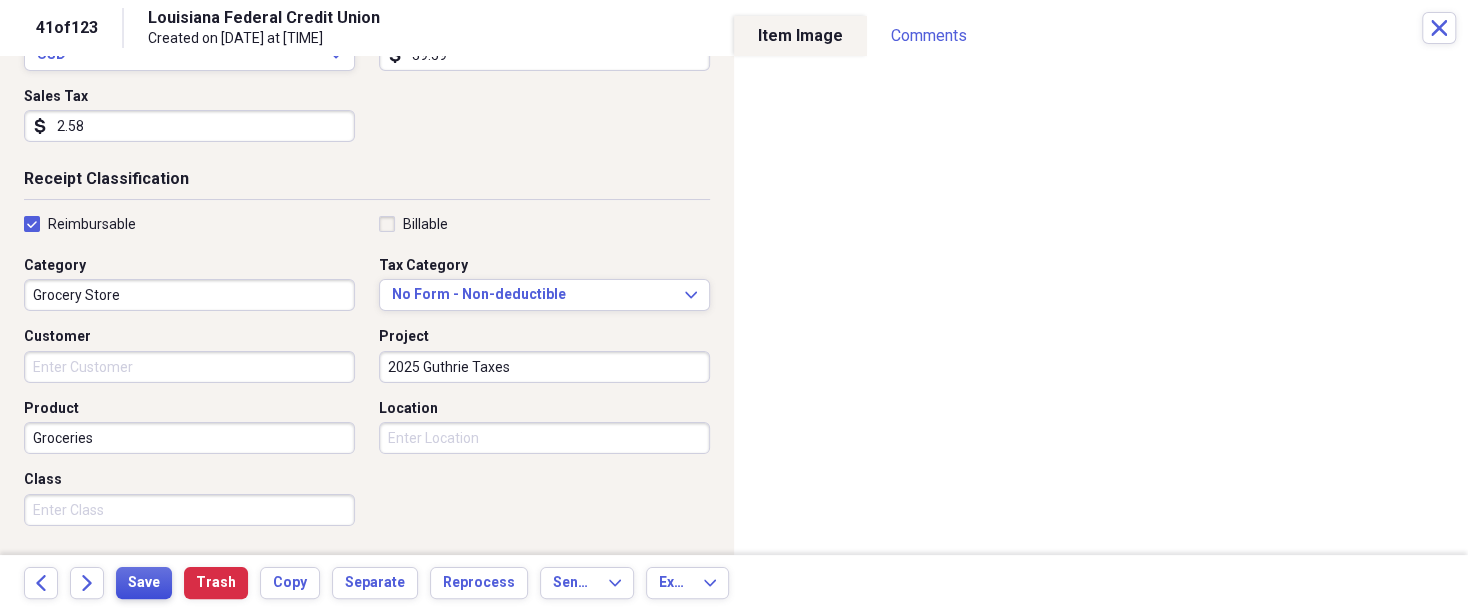 click on "Save" at bounding box center (144, 583) 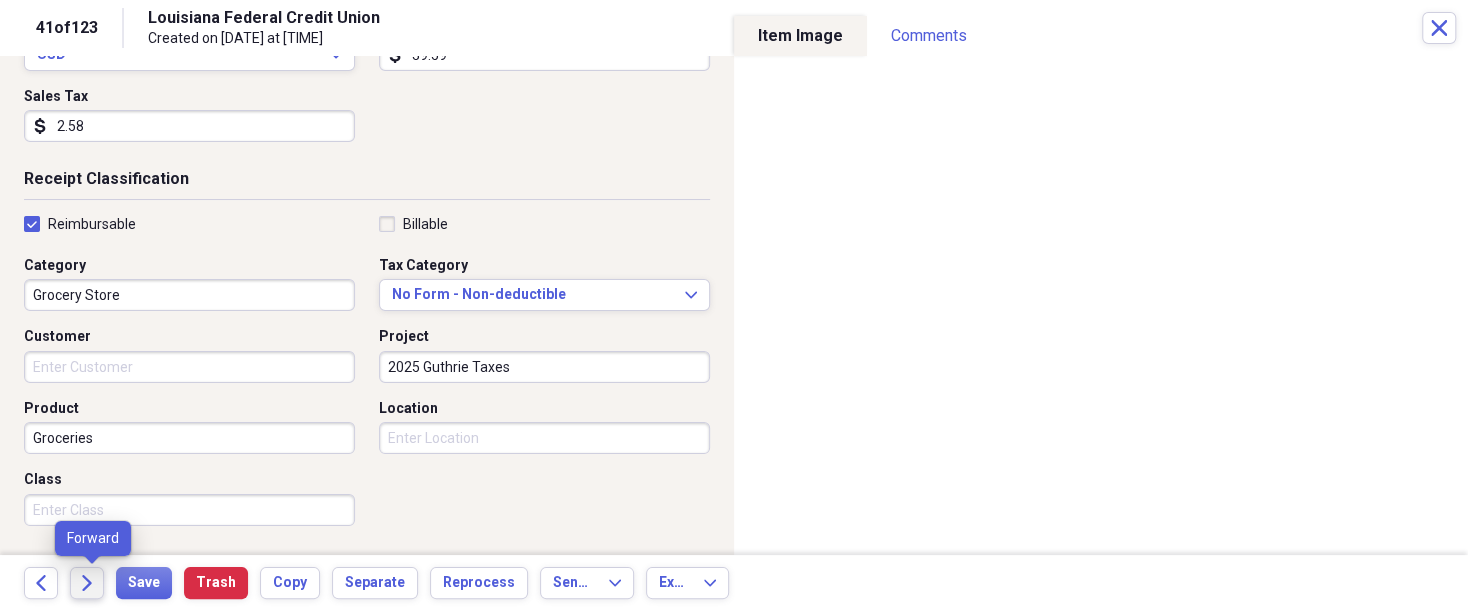 click on "Forward" 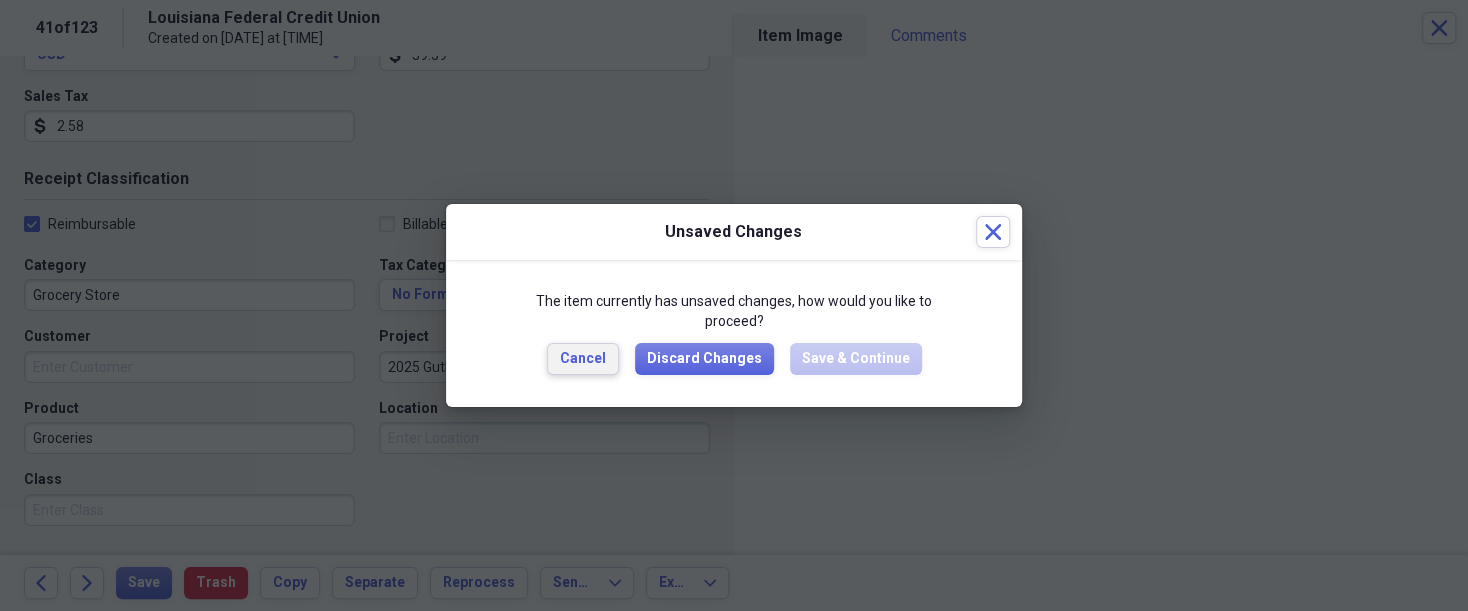 click on "Cancel" at bounding box center (583, 359) 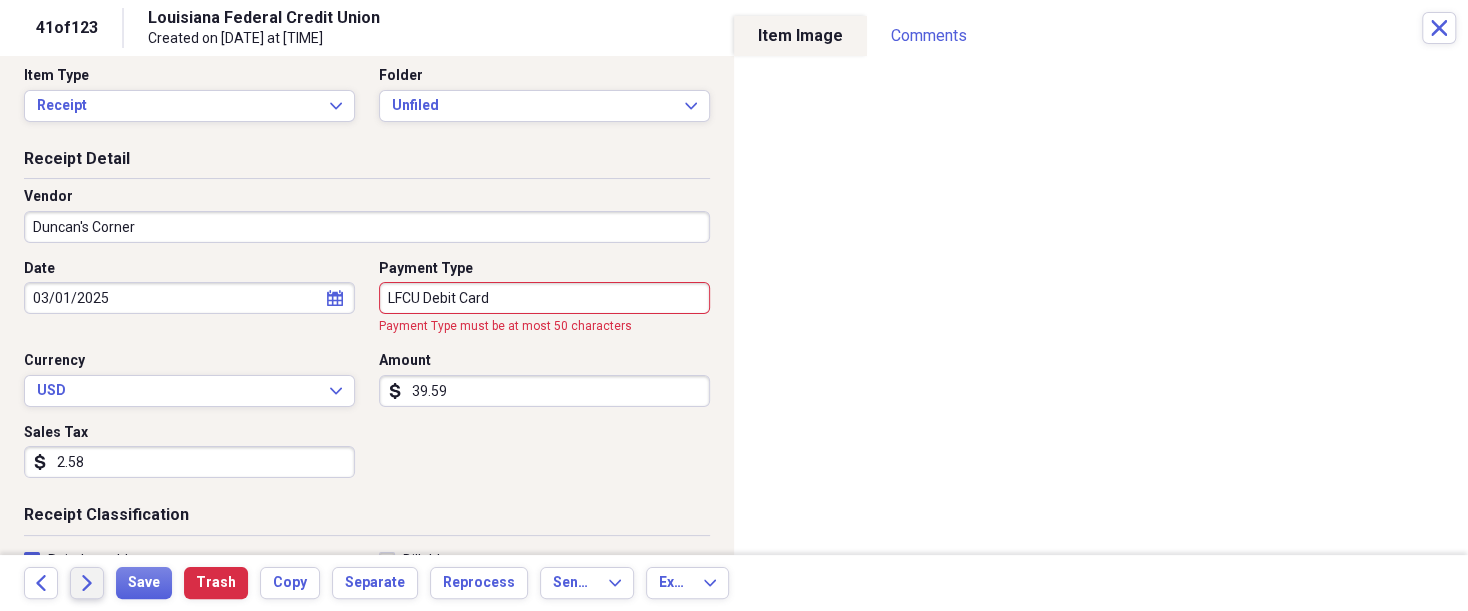 scroll, scrollTop: 0, scrollLeft: 0, axis: both 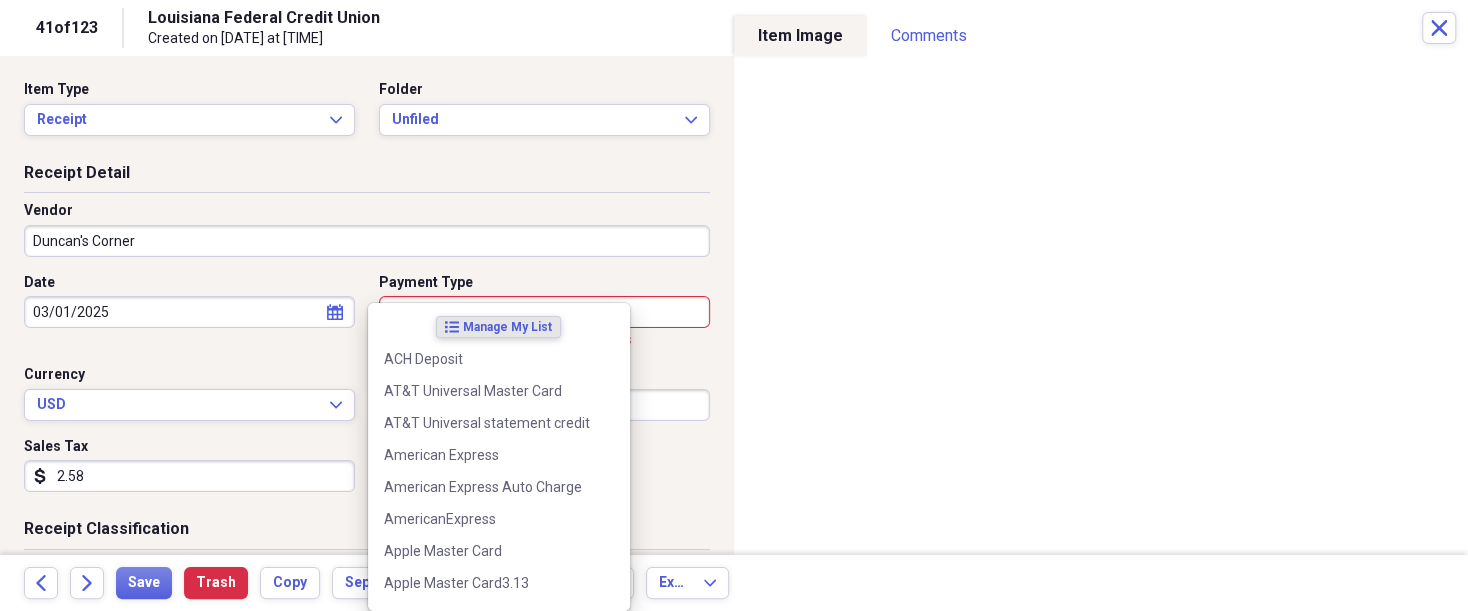 click on "Organize My Files 82 Collapse Unfiled Needs Review 82 Unfiled All Files Unfiled Unfiled Unfiled Saved Reports Collapse My Cabinet [NAME]'s Cabinet Add Folder Expand Folder 2018 Taxes Add Folder Expand Folder 2019 Taxes Add Folder Expand Folder 2020 Taxes Add Folder Expand Folder 2021 Taxes Add Folder Expand Folder 2022 Taxes Add Folder Expand Folder 2023 Taxes Add Folder Expand Folder 2024 Taxes Add Folder Expand Folder 2025 Taxes Add Folder Expand Folder Attorney Case Expenses Add Folder Folder Belize Add Folder Expand Folder Documents Add Folder Expand Folder Files from Cloud Add Folder Folder Insurance Policies Add Folder Folder Sale of LaPlace Property Add Folder Folder [NAME]'s Social Security Information Add Folder Folder [NAME]'s Social Security Information Add Folder Folder unviewed receipts Add Folder Folder Wellcare Prescription Drug Application Add Folder Collapse Trash Trash Folder 11/25/19-12/24/20 Statement Folder 12/17/19-1/16/20 Statement Folder 12/25/19-1/24/20 Statement Folder Folder Folder" at bounding box center [734, 305] 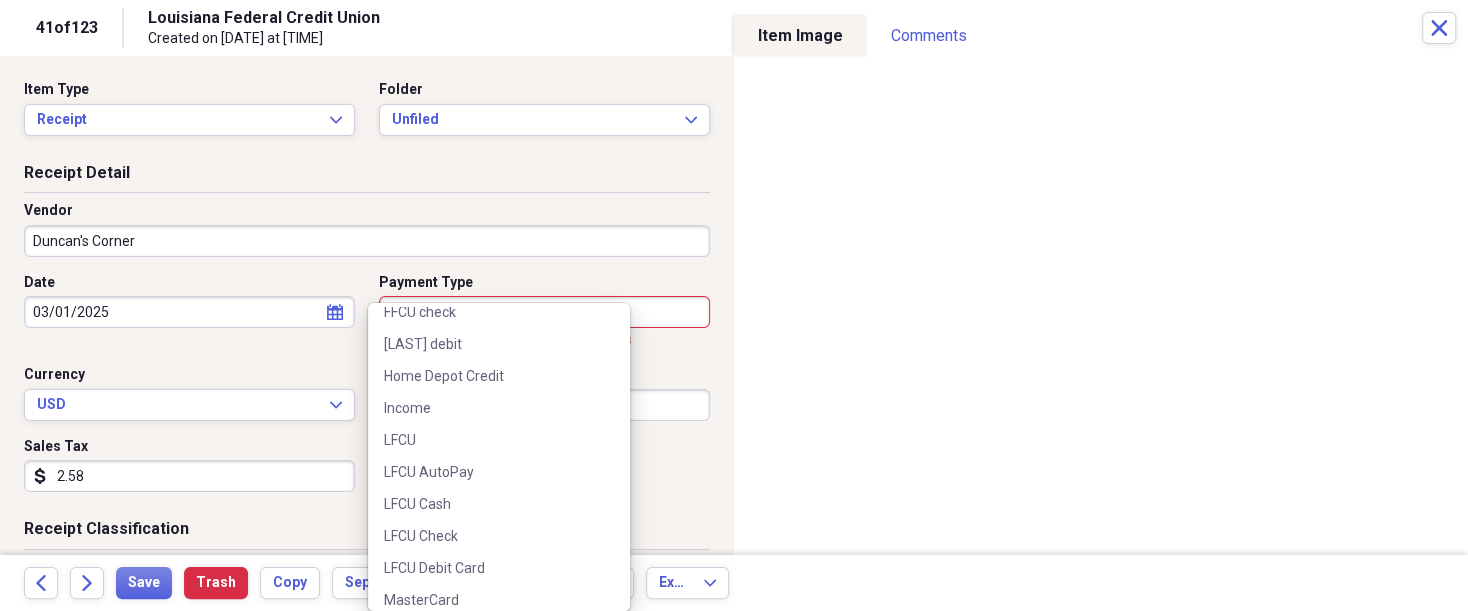 scroll, scrollTop: 1017, scrollLeft: 0, axis: vertical 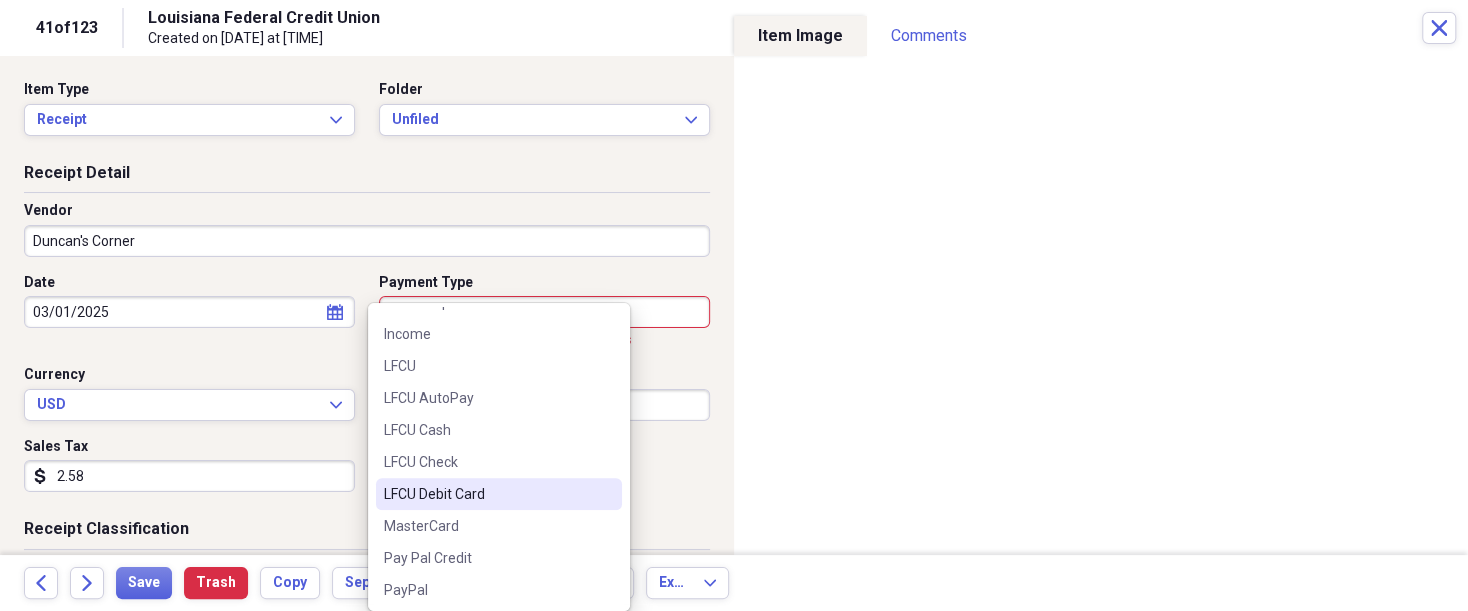 click on "LFCU Debit Card" at bounding box center [487, 494] 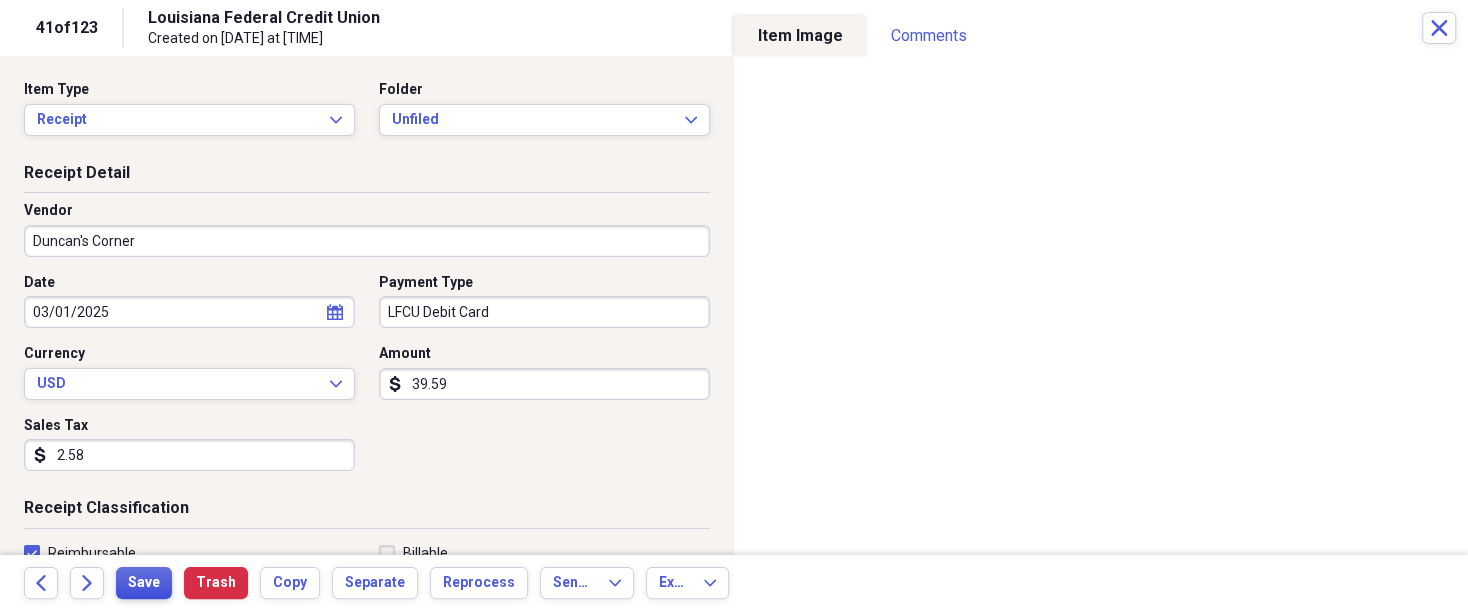 click on "Save" at bounding box center (144, 583) 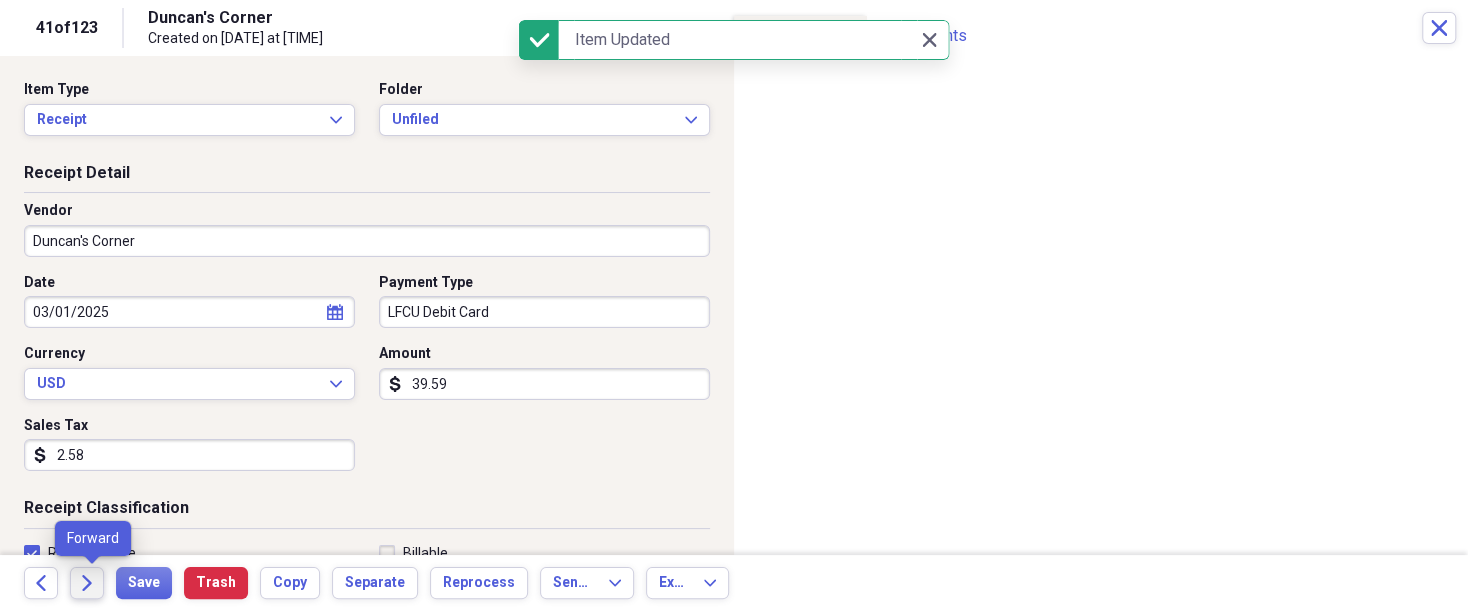 click on "Forward" 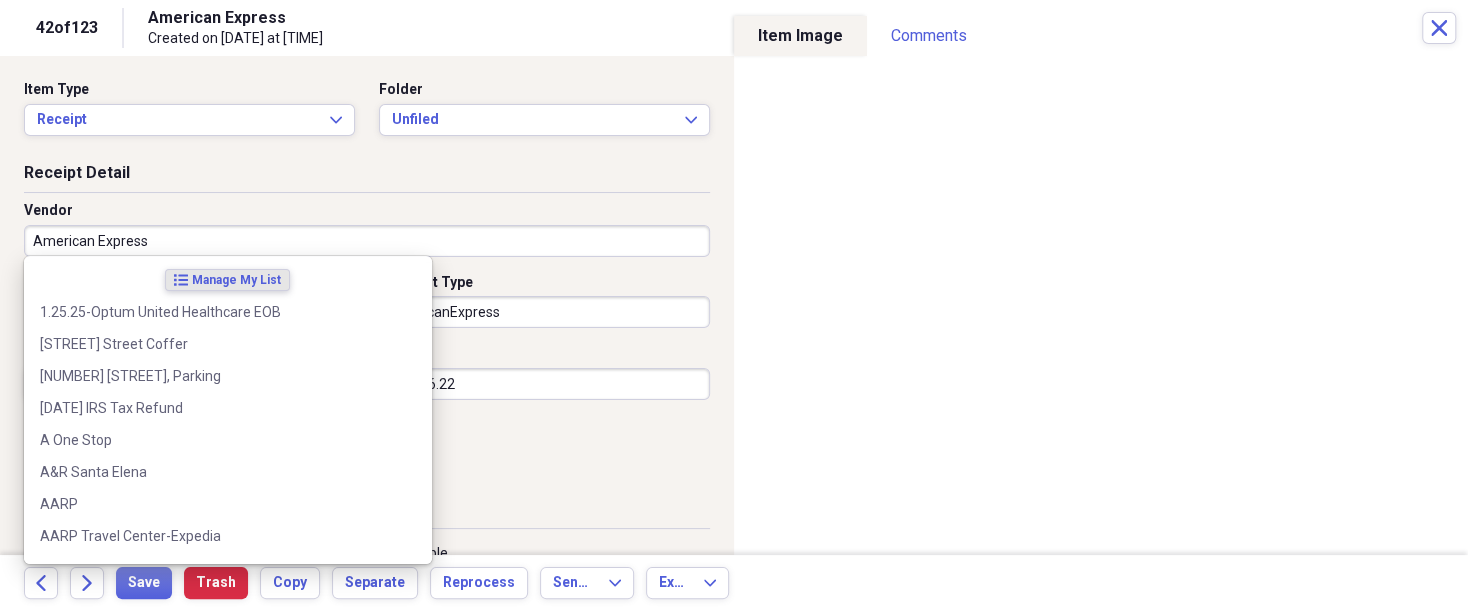 click on "American Express" at bounding box center (367, 241) 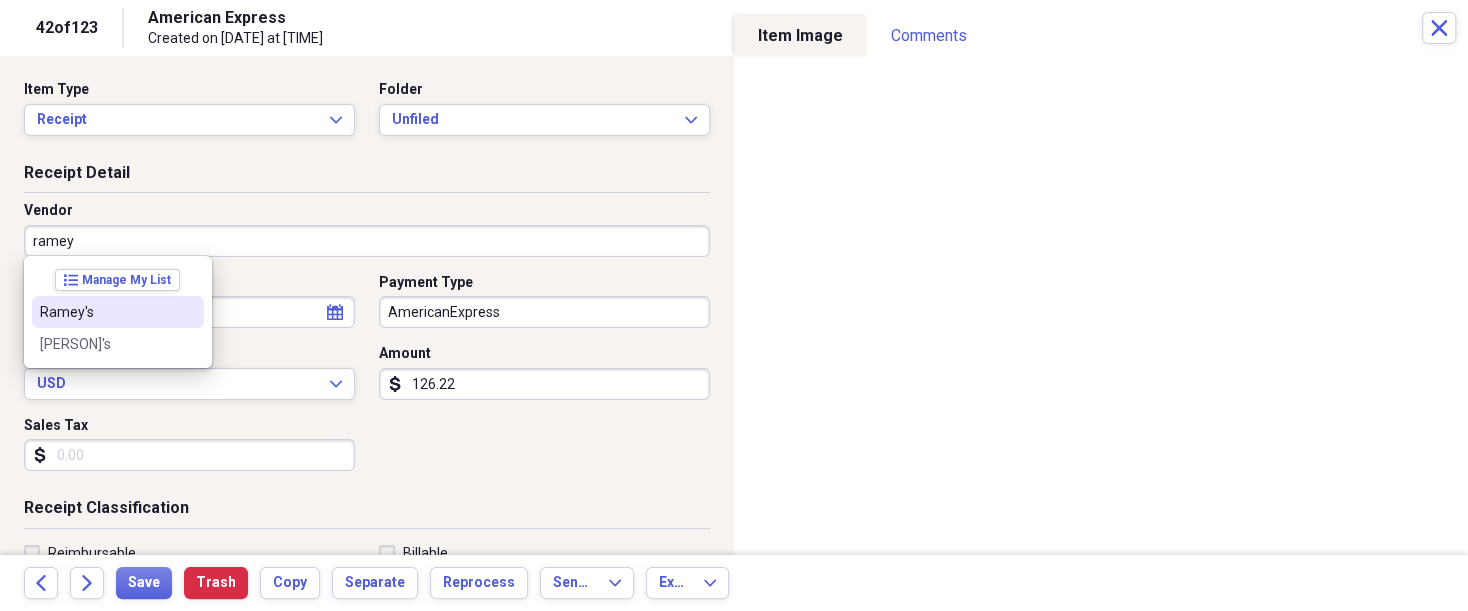 click on "Ramey's" at bounding box center (106, 312) 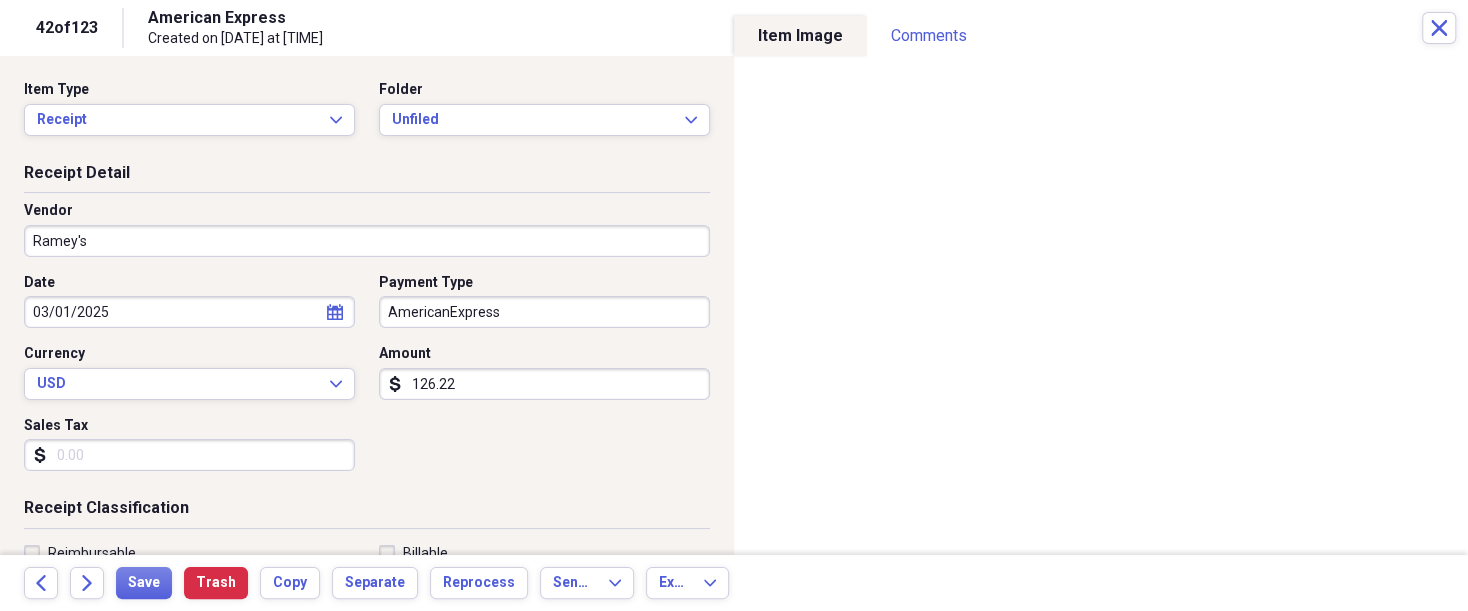 type on "Grocery Store" 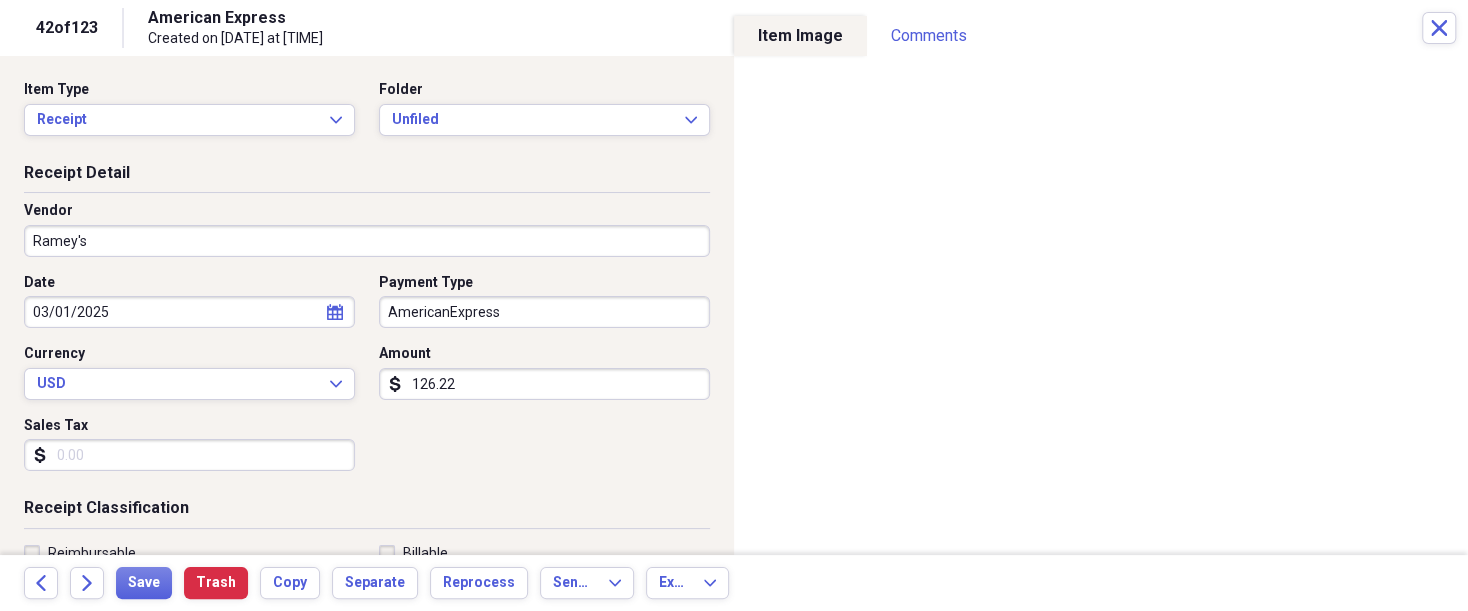 click on "Organize My Files 81 Collapse Unfiled Needs Review 81 Unfiled All Files Unfiled Unfiled Unfiled Saved Reports Collapse My Cabinet THERESA's Cabinet Add Folder Expand Folder 2018 Taxes Add Folder Expand Folder 2019 Taxes Add Folder Expand Folder 2020 Taxes Add Folder Expand Folder 2021 Taxes Add Folder Expand Folder 2022 Taxes Add Folder Expand Folder 2023 Taxes Add Folder Expand Folder 2024 Taxes Add Folder Expand Folder 2025 Taxes Add Folder Expand Folder Attorney Case Expenses Add Folder Folder Belize Add Folder Expand Folder Documents Add Folder Expand Folder Files from Cloud Add Folder Folder Insurance Policies Add Folder Folder Sale of LaPlace Property Add Folder Folder Terry's Social Security Information Add Folder Folder Theresa's Social Security Information Add Folder Folder unviewed receipts Add Folder Folder Wellcare Prescription Drug Application Add Folder Collapse Trash Trash Folder 11/25/19-12/24/20 Statement Folder 12/17/19-1/16/20 Statement Folder 12/25/19-1/24/20 Statement Folder Folder Folder" at bounding box center [734, 305] 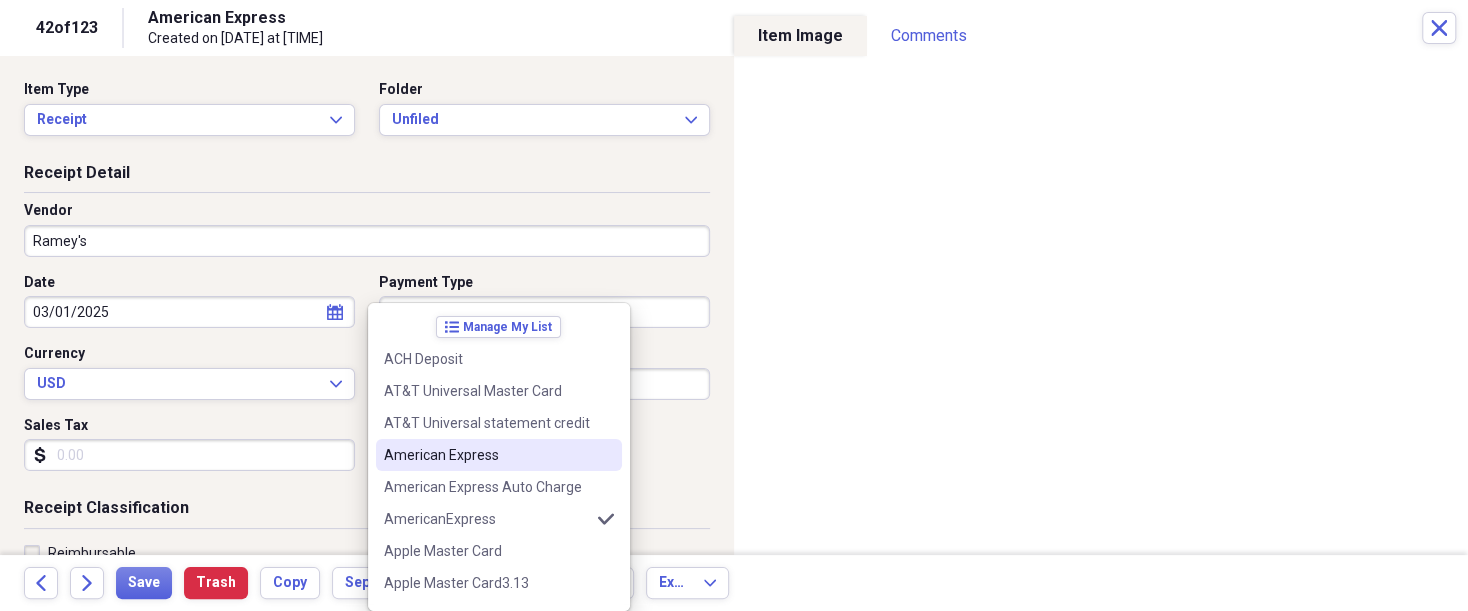 click on "American Express" at bounding box center (487, 455) 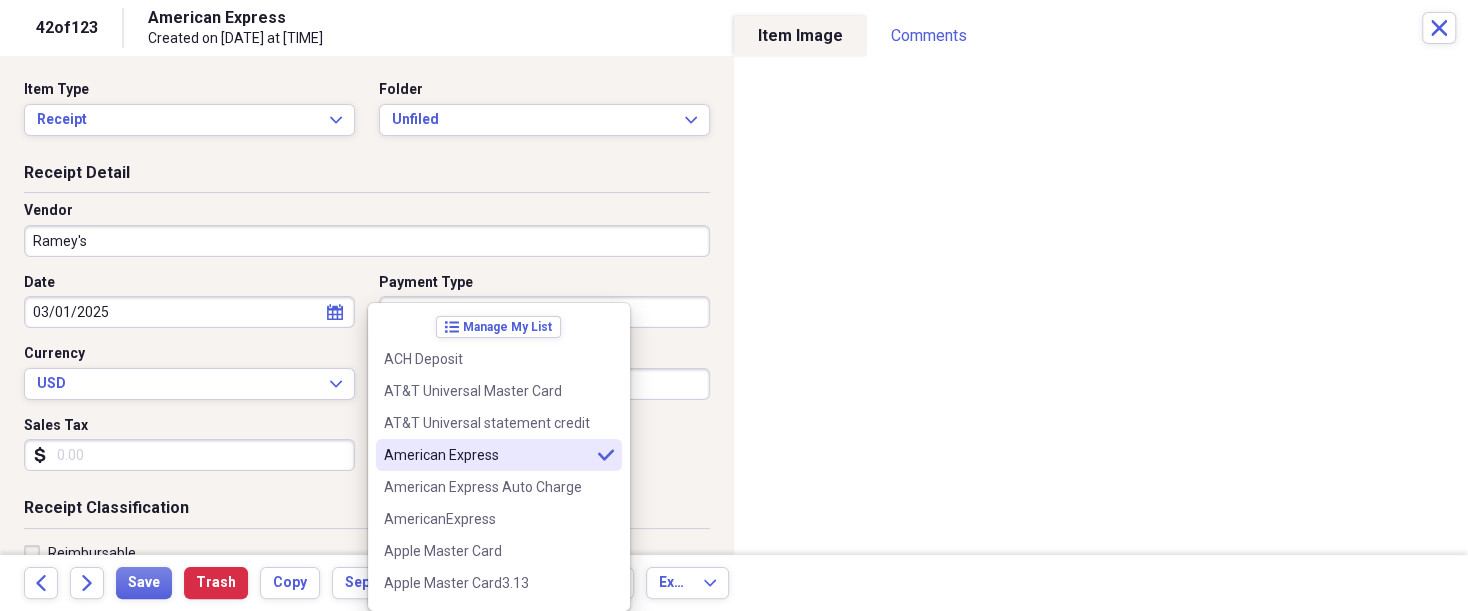 type on "American Express" 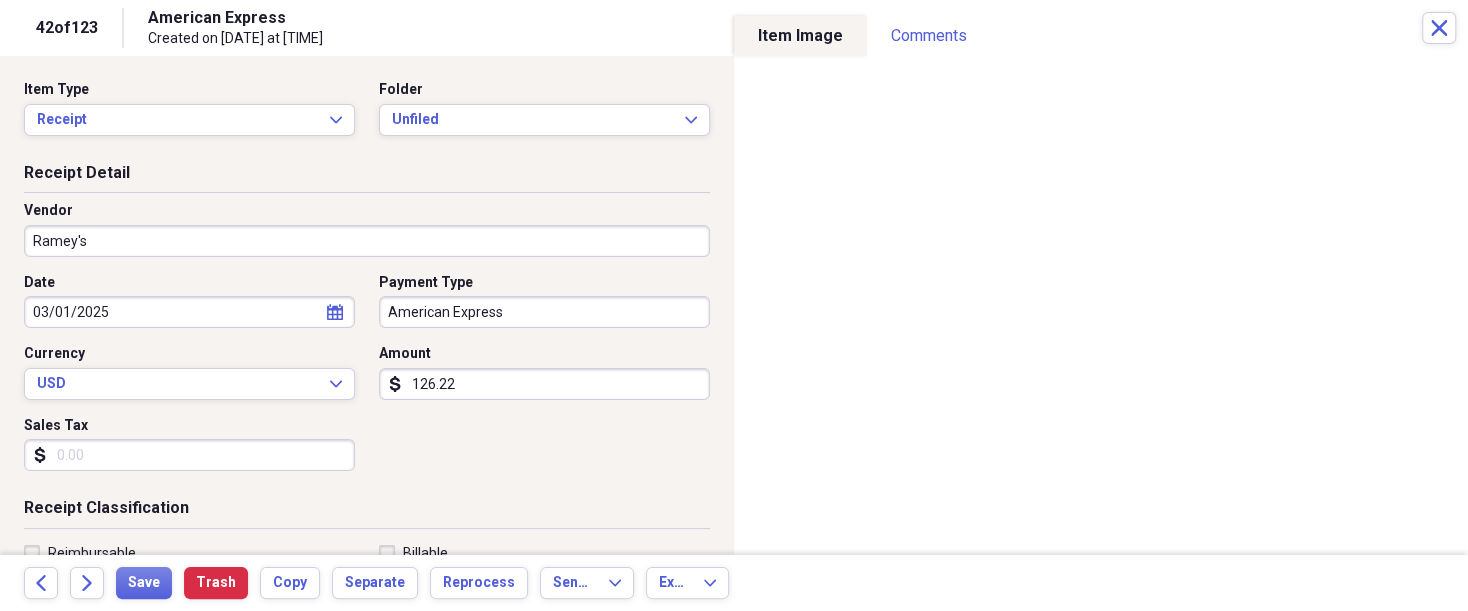 click on "Sales Tax" at bounding box center (189, 455) 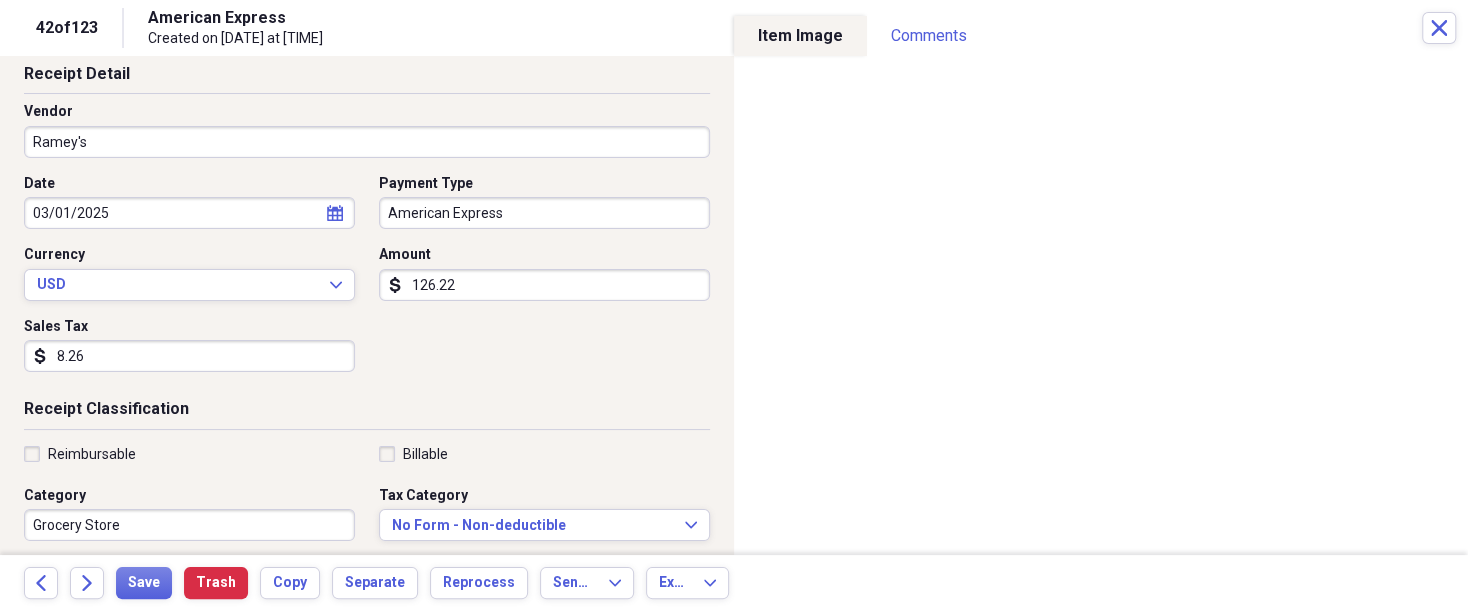 scroll, scrollTop: 100, scrollLeft: 0, axis: vertical 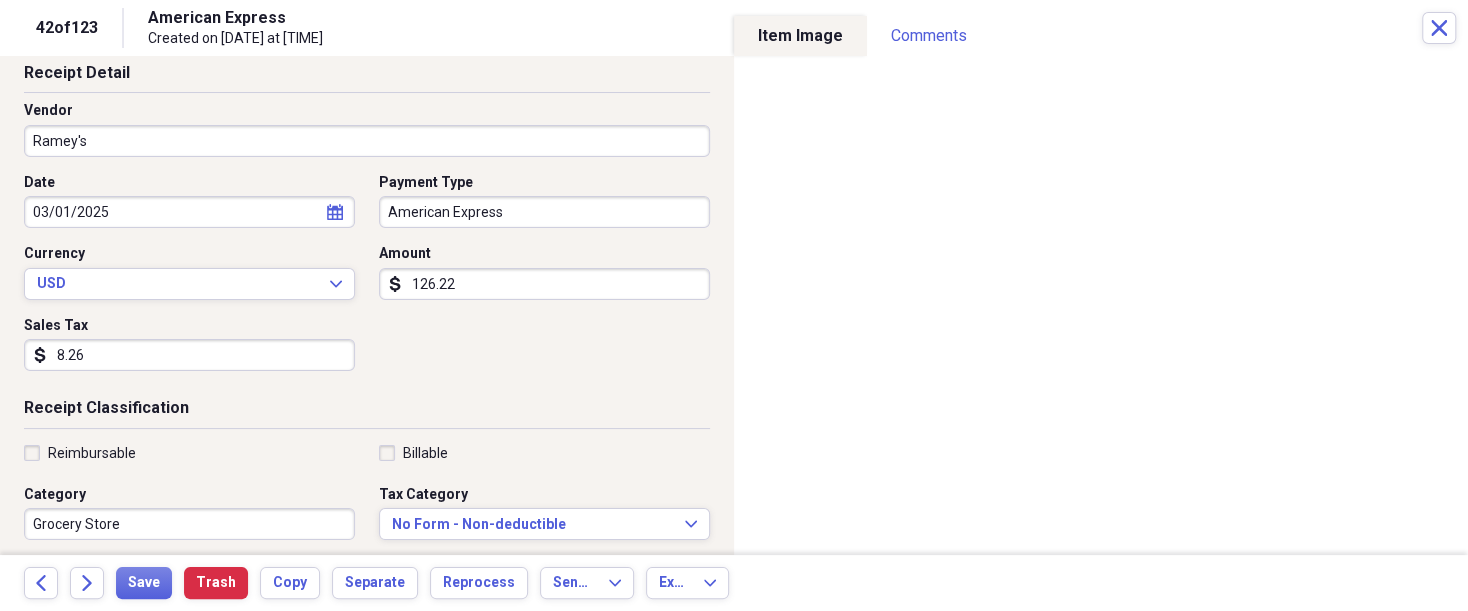 type on "8.26" 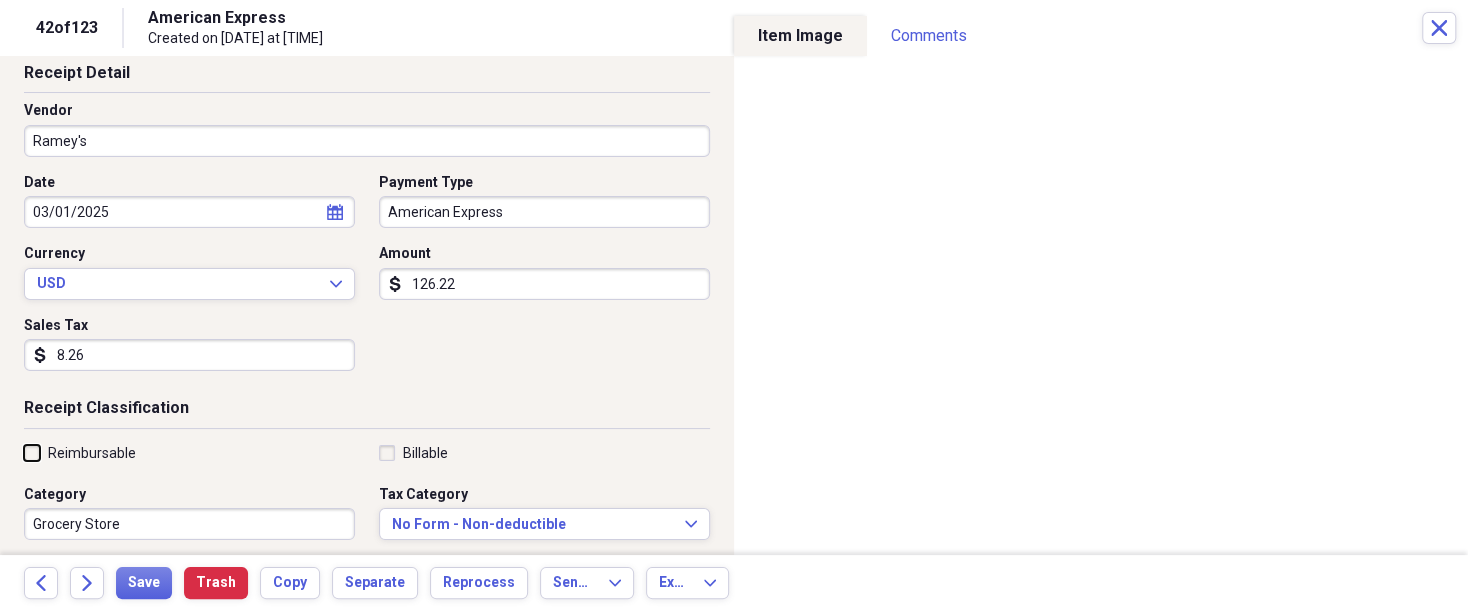 click on "Reimbursable" at bounding box center [24, 452] 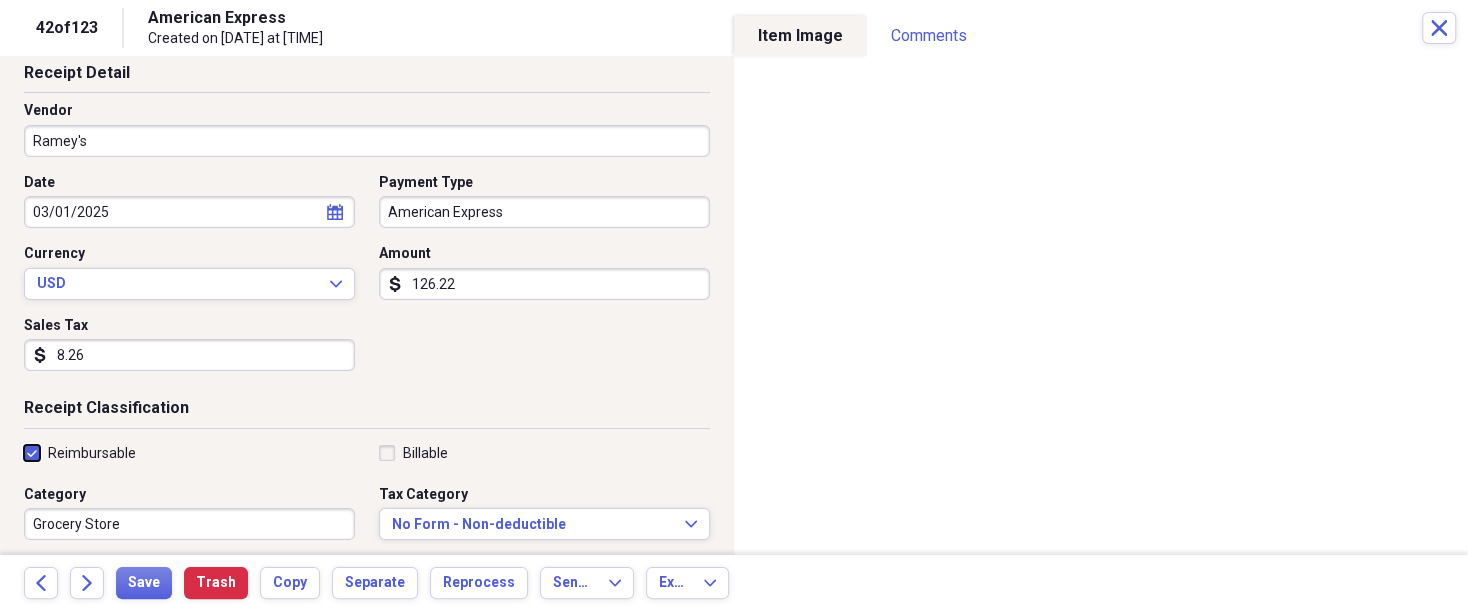checkbox on "true" 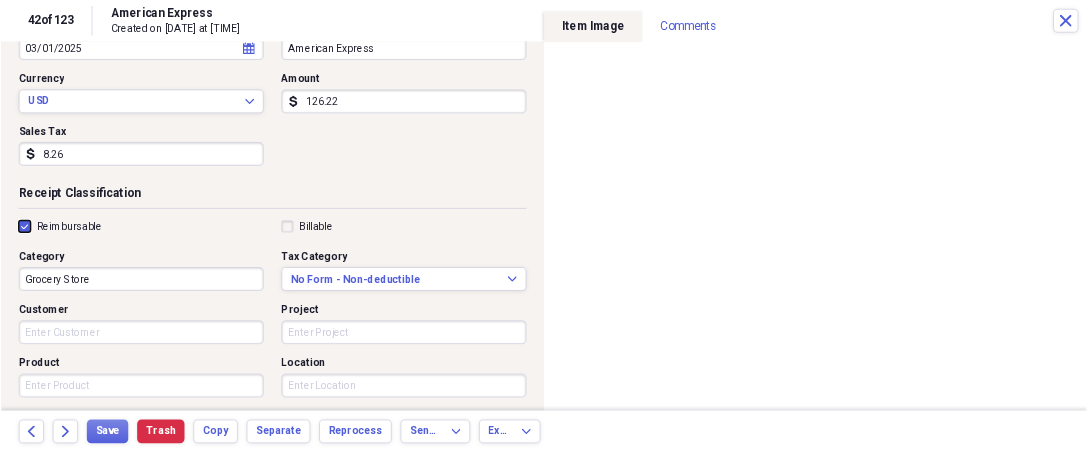 scroll, scrollTop: 250, scrollLeft: 0, axis: vertical 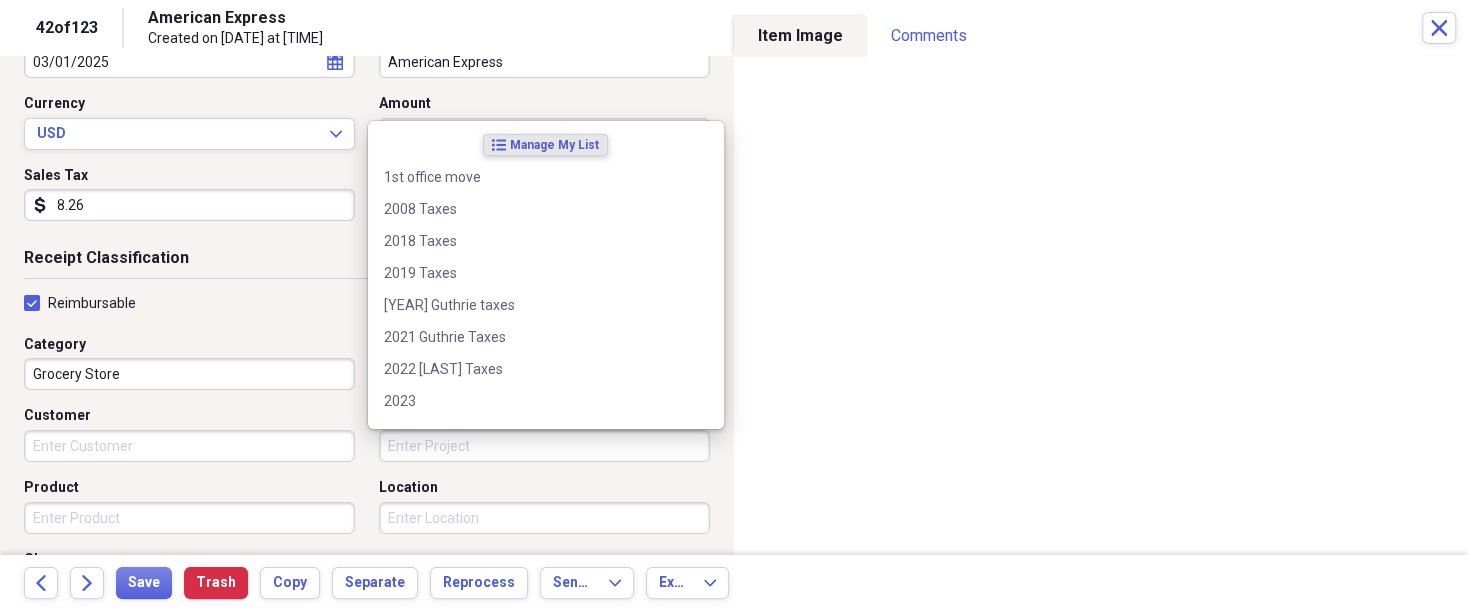 click on "Project" at bounding box center (544, 446) 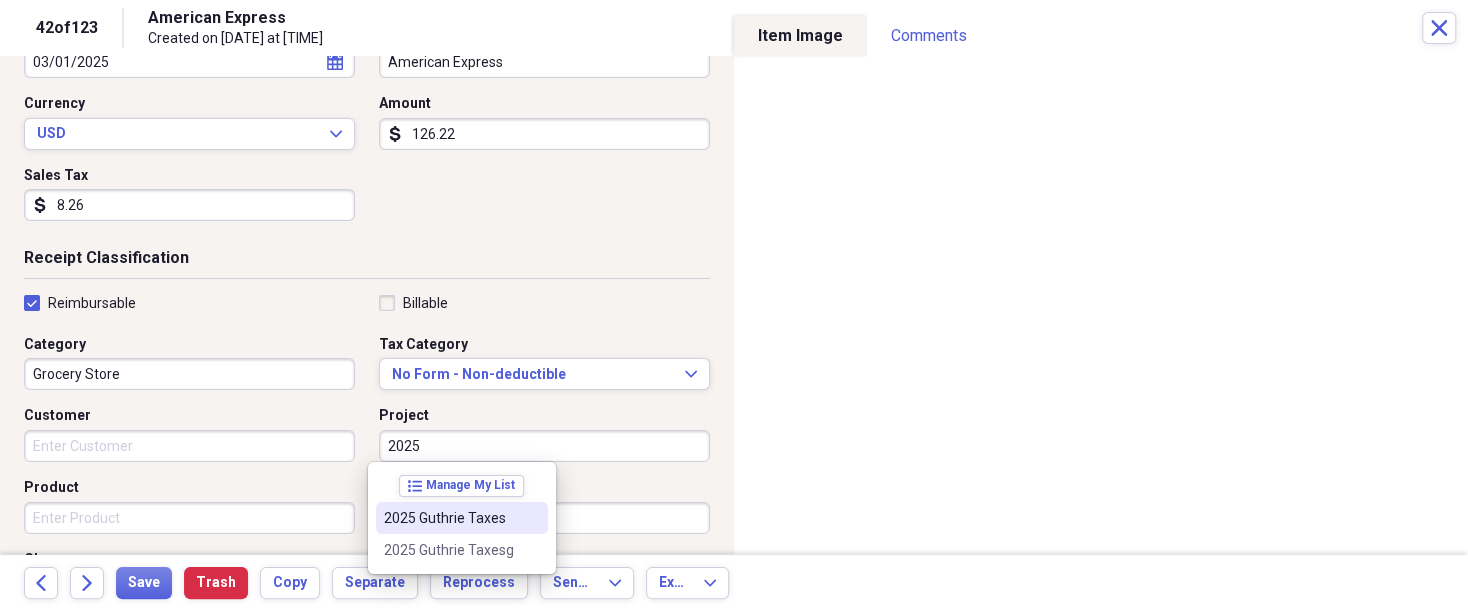 click on "2025 Guthrie Taxes" at bounding box center [462, 518] 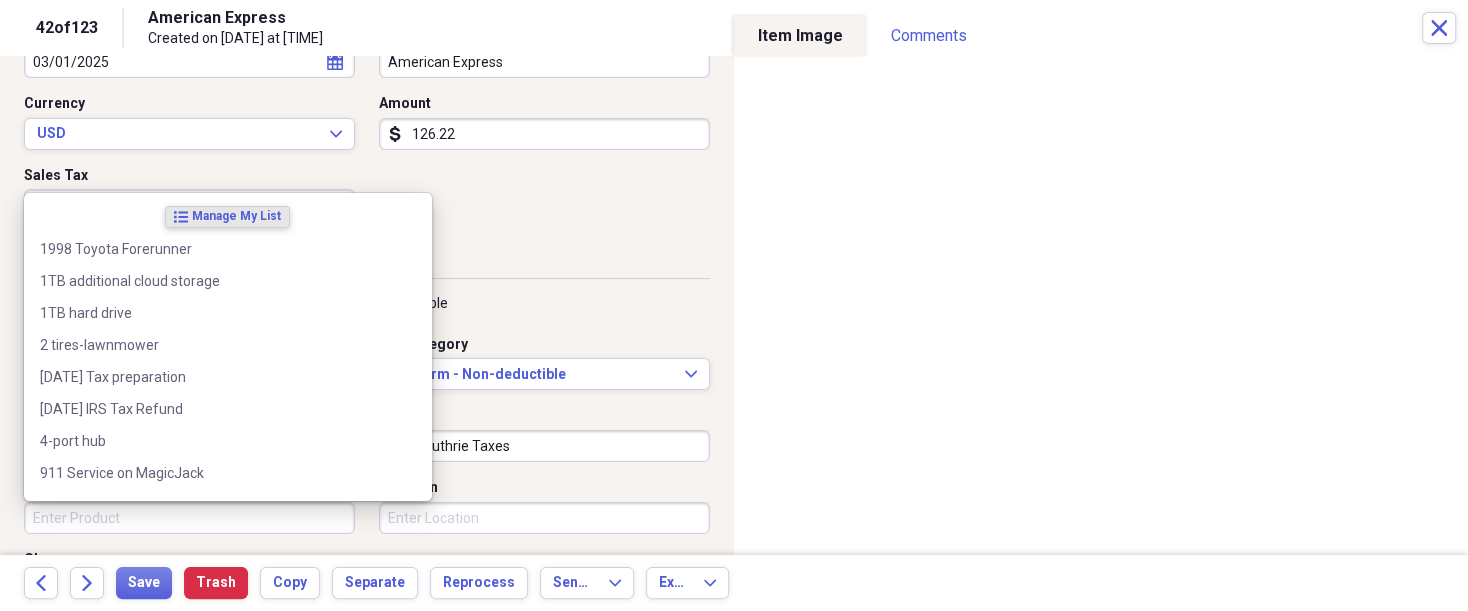 click on "Product" at bounding box center (189, 518) 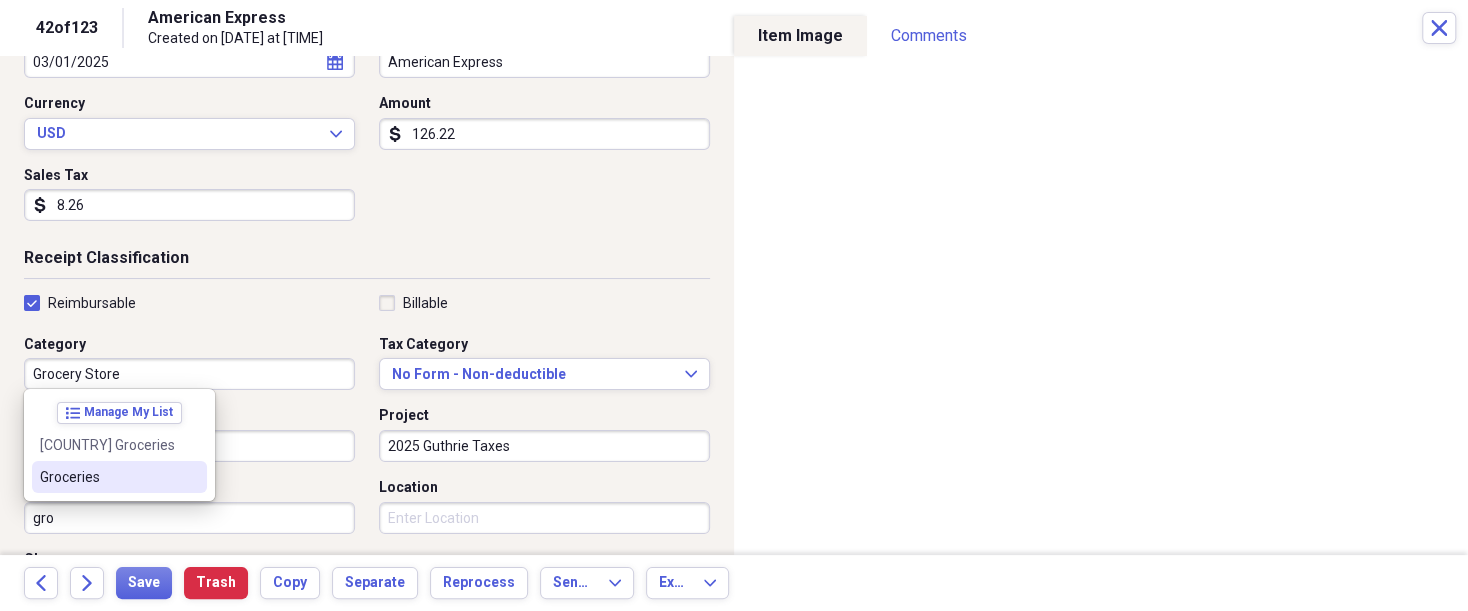 click on "Groceries" at bounding box center [107, 477] 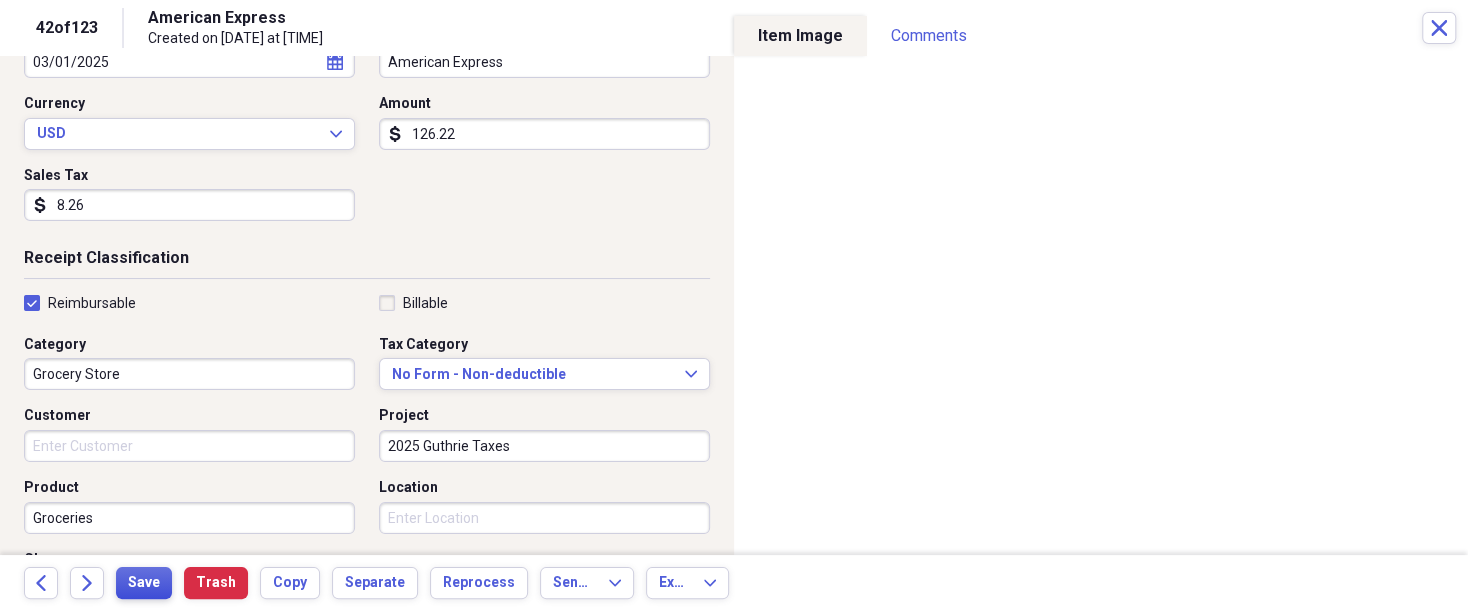 click on "Save" at bounding box center [144, 583] 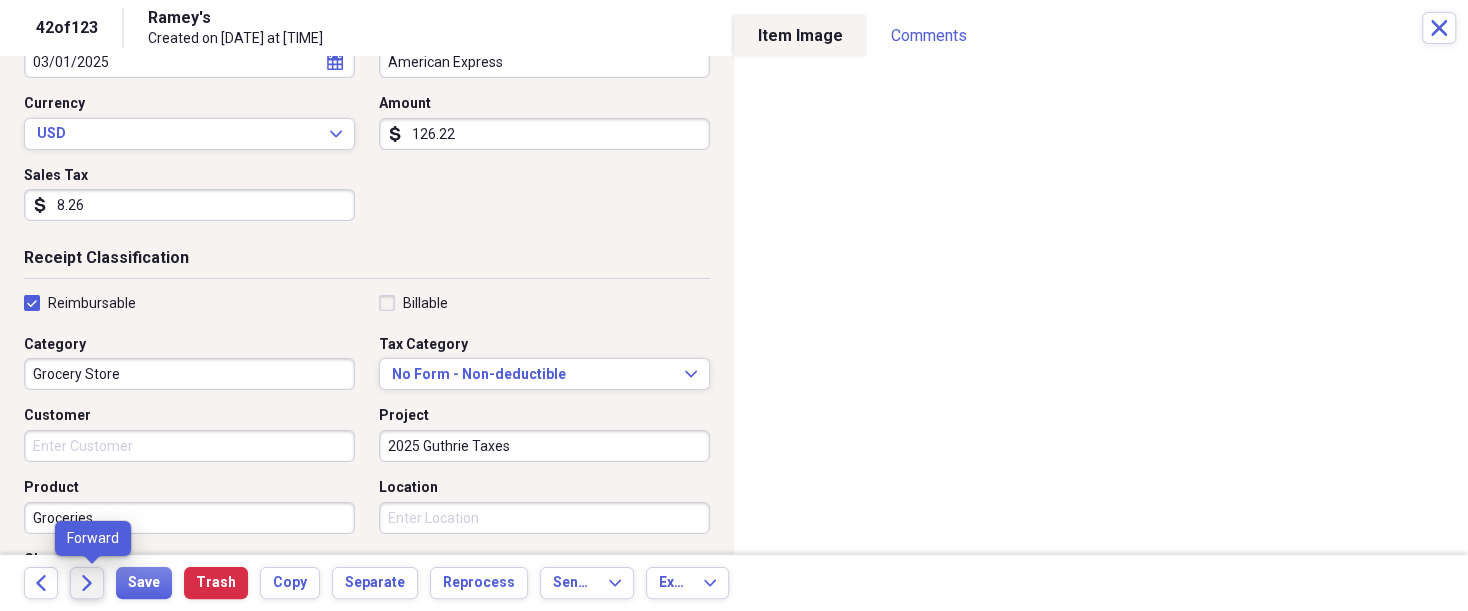 click 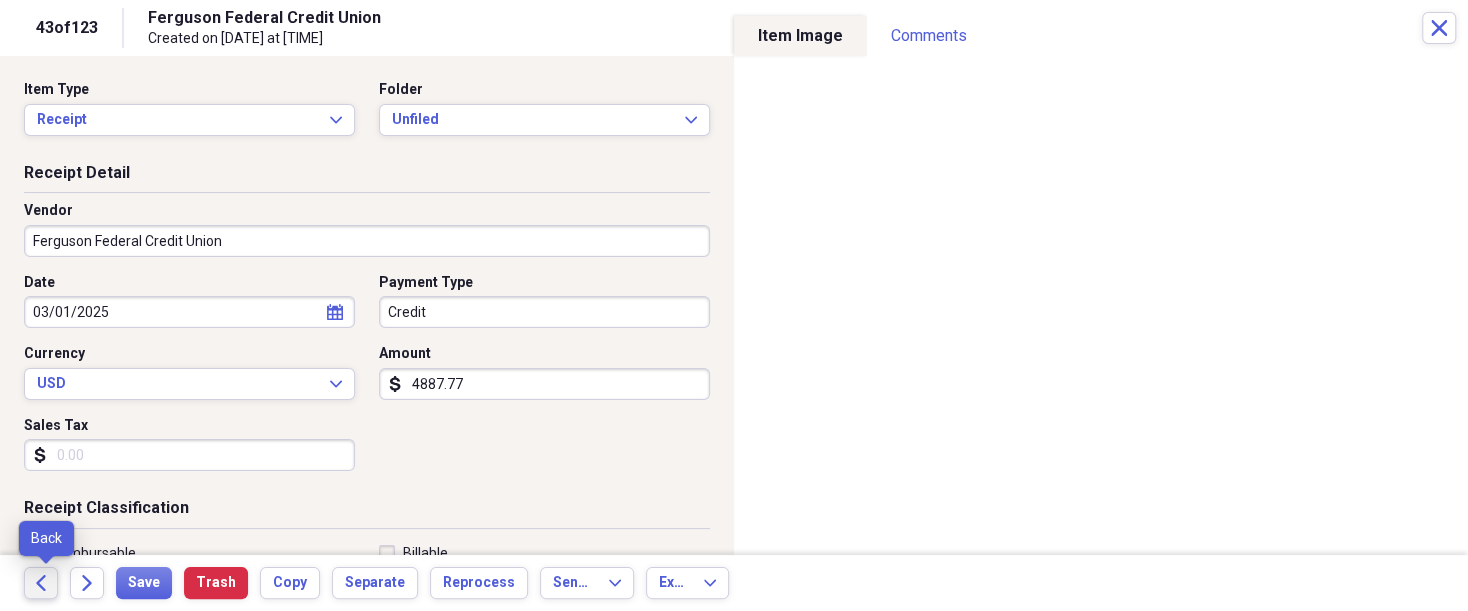 click on "Back" at bounding box center (41, 583) 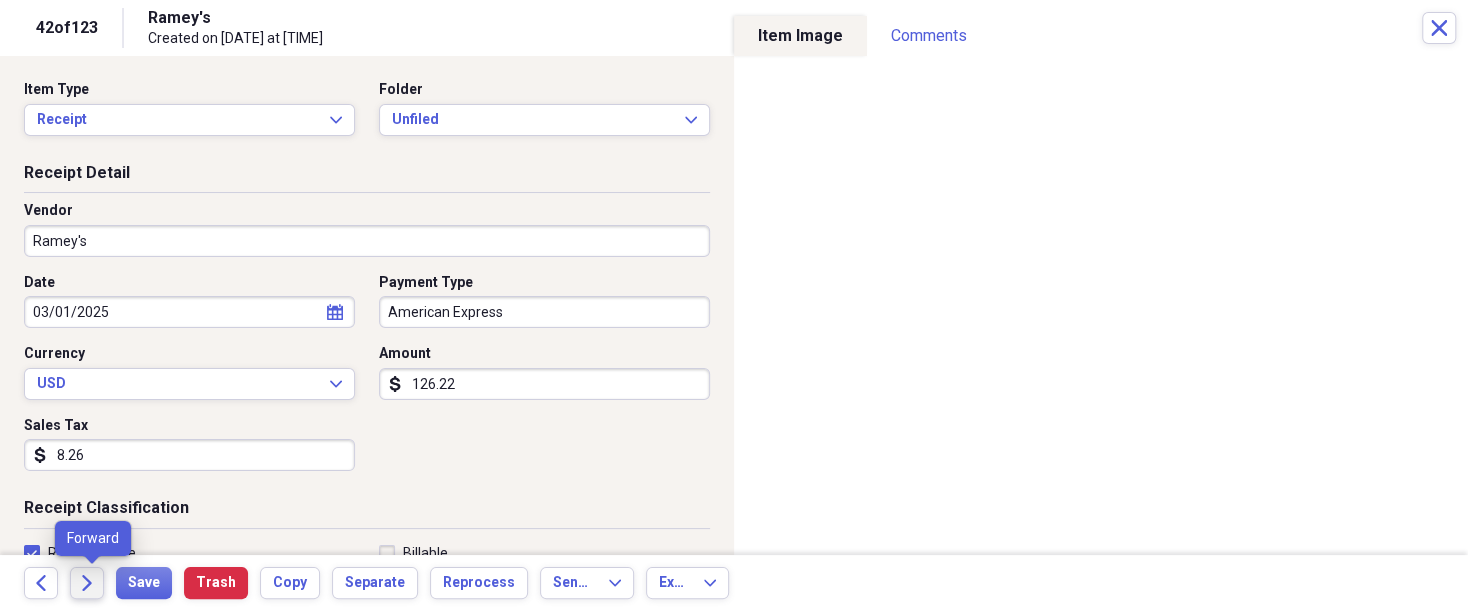 click on "Forward" 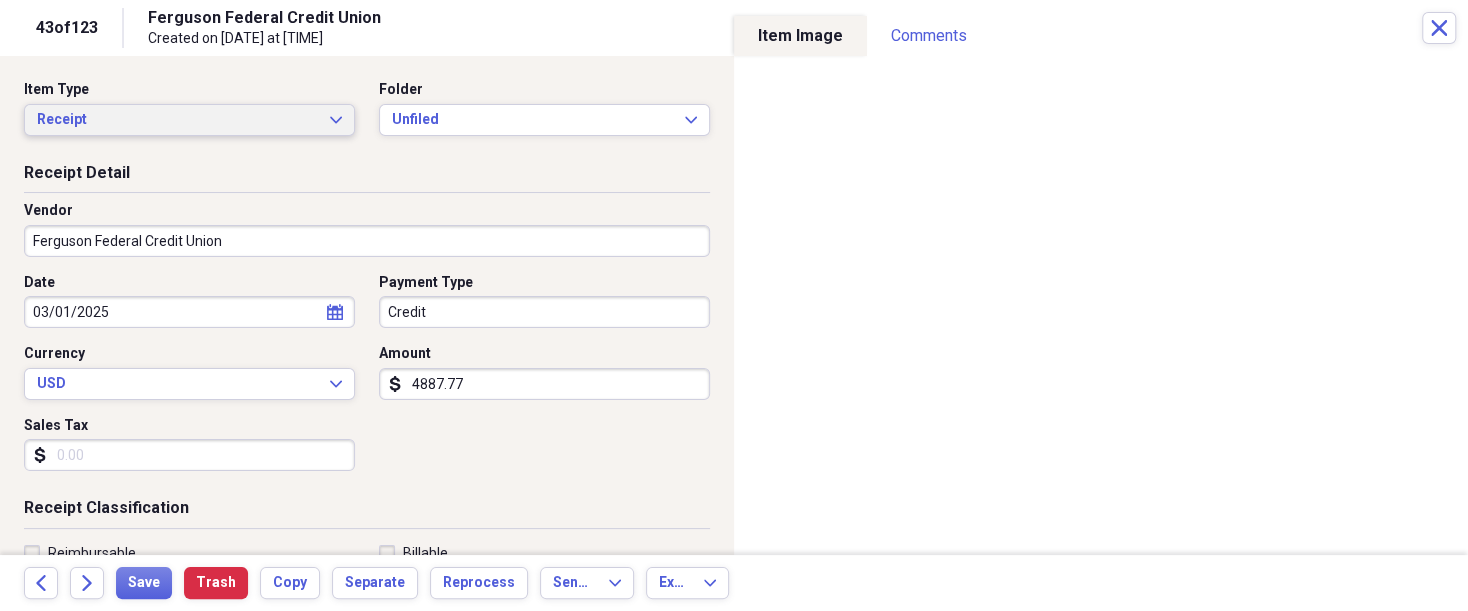 click on "Expand" 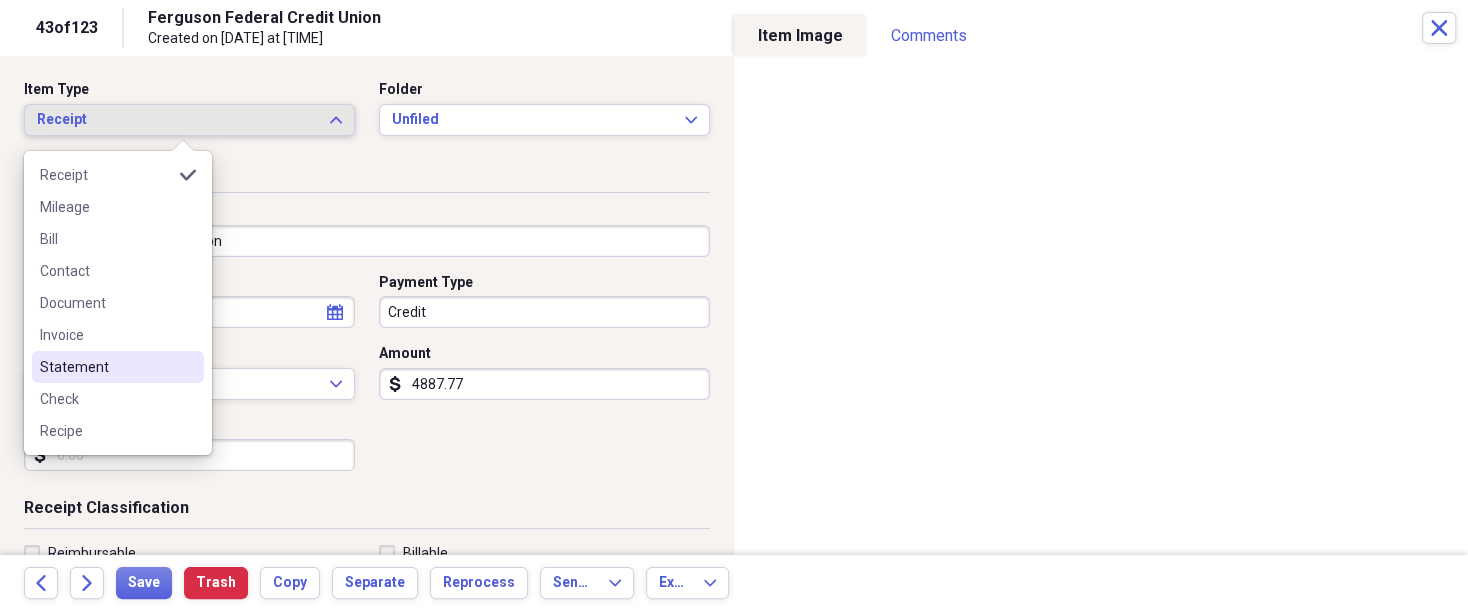 click on "Statement" at bounding box center (106, 367) 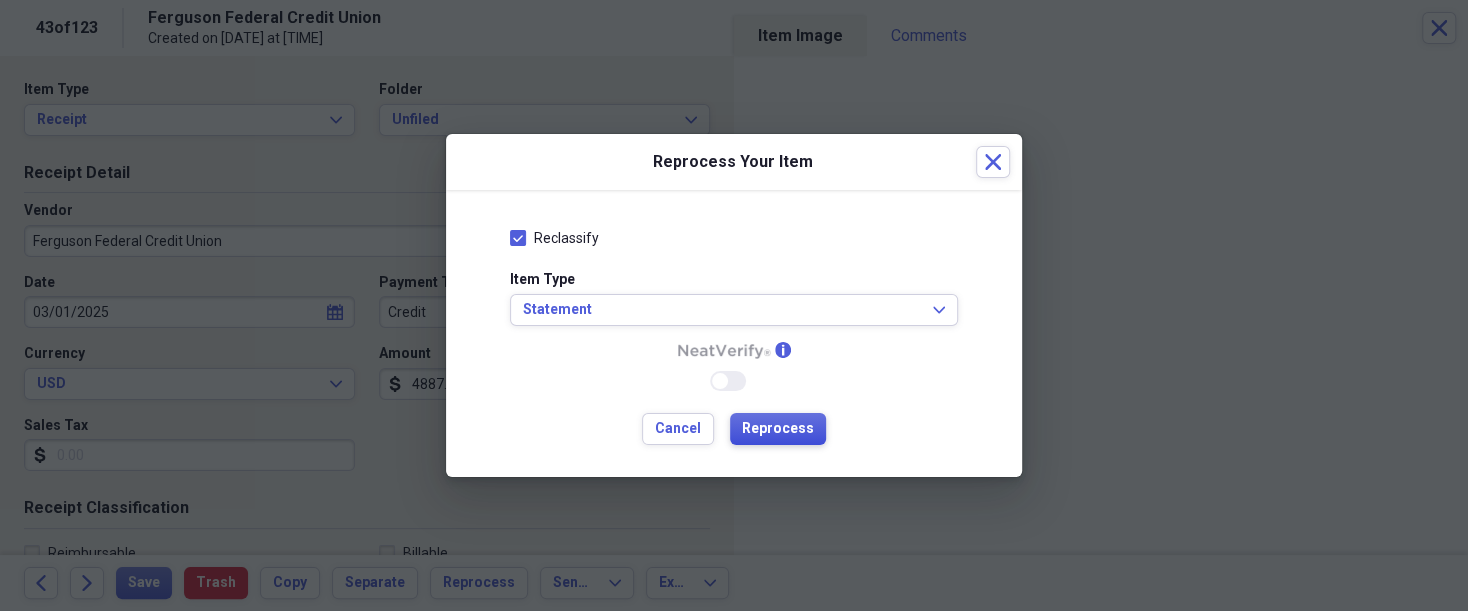 click on "Reprocess" at bounding box center (778, 429) 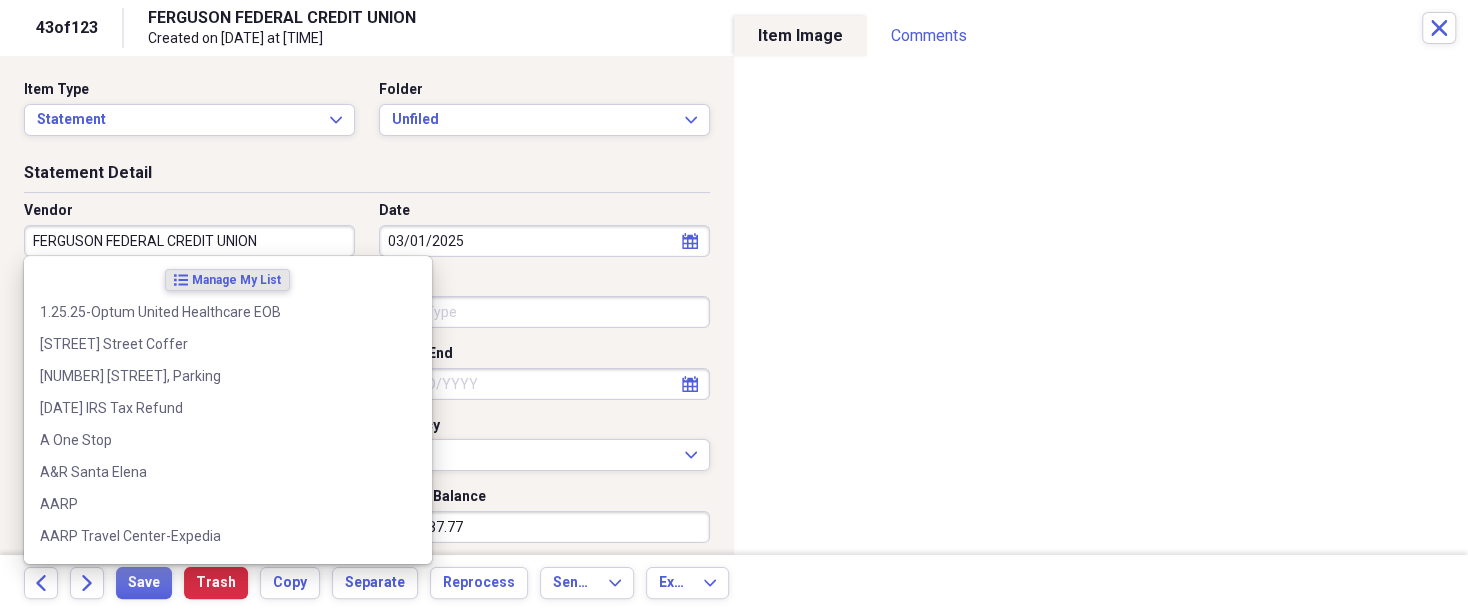 click on "FERGUSON FEDERAL CREDIT UNION" at bounding box center (189, 241) 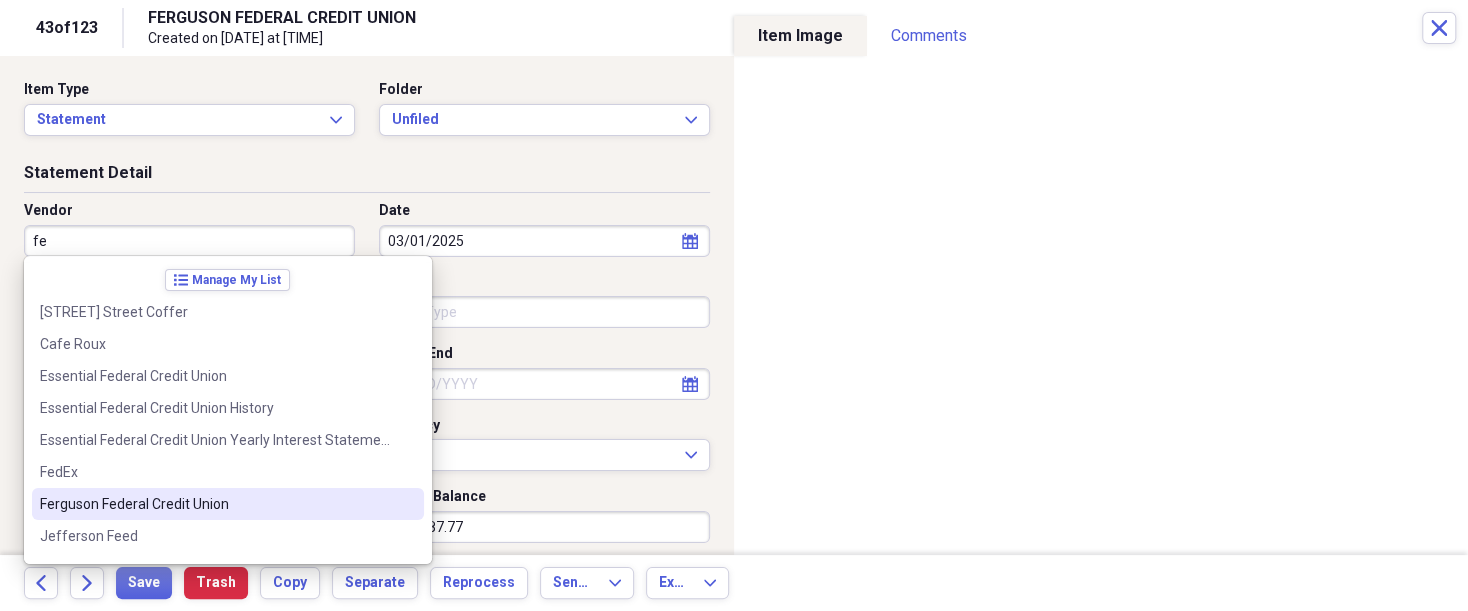 click on "Ferguson Federal Credit Union" at bounding box center (228, 504) 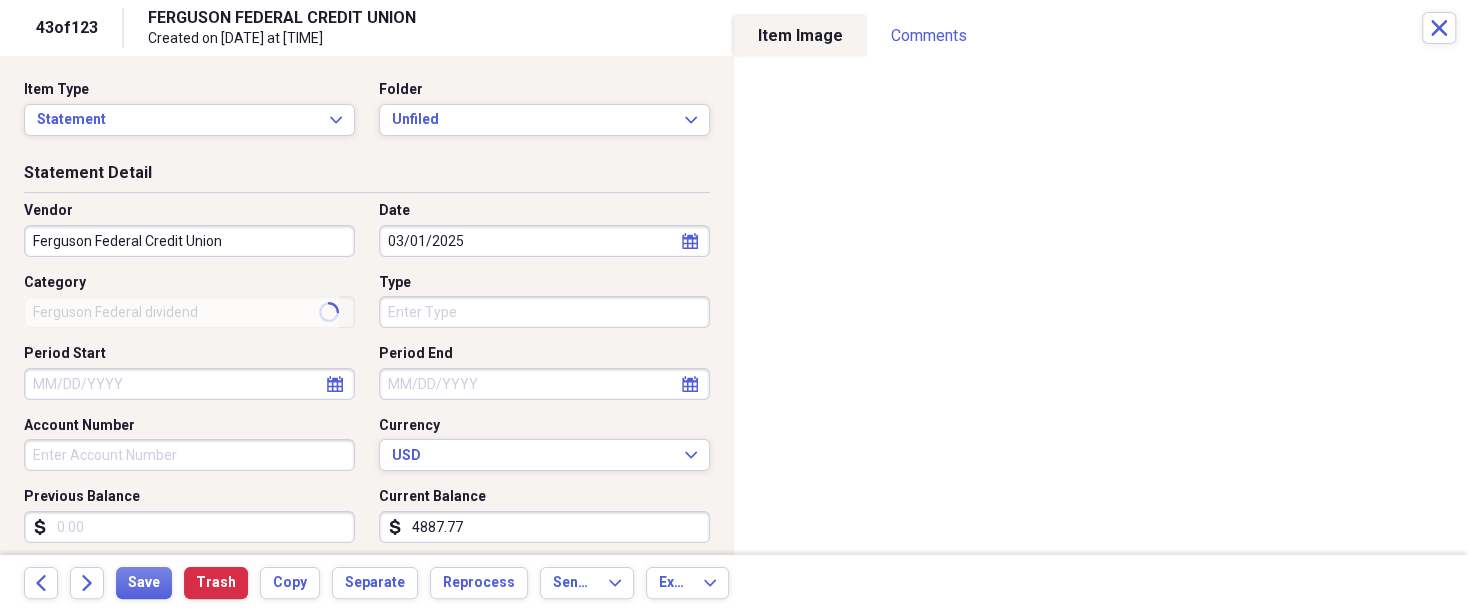 type on "Bank Statement" 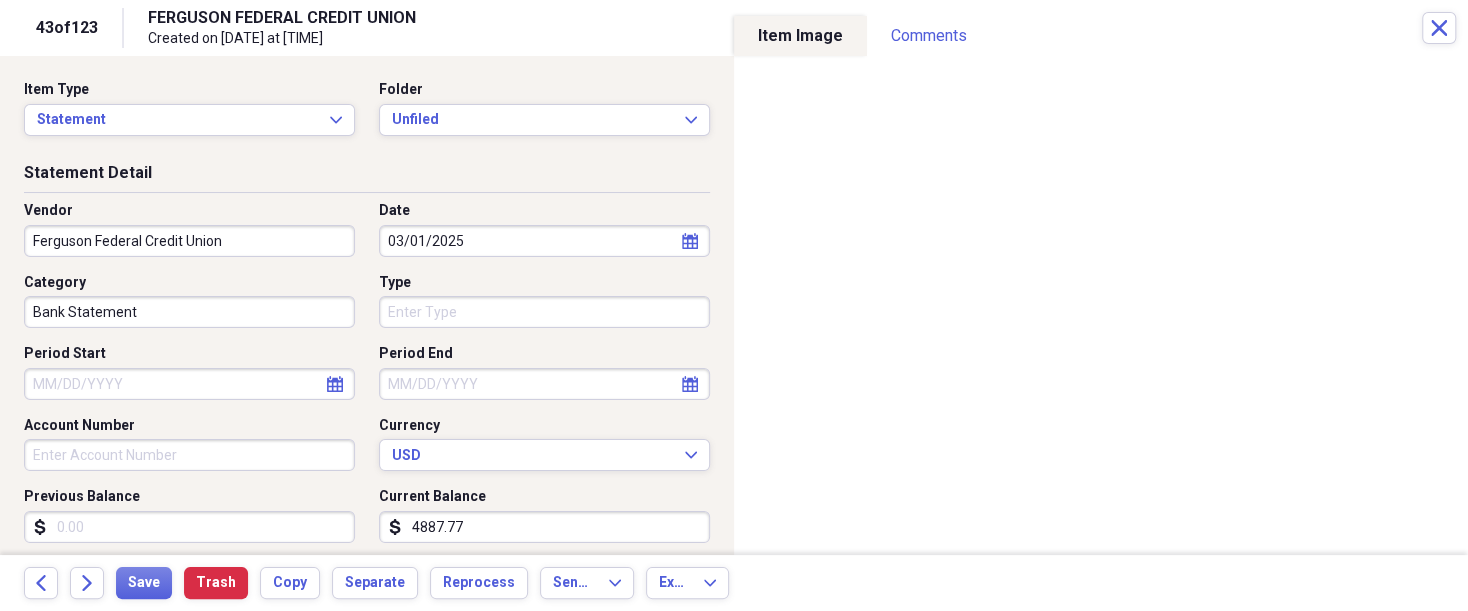 select on "2" 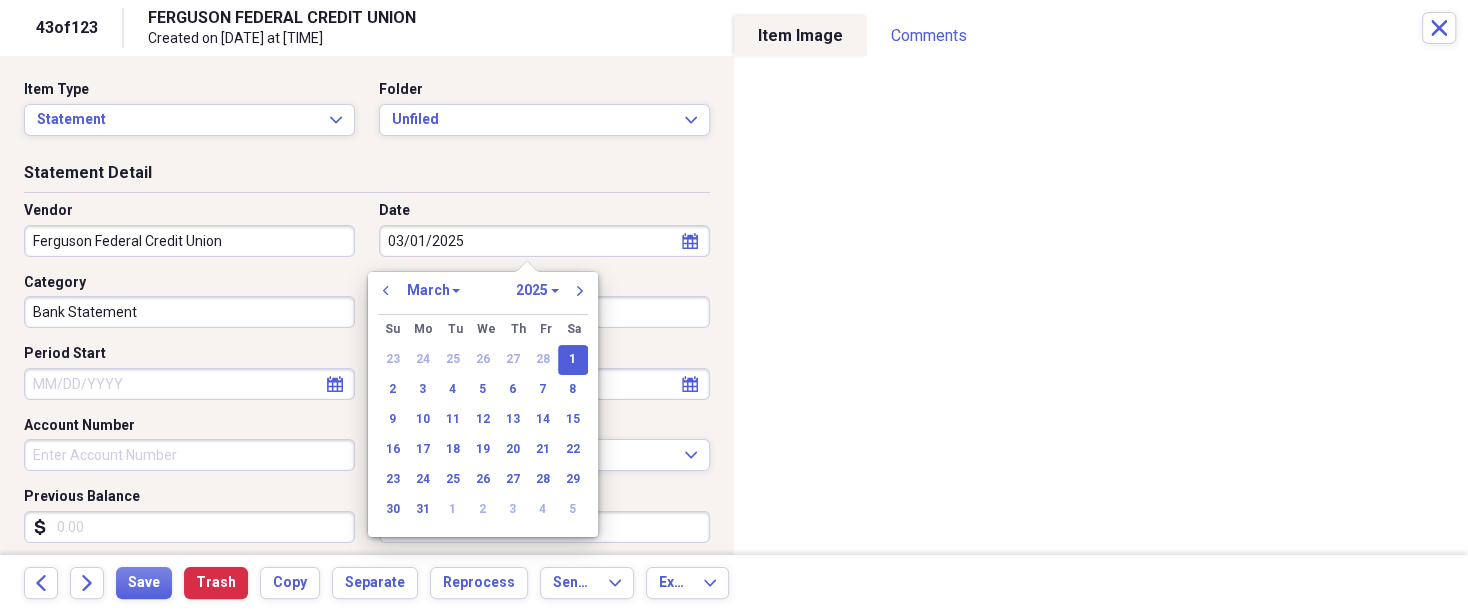 click on "03/01/2025" at bounding box center (544, 241) 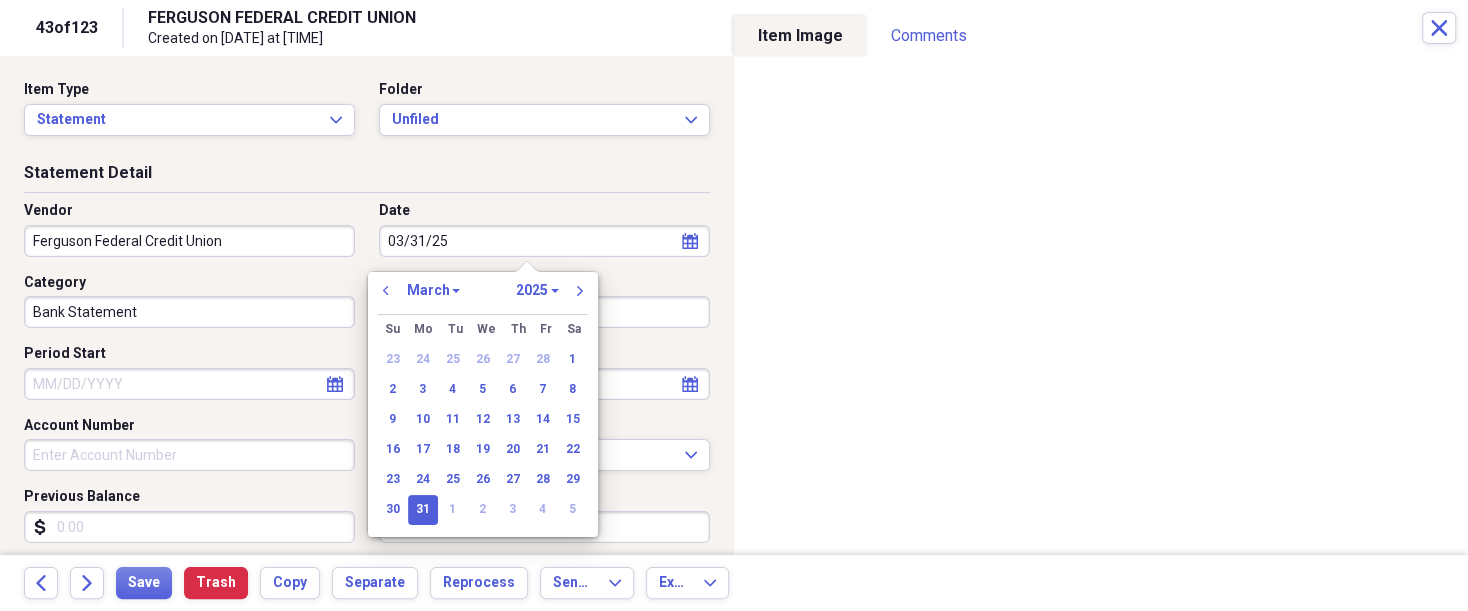 type on "03/31/2025" 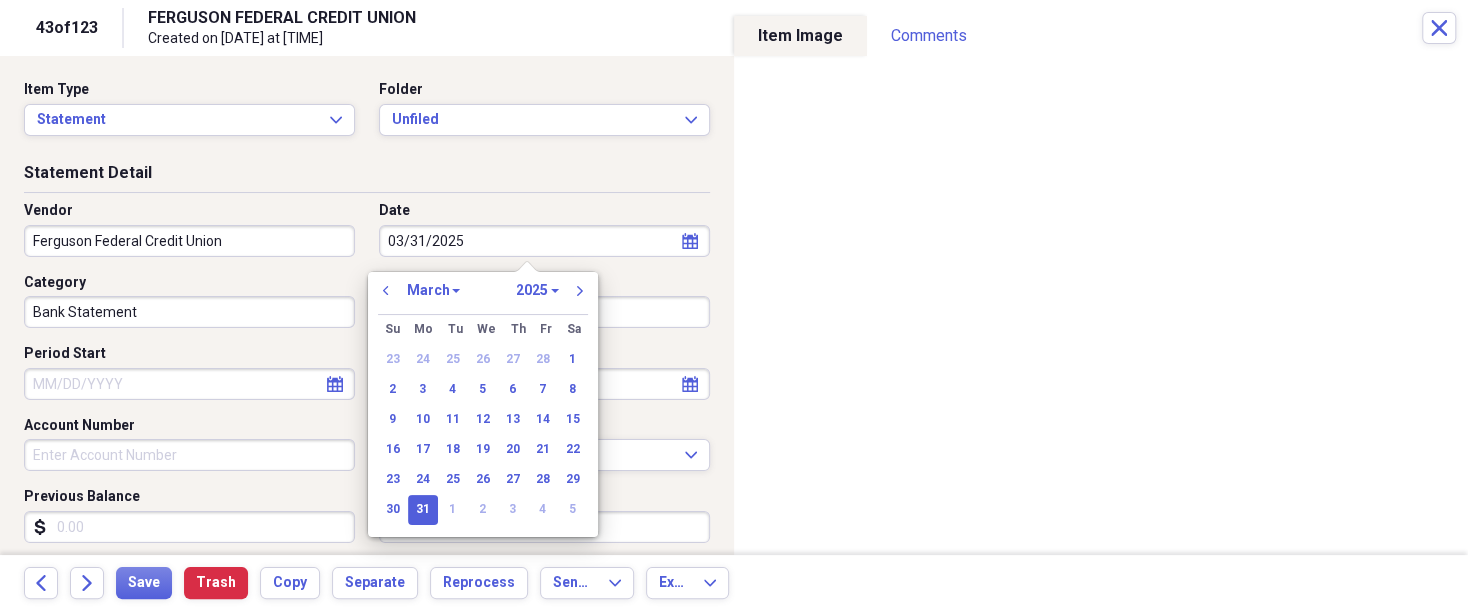 click on "31" at bounding box center (423, 510) 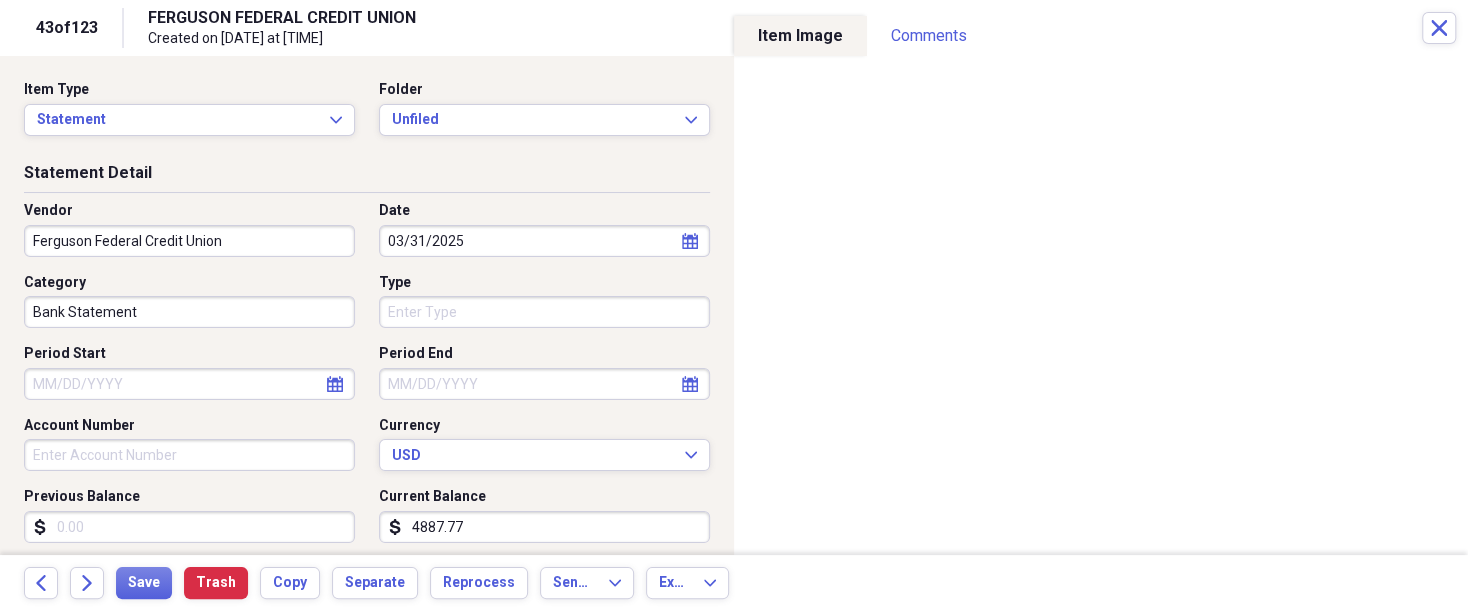 click on "Organize My Files 81 Collapse Unfiled Needs Review 81 Unfiled All Files Unfiled Unfiled Unfiled Saved Reports Collapse My Cabinet THERESA's Cabinet Add Folder Expand Folder 2018 Taxes Add Folder Expand Folder 2019 Taxes Add Folder Expand Folder 2020 Taxes Add Folder Expand Folder 2021 Taxes Add Folder Expand Folder 2022 Taxes Add Folder Expand Folder 2023 Taxes Add Folder Expand Folder 2024 Taxes Add Folder Expand Folder 2025 Taxes Add Folder Expand Folder Attorney Case Expenses Add Folder Folder Belize Add Folder Expand Folder Documents Add Folder Expand Folder Files from Cloud Add Folder Folder Insurance Policies Add Folder Folder Sale of LaPlace Property Add Folder Folder Terry's Social Security Information Add Folder Folder Theresa's Social Security Information Add Folder Folder unviewed receipts Add Folder Folder Wellcare Prescription Drug Application Add Folder Collapse Trash Trash Folder 11/25/19-12/24/20 Statement Folder 12/17/19-1/16/20 Statement Folder 12/25/19-1/24/20 Statement Folder Folder Folder" at bounding box center [734, 305] 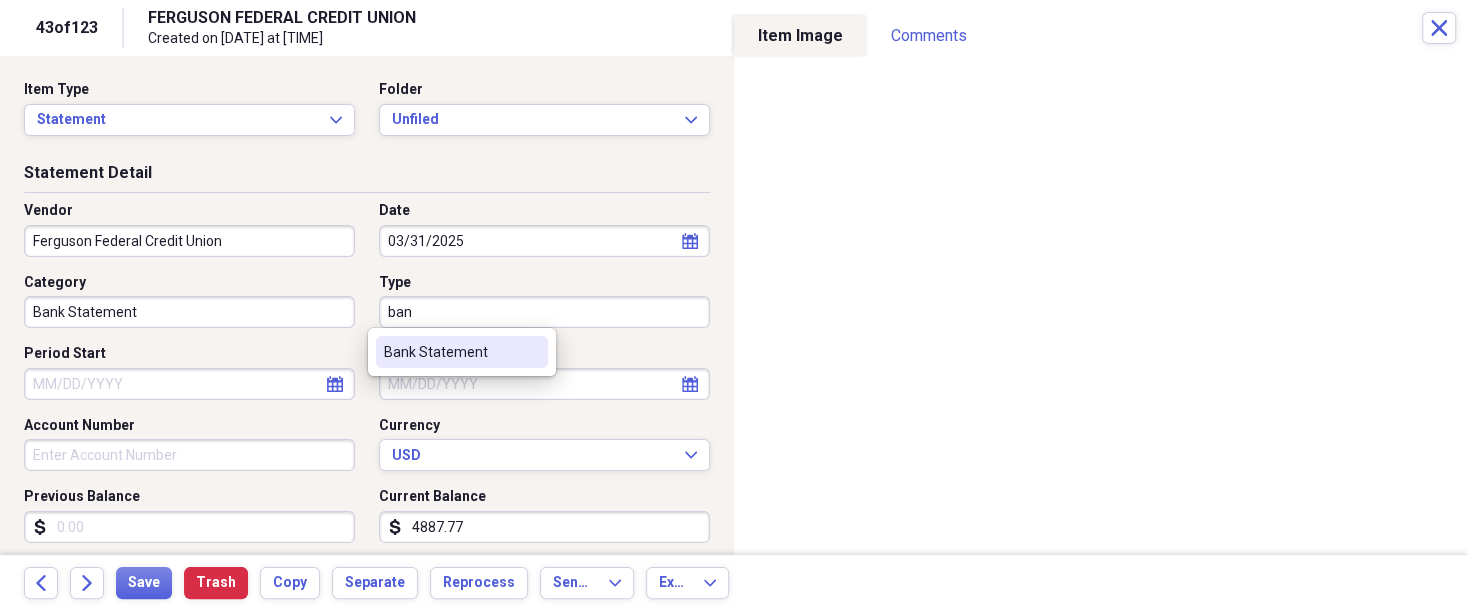 click on "Bank Statement" at bounding box center (450, 352) 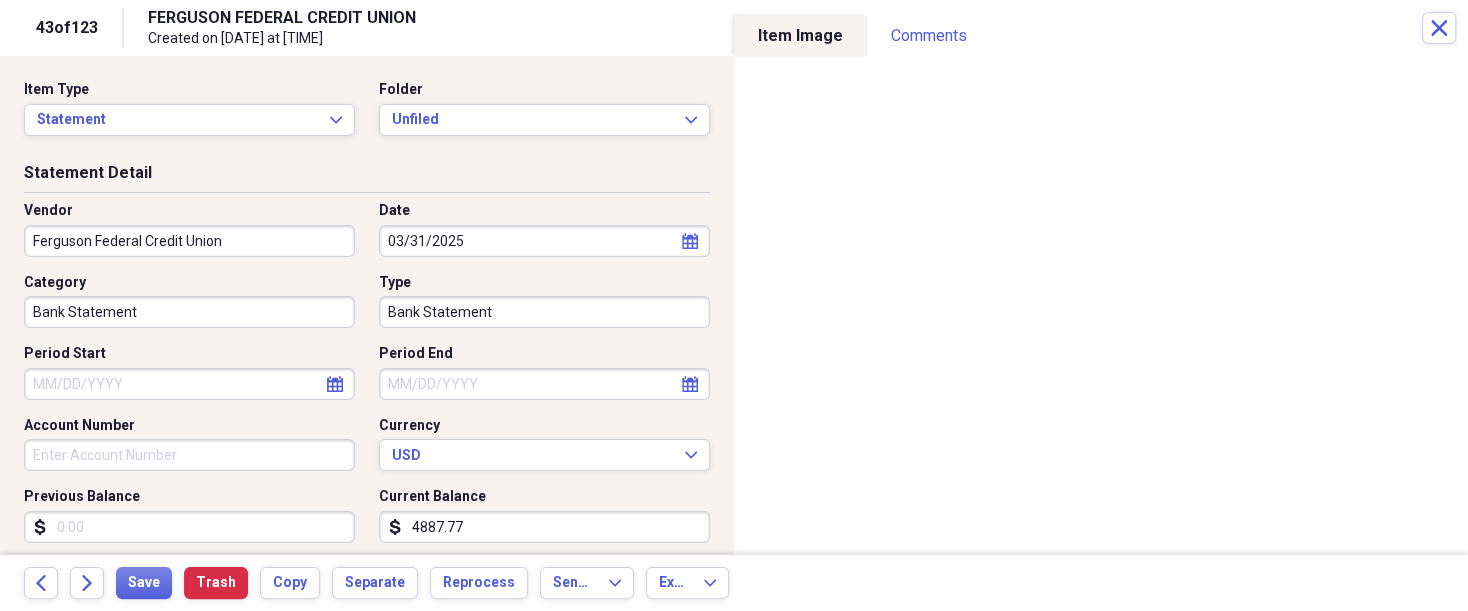 select on "7" 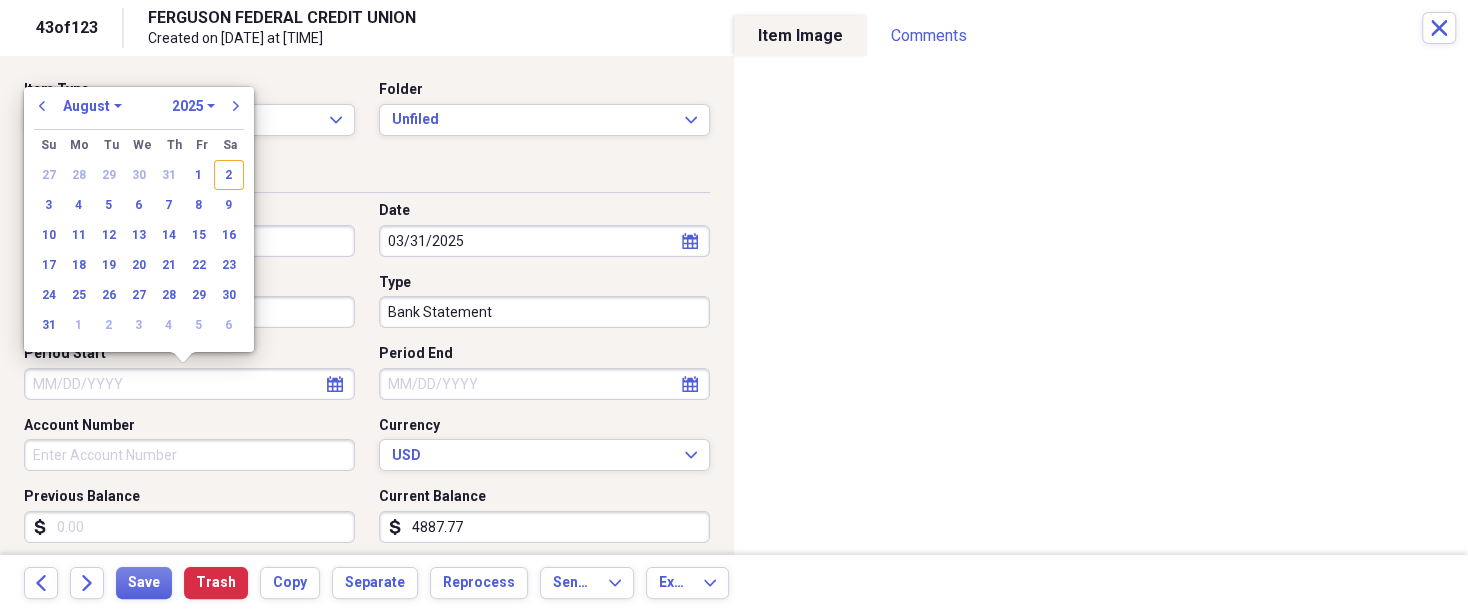 click on "Period Start" at bounding box center [189, 384] 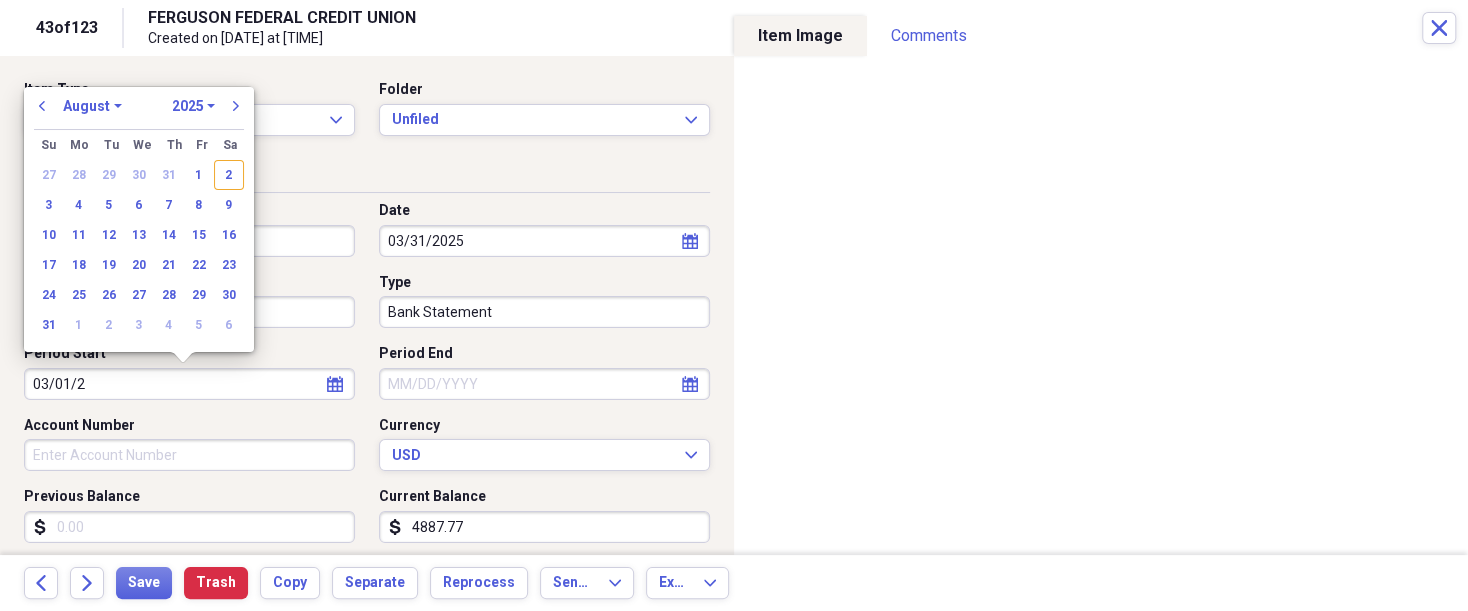 type on "03/01/25" 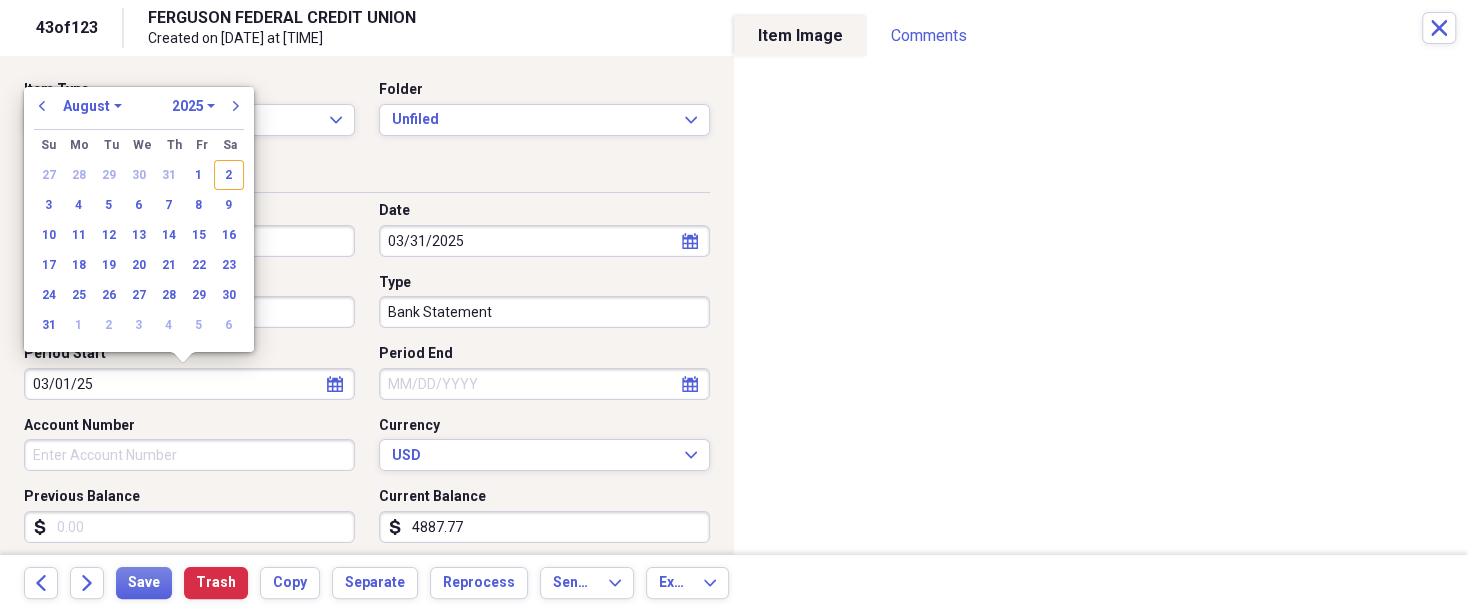 select on "2" 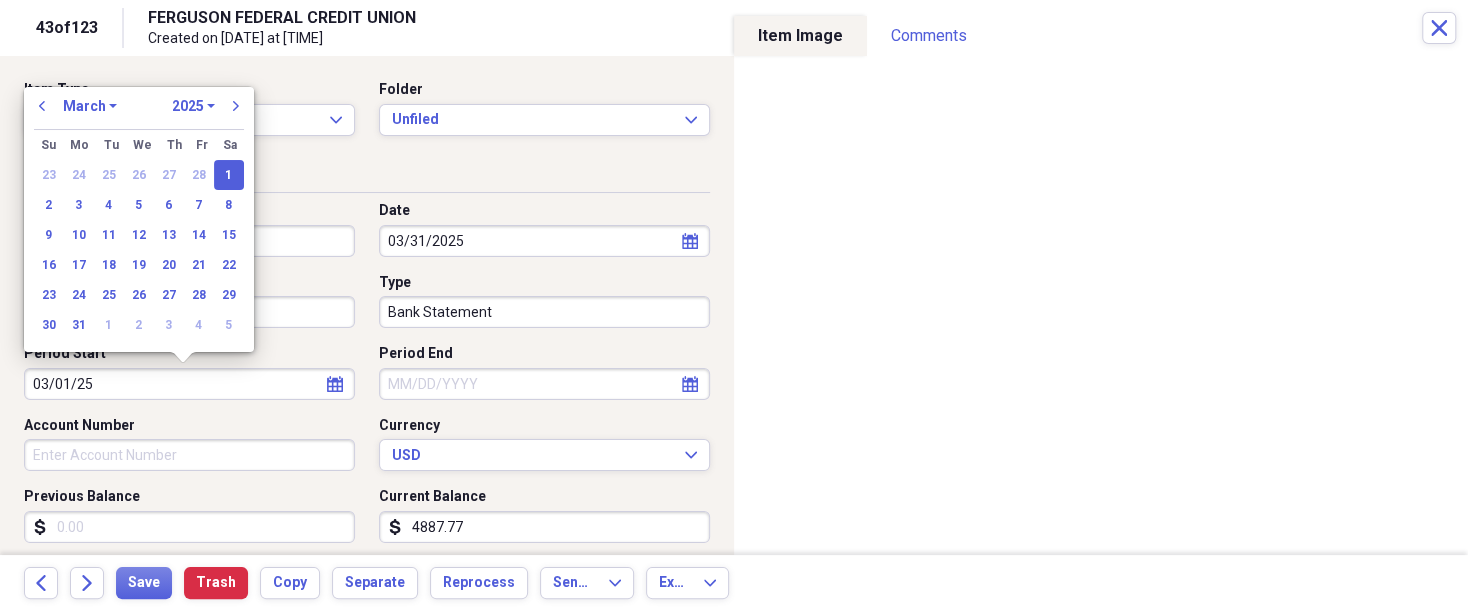 type on "03/01/2025" 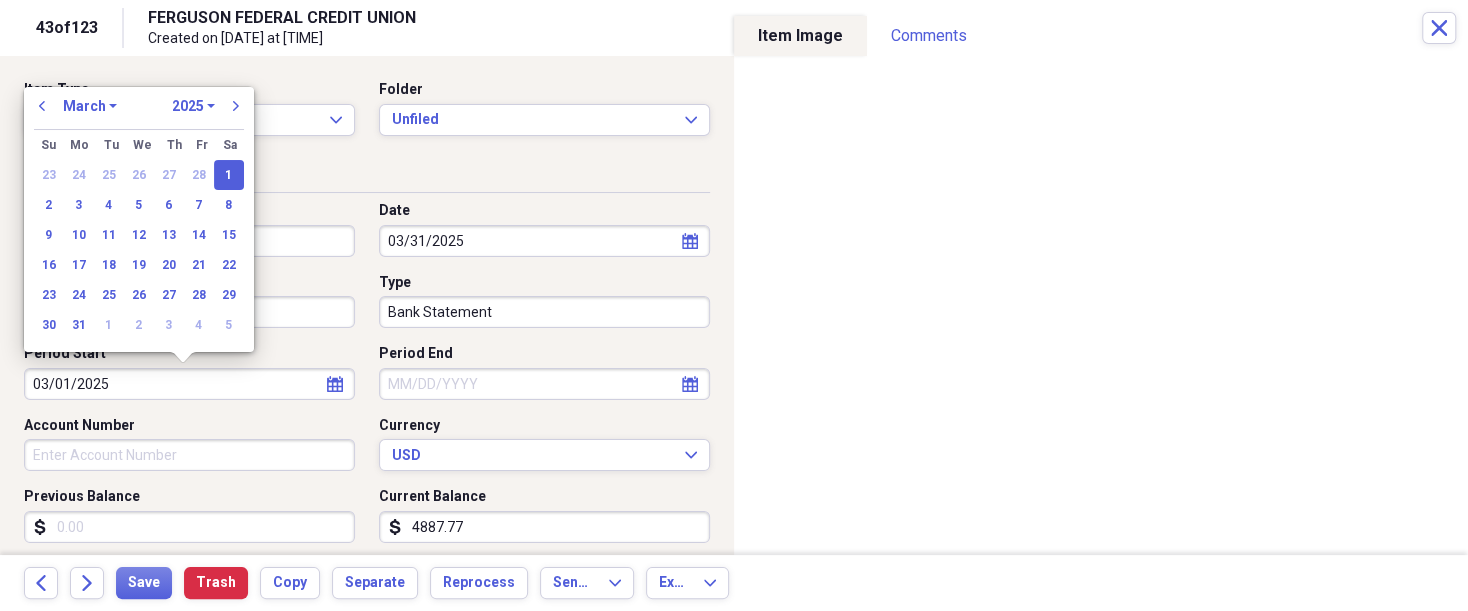 click on "1" at bounding box center [229, 175] 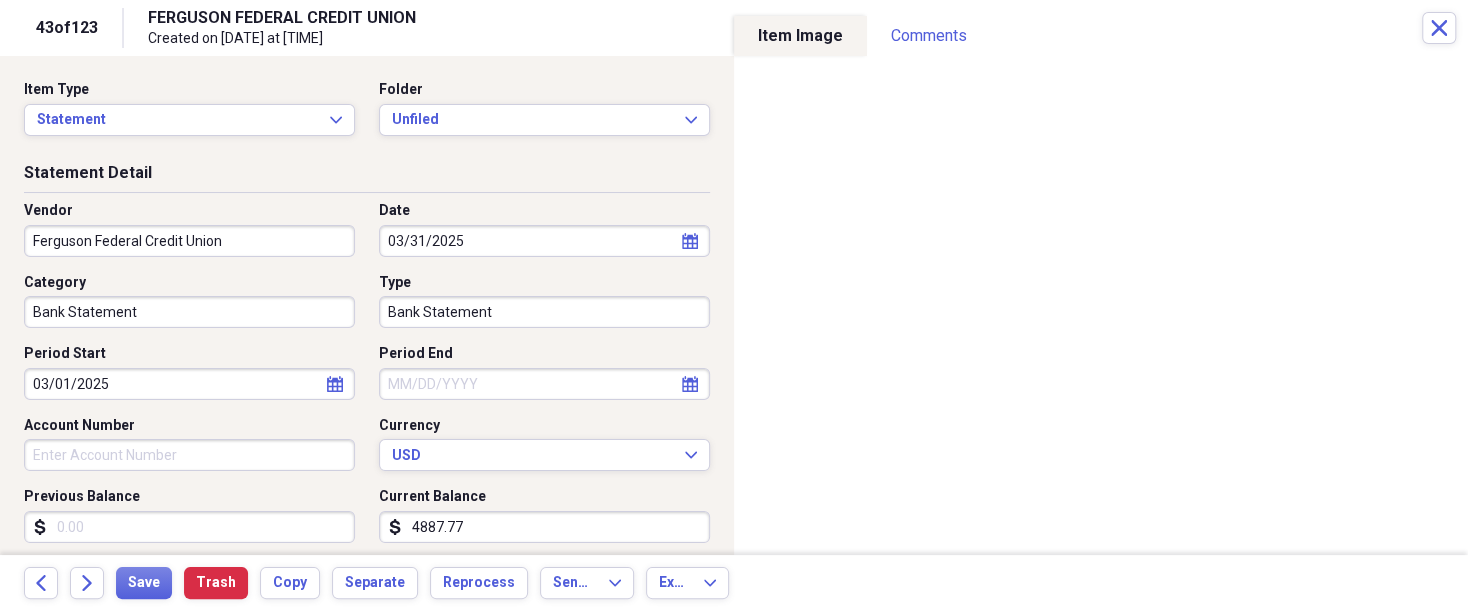 click on "Period End" at bounding box center [544, 384] 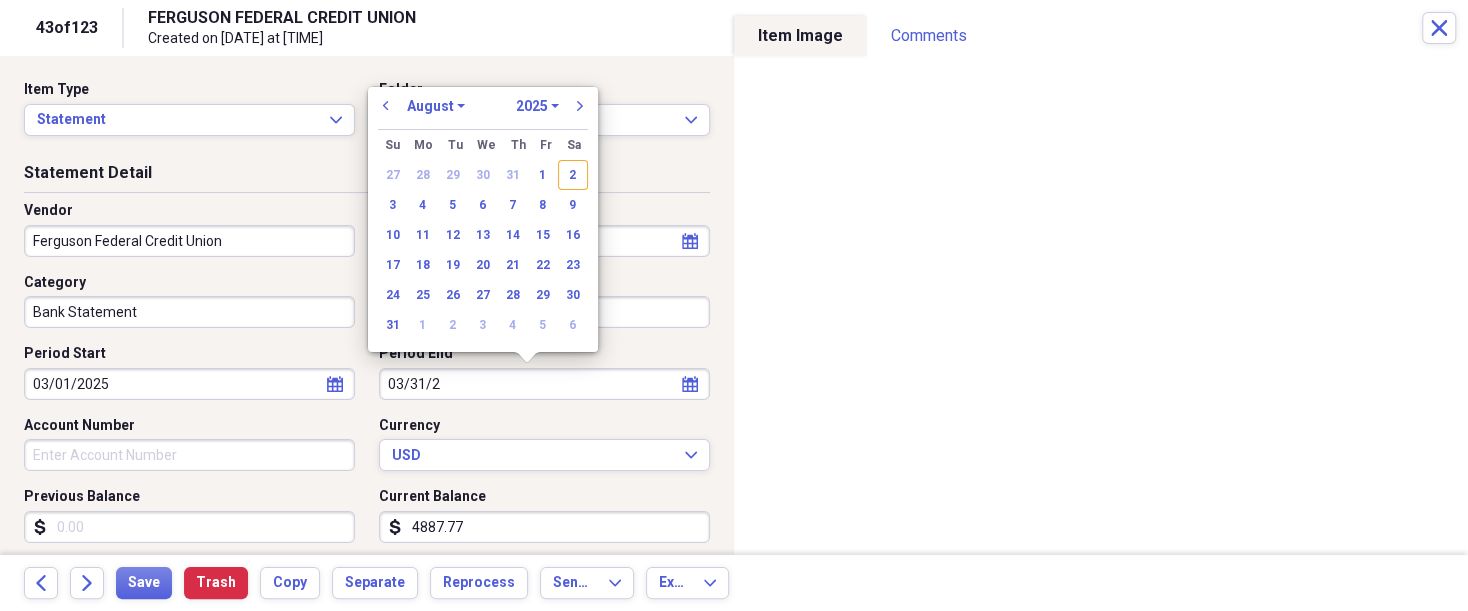 type on "03/31/25" 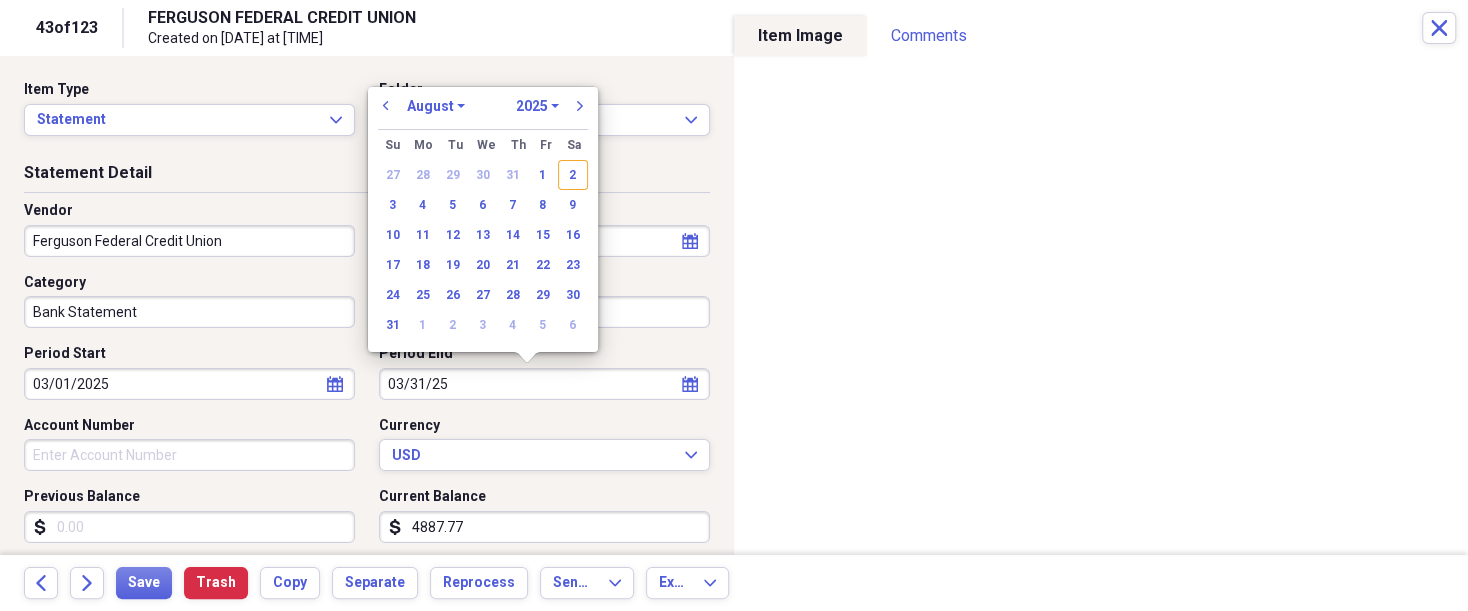 select on "2" 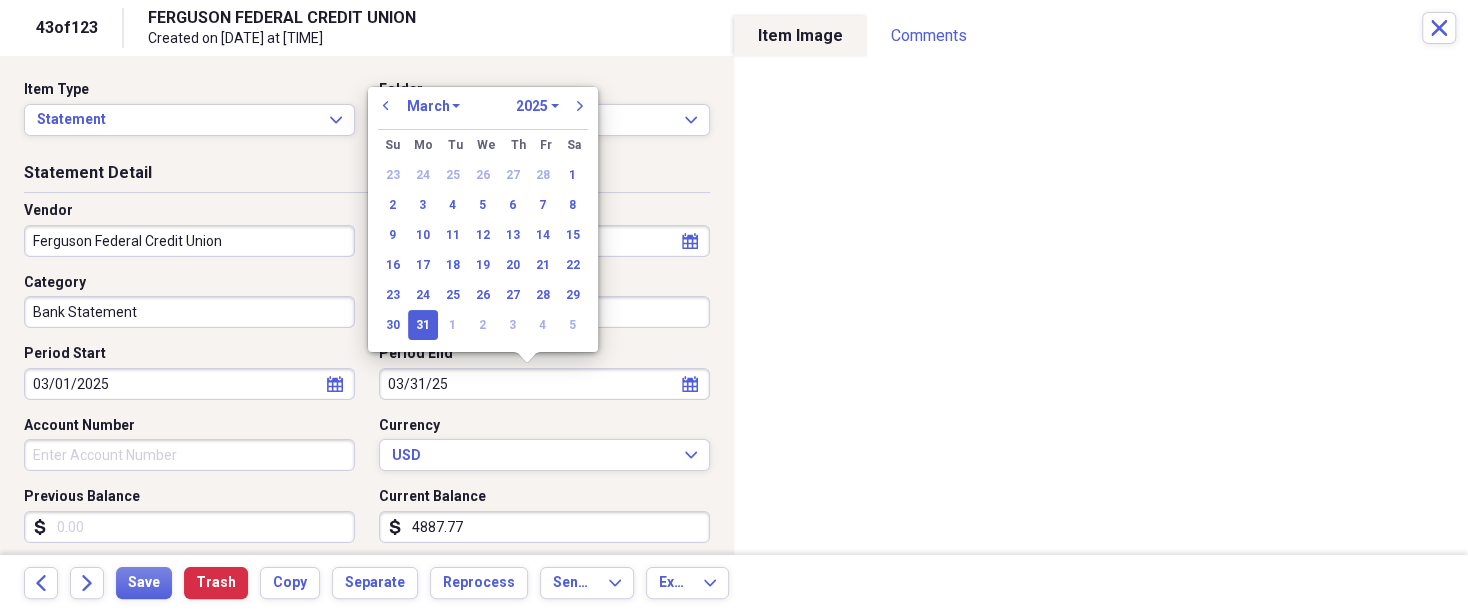 type on "03/31/2025" 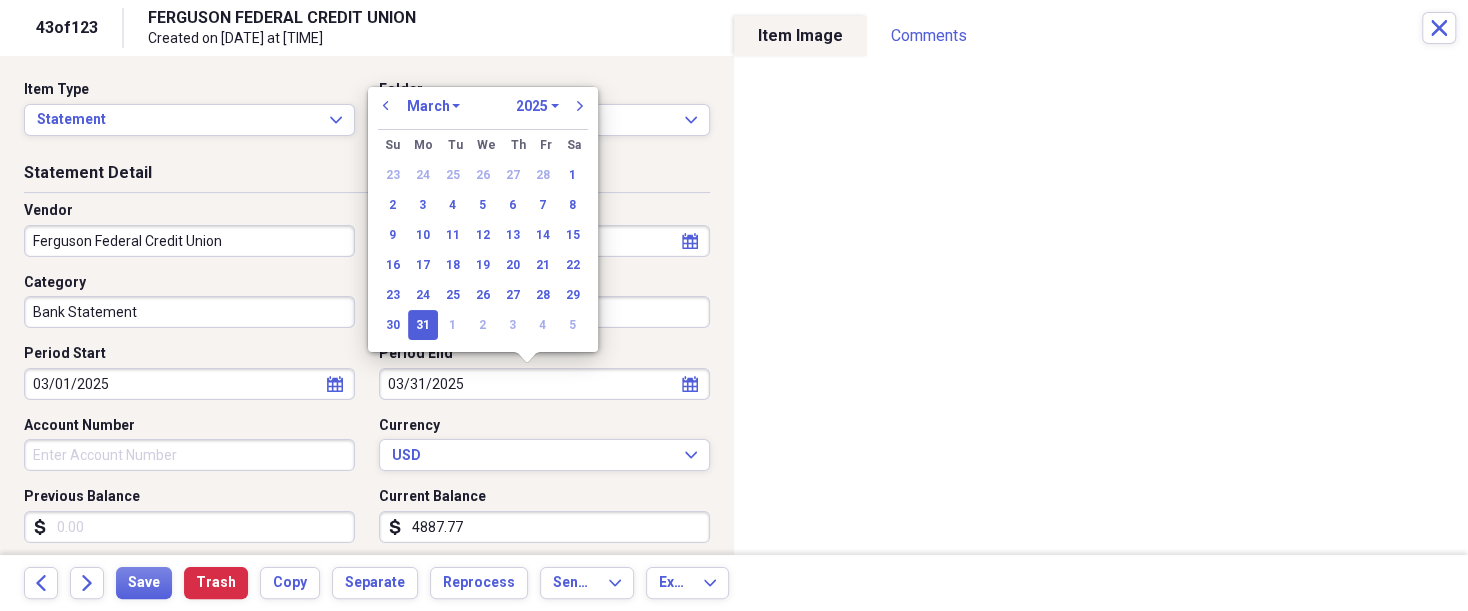 click on "31" at bounding box center [423, 325] 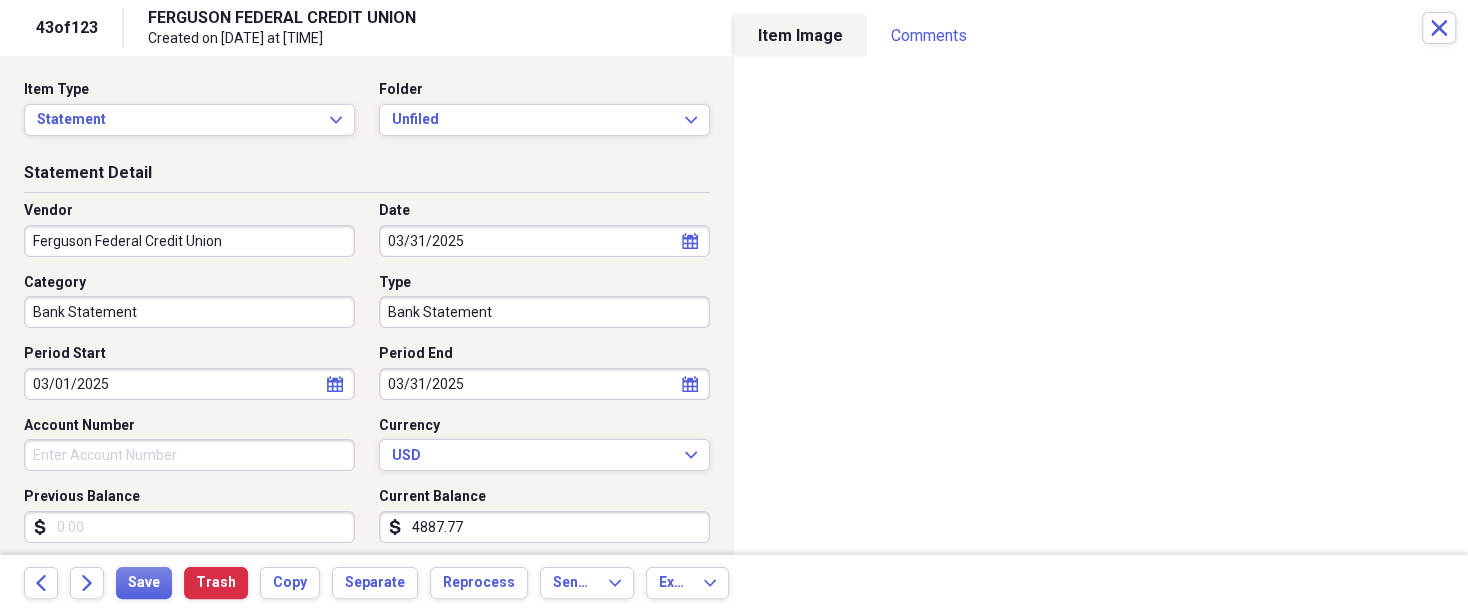 click on "Previous Balance" at bounding box center (189, 527) 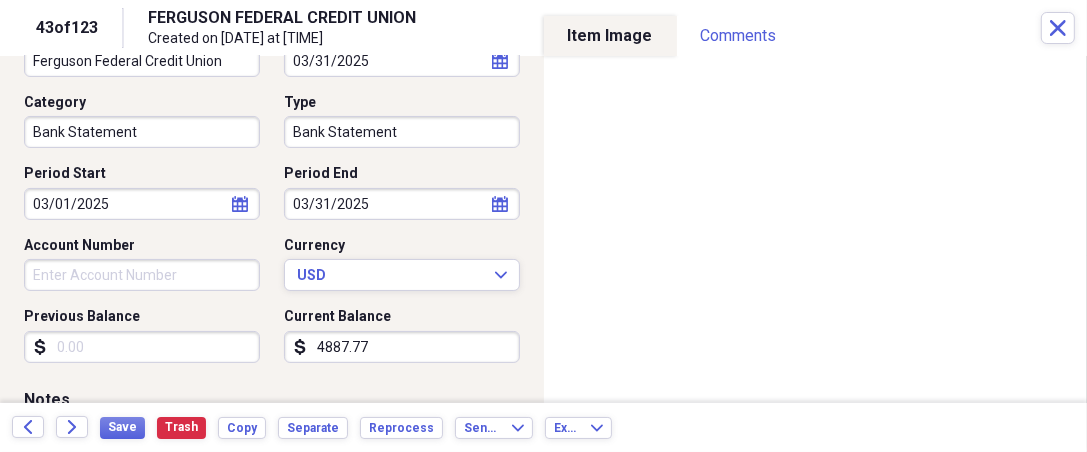 scroll, scrollTop: 194, scrollLeft: 0, axis: vertical 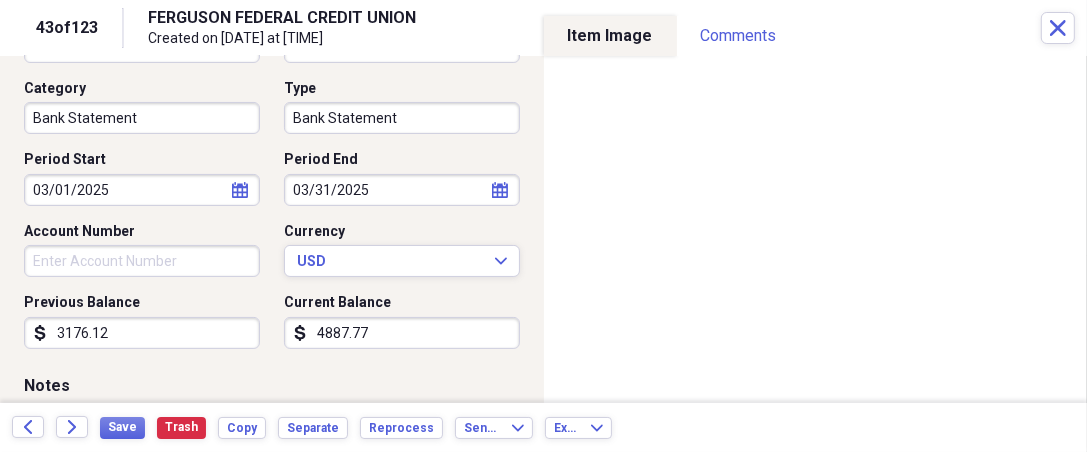 type on "3176.12" 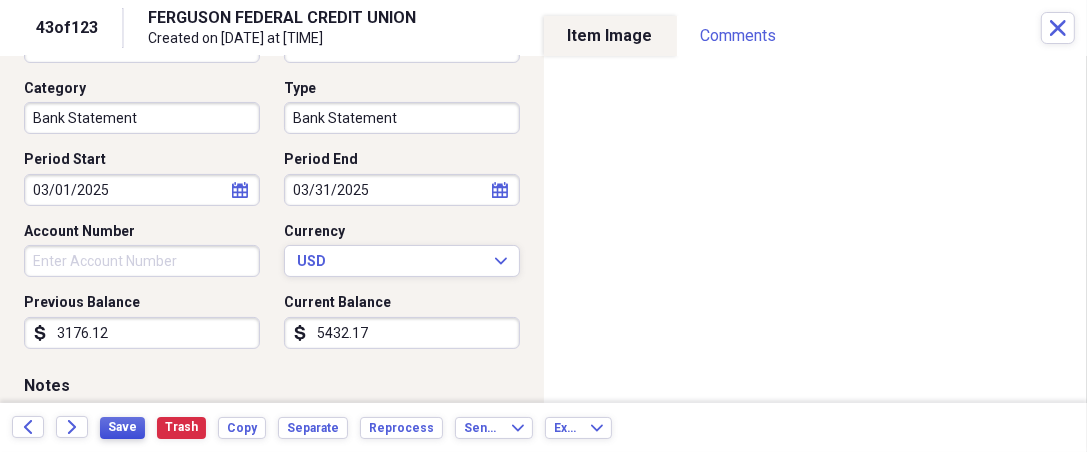 type on "5432.17" 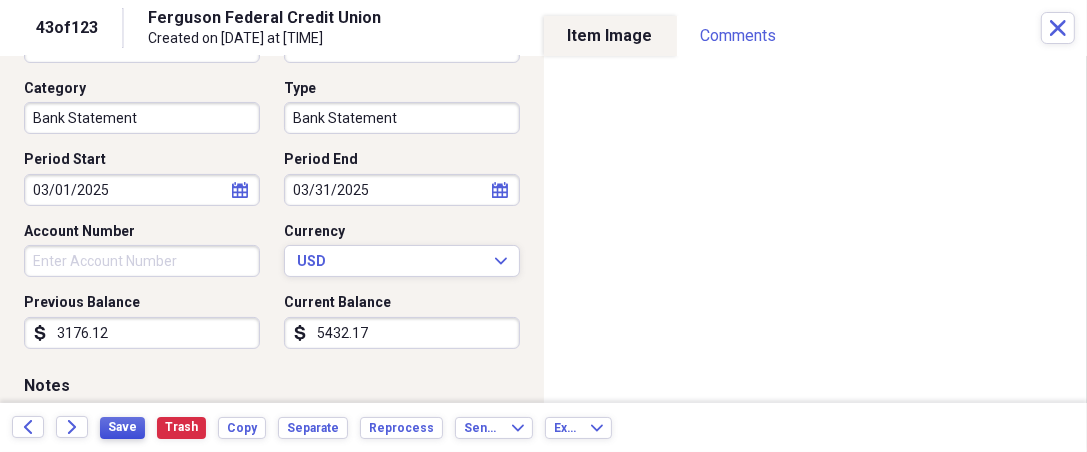 click on "Save" at bounding box center [122, 428] 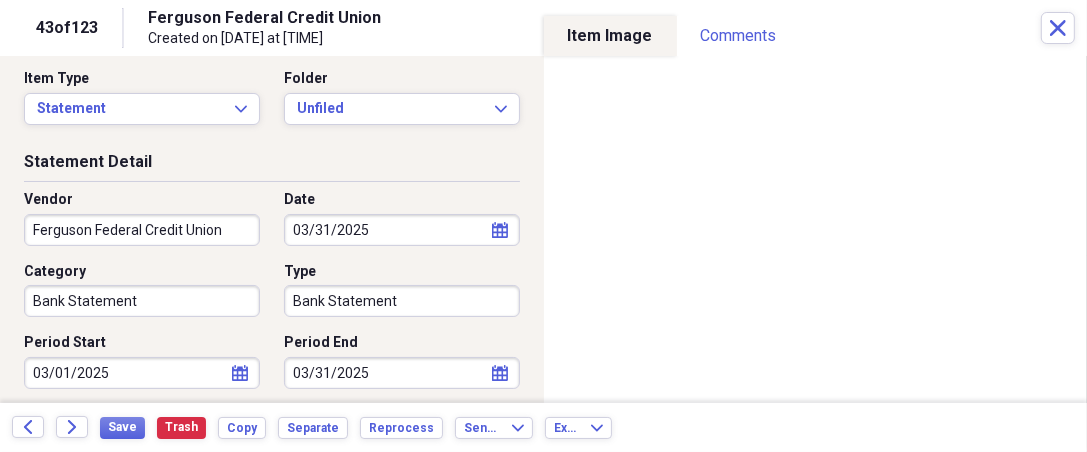 scroll, scrollTop: 0, scrollLeft: 0, axis: both 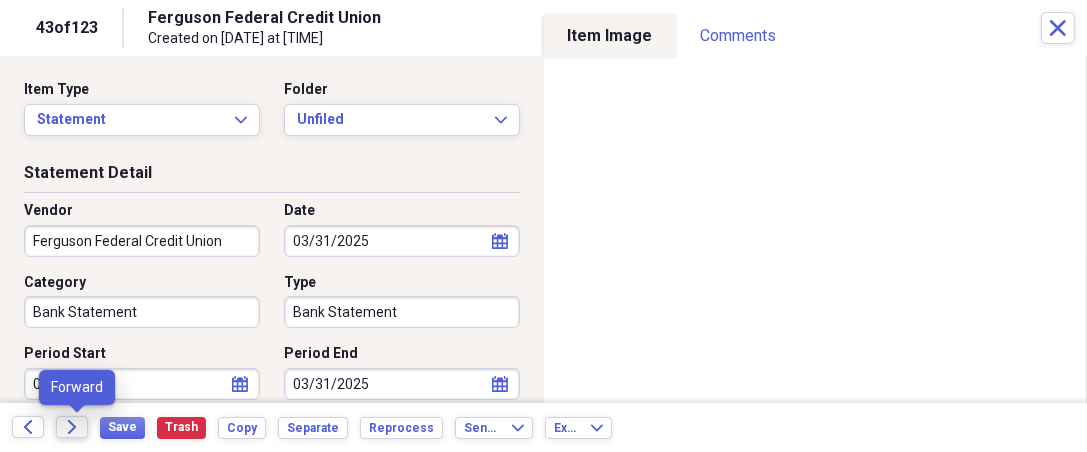 click 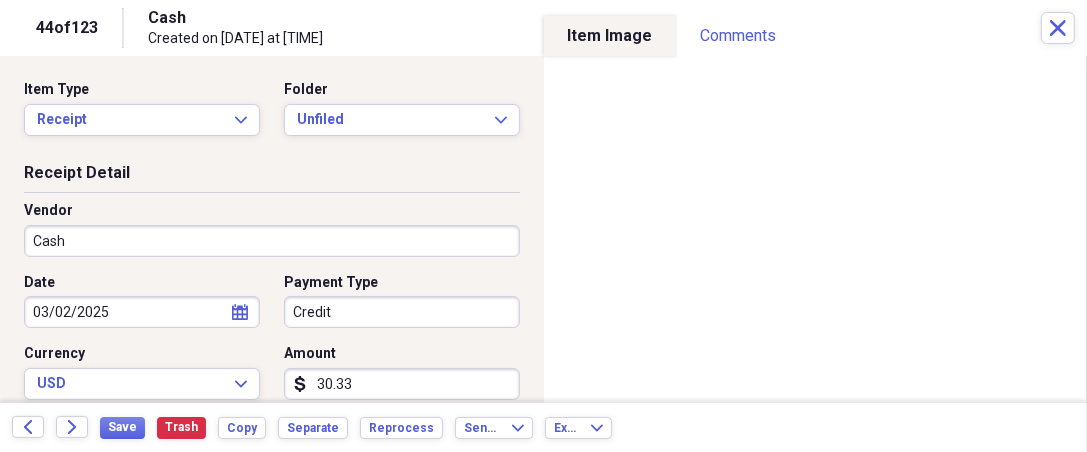 click on "Organize My Files 79 Collapse Unfiled Needs Review 79 Unfiled All Files Unfiled Unfiled Unfiled Saved Reports Collapse My Cabinet [NAME]'s Cabinet Add Folder Expand Folder 2018 Taxes Add Folder Expand Folder 2019 Taxes Add Folder Expand Folder 2020 Taxes Add Folder Expand Folder 2021 Taxes Add Folder Expand Folder 2022 Taxes Add Folder Expand Folder 2023 Taxes Add Folder Expand Folder 2024 Taxes Add Folder Expand Folder 2025 Taxes Add Folder Expand Folder Attorney Case Expenses Add Folder Folder Belize Add Folder Expand Folder Documents Add Folder Expand Folder Files from Cloud Add Folder Folder Insurance Policies Add Folder Folder Sale of LaPlace Property Add Folder Folder [NAME]'s Social Security Information Add Folder Folder [NAME]'s Social Security Information Add Folder Folder unviewed receipts Add Folder Folder Wellcare Prescription Drug Application Add Folder Collapse Trash Trash Folder [DATE]-[DATE] Statement Folder [DATE]-[DATE] Statement Folder [DATE]-[DATE] Statement Folder Folder Folder" at bounding box center [543, 226] 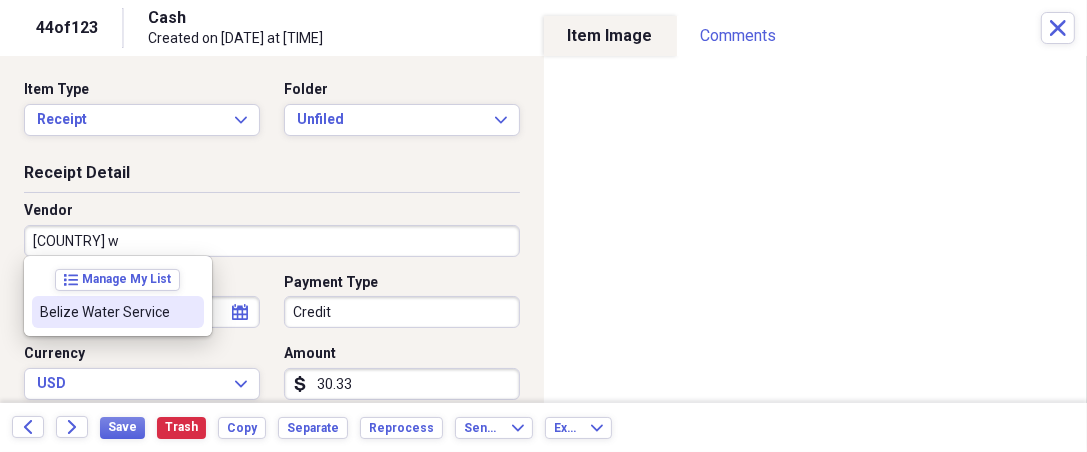 click on "Belize Water Service" at bounding box center [106, 312] 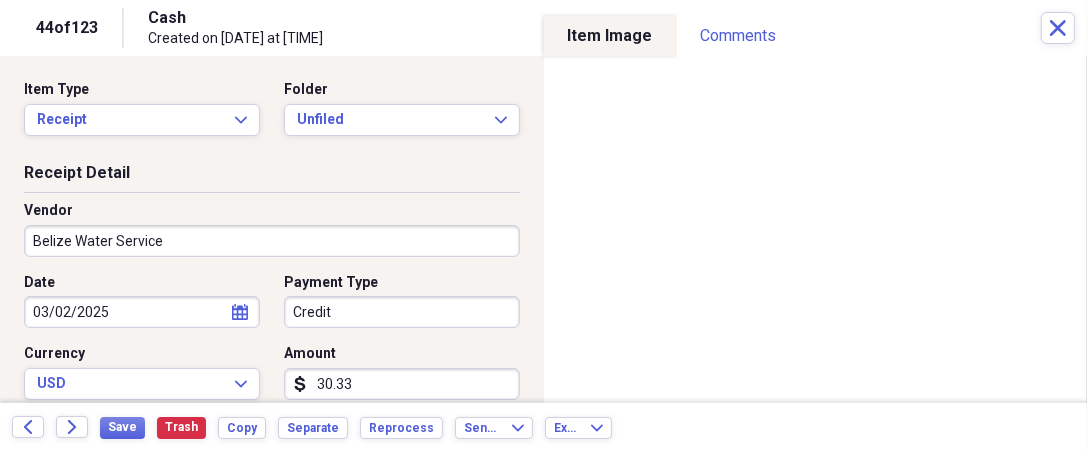 type on "[COUNTRY] Electric & Water" 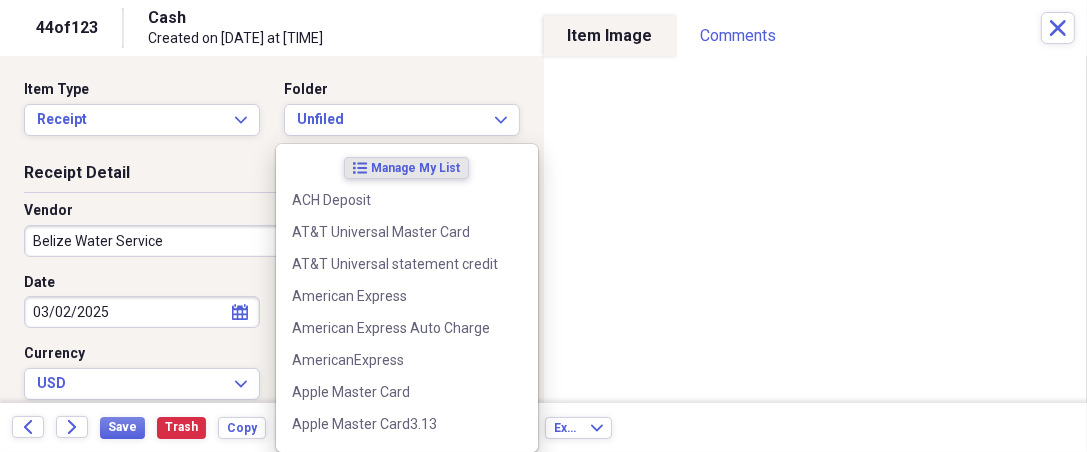 click on "Organize My Files 79 Collapse Unfiled Needs Review 79 Unfiled All Files Unfiled Unfiled Unfiled Saved Reports Collapse My Cabinet [NAME]'s Cabinet Add Folder Expand Folder 2018 Taxes Add Folder Expand Folder 2019 Taxes Add Folder Expand Folder 2020 Taxes Add Folder Expand Folder 2021 Taxes Add Folder Expand Folder 2022 Taxes Add Folder Expand Folder 2023 Taxes Add Folder Expand Folder 2024 Taxes Add Folder Expand Folder 2025 Taxes Add Folder Expand Folder Attorney Case Expenses Add Folder Folder Belize Add Folder Expand Folder Documents Add Folder Expand Folder Files from Cloud Add Folder Folder Insurance Policies Add Folder Folder Sale of LaPlace Property Add Folder Folder [NAME]'s Social Security Information Add Folder Folder [NAME]'s Social Security Information Add Folder Folder unviewed receipts Add Folder Folder Wellcare Prescription Drug Application Add Folder Collapse Trash Trash Folder [DATE]-[DATE] Statement Folder [DATE]-[DATE] Statement Folder [DATE]-[DATE] Statement Folder Folder Folder" at bounding box center [543, 226] 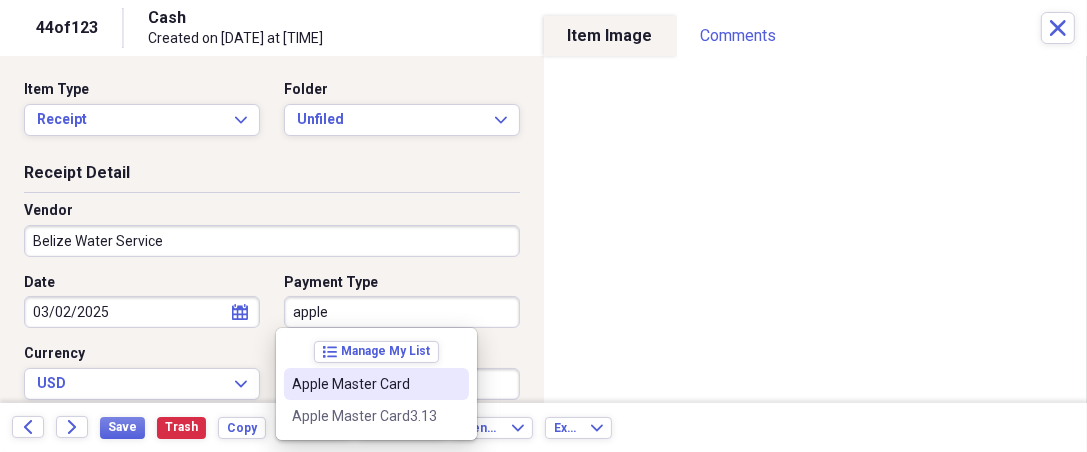 click on "Apple Master Card" at bounding box center (364, 384) 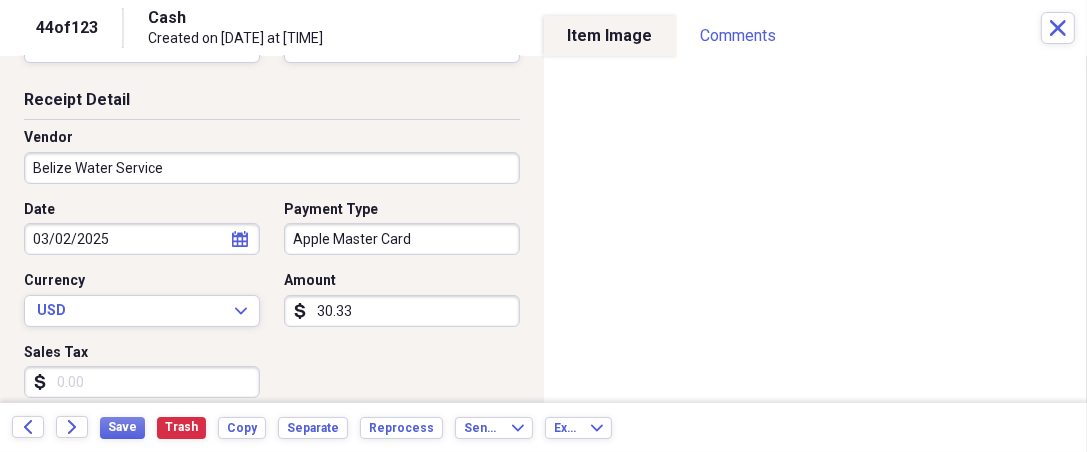 scroll, scrollTop: 74, scrollLeft: 0, axis: vertical 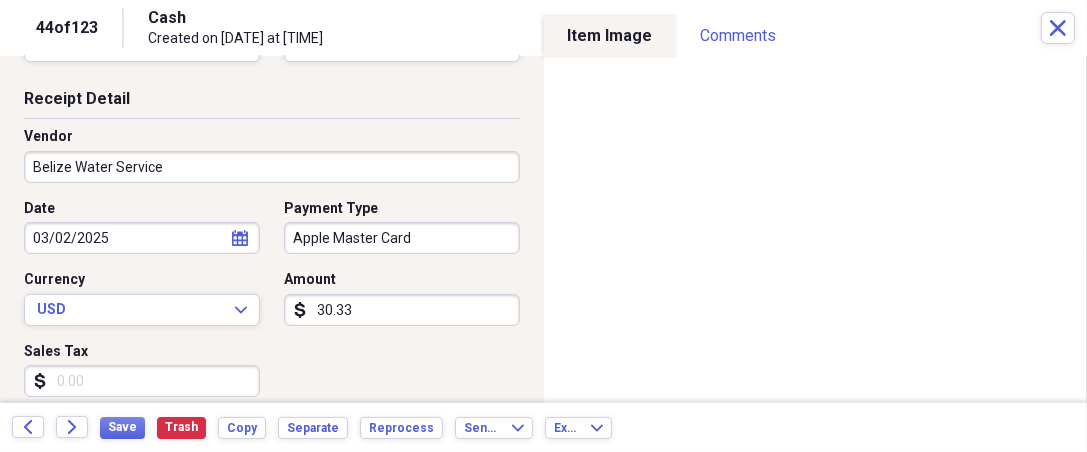 click on "Sales Tax" at bounding box center (142, 381) 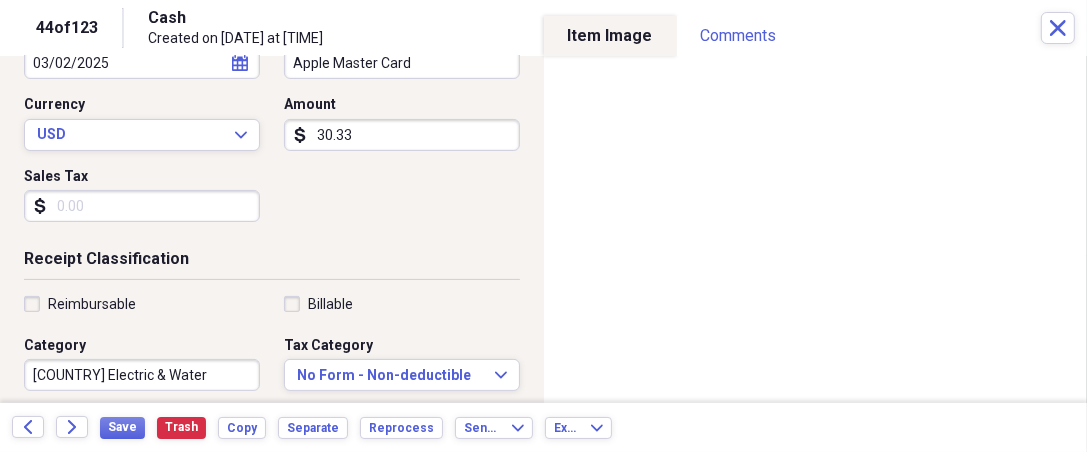 scroll, scrollTop: 251, scrollLeft: 0, axis: vertical 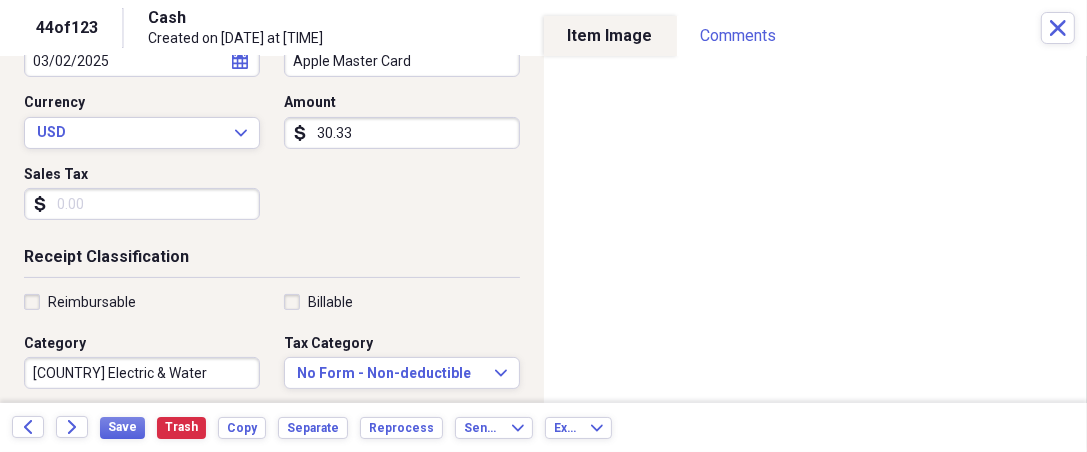click on "Reimbursable" at bounding box center [92, 302] 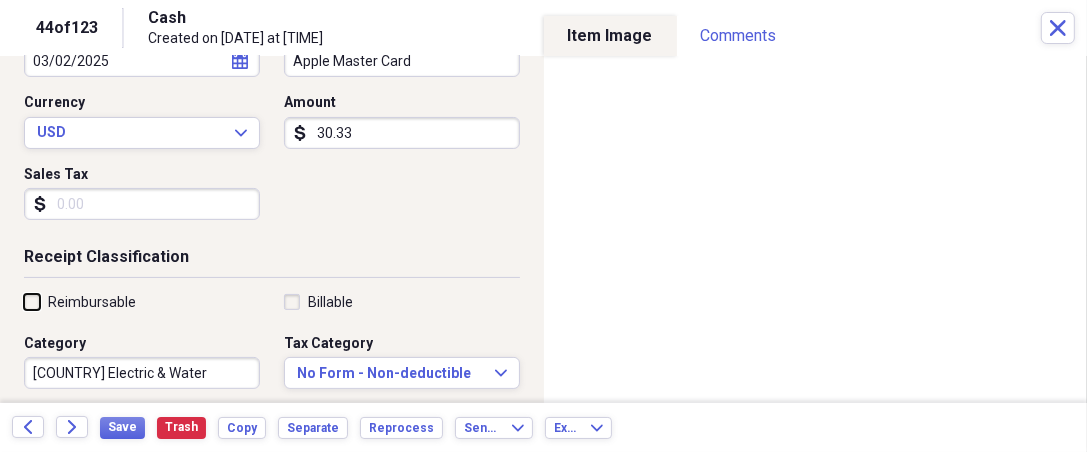 click on "Reimbursable" at bounding box center [24, 301] 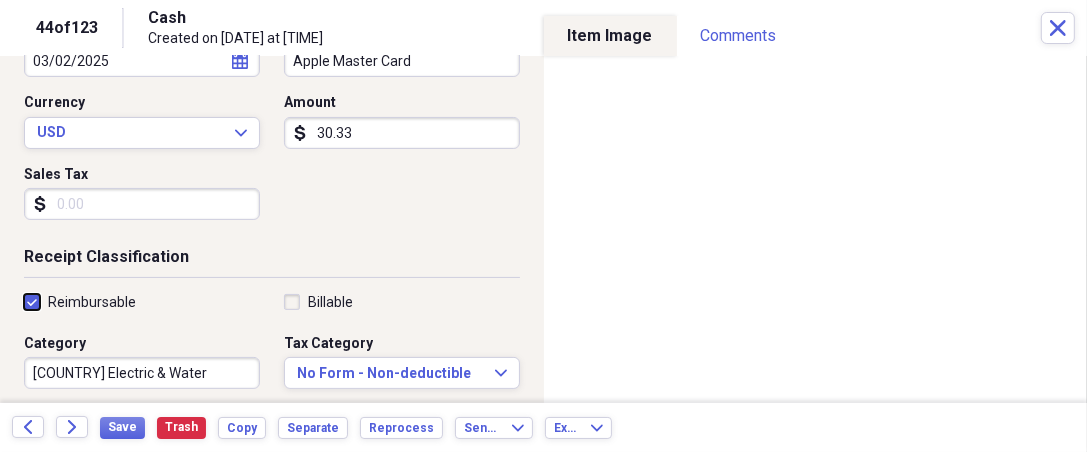 checkbox on "true" 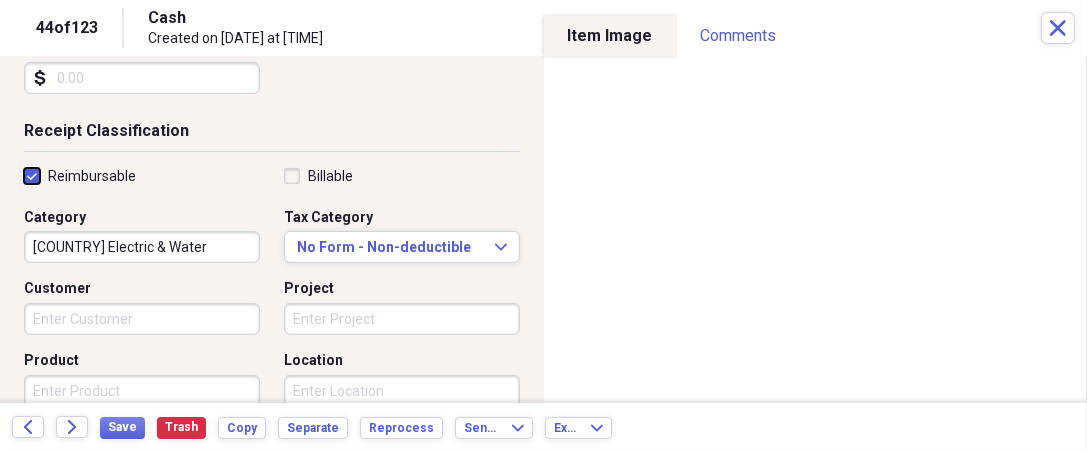 scroll, scrollTop: 385, scrollLeft: 0, axis: vertical 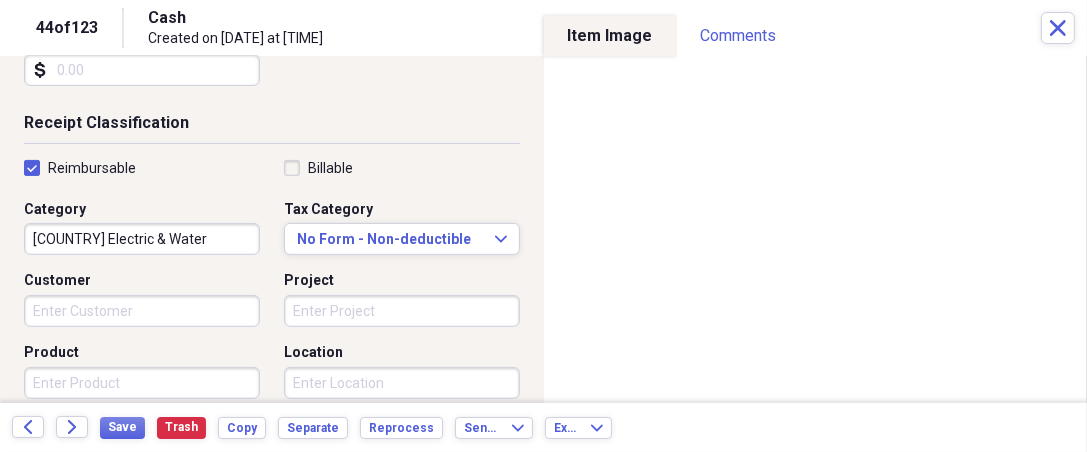 click at bounding box center (402, 311) 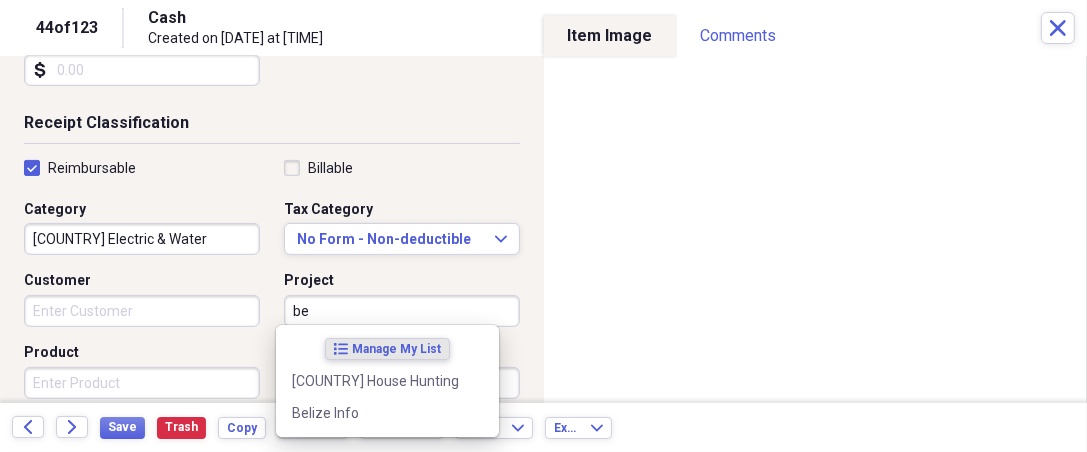 type on "b" 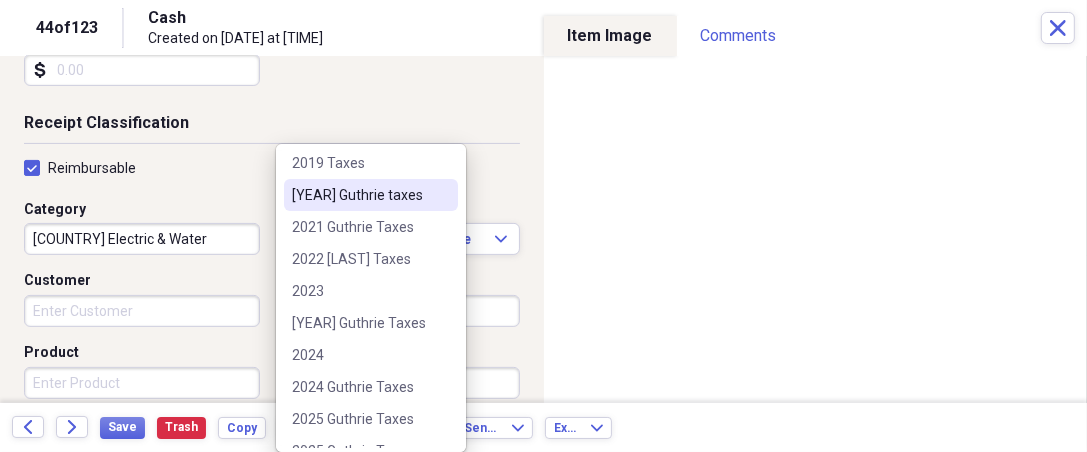 scroll, scrollTop: 114, scrollLeft: 0, axis: vertical 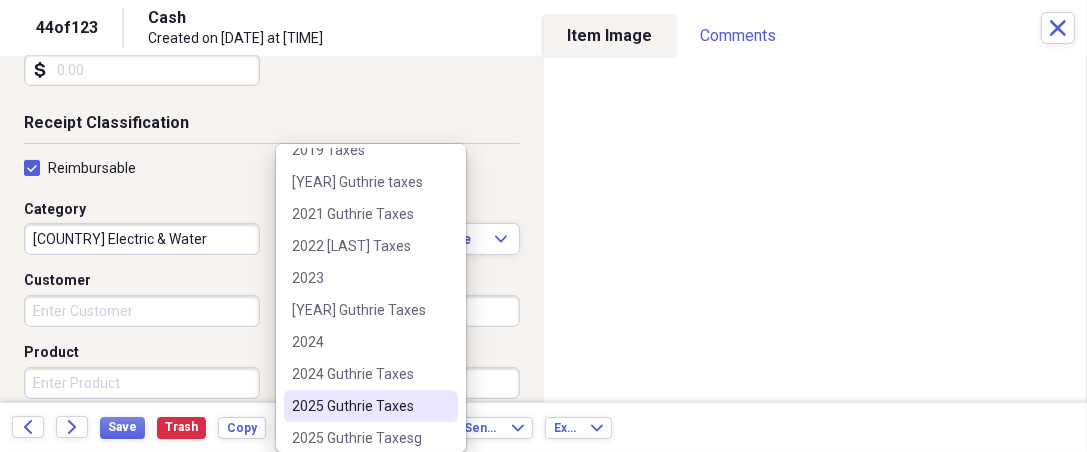 click on "2025 Guthrie Taxes" at bounding box center (359, 406) 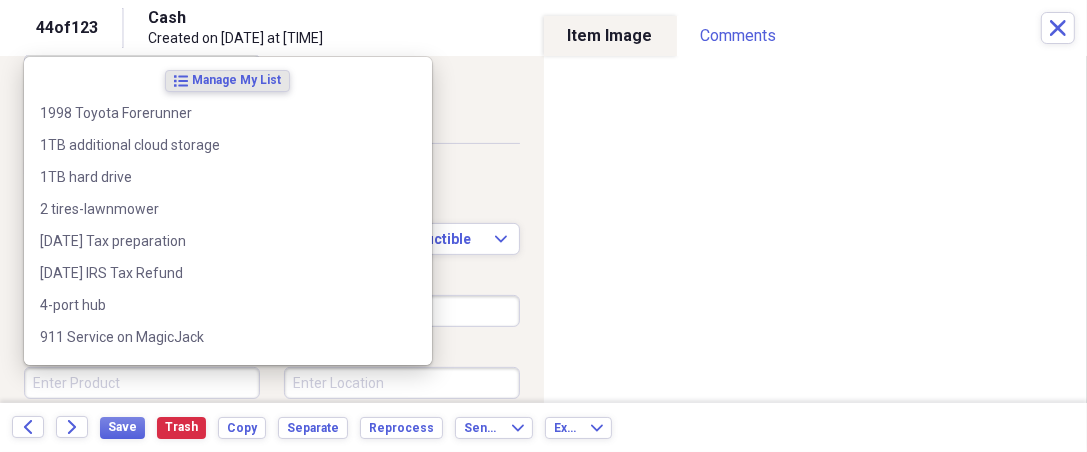 click on "Product" at bounding box center (142, 383) 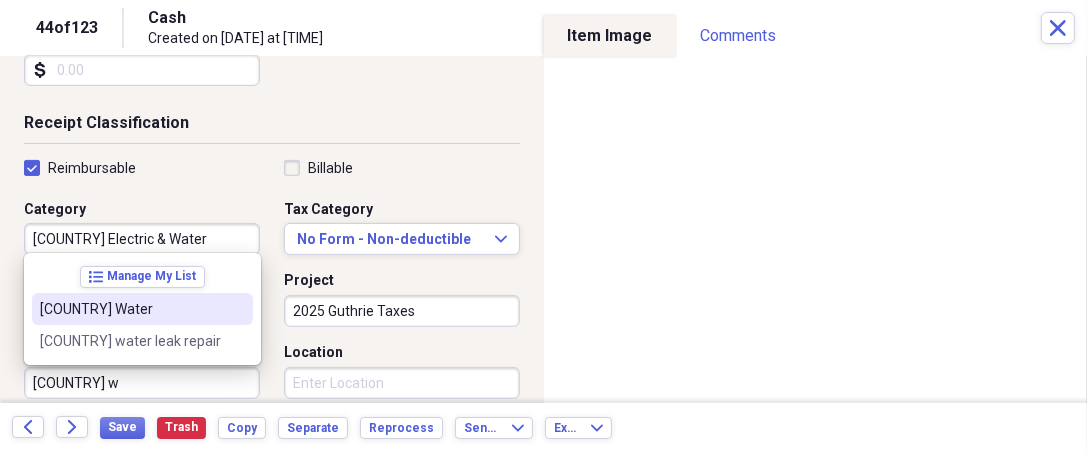 click on "[COUNTRY] Water" at bounding box center (130, 309) 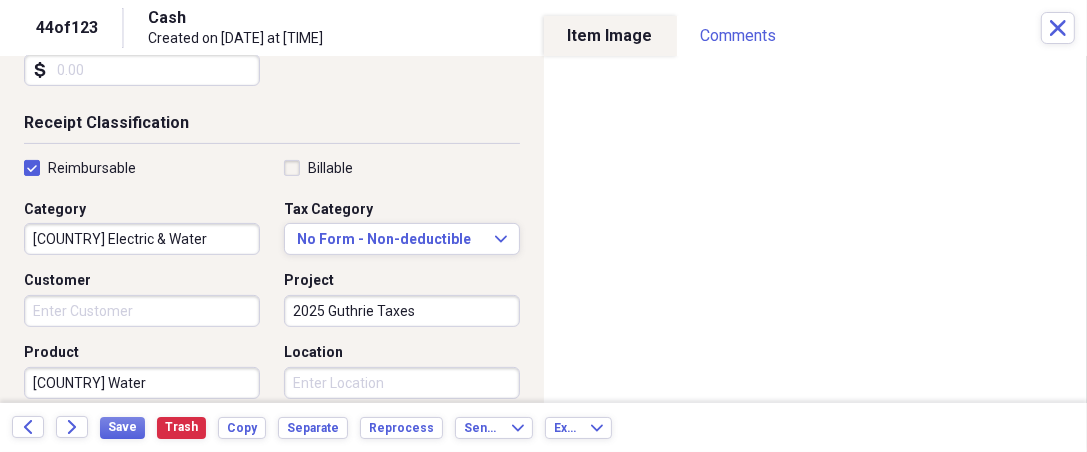 click on "Location" at bounding box center [402, 383] 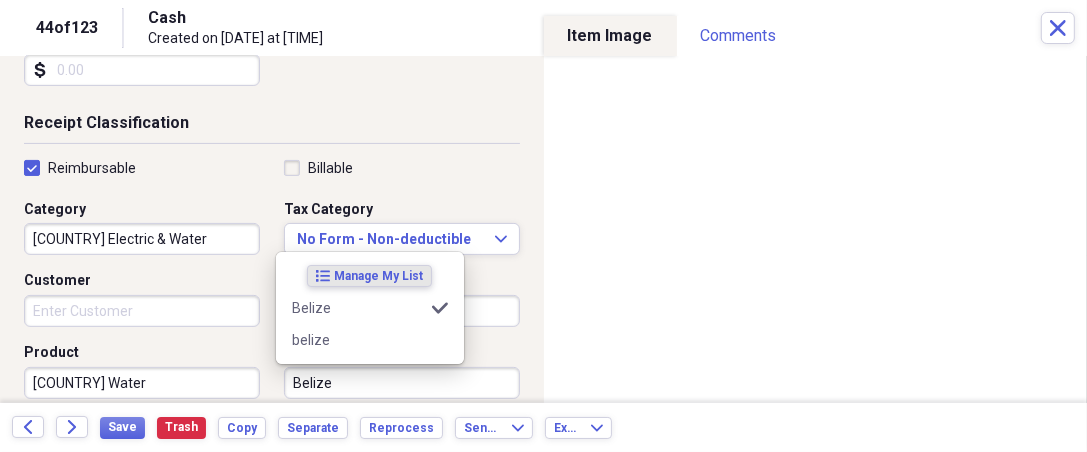 scroll, scrollTop: 422, scrollLeft: 0, axis: vertical 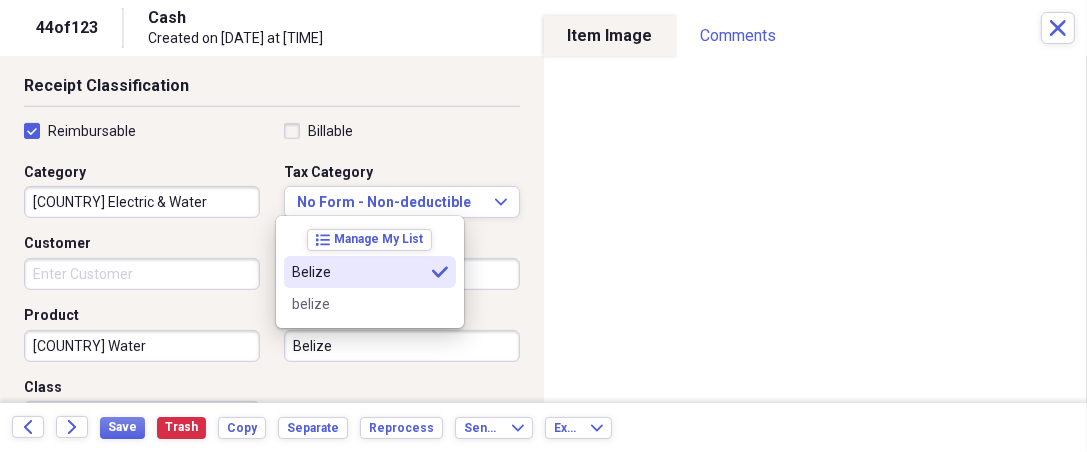 type on "Belize" 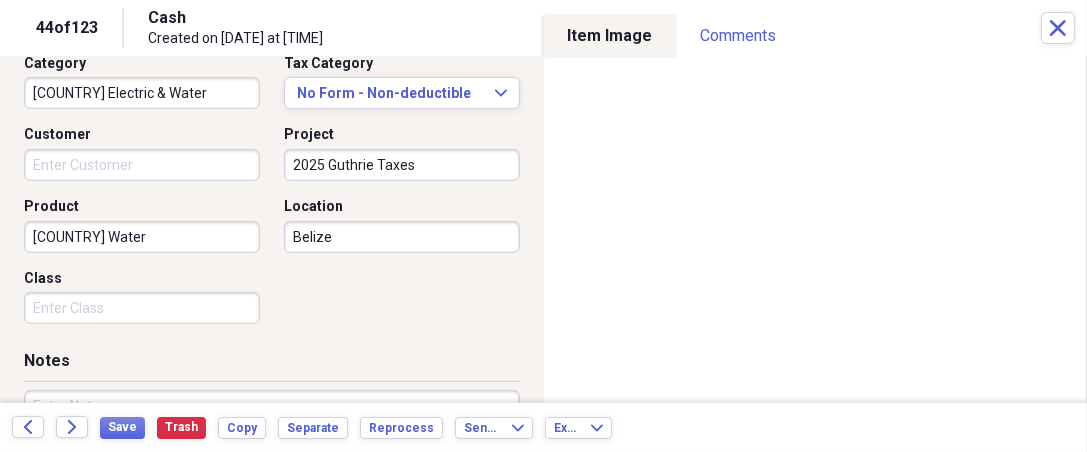 scroll, scrollTop: 533, scrollLeft: 0, axis: vertical 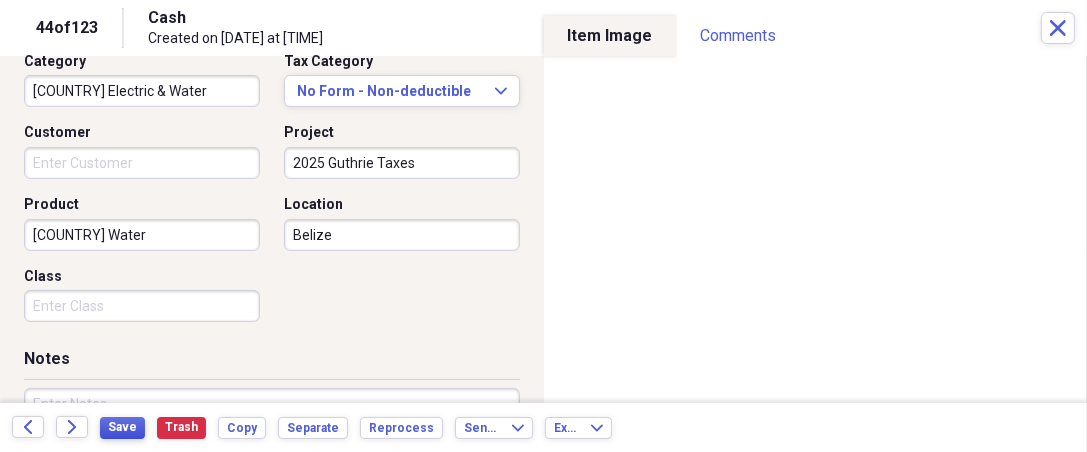 click on "Save" at bounding box center (122, 427) 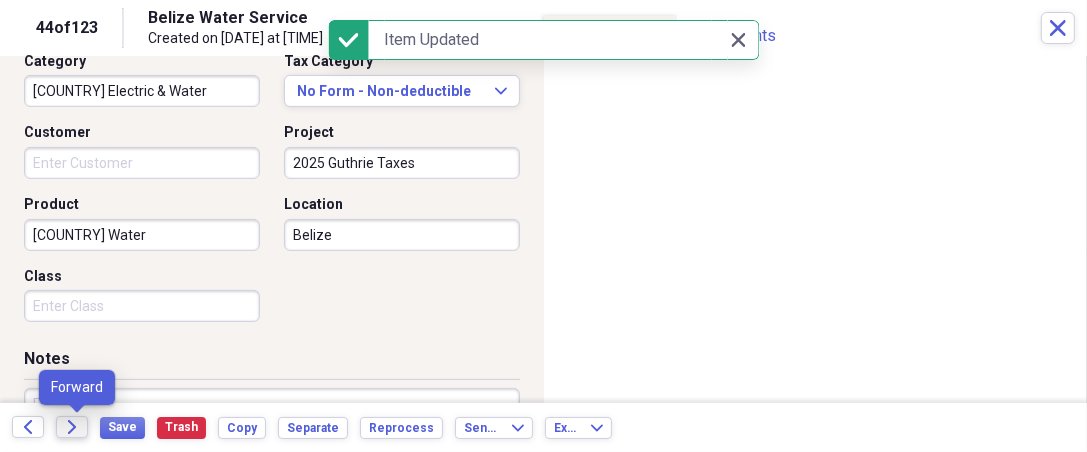 click on "Forward" 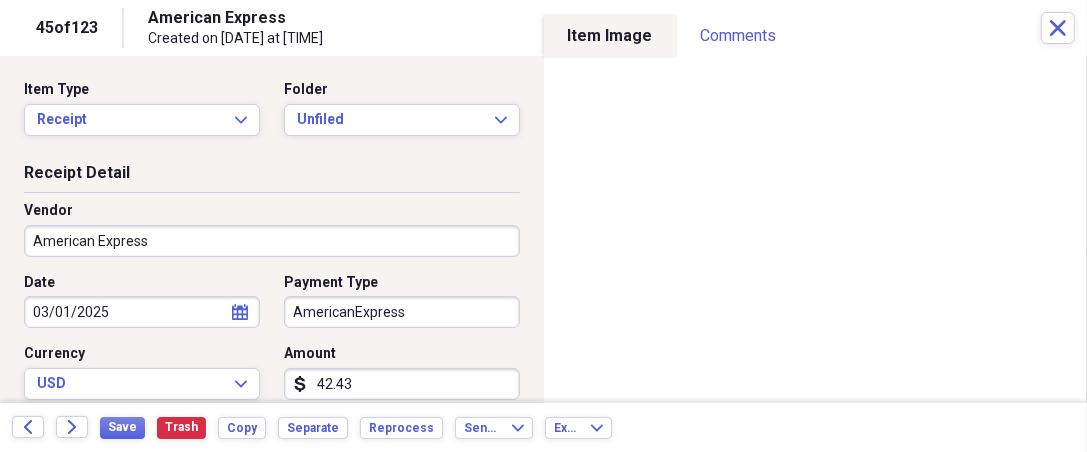 click on "Organize My Files 78 Collapse Unfiled Needs Review 78 Unfiled All Files Unfiled Unfiled Unfiled Saved Reports Collapse My Cabinet [PERSON]'s Cabinet Add Folder Expand Folder 2018 Taxes Add Folder Expand Folder 2019 Taxes Add Folder Expand Folder 2020 Taxes Add Folder Expand Folder 2021 Taxes Add Folder Expand Folder 2022 Taxes Add Folder Expand Folder 2023 Taxes Add Folder Expand Folder 2024 Taxes Add Folder Expand Folder 2025 Taxes Add Folder Expand Folder Attorney Case Expenses Add Folder Folder Belize Add Folder Expand Folder Documents Add Folder Expand Folder Files from Cloud Add Folder Folder Insurance Policies Add Folder Folder Sale of LaPlace Property Add Folder Folder [PERSON]'s Social Security Information Add Folder Folder [PERSON]'s Social Security Information Add Folder Folder unviewed receipts Add Folder Folder Wellcare Prescription Drug Application Add Folder Collapse Trash Trash Folder 11/25/19-12/24/20 Statement Folder 12/17/19-1/16/20 Statement Folder 12/25/19-1/24/20 Statement Folder Folder Folder" at bounding box center [543, 226] 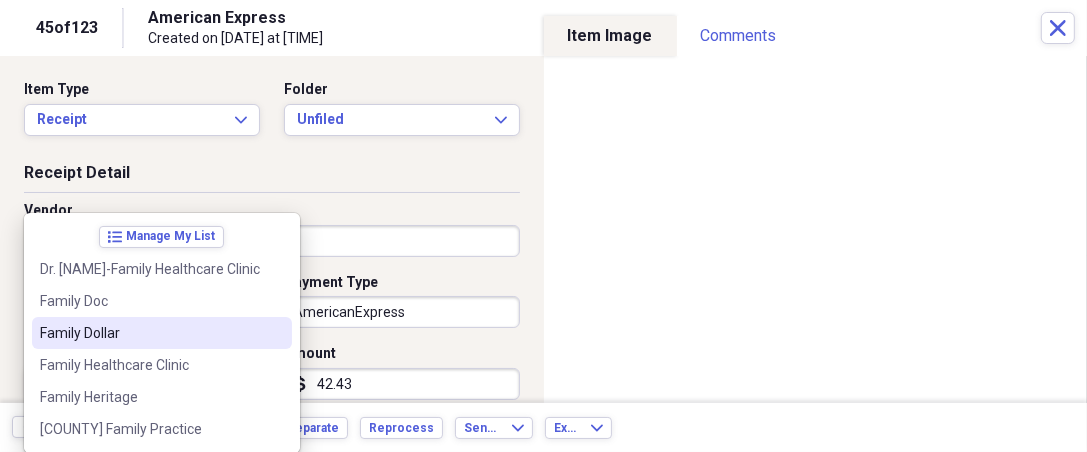 click on "Family Dollar" at bounding box center [150, 333] 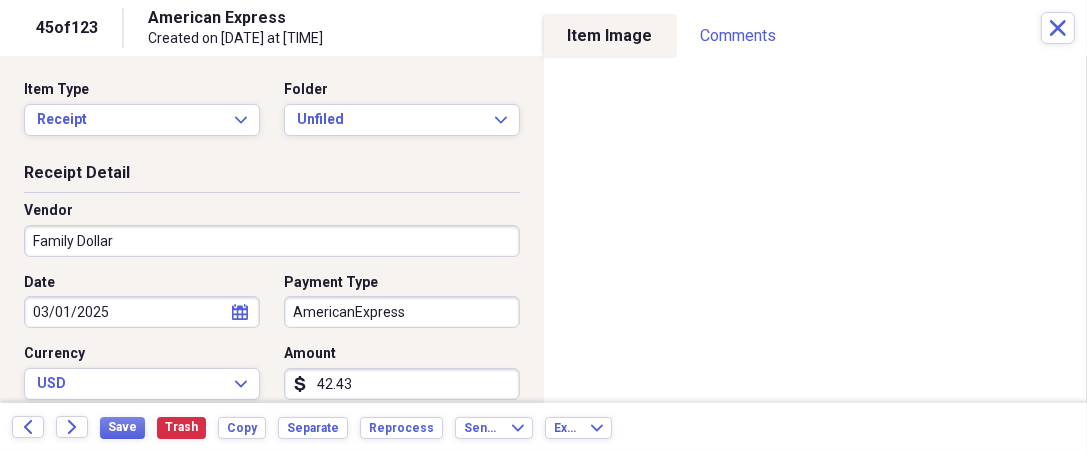 type on "Grocery Store" 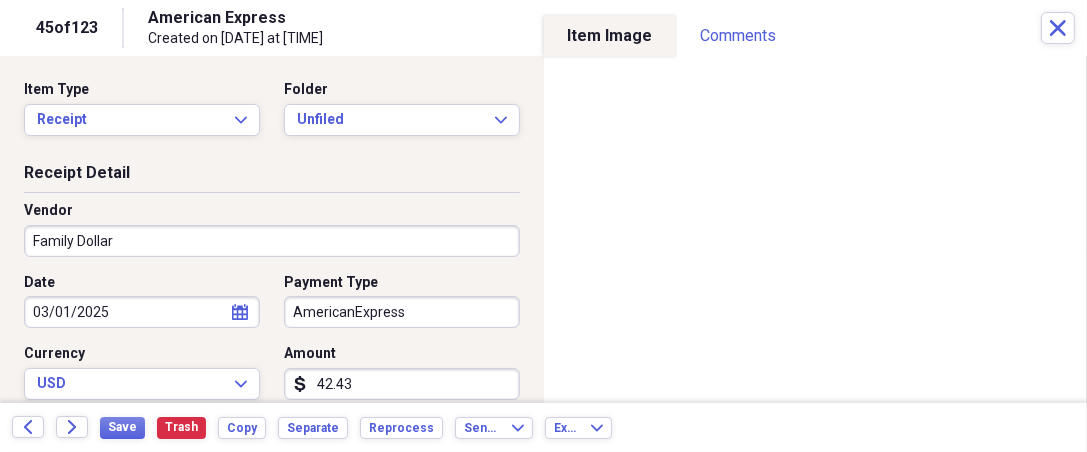 click on "Organize My Files 78 Collapse Unfiled Needs Review 78 Unfiled All Files Unfiled Unfiled Unfiled Saved Reports Collapse My Cabinet [PERSON]'s Cabinet Add Folder Expand Folder 2018 Taxes Add Folder Expand Folder 2019 Taxes Add Folder Expand Folder 2020 Taxes Add Folder Expand Folder 2021 Taxes Add Folder Expand Folder 2022 Taxes Add Folder Expand Folder 2023 Taxes Add Folder Expand Folder 2024 Taxes Add Folder Expand Folder 2025 Taxes Add Folder Expand Folder Attorney Case Expenses Add Folder Folder Belize Add Folder Expand Folder Documents Add Folder Expand Folder Files from Cloud Add Folder Folder Insurance Policies Add Folder Folder Sale of LaPlace Property Add Folder Folder [PERSON]'s Social Security Information Add Folder Folder [PERSON]'s Social Security Information Add Folder Folder unviewed receipts Add Folder Folder Wellcare Prescription Drug Application Add Folder Collapse Trash Trash Folder 11/25/19-12/24/20 Statement Folder 12/17/19-1/16/20 Statement Folder 12/25/19-1/24/20 Statement Folder Folder Folder" at bounding box center (543, 226) 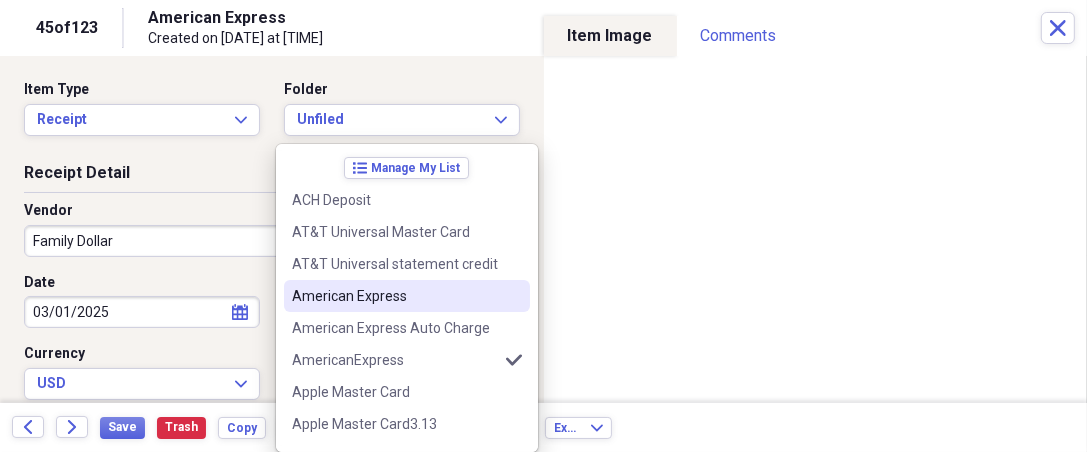 click on "American Express" at bounding box center [395, 296] 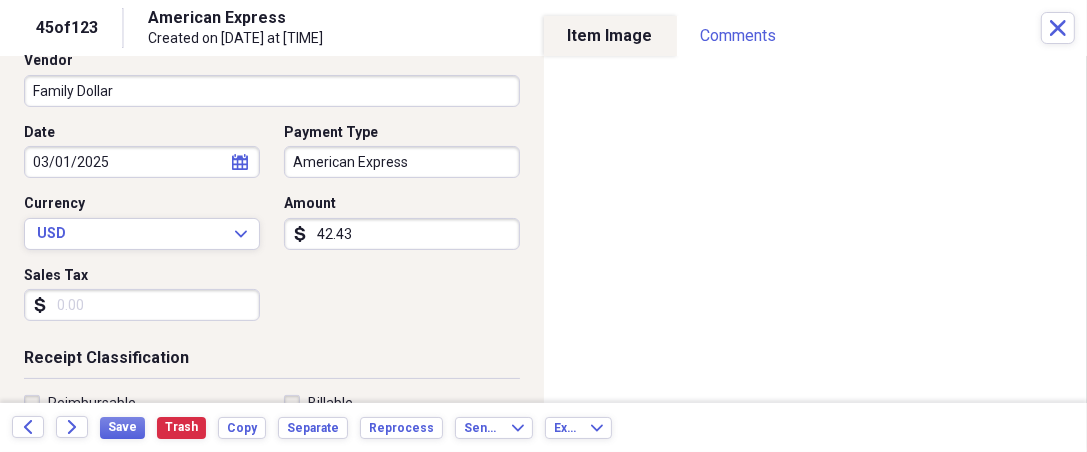 scroll, scrollTop: 185, scrollLeft: 0, axis: vertical 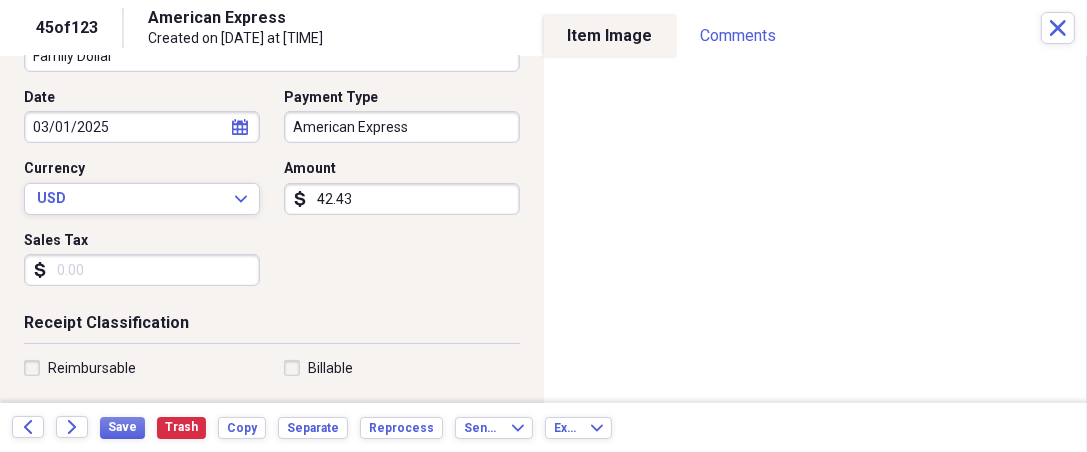 click on "Sales Tax" at bounding box center [142, 270] 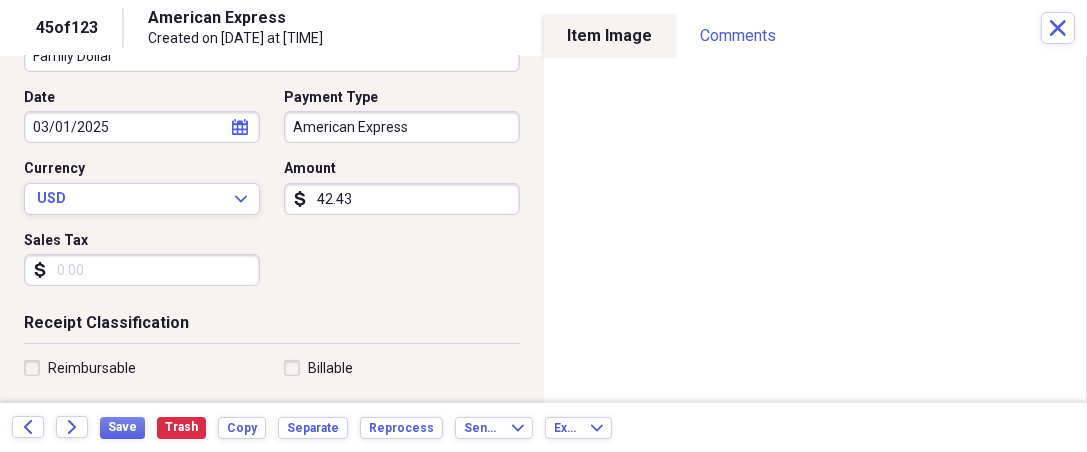 scroll, scrollTop: 222, scrollLeft: 0, axis: vertical 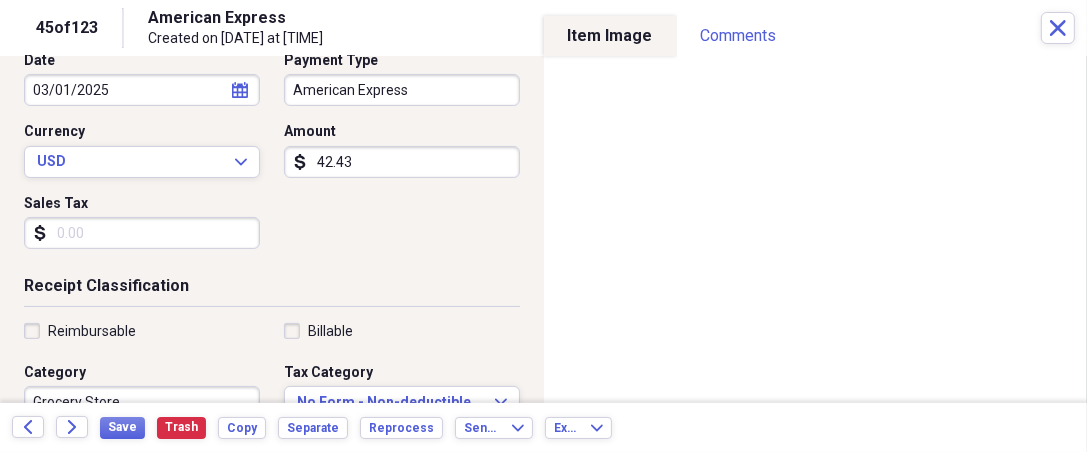 click on "Reimbursable" at bounding box center [92, 331] 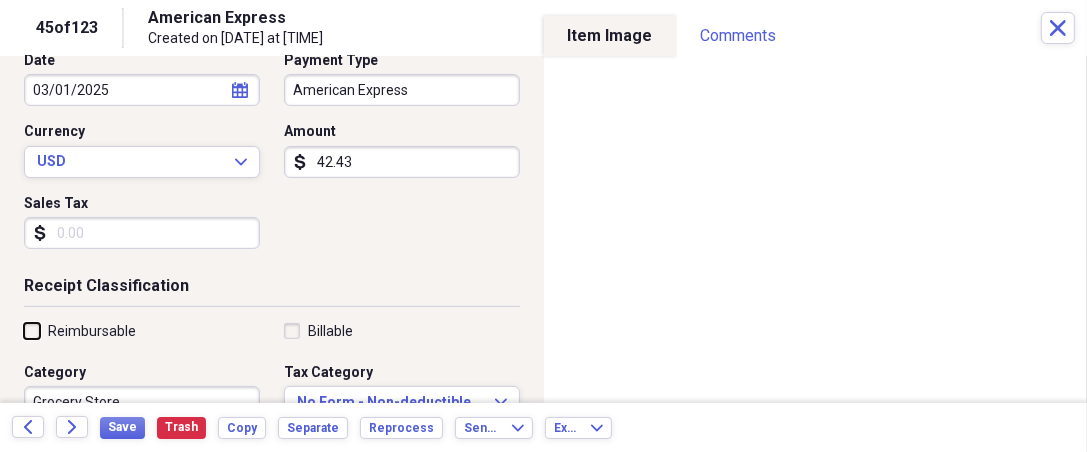 click on "Reimbursable" at bounding box center [24, 330] 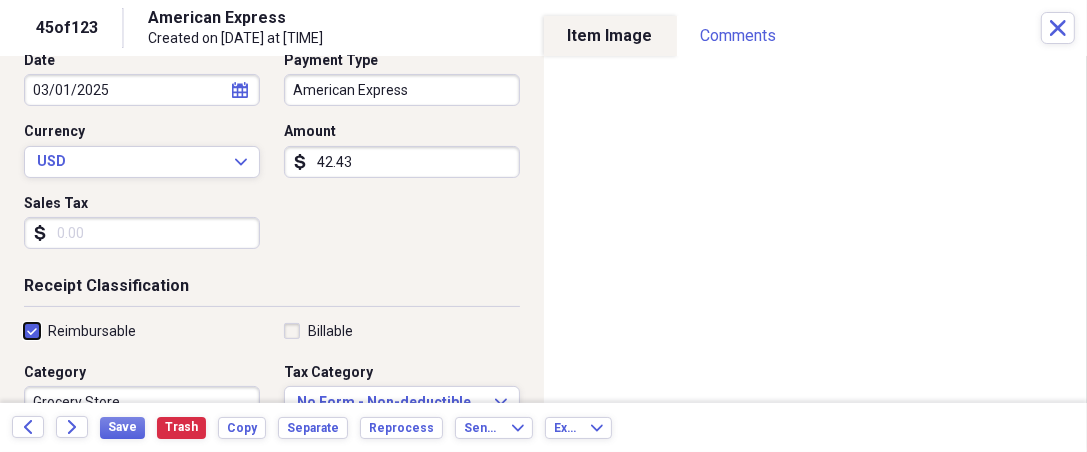 checkbox on "true" 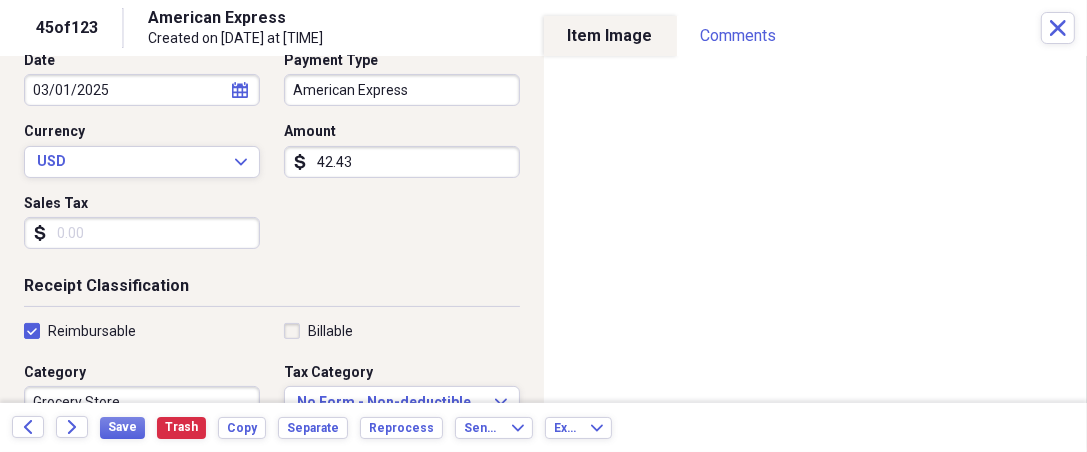 click on "Sales Tax" at bounding box center [142, 233] 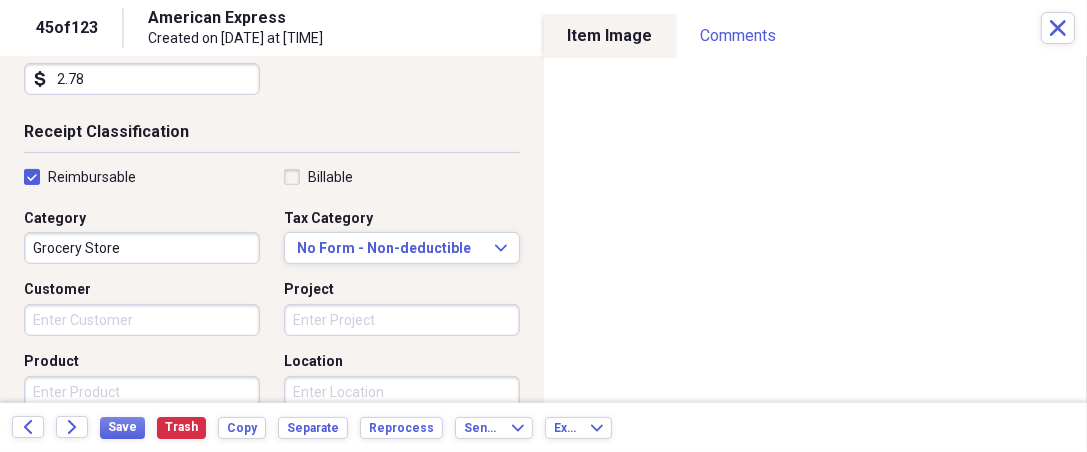 scroll, scrollTop: 407, scrollLeft: 0, axis: vertical 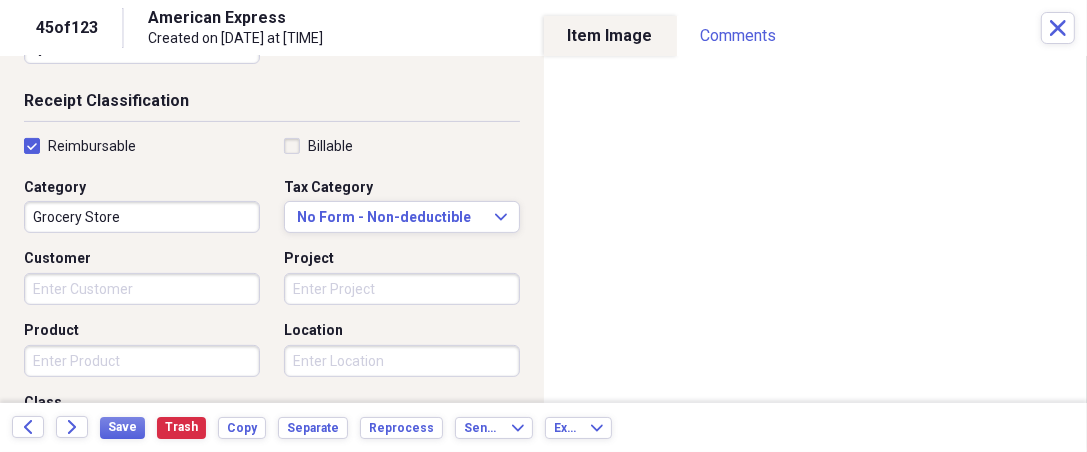 type on "2.78" 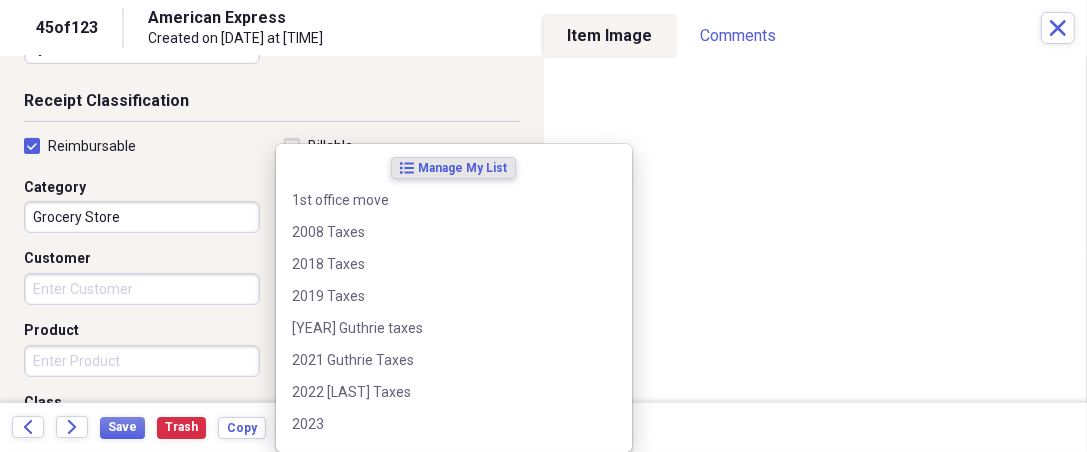 click on "Organize My Files 78 Collapse Unfiled Needs Review 78 Unfiled All Files Unfiled Unfiled Unfiled Saved Reports Collapse My Cabinet [PERSON]'s Cabinet Add Folder Expand Folder 2018 Taxes Add Folder Expand Folder 2019 Taxes Add Folder Expand Folder 2020 Taxes Add Folder Expand Folder 2021 Taxes Add Folder Expand Folder 2022 Taxes Add Folder Expand Folder 2023 Taxes Add Folder Expand Folder 2024 Taxes Add Folder Expand Folder 2025 Taxes Add Folder Expand Folder Attorney Case Expenses Add Folder Folder Belize Add Folder Expand Folder Documents Add Folder Expand Folder Files from Cloud Add Folder Folder Insurance Policies Add Folder Folder Sale of LaPlace Property Add Folder Folder [PERSON]'s Social Security Information Add Folder Folder [PERSON]'s Social Security Information Add Folder Folder unviewed receipts Add Folder Folder Wellcare Prescription Drug Application Add Folder Collapse Trash Trash Folder 11/25/19-12/24/20 Statement Folder 12/17/19-1/16/20 Statement Folder 12/25/19-1/24/20 Statement Folder Folder Folder" at bounding box center [543, 226] 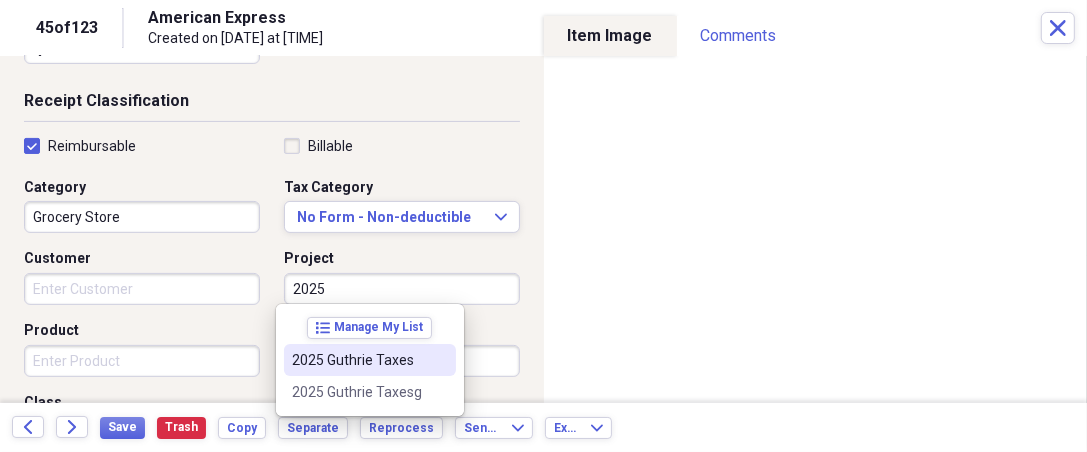 click on "2025 Guthrie Taxes" at bounding box center [358, 360] 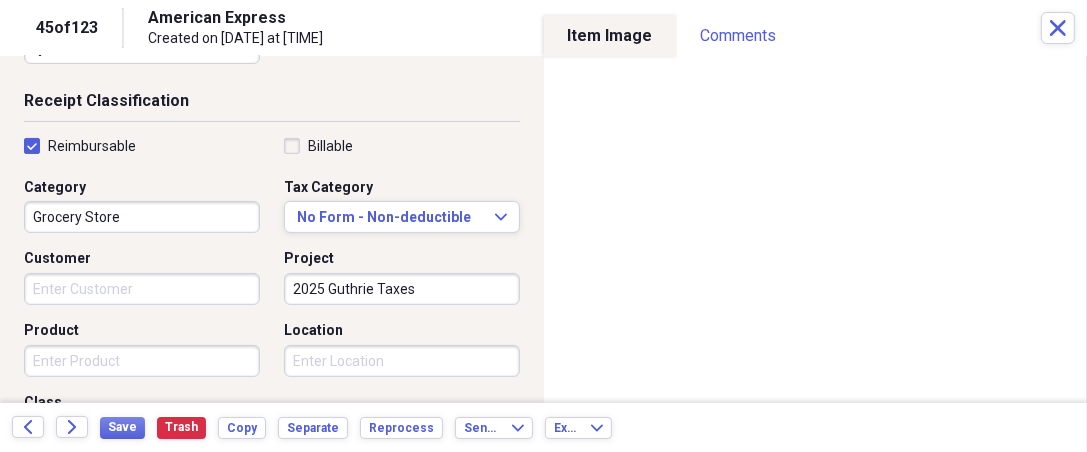 click on "Product" at bounding box center [142, 361] 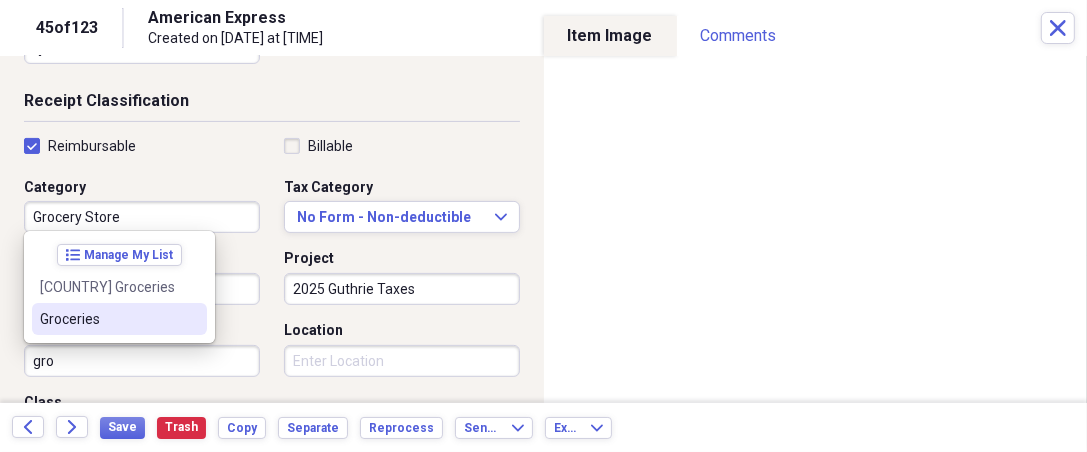 click on "Groceries" at bounding box center (107, 319) 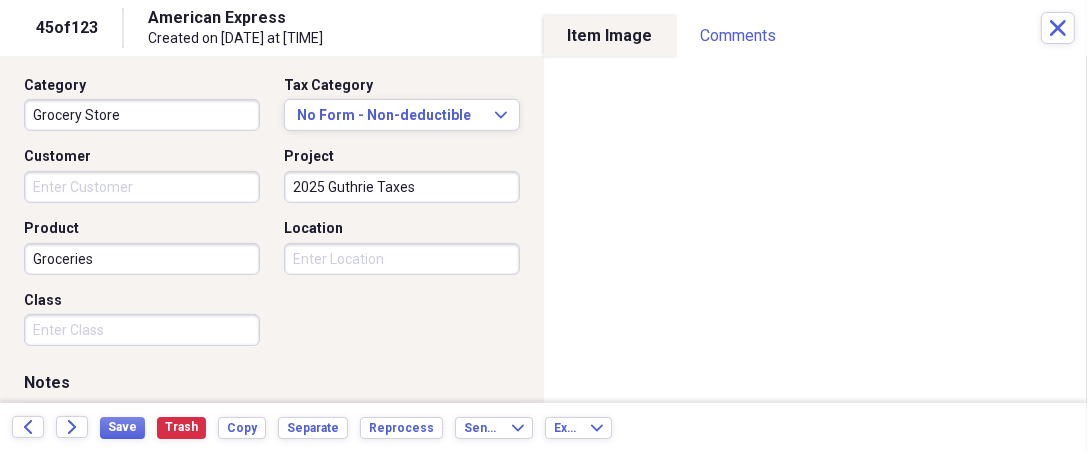 scroll, scrollTop: 518, scrollLeft: 0, axis: vertical 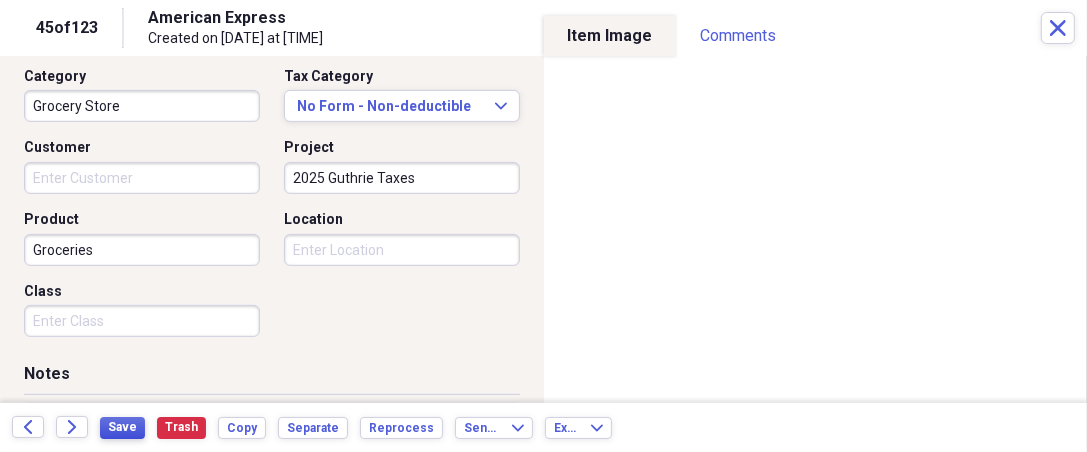 click on "Save" at bounding box center (122, 427) 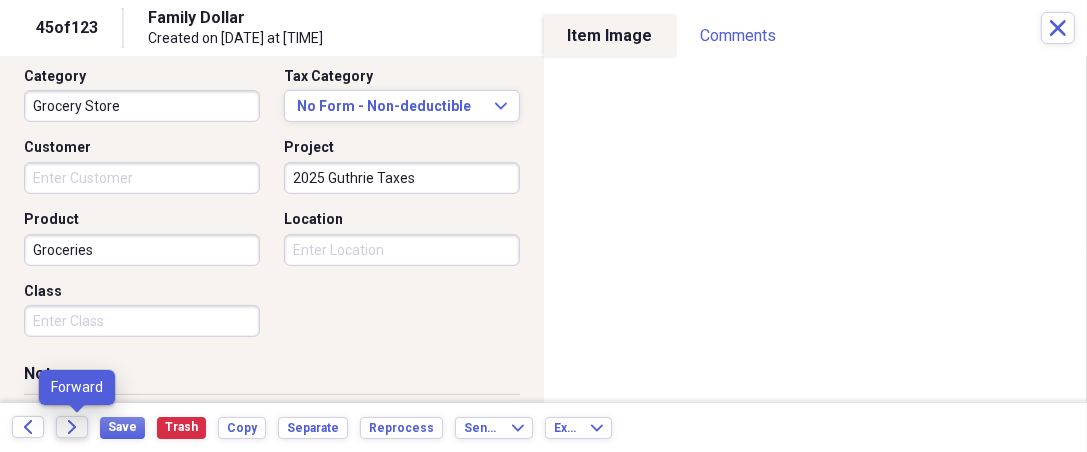 click on "Forward" at bounding box center (72, 427) 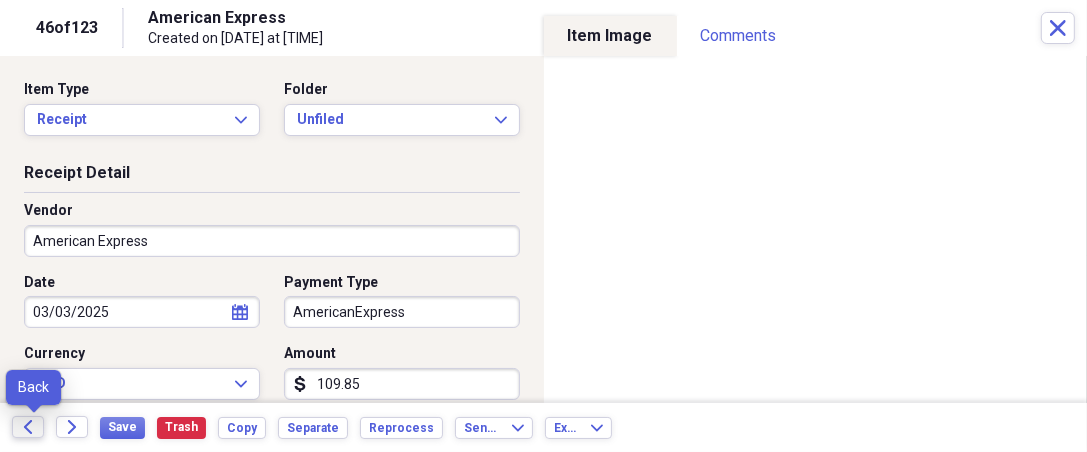 click 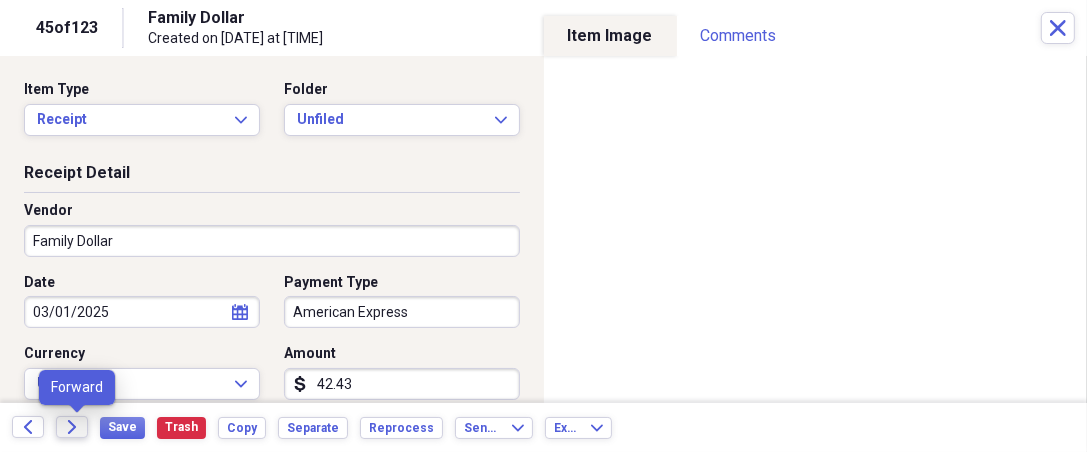 click 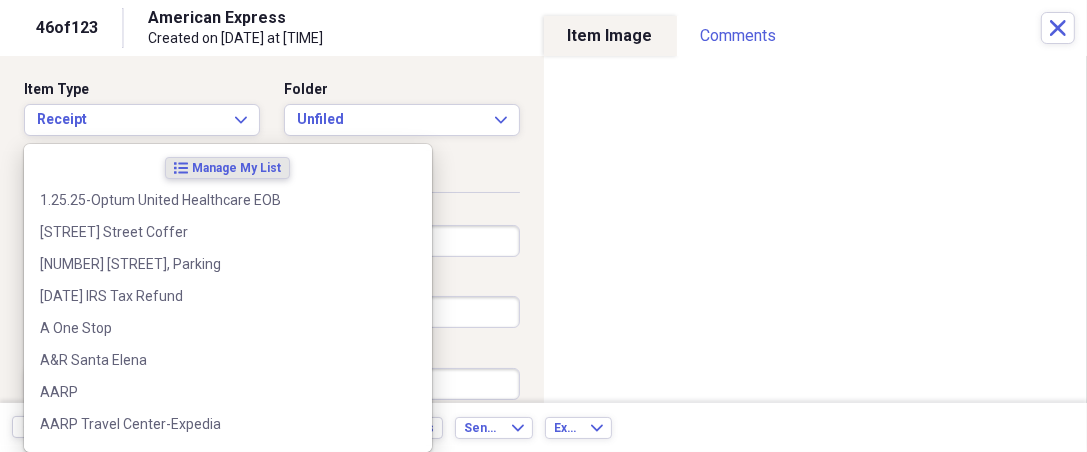 click on "list Manage My List Geek Squad Tech Support Microsoft One-Time Tech Support Tech Support Technology" at bounding box center [543, 226] 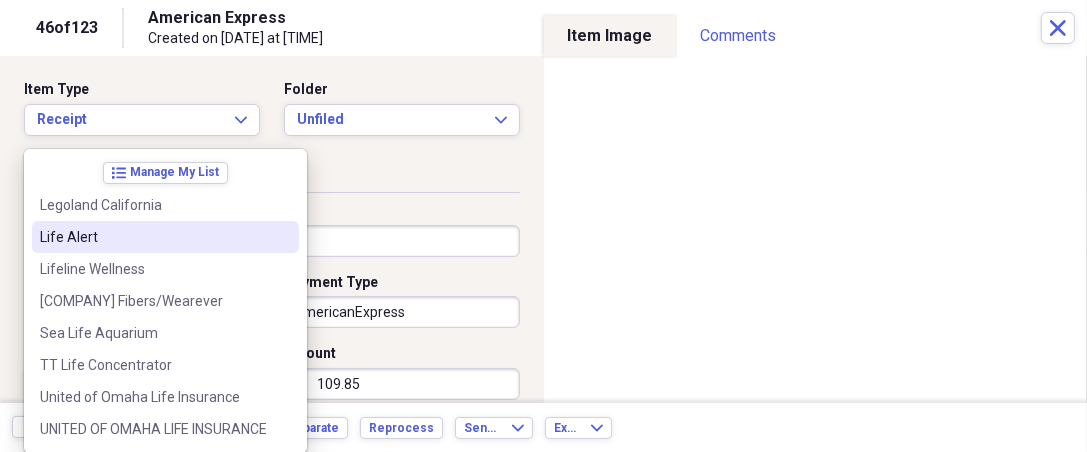 click on "Life  Alert" at bounding box center (153, 237) 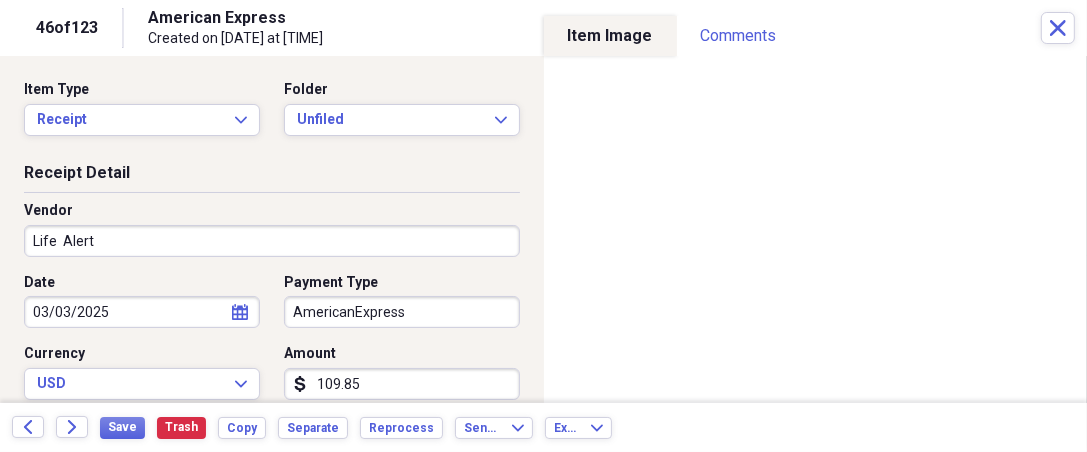 type on "Medical Expense" 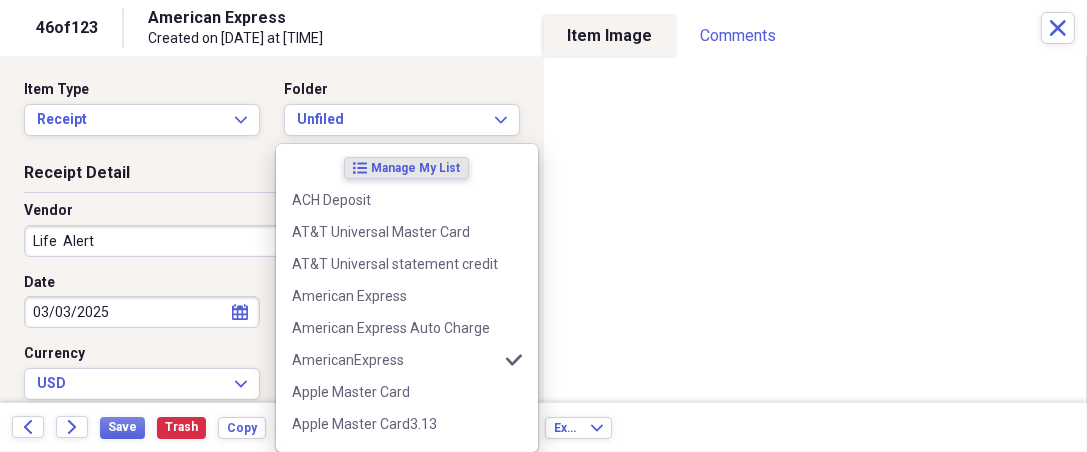 click on "list Manage My List Geek Squad Tech Support Microsoft One-Time Tech Support Tech Support Technology" at bounding box center [543, 226] 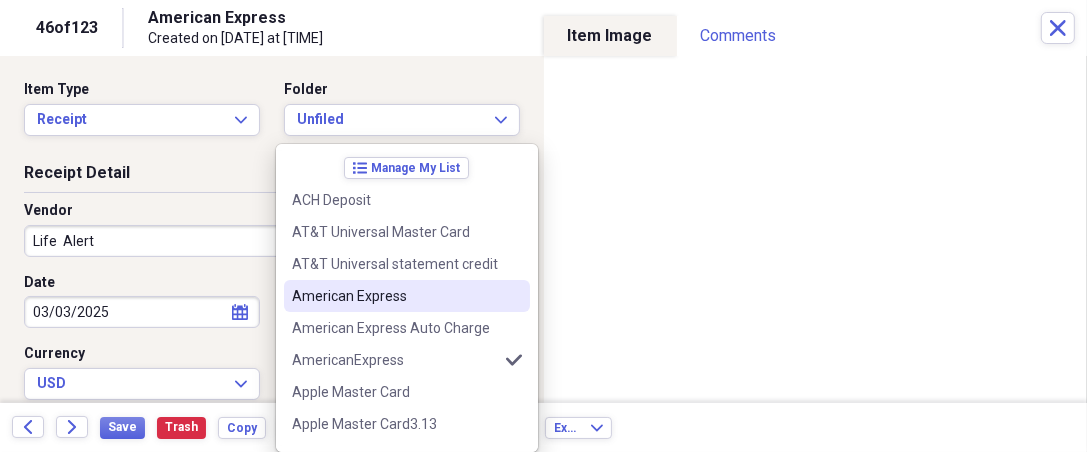 click on "American Express" at bounding box center [395, 296] 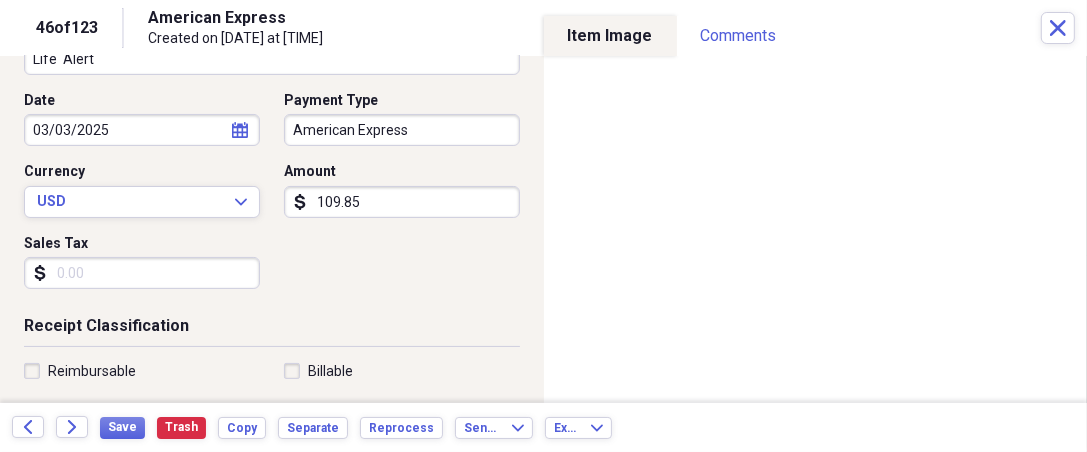 scroll, scrollTop: 185, scrollLeft: 0, axis: vertical 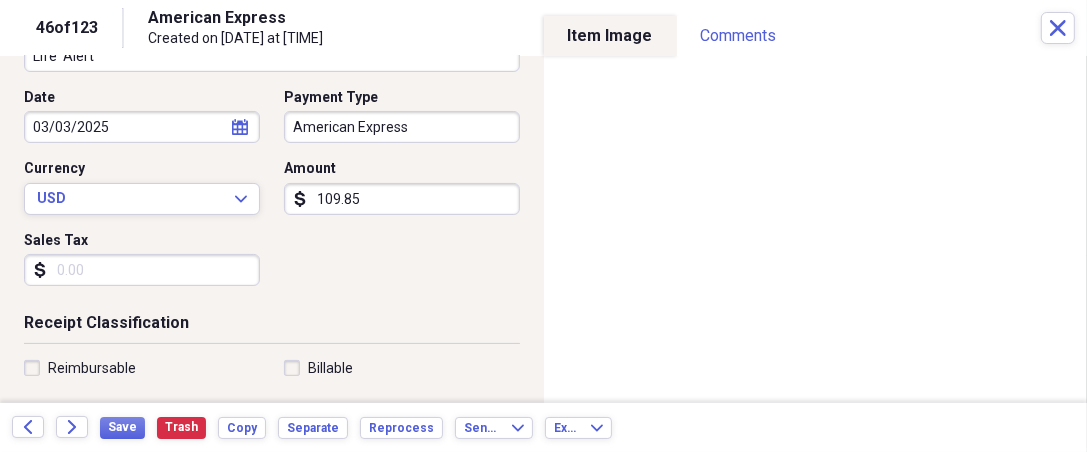 click on "Sales Tax" at bounding box center (142, 270) 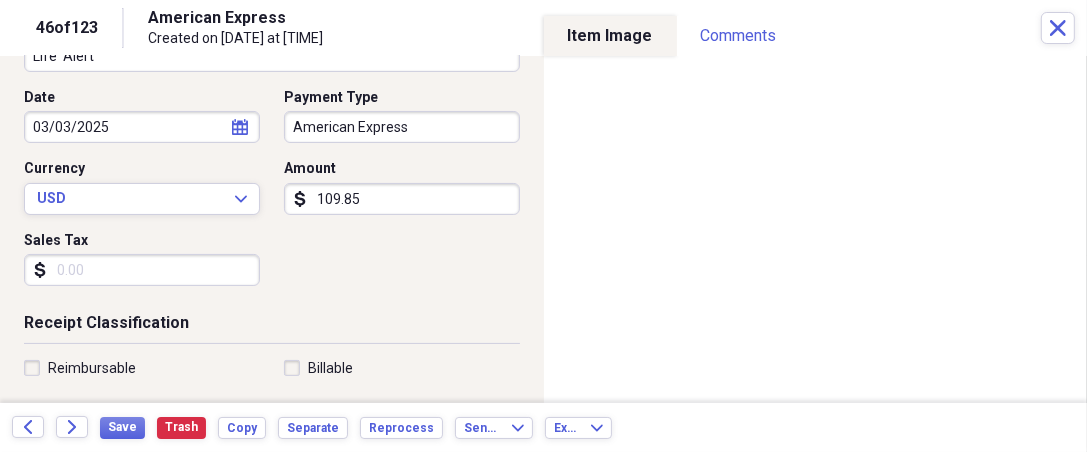 click on "Reimbursable" at bounding box center (92, 368) 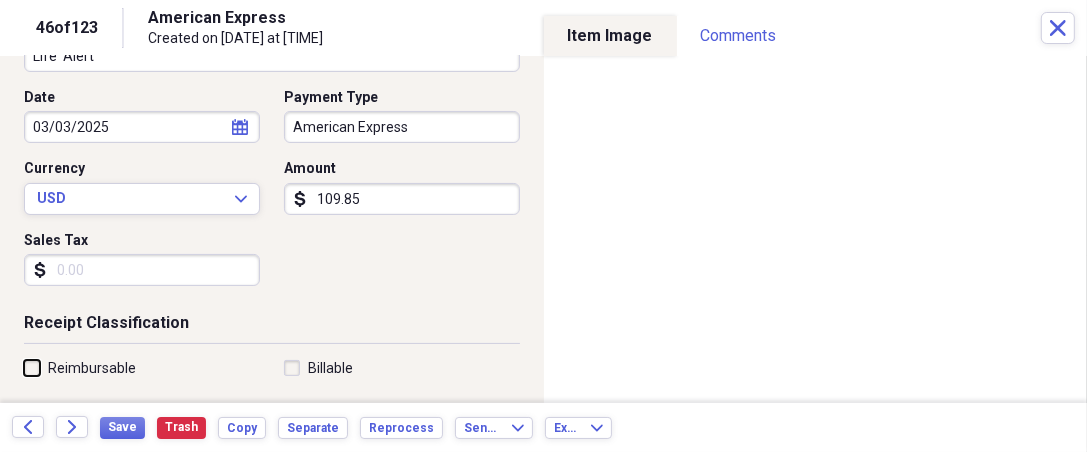 click on "Reimbursable" at bounding box center (24, 367) 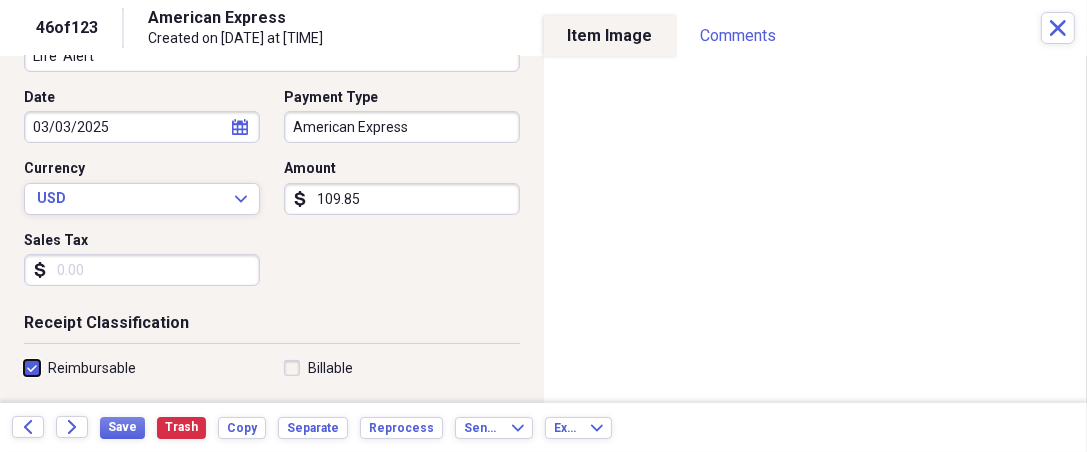 checkbox on "true" 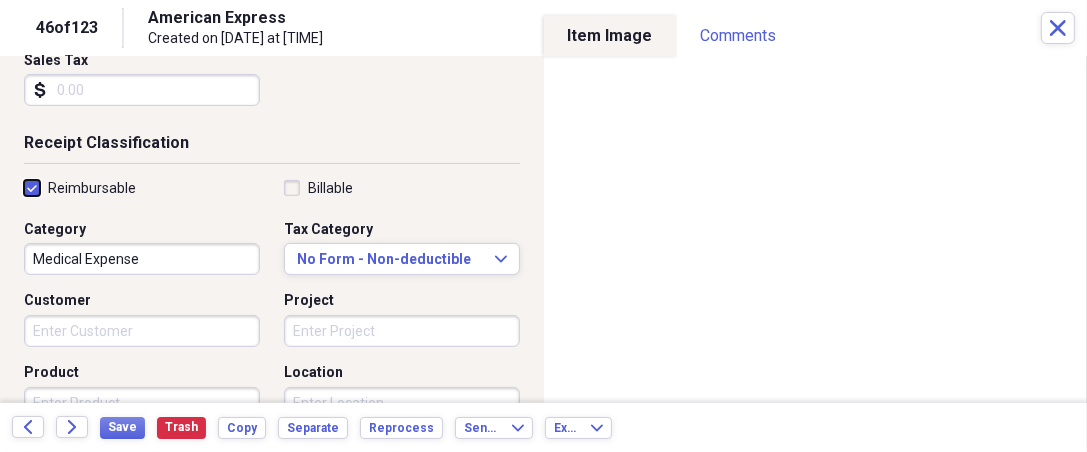 scroll, scrollTop: 370, scrollLeft: 0, axis: vertical 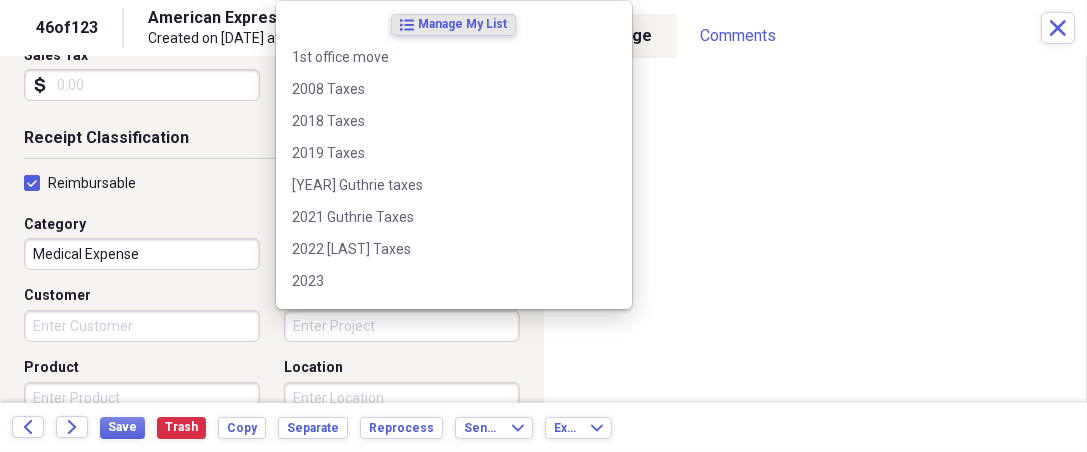 click on "Project" at bounding box center [402, 326] 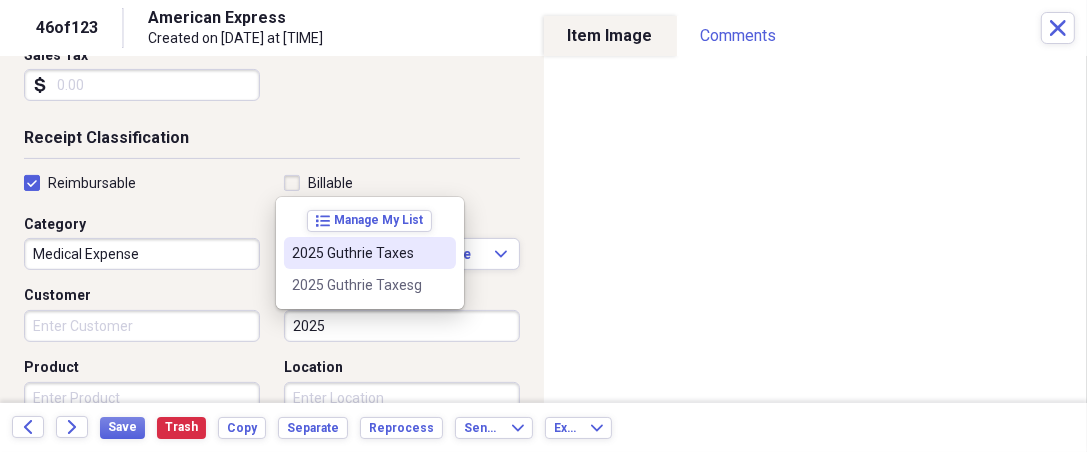 click on "2025 Guthrie Taxes" at bounding box center [358, 253] 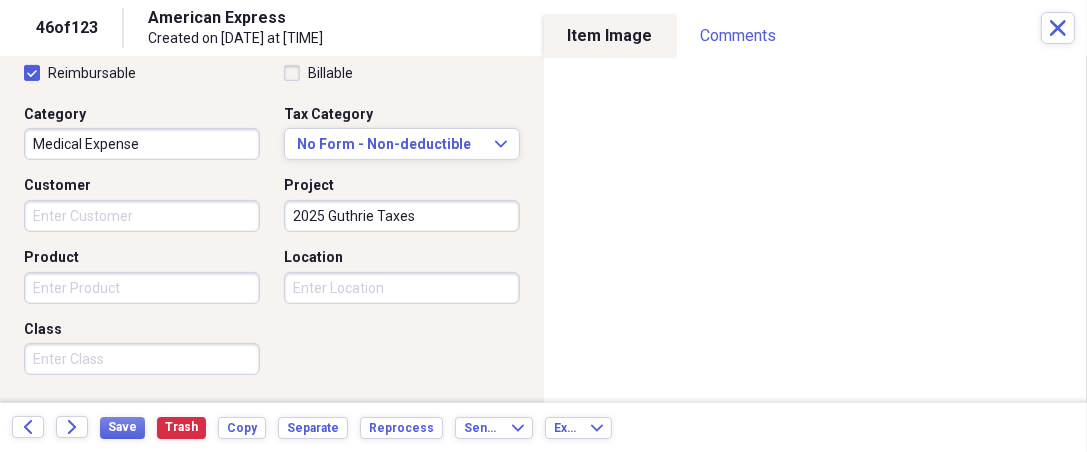 scroll, scrollTop: 481, scrollLeft: 0, axis: vertical 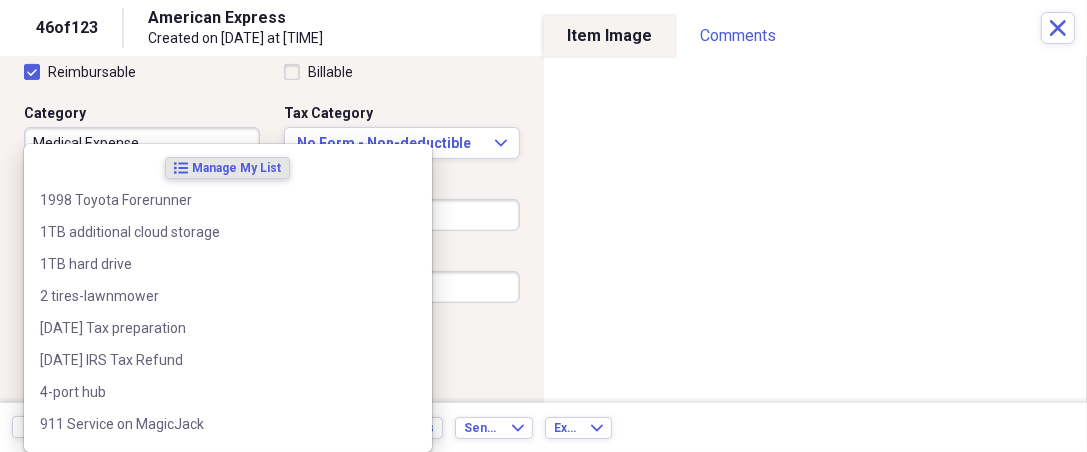 click on "list Manage My List Geek Squad Tech Support Microsoft One-Time Tech Support Tech Support Technology" at bounding box center [543, 226] 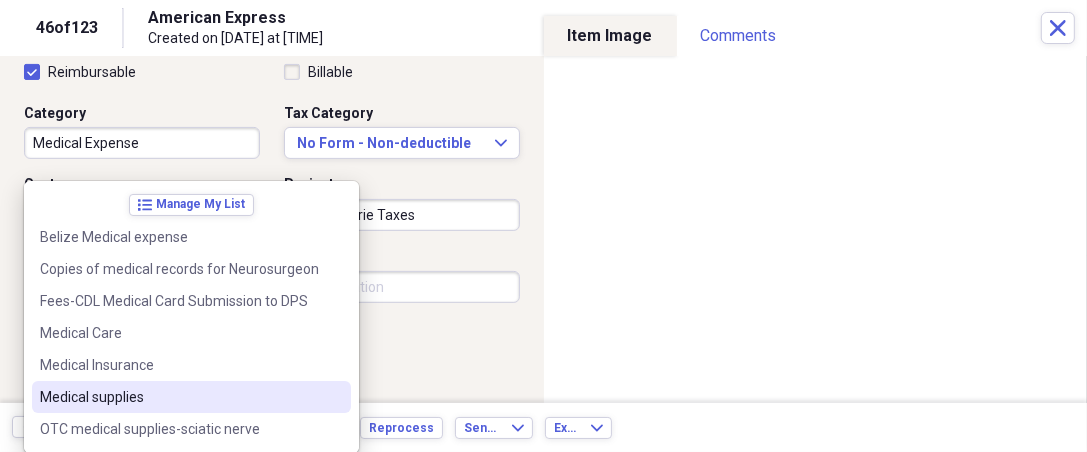 click on "Medical supplies" at bounding box center (179, 397) 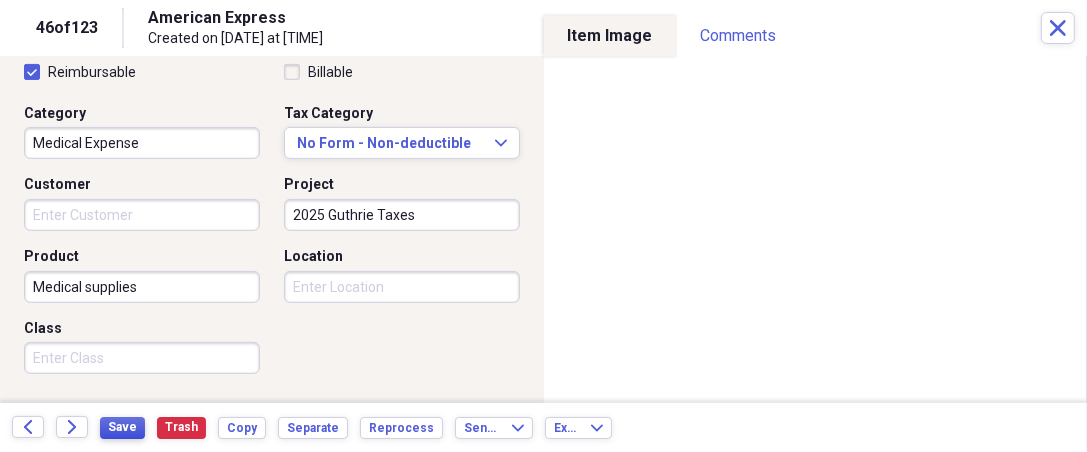 click on "Save" at bounding box center (122, 427) 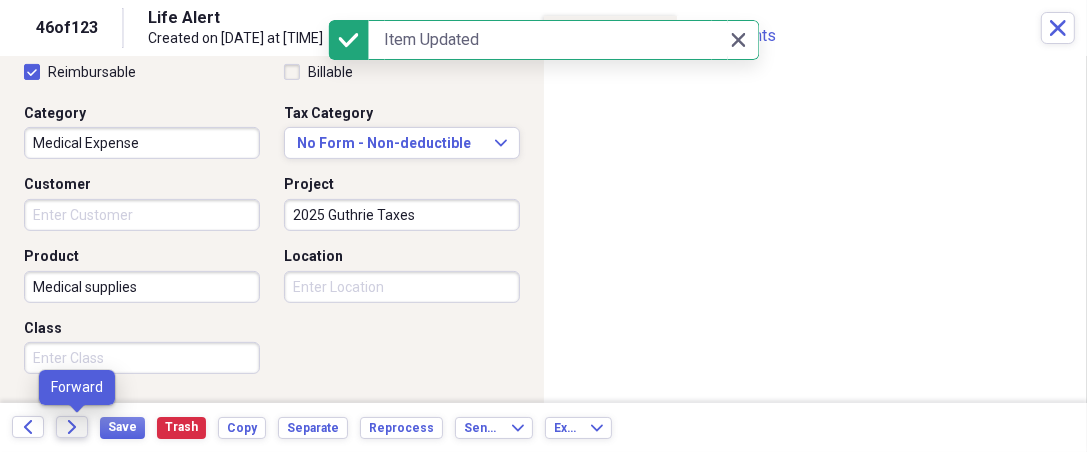 click on "Forward" 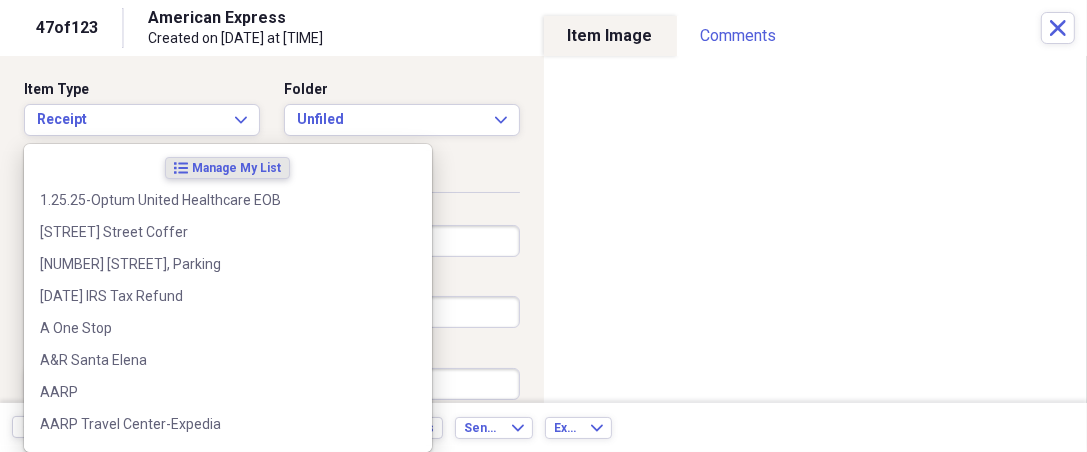 click on "Organize My Files 76 Collapse Unfiled Needs Review 76 Unfiled All Files Unfiled Unfiled Unfiled Saved Reports Collapse My Cabinet [NAME]'s Cabinet Add Folder Expand Folder 2018 Taxes Add Folder Expand Folder 2019 Taxes Add Folder Expand Folder 2020 Taxes Add Folder Expand Folder 2021 Taxes Add Folder Expand Folder 2022 Taxes Add Folder Expand Folder 2023 Taxes Add Folder Expand Folder 2024 Taxes Add Folder Expand Folder 2025 Taxes Add Folder Expand Folder Attorney Case Expenses Add Folder Folder Belize Add Folder Expand Folder Documents Add Folder Expand Folder Files from Cloud Add Folder Folder Insurance Policies Add Folder Folder Sale of LaPlace Property Add Folder Folder [NAME]'s Social Security Information Add Folder Folder [NAME]'s Social Security Information Add Folder Folder unviewed receipts Add Folder Folder Wellcare Prescription Drug Application Add Folder Collapse Trash Trash Folder [DATE]-[DATE] Statement Folder [DATE]-[DATE] Statement Folder [DATE]-[DATE] Statement Folder Folder Folder" at bounding box center (543, 226) 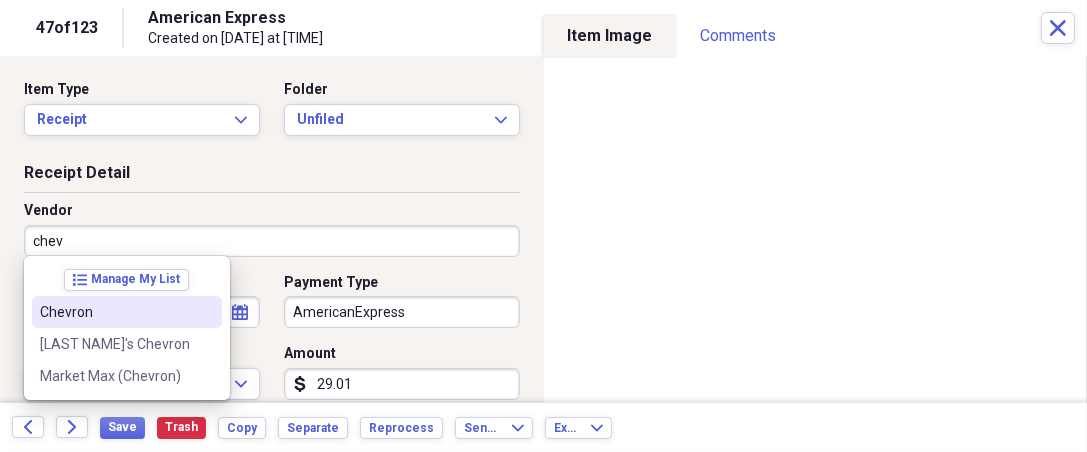 click on "Chevron" at bounding box center (115, 312) 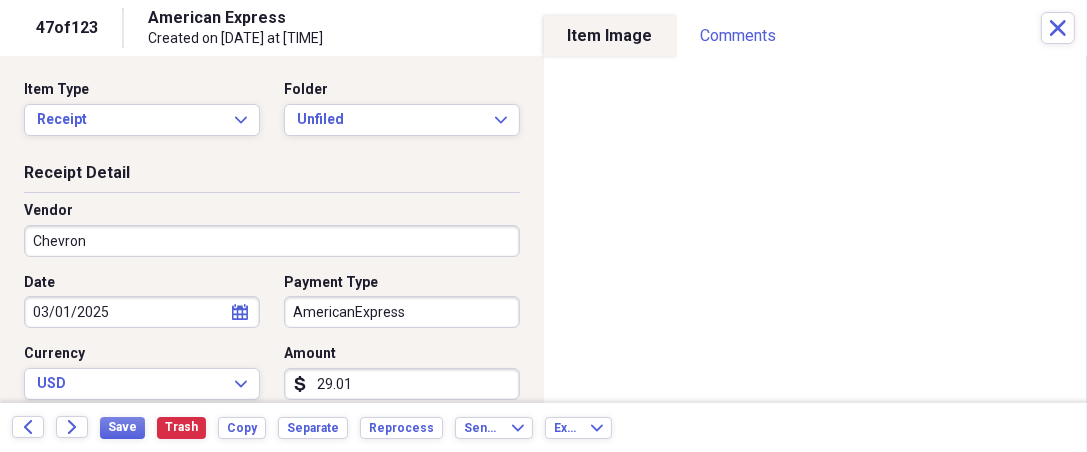 type on "Meals/Restaurant" 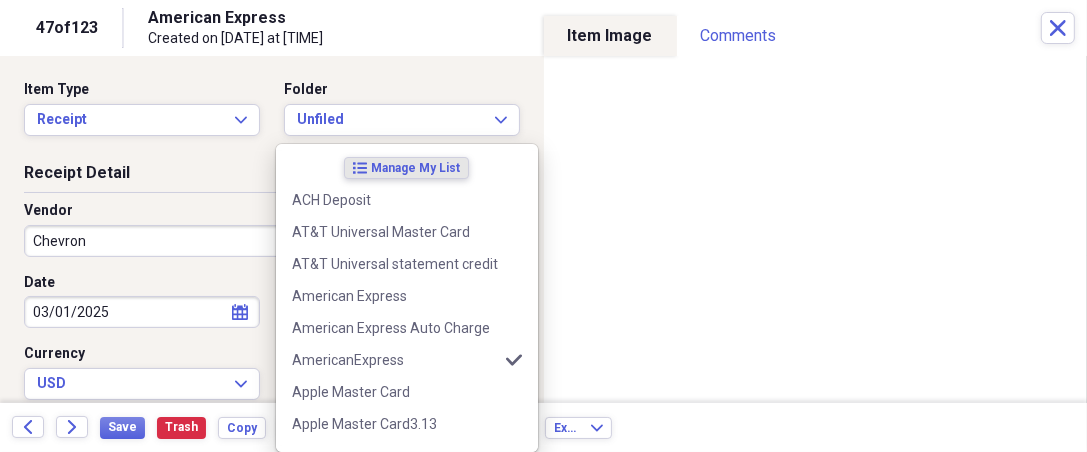 click on "Organize My Files 76 Collapse Unfiled Needs Review 76 Unfiled All Files Unfiled Unfiled Unfiled Saved Reports Collapse My Cabinet [NAME]'s Cabinet Add Folder Expand Folder 2018 Taxes Add Folder Expand Folder 2019 Taxes Add Folder Expand Folder 2020 Taxes Add Folder Expand Folder 2021 Taxes Add Folder Expand Folder 2022 Taxes Add Folder Expand Folder 2023 Taxes Add Folder Expand Folder 2024 Taxes Add Folder Expand Folder 2025 Taxes Add Folder Expand Folder Attorney Case Expenses Add Folder Folder Belize Add Folder Expand Folder Documents Add Folder Expand Folder Files from Cloud Add Folder Folder Insurance Policies Add Folder Folder Sale of LaPlace Property Add Folder Folder [NAME]'s Social Security Information Add Folder Folder [NAME]'s Social Security Information Add Folder Folder unviewed receipts Add Folder Folder Wellcare Prescription Drug Application Add Folder Collapse Trash Trash Folder [DATE]-[DATE] Statement Folder [DATE]-[DATE] Statement Folder [DATE]-[DATE] Statement Folder Folder Folder" at bounding box center (543, 226) 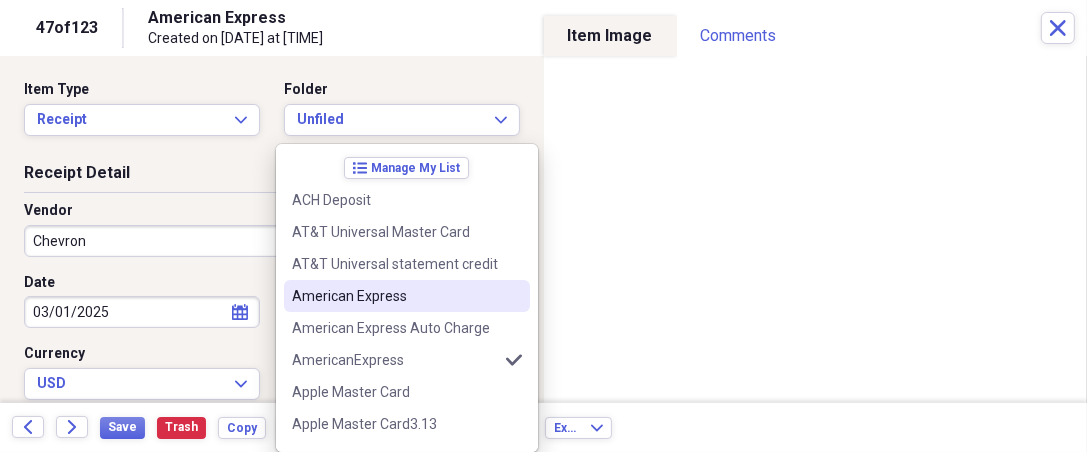 click on "American Express" at bounding box center [395, 296] 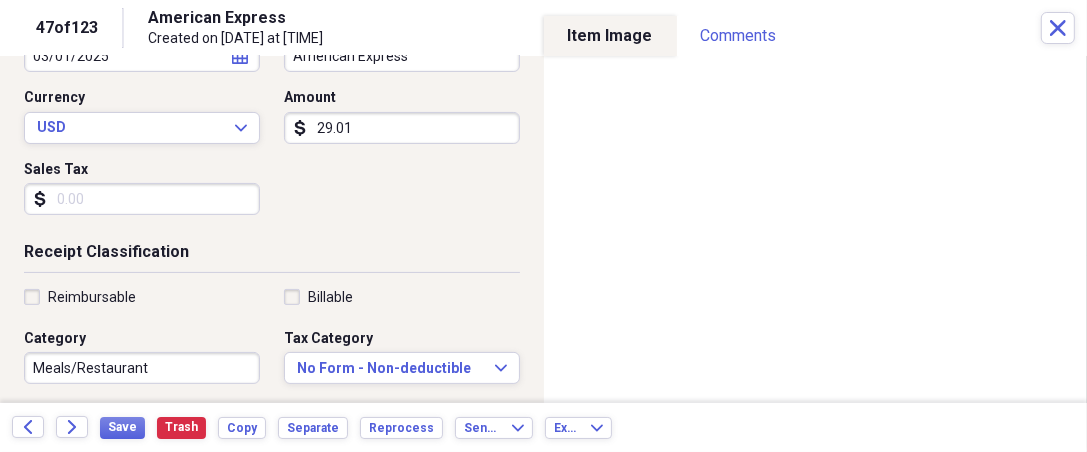scroll, scrollTop: 259, scrollLeft: 0, axis: vertical 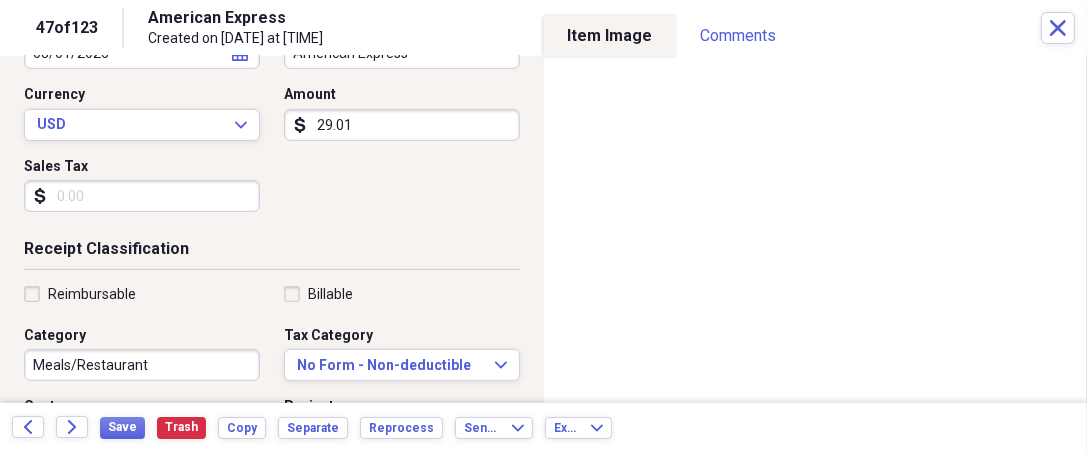 click on "Reimbursable" at bounding box center [92, 294] 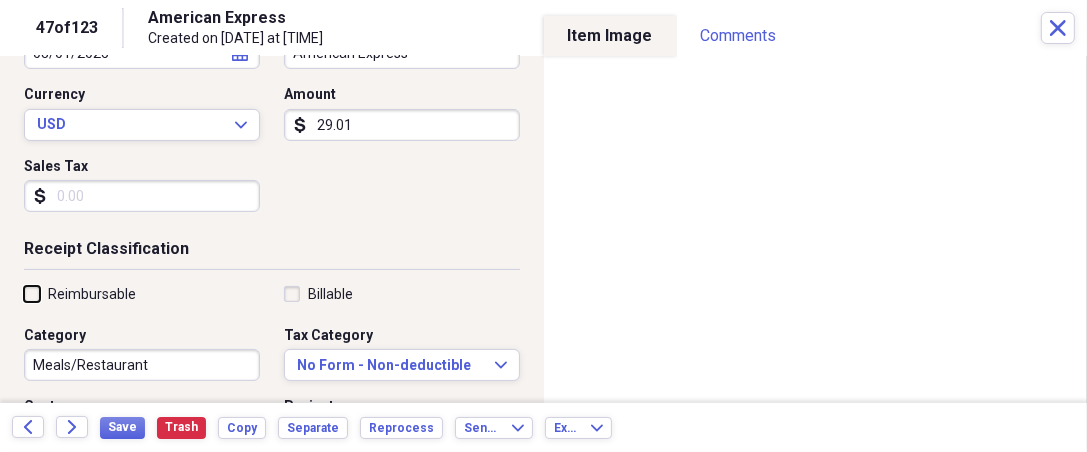 click on "Reimbursable" at bounding box center (24, 293) 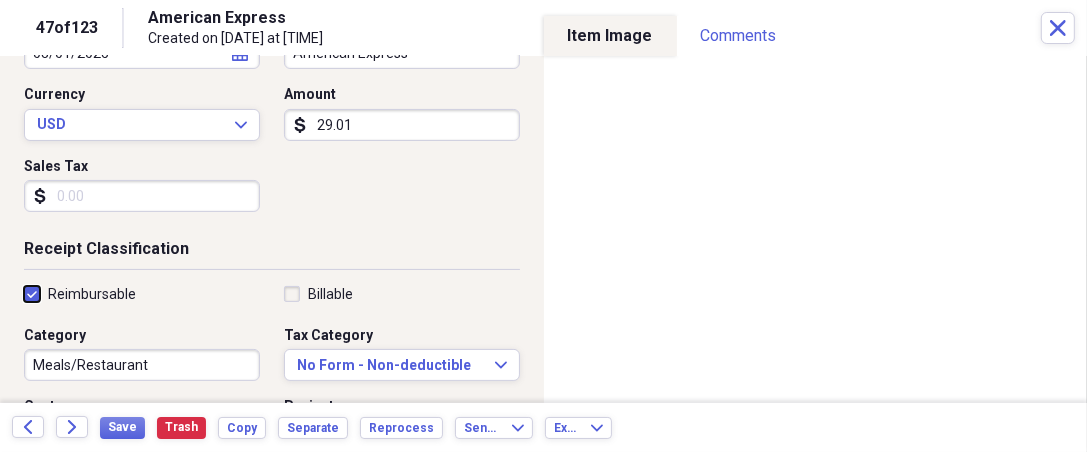 checkbox on "true" 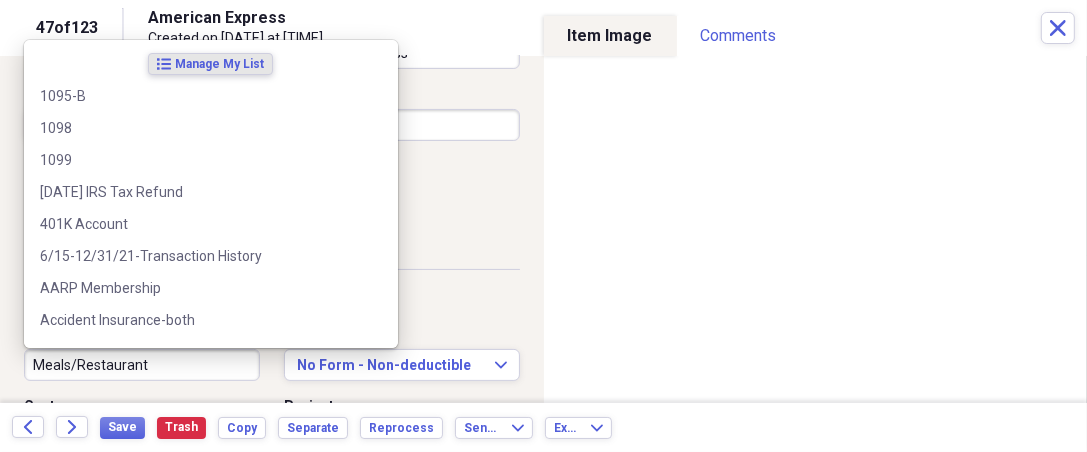 click on "Meals/Restaurant" at bounding box center (142, 365) 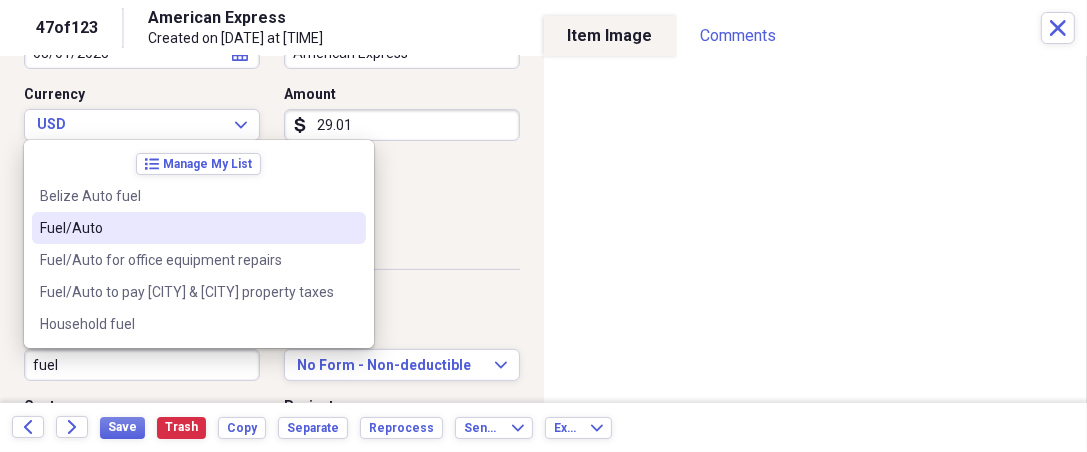 click on "Fuel/Auto" at bounding box center [187, 228] 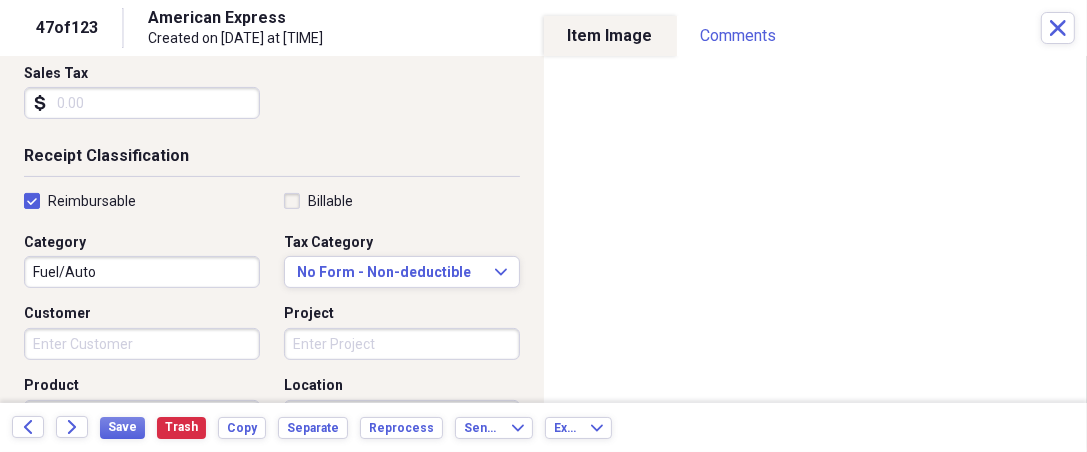 scroll, scrollTop: 370, scrollLeft: 0, axis: vertical 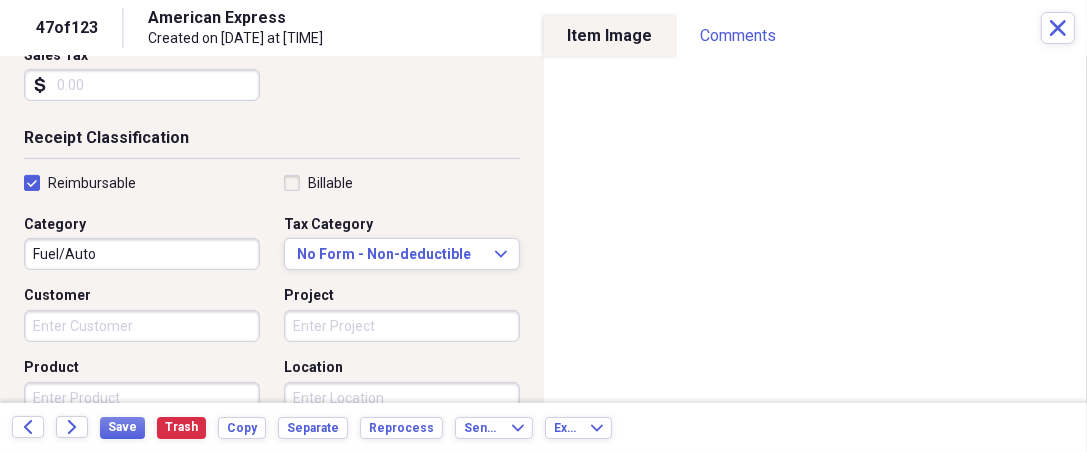 click on "Project" at bounding box center [402, 326] 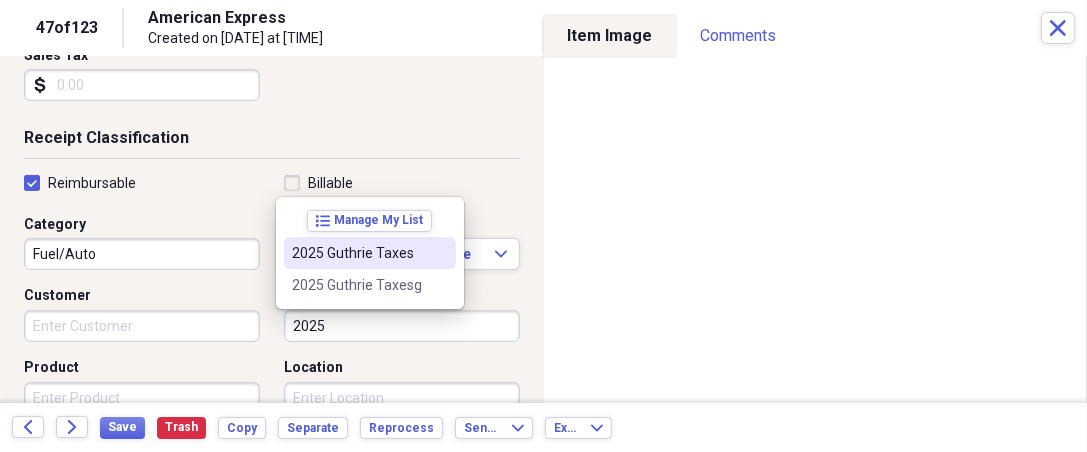 click on "2025 Guthrie Taxes" at bounding box center [358, 253] 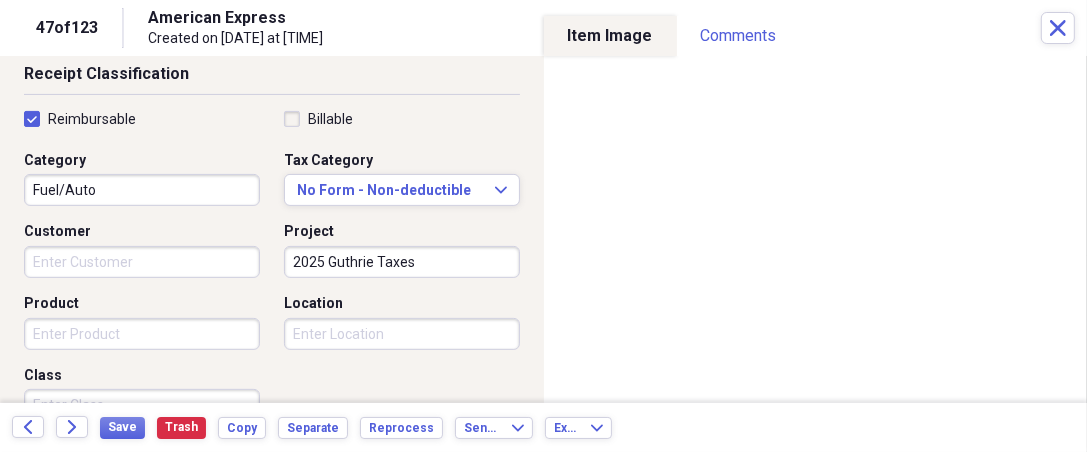 scroll, scrollTop: 444, scrollLeft: 0, axis: vertical 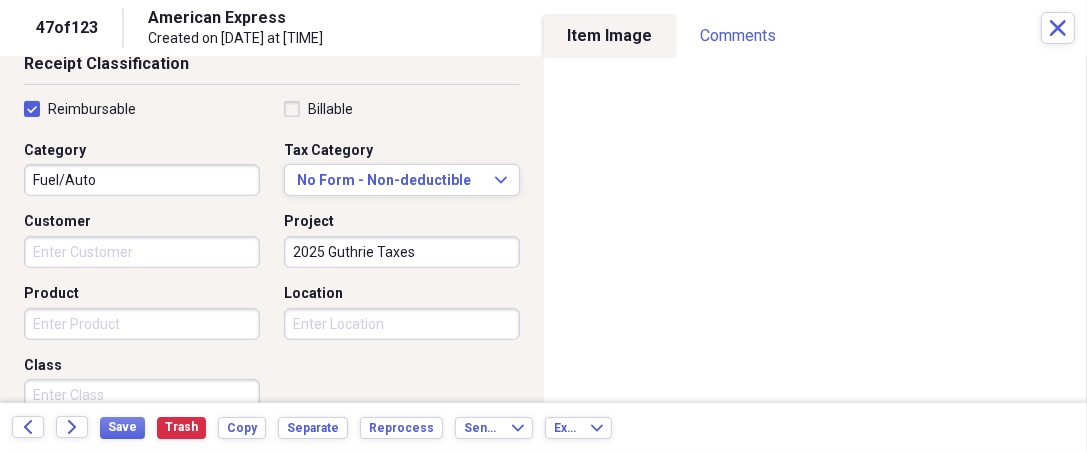 click on "Organize My Files 76 Collapse Unfiled Needs Review 76 Unfiled All Files Unfiled Unfiled Unfiled Saved Reports Collapse My Cabinet [NAME]'s Cabinet Add Folder Expand Folder 2018 Taxes Add Folder Expand Folder 2019 Taxes Add Folder Expand Folder 2020 Taxes Add Folder Expand Folder 2021 Taxes Add Folder Expand Folder 2022 Taxes Add Folder Expand Folder 2023 Taxes Add Folder Expand Folder 2024 Taxes Add Folder Expand Folder 2025 Taxes Add Folder Expand Folder Attorney Case Expenses Add Folder Folder Belize Add Folder Expand Folder Documents Add Folder Expand Folder Files from Cloud Add Folder Folder Insurance Policies Add Folder Folder Sale of LaPlace Property Add Folder Folder [NAME]'s Social Security Information Add Folder Folder [NAME]'s Social Security Information Add Folder Folder unviewed receipts Add Folder Folder Wellcare Prescription Drug Application Add Folder Collapse Trash Trash Folder [DATE]-[DATE] Statement Folder [DATE]-[DATE] Statement Folder [DATE]-[DATE] Statement Folder Folder Folder" at bounding box center [543, 226] 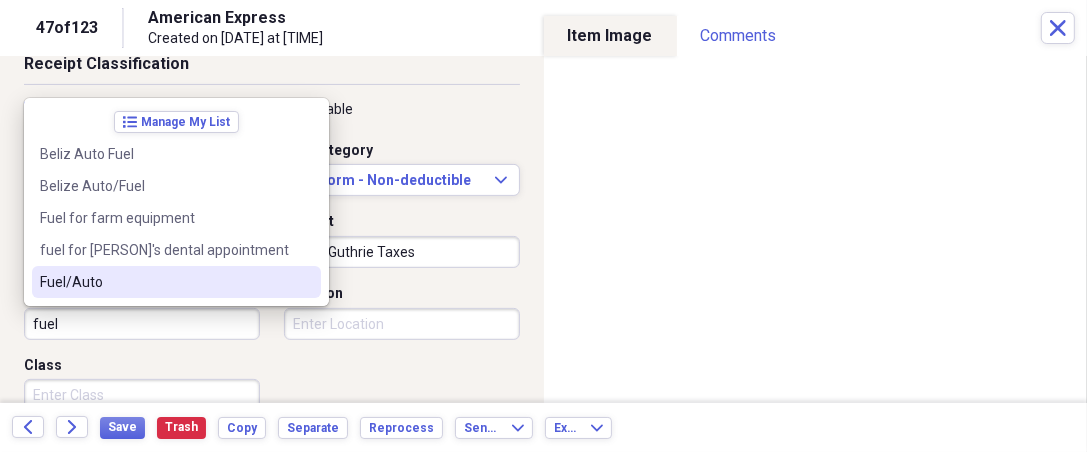 click on "Fuel/Auto" at bounding box center (164, 282) 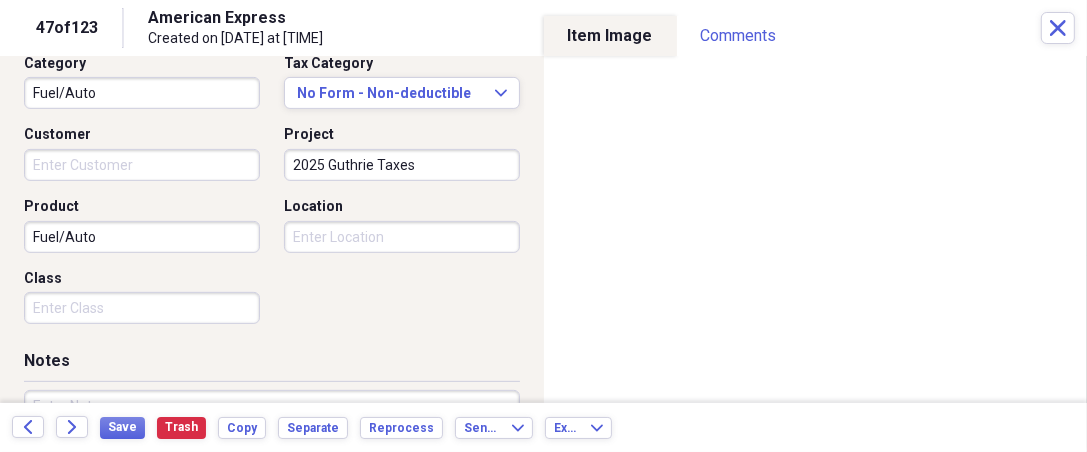 scroll, scrollTop: 555, scrollLeft: 0, axis: vertical 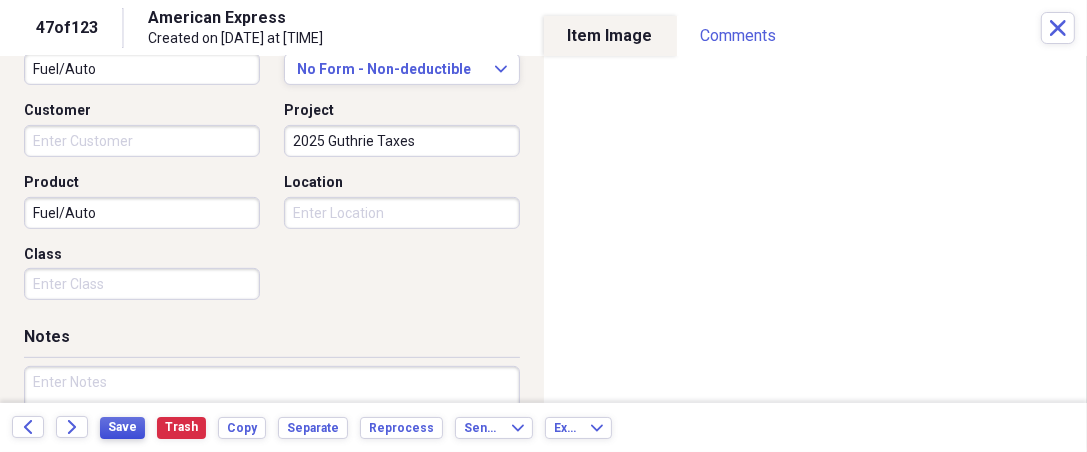click on "Save" at bounding box center (122, 427) 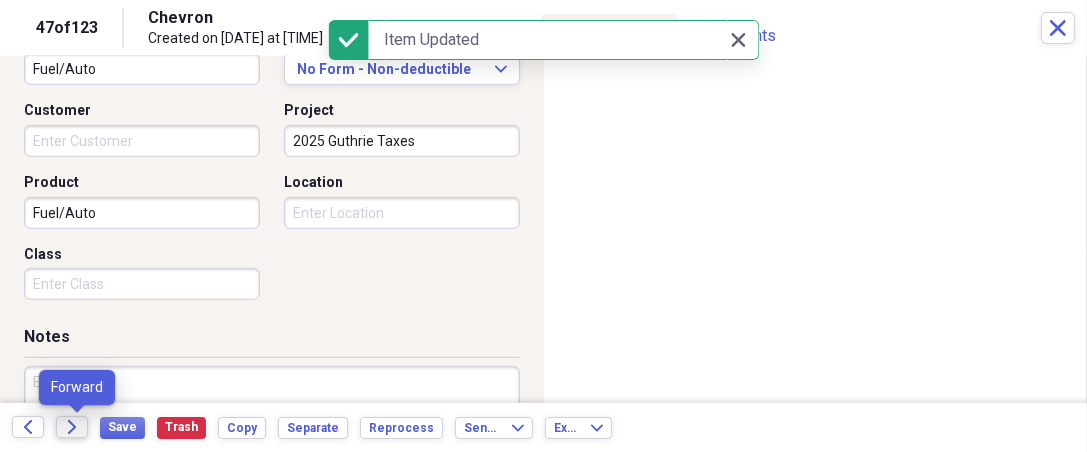 click on "Forward" 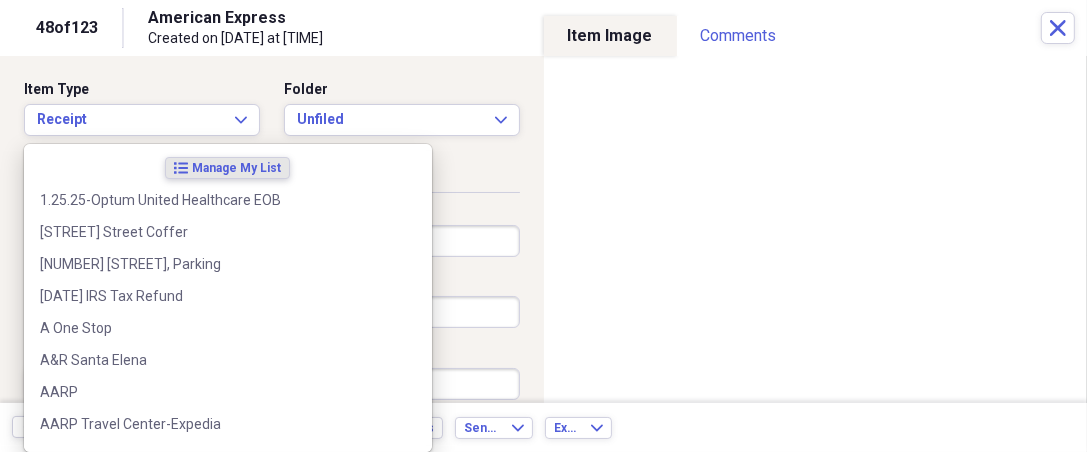 click on "Organize My Files 75 Collapse Unfiled Needs Review 75 Unfiled All Files Unfiled Unfiled Unfiled Saved Reports Collapse My Cabinet THERESA's Cabinet Add Folder Expand Folder 2018 Taxes Add Folder Expand Folder 2019 Taxes Add Folder Expand Folder 2020 Taxes Add Folder Expand Folder 2021 Taxes Add Folder Expand Folder 2022 Taxes Add Folder Expand Folder 2023 Taxes Add Folder Expand Folder 2024 Taxes Add Folder Expand Folder 2025 Taxes Add Folder Expand Folder Attorney Case Expenses Add Folder Folder [COUNTRY] Add Folder Expand Folder Documents Add Folder Expand Folder Files from Cloud Add Folder Folder Insurance Policies Add Folder Folder Sale of LaPlace Property Add Folder Folder [PERSON]'s Social Security Information Add Folder Folder Theresa's Social Security Information Add Folder Folder unviewed receipts Add Folder Folder Wellcare Prescription Drug Application Add Folder Collapse Trash Trash Folder 11/25/19-12/24/20 Statement Folder 12/17/19-1/16/20 Statement Folder 12/25/19-1/24/20 Statement Folder Folder Folder" at bounding box center [543, 226] 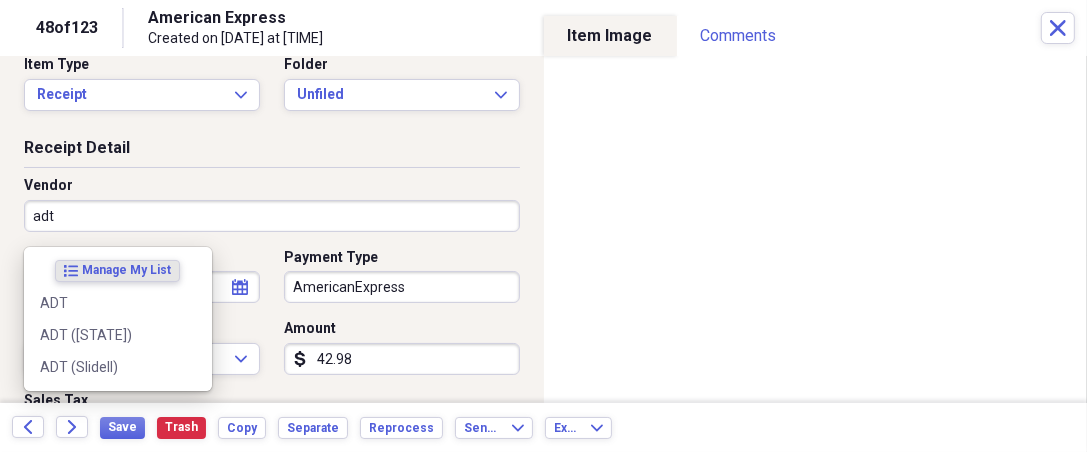 scroll, scrollTop: 37, scrollLeft: 0, axis: vertical 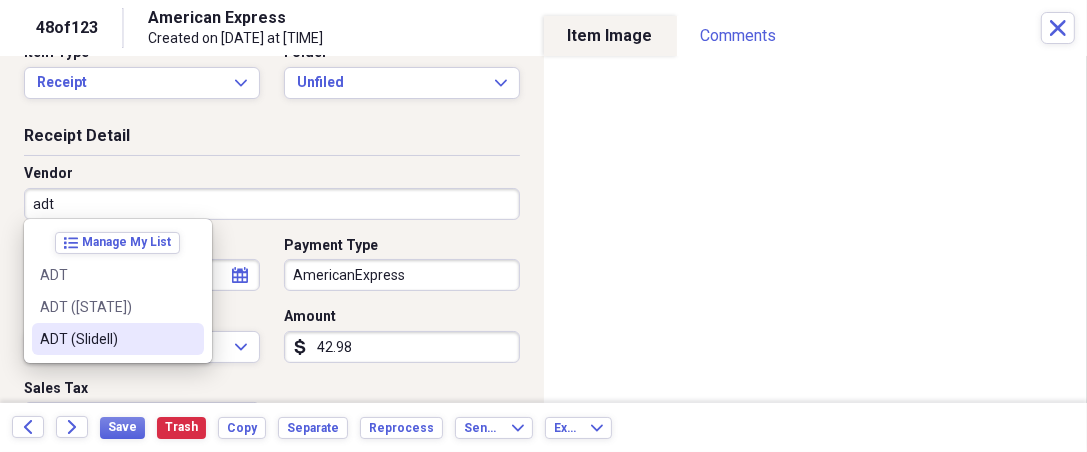click on "ADT (Slidell)" at bounding box center (106, 339) 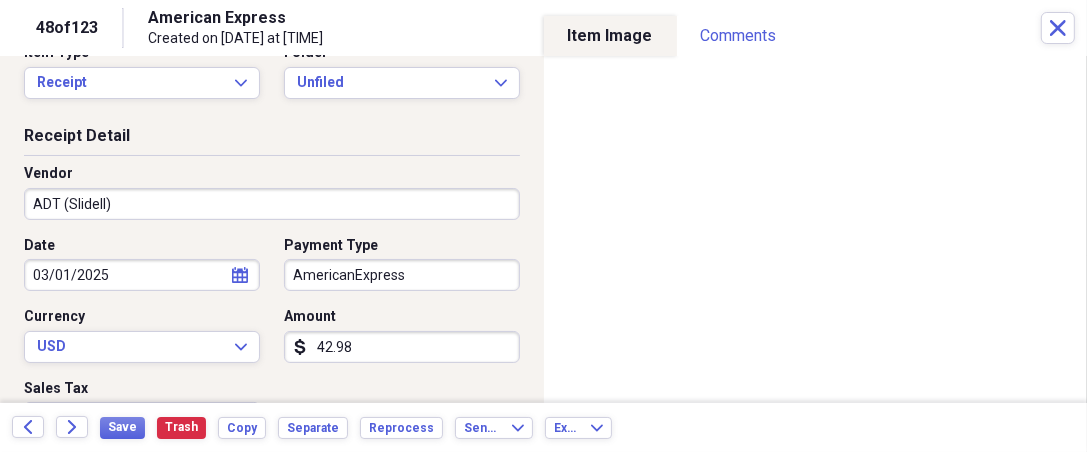 type on "Slidell Security Alarm" 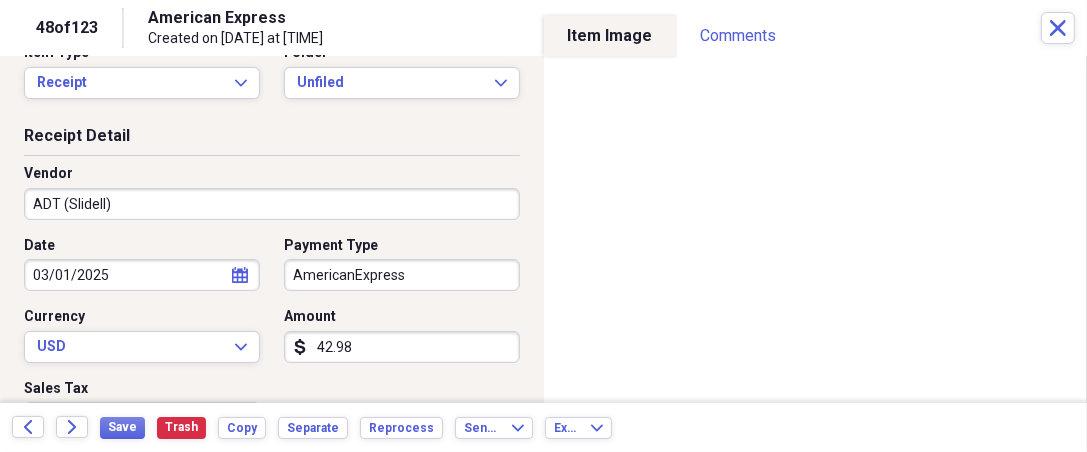 click on "Organize My Files 75 Collapse Unfiled Needs Review 75 Unfiled All Files Unfiled Unfiled Unfiled Saved Reports Collapse My Cabinet THERESA's Cabinet Add Folder Expand Folder 2018 Taxes Add Folder Expand Folder 2019 Taxes Add Folder Expand Folder 2020 Taxes Add Folder Expand Folder 2021 Taxes Add Folder Expand Folder 2022 Taxes Add Folder Expand Folder 2023 Taxes Add Folder Expand Folder 2024 Taxes Add Folder Expand Folder 2025 Taxes Add Folder Expand Folder Attorney Case Expenses Add Folder Folder [COUNTRY] Add Folder Expand Folder Documents Add Folder Expand Folder Files from Cloud Add Folder Folder Insurance Policies Add Folder Folder Sale of LaPlace Property Add Folder Folder [PERSON]'s Social Security Information Add Folder Folder Theresa's Social Security Information Add Folder Folder unviewed receipts Add Folder Folder Wellcare Prescription Drug Application Add Folder Collapse Trash Trash Folder 11/25/19-12/24/20 Statement Folder 12/17/19-1/16/20 Statement Folder 12/25/19-1/24/20 Statement Folder Folder Folder" at bounding box center [543, 226] 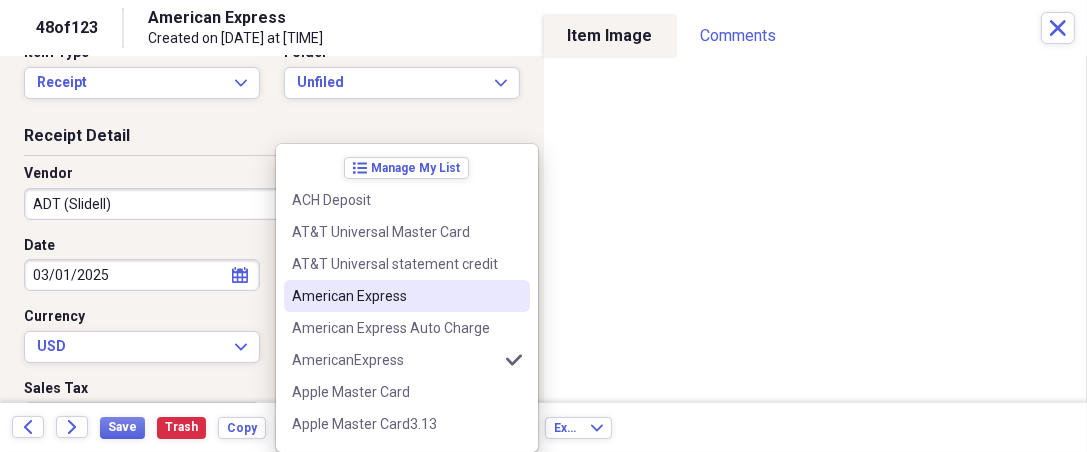 click on "American Express" at bounding box center [395, 296] 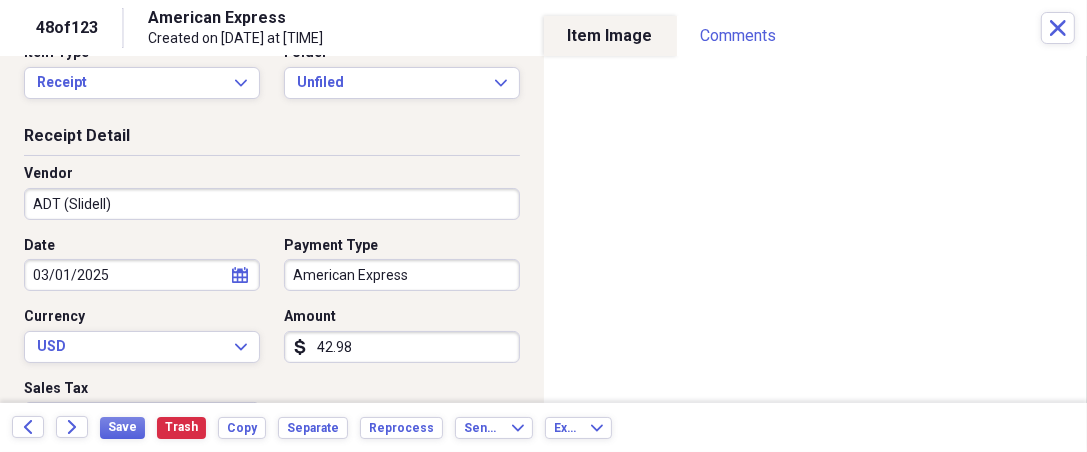 type on "American Express" 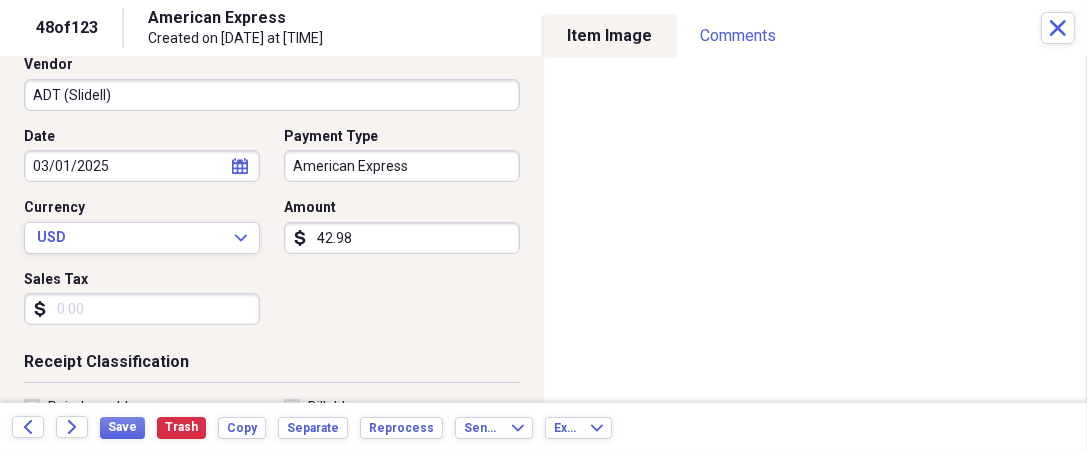 scroll, scrollTop: 148, scrollLeft: 0, axis: vertical 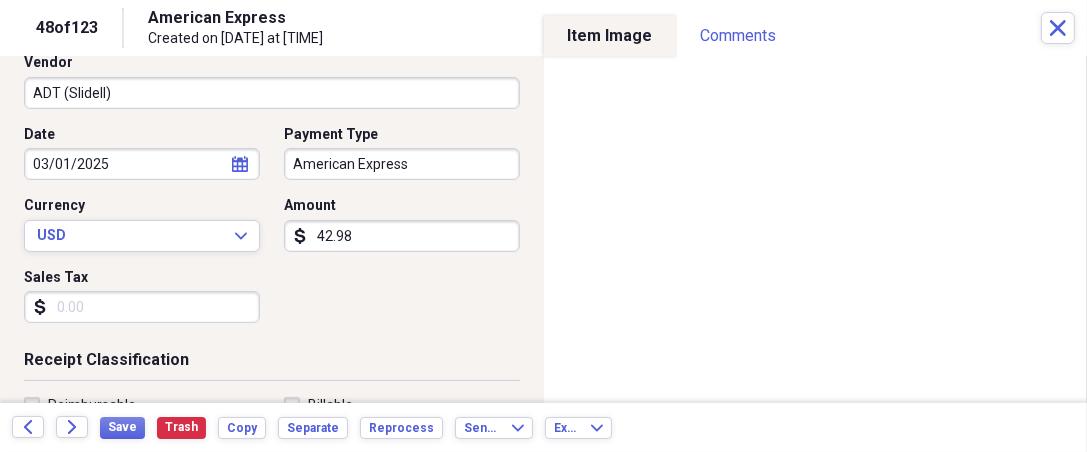click on "Sales Tax" at bounding box center (142, 307) 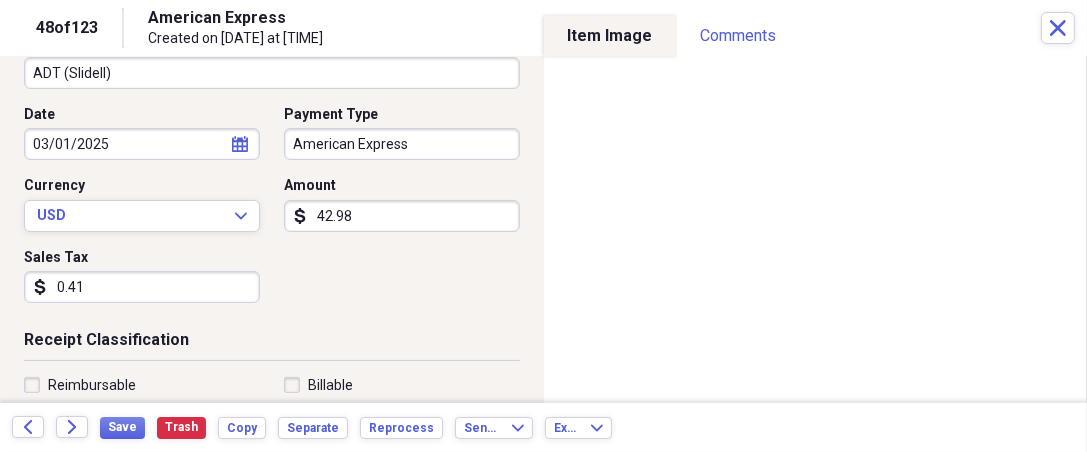 scroll, scrollTop: 222, scrollLeft: 0, axis: vertical 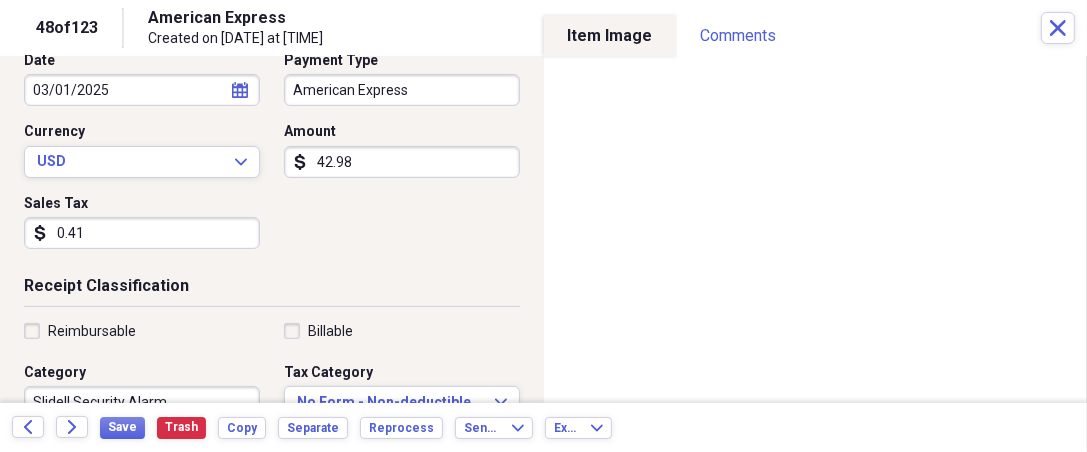 type on "0.41" 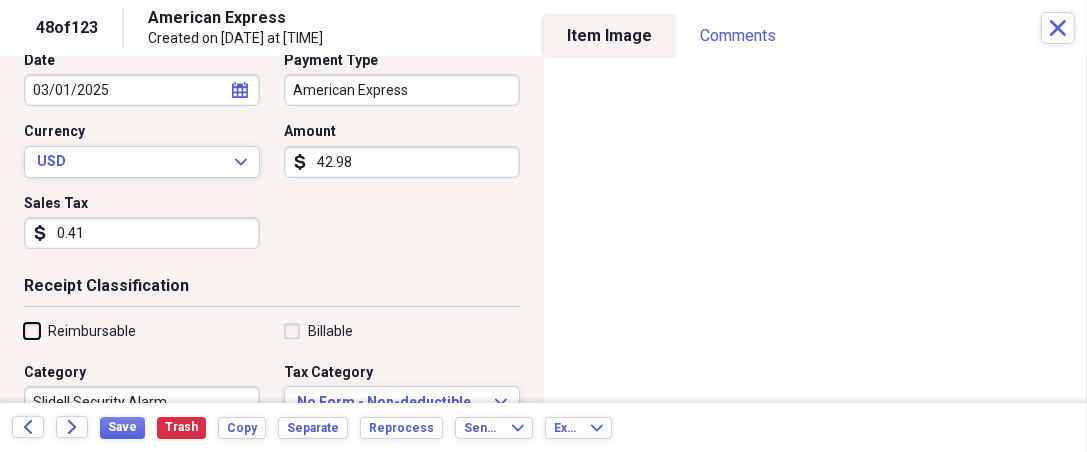click on "Reimbursable" at bounding box center (24, 330) 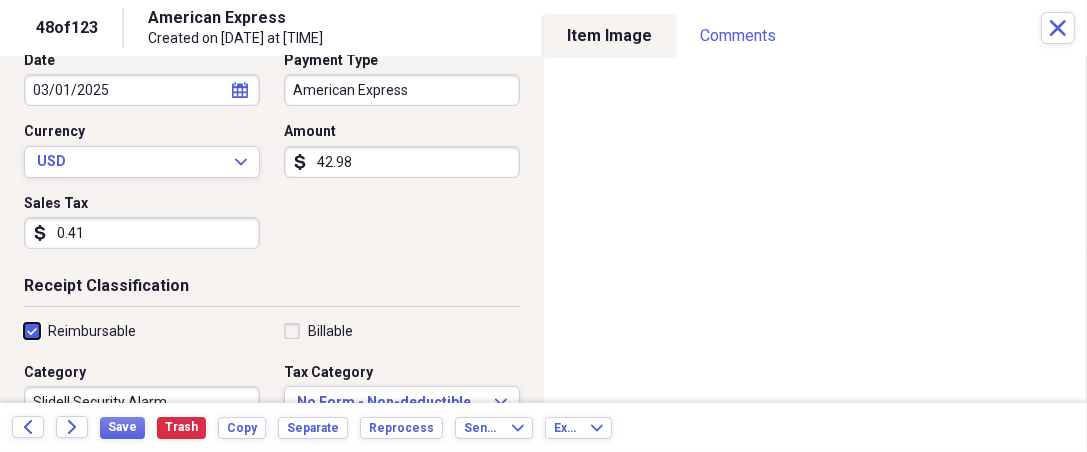 checkbox on "true" 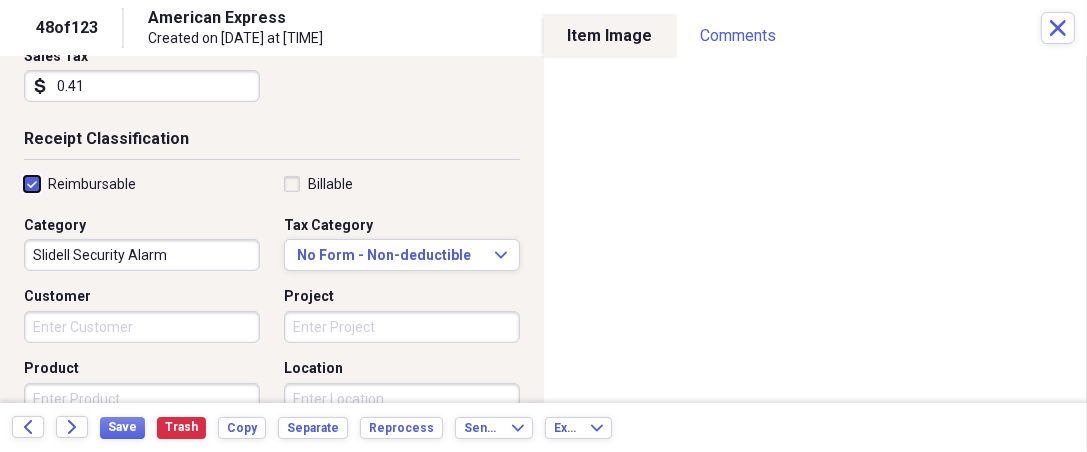 scroll, scrollTop: 370, scrollLeft: 0, axis: vertical 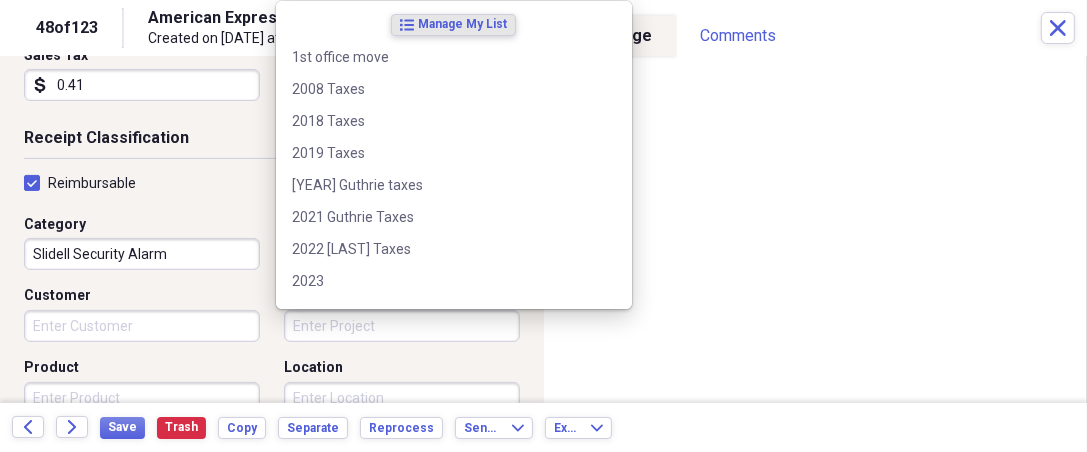 click on "Project" at bounding box center [402, 326] 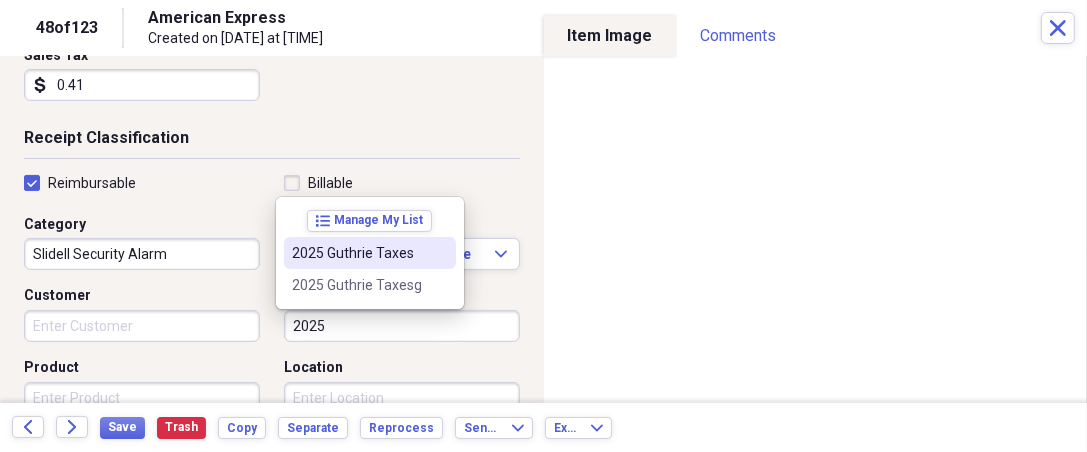 click on "2025 Guthrie Taxes" at bounding box center [358, 253] 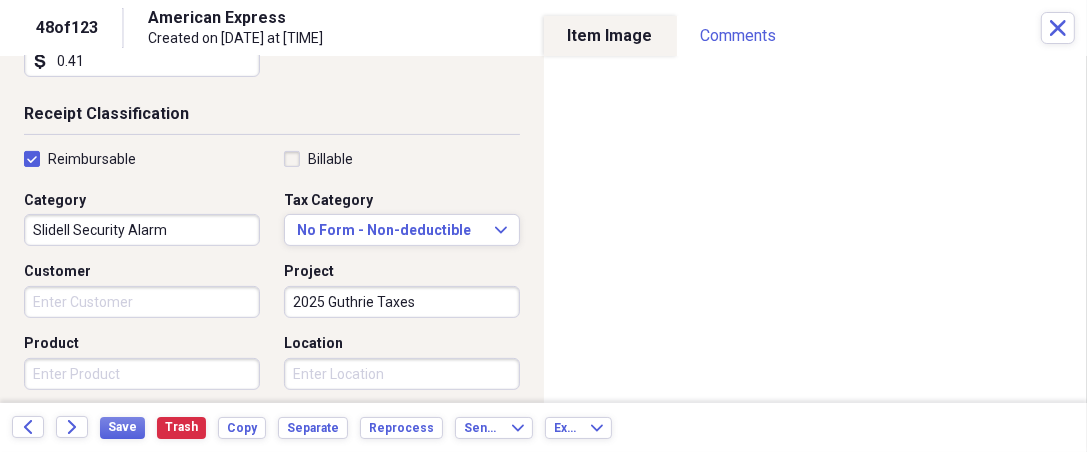 scroll, scrollTop: 407, scrollLeft: 0, axis: vertical 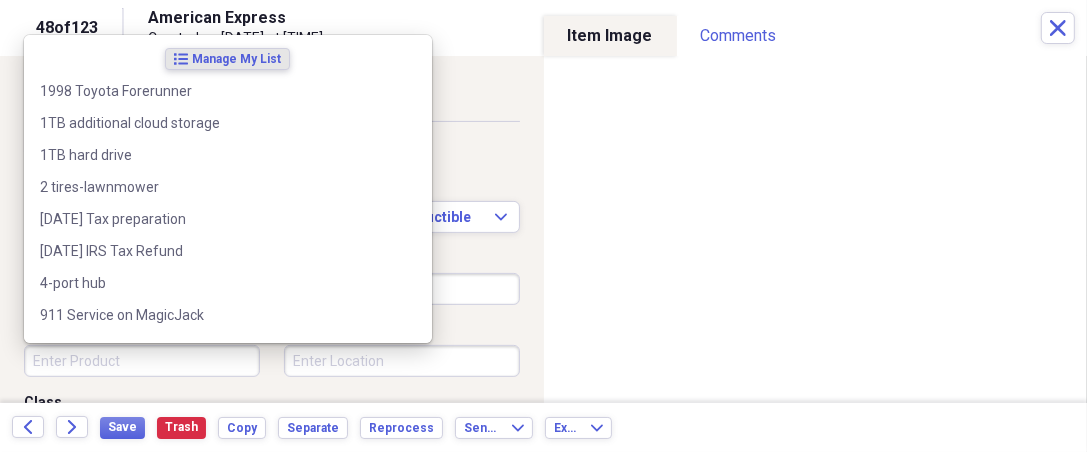 click on "Product" at bounding box center (142, 361) 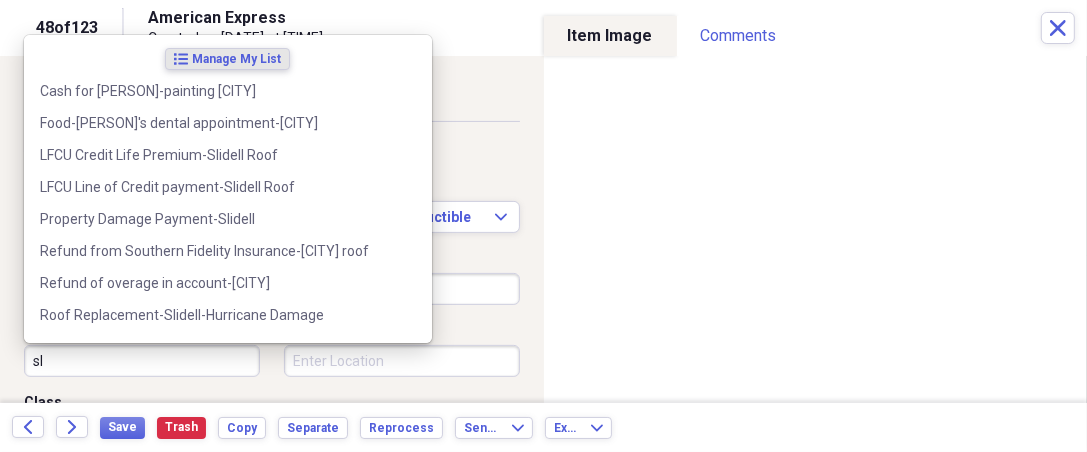 type on "s" 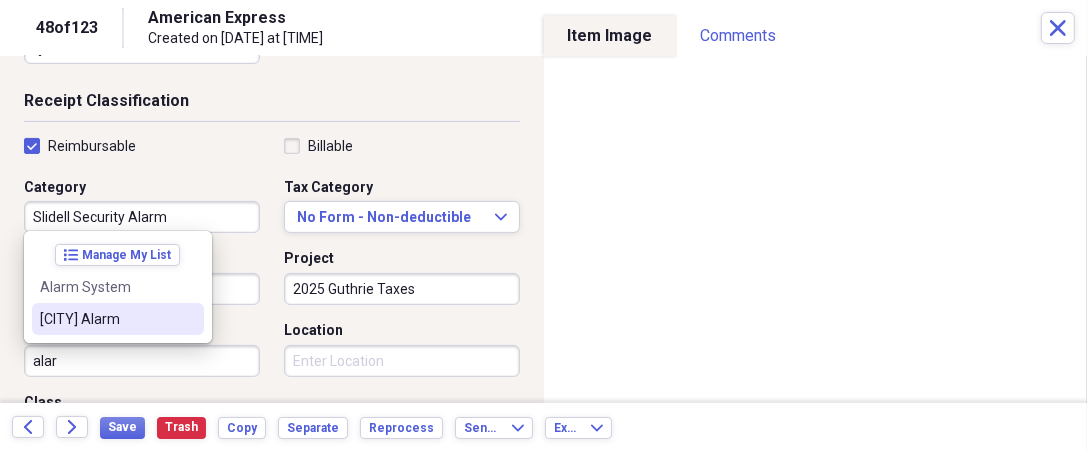click on "[CITY] Alarm" at bounding box center [106, 319] 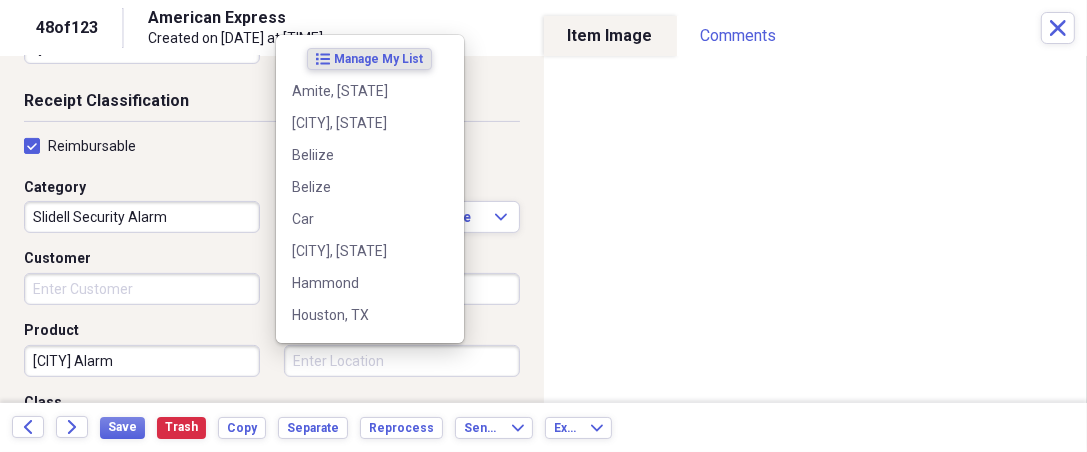 click on "Location" at bounding box center (402, 361) 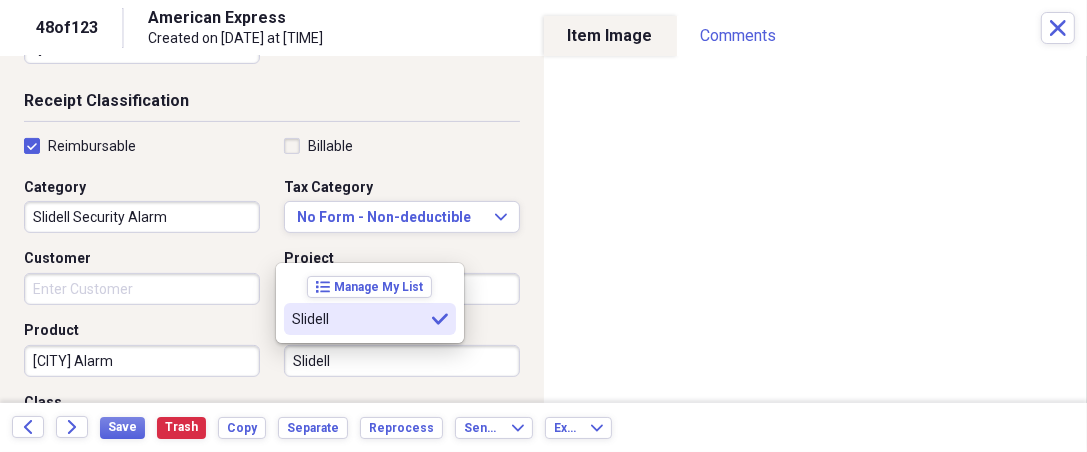 type on "Slidell" 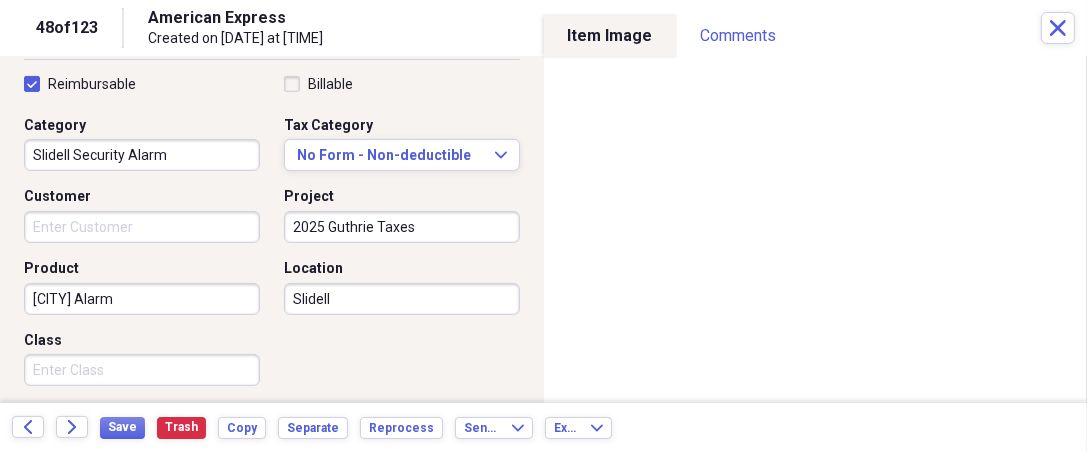 scroll, scrollTop: 481, scrollLeft: 0, axis: vertical 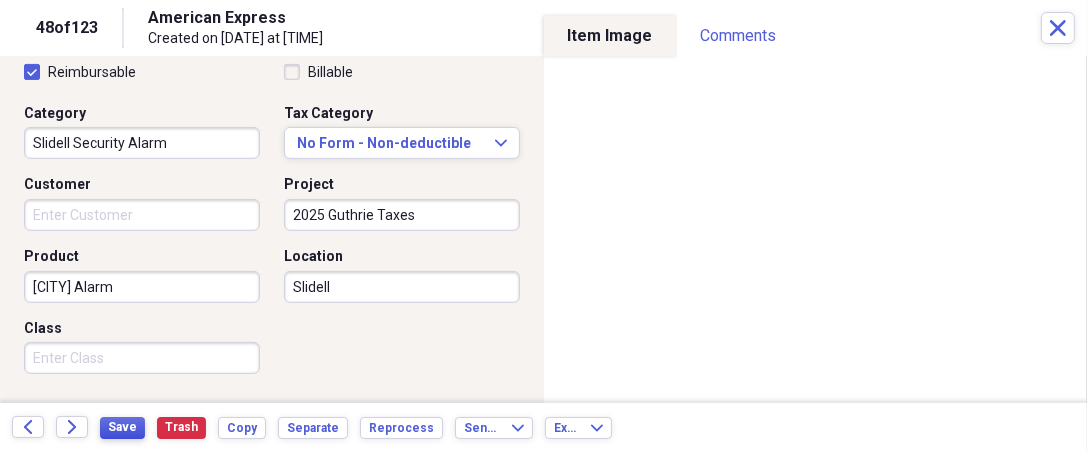 click on "Save" at bounding box center [122, 427] 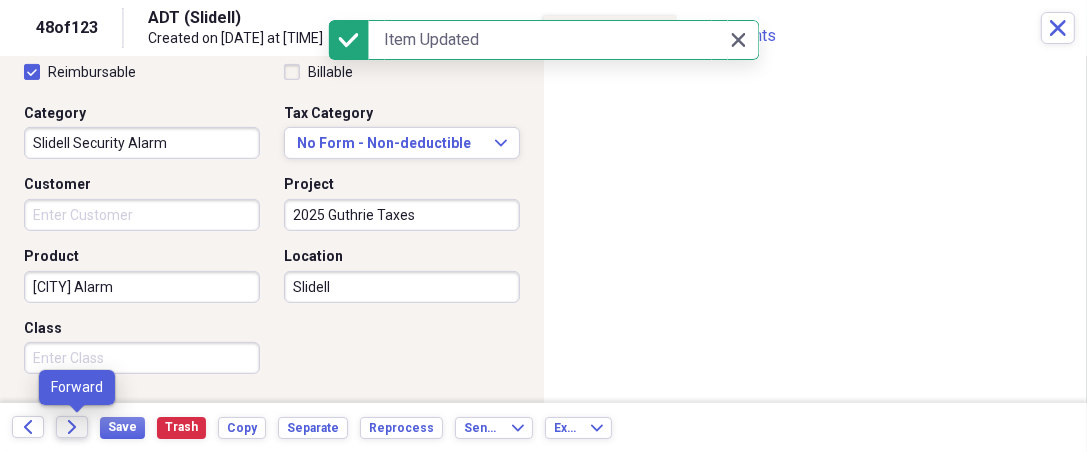 click on "Forward" 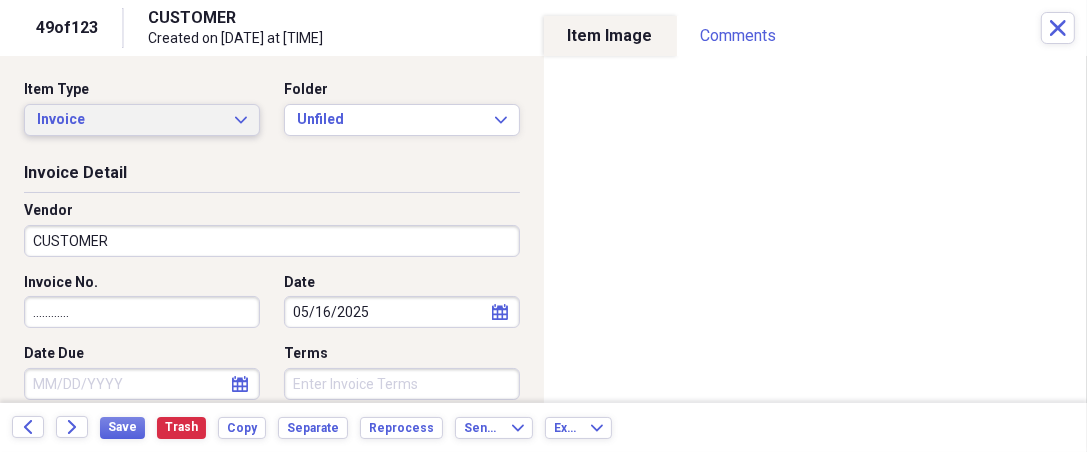 click on "Expand" 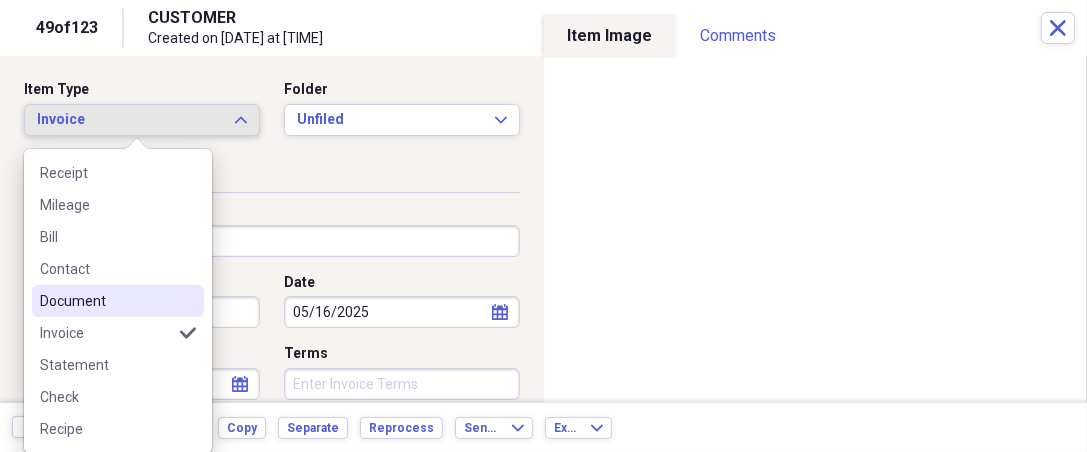 click on "Document" at bounding box center [106, 301] 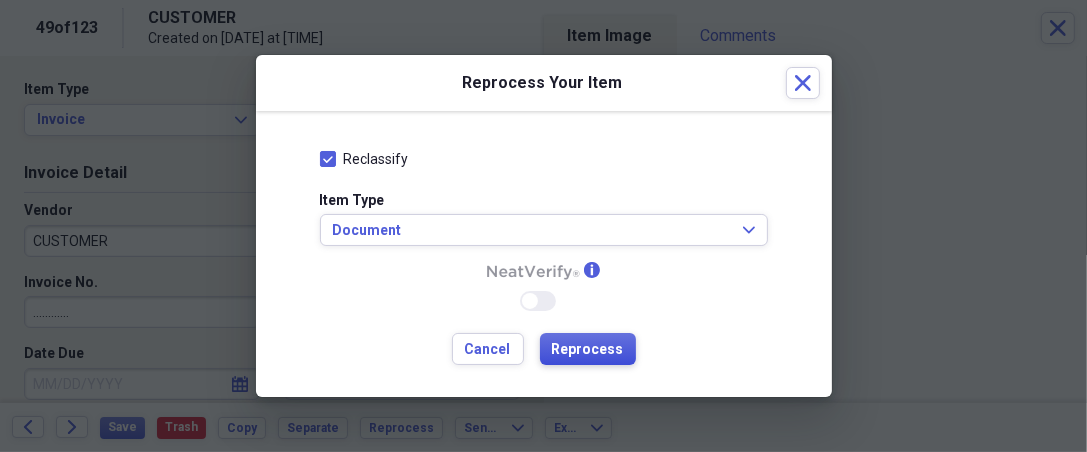 click on "Reprocess" at bounding box center (588, 350) 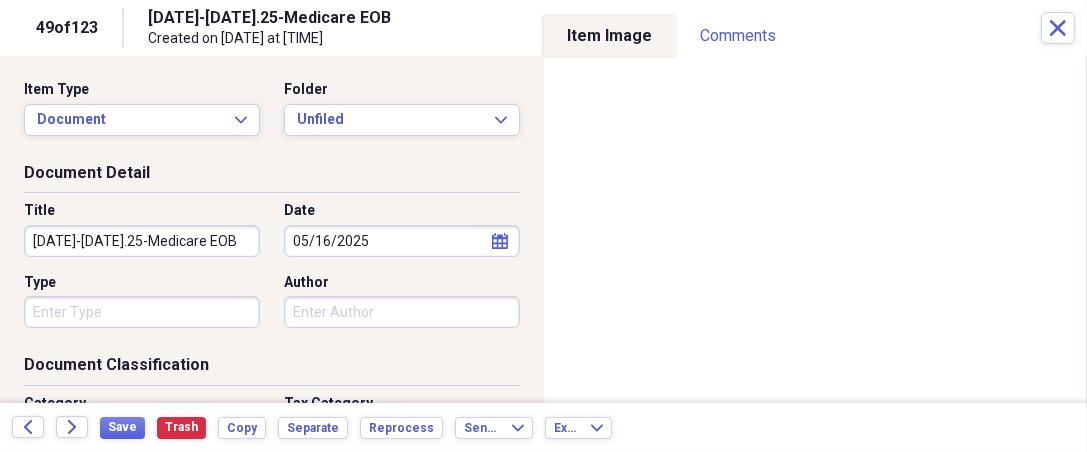 type on "Health" 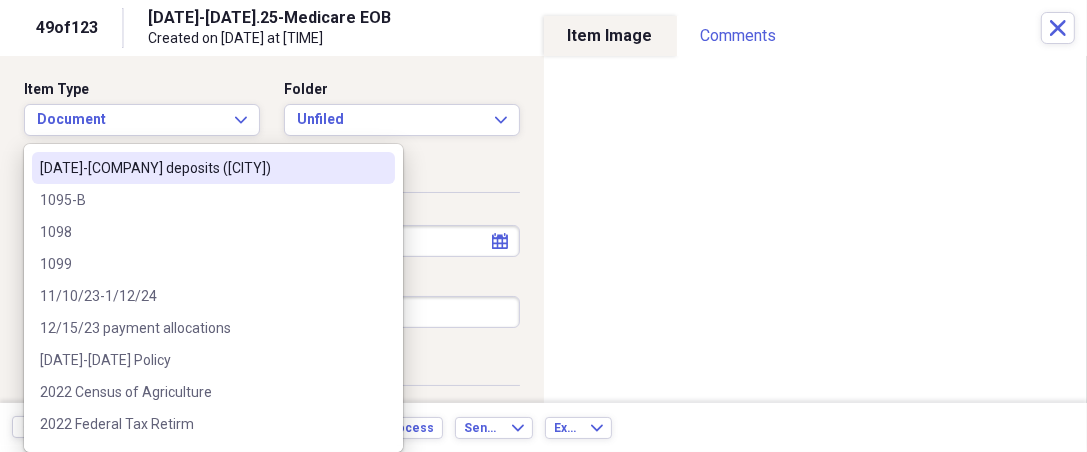 click on "Organize My Files 75 Collapse Unfiled Needs Review 75 Unfiled All Files Unfiled Unfiled Unfiled Saved Reports Collapse My Cabinet THERESA's Cabinet Add Folder Expand Folder 2018 Taxes Add Folder Expand Folder 2019 Taxes Add Folder Expand Folder 2020 Taxes Add Folder Expand Folder 2021 Taxes Add Folder Expand Folder 2022 Taxes Add Folder Expand Folder 2023 Taxes Add Folder Expand Folder 2024 Taxes Add Folder Expand Folder 2025 Taxes Add Folder Expand Folder Attorney Case Expenses Add Folder Folder [COUNTRY] Add Folder Expand Folder Documents Add Folder Expand Folder Files from Cloud Add Folder Folder Insurance Policies Add Folder Folder Sale of LaPlace Property Add Folder Folder [PERSON]'s Social Security Information Add Folder Folder Theresa's Social Security Information Add Folder Folder unviewed receipts Add Folder Folder Wellcare Prescription Drug Application Add Folder Collapse Trash Trash Folder 11/25/19-12/24/20 Statement Folder 12/17/19-1/16/20 Statement Folder 12/25/19-1/24/20 Statement Folder Folder Folder" at bounding box center [543, 226] 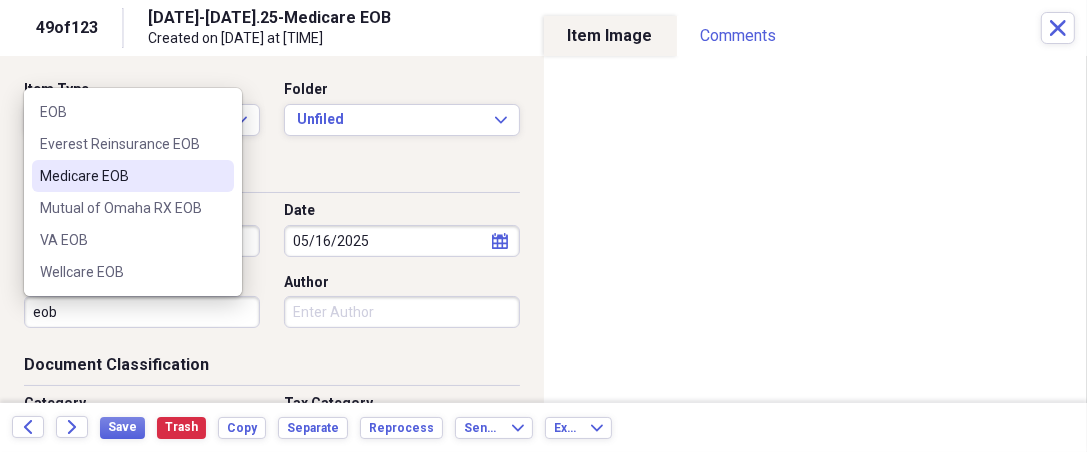 click on "Medicare EOB" at bounding box center [121, 176] 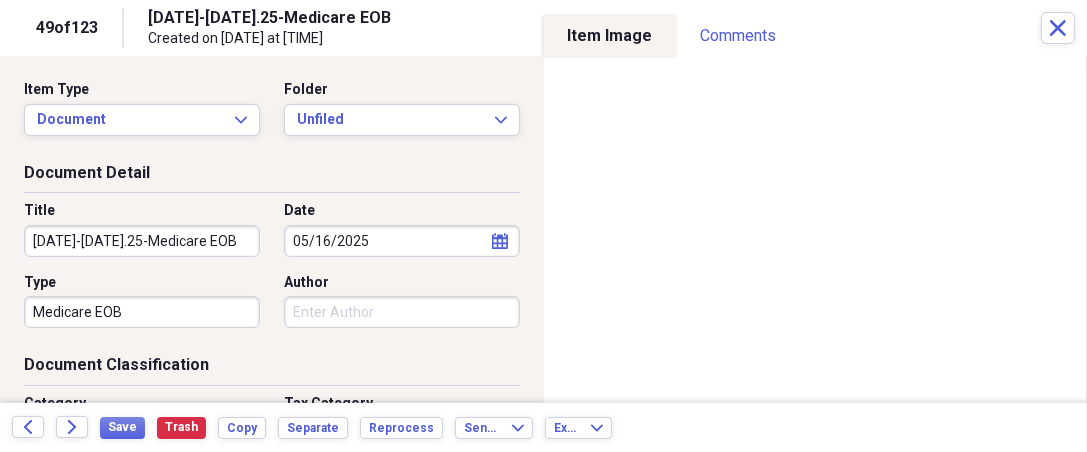 click on "Author" at bounding box center [402, 312] 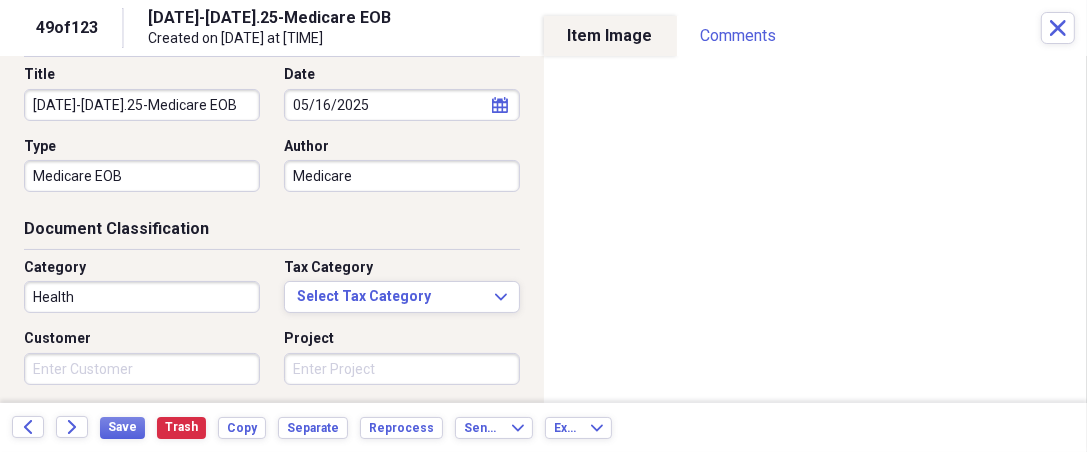 scroll, scrollTop: 148, scrollLeft: 0, axis: vertical 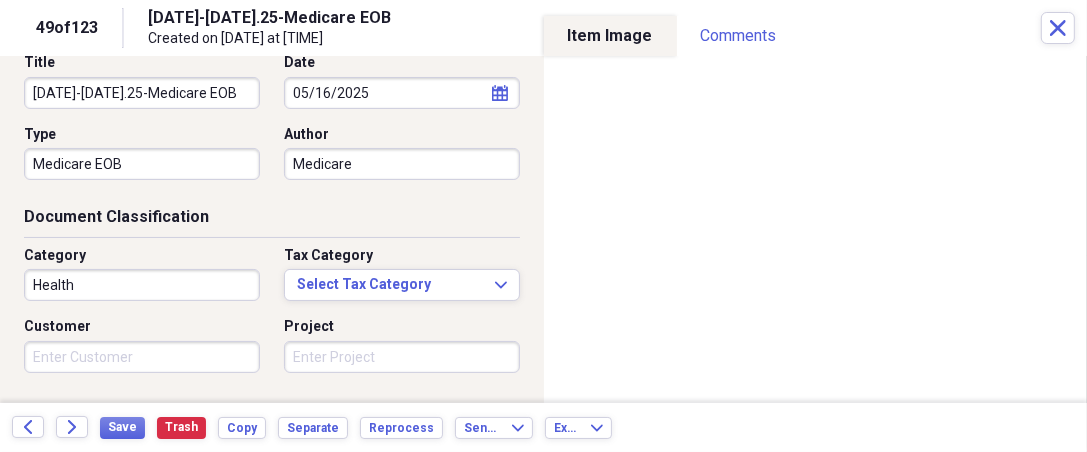 type on "Medicare" 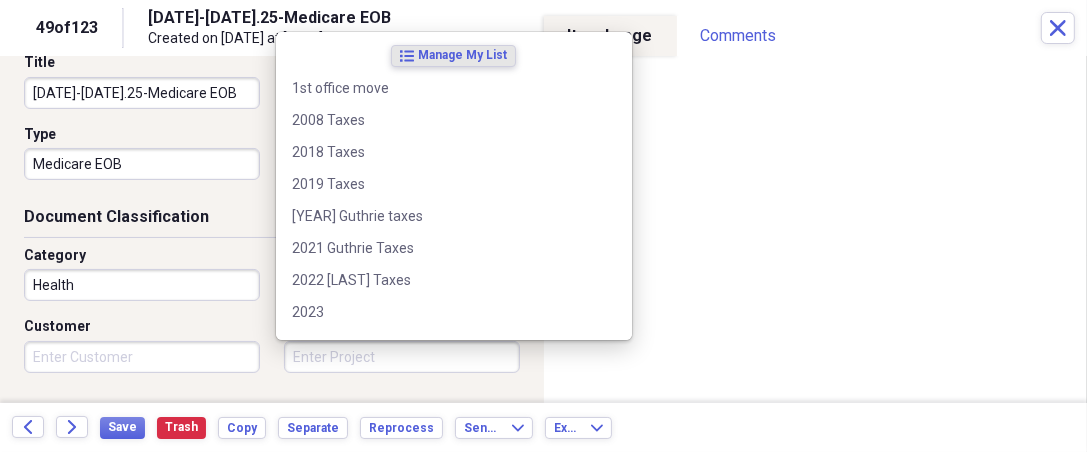 click on "Project" at bounding box center [402, 357] 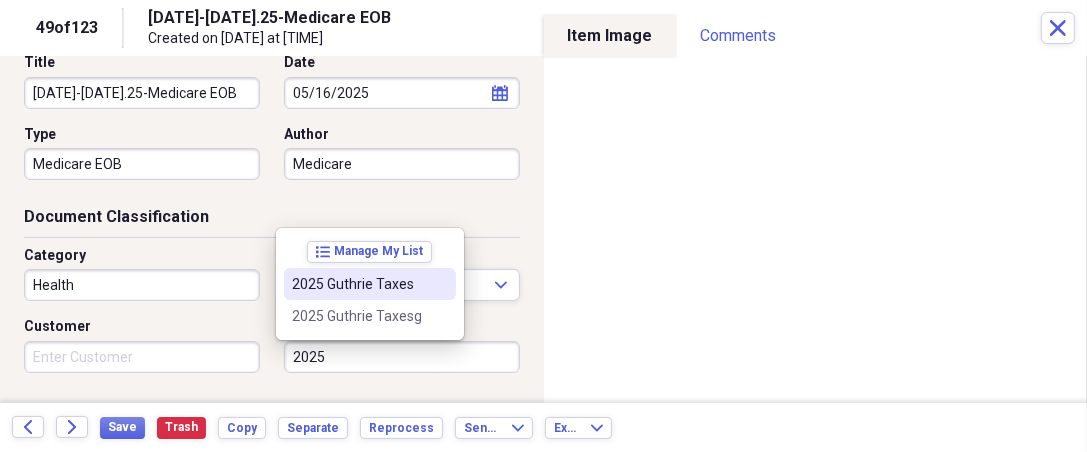 click on "2025 Guthrie Taxes" at bounding box center [358, 284] 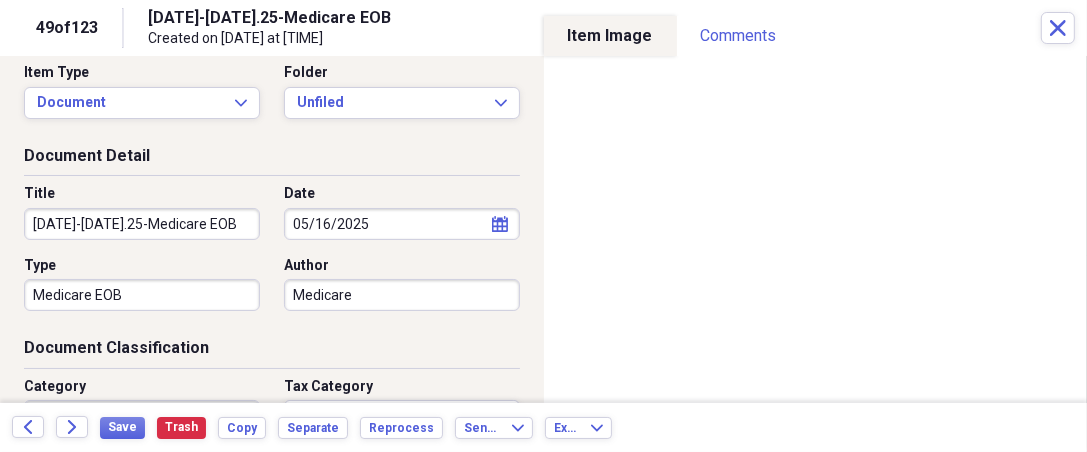 scroll, scrollTop: 0, scrollLeft: 0, axis: both 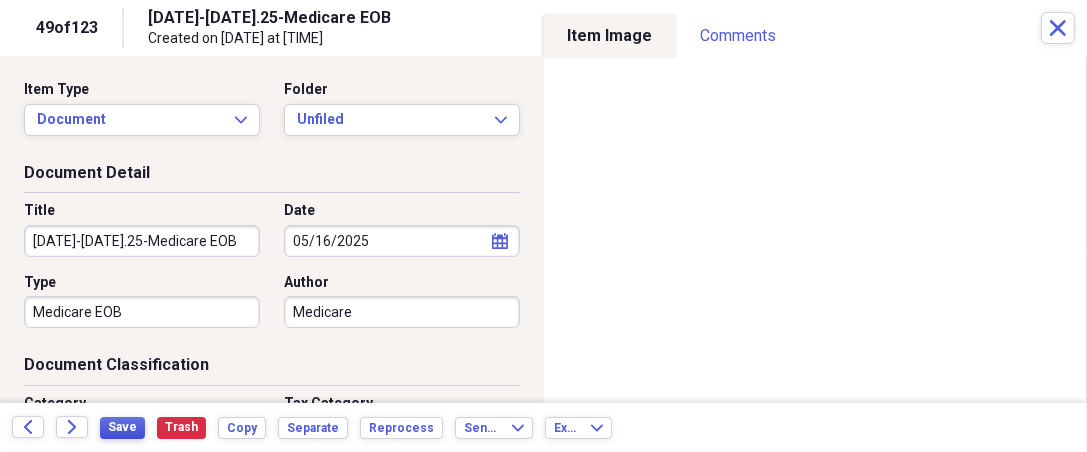 click on "Save" at bounding box center [122, 427] 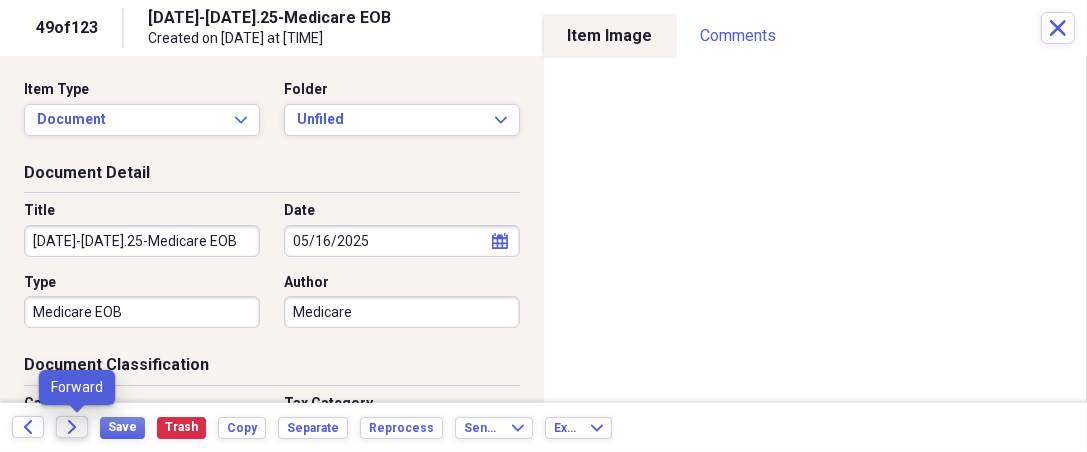 click 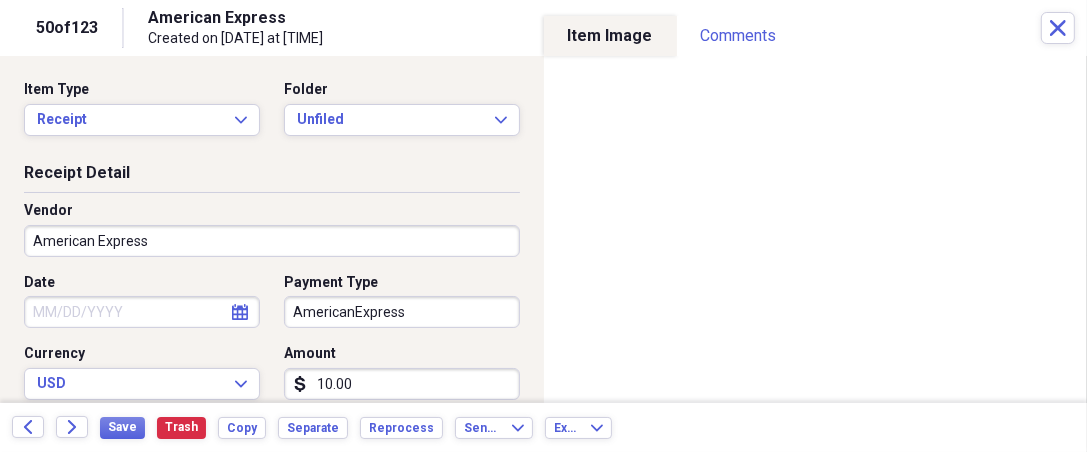 click on "Organize My Files 73 Collapse Unfiled Needs Review 73 Unfiled All Files Unfiled Unfiled Unfiled Saved Reports Collapse My Cabinet [NAME]'s Cabinet Add Folder Expand Folder 2018 Taxes Add Folder Expand Folder 2019 Taxes Add Folder Expand Folder 2020 Taxes Add Folder Expand Folder 2021 Taxes Add Folder Expand Folder 2022 Taxes Add Folder Expand Folder 2023 Taxes Add Folder Expand Folder 2024 Taxes Add Folder Expand Folder 2025 Taxes Add Folder Expand Folder Attorney Case Expenses Add Folder Folder Belize Add Folder Expand Folder Documents Add Folder Expand Folder Files from Cloud Add Folder Folder Insurance Policies Add Folder Folder Sale of LaPlace Property Add Folder Folder [NAME]'s Social Security Information Add Folder Folder [NAME]'s Social Security Information Add Folder Folder unviewed receipts Add Folder Folder Wellcare Prescription Drug Application Add Folder Collapse Trash Trash Folder 11/25/19-12/24/20 Statement Folder 12/17/19-1/16/20 Statement Folder 12/25/19-1/24/20 Statement Folder Folder Folder" at bounding box center (543, 226) 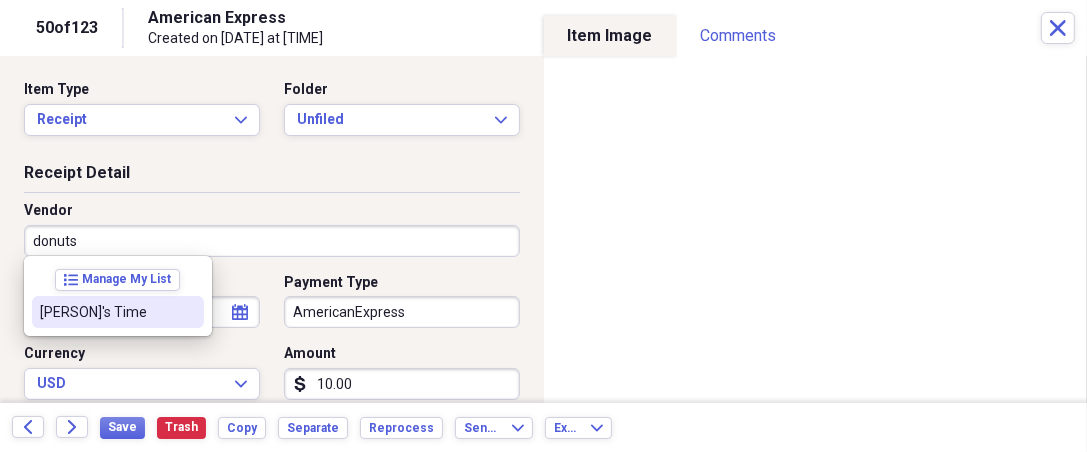 click on "[PERSON]'s Time" at bounding box center (106, 312) 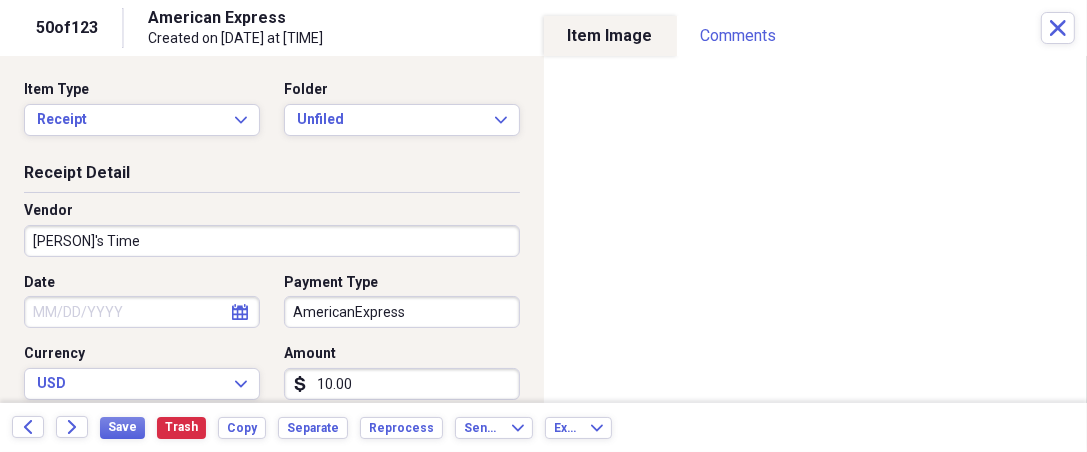 type on "Meals/Restaurants" 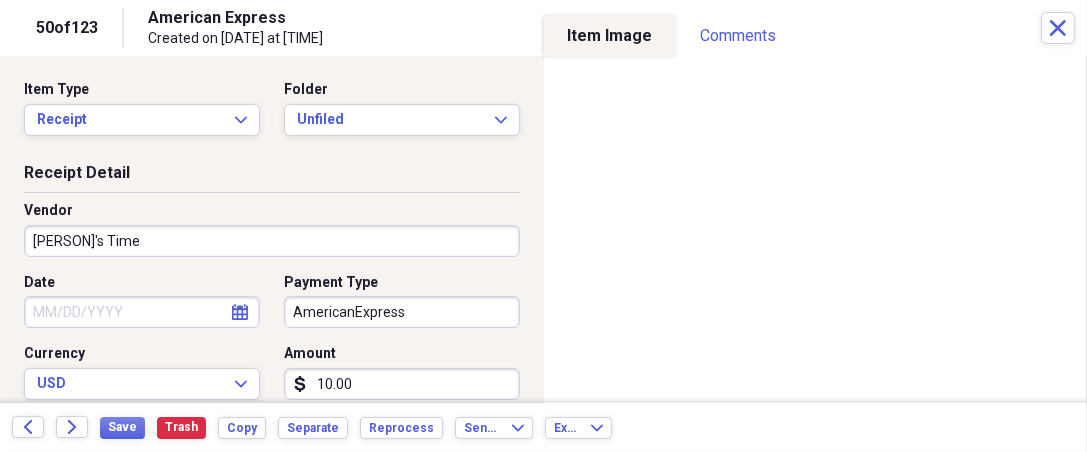 select on "7" 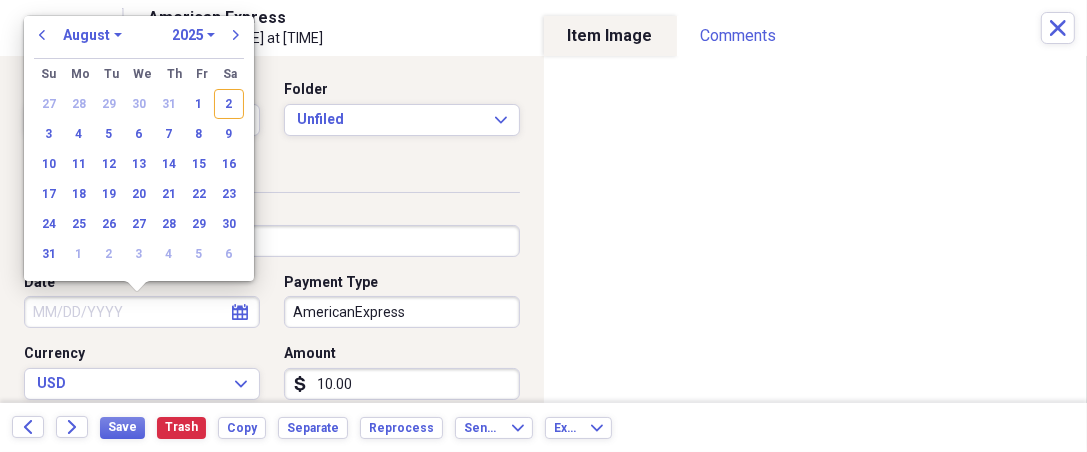 click on "Date" at bounding box center (142, 312) 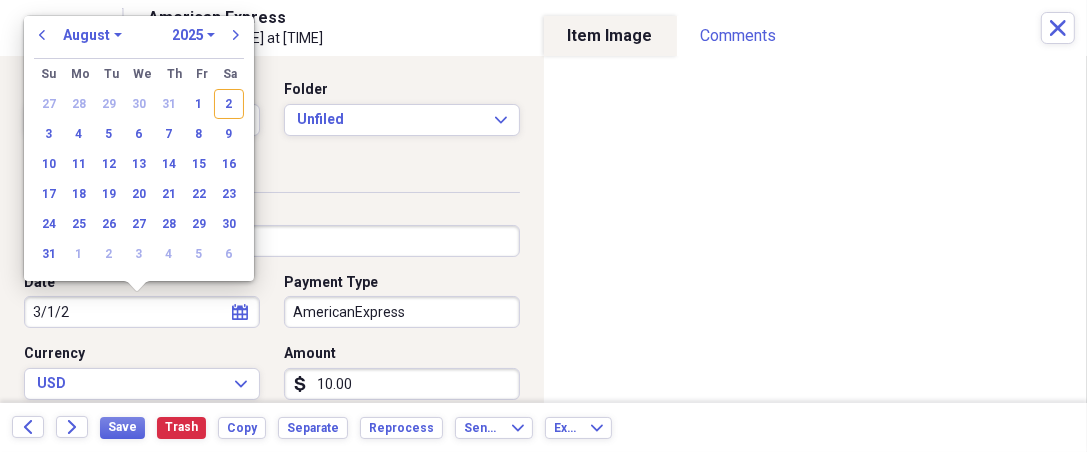 type on "[DATE]/[NUMBER]" 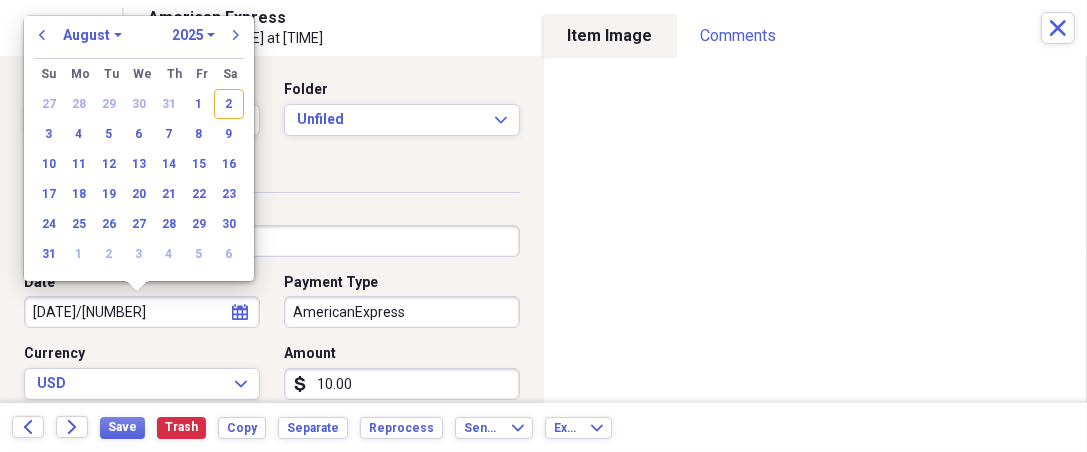 select on "2" 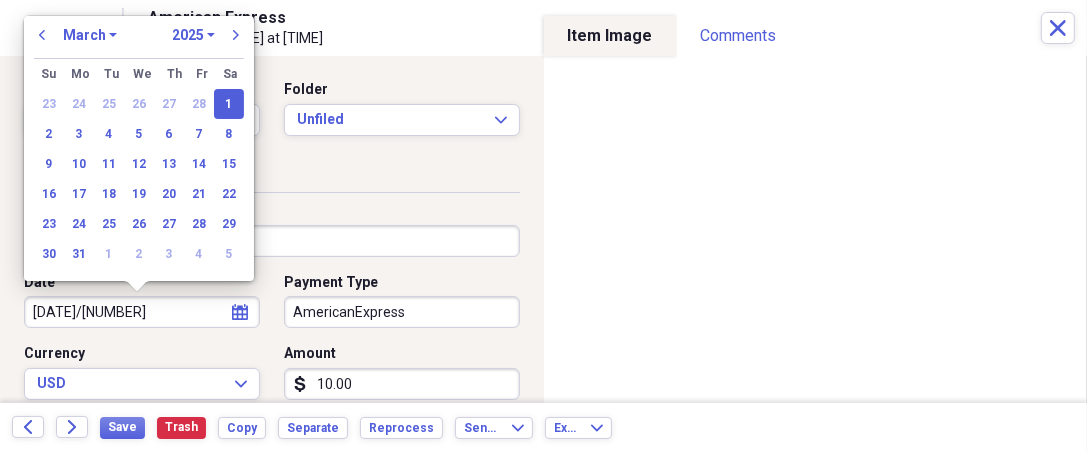 click on "[DATE]/[NUMBER]" at bounding box center [142, 312] 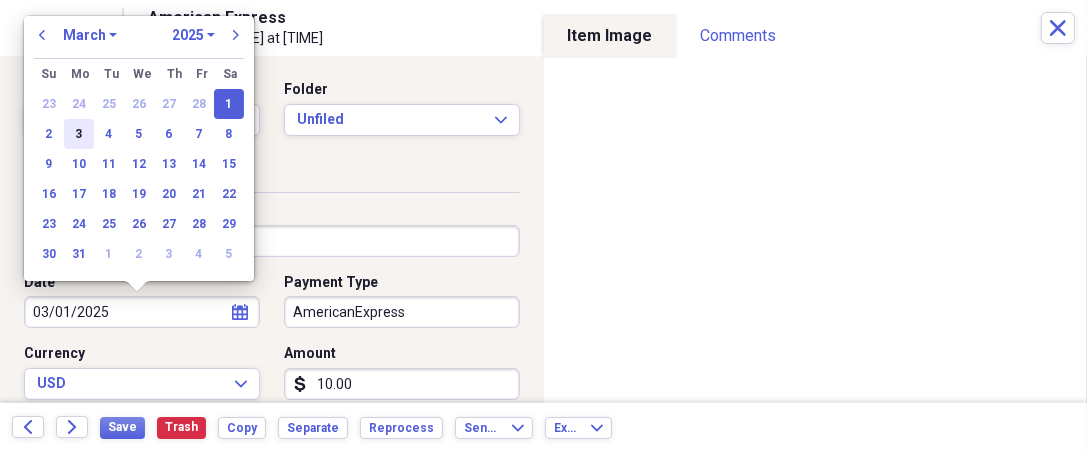 click on "3" at bounding box center [79, 134] 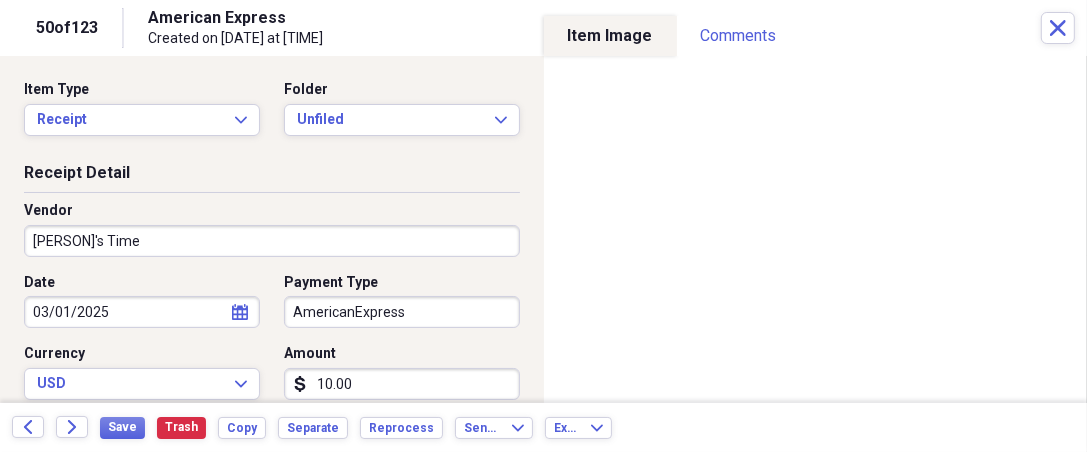 type on "03/03/2025" 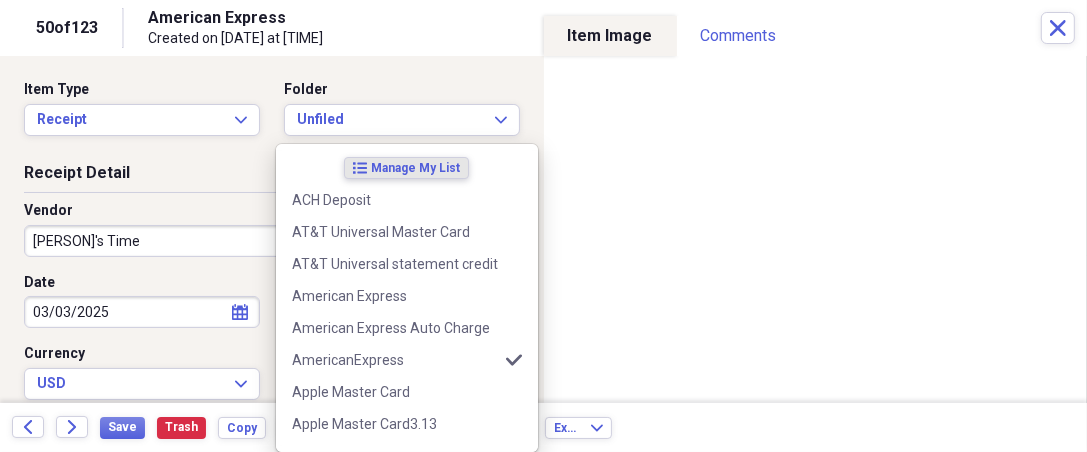 click on "Organize My Files 73 Collapse Unfiled Needs Review 73 Unfiled All Files Unfiled Unfiled Unfiled Saved Reports Collapse My Cabinet [NAME]'s Cabinet Add Folder Expand Folder 2018 Taxes Add Folder Expand Folder 2019 Taxes Add Folder Expand Folder 2020 Taxes Add Folder Expand Folder 2021 Taxes Add Folder Expand Folder 2022 Taxes Add Folder Expand Folder 2023 Taxes Add Folder Expand Folder 2024 Taxes Add Folder Expand Folder 2025 Taxes Add Folder Expand Folder Attorney Case Expenses Add Folder Folder Belize Add Folder Expand Folder Documents Add Folder Expand Folder Files from Cloud Add Folder Folder Insurance Policies Add Folder Folder Sale of LaPlace Property Add Folder Folder [NAME]'s Social Security Information Add Folder Folder [NAME]'s Social Security Information Add Folder Folder unviewed receipts Add Folder Folder Wellcare Prescription Drug Application Add Folder Collapse Trash Trash Folder 11/25/19-12/24/20 Statement Folder 12/17/19-1/16/20 Statement Folder 12/25/19-1/24/20 Statement Folder Folder Folder" at bounding box center [543, 226] 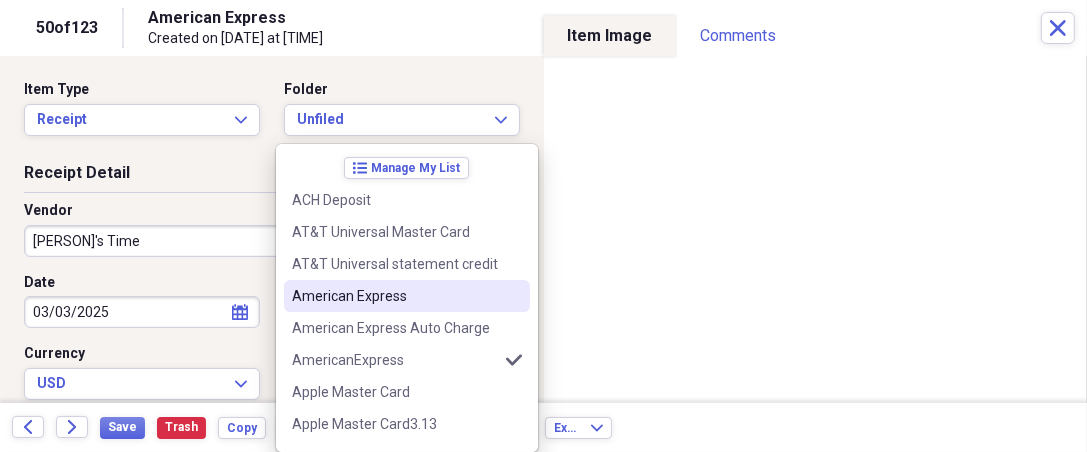 click on "American Express" at bounding box center (395, 296) 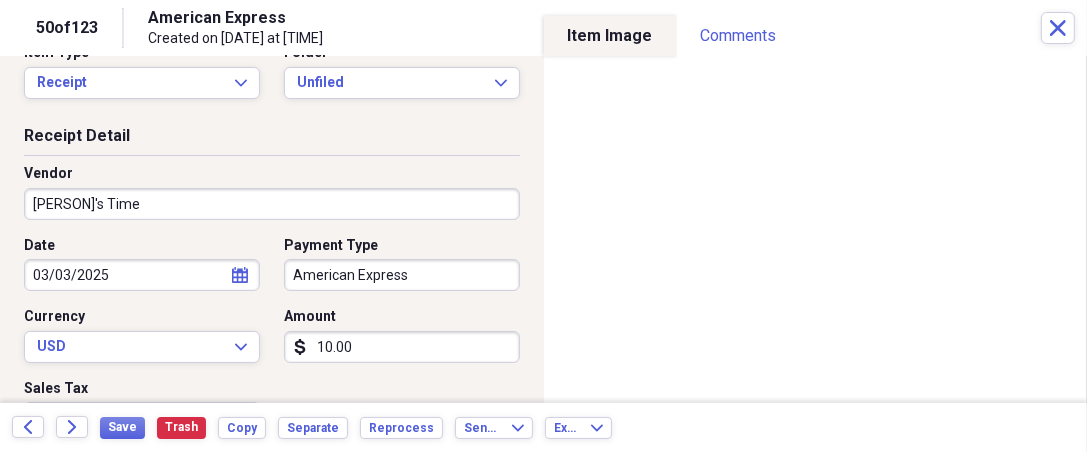 scroll, scrollTop: 74, scrollLeft: 0, axis: vertical 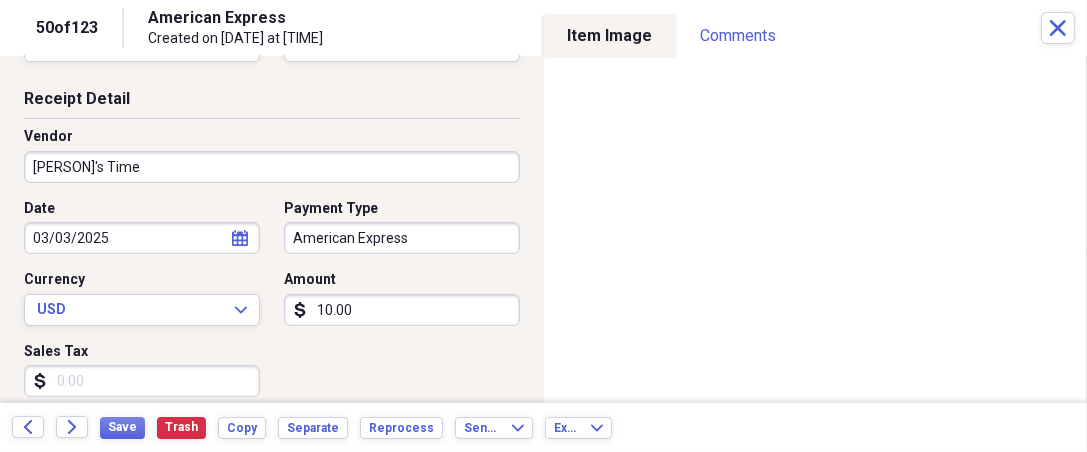 click on "10.00" at bounding box center (402, 310) 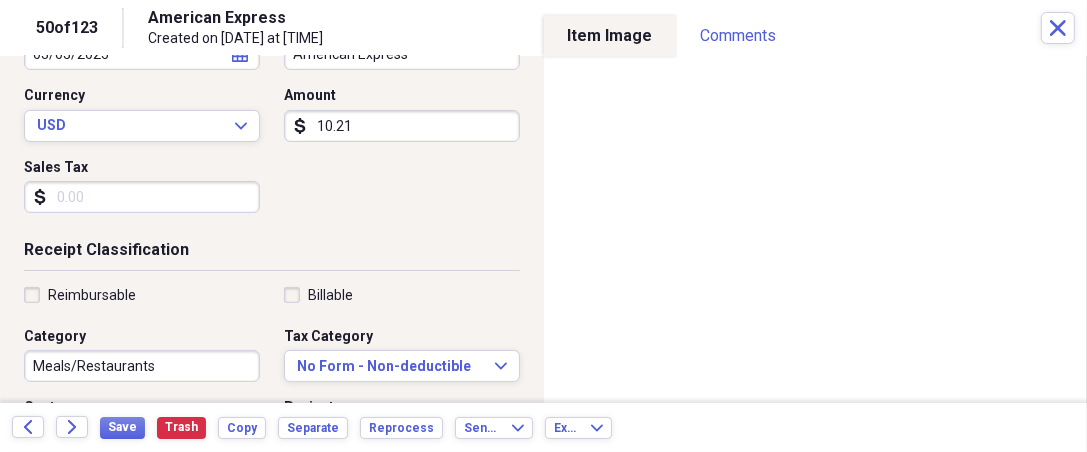 scroll, scrollTop: 259, scrollLeft: 0, axis: vertical 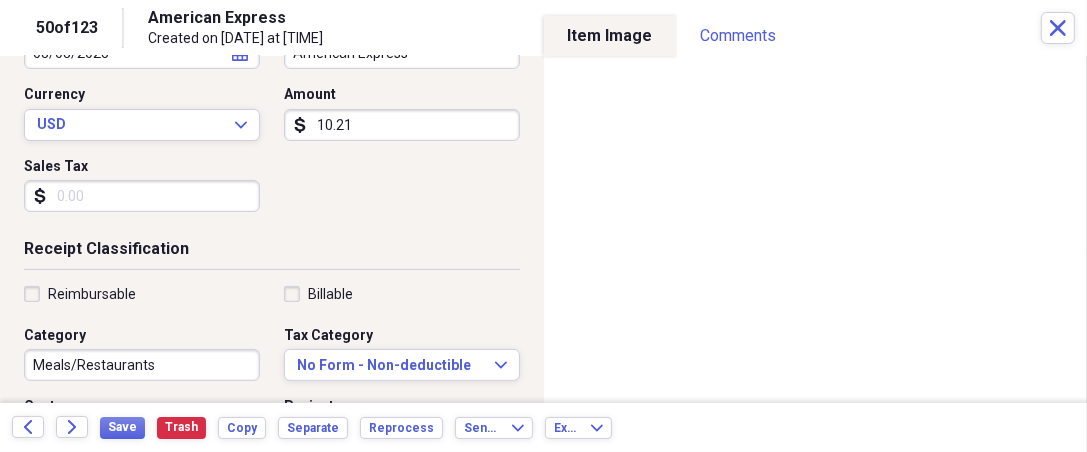 type on "10.21" 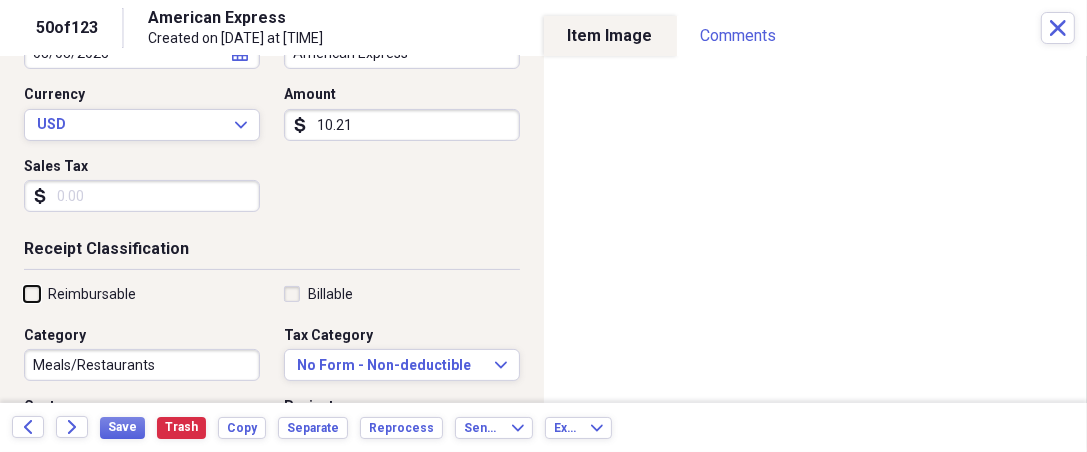 click on "Reimbursable" at bounding box center [24, 293] 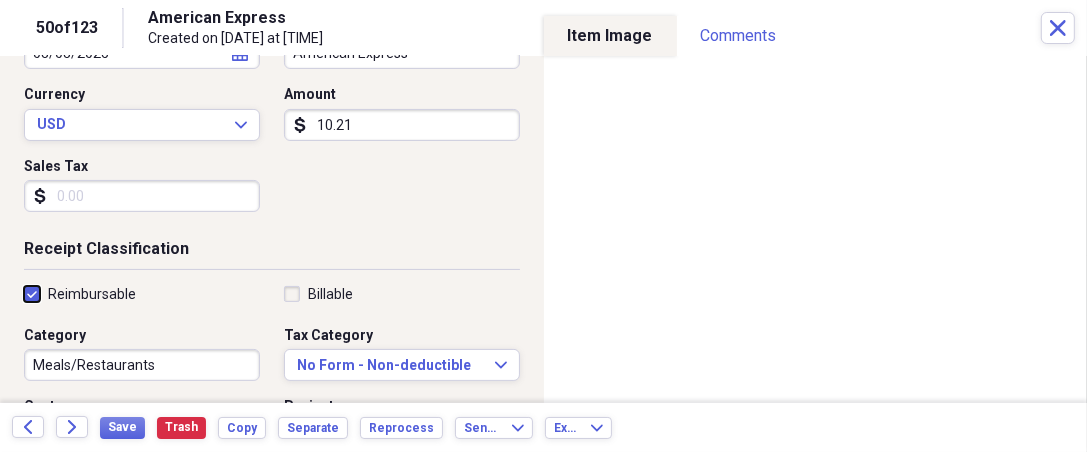 checkbox on "true" 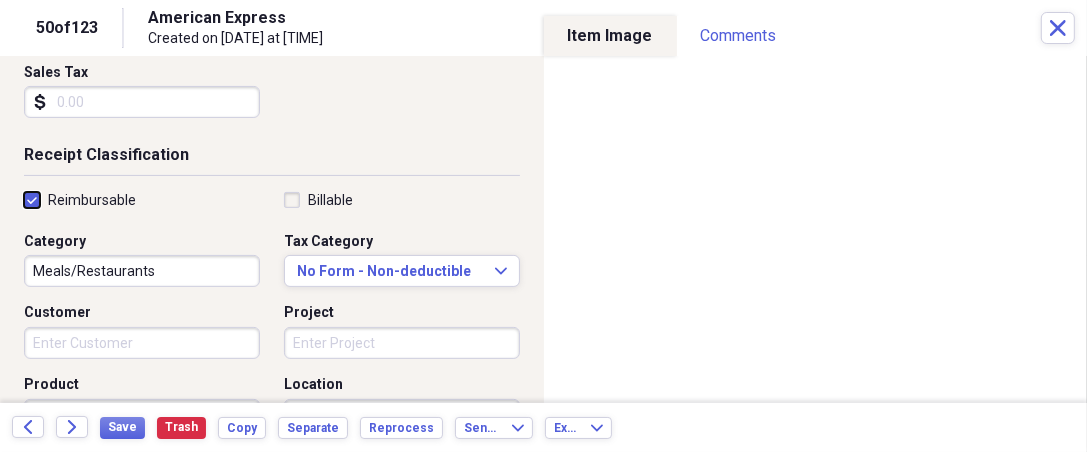 scroll, scrollTop: 370, scrollLeft: 0, axis: vertical 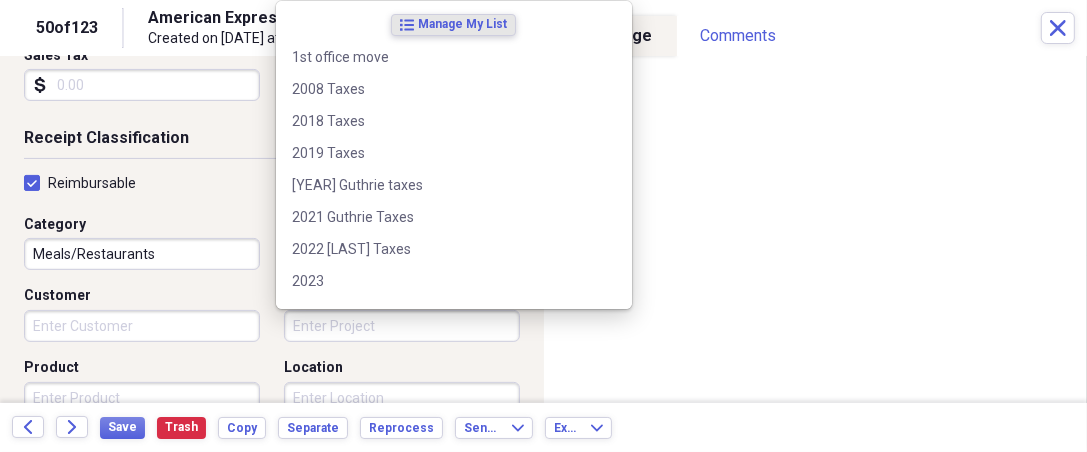 click on "Project" at bounding box center (402, 326) 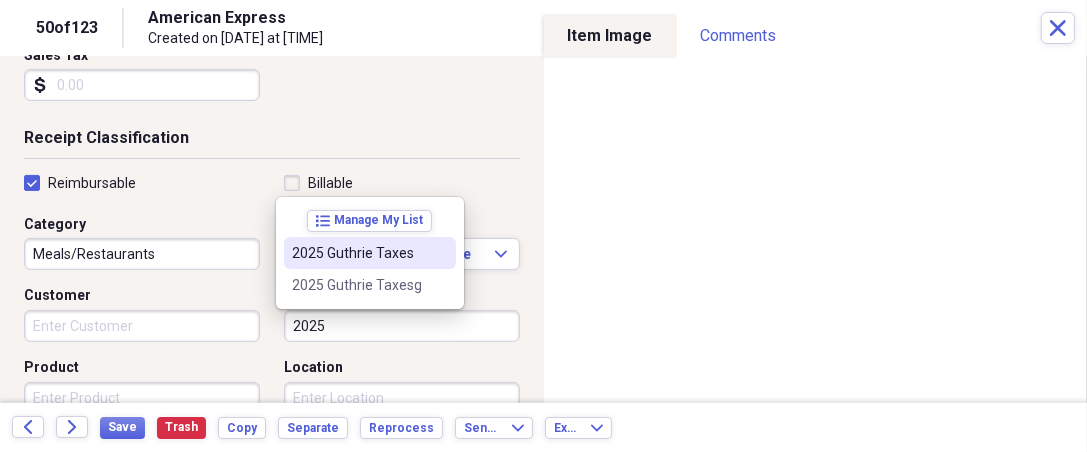 click on "2025 Guthrie Taxes" at bounding box center [358, 253] 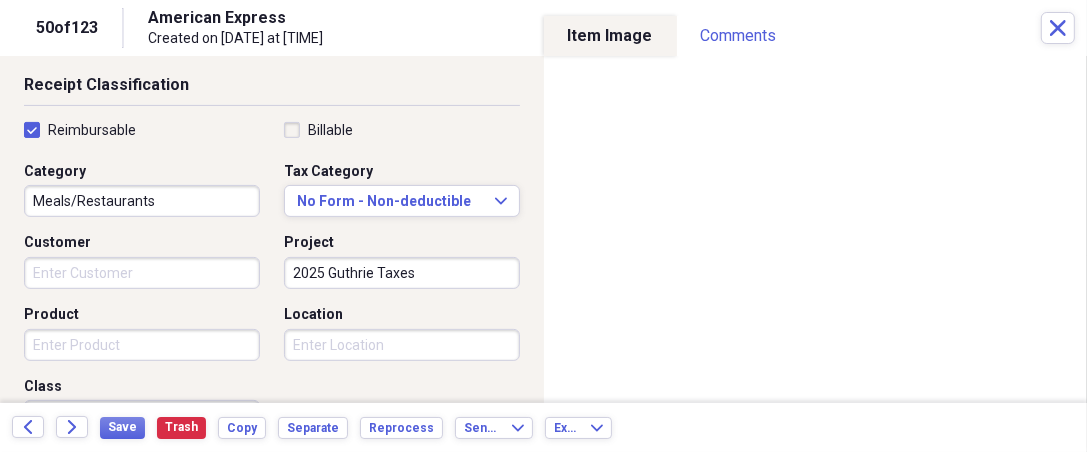 scroll, scrollTop: 481, scrollLeft: 0, axis: vertical 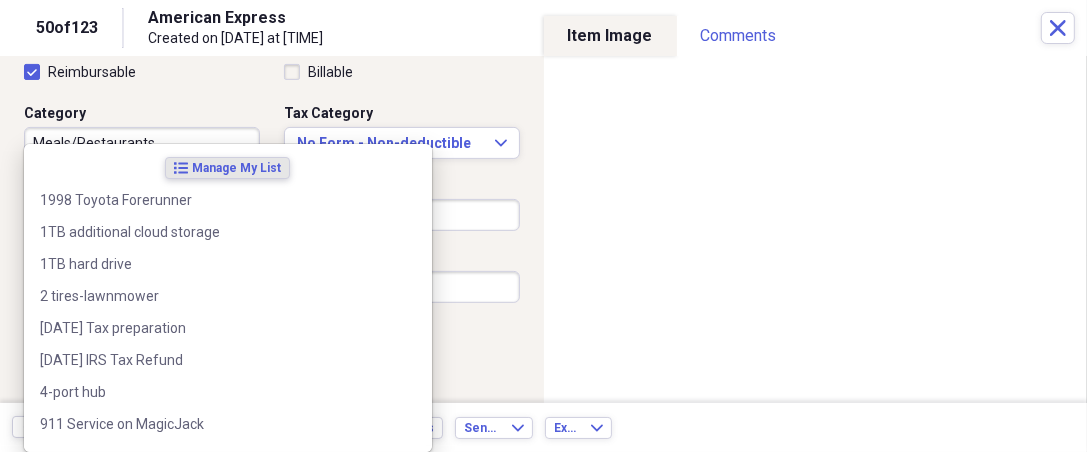 click on "Organize My Files 73 Collapse Unfiled Needs Review 73 Unfiled All Files Unfiled Unfiled Unfiled Saved Reports Collapse My Cabinet [NAME]'s Cabinet Add Folder Expand Folder 2018 Taxes Add Folder Expand Folder 2019 Taxes Add Folder Expand Folder 2020 Taxes Add Folder Expand Folder 2021 Taxes Add Folder Expand Folder 2022 Taxes Add Folder Expand Folder 2023 Taxes Add Folder Expand Folder 2024 Taxes Add Folder Expand Folder 2025 Taxes Add Folder Expand Folder Attorney Case Expenses Add Folder Folder Belize Add Folder Expand Folder Documents Add Folder Expand Folder Files from Cloud Add Folder Folder Insurance Policies Add Folder Folder Sale of LaPlace Property Add Folder Folder [NAME]'s Social Security Information Add Folder Folder [NAME]'s Social Security Information Add Folder Folder unviewed receipts Add Folder Folder Wellcare Prescription Drug Application Add Folder Collapse Trash Trash Folder 11/25/19-12/24/20 Statement Folder 12/17/19-1/16/20 Statement Folder 12/25/19-1/24/20 Statement Folder Folder Folder" at bounding box center [543, 226] 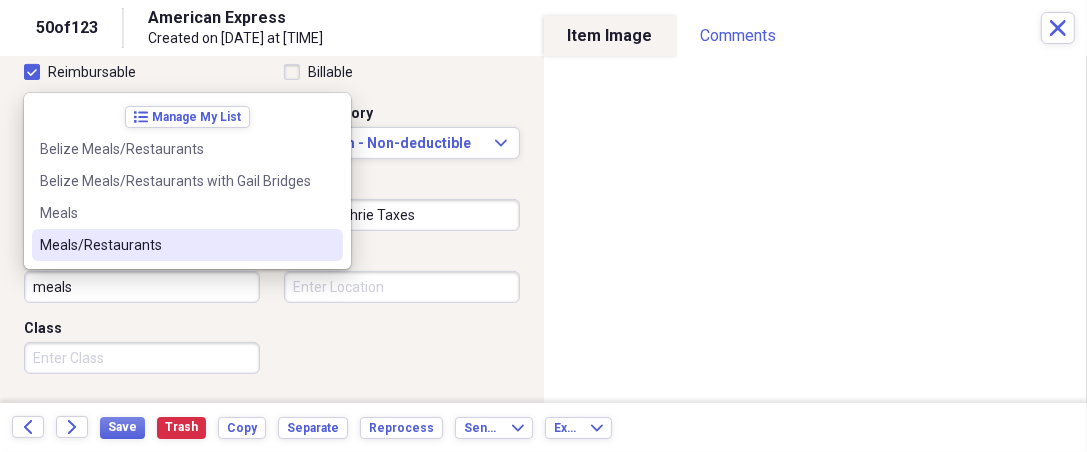 click on "Meals/Restaurants" at bounding box center [175, 245] 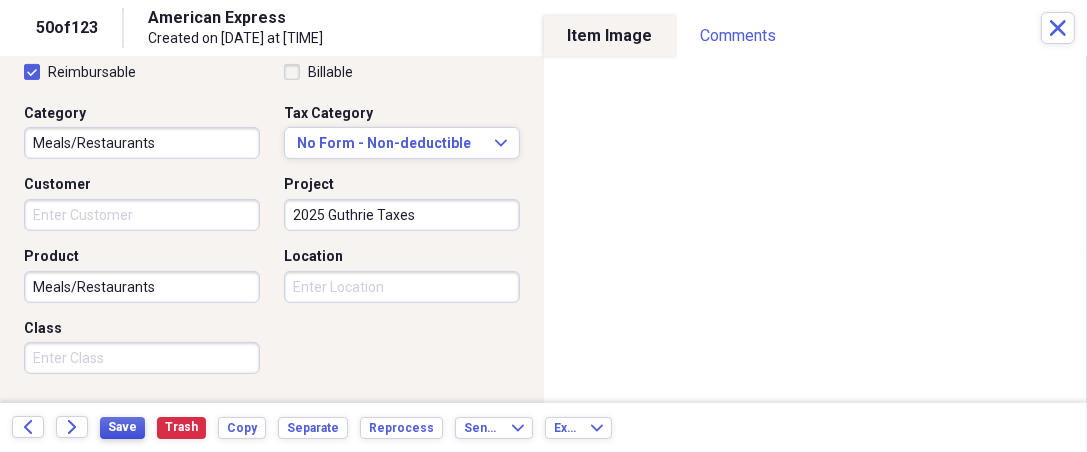 click on "Save" at bounding box center (122, 427) 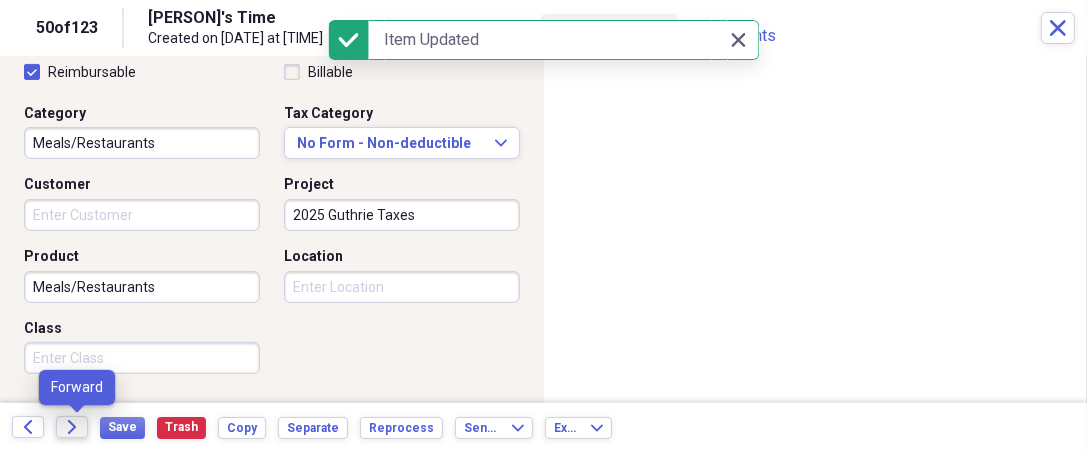 click on "Forward" 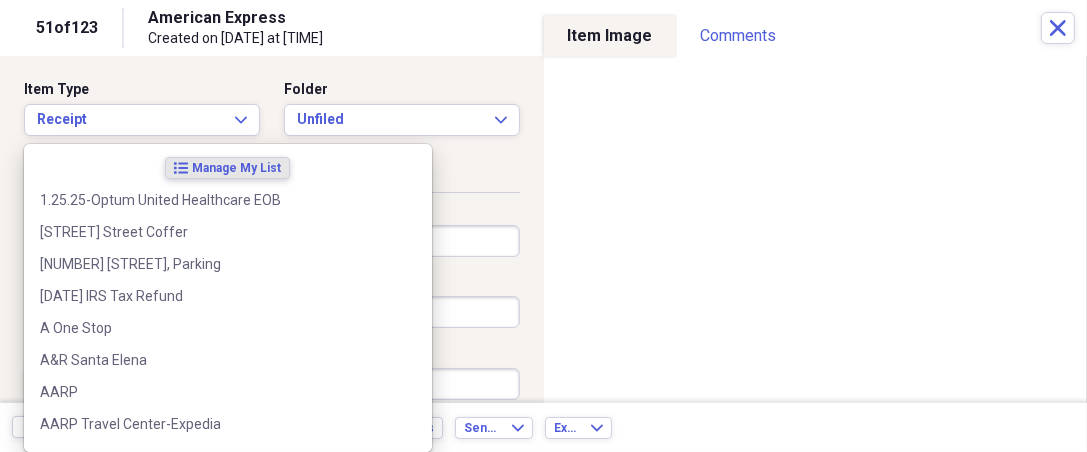 click on "Organize My Files 72 Collapse Unfiled Needs Review 72 Unfiled All Files Unfiled Unfiled Unfiled Saved Reports Collapse My Cabinet [NAME]'s Cabinet Add Folder Expand Folder 2018 Taxes Add Folder Expand Folder 2019 Taxes Add Folder Expand Folder 2020 Taxes Add Folder Expand Folder 2021 Taxes Add Folder Expand Folder 2022 Taxes Add Folder Expand Folder 2023 Taxes Add Folder Expand Folder 2024 Taxes Add Folder Expand Folder 2025 Taxes Add Folder Expand Folder Attorney Case Expenses Add Folder Folder Belize Add Folder Expand Folder Documents Add Folder Expand Folder Files from Cloud Add Folder Folder Insurance Policies Add Folder Folder Sale of LaPlace Property Add Folder Folder [NAME]'s Social Security Information Add Folder Folder [NAME]'s Social Security Information Add Folder Folder unviewed receipts Add Folder Folder Wellcare Prescription Drug Application Add Folder Collapse Trash Trash Folder [DATE]-[DATE] Statement Folder [DATE]-[DATE] Statement Folder [DATE]-[DATE] Statement Folder Folder Folder" at bounding box center (543, 226) 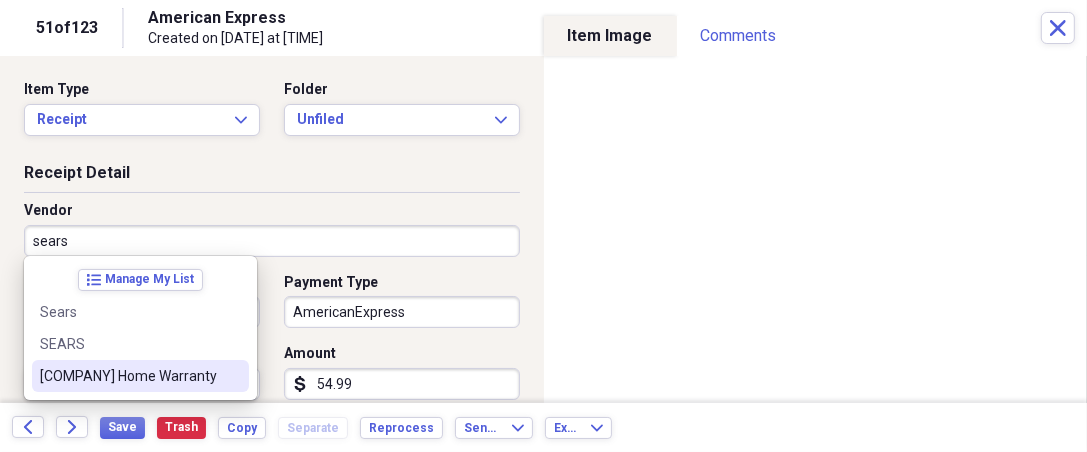 click on "[COMPANY] Home Warranty" at bounding box center (128, 376) 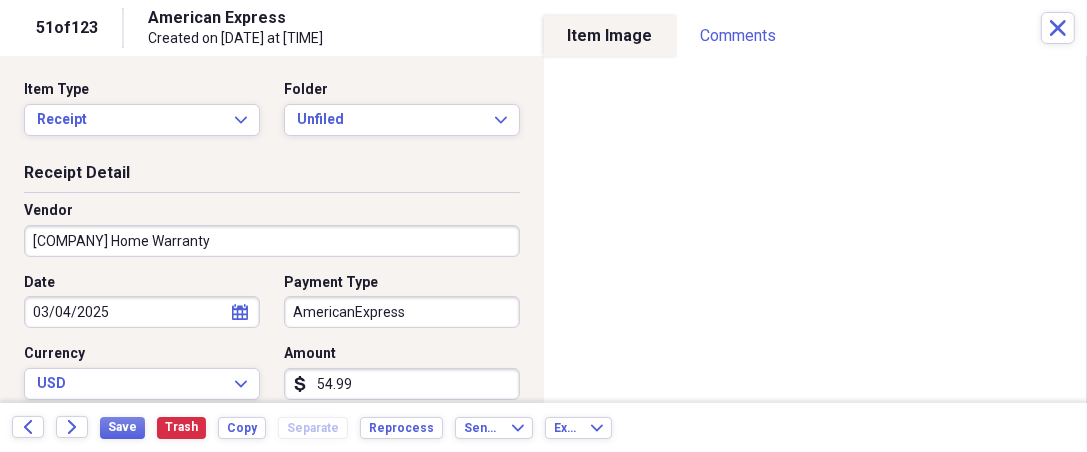 type on "Home Warranty" 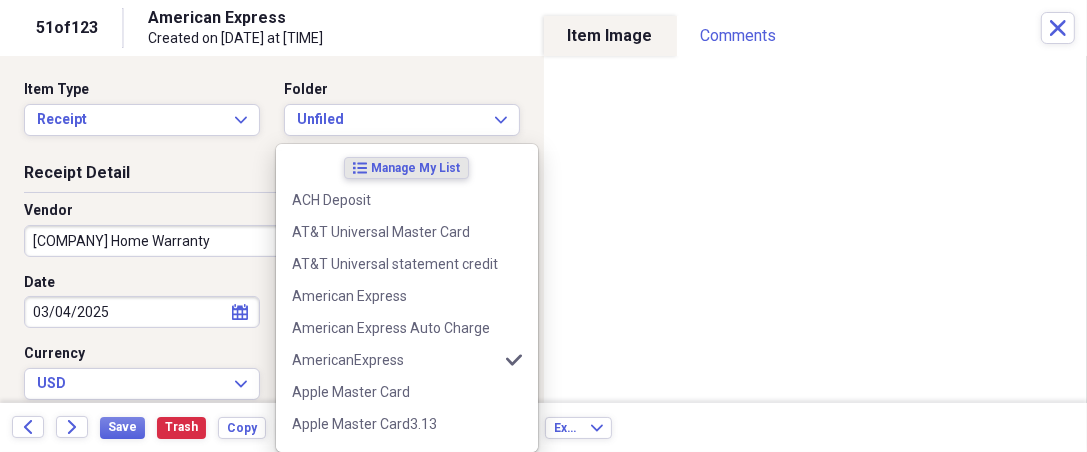 click on "Organize My Files 72 Collapse Unfiled Needs Review 72 Unfiled All Files Unfiled Unfiled Unfiled Saved Reports Collapse My Cabinet [NAME]'s Cabinet Add Folder Expand Folder 2018 Taxes Add Folder Expand Folder 2019 Taxes Add Folder Expand Folder 2020 Taxes Add Folder Expand Folder 2021 Taxes Add Folder Expand Folder 2022 Taxes Add Folder Expand Folder 2023 Taxes Add Folder Expand Folder 2024 Taxes Add Folder Expand Folder 2025 Taxes Add Folder Expand Folder Attorney Case Expenses Add Folder Folder Belize Add Folder Expand Folder Documents Add Folder Expand Folder Files from Cloud Add Folder Folder Insurance Policies Add Folder Folder Sale of LaPlace Property Add Folder Folder [NAME]'s Social Security Information Add Folder Folder [NAME]'s Social Security Information Add Folder Folder unviewed receipts Add Folder Folder Wellcare Prescription Drug Application Add Folder Collapse Trash Trash Folder [DATE]-[DATE] Statement Folder [DATE]-[DATE] Statement Folder [DATE]-[DATE] Statement Folder Folder Folder" at bounding box center (543, 226) 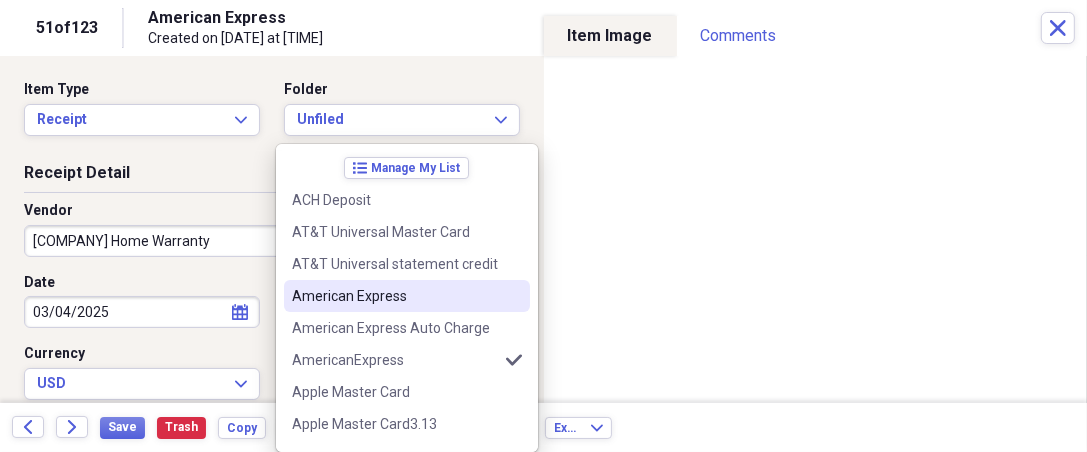 click on "American Express" at bounding box center [395, 296] 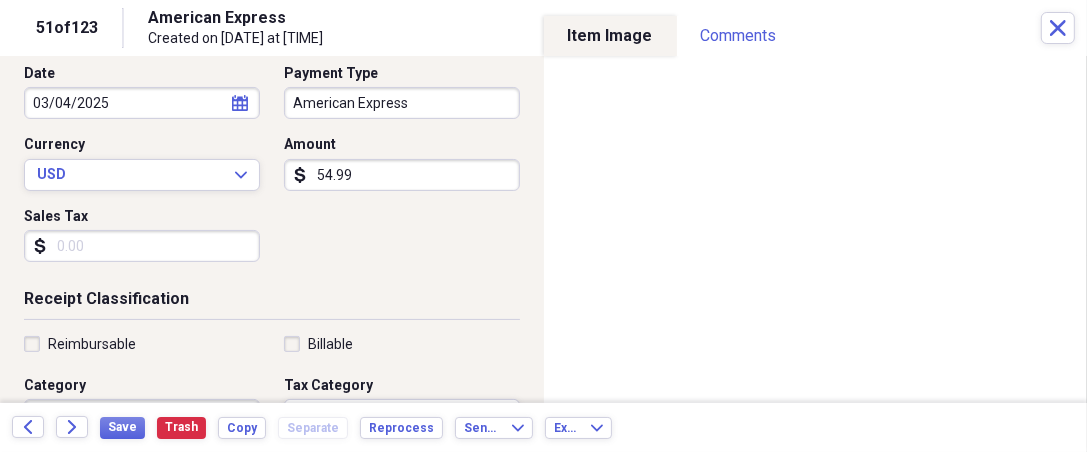 scroll, scrollTop: 222, scrollLeft: 0, axis: vertical 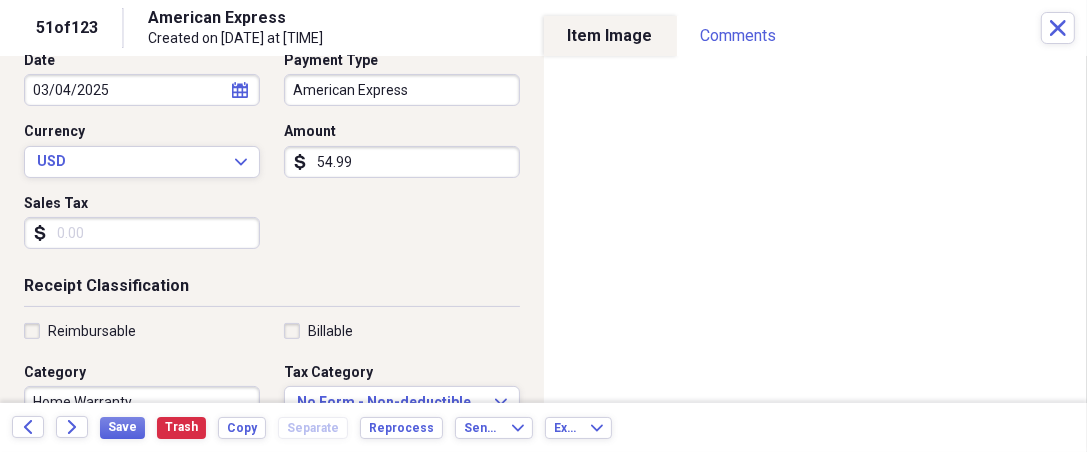 click on "Reimbursable" at bounding box center (92, 331) 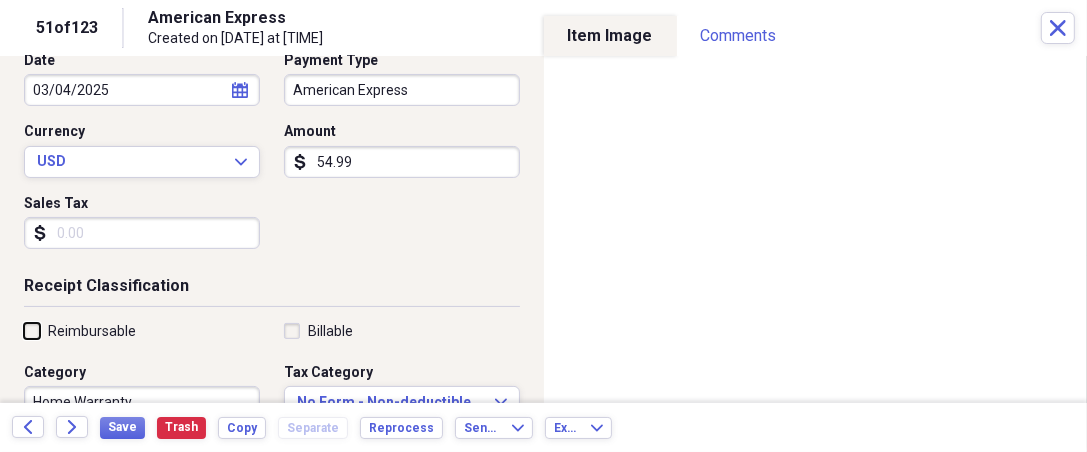 click on "Reimbursable" at bounding box center [24, 330] 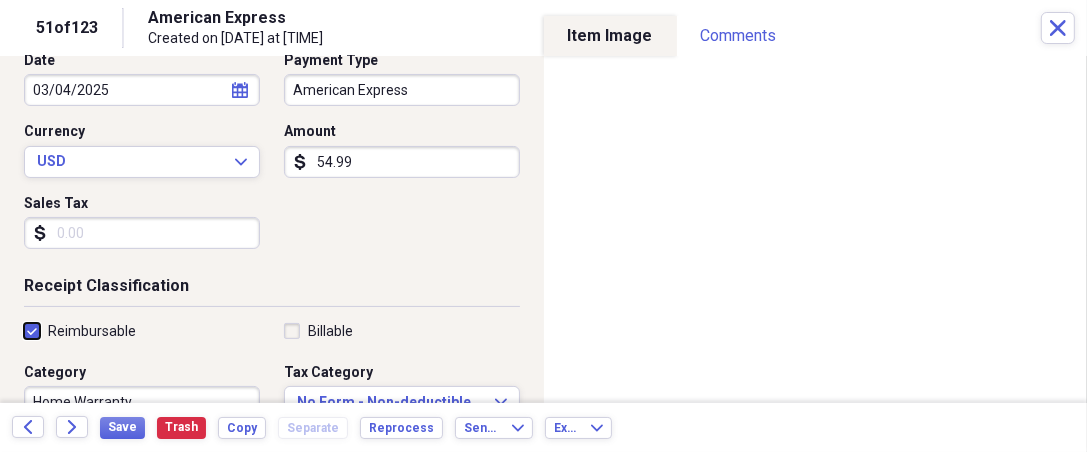 checkbox on "true" 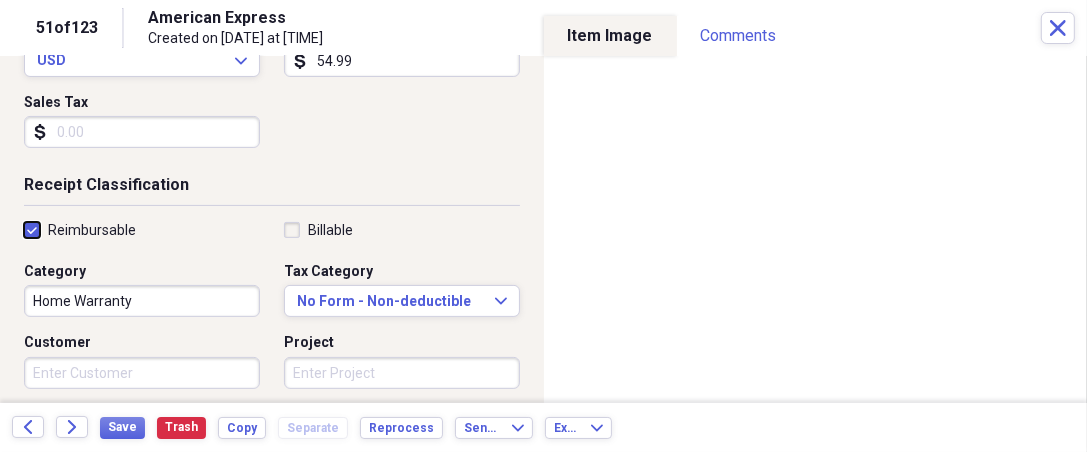 scroll, scrollTop: 333, scrollLeft: 0, axis: vertical 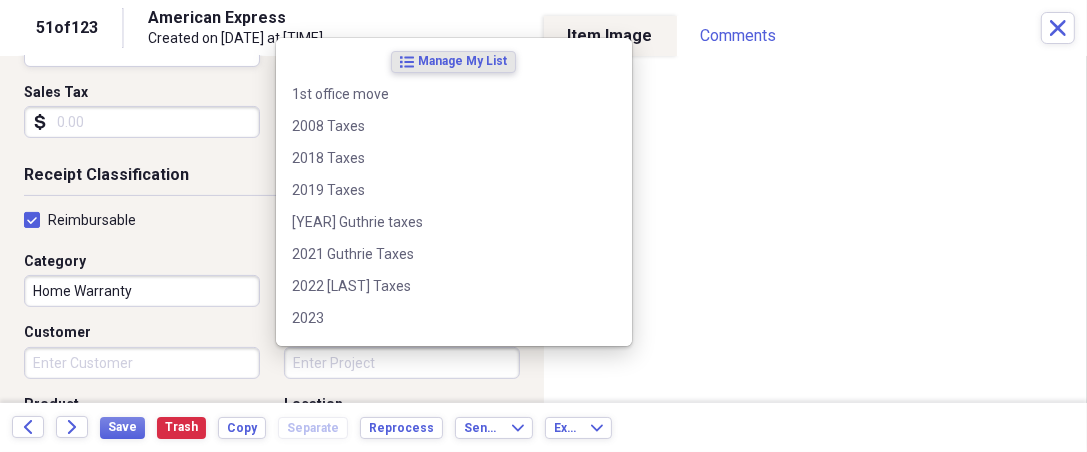 click on "Project" at bounding box center (402, 363) 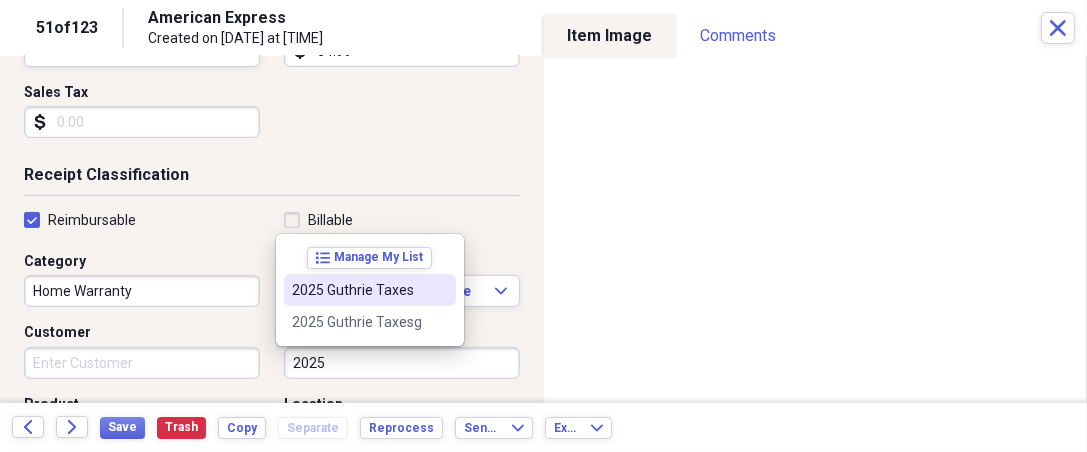 click at bounding box center (440, 290) 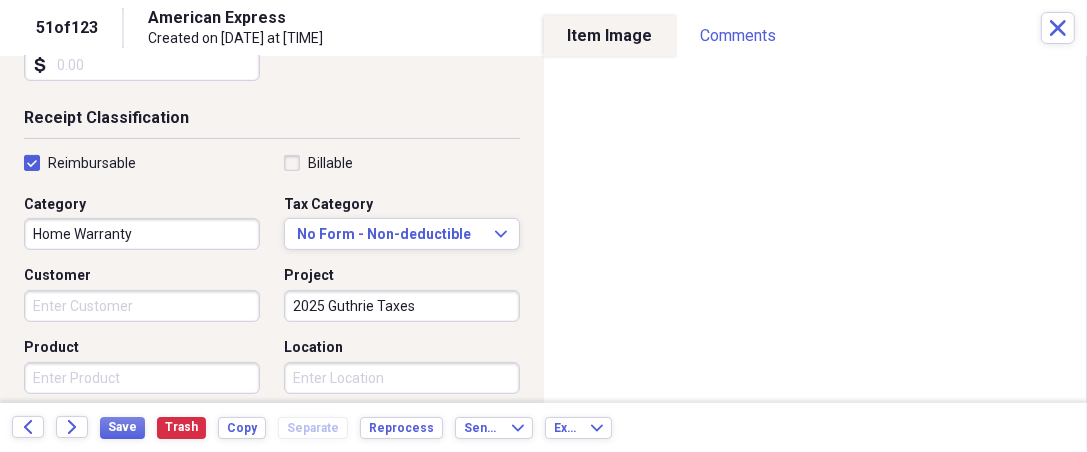 scroll, scrollTop: 407, scrollLeft: 0, axis: vertical 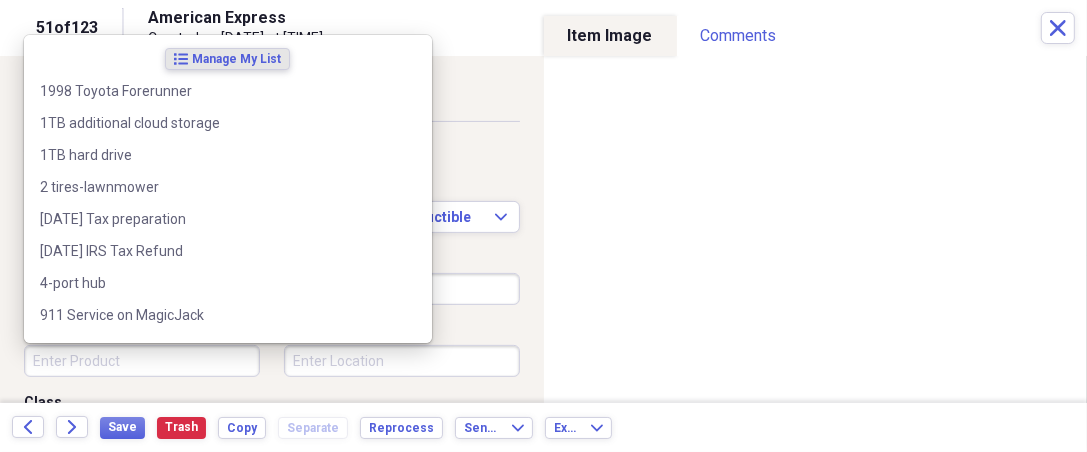 click on "Product" at bounding box center [142, 361] 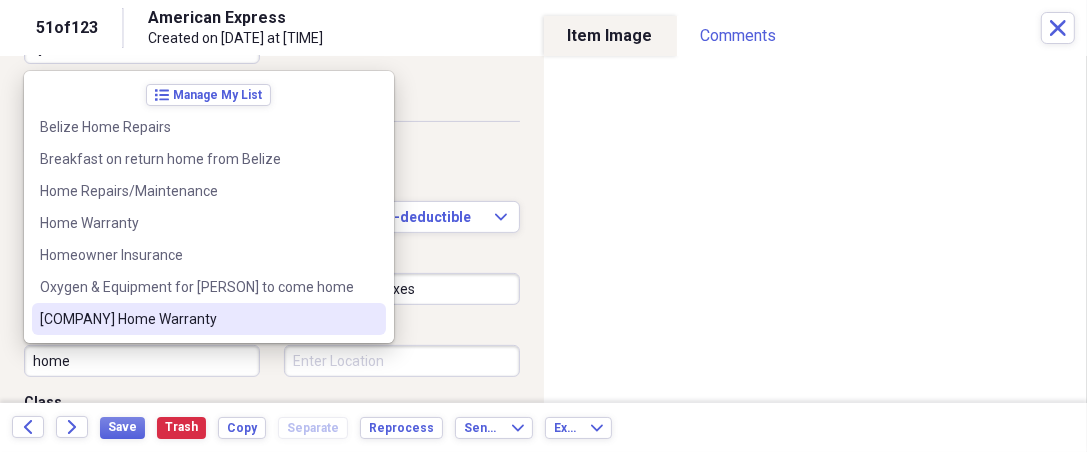click on "[COMPANY] Home Warranty" at bounding box center (197, 319) 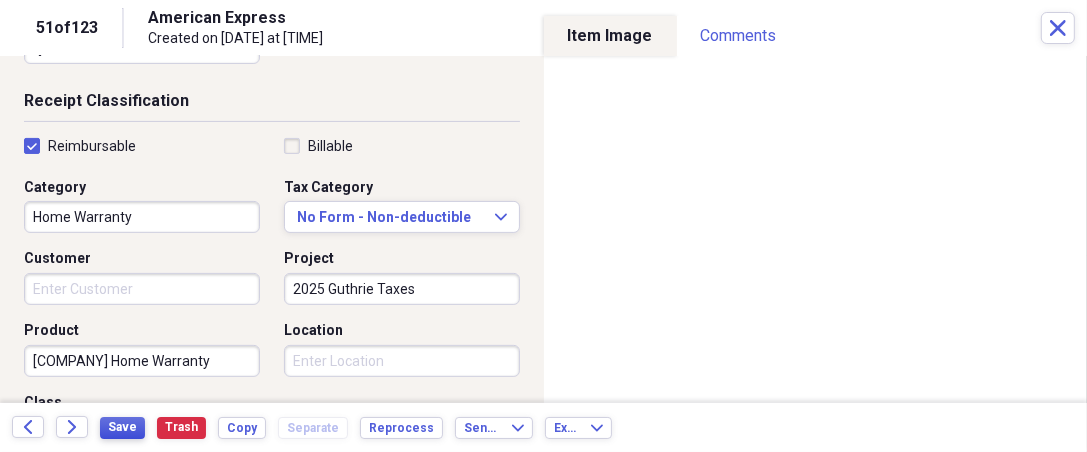 click on "Save" at bounding box center [122, 427] 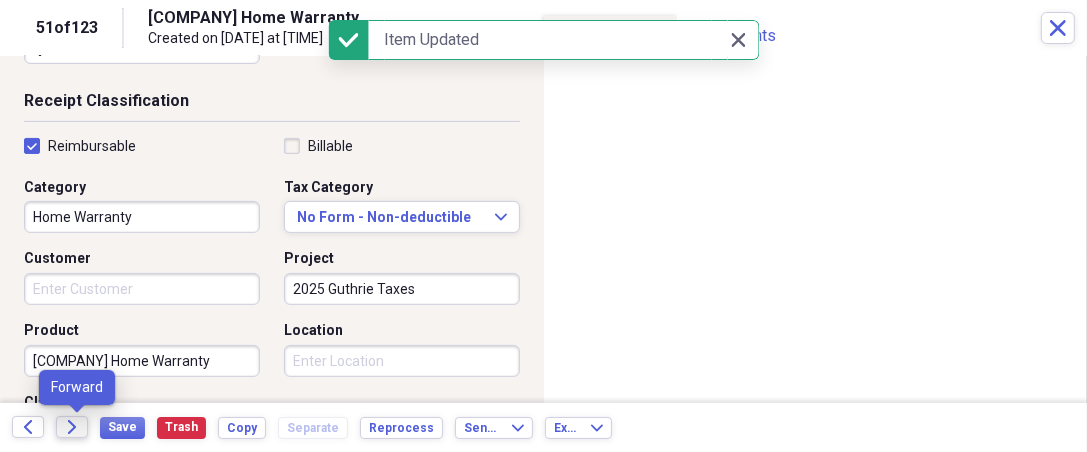 click on "Forward" at bounding box center [72, 427] 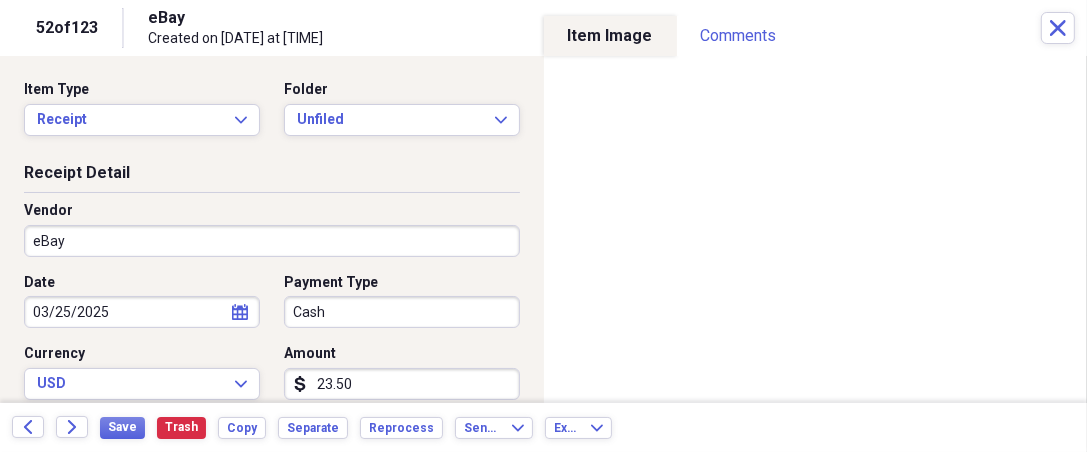 click on "Organize My Files 71 Collapse Unfiled Needs Review 71 Unfiled All Files Unfiled Unfiled Unfiled Saved Reports Collapse My Cabinet THERESA's Cabinet Add Folder Expand Folder 2018 Taxes Add Folder Expand Folder 2019 Taxes Add Folder Expand Folder 2020 Taxes Add Folder Expand Folder 2021 Taxes Add Folder Expand Folder 2022 Taxes Add Folder Expand Folder 2023 Taxes Add Folder Expand Folder 2024 Taxes Add Folder Expand Folder 2025 Taxes Add Folder Expand Folder Attorney Case Expenses Add Folder Folder Belize Add Folder Expand Folder Documents Add Folder Expand Folder Files from Cloud Add Folder Folder Insurance Policies Add Folder Folder Sale of LaPlace Property Add Folder Folder Terry's Social Security Information Add Folder Folder Theresa's Social Security Information Add Folder Folder unviewed receipts Add Folder Folder Wellcare Prescription Drug Application Add Folder Collapse Trash Trash Folder 11/25/19-12/24/20 Statement Folder 12/17/19-1/16/20 Statement Folder 12/25/19-1/24/20 Statement Folder Folder Folder" at bounding box center [543, 226] 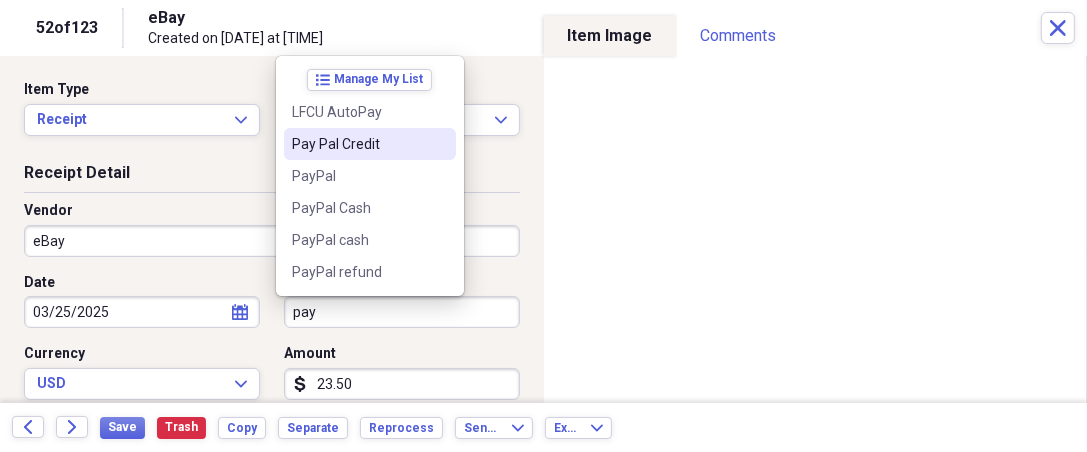 click on "Pay Pal Credit" at bounding box center [358, 144] 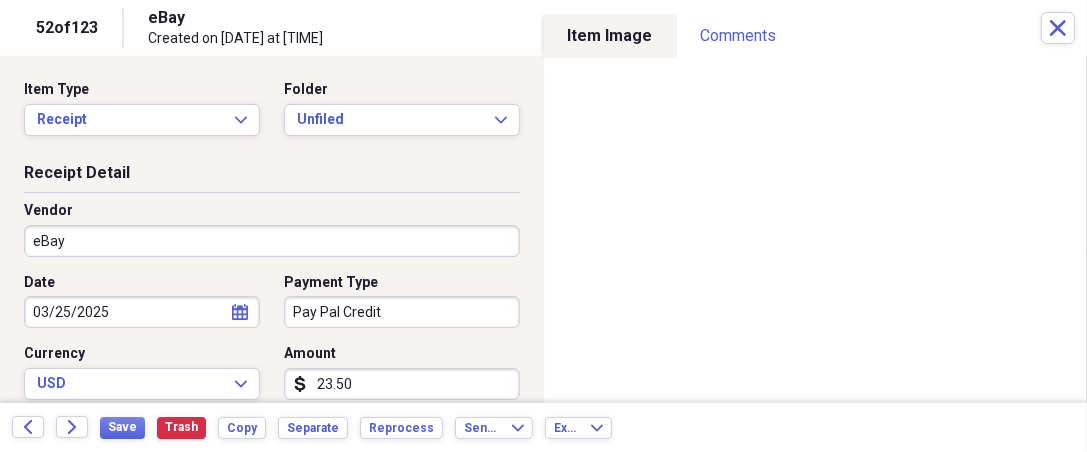 click on "Organize My Files 71 Collapse Unfiled Needs Review 71 Unfiled All Files Unfiled Unfiled Unfiled Saved Reports Collapse My Cabinet THERESA's Cabinet Add Folder Expand Folder 2018 Taxes Add Folder Expand Folder 2019 Taxes Add Folder Expand Folder 2020 Taxes Add Folder Expand Folder 2021 Taxes Add Folder Expand Folder 2022 Taxes Add Folder Expand Folder 2023 Taxes Add Folder Expand Folder 2024 Taxes Add Folder Expand Folder 2025 Taxes Add Folder Expand Folder Attorney Case Expenses Add Folder Folder Belize Add Folder Expand Folder Documents Add Folder Expand Folder Files from Cloud Add Folder Folder Insurance Policies Add Folder Folder Sale of LaPlace Property Add Folder Folder Terry's Social Security Information Add Folder Folder Theresa's Social Security Information Add Folder Folder unviewed receipts Add Folder Folder Wellcare Prescription Drug Application Add Folder Collapse Trash Trash Folder 11/25/19-12/24/20 Statement Folder 12/17/19-1/16/20 Statement Folder 12/25/19-1/24/20 Statement Folder Folder Folder" at bounding box center (543, 226) 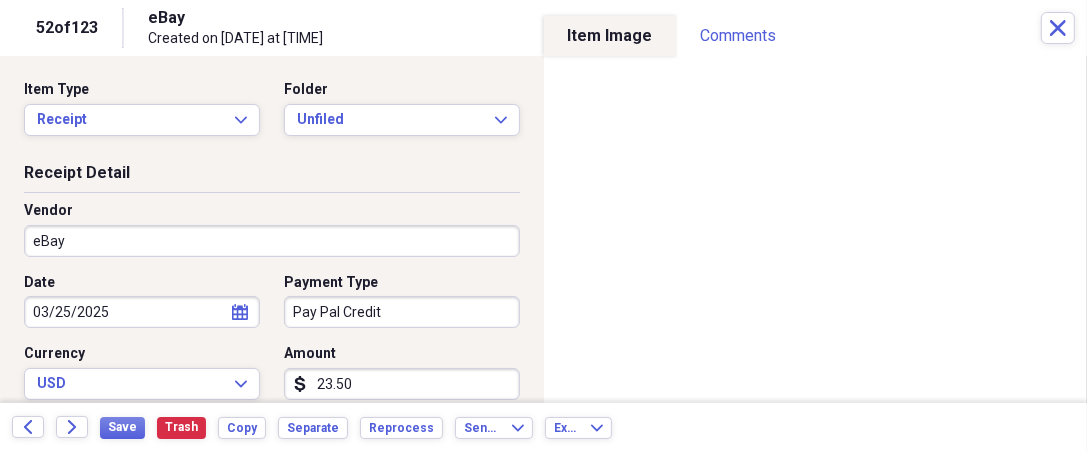 click on "Receipt Detail Vendor eBay Date [DATE] calendar Calendar Payment Type Pay Pal Credit Currency USD Expand Amount dollar-sign [AMOUNT] Sales Tax dollar-sign" at bounding box center [272, 330] 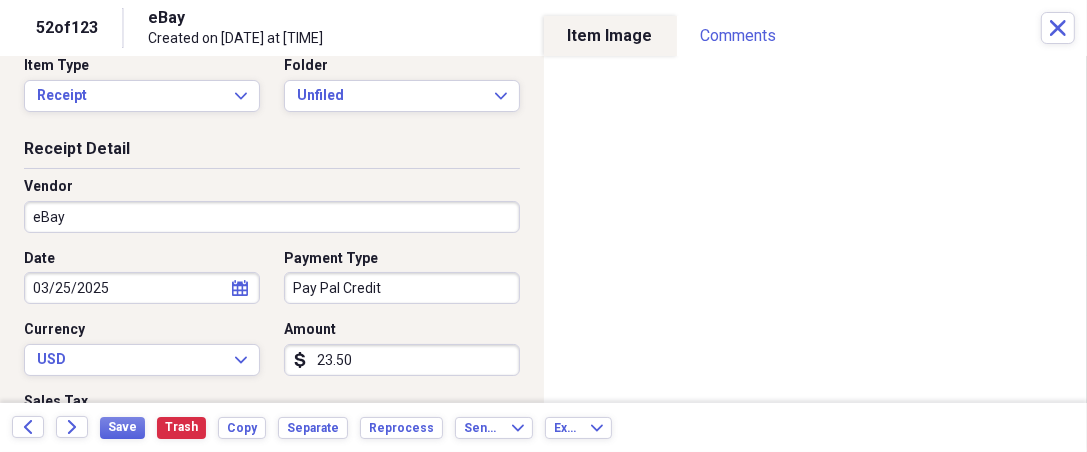 scroll, scrollTop: 74, scrollLeft: 0, axis: vertical 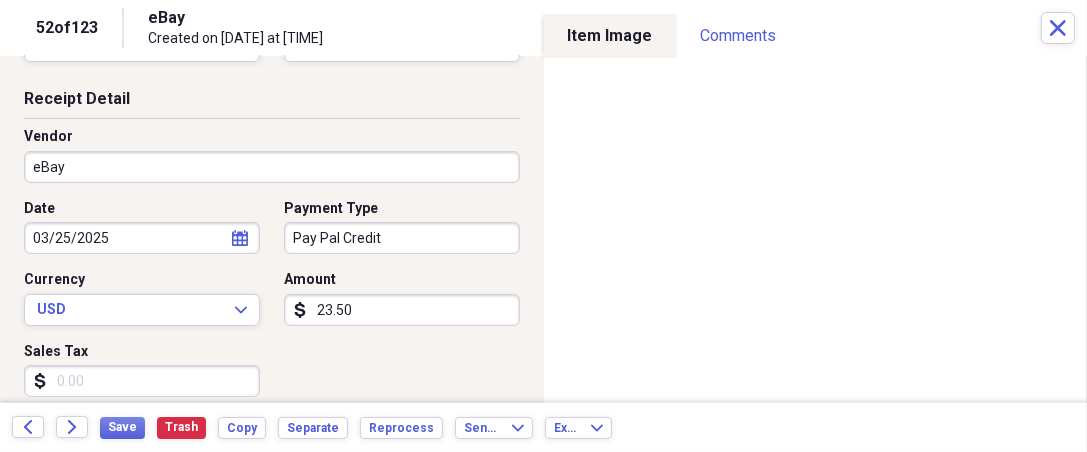 click on "Sales Tax" at bounding box center (142, 381) 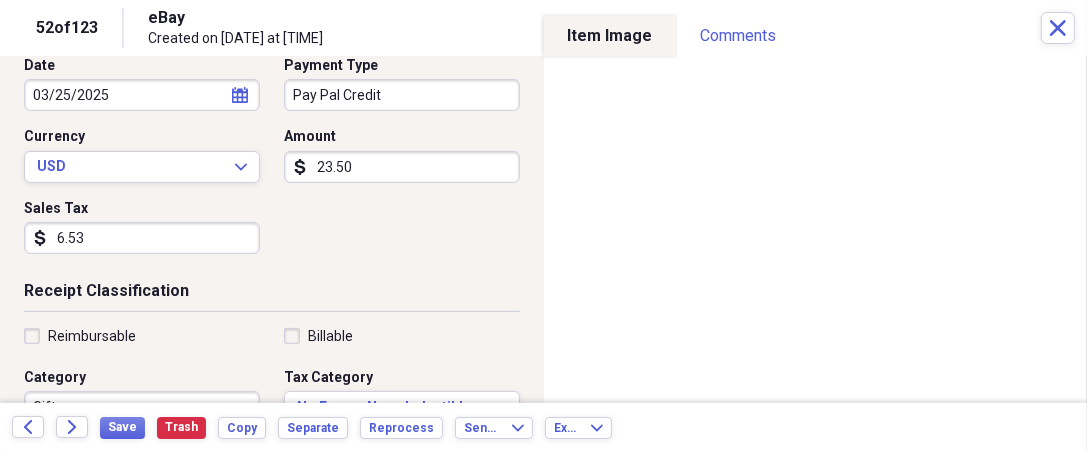 scroll, scrollTop: 222, scrollLeft: 0, axis: vertical 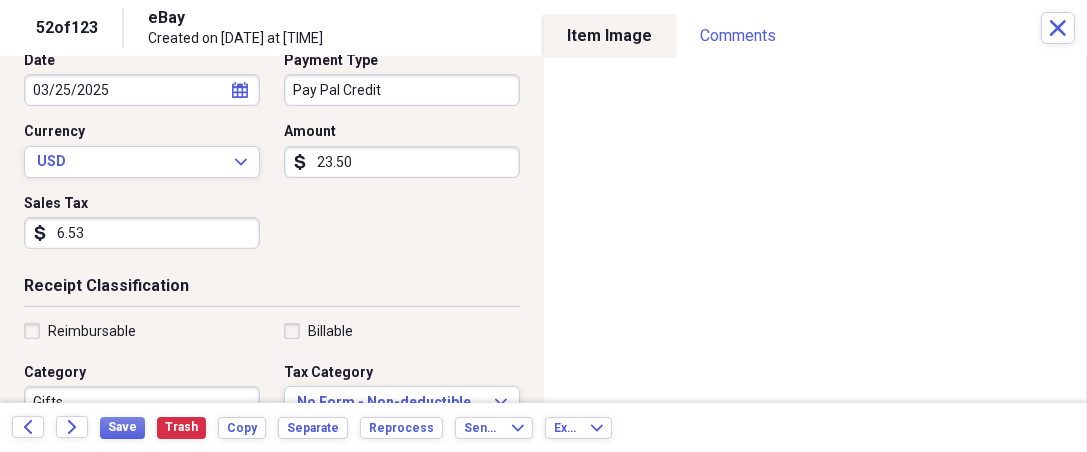 type on "6.53" 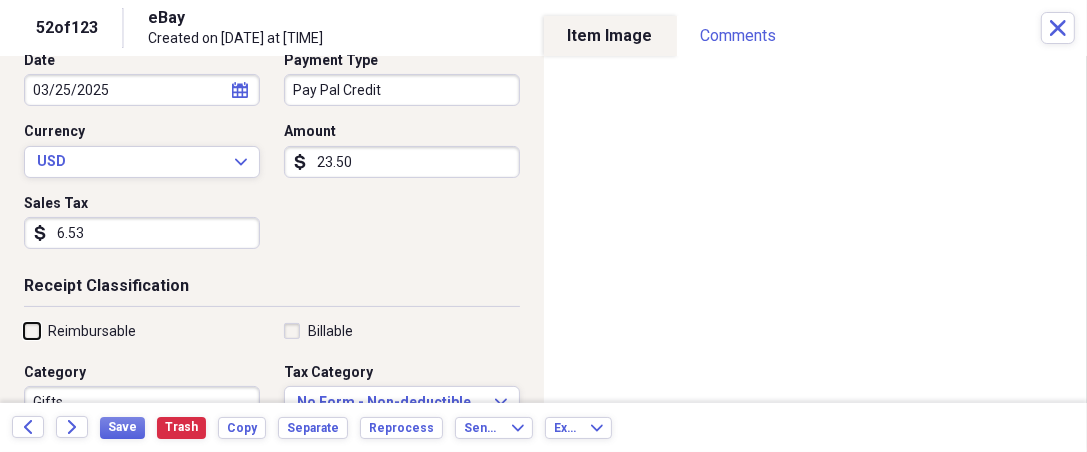 click on "Reimbursable" at bounding box center (24, 330) 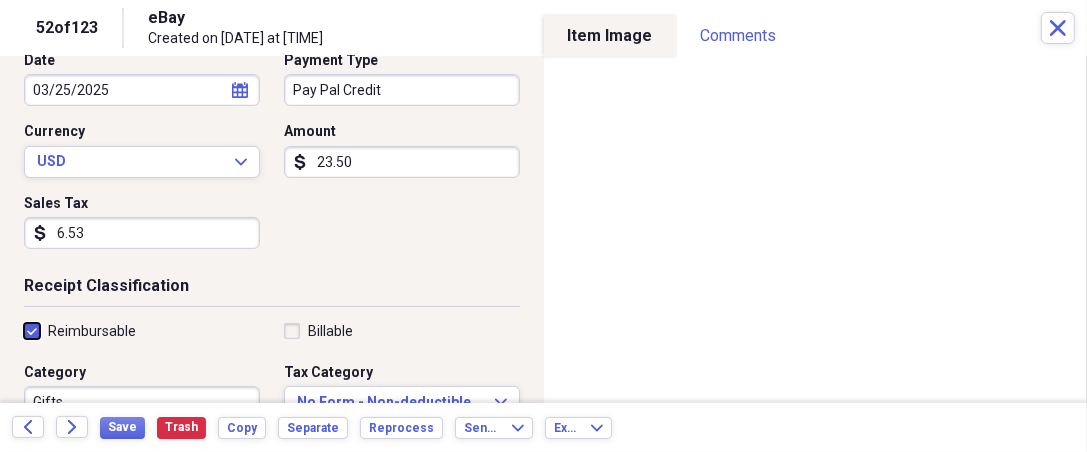 checkbox on "true" 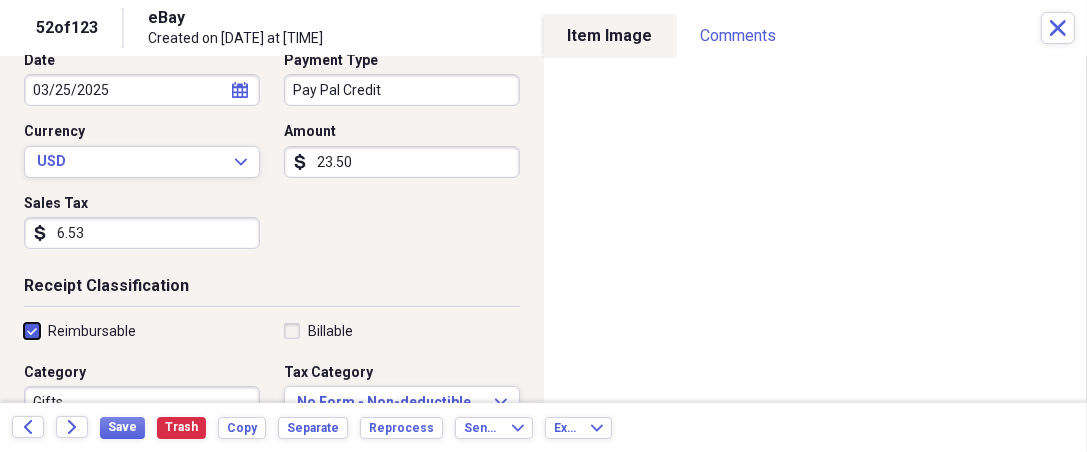 scroll, scrollTop: 296, scrollLeft: 0, axis: vertical 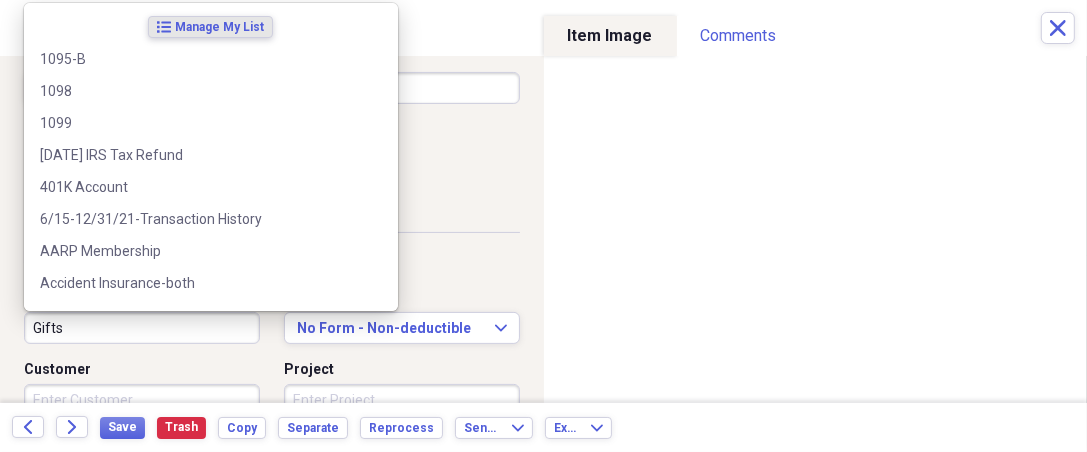 click on "Gifts" at bounding box center (142, 328) 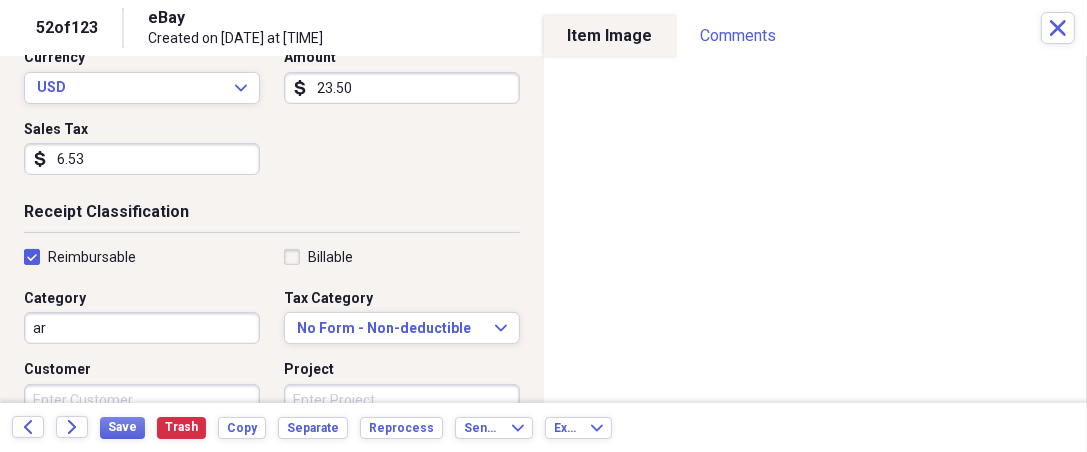 type on "a" 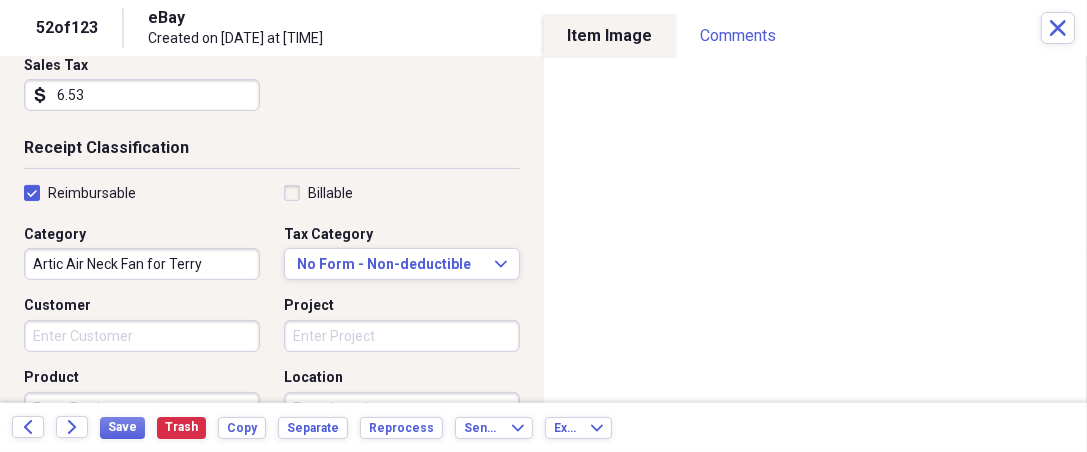 scroll, scrollTop: 407, scrollLeft: 0, axis: vertical 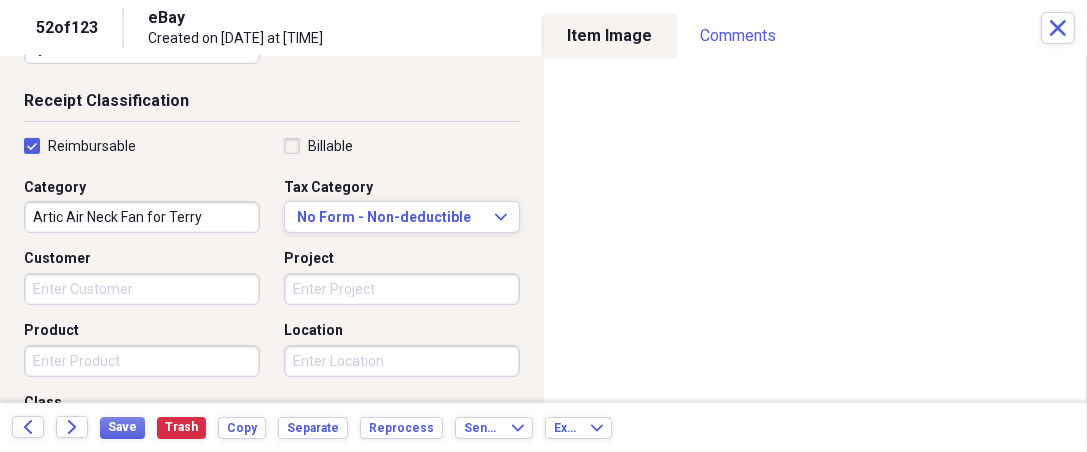 type on "Artic Air Neck Fan for Terry" 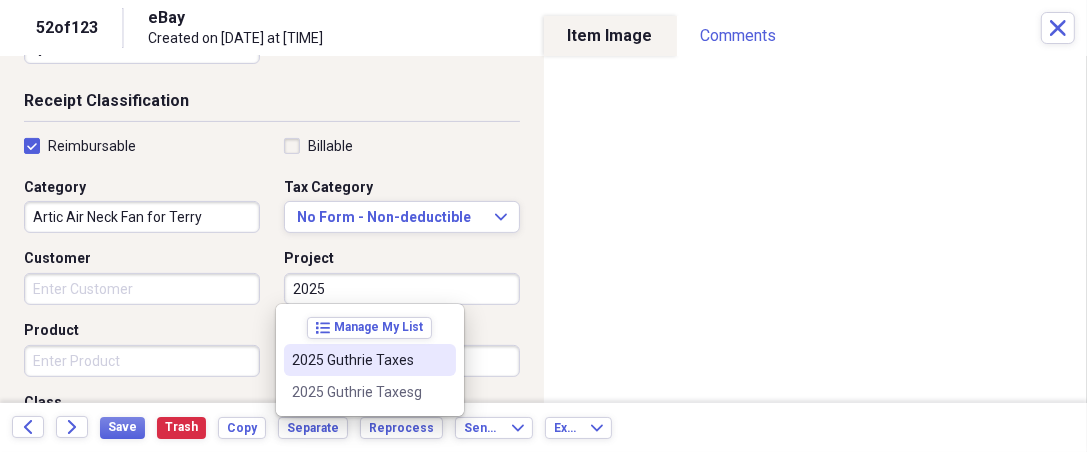 click on "2025 Guthrie Taxes" at bounding box center (358, 360) 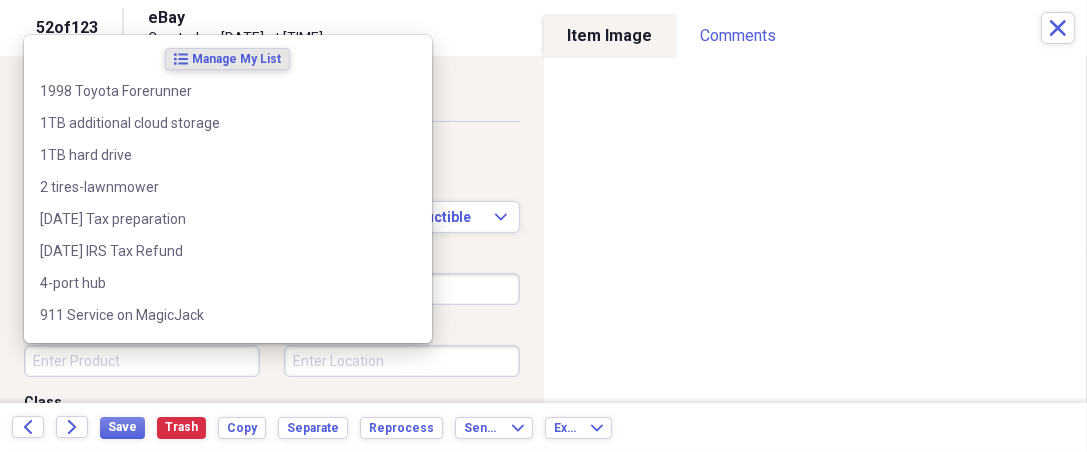 click on "Product" at bounding box center (142, 361) 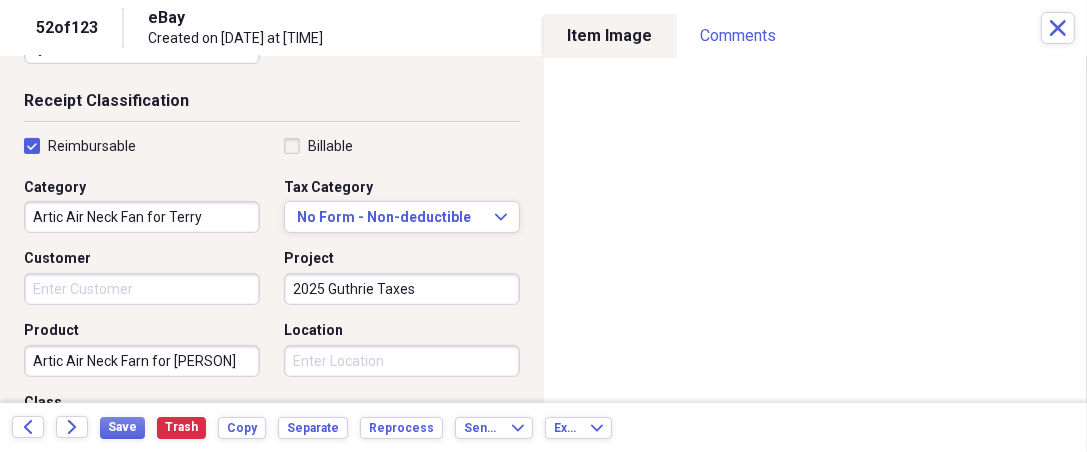 type on "Artic Air Neck Farn for [PERSON]" 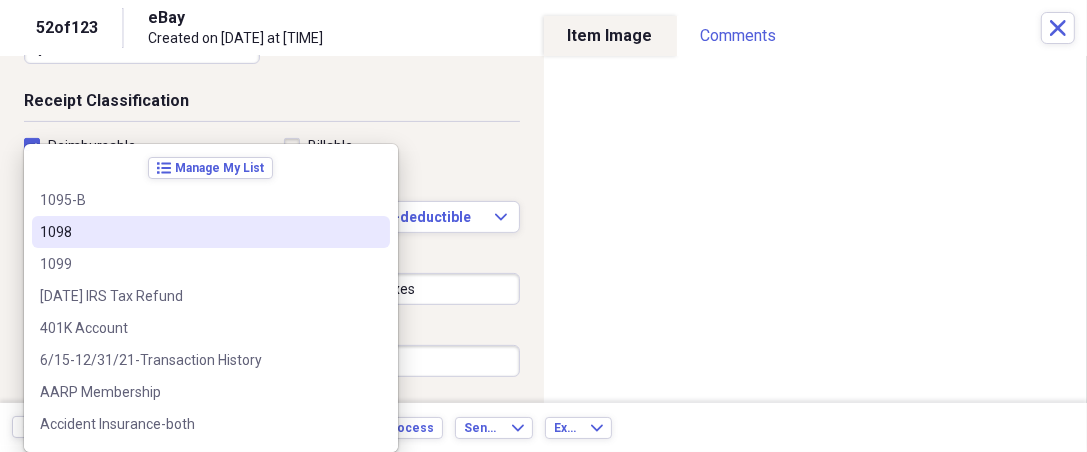 drag, startPoint x: 221, startPoint y: 206, endPoint x: 144, endPoint y: 219, distance: 78.08969 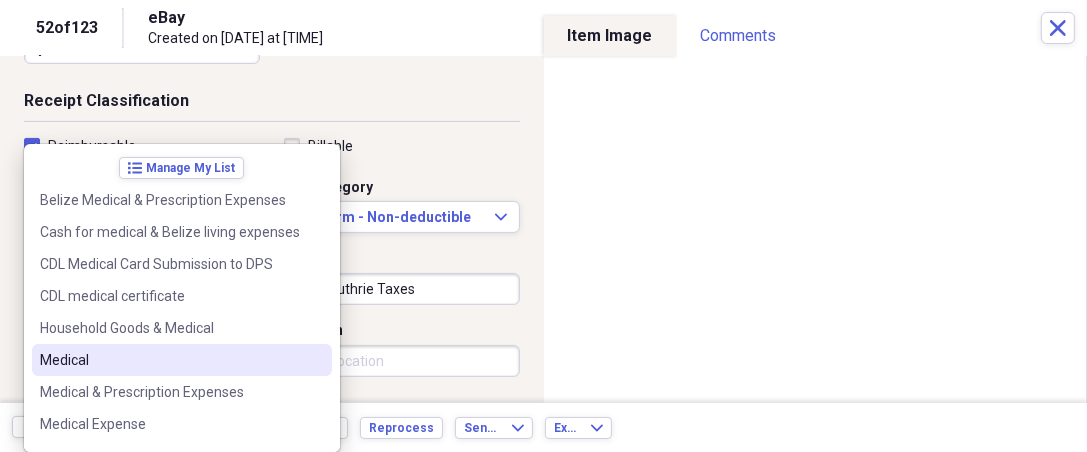 click on "Medical" at bounding box center [170, 360] 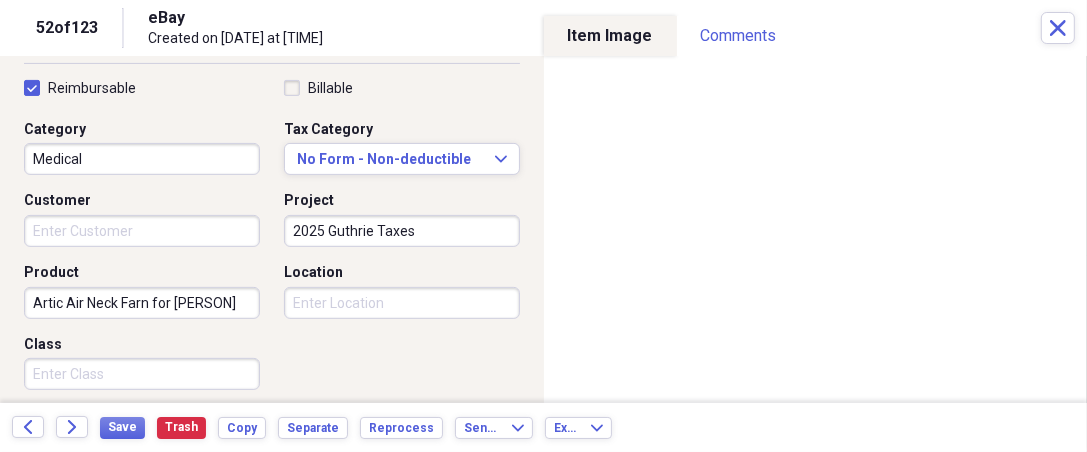 scroll, scrollTop: 481, scrollLeft: 0, axis: vertical 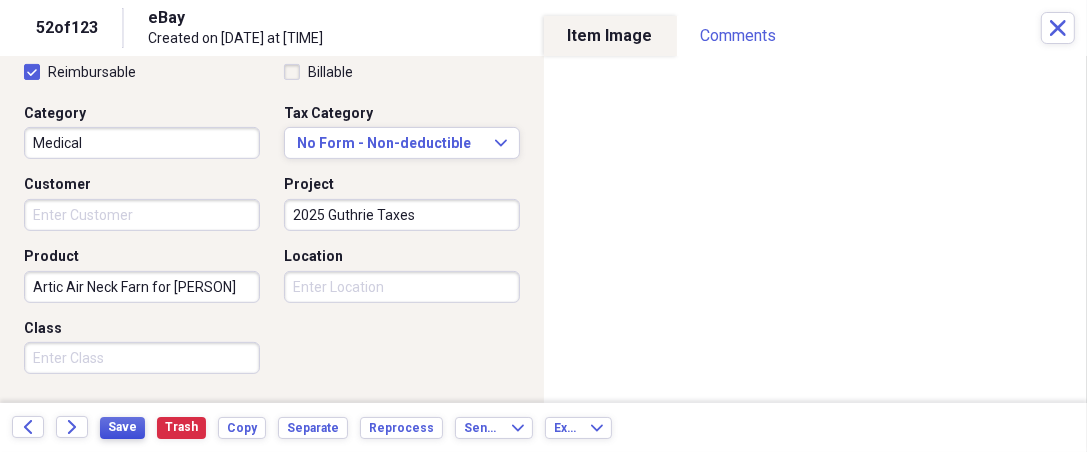 click on "Save" at bounding box center (122, 427) 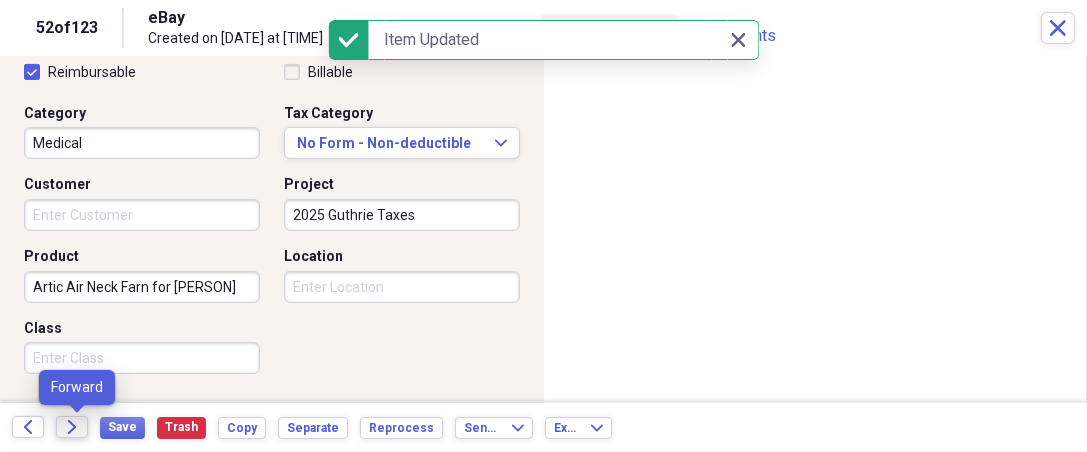 click on "Forward" 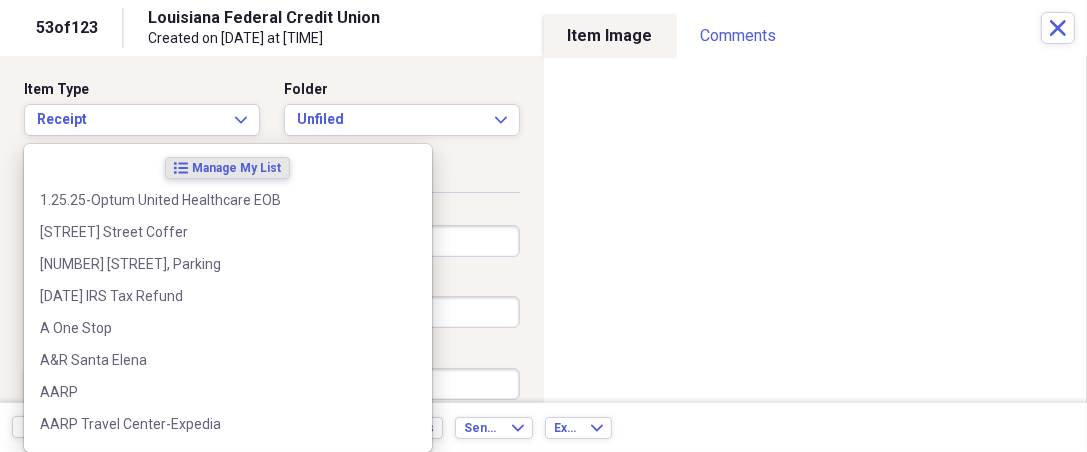 click on "Organize My Files 70 Collapse Unfiled Needs Review 70 Unfiled All Files Unfiled Unfiled Unfiled Saved Reports Collapse My Cabinet THERESA's Cabinet Add Folder Expand Folder 2018 Taxes Add Folder Expand Folder 2019 Taxes Add Folder Expand Folder 2020 Taxes Add Folder Expand Folder 2021 Taxes Add Folder Expand Folder 2022 Taxes Add Folder Expand Folder 2023 Taxes Add Folder Expand Folder 2024 Taxes Add Folder Expand Folder 2025 Taxes Add Folder Expand Folder Attorney Case Expenses Add Folder Folder [COUNTRY] Add Folder Expand Folder Documents Add Folder Expand Folder Files from Cloud Add Folder Folder Insurance Policies Add Folder Folder Sale of LaPlace Property Add Folder Folder [PERSON]'s Social Security Information Add Folder Folder Theresa's Social Security Information Add Folder Folder unviewed receipts Add Folder Folder Wellcare Prescription Drug Application Add Folder Collapse Trash Trash Folder 11/25/19-12/24/20 Statement Folder 12/17/19-1/16/20 Statement Folder 12/25/19-1/24/20 Statement Folder Folder Folder" at bounding box center [543, 226] 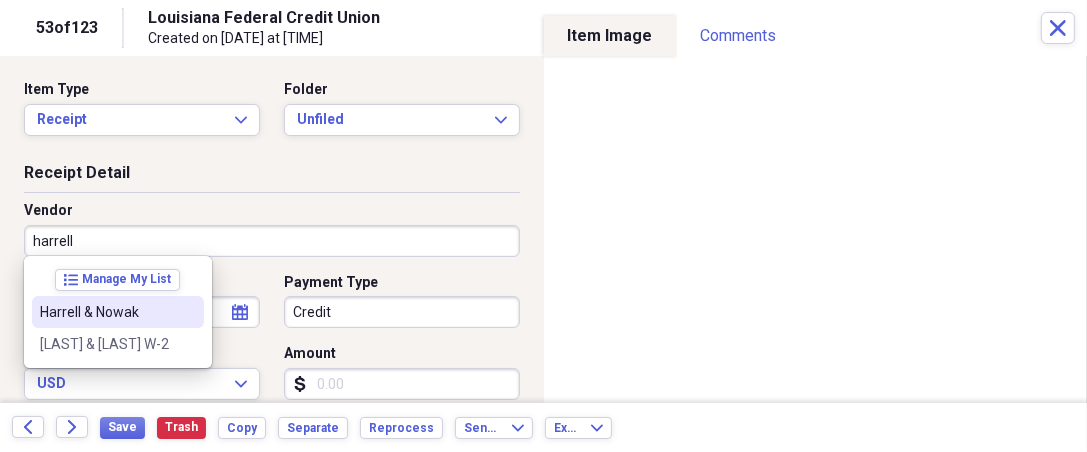 click on "Harrell & Nowak" at bounding box center [106, 312] 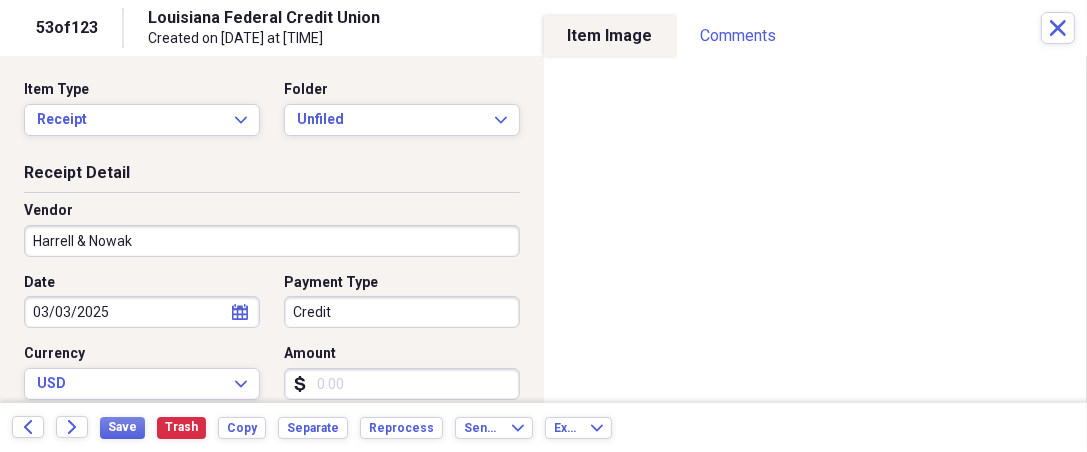 type on "Income" 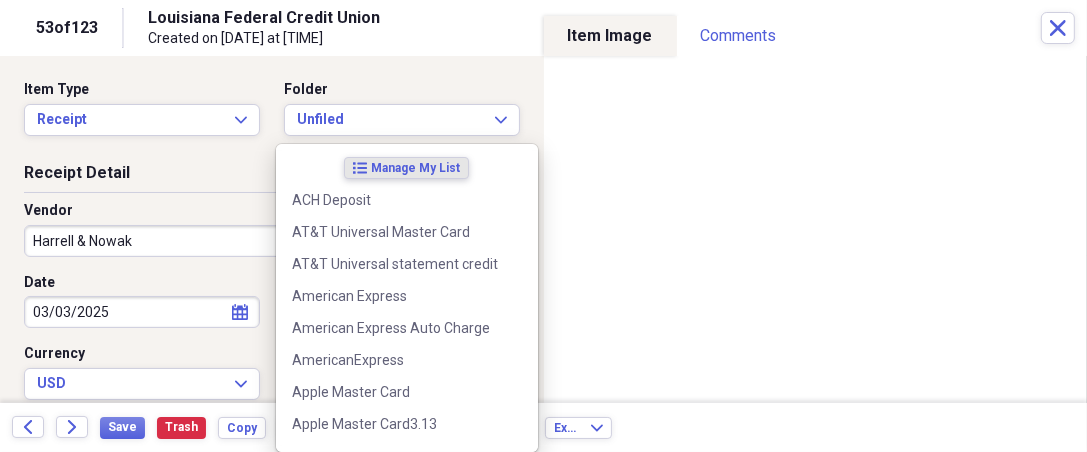 click on "Organize My Files 70 Collapse Unfiled Needs Review 70 Unfiled All Files Unfiled Unfiled Unfiled Saved Reports Collapse My Cabinet THERESA's Cabinet Add Folder Expand Folder 2018 Taxes Add Folder Expand Folder 2019 Taxes Add Folder Expand Folder 2020 Taxes Add Folder Expand Folder 2021 Taxes Add Folder Expand Folder 2022 Taxes Add Folder Expand Folder 2023 Taxes Add Folder Expand Folder 2024 Taxes Add Folder Expand Folder 2025 Taxes Add Folder Expand Folder Attorney Case Expenses Add Folder Folder [COUNTRY] Add Folder Expand Folder Documents Add Folder Expand Folder Files from Cloud Add Folder Folder Insurance Policies Add Folder Folder Sale of LaPlace Property Add Folder Folder [PERSON]'s Social Security Information Add Folder Folder Theresa's Social Security Information Add Folder Folder unviewed receipts Add Folder Folder Wellcare Prescription Drug Application Add Folder Collapse Trash Trash Folder 11/25/19-12/24/20 Statement Folder 12/17/19-1/16/20 Statement Folder 12/25/19-1/24/20 Statement Folder Folder Folder" at bounding box center [543, 226] 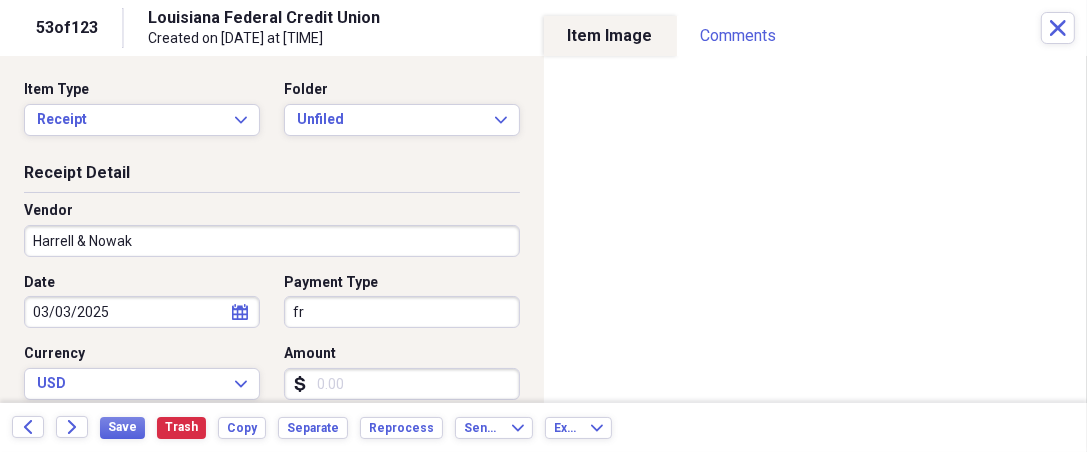 type on "f" 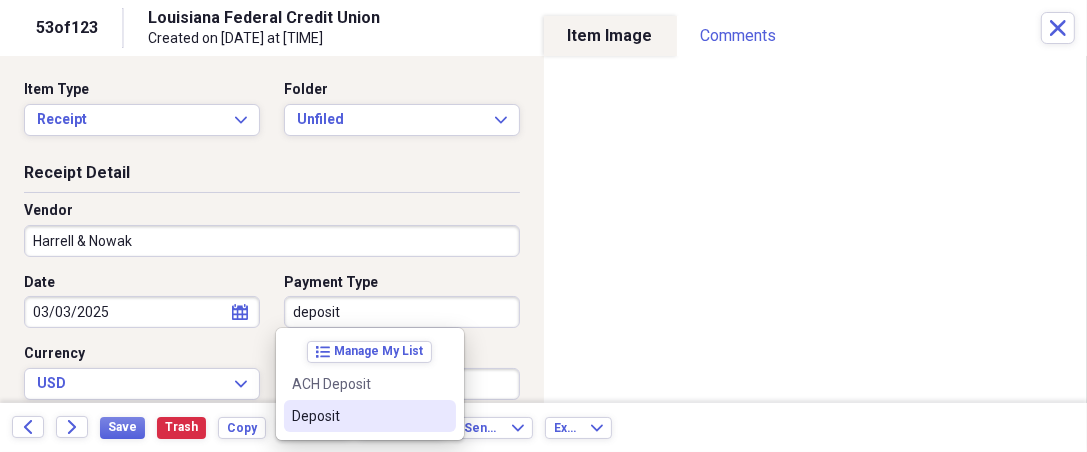 click on "Deposit" at bounding box center (358, 416) 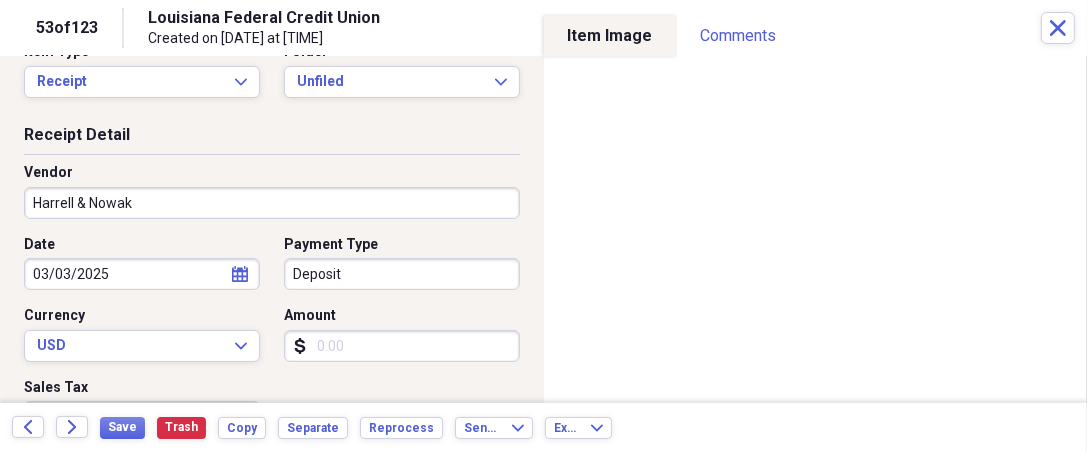 scroll, scrollTop: 111, scrollLeft: 0, axis: vertical 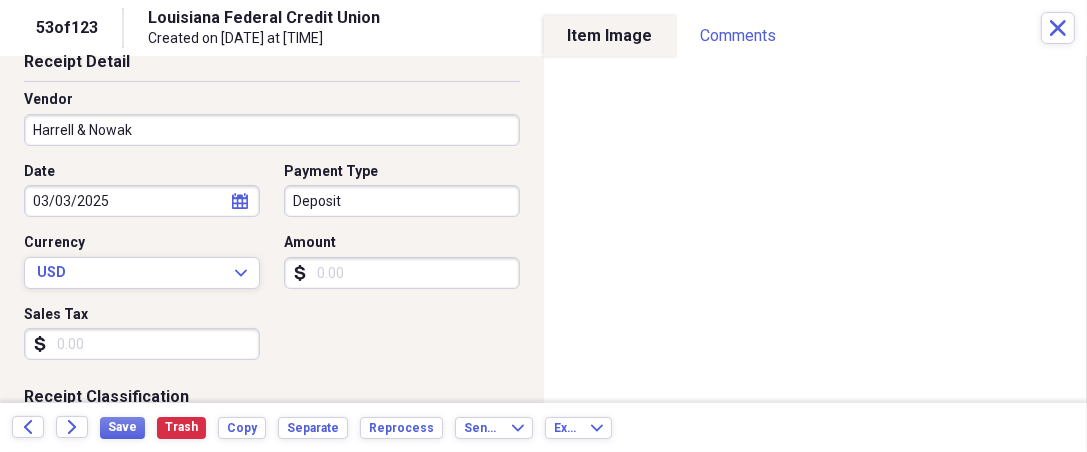 click on "Amount" at bounding box center (402, 273) 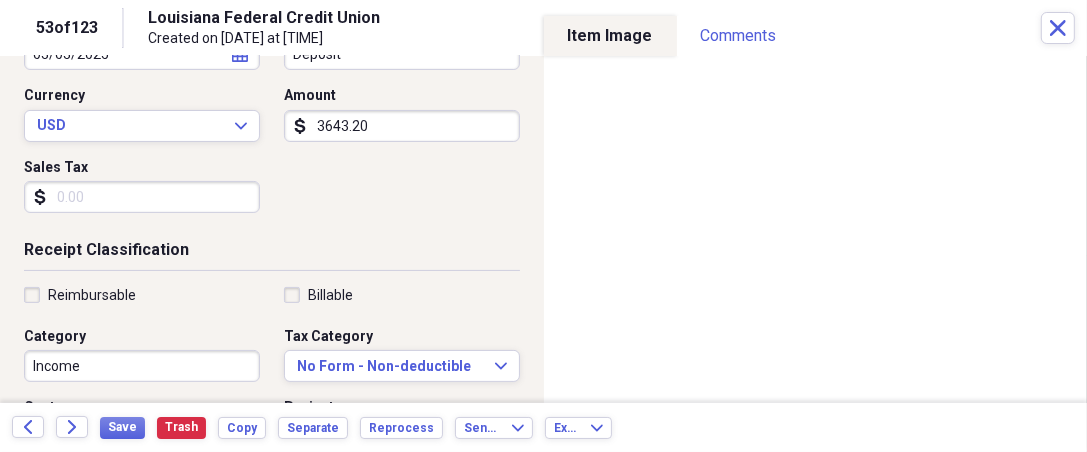 scroll, scrollTop: 259, scrollLeft: 0, axis: vertical 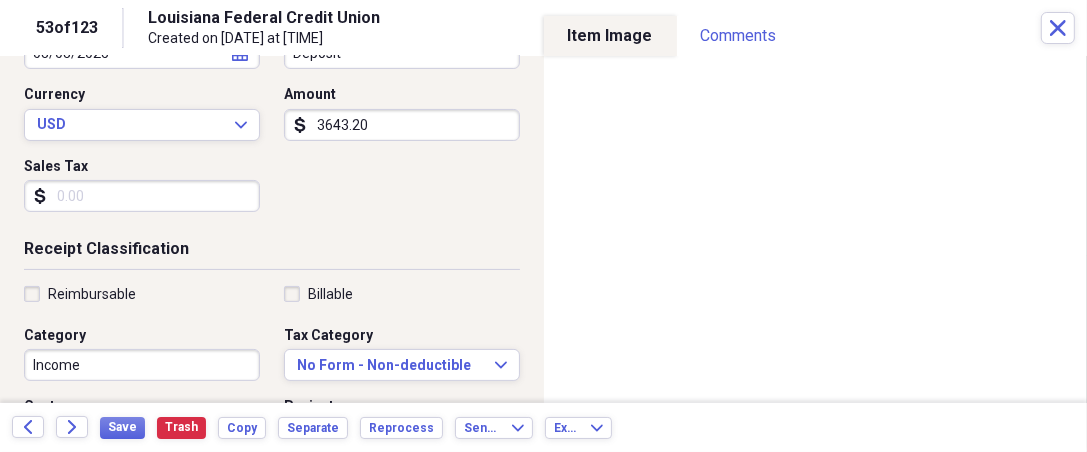 type on "3643.20" 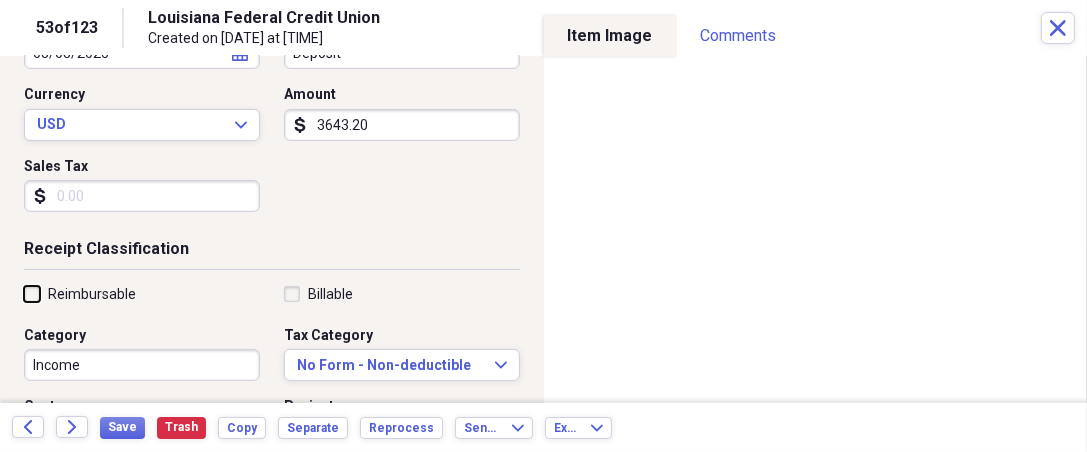 click on "Reimbursable" at bounding box center (24, 293) 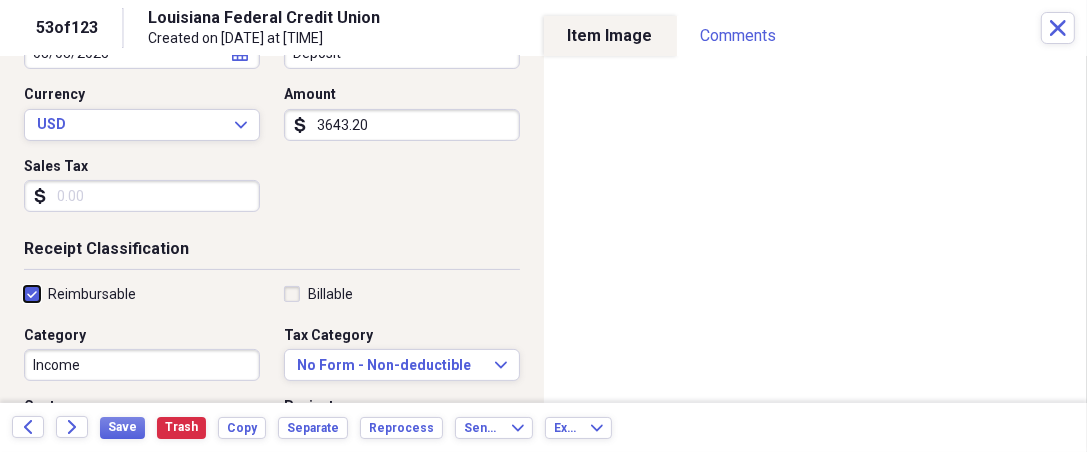 checkbox on "true" 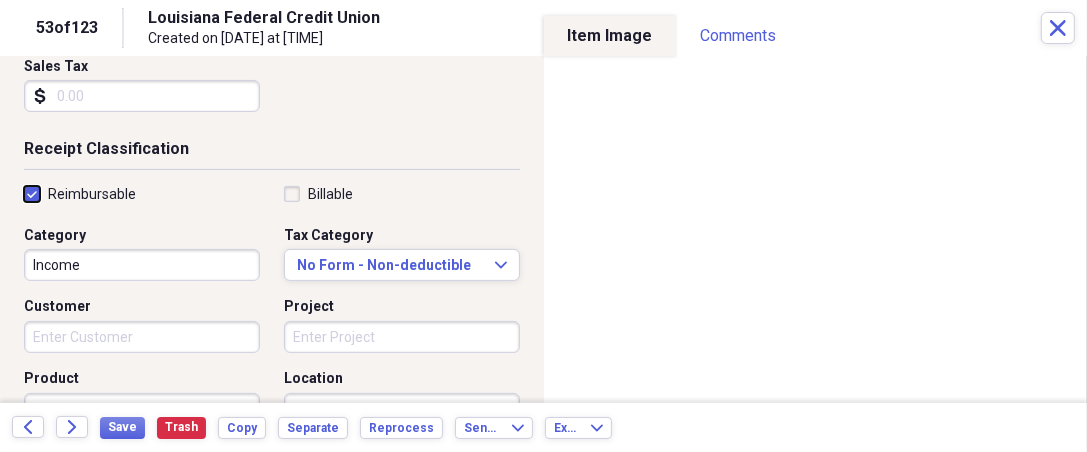scroll, scrollTop: 370, scrollLeft: 0, axis: vertical 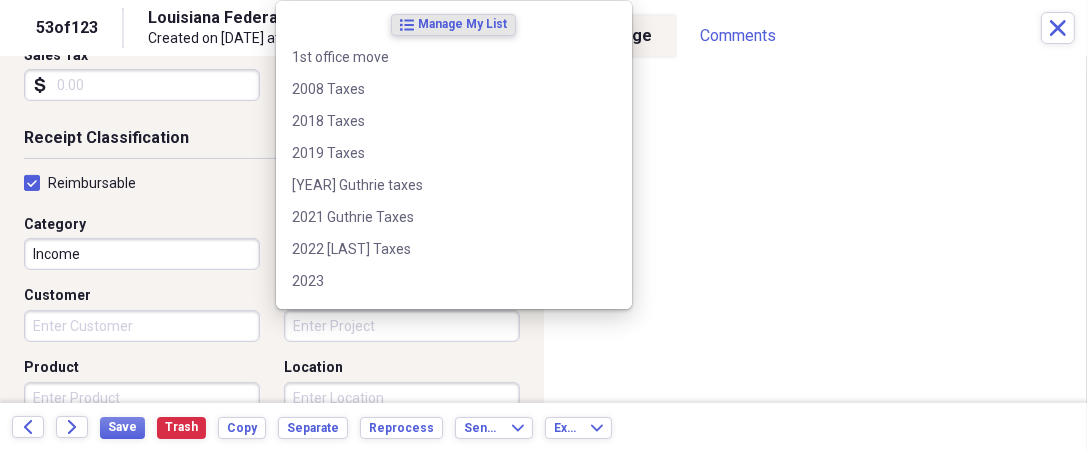 click on "Project" at bounding box center [402, 326] 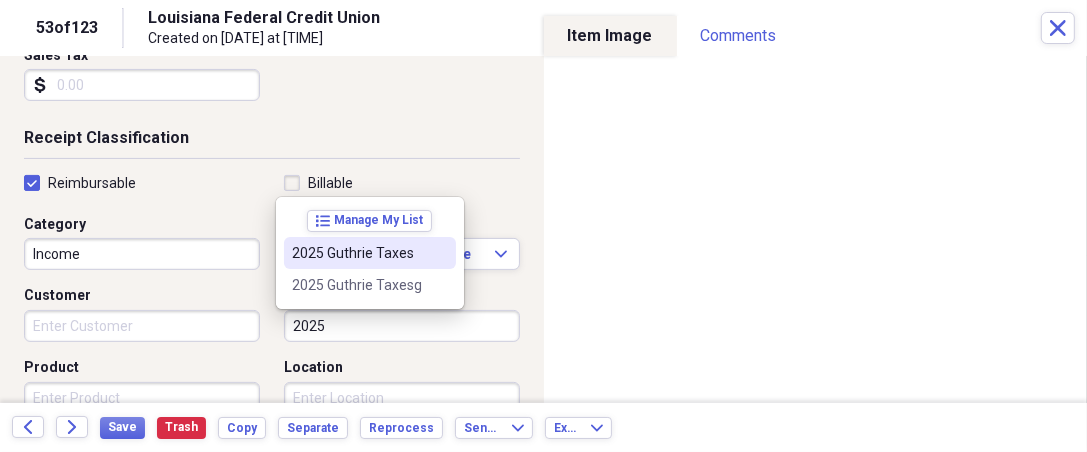 click on "2025 Guthrie Taxes" at bounding box center [358, 253] 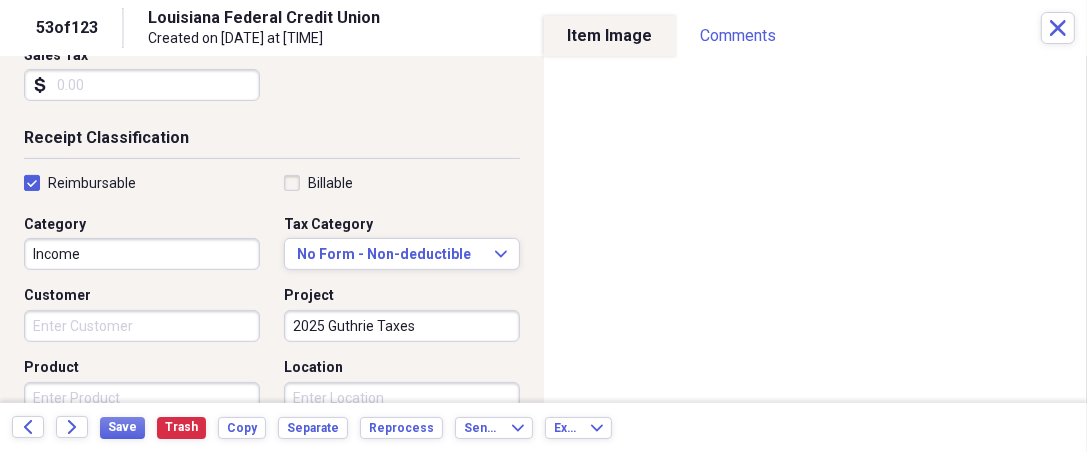 scroll, scrollTop: 407, scrollLeft: 0, axis: vertical 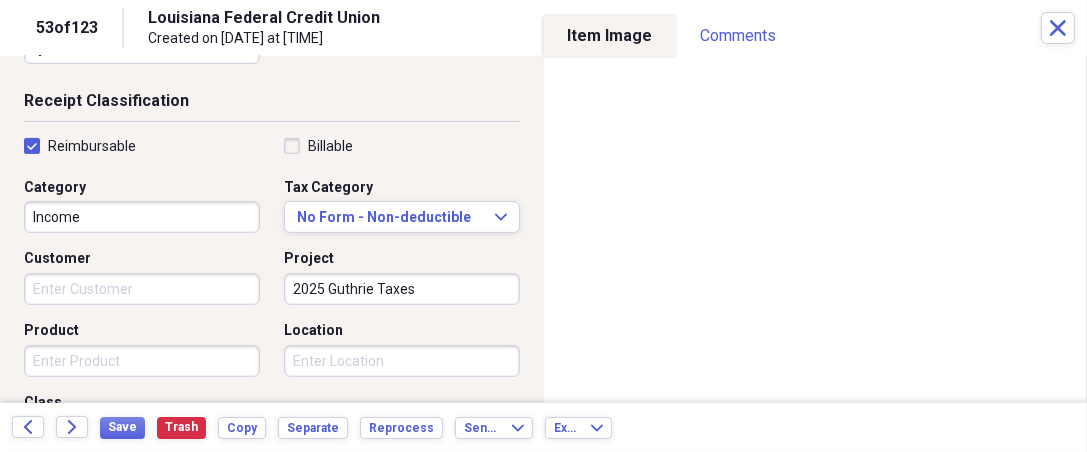 click on "Product" at bounding box center [142, 361] 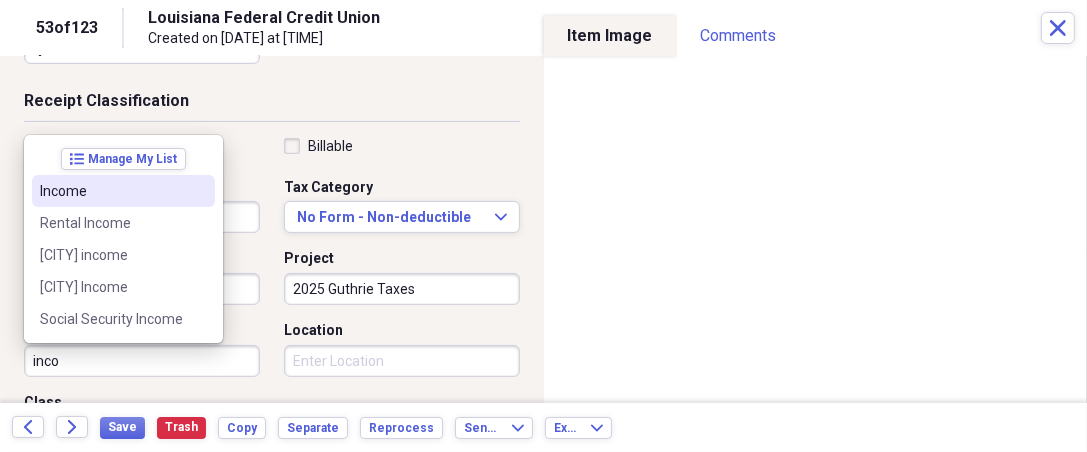 click on "Income" at bounding box center [111, 191] 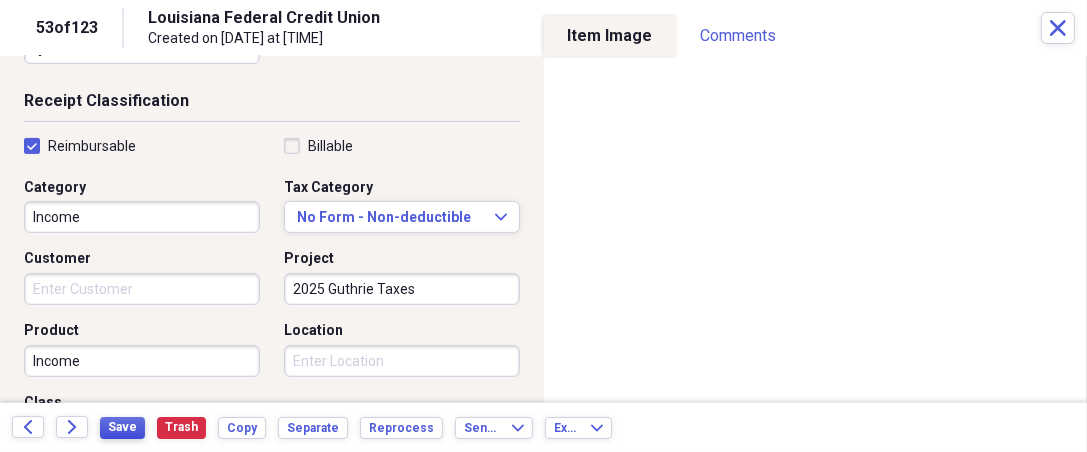 click on "Save" at bounding box center [122, 427] 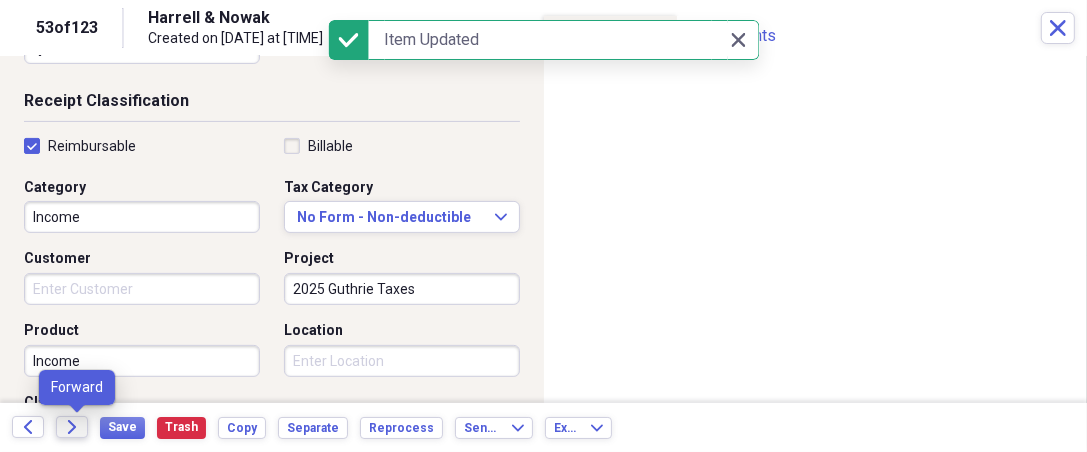 click on "Forward" 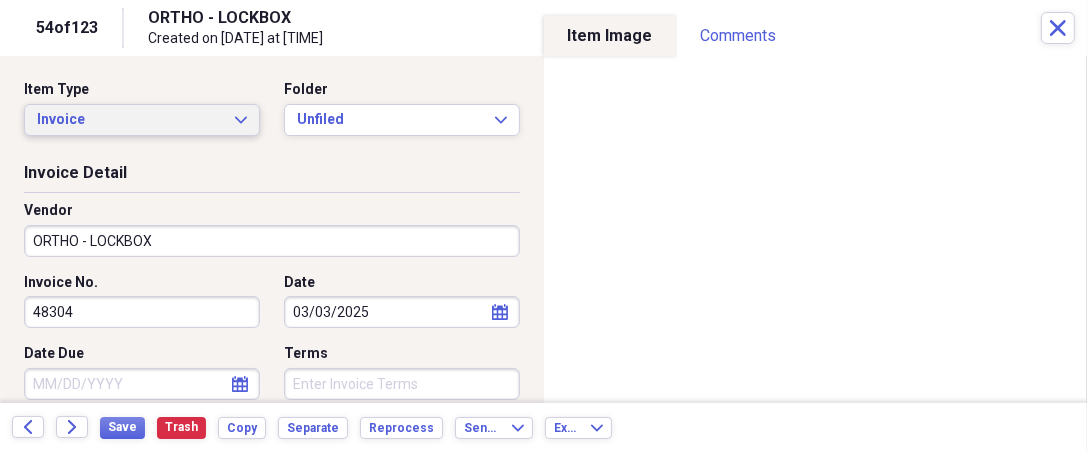 click on "Expand" 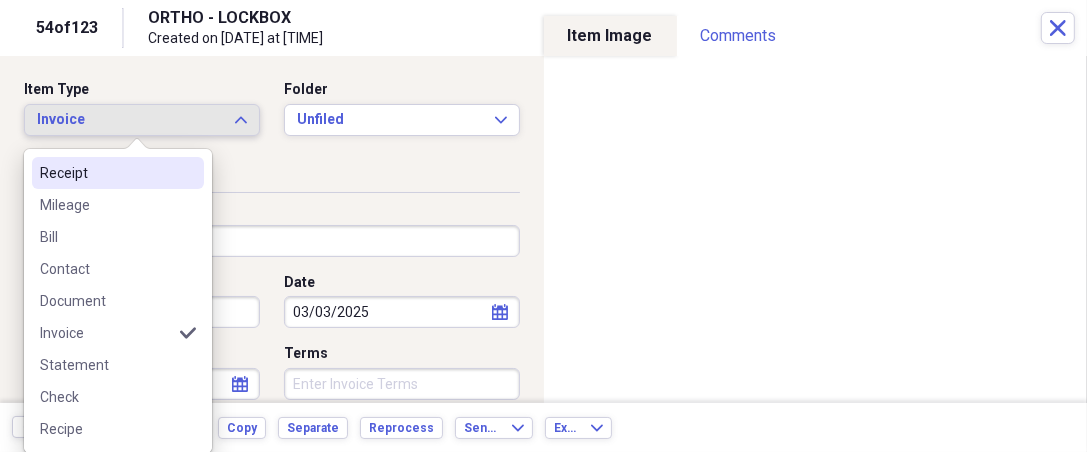 click on "Receipt" at bounding box center (106, 173) 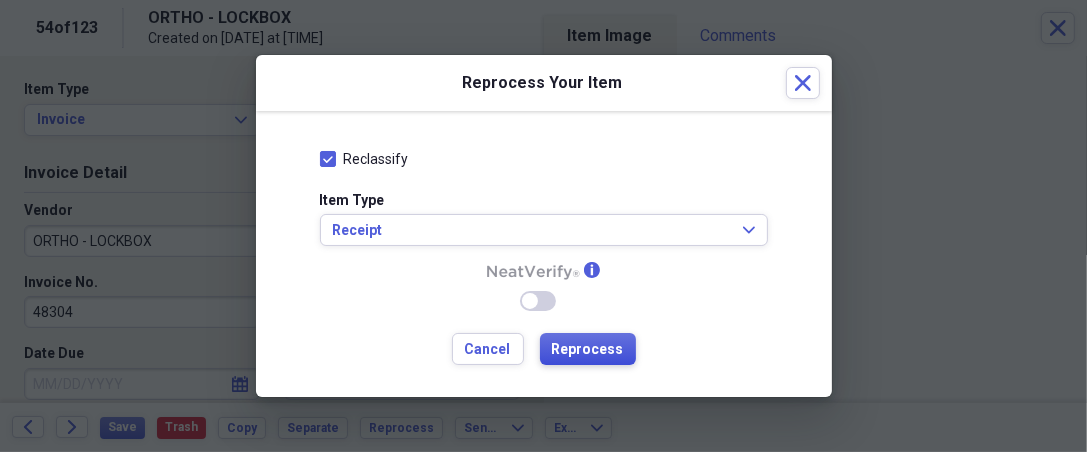 click on "Reprocess" at bounding box center (588, 350) 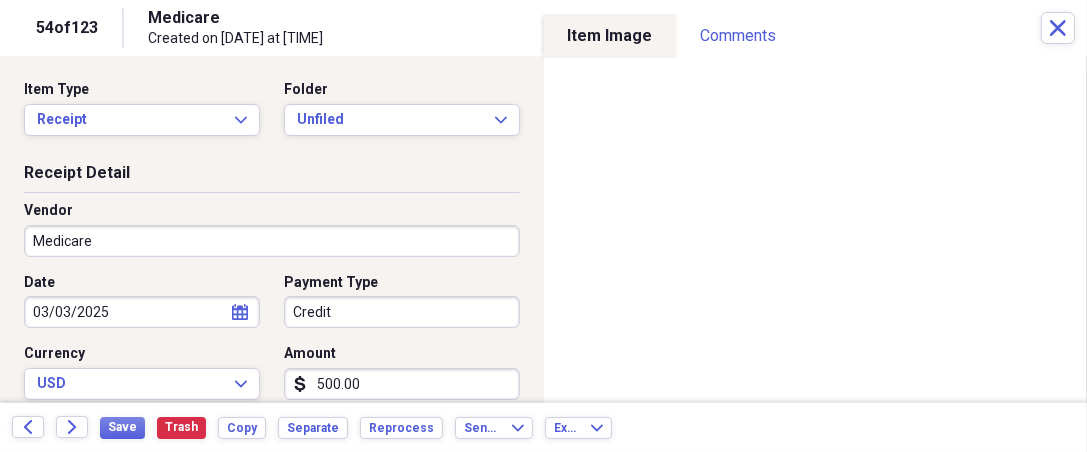 type on "Medicare" 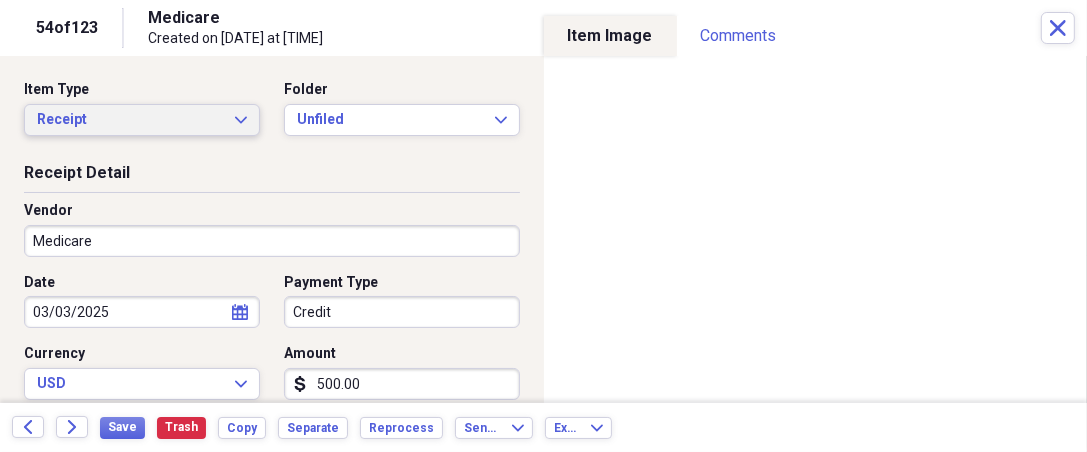 click on "Receipt Expand" at bounding box center [142, 120] 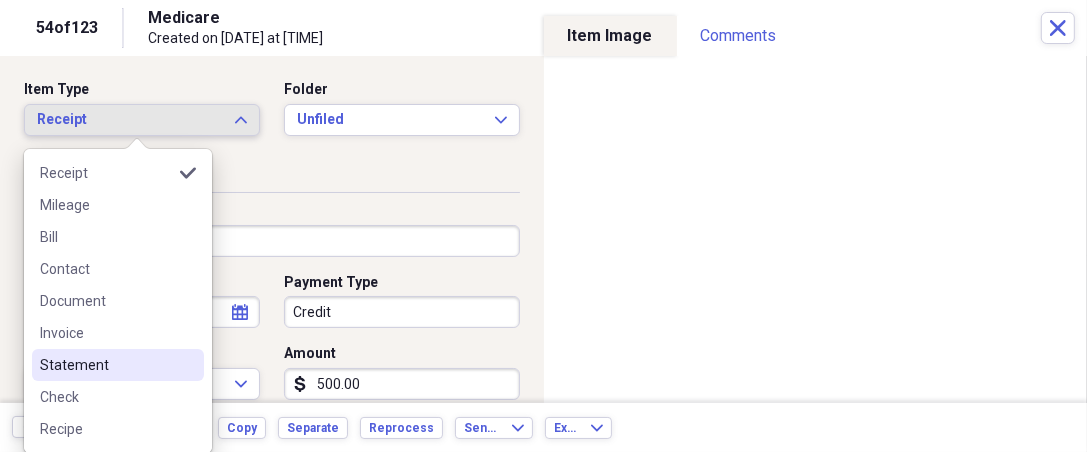 click on "Statement" at bounding box center [106, 365] 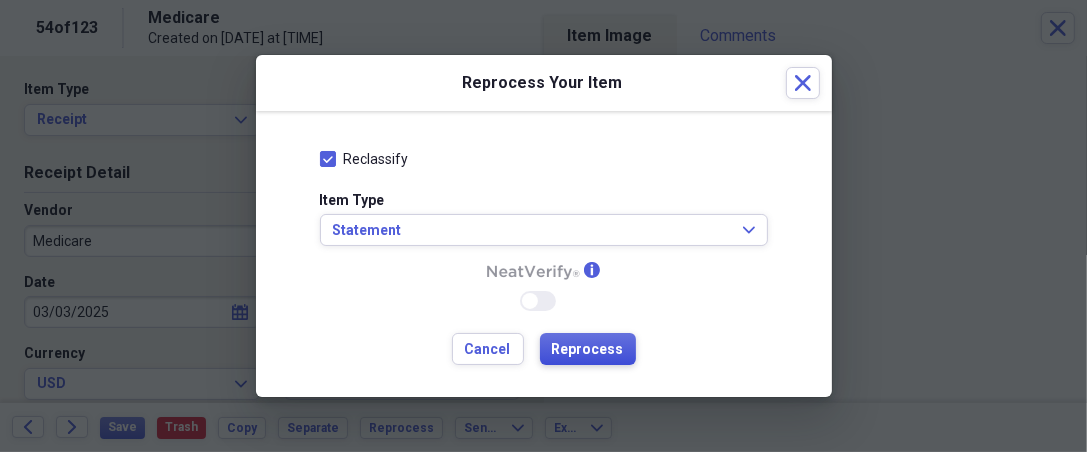 click on "Reprocess" at bounding box center (588, 350) 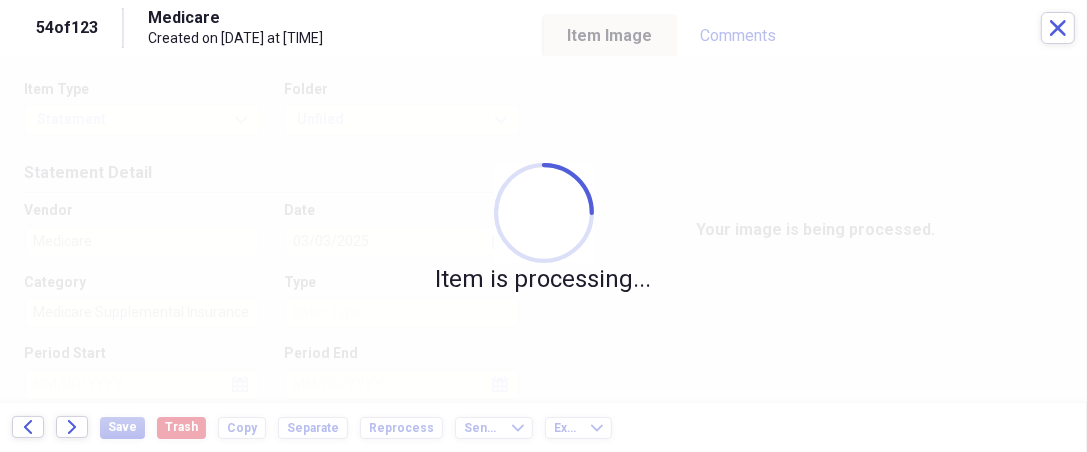 type on "500.00" 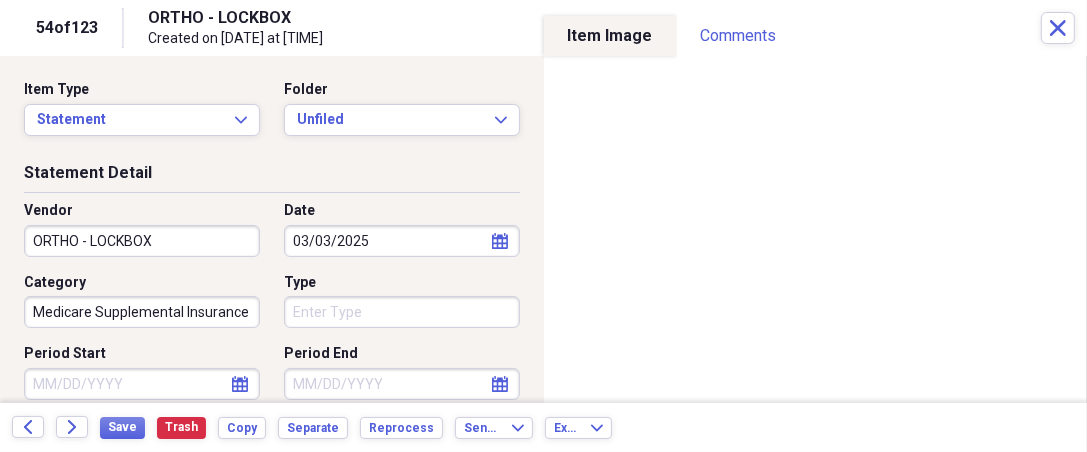 click on "Organize My Files 70 Collapse Unfiled Needs Review 70 Unfiled All Files Unfiled Unfiled Unfiled Saved Reports Collapse My Cabinet THERESA's Cabinet Add Folder Expand Folder 2018 Taxes Add Folder Expand Folder 2019 Taxes Add Folder Expand Folder 2020 Taxes Add Folder Expand Folder 2021 Taxes Add Folder Expand Folder 2022 Taxes Add Folder Expand Folder 2023 Taxes Add Folder Expand Folder 2024 Taxes Add Folder Expand Folder 2025 Taxes Add Folder Expand Folder Attorney Case Expenses Add Folder Folder [COUNTRY] Add Folder Expand Folder Documents Add Folder Expand Folder Files from Cloud Add Folder Folder Insurance Policies Add Folder Folder Sale of LaPlace Property Add Folder Folder [PERSON]'s Social Security Information Add Folder Folder Theresa's Social Security Information Add Folder Folder unviewed receipts Add Folder Folder Wellcare Prescription Drug Application Add Folder Collapse Trash Trash Folder 11/25/19-12/24/20 Statement Folder 12/17/19-1/16/20 Statement Folder 12/25/19-1/24/20 Statement Folder Folder Folder" at bounding box center [543, 226] 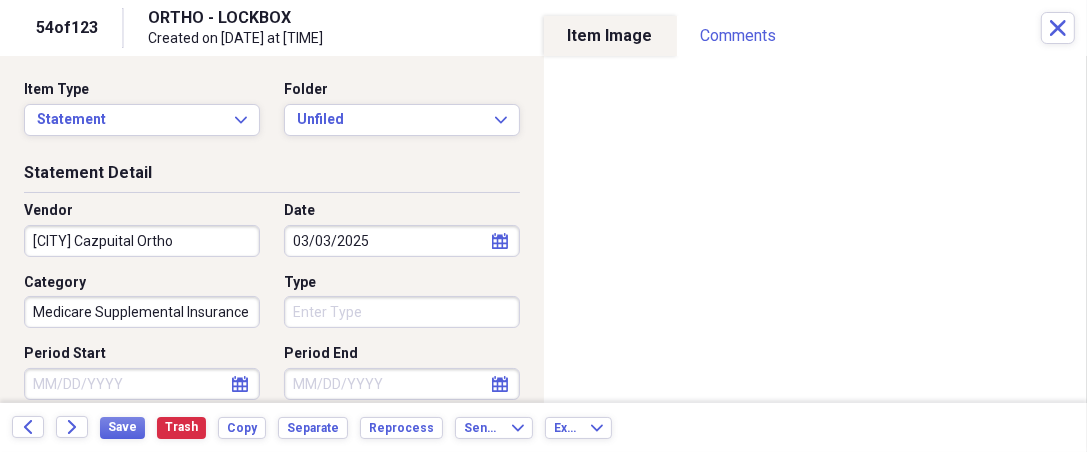 click on "[CITY] Cazpuital Ortho" at bounding box center (142, 241) 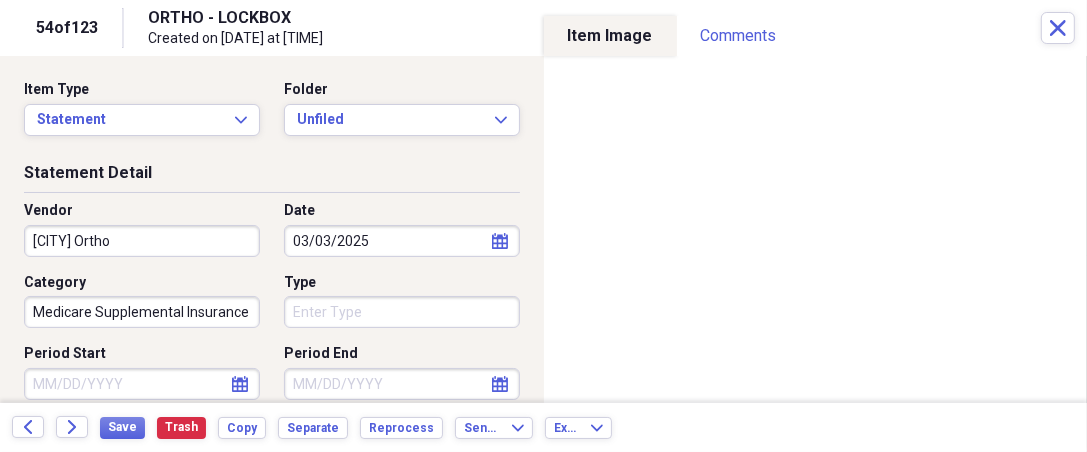 click on "[CITY] Ortho" at bounding box center [142, 241] 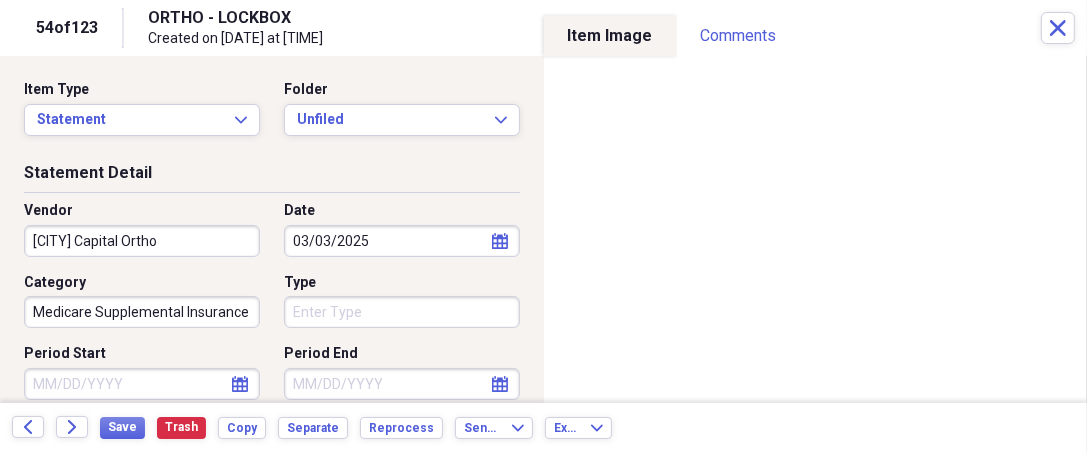 click on "[CITY] Capital Ortho" at bounding box center [142, 241] 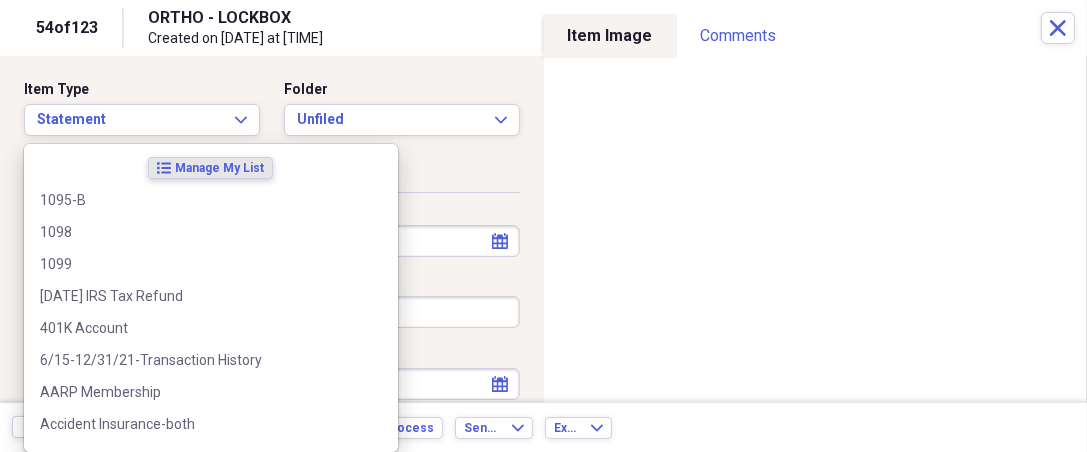 click on "Organize My Files 70 Collapse Unfiled Needs Review 70 Unfiled All Files Unfiled Unfiled Unfiled Saved Reports Collapse My Cabinet THERESA's Cabinet Add Folder Expand Folder 2018 Taxes Add Folder Expand Folder 2019 Taxes Add Folder Expand Folder 2020 Taxes Add Folder Expand Folder 2021 Taxes Add Folder Expand Folder 2022 Taxes Add Folder Expand Folder 2023 Taxes Add Folder Expand Folder 2024 Taxes Add Folder Expand Folder 2025 Taxes Add Folder Expand Folder Attorney Case Expenses Add Folder Folder [COUNTRY] Add Folder Expand Folder Documents Add Folder Expand Folder Files from Cloud Add Folder Folder Insurance Policies Add Folder Folder Sale of LaPlace Property Add Folder Folder [PERSON]'s Social Security Information Add Folder Folder Theresa's Social Security Information Add Folder Folder unviewed receipts Add Folder Folder Wellcare Prescription Drug Application Add Folder Collapse Trash Trash Folder 11/25/19-12/24/20 Statement Folder 12/17/19-1/16/20 Statement Folder 12/25/19-1/24/20 Statement Folder Folder Folder" at bounding box center [543, 226] 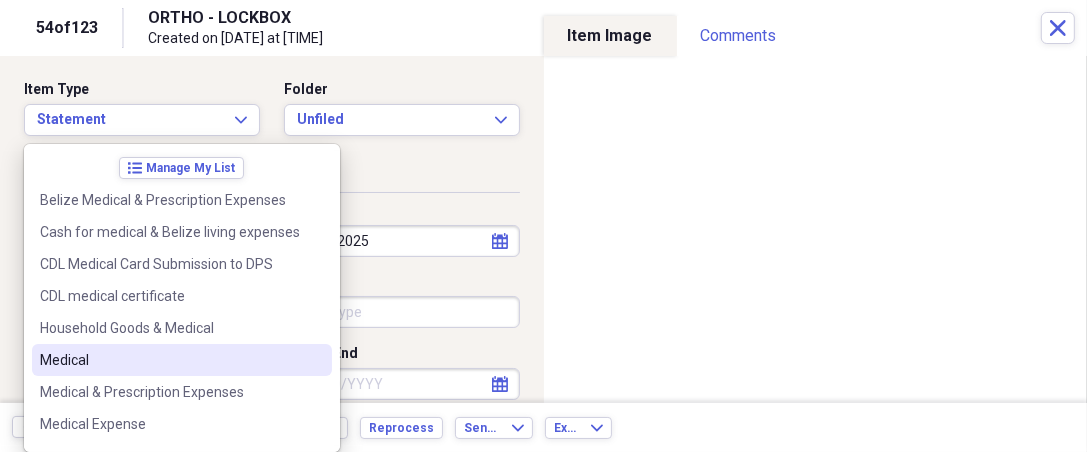 click on "Medical" at bounding box center [170, 360] 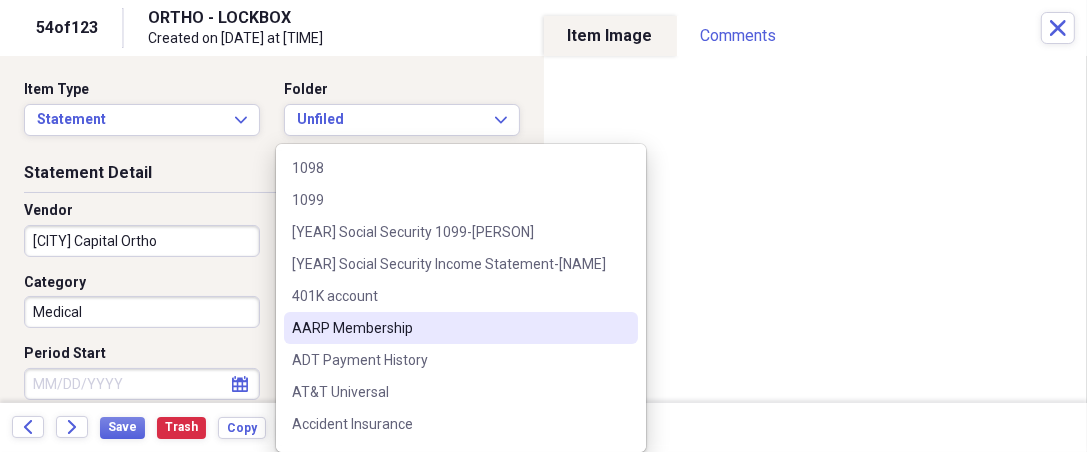 click on "Organize My Files 70 Collapse Unfiled Needs Review 70 Unfiled All Files Unfiled Unfiled Unfiled Saved Reports Collapse My Cabinet THERESA's Cabinet Add Folder Expand Folder 2018 Taxes Add Folder Expand Folder 2019 Taxes Add Folder Expand Folder 2020 Taxes Add Folder Expand Folder 2021 Taxes Add Folder Expand Folder 2022 Taxes Add Folder Expand Folder 2023 Taxes Add Folder Expand Folder 2024 Taxes Add Folder Expand Folder 2025 Taxes Add Folder Expand Folder Attorney Case Expenses Add Folder Folder [COUNTRY] Add Folder Expand Folder Documents Add Folder Expand Folder Files from Cloud Add Folder Folder Insurance Policies Add Folder Folder Sale of LaPlace Property Add Folder Folder [PERSON]'s Social Security Information Add Folder Folder Theresa's Social Security Information Add Folder Folder unviewed receipts Add Folder Folder Wellcare Prescription Drug Application Add Folder Collapse Trash Trash Folder 11/25/19-12/24/20 Statement Folder 12/17/19-1/16/20 Statement Folder 12/25/19-1/24/20 Statement Folder Folder Folder" at bounding box center [543, 226] 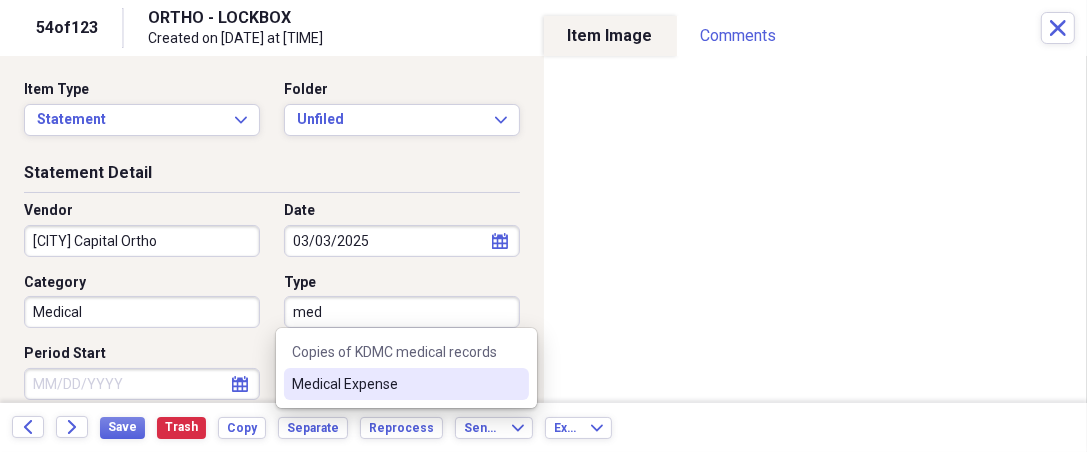 click on "Medical Expense" at bounding box center [394, 384] 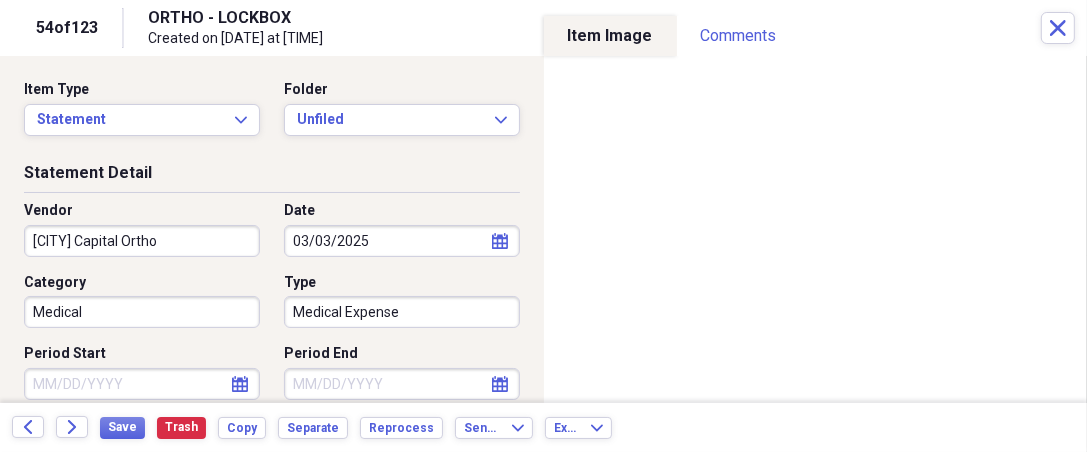 click on "Period Start" at bounding box center (142, 384) 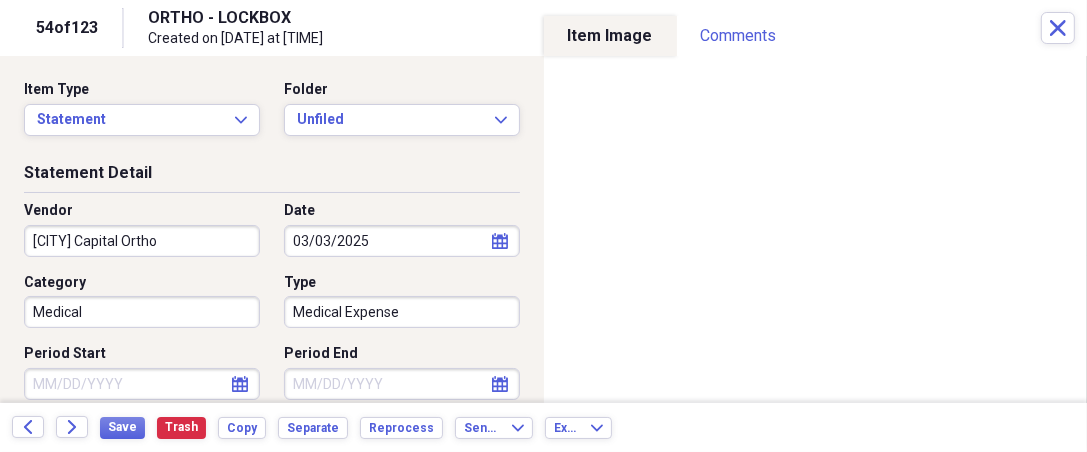 click on "Type" at bounding box center [402, 283] 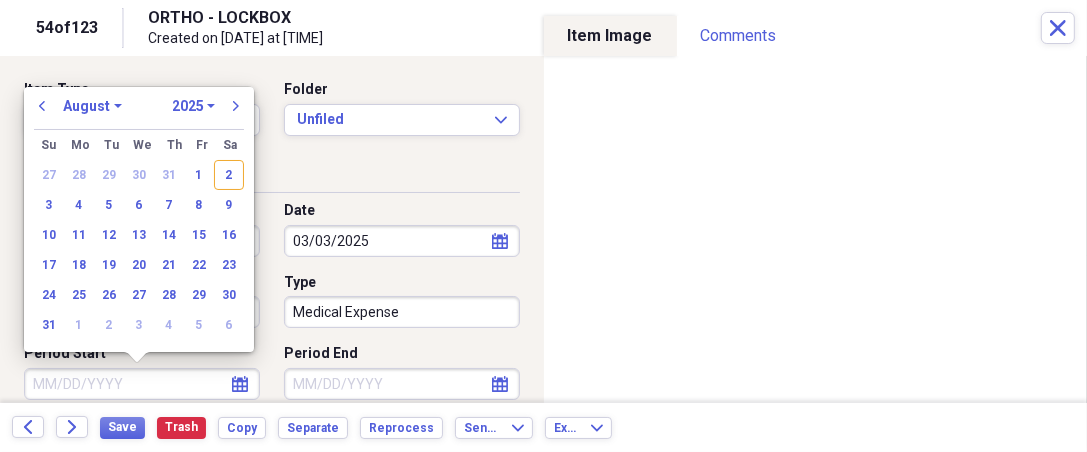 click on "Period Start" at bounding box center [142, 384] 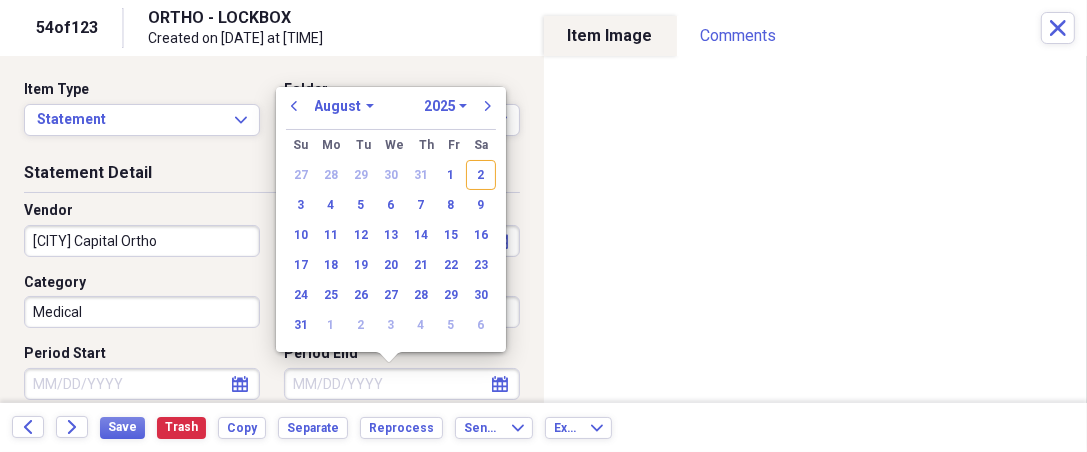 click on "Period End" at bounding box center [402, 384] 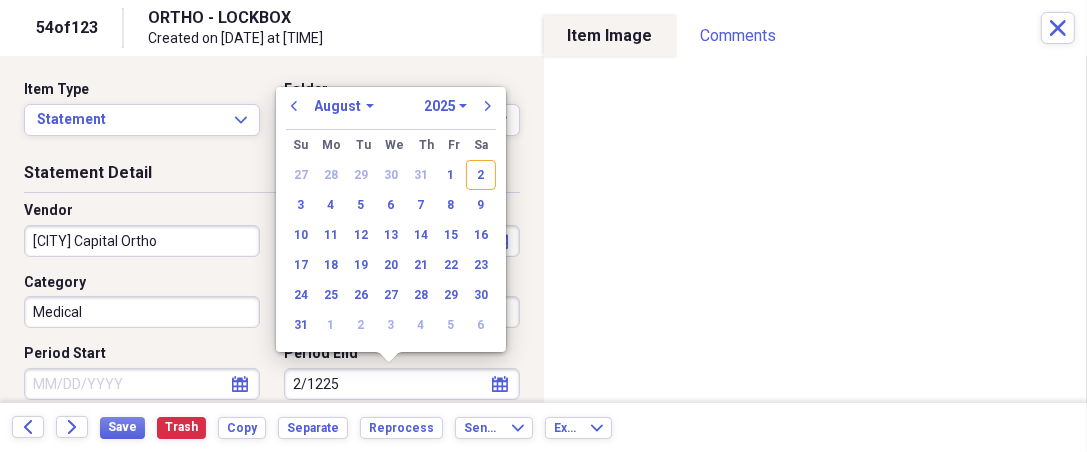 click on "2/1225" at bounding box center (402, 384) 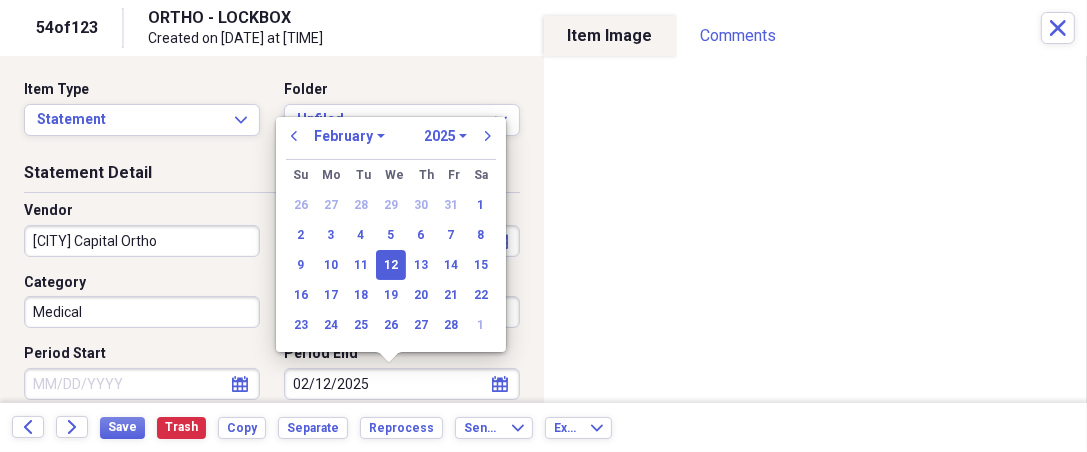 click on "12" at bounding box center (391, 265) 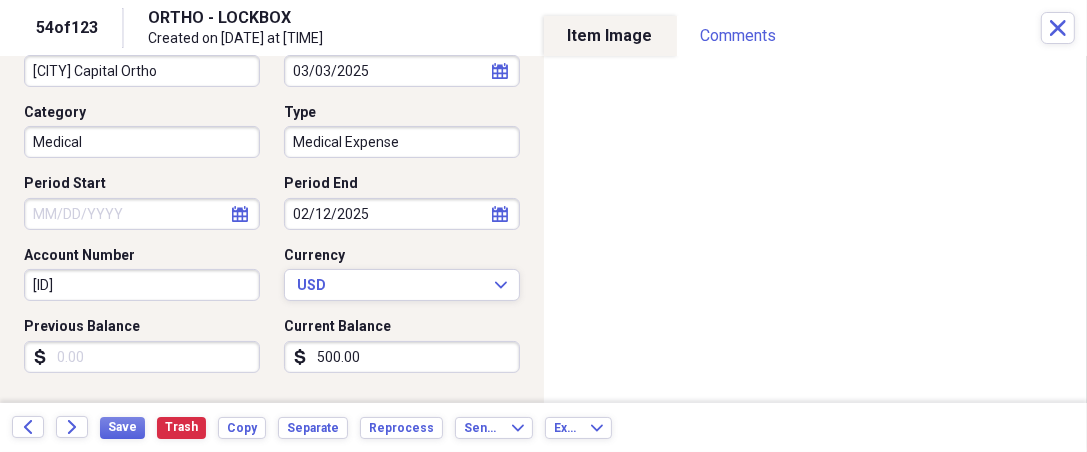 scroll, scrollTop: 185, scrollLeft: 0, axis: vertical 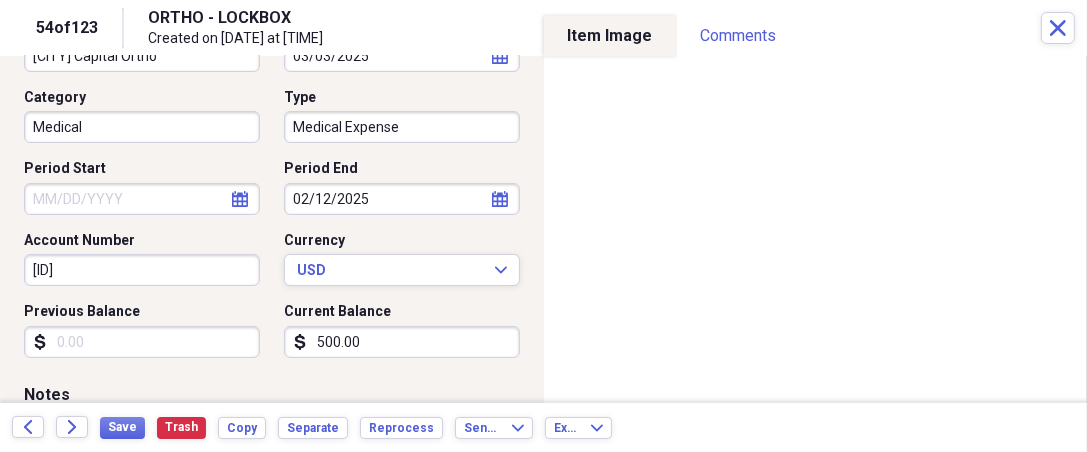 click on "Previous Balance" at bounding box center [142, 342] 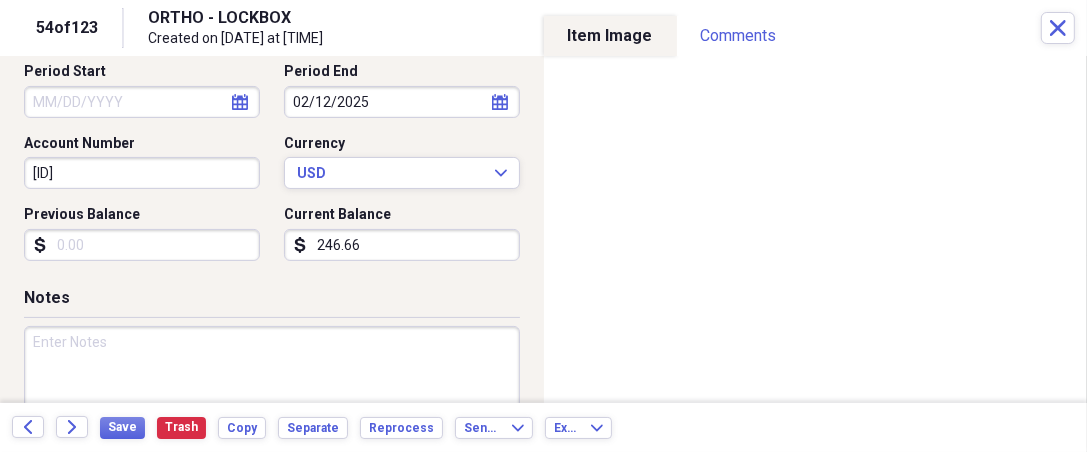 scroll, scrollTop: 296, scrollLeft: 0, axis: vertical 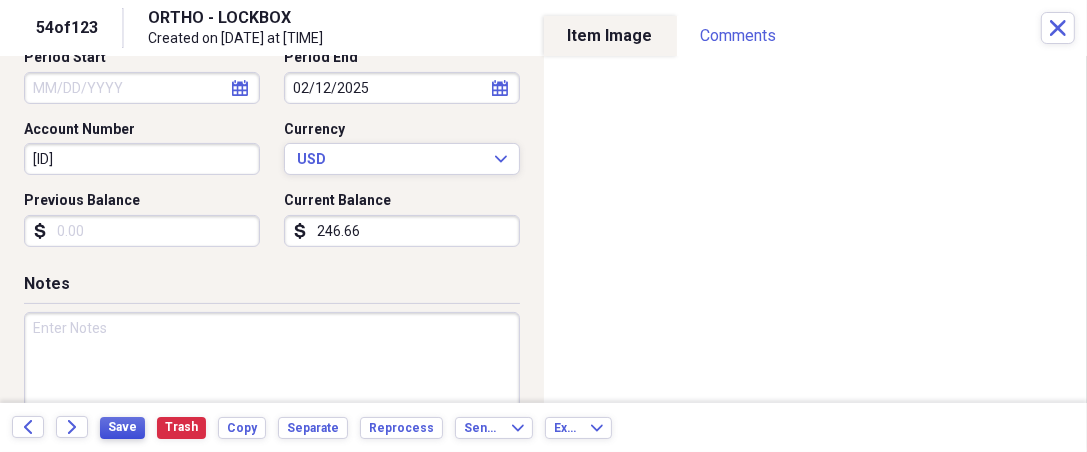 click on "Save" at bounding box center (122, 427) 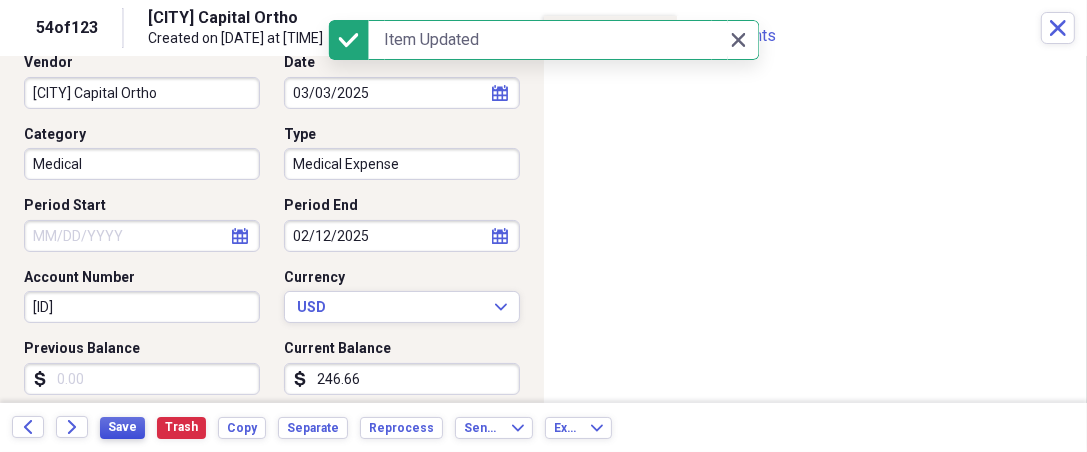 scroll, scrollTop: 0, scrollLeft: 0, axis: both 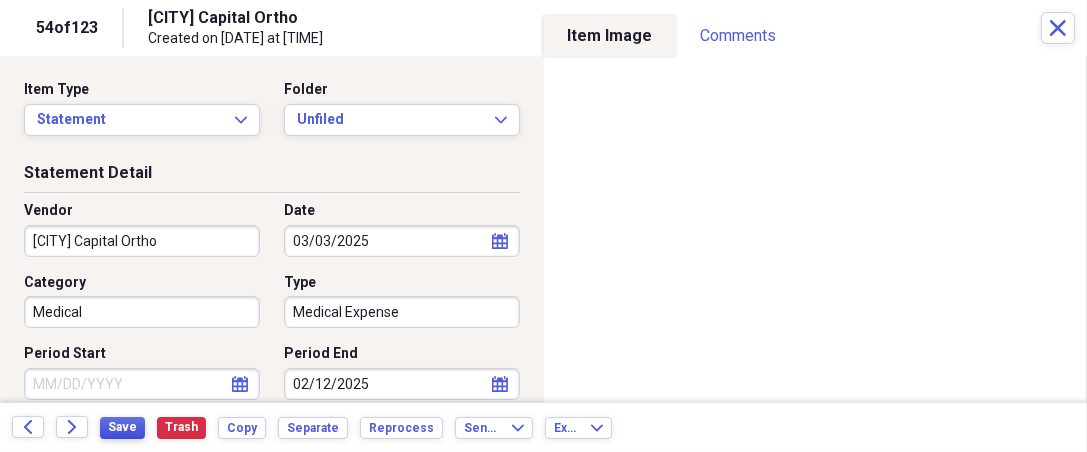 click on "Save" at bounding box center [122, 427] 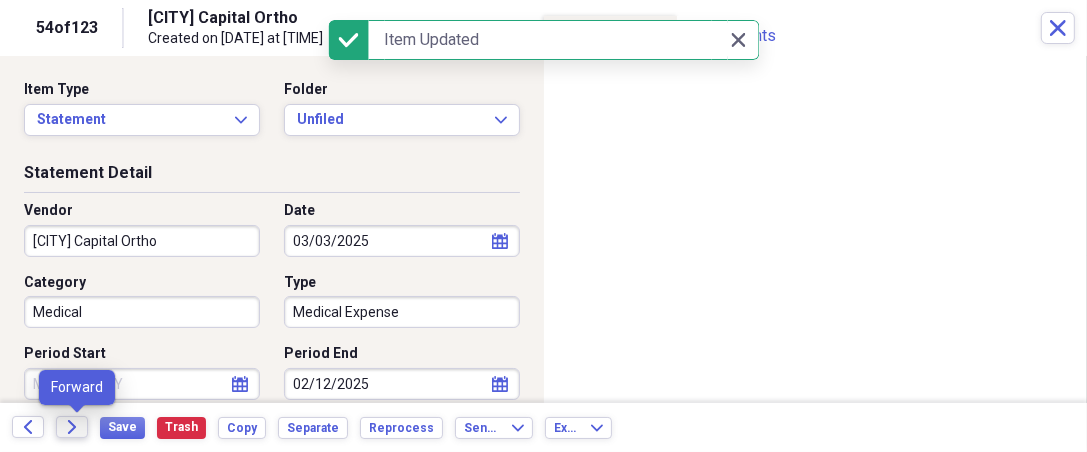 click 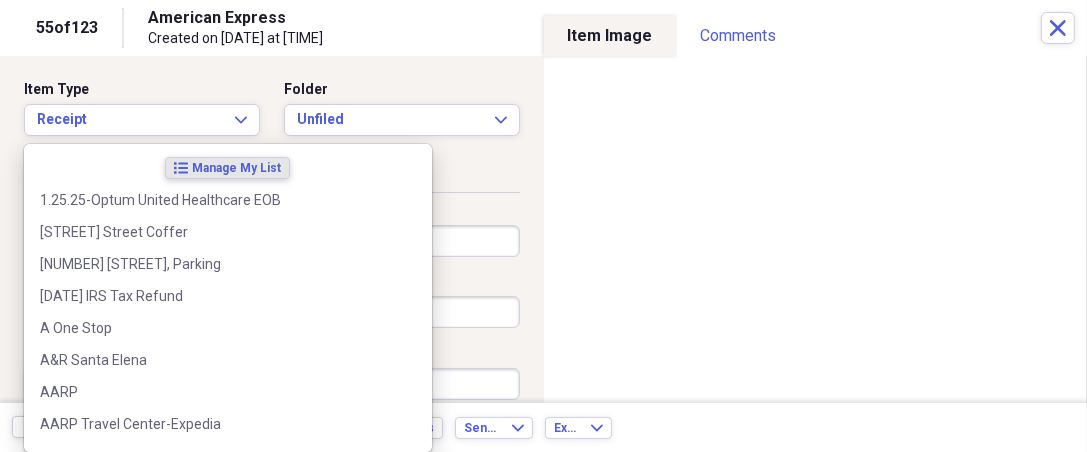 click on "Organize My Files 68 Collapse Unfiled Needs Review 68 Unfiled All Files Unfiled Unfiled Unfiled Saved Reports Collapse My Cabinet [NAME]'s Cabinet Add Folder Expand Folder 2018 Taxes Add Folder Expand Folder 2019 Taxes Add Folder Expand Folder 2020 Taxes Add Folder Expand Folder 2021 Taxes Add Folder Expand Folder 2022 Taxes Add Folder Expand Folder 2023 Taxes Add Folder Expand Folder 2024 Taxes Add Folder Expand Folder 2025 Taxes Add Folder Expand Folder Attorney Case Expenses Add Folder Folder Belize Add Folder Expand Folder Documents Add Folder Expand Folder Files from Cloud Add Folder Folder Insurance Policies Add Folder Folder Sale of LaPlace Property Add Folder Folder [NAME]'s Social Security Information Add Folder Folder [NAME]'s Social Security Information Add Folder Folder unviewed receipts Add Folder Folder Wellcare Prescription Drug Application Add Folder Collapse Trash Trash Folder 11/25/19-12/24/20 Statement Folder 12/17/19-1/16/20 Statement Folder 12/25/19-1/24/20 Statement Folder Folder Folder" at bounding box center (543, 226) 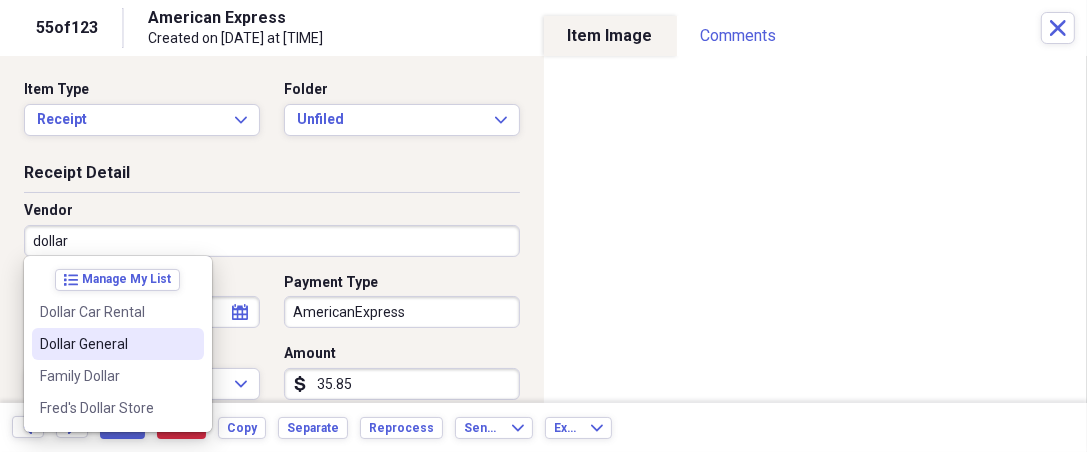 click on "Dollar General" at bounding box center [118, 344] 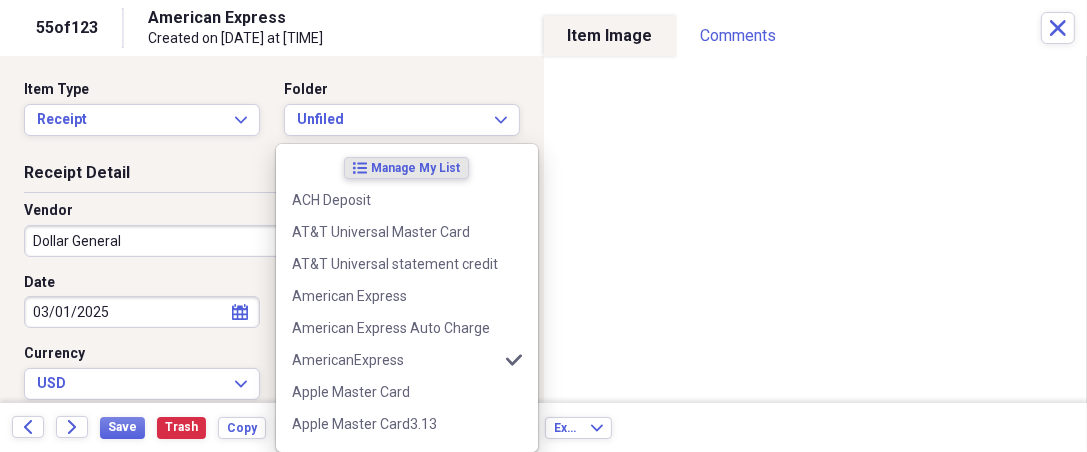 click on "Organize My Files 68 Collapse Unfiled Needs Review 68 Unfiled All Files Unfiled Unfiled Unfiled Saved Reports Collapse My Cabinet [NAME]'s Cabinet Add Folder Expand Folder 2018 Taxes Add Folder Expand Folder 2019 Taxes Add Folder Expand Folder 2020 Taxes Add Folder Expand Folder 2021 Taxes Add Folder Expand Folder 2022 Taxes Add Folder Expand Folder 2023 Taxes Add Folder Expand Folder 2024 Taxes Add Folder Expand Folder 2025 Taxes Add Folder Expand Folder Attorney Case Expenses Add Folder Folder Belize Add Folder Expand Folder Documents Add Folder Expand Folder Files from Cloud Add Folder Folder Insurance Policies Add Folder Folder Sale of LaPlace Property Add Folder Folder [NAME]'s Social Security Information Add Folder Folder [NAME]'s Social Security Information Add Folder Folder unviewed receipts Add Folder Folder Wellcare Prescription Drug Application Add Folder Collapse Trash Trash Folder 11/25/19-12/24/20 Statement Folder 12/17/19-1/16/20 Statement Folder 12/25/19-1/24/20 Statement Folder Folder Folder" at bounding box center [543, 226] 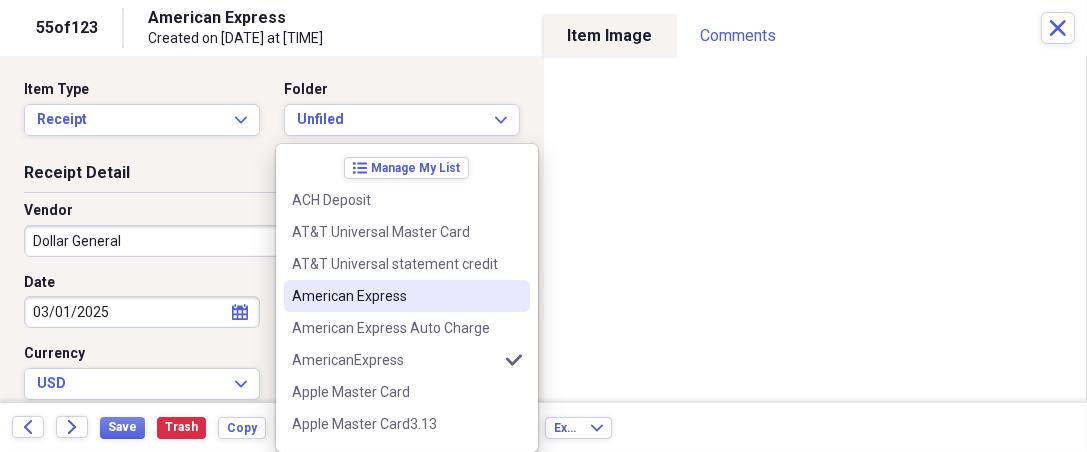 click on "American Express" at bounding box center [395, 296] 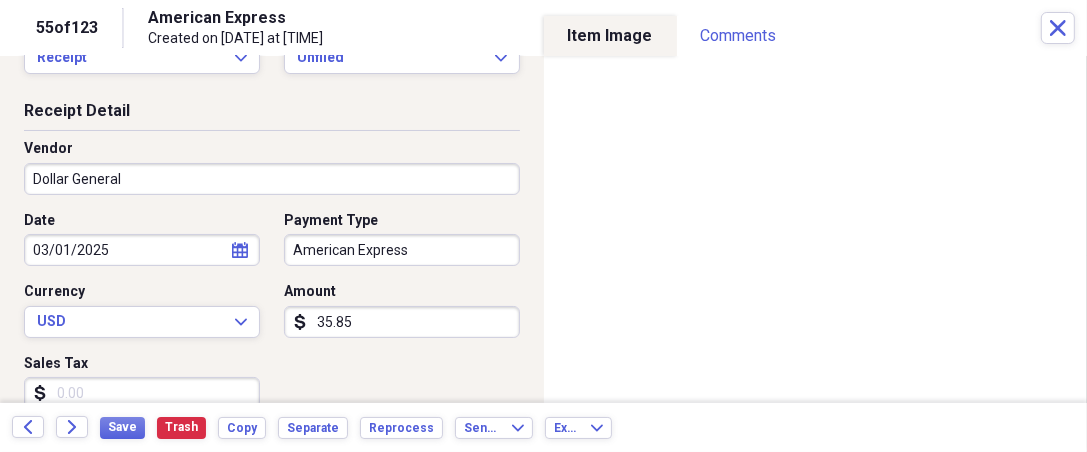 scroll, scrollTop: 74, scrollLeft: 0, axis: vertical 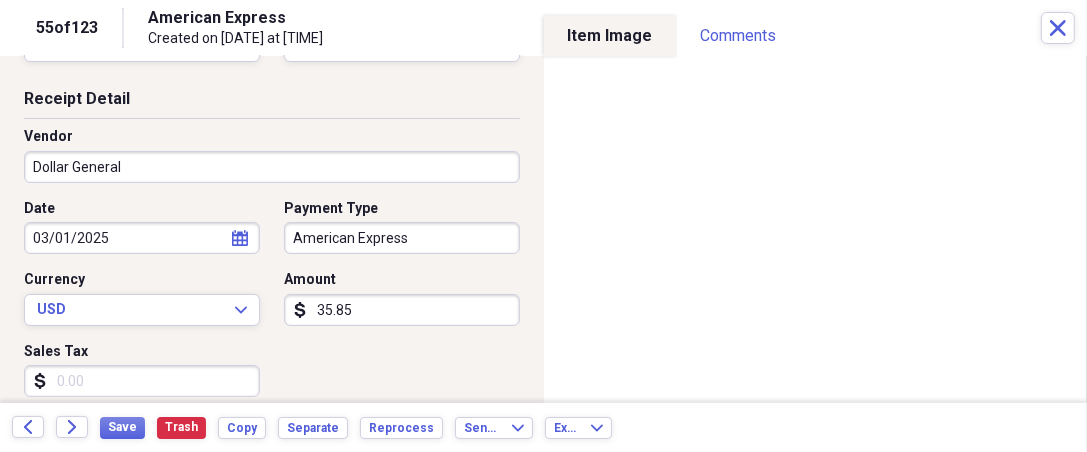 click on "Sales Tax" at bounding box center [142, 381] 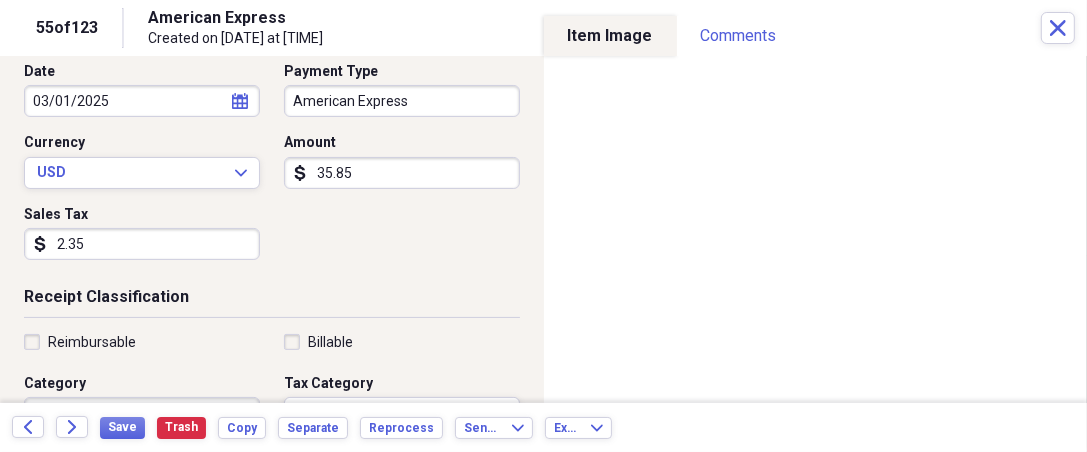 scroll, scrollTop: 222, scrollLeft: 0, axis: vertical 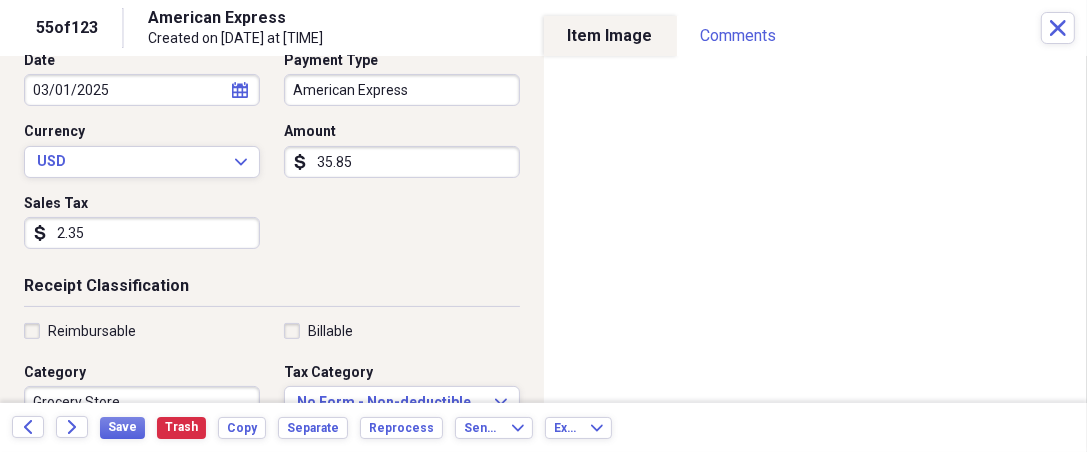 click on "Reimbursable" at bounding box center (92, 331) 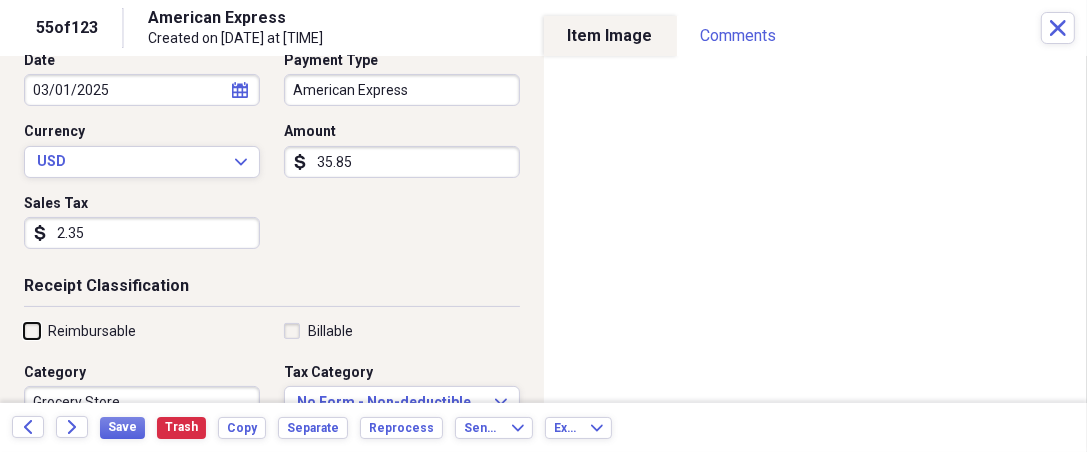 click on "Reimbursable" at bounding box center [24, 330] 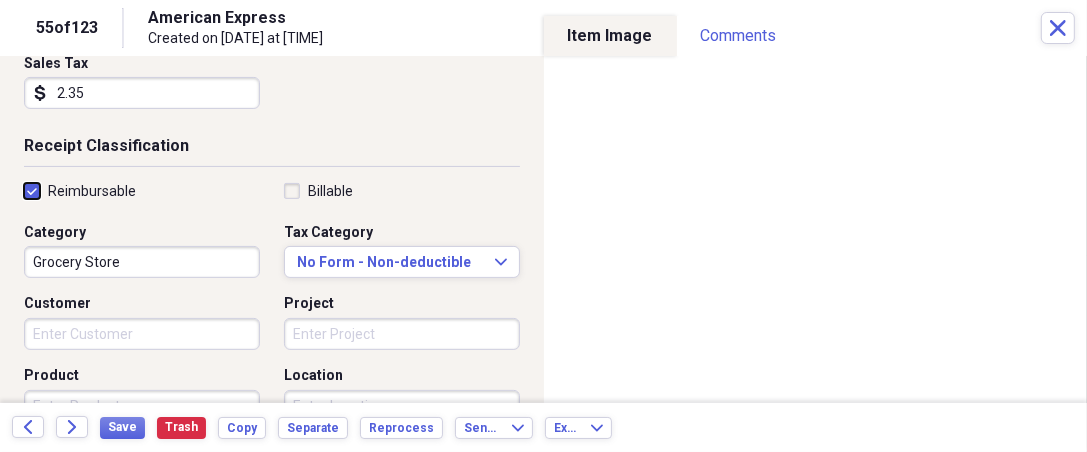 scroll, scrollTop: 370, scrollLeft: 0, axis: vertical 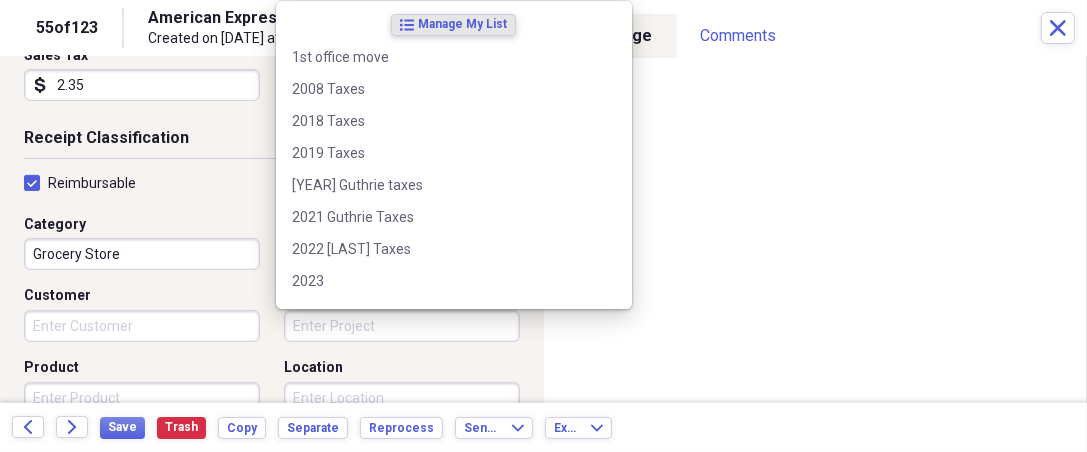 click on "Project" at bounding box center [402, 326] 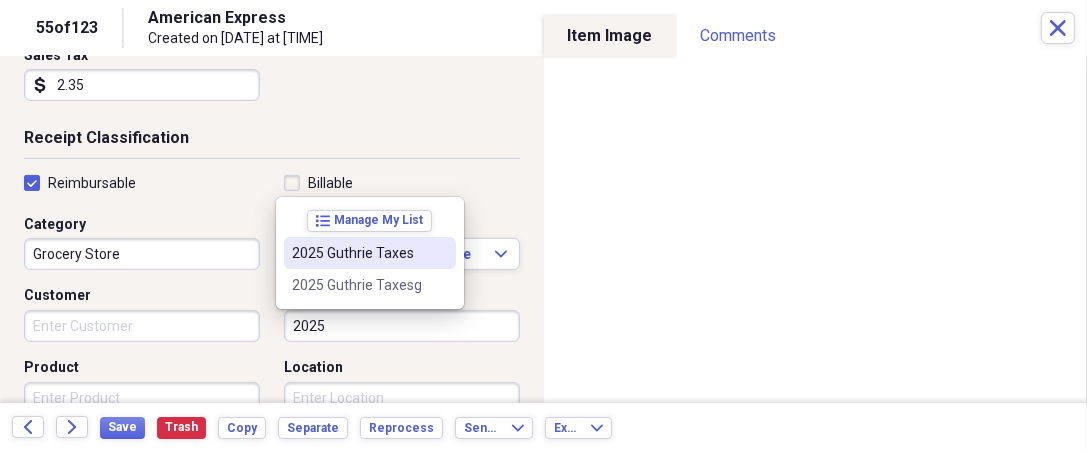 click on "2025 Guthrie Taxes" at bounding box center (358, 253) 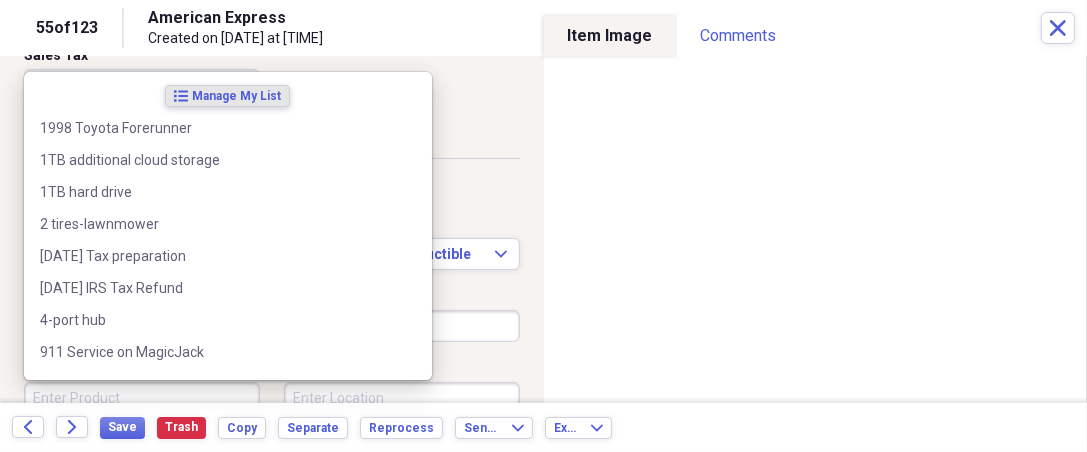 click on "Product" at bounding box center (142, 398) 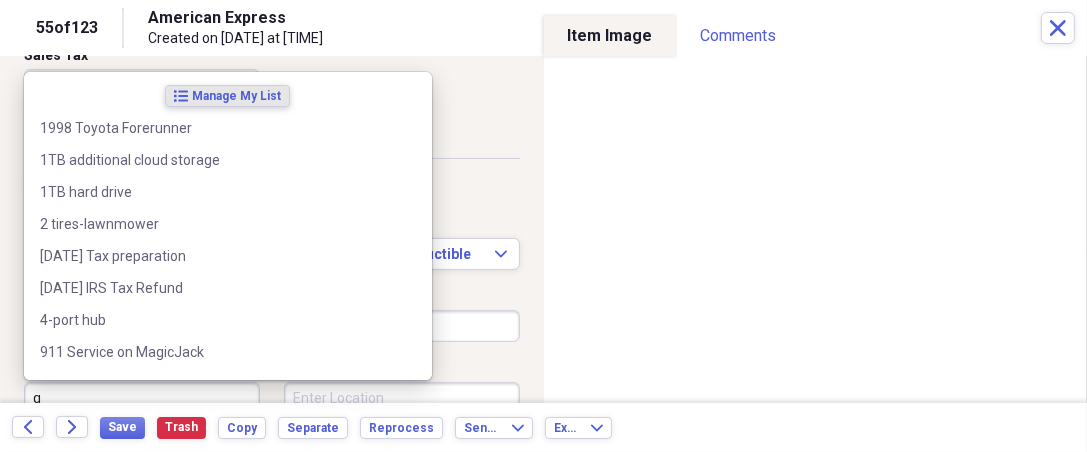 scroll, scrollTop: 370, scrollLeft: 0, axis: vertical 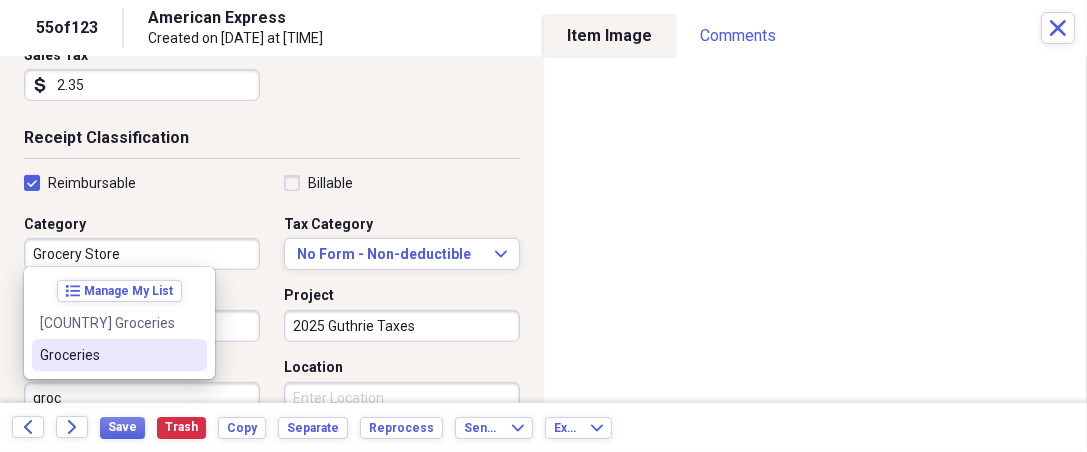 click on "Groceries" at bounding box center [107, 355] 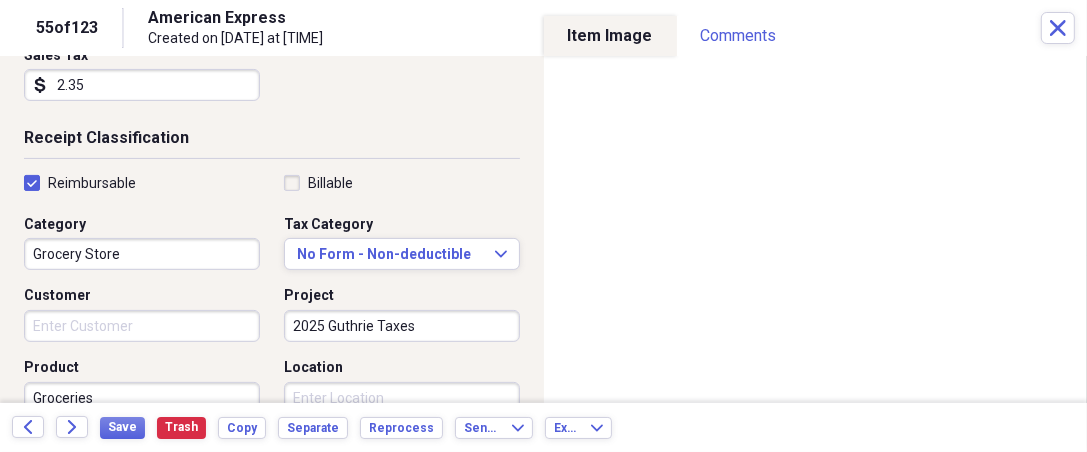 scroll, scrollTop: 378, scrollLeft: 0, axis: vertical 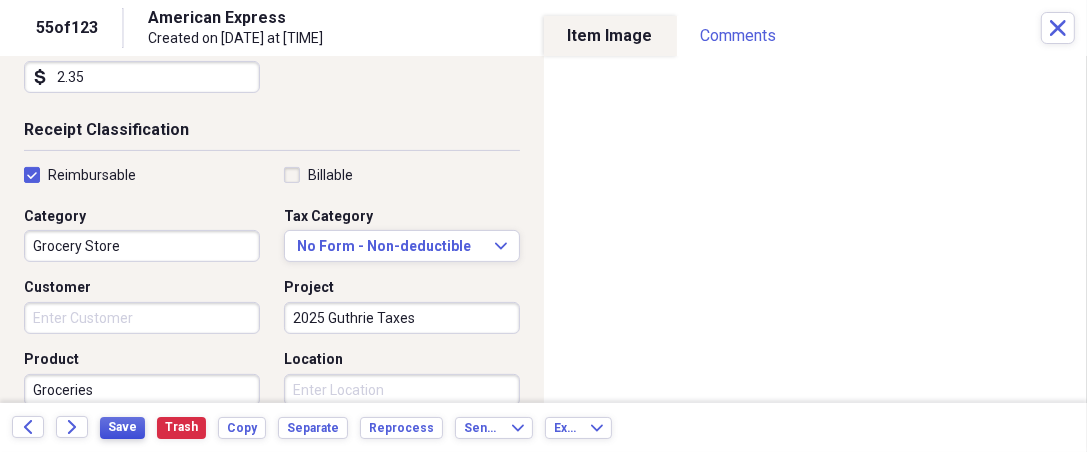 click on "Save" at bounding box center (122, 427) 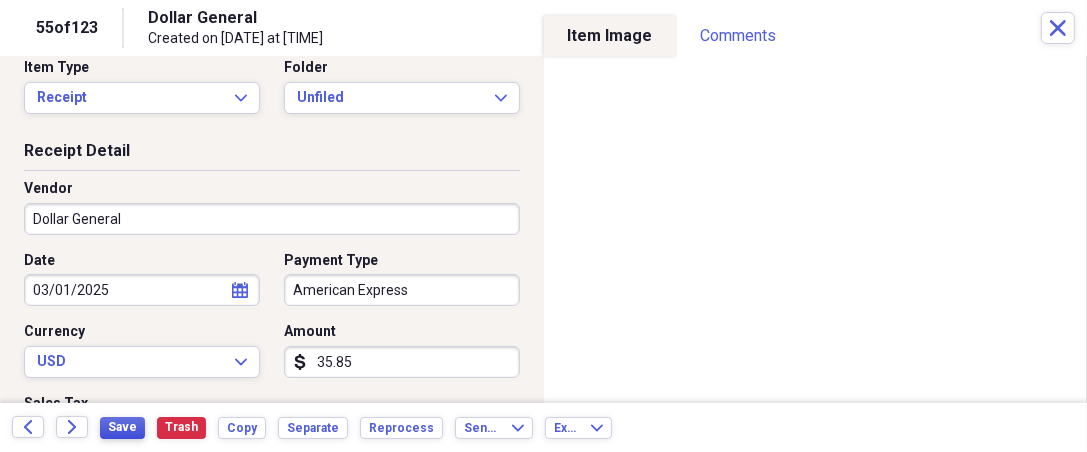 scroll, scrollTop: 0, scrollLeft: 0, axis: both 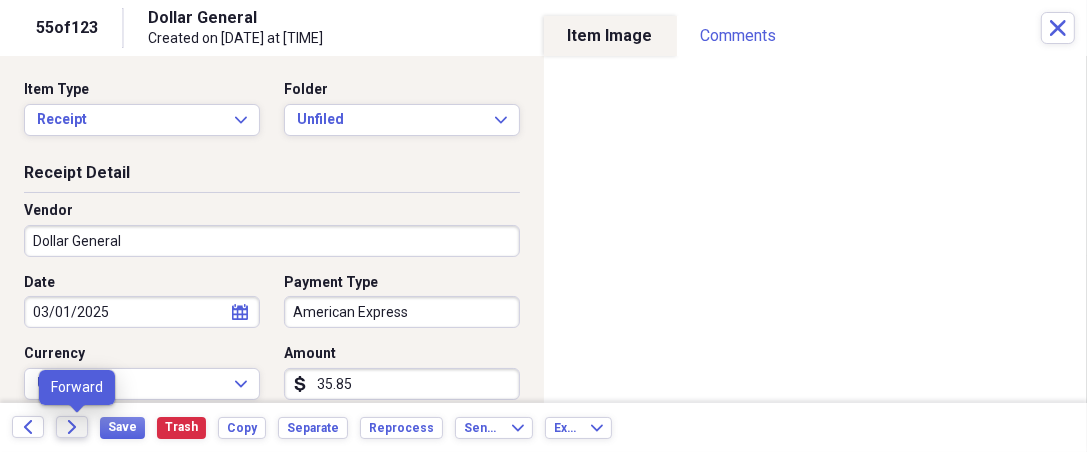 click 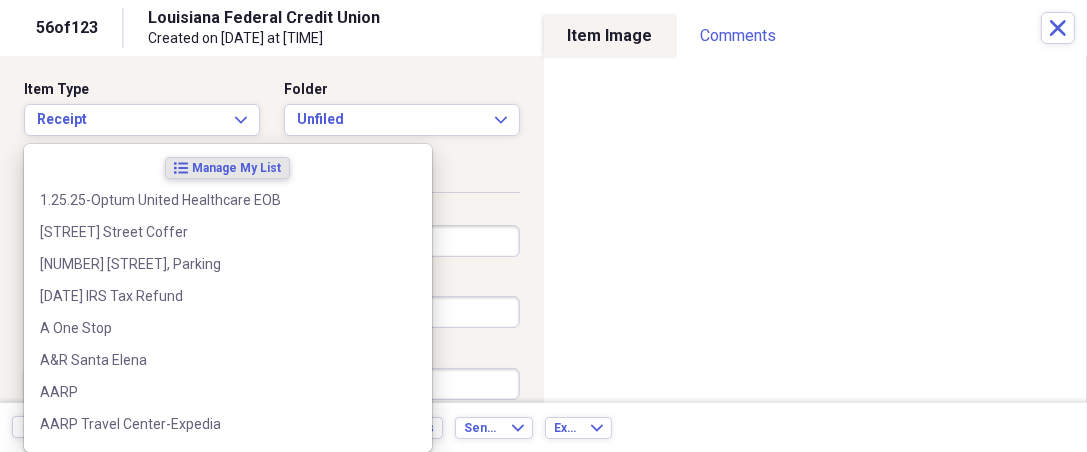 click on "Organize My Files 67 Collapse Unfiled Needs Review 67 Unfiled All Files Unfiled Unfiled Unfiled Saved Reports Collapse My Cabinet [NAME]'s Cabinet Add Folder Expand Folder 2018 Taxes Add Folder Expand Folder 2019 Taxes Add Folder Expand Folder 2020 Taxes Add Folder Expand Folder 2021 Taxes Add Folder Expand Folder 2022 Taxes Add Folder Expand Folder 2023 Taxes Add Folder Expand Folder 2024 Taxes Add Folder Expand Folder 2025 Taxes Add Folder Expand Folder Attorney Case Expenses Add Folder Folder Belize Add Folder Expand Folder Documents Add Folder Expand Folder Files from Cloud Add Folder Folder Insurance Policies Add Folder Folder Sale of LaPlace Property Add Folder Folder [NAME]'s Social Security Information Add Folder Folder [NAME]'s Social Security Information Add Folder Folder unviewed receipts Add Folder Folder Wellcare Prescription Drug Application Add Folder Collapse Trash Trash Folder [DATE]-[DATE] Statement Folder [DATE]-[DATE] Statement Folder [DATE]-[DATE] Statement Folder Folder Folder" at bounding box center (543, 226) 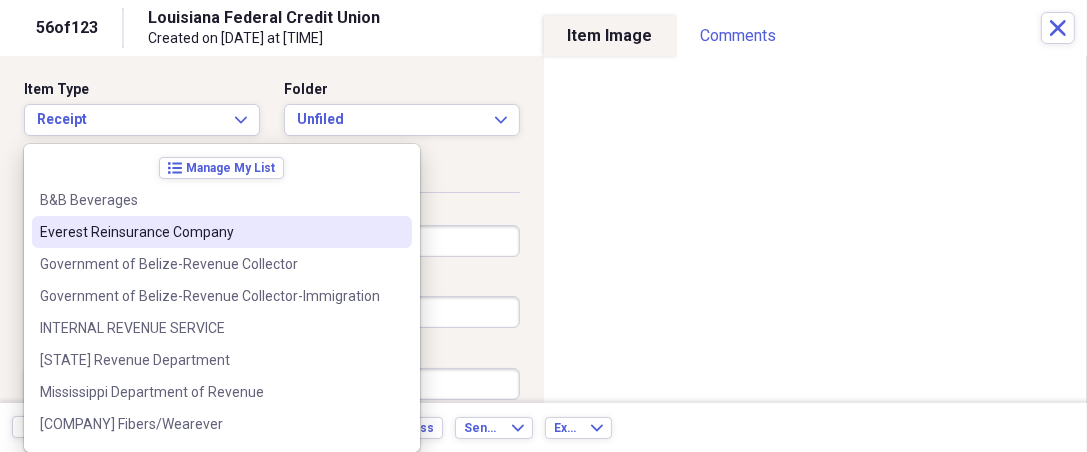 click on "Everest Reinsurance Company" at bounding box center [222, 232] 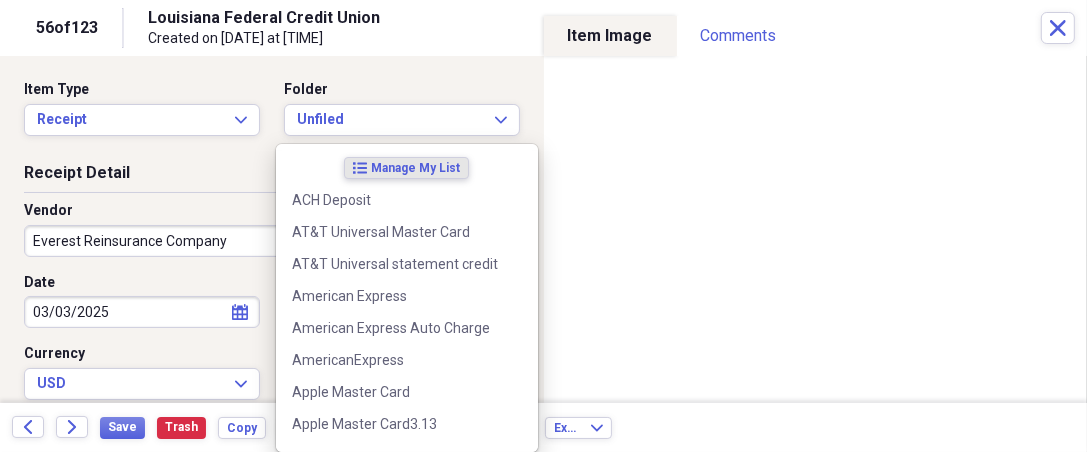 click on "Organize My Files 67 Collapse Unfiled Needs Review 67 Unfiled All Files Unfiled Unfiled Unfiled Saved Reports Collapse My Cabinet [NAME]'s Cabinet Add Folder Expand Folder 2018 Taxes Add Folder Expand Folder 2019 Taxes Add Folder Expand Folder 2020 Taxes Add Folder Expand Folder 2021 Taxes Add Folder Expand Folder 2022 Taxes Add Folder Expand Folder 2023 Taxes Add Folder Expand Folder 2024 Taxes Add Folder Expand Folder 2025 Taxes Add Folder Expand Folder Attorney Case Expenses Add Folder Folder Belize Add Folder Expand Folder Documents Add Folder Expand Folder Files from Cloud Add Folder Folder Insurance Policies Add Folder Folder Sale of LaPlace Property Add Folder Folder [NAME]'s Social Security Information Add Folder Folder [NAME]'s Social Security Information Add Folder Folder unviewed receipts Add Folder Folder Wellcare Prescription Drug Application Add Folder Collapse Trash Trash Folder [DATE]-[DATE] Statement Folder [DATE]-[DATE] Statement Folder [DATE]-[DATE] Statement Folder Folder Folder" at bounding box center (543, 226) 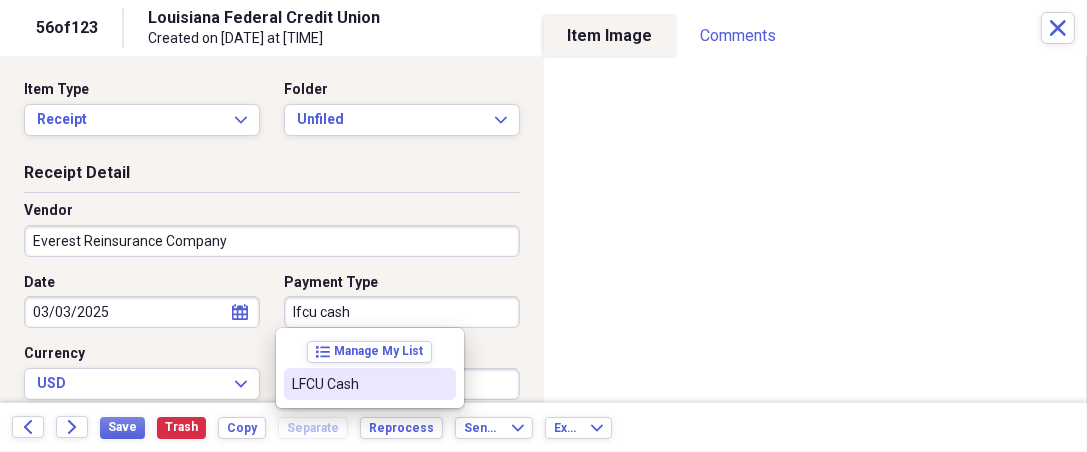 click on "LFCU Cash" at bounding box center [358, 384] 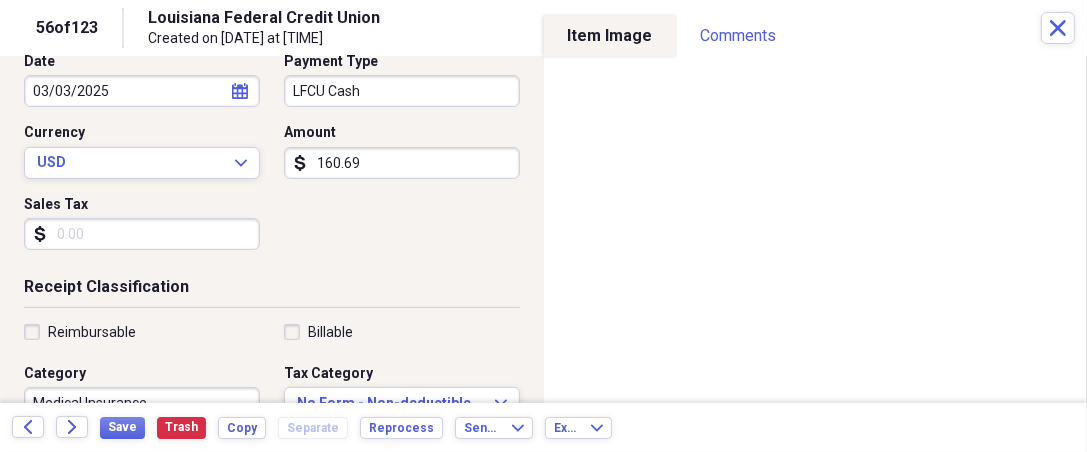 scroll, scrollTop: 222, scrollLeft: 0, axis: vertical 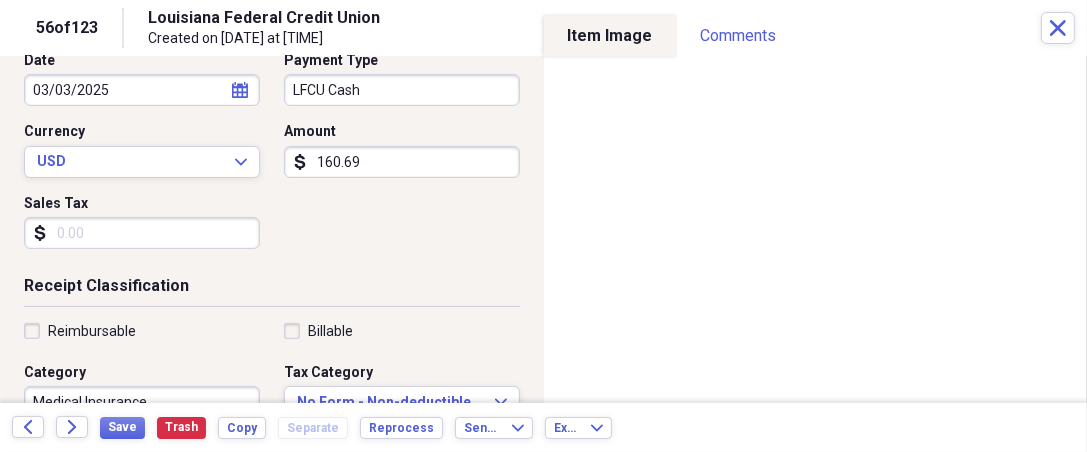 click on "Reimbursable" at bounding box center (92, 331) 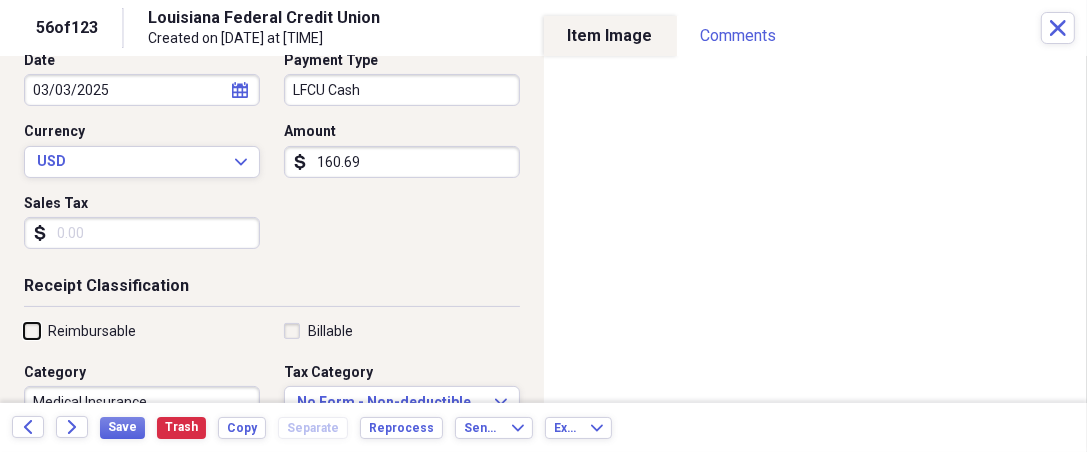 click on "Reimbursable" at bounding box center (24, 330) 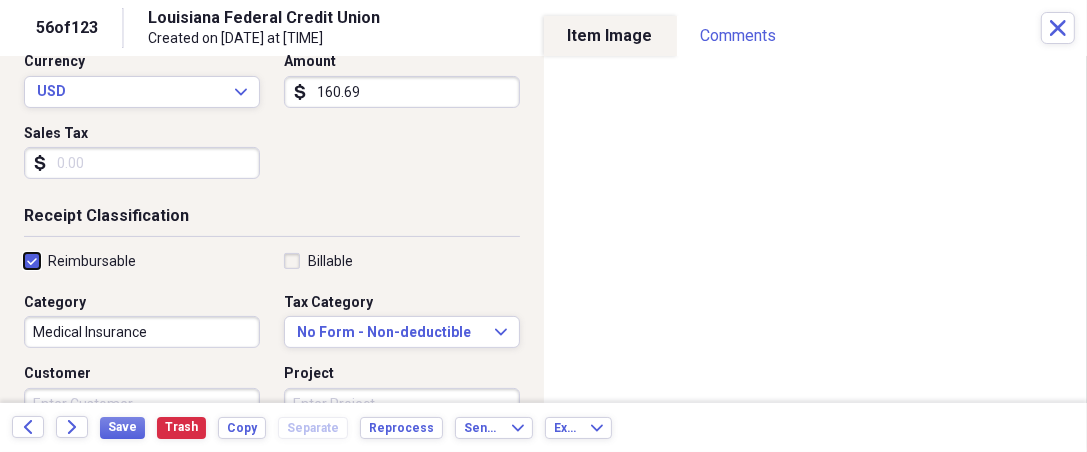 scroll, scrollTop: 296, scrollLeft: 0, axis: vertical 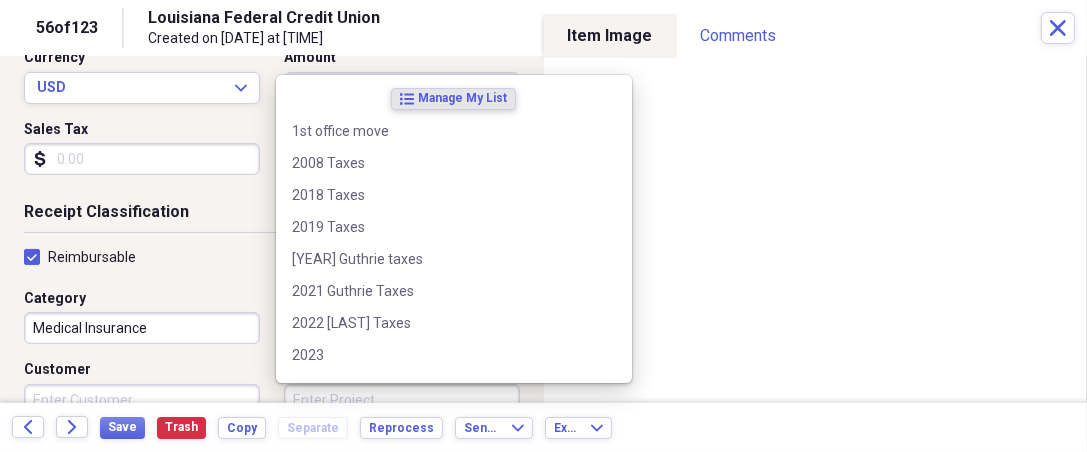 click on "Project" at bounding box center (402, 400) 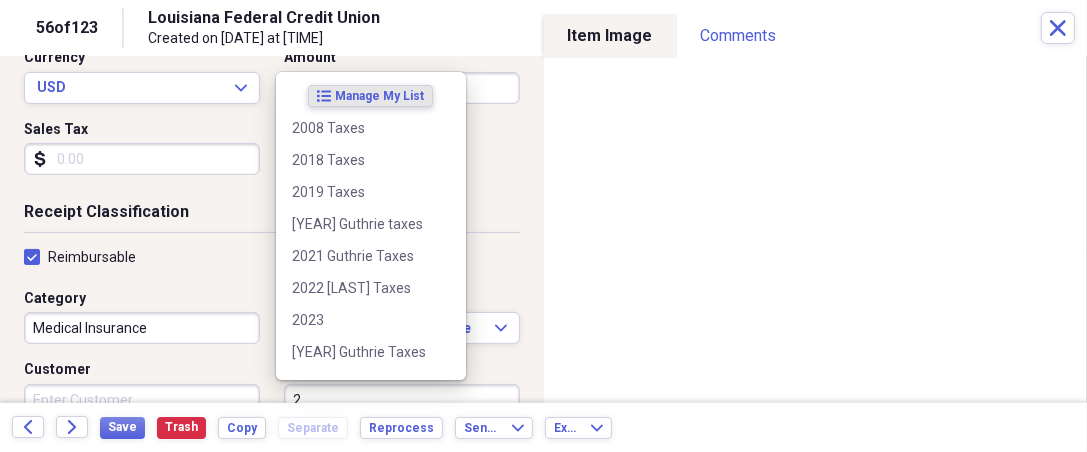 scroll, scrollTop: 299, scrollLeft: 0, axis: vertical 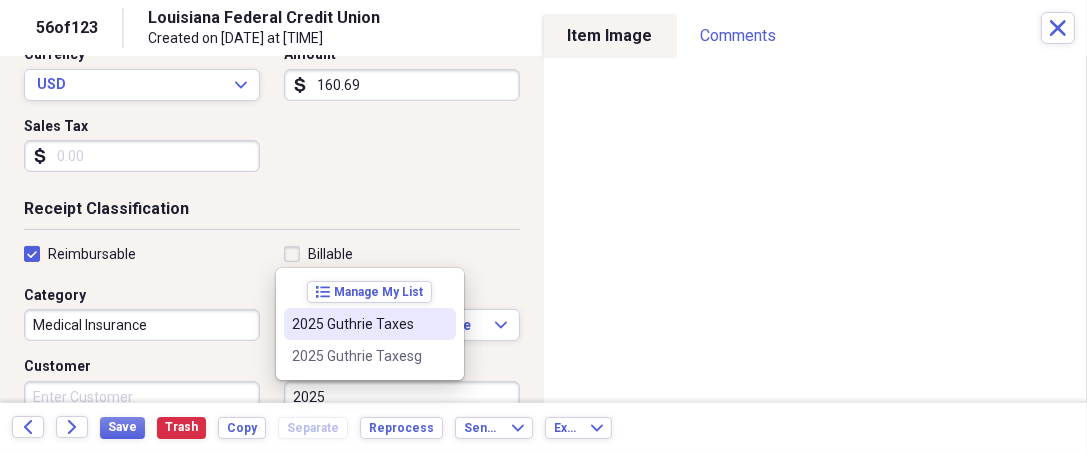 click on "2025 Guthrie Taxes" at bounding box center (358, 324) 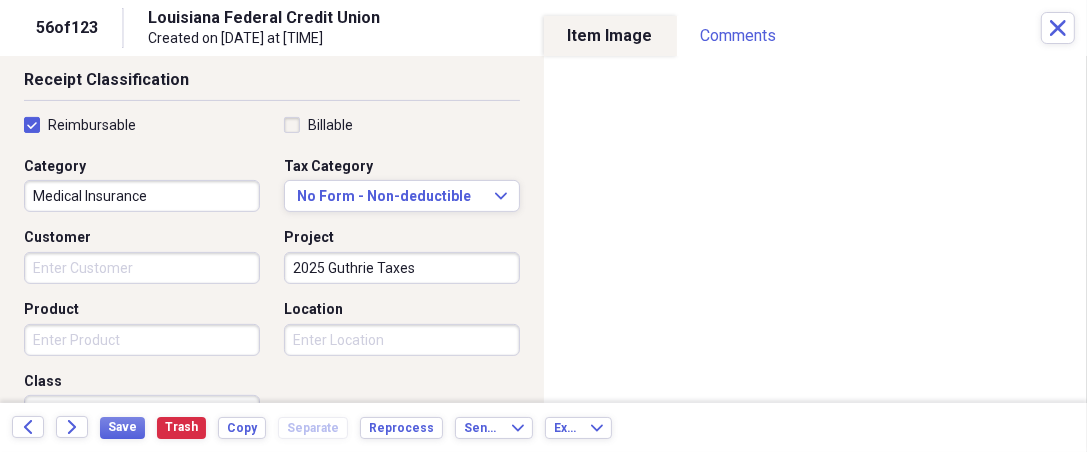 scroll, scrollTop: 455, scrollLeft: 0, axis: vertical 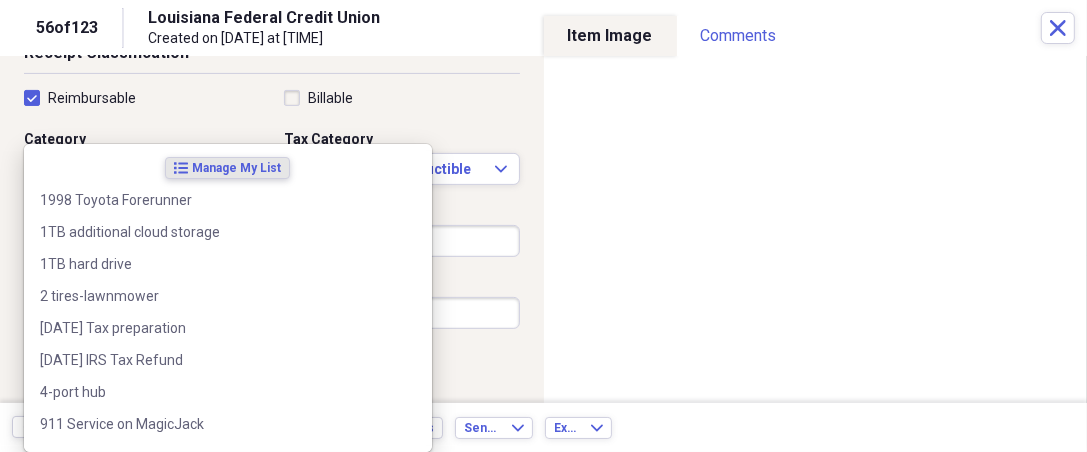 click on "Organize My Files 67 Collapse Unfiled Needs Review 67 Unfiled All Files Unfiled Unfiled Unfiled Saved Reports Collapse My Cabinet [NAME]'s Cabinet Add Folder Expand Folder 2018 Taxes Add Folder Expand Folder 2019 Taxes Add Folder Expand Folder 2020 Taxes Add Folder Expand Folder 2021 Taxes Add Folder Expand Folder 2022 Taxes Add Folder Expand Folder 2023 Taxes Add Folder Expand Folder 2024 Taxes Add Folder Expand Folder 2025 Taxes Add Folder Expand Folder Attorney Case Expenses Add Folder Folder Belize Add Folder Expand Folder Documents Add Folder Expand Folder Files from Cloud Add Folder Folder Insurance Policies Add Folder Folder Sale of LaPlace Property Add Folder Folder [NAME]'s Social Security Information Add Folder Folder [NAME]'s Social Security Information Add Folder Folder unviewed receipts Add Folder Folder Wellcare Prescription Drug Application Add Folder Collapse Trash Trash Folder [DATE]-[DATE] Statement Folder [DATE]-[DATE] Statement Folder [DATE]-[DATE] Statement Folder Folder Folder" at bounding box center [543, 226] 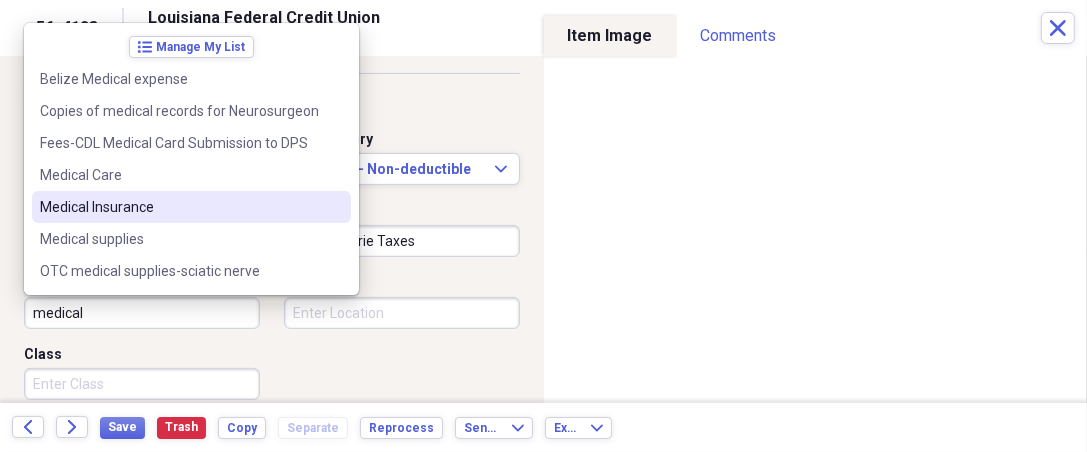 click on "Medical Insurance" at bounding box center (179, 207) 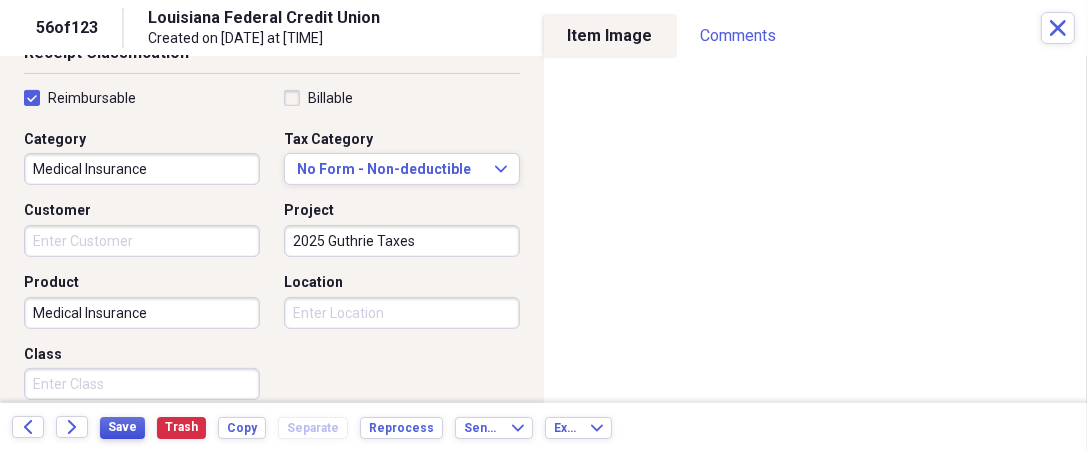 click on "Save" at bounding box center (122, 427) 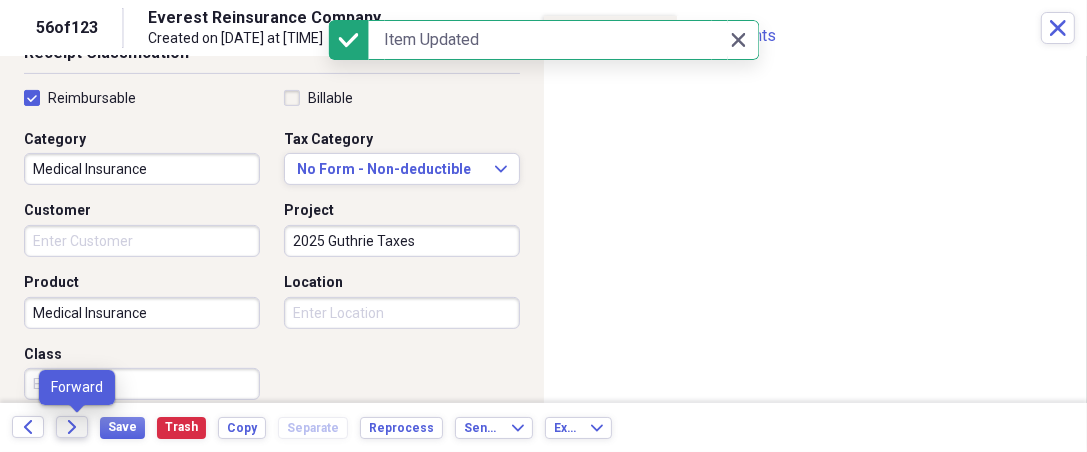 click 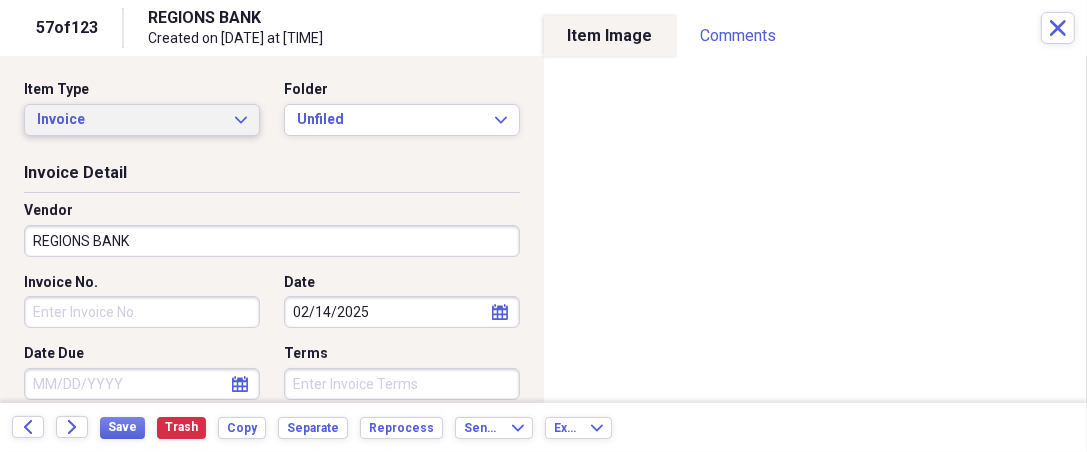 click on "Expand" 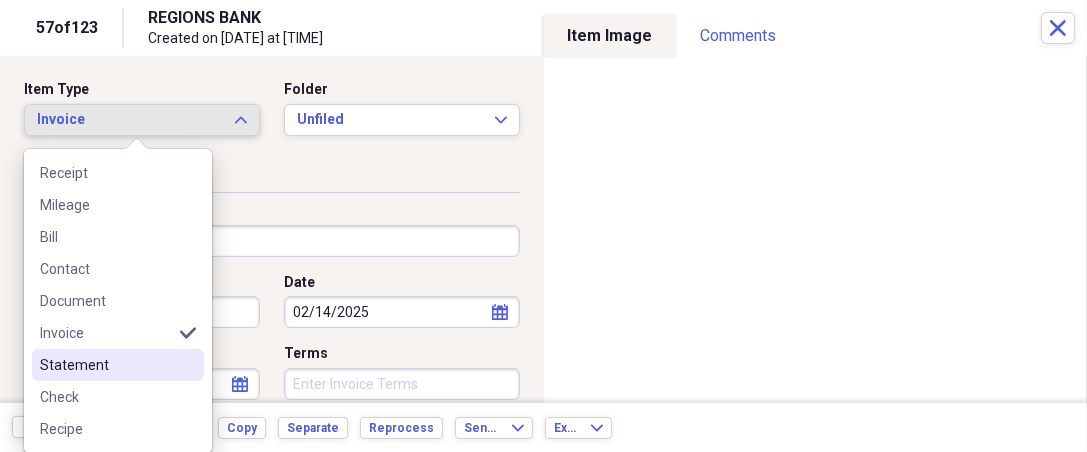 click on "Statement" at bounding box center [106, 365] 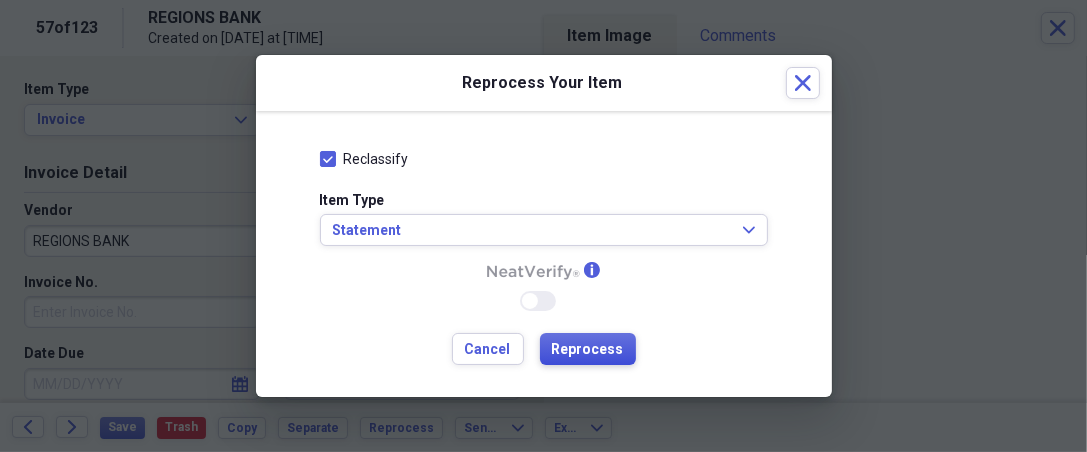 click on "Reprocess" at bounding box center (588, 350) 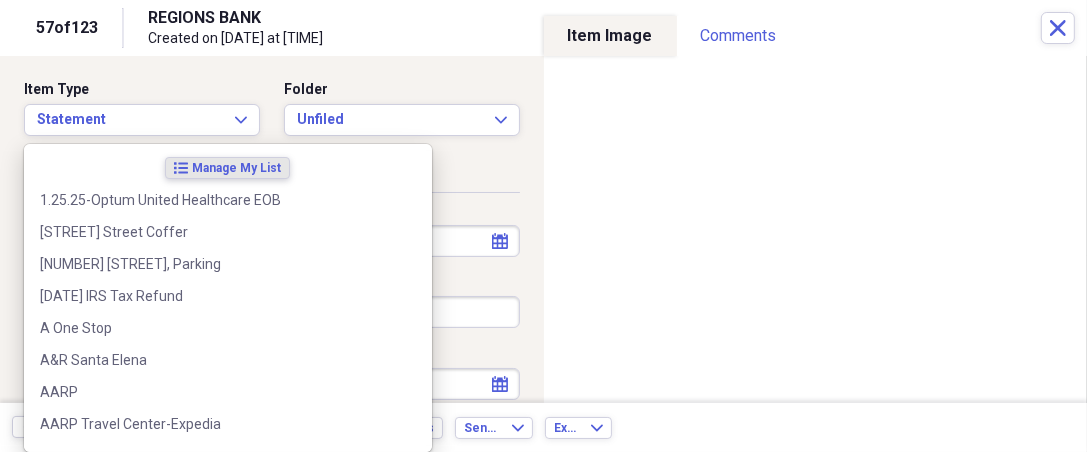 click on "Organize My Files 67 Collapse Unfiled Needs Review 67 Unfiled All Files Unfiled Unfiled Unfiled Saved Reports Collapse My Cabinet [NAME]'s Cabinet Add Folder Expand Folder 2018 Taxes Add Folder Expand Folder 2019 Taxes Add Folder Expand Folder 2020 Taxes Add Folder Expand Folder 2021 Taxes Add Folder Expand Folder 2022 Taxes Add Folder Expand Folder 2023 Taxes Add Folder Expand Folder 2024 Taxes Add Folder Expand Folder 2025 Taxes Add Folder Expand Folder Attorney Case Expenses Add Folder Folder Belize Add Folder Expand Folder Documents Add Folder Expand Folder Files from Cloud Add Folder Folder Insurance Policies Add Folder Folder Sale of LaPlace Property Add Folder Folder [NAME]'s Social Security Information Add Folder Folder [NAME]'s Social Security Information Add Folder Folder unviewed receipts Add Folder Folder Wellcare Prescription Drug Application Add Folder Collapse Trash Trash Folder [DATE]-[DATE] Statement Folder [DATE]-[DATE] Statement Folder [DATE]-[DATE] Statement Folder Folder Folder" at bounding box center [543, 226] 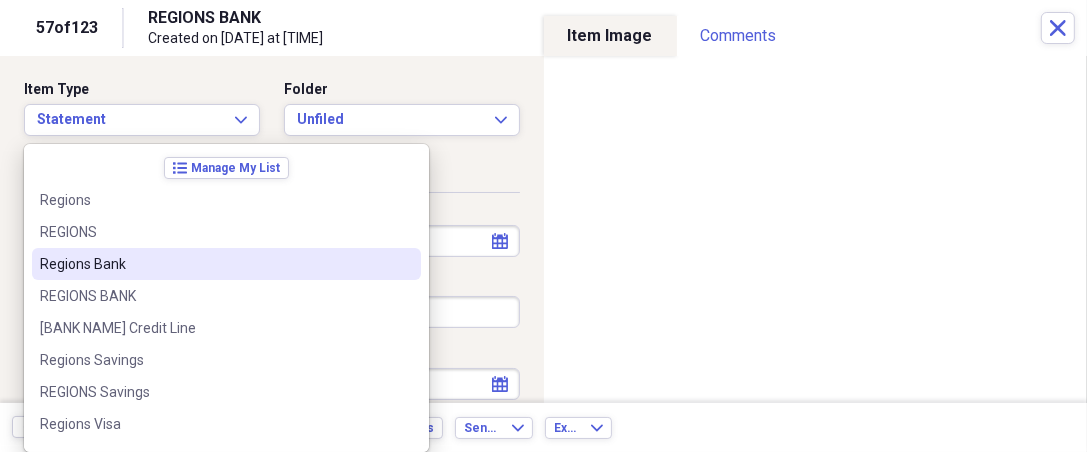 click on "Regions Bank" at bounding box center [214, 264] 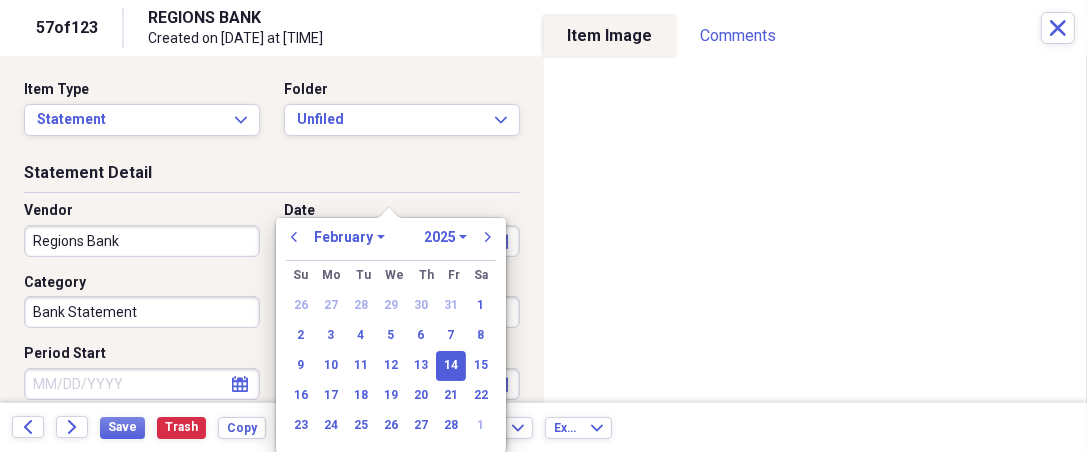 drag, startPoint x: 321, startPoint y: 239, endPoint x: 277, endPoint y: 238, distance: 44.011364 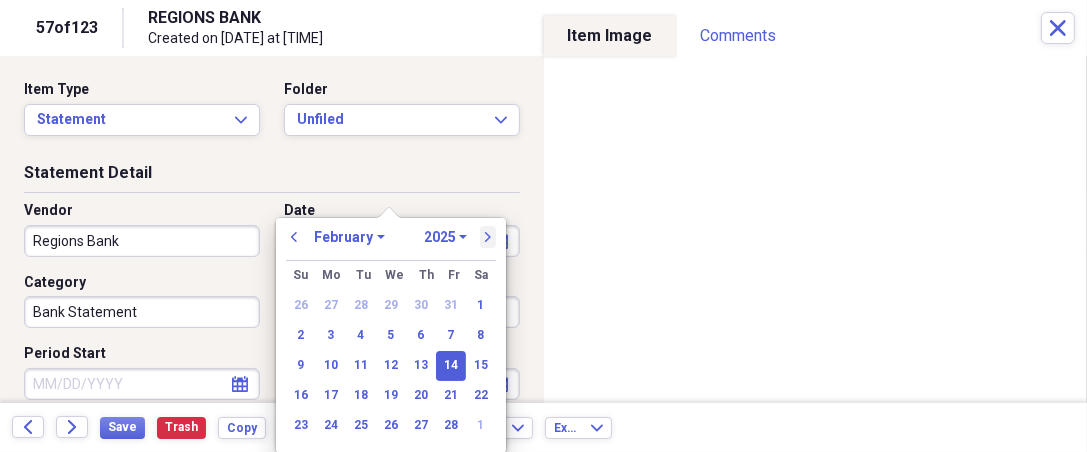 click on "next" at bounding box center [488, 237] 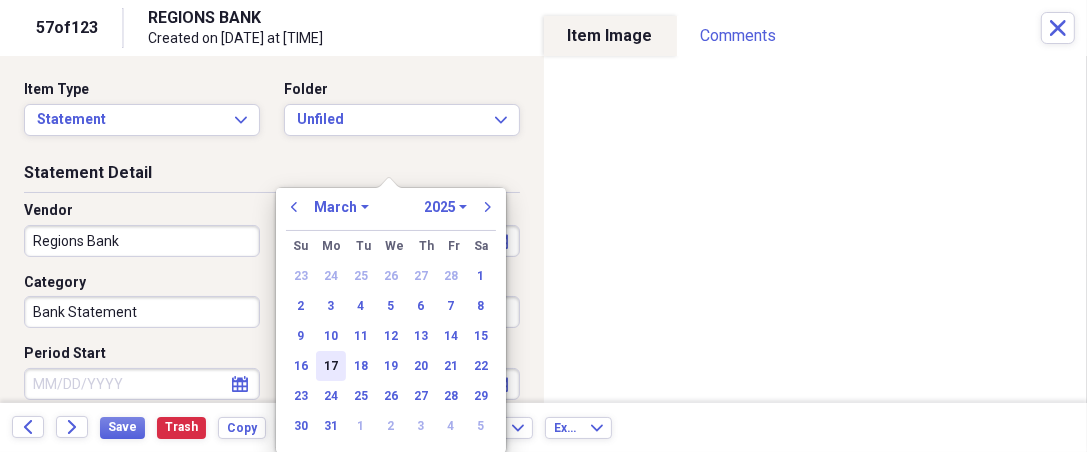 click on "17" at bounding box center (331, 366) 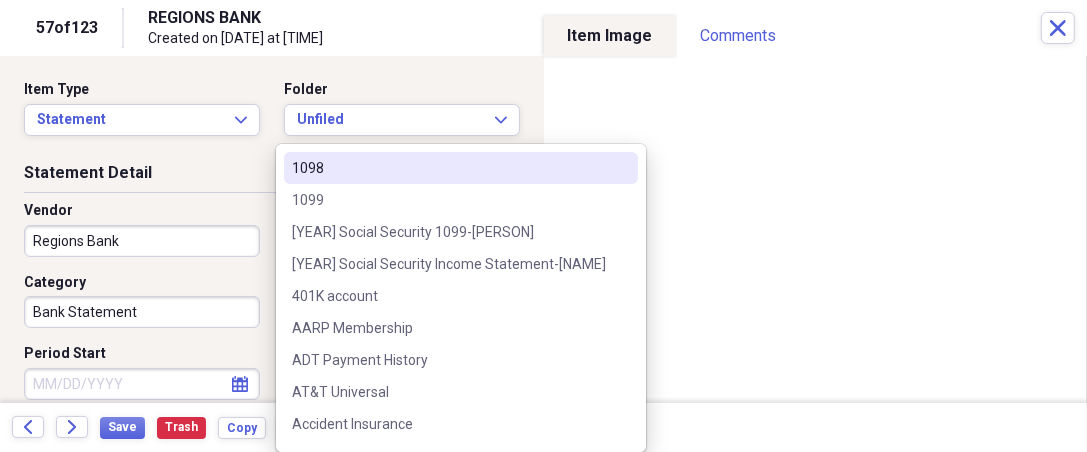 click on "Organize My Files 67 Collapse Unfiled Needs Review 67 Unfiled All Files Unfiled Unfiled Unfiled Saved Reports Collapse My Cabinet [NAME]'s Cabinet Add Folder Expand Folder 2018 Taxes Add Folder Expand Folder 2019 Taxes Add Folder Expand Folder 2020 Taxes Add Folder Expand Folder 2021 Taxes Add Folder Expand Folder 2022 Taxes Add Folder Expand Folder 2023 Taxes Add Folder Expand Folder 2024 Taxes Add Folder Expand Folder 2025 Taxes Add Folder Expand Folder Attorney Case Expenses Add Folder Folder Belize Add Folder Expand Folder Documents Add Folder Expand Folder Files from Cloud Add Folder Folder Insurance Policies Add Folder Folder Sale of LaPlace Property Add Folder Folder [NAME]'s Social Security Information Add Folder Folder [NAME]'s Social Security Information Add Folder Folder unviewed receipts Add Folder Folder Wellcare Prescription Drug Application Add Folder Collapse Trash Trash Folder [DATE]-[DATE] Statement Folder [DATE]-[DATE] Statement Folder [DATE]-[DATE] Statement Folder Folder Folder" at bounding box center [543, 226] 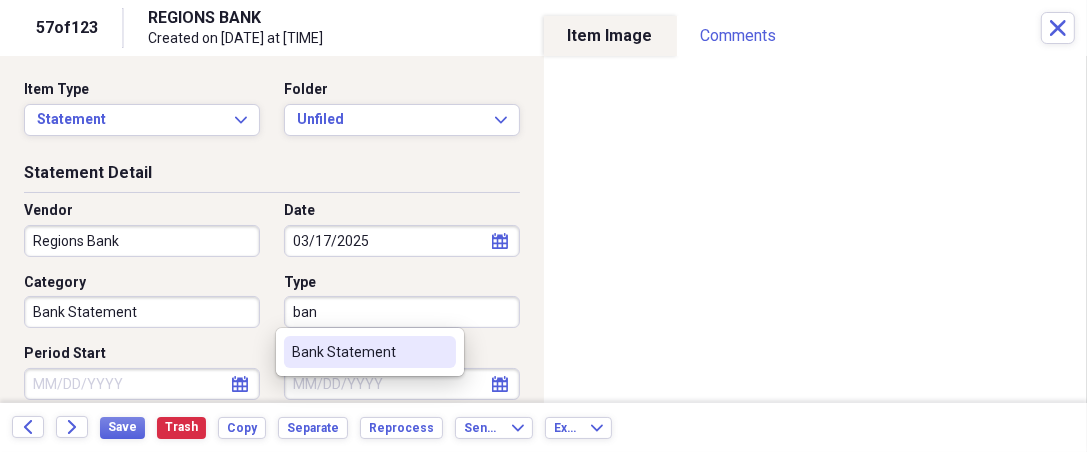 click on "Bank Statement" at bounding box center [370, 352] 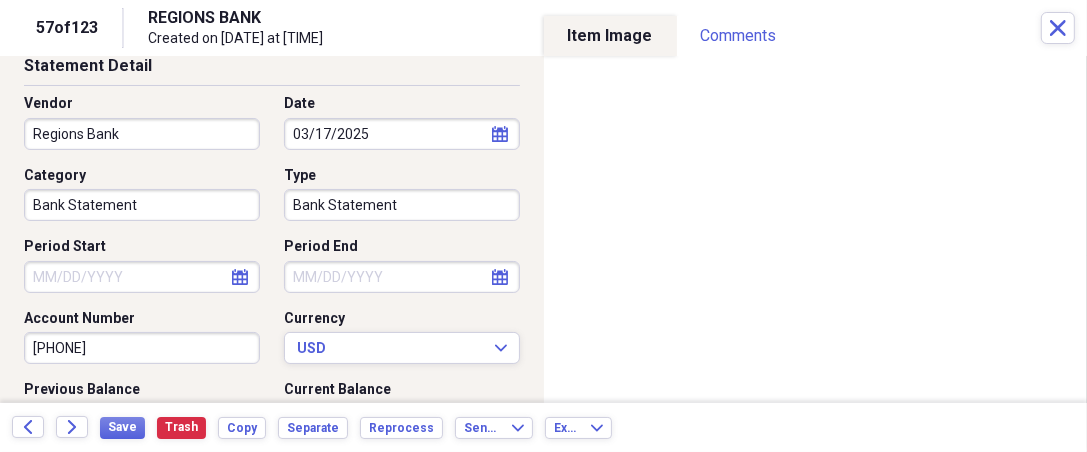 scroll, scrollTop: 111, scrollLeft: 0, axis: vertical 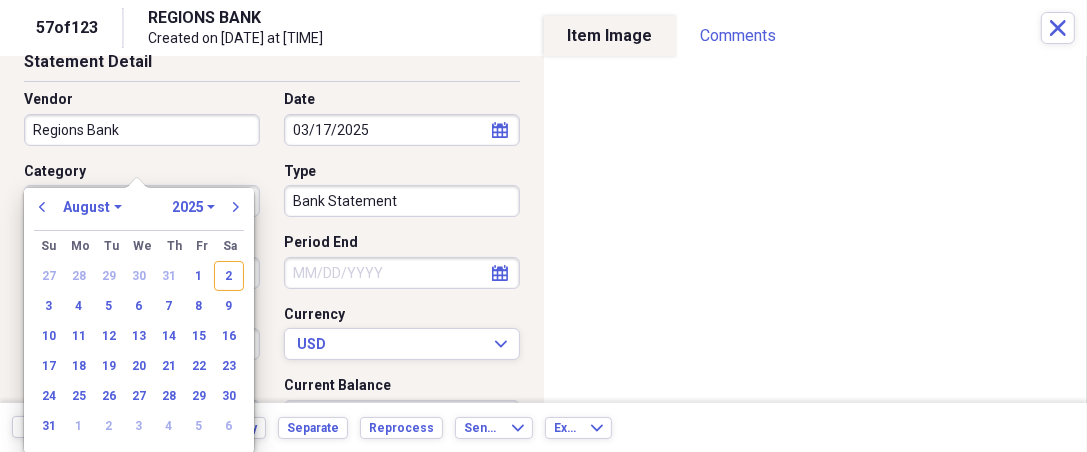 click on "Organize My Files 67 Collapse Unfiled Needs Review 67 Unfiled All Files Unfiled Unfiled Unfiled Saved Reports Collapse My Cabinet [NAME]'s Cabinet Add Folder Expand Folder 2018 Taxes Add Folder Expand Folder 2019 Taxes Add Folder Expand Folder 2020 Taxes Add Folder Expand Folder 2021 Taxes Add Folder Expand Folder 2022 Taxes Add Folder Expand Folder 2023 Taxes Add Folder Expand Folder 2024 Taxes Add Folder Expand Folder 2025 Taxes Add Folder Expand Folder Attorney Case Expenses Add Folder Folder Belize Add Folder Expand Folder Documents Add Folder Expand Folder Files from Cloud Add Folder Folder Insurance Policies Add Folder Folder Sale of LaPlace Property Add Folder Folder [NAME]'s Social Security Information Add Folder Folder [NAME]'s Social Security Information Add Folder Folder unviewed receipts Add Folder Folder Wellcare Prescription Drug Application Add Folder Collapse Trash Trash Folder [DATE]-[DATE] Statement Folder [DATE]-[DATE] Statement Folder [DATE]-[DATE] Statement Folder Folder Folder" at bounding box center [543, 226] 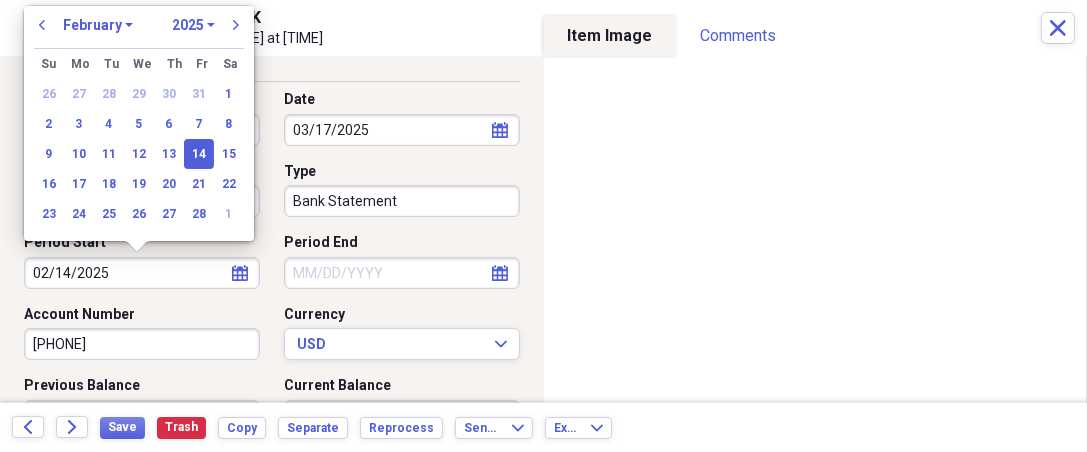 click on "14" at bounding box center (199, 154) 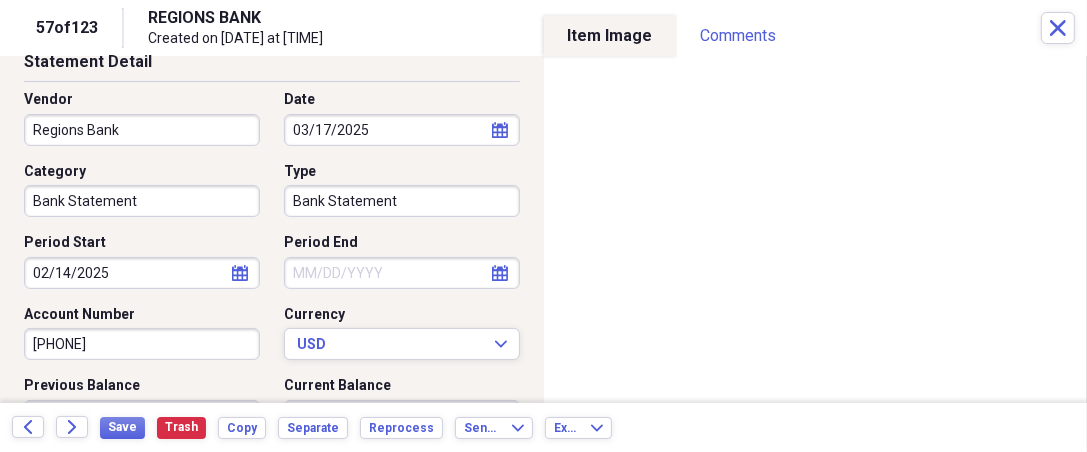 click on "Organize My Files 67 Collapse Unfiled Needs Review 67 Unfiled All Files Unfiled Unfiled Unfiled Saved Reports Collapse My Cabinet [NAME]'s Cabinet Add Folder Expand Folder 2018 Taxes Add Folder Expand Folder 2019 Taxes Add Folder Expand Folder 2020 Taxes Add Folder Expand Folder 2021 Taxes Add Folder Expand Folder 2022 Taxes Add Folder Expand Folder 2023 Taxes Add Folder Expand Folder 2024 Taxes Add Folder Expand Folder 2025 Taxes Add Folder Expand Folder Attorney Case Expenses Add Folder Folder Belize Add Folder Expand Folder Documents Add Folder Expand Folder Files from Cloud Add Folder Folder Insurance Policies Add Folder Folder Sale of LaPlace Property Add Folder Folder [NAME]'s Social Security Information Add Folder Folder [NAME]'s Social Security Information Add Folder Folder unviewed receipts Add Folder Folder Wellcare Prescription Drug Application Add Folder Collapse Trash Trash Folder [DATE]-[DATE] Statement Folder [DATE]-[DATE] Statement Folder [DATE]-[DATE] Statement Folder Folder Folder" at bounding box center (543, 226) 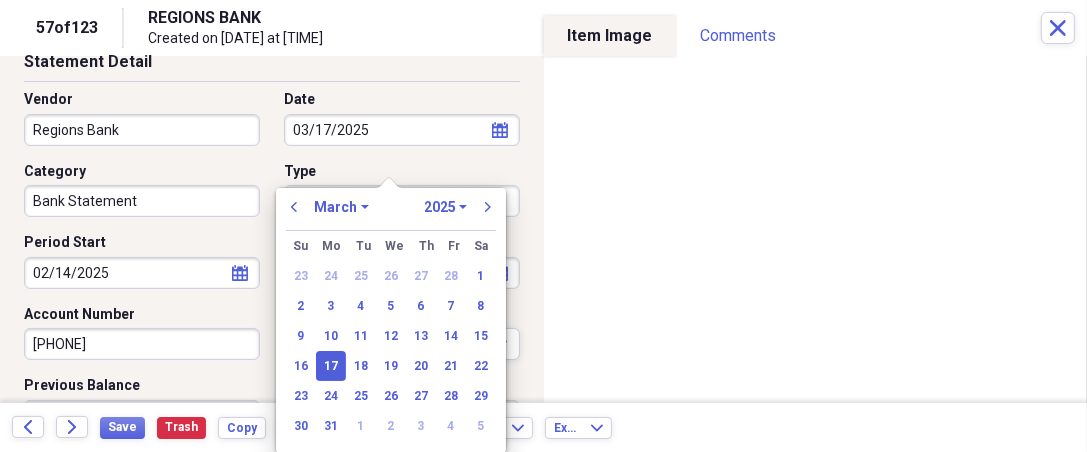 click on "17" at bounding box center (331, 366) 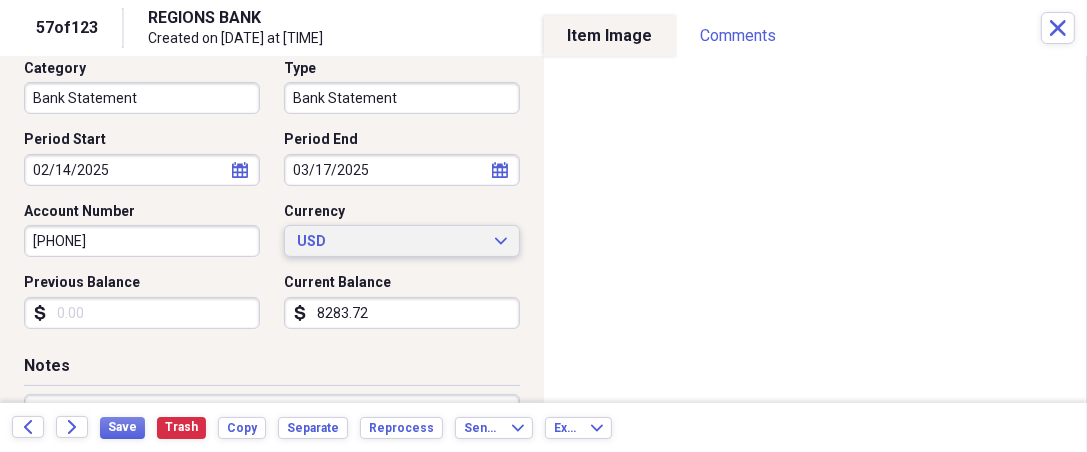 scroll, scrollTop: 222, scrollLeft: 0, axis: vertical 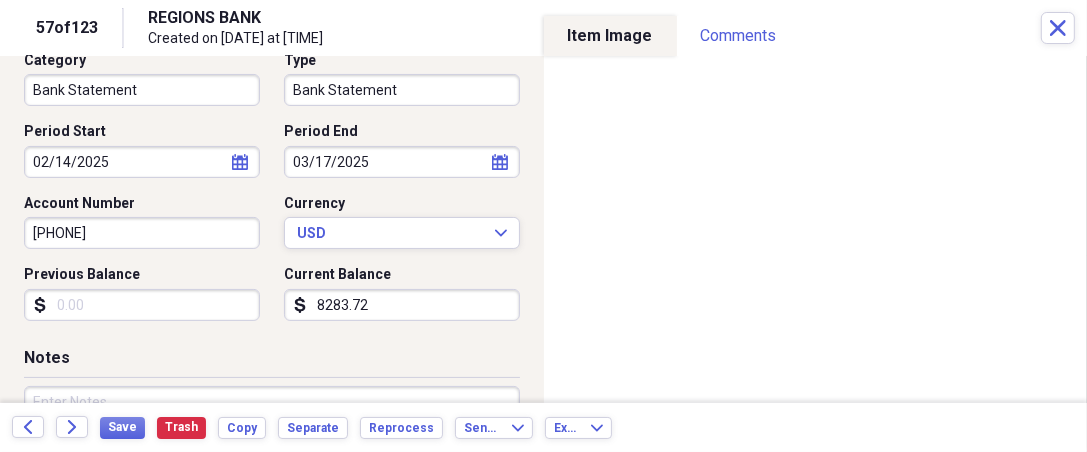 click on "Previous Balance" at bounding box center [142, 305] 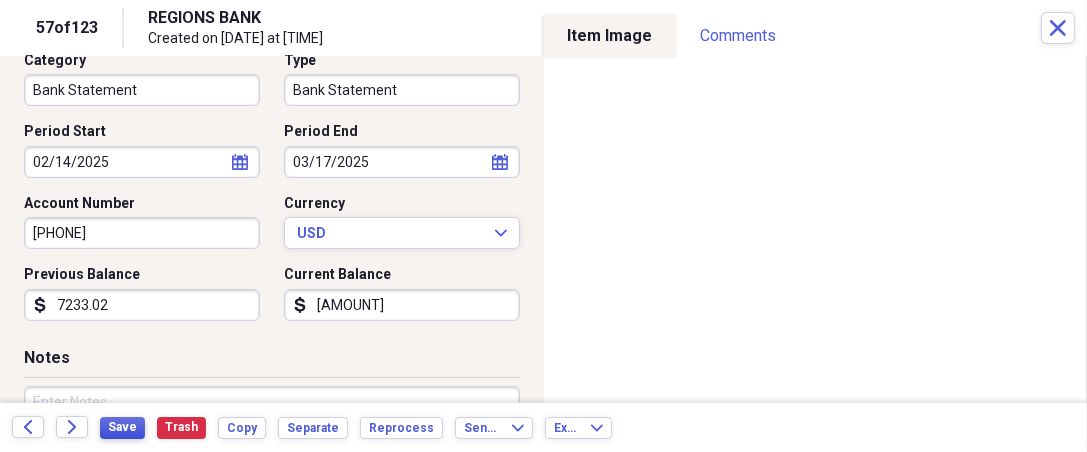 click on "Save" at bounding box center [122, 428] 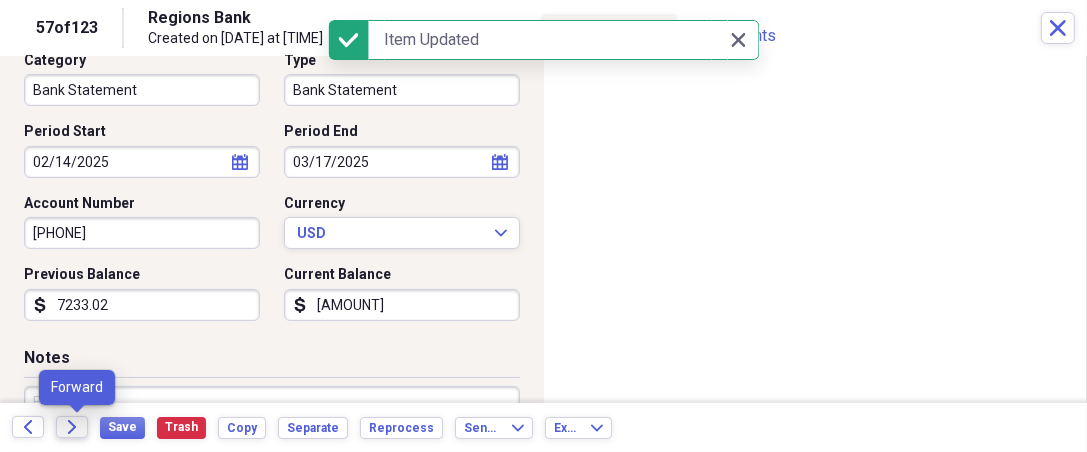 click on "Forward" 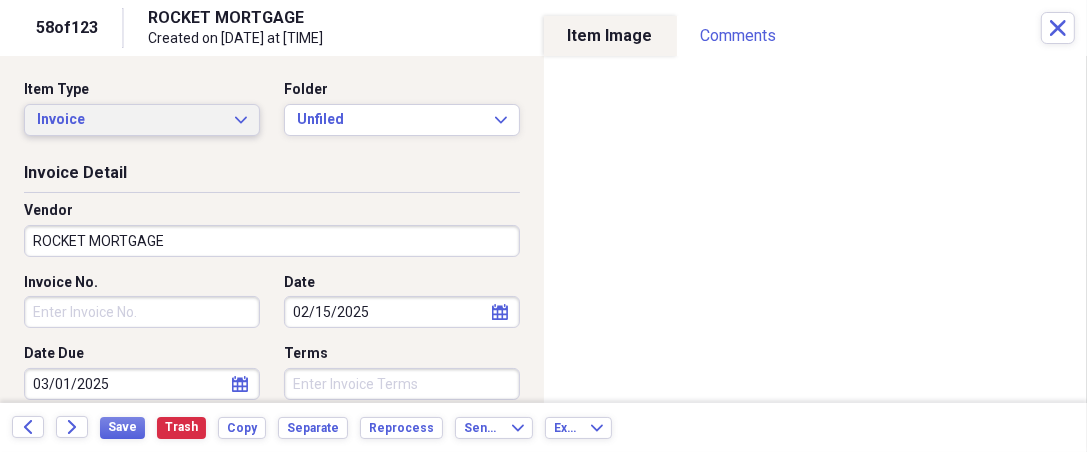 click on "Invoice Expand" at bounding box center [142, 120] 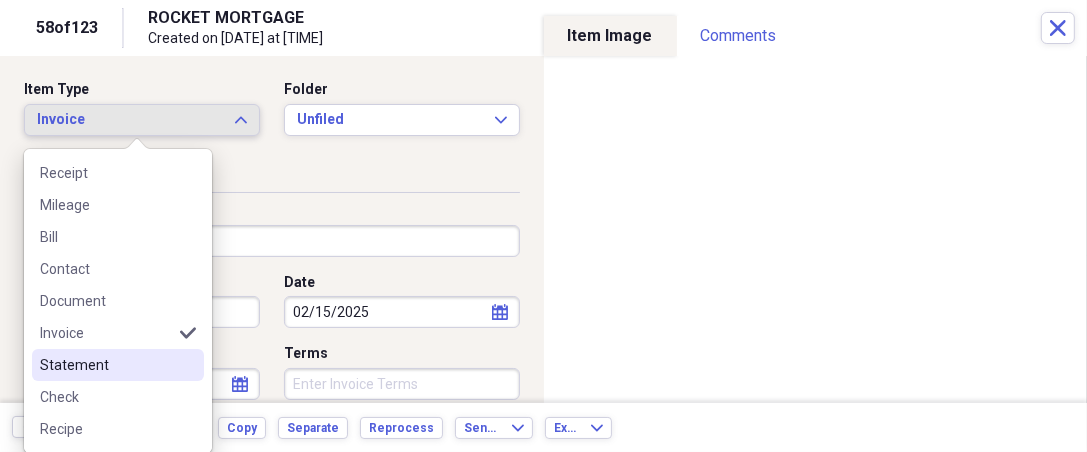 click on "Statement" at bounding box center (118, 365) 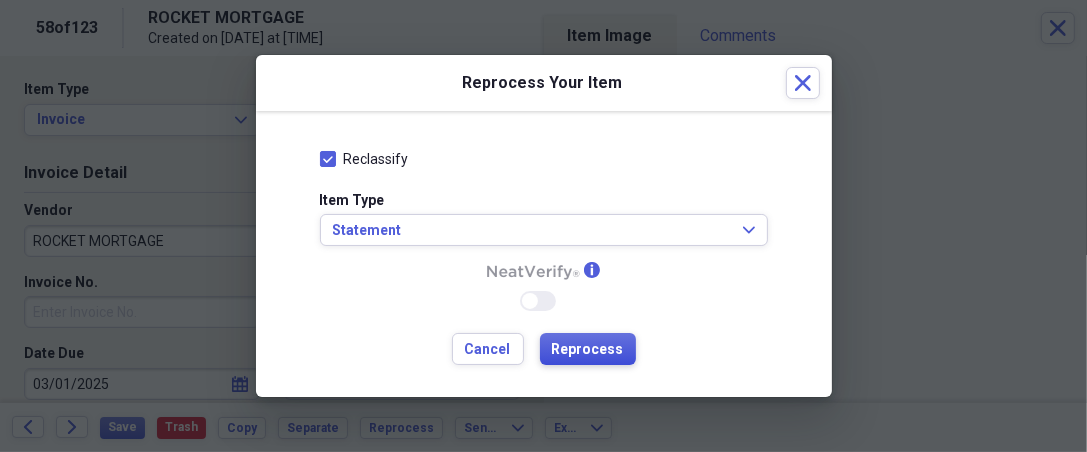 click on "Reprocess" at bounding box center [588, 349] 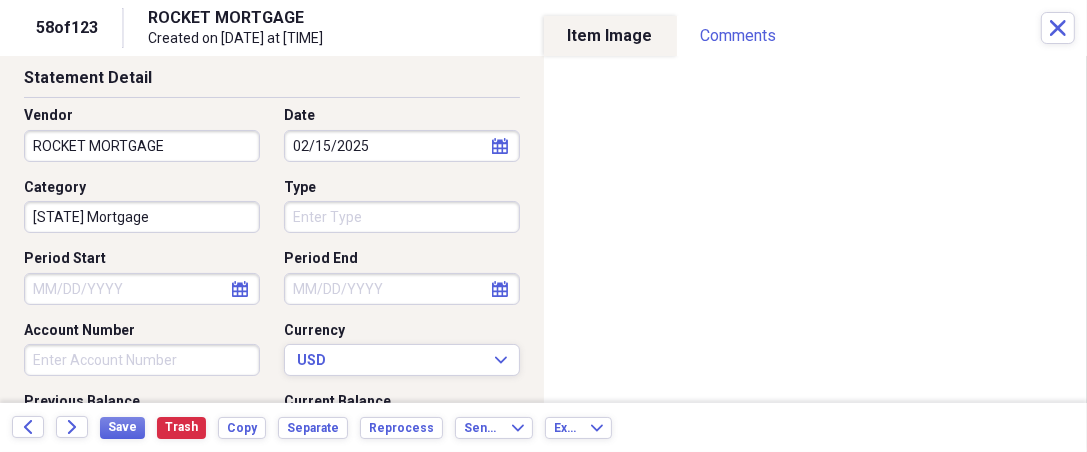 scroll, scrollTop: 111, scrollLeft: 0, axis: vertical 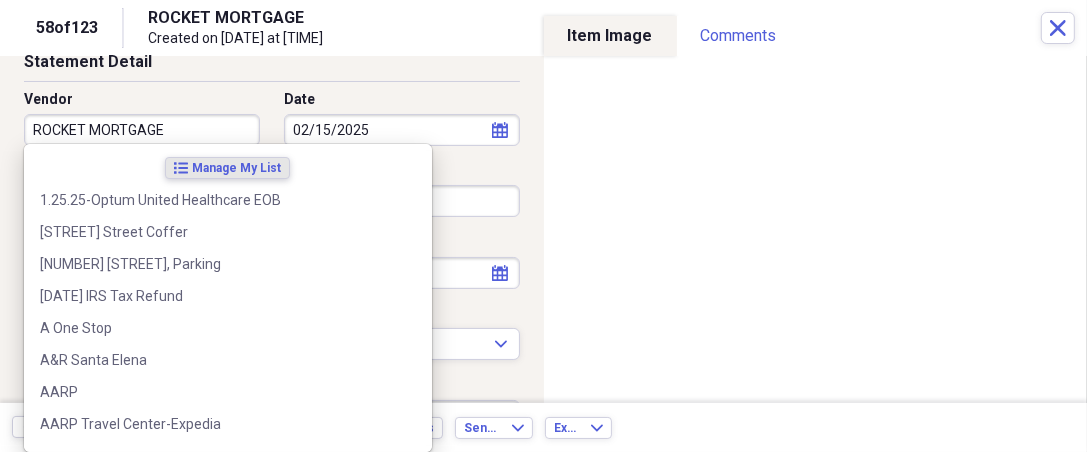 click on "ROCKET MORTGAGE" at bounding box center [142, 130] 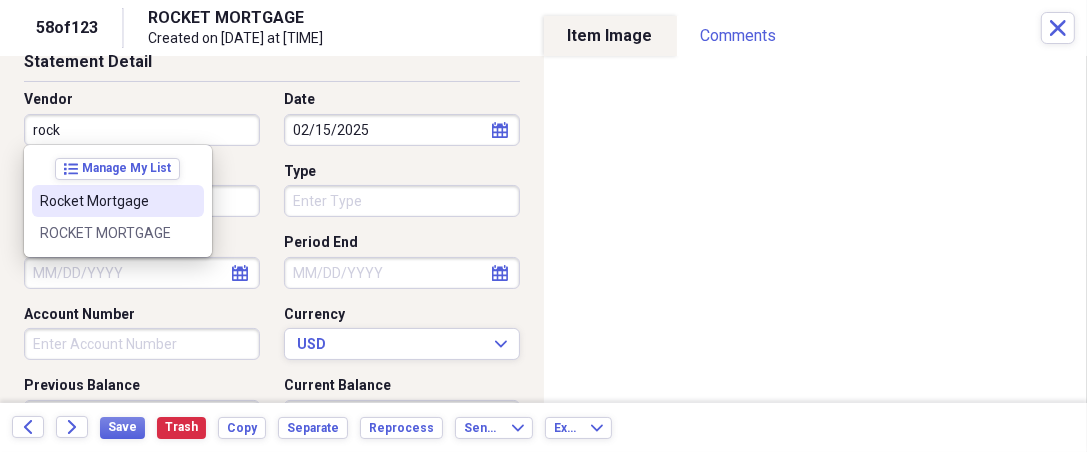 click at bounding box center (188, 201) 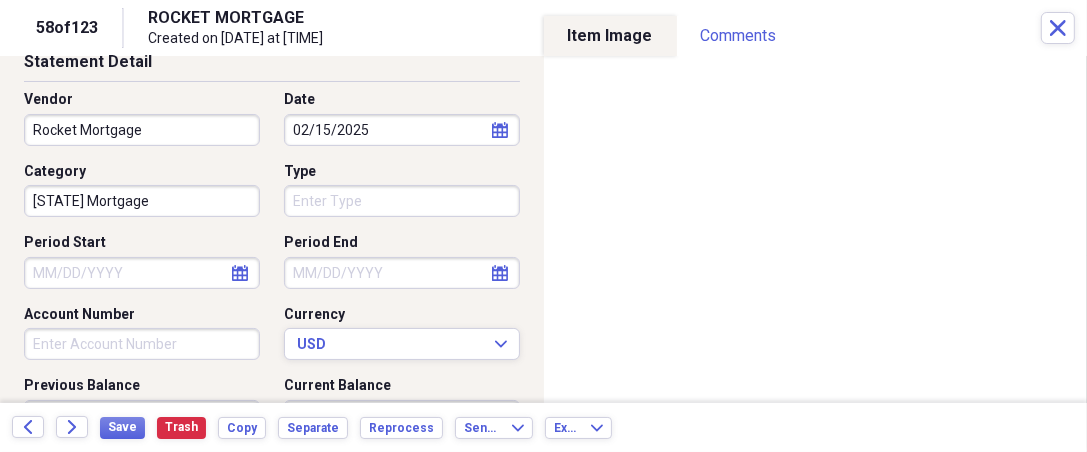 click on "Organize My Files 66 Collapse Unfiled Needs Review 66 Unfiled All Files Unfiled Unfiled Unfiled Saved Reports Collapse My Cabinet THERESA's Cabinet Add Folder Expand Folder 2018 Taxes Add Folder Expand Folder 2019 Taxes Add Folder Expand Folder 2020 Taxes Add Folder Expand Folder 2021 Taxes Add Folder Expand Folder 2022 Taxes Add Folder Expand Folder 2023 Taxes Add Folder Expand Folder 2024 Taxes Add Folder Expand Folder 2025 Taxes Add Folder Expand Folder Attorney Case Expenses Add Folder Folder Belize Add Folder Expand Folder Documents Add Folder Expand Folder Files from Cloud Add Folder Folder Insurance Policies Add Folder Folder Sale of LaPlace Property Add Folder Folder Terry's Social Security Information Add Folder Folder Theresa's Social Security Information Add Folder Folder unviewed receipts Add Folder Folder Wellcare Prescription Drug Application Add Folder Collapse Trash Trash Folder 11/25/19-12/24/20 Statement Folder 12/17/19-1/16/20 Statement Folder 12/25/19-1/24/20 Statement Folder Folder Folder" at bounding box center [543, 226] 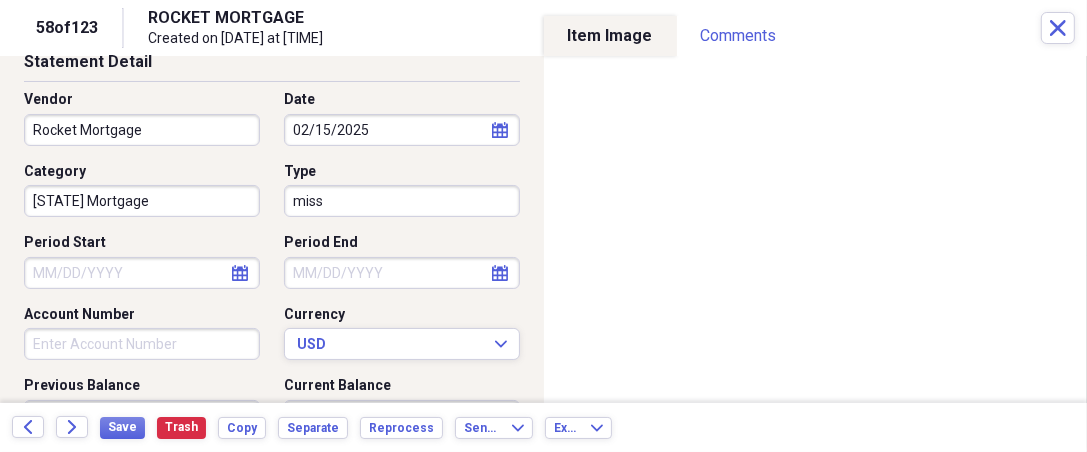 drag, startPoint x: 345, startPoint y: 198, endPoint x: 247, endPoint y: 208, distance: 98.50888 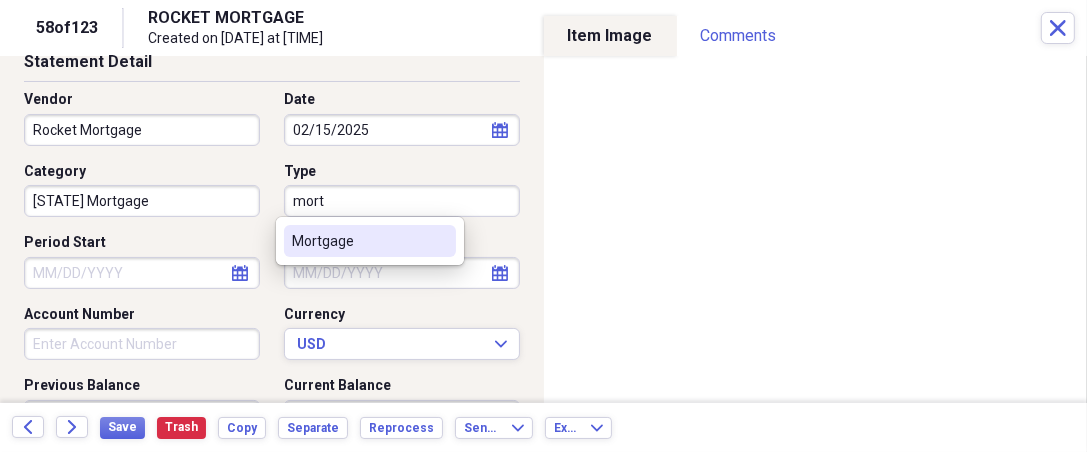 click on "Mortgage" at bounding box center (358, 241) 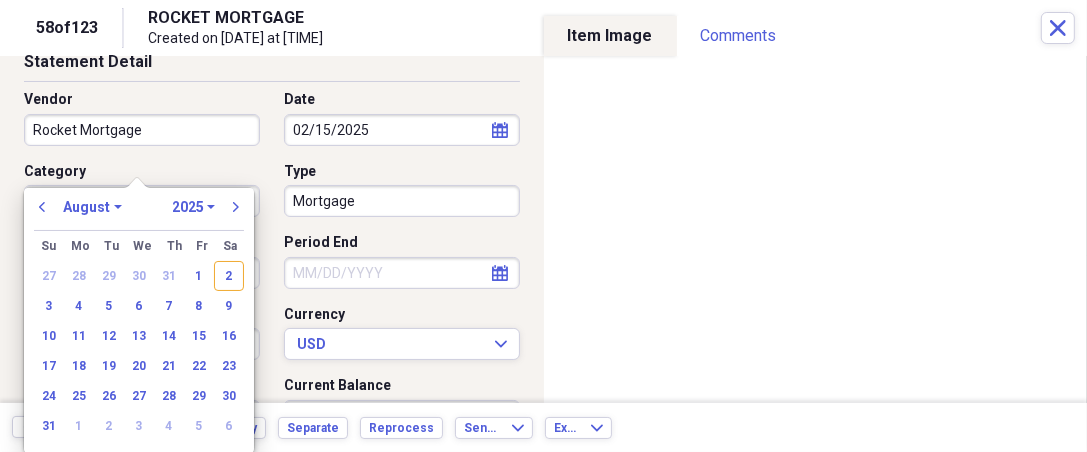 click on "Organize My Files 66 Collapse Unfiled Needs Review 66 Unfiled All Files Unfiled Unfiled Unfiled Saved Reports Collapse My Cabinet THERESA's Cabinet Add Folder Expand Folder 2018 Taxes Add Folder Expand Folder 2019 Taxes Add Folder Expand Folder 2020 Taxes Add Folder Expand Folder 2021 Taxes Add Folder Expand Folder 2022 Taxes Add Folder Expand Folder 2023 Taxes Add Folder Expand Folder 2024 Taxes Add Folder Expand Folder 2025 Taxes Add Folder Expand Folder Attorney Case Expenses Add Folder Folder Belize Add Folder Expand Folder Documents Add Folder Expand Folder Files from Cloud Add Folder Folder Insurance Policies Add Folder Folder Sale of LaPlace Property Add Folder Folder Terry's Social Security Information Add Folder Folder Theresa's Social Security Information Add Folder Folder unviewed receipts Add Folder Folder Wellcare Prescription Drug Application Add Folder Collapse Trash Trash Folder 11/25/19-12/24/20 Statement Folder 12/17/19-1/16/20 Statement Folder 12/25/19-1/24/20 Statement Folder Folder Folder" at bounding box center [543, 226] 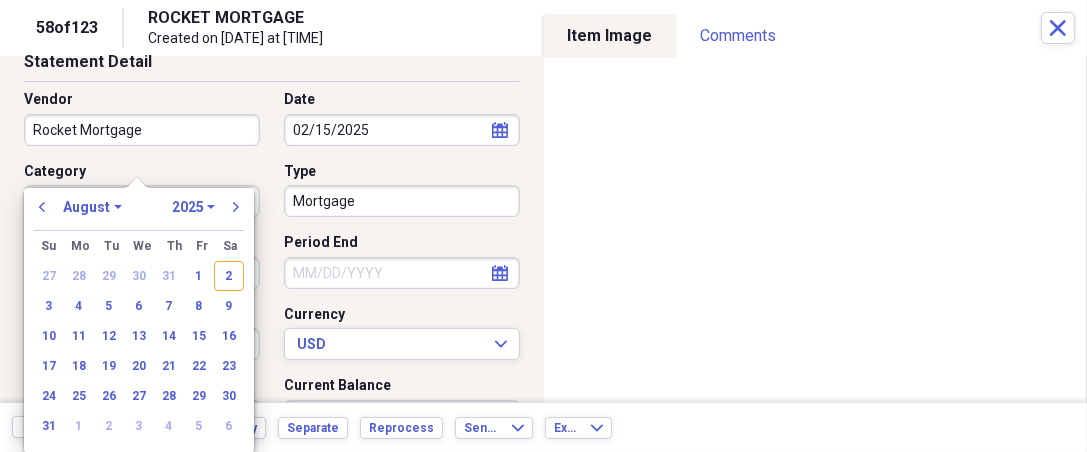 scroll, scrollTop: 148, scrollLeft: 0, axis: vertical 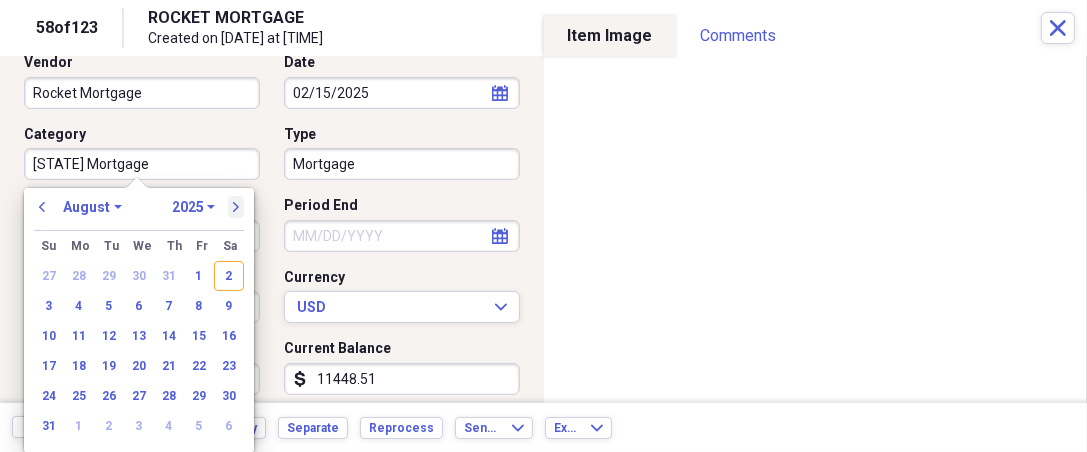 click on "next" at bounding box center (236, 207) 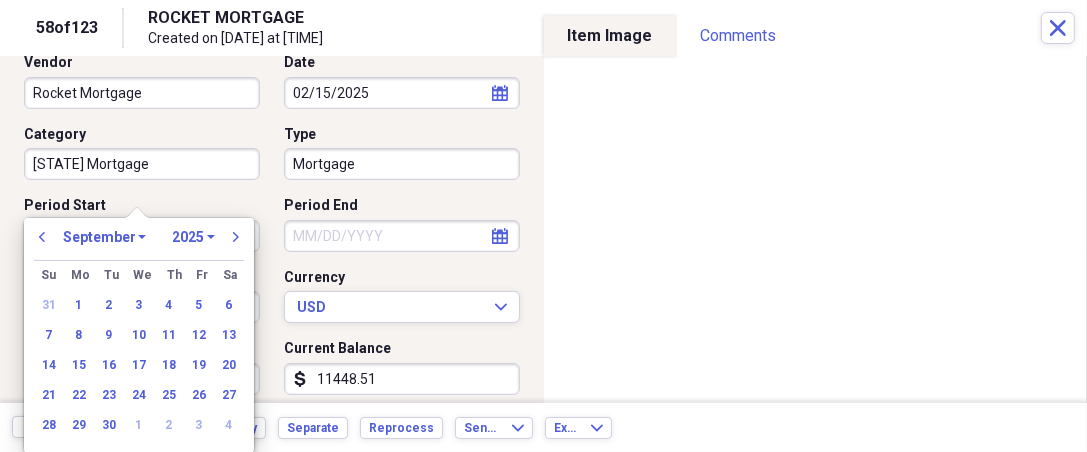 click on "Currency" at bounding box center (402, 278) 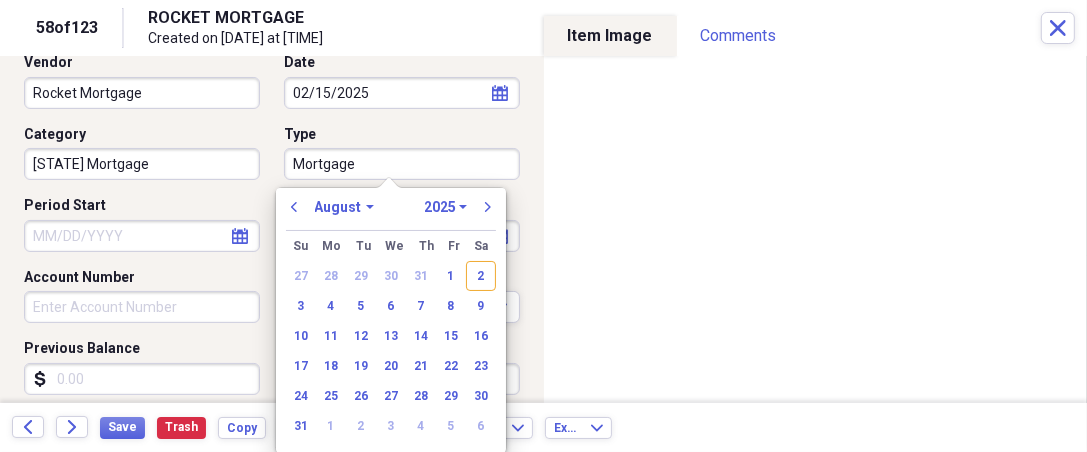 click on "Organize My Files 66 Collapse Unfiled Needs Review 66 Unfiled All Files Unfiled Unfiled Unfiled Saved Reports Collapse My Cabinet THERESA's Cabinet Add Folder Expand Folder 2018 Taxes Add Folder Expand Folder 2019 Taxes Add Folder Expand Folder 2020 Taxes Add Folder Expand Folder 2021 Taxes Add Folder Expand Folder 2022 Taxes Add Folder Expand Folder 2023 Taxes Add Folder Expand Folder 2024 Taxes Add Folder Expand Folder 2025 Taxes Add Folder Expand Folder Attorney Case Expenses Add Folder Folder Belize Add Folder Expand Folder Documents Add Folder Expand Folder Files from Cloud Add Folder Folder Insurance Policies Add Folder Folder Sale of LaPlace Property Add Folder Folder Terry's Social Security Information Add Folder Folder Theresa's Social Security Information Add Folder Folder unviewed receipts Add Folder Folder Wellcare Prescription Drug Application Add Folder Collapse Trash Trash Folder 11/25/19-12/24/20 Statement Folder 12/17/19-1/16/20 Statement Folder 12/25/19-1/24/20 Statement Folder Folder Folder" at bounding box center (543, 226) 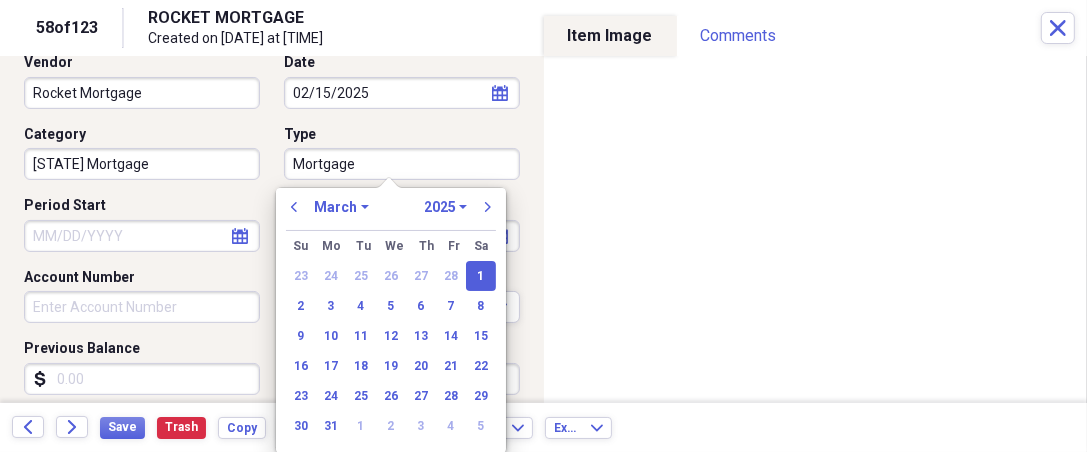 click on "1" at bounding box center (481, 276) 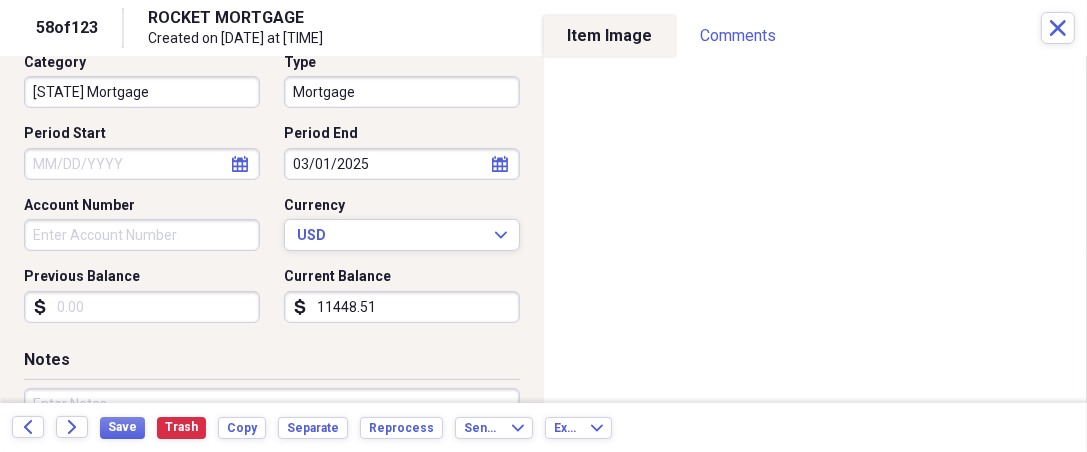 scroll, scrollTop: 222, scrollLeft: 0, axis: vertical 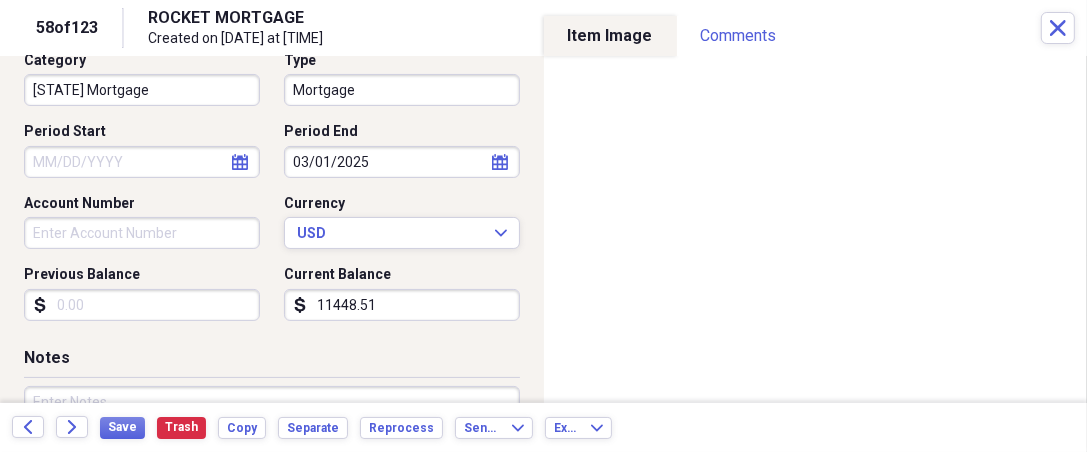 click on "Previous Balance" at bounding box center (142, 305) 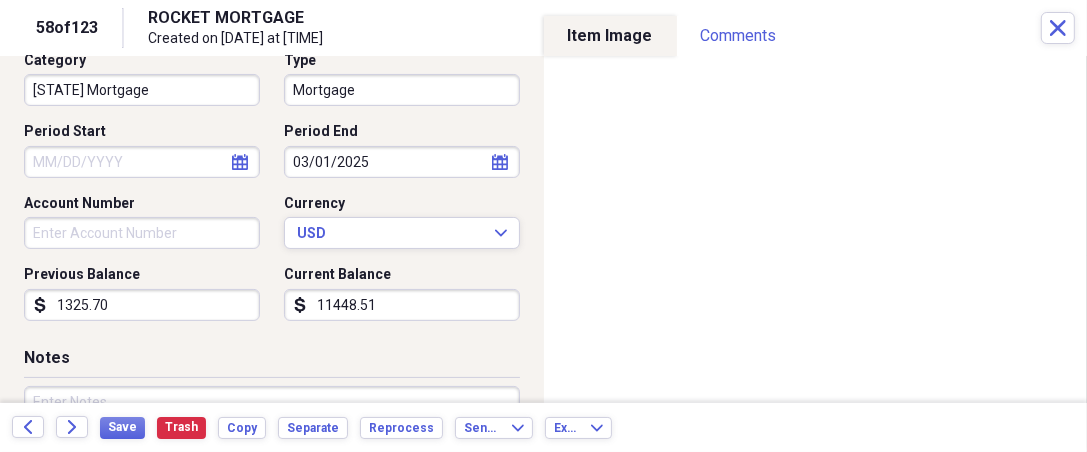 click on "1325.70" at bounding box center (142, 305) 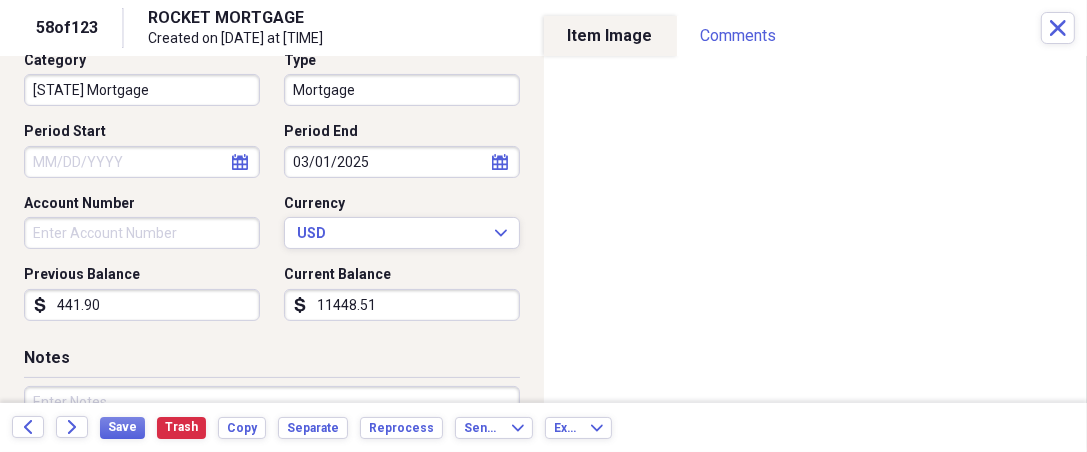 click on "11448.51" at bounding box center [402, 305] 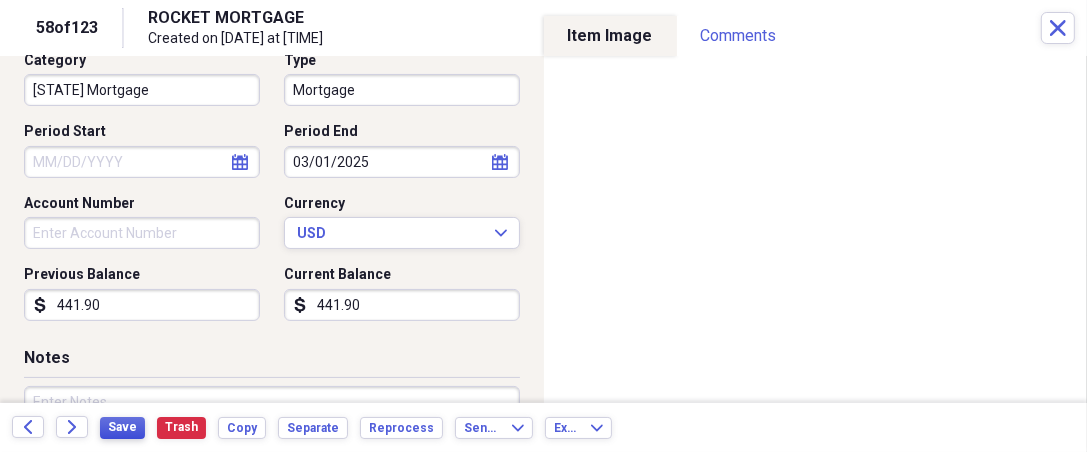 click on "Save" at bounding box center (122, 428) 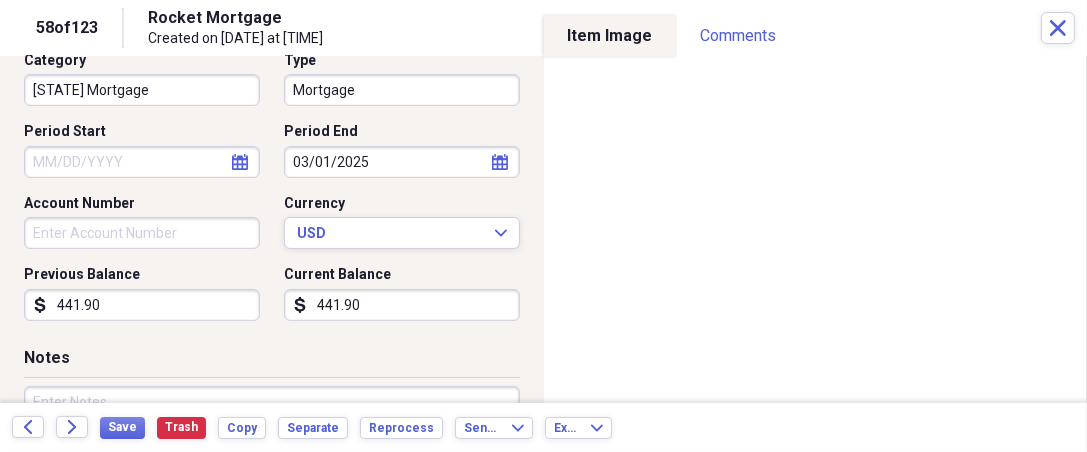 click on "441.90" at bounding box center [142, 305] 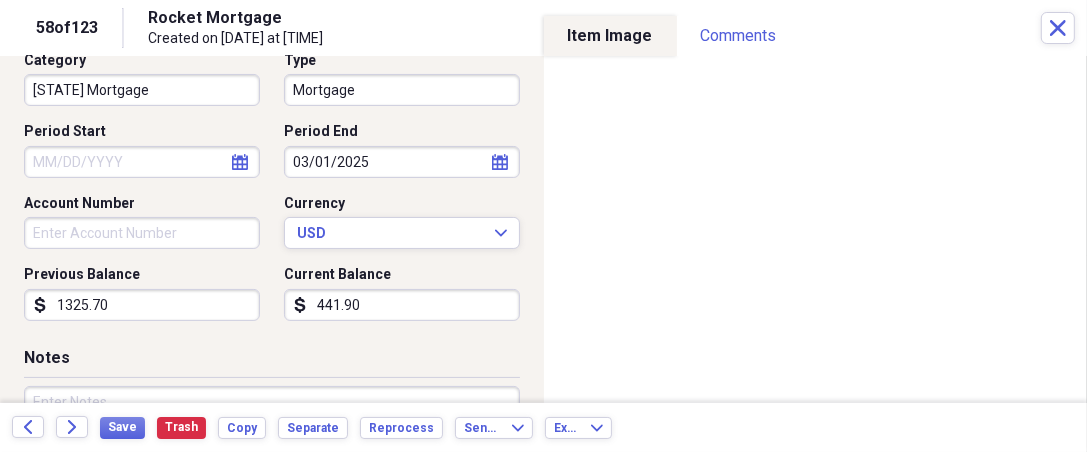 click on "441.90" at bounding box center [402, 305] 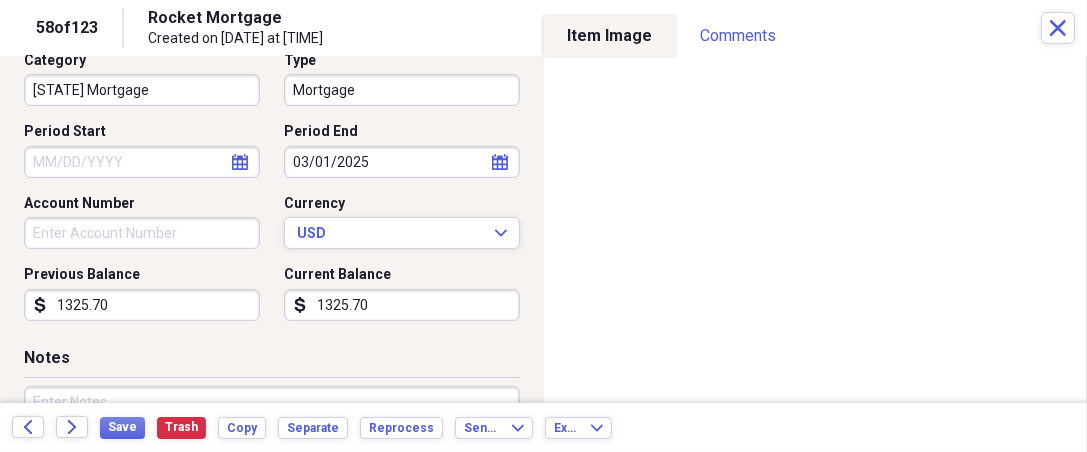 click on "1325.70" at bounding box center (142, 305) 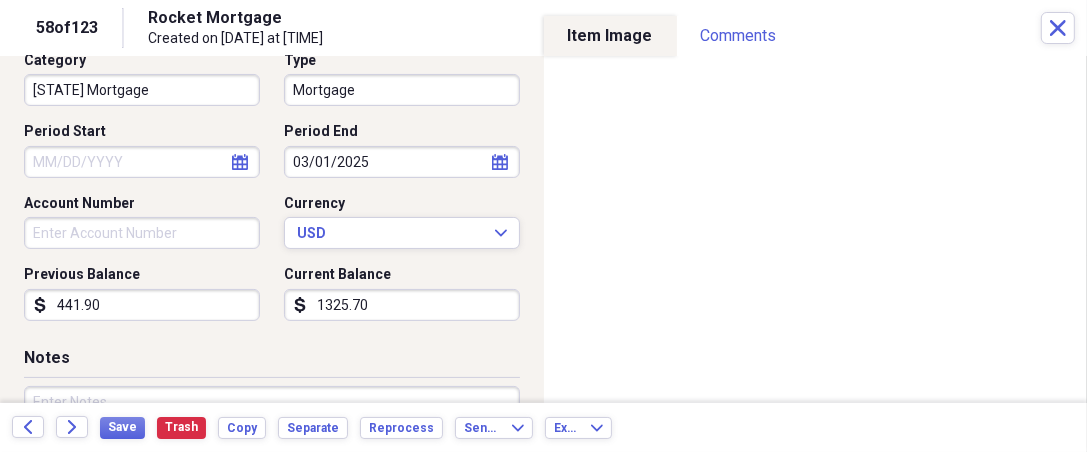 click on "1325.70" at bounding box center [402, 305] 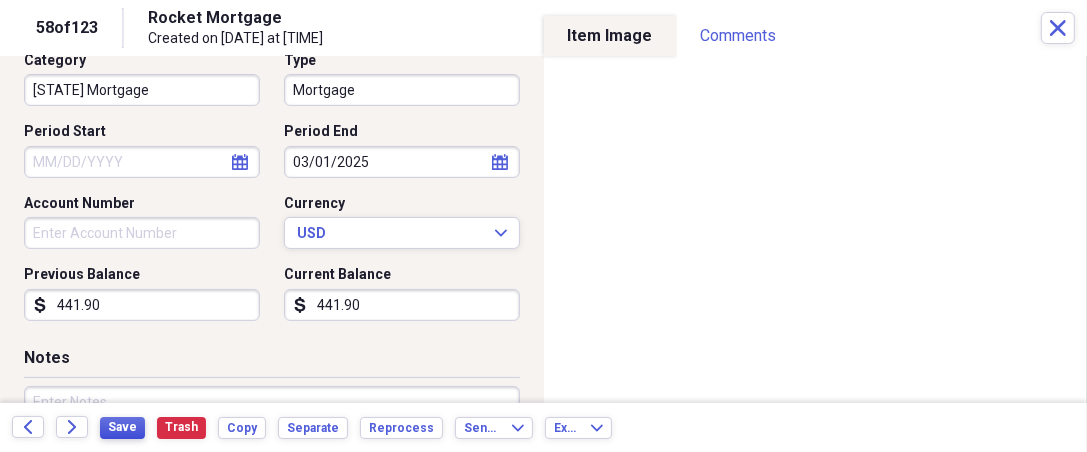 click on "Save" at bounding box center (122, 427) 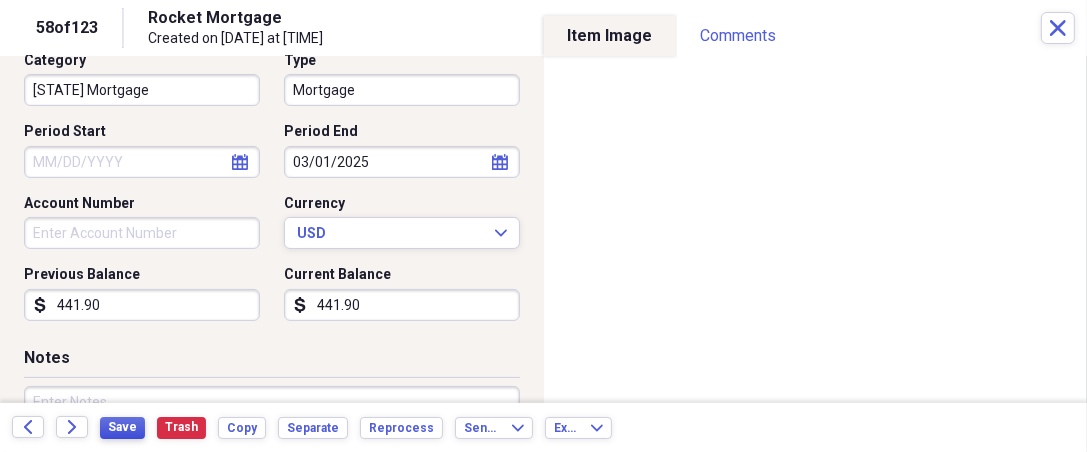 click on "Save" at bounding box center (122, 427) 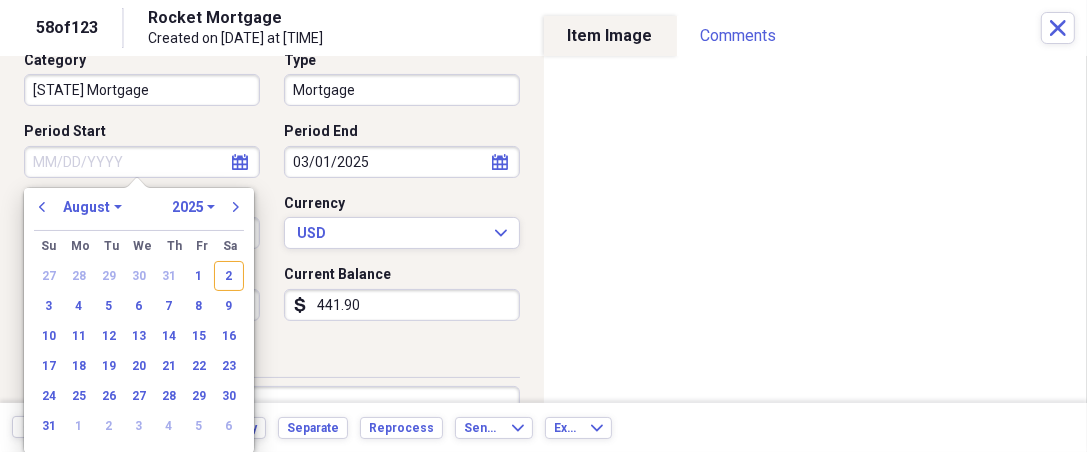 click on "Period Start" at bounding box center (142, 162) 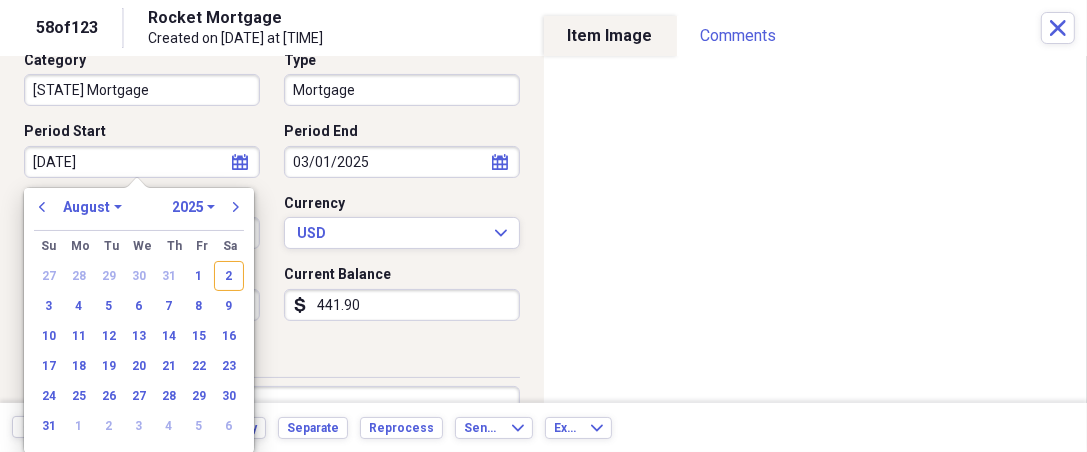 click on "[DATE]" at bounding box center [142, 162] 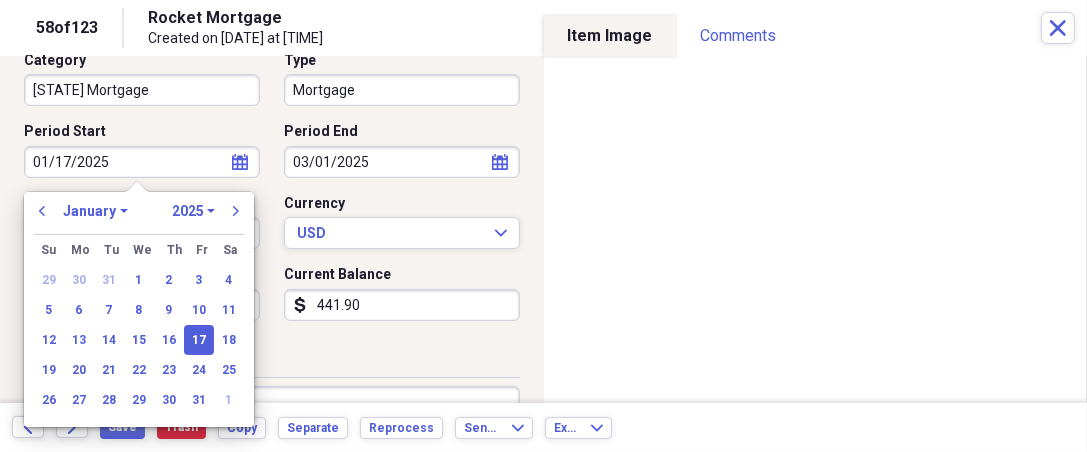 click on "17" at bounding box center [199, 340] 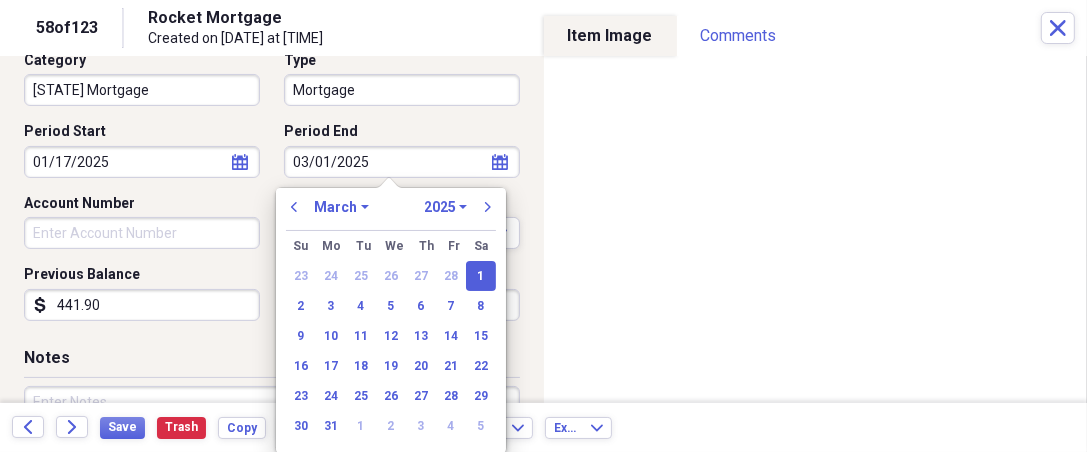 drag, startPoint x: 363, startPoint y: 167, endPoint x: 281, endPoint y: 162, distance: 82.1523 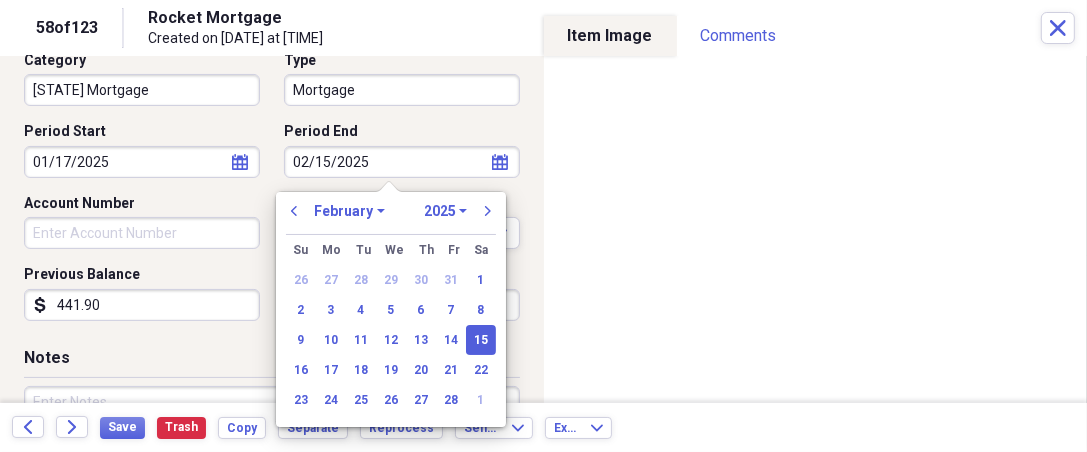 click on "15" at bounding box center [481, 340] 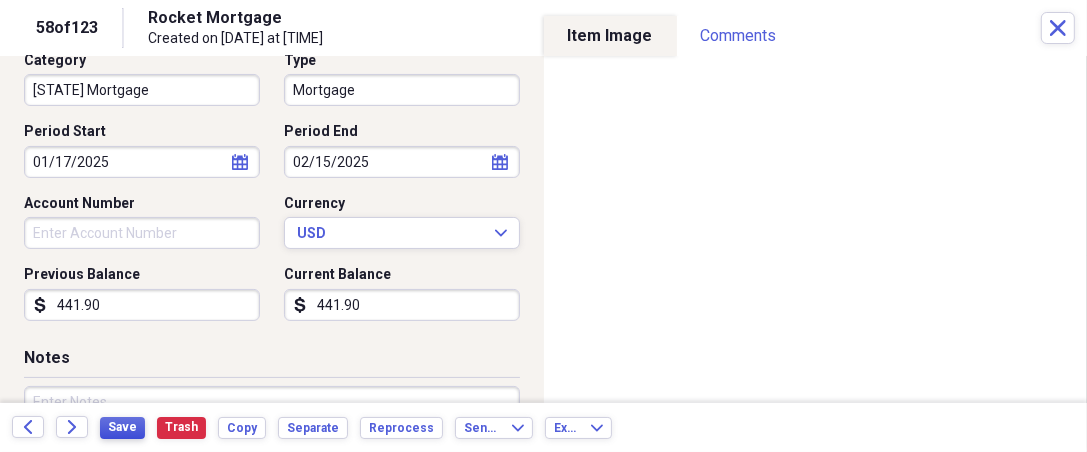 click on "Save" at bounding box center [122, 427] 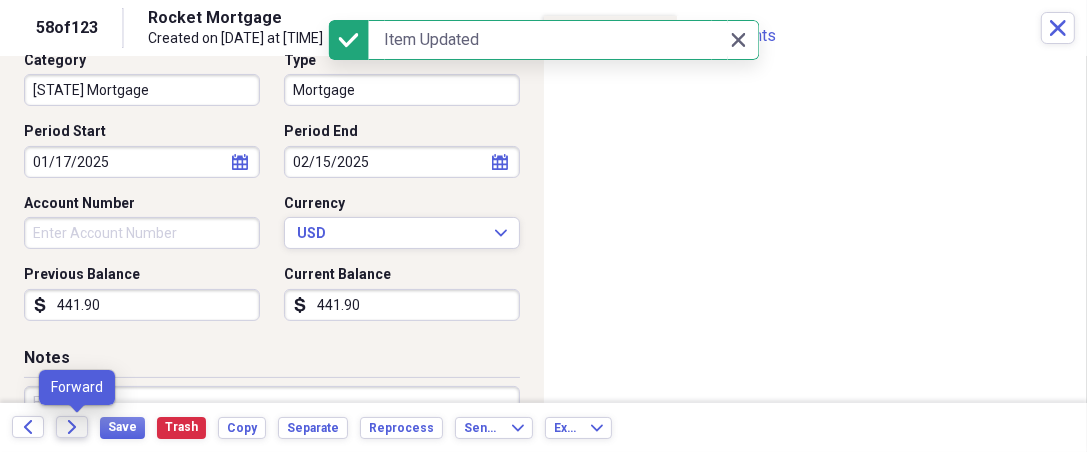 click on "Forward" 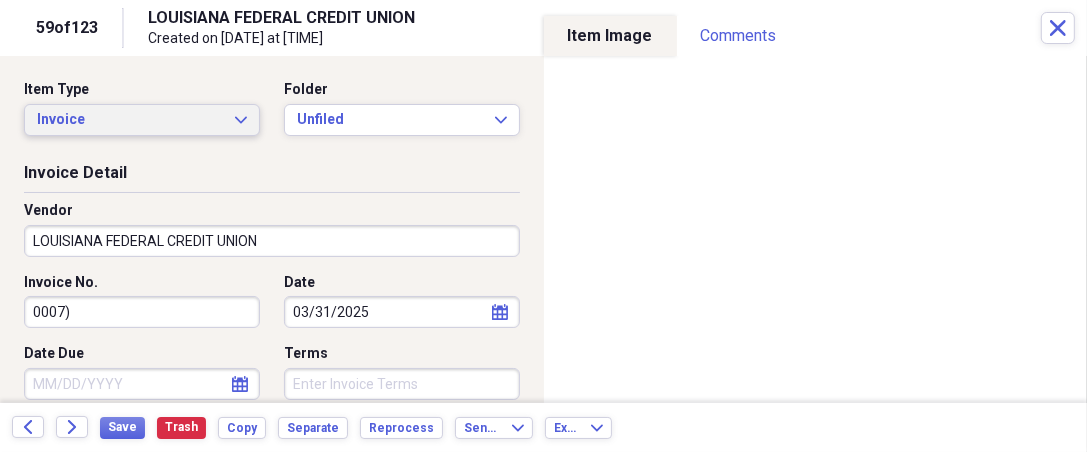click on "Expand" 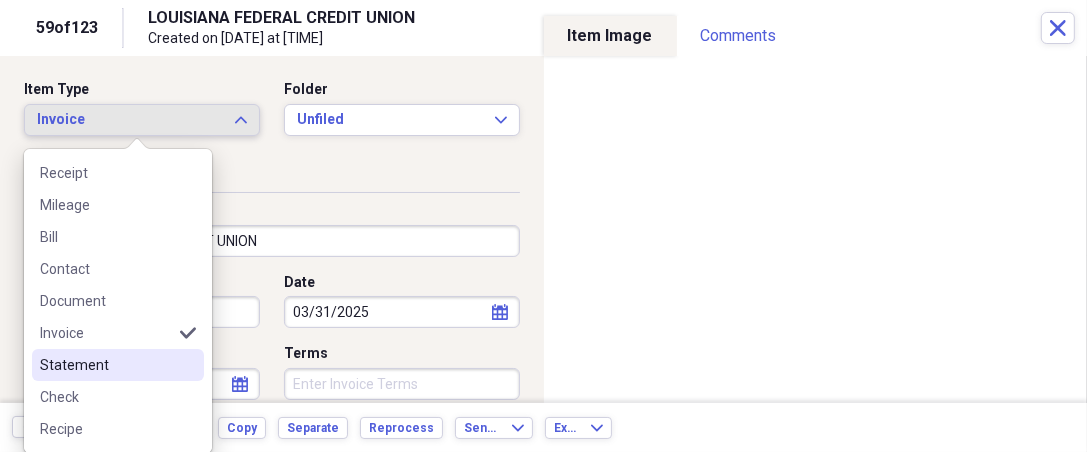 click on "Statement" at bounding box center [118, 365] 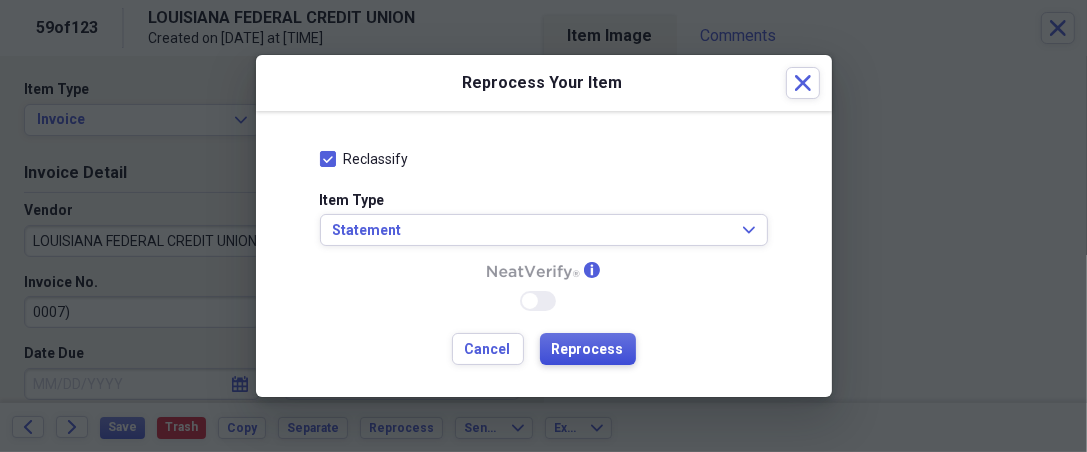 click on "Reprocess" at bounding box center (588, 350) 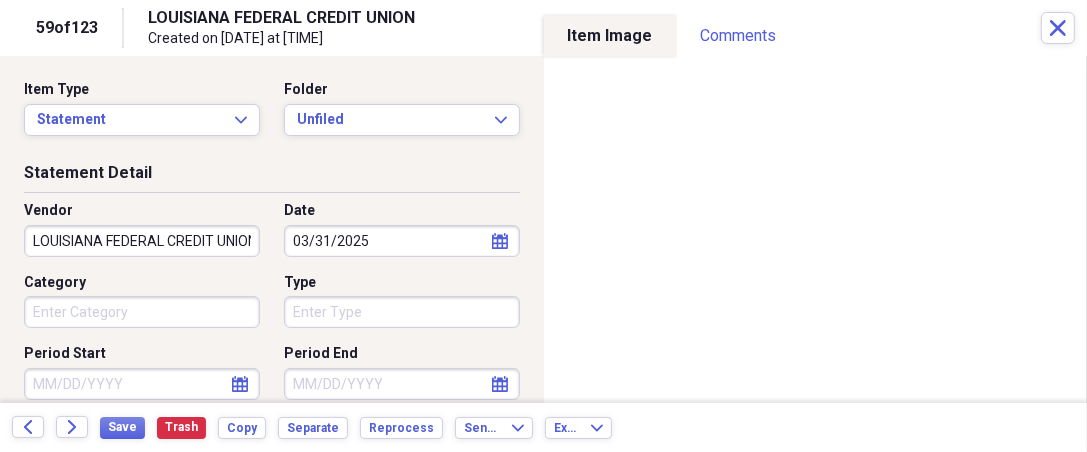 click on "Organize My Files 65 Collapse Unfiled Needs Review 65 Unfiled All Files Unfiled Unfiled Unfiled Saved Reports Collapse My Cabinet THERESA's Cabinet Add Folder Expand Folder 2018 Taxes Add Folder Expand Folder 2019 Taxes Add Folder Expand Folder 2020 Taxes Add Folder Expand Folder 2021 Taxes Add Folder Expand Folder 2022 Taxes Add Folder Expand Folder 2023 Taxes Add Folder Expand Folder 2024 Taxes Add Folder Expand Folder 2025 Taxes Add Folder Expand Folder Attorney Case Expenses Add Folder Folder Belize Add Folder Expand Folder Documents Add Folder Expand Folder Files from Cloud Add Folder Folder Insurance Policies Add Folder Folder Sale of LaPlace Property Add Folder Folder Terry's Social Security Information Add Folder Folder Theresa's Social Security Information Add Folder Folder unviewed receipts Add Folder Folder Wellcare Prescription Drug Application Add Folder Collapse Trash Trash Folder 11/25/19-12/24/20 Statement Folder 12/17/19-1/16/20 Statement Folder 12/25/19-1/24/20 Statement Folder Folder Folder" at bounding box center (543, 226) 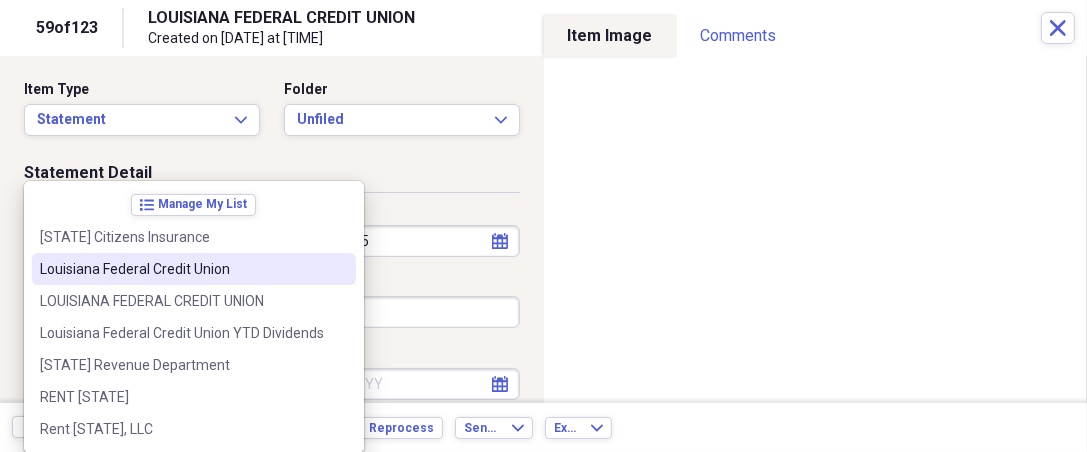 click on "Louisiana Federal Credit Union" at bounding box center (182, 269) 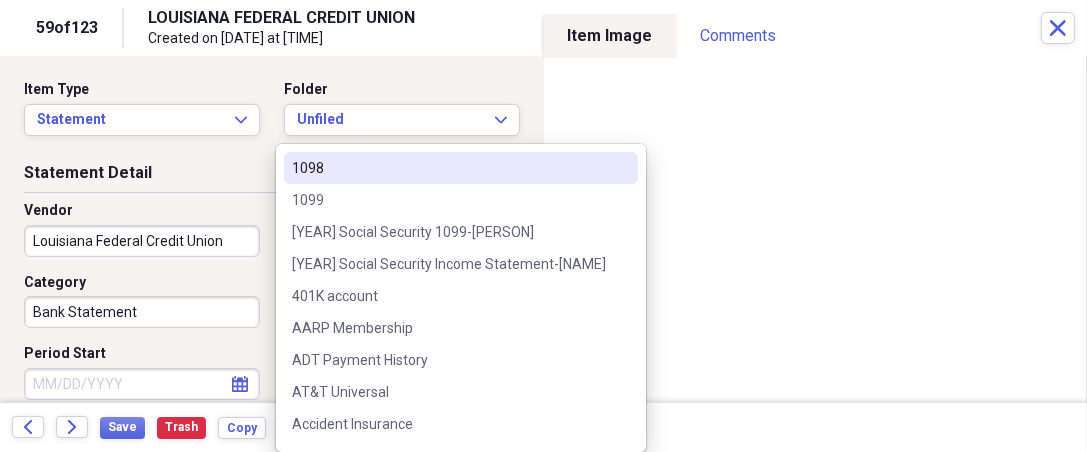 click on "Organize My Files 65 Collapse Unfiled Needs Review 65 Unfiled All Files Unfiled Unfiled Unfiled Saved Reports Collapse My Cabinet THERESA's Cabinet Add Folder Expand Folder 2018 Taxes Add Folder Expand Folder 2019 Taxes Add Folder Expand Folder 2020 Taxes Add Folder Expand Folder 2021 Taxes Add Folder Expand Folder 2022 Taxes Add Folder Expand Folder 2023 Taxes Add Folder Expand Folder 2024 Taxes Add Folder Expand Folder 2025 Taxes Add Folder Expand Folder Attorney Case Expenses Add Folder Folder Belize Add Folder Expand Folder Documents Add Folder Expand Folder Files from Cloud Add Folder Folder Insurance Policies Add Folder Folder Sale of LaPlace Property Add Folder Folder Terry's Social Security Information Add Folder Folder Theresa's Social Security Information Add Folder Folder unviewed receipts Add Folder Folder Wellcare Prescription Drug Application Add Folder Collapse Trash Trash Folder 11/25/19-12/24/20 Statement Folder 12/17/19-1/16/20 Statement Folder 12/25/19-1/24/20 Statement Folder Folder Folder" at bounding box center (543, 226) 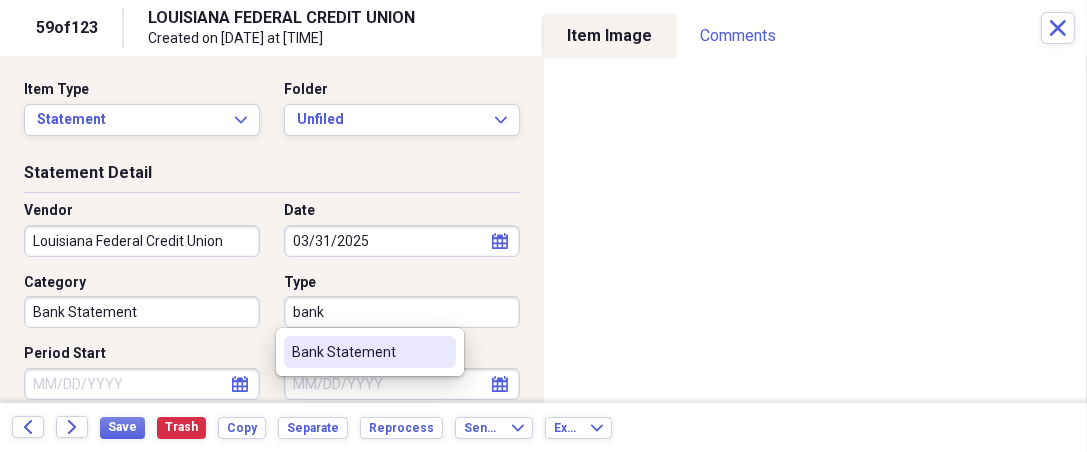 click on "Bank Statement" at bounding box center [358, 352] 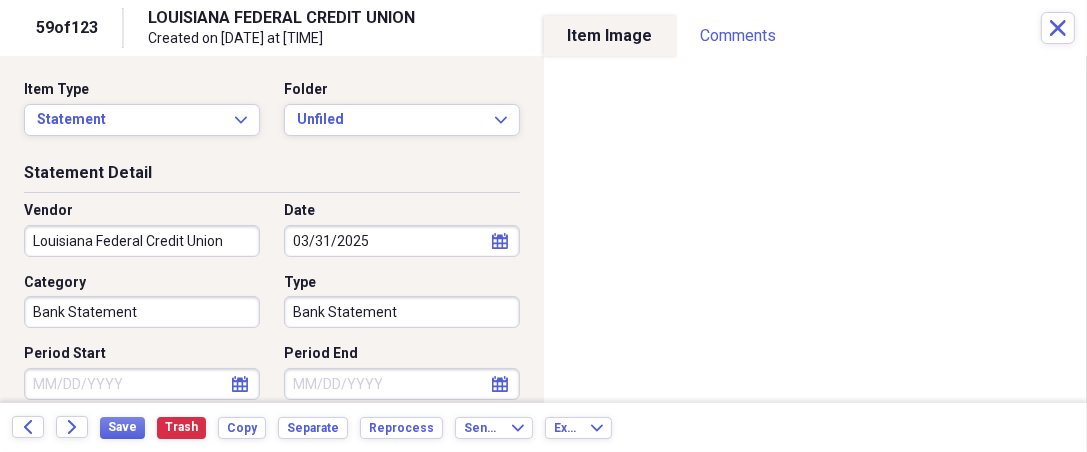 click on "Period Start" at bounding box center [142, 384] 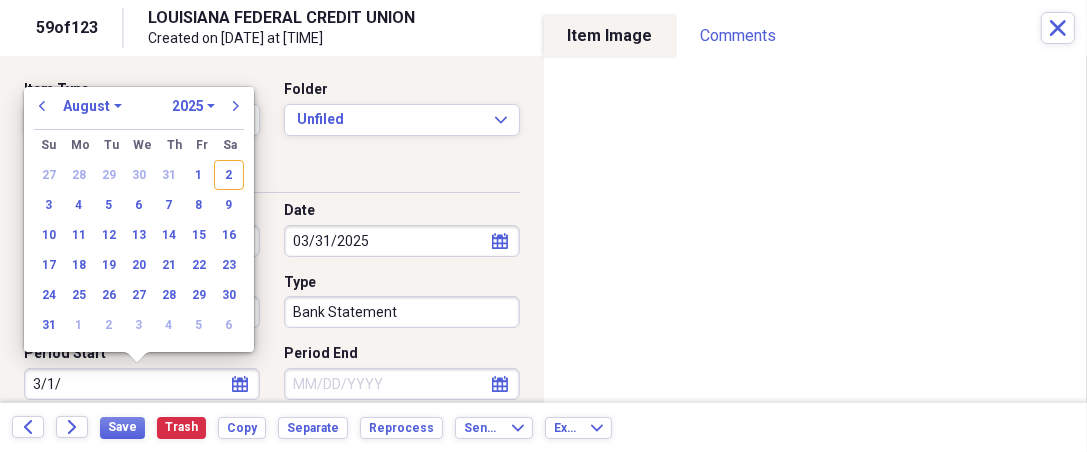 click on "3/1/" at bounding box center (142, 384) 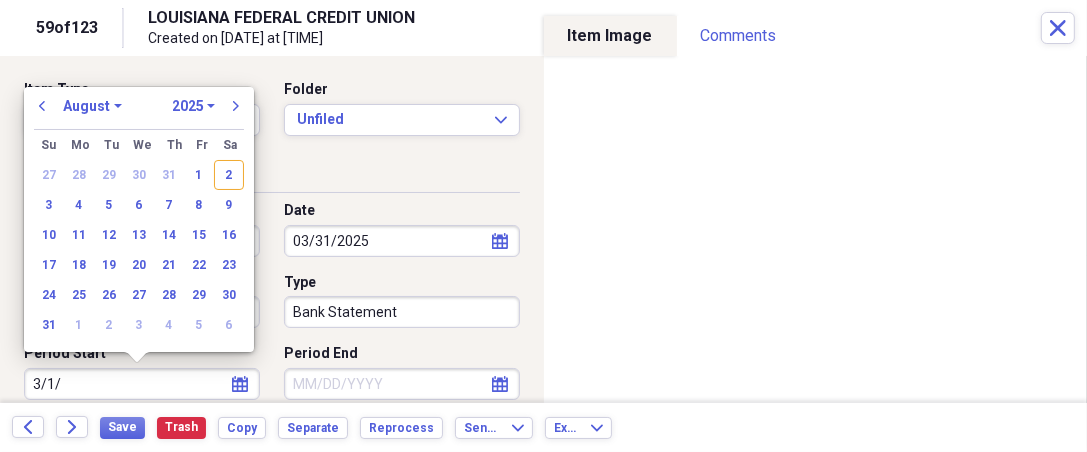 click on "3/1/" at bounding box center (142, 384) 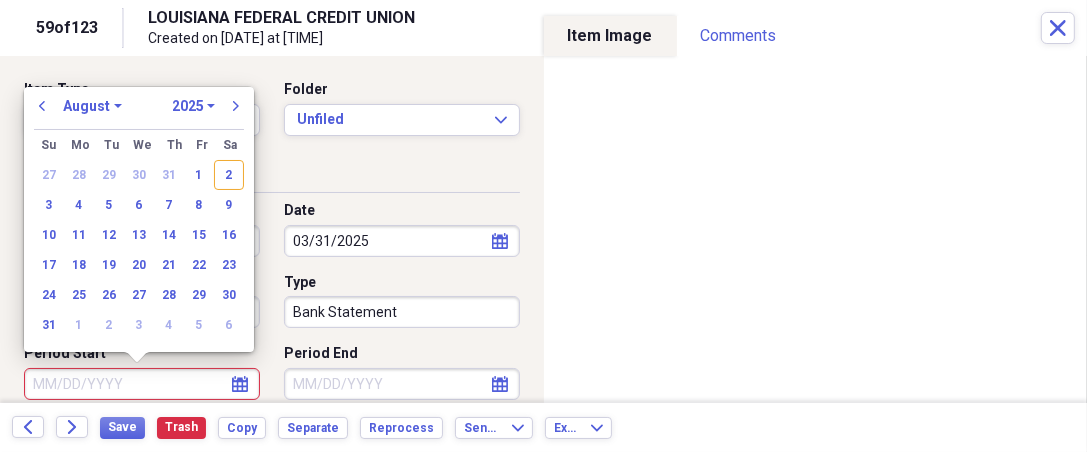 click 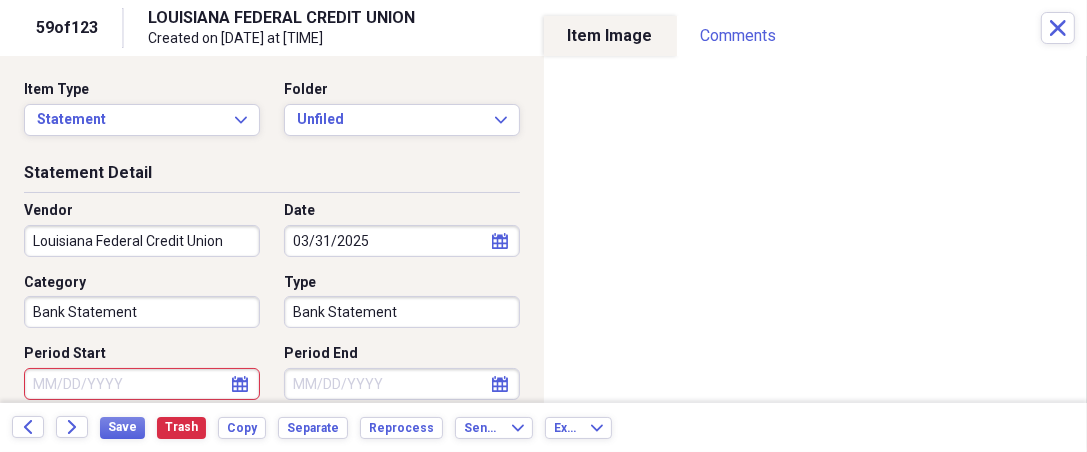 click on "Period Start" at bounding box center [142, 384] 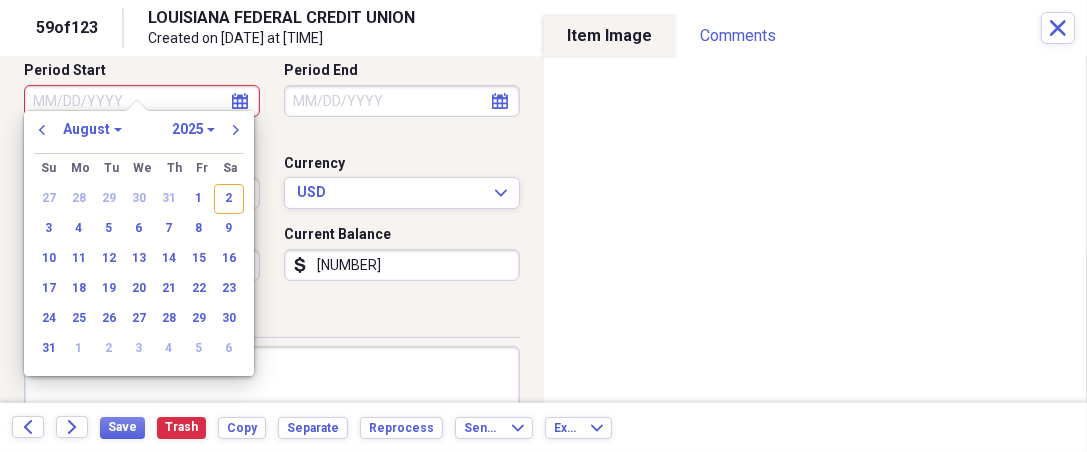 scroll, scrollTop: 303, scrollLeft: 0, axis: vertical 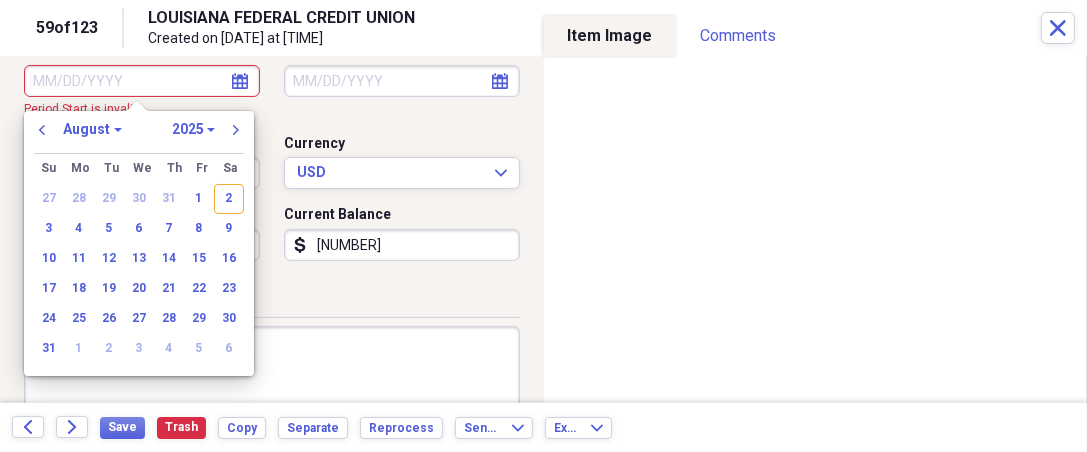 click on "Notes" at bounding box center [272, 384] 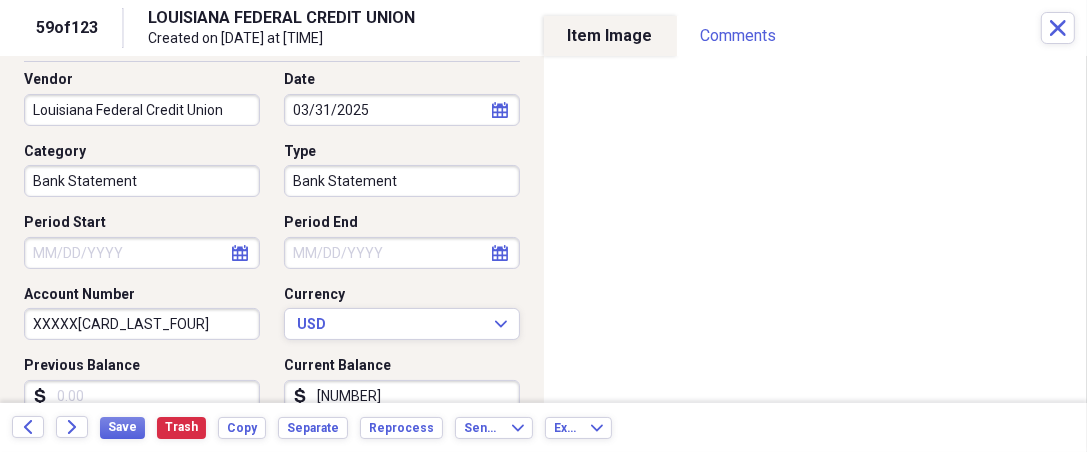 scroll, scrollTop: 81, scrollLeft: 0, axis: vertical 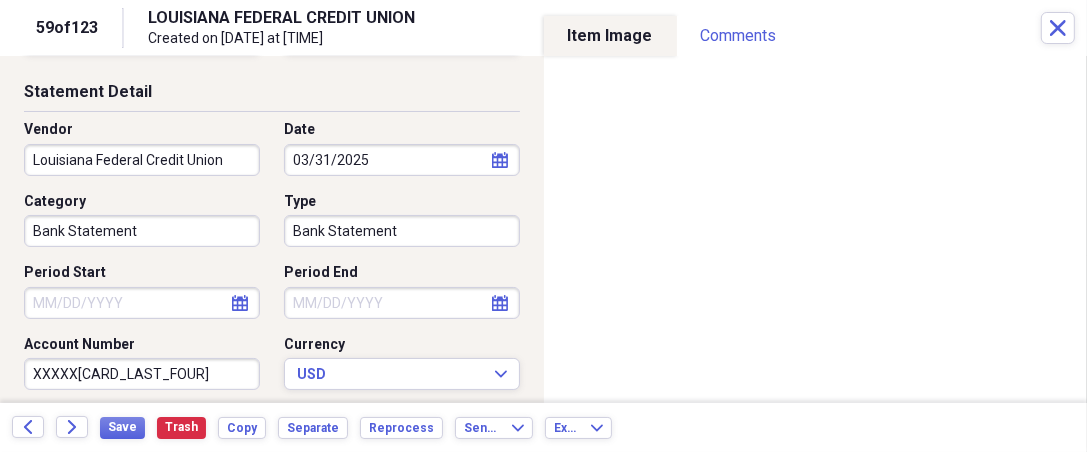 click on "Period Start" at bounding box center [142, 303] 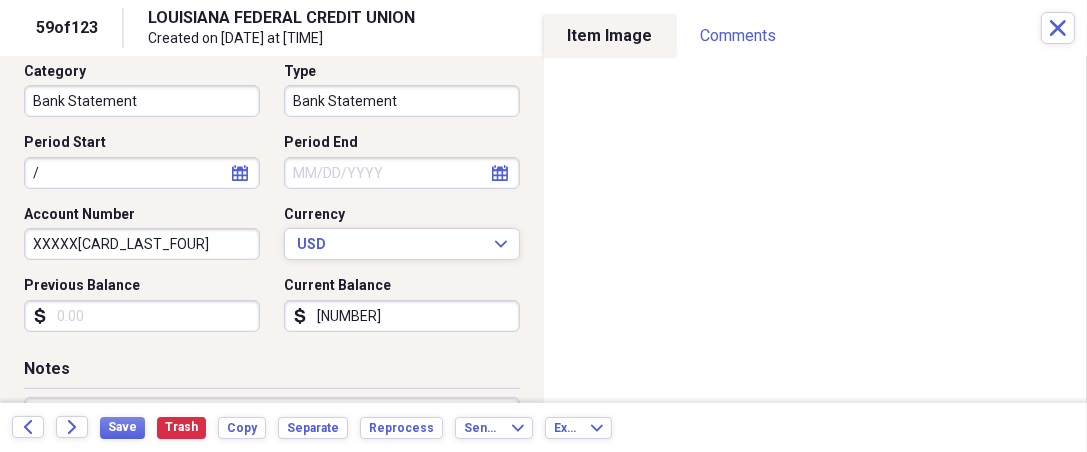 scroll, scrollTop: 207, scrollLeft: 0, axis: vertical 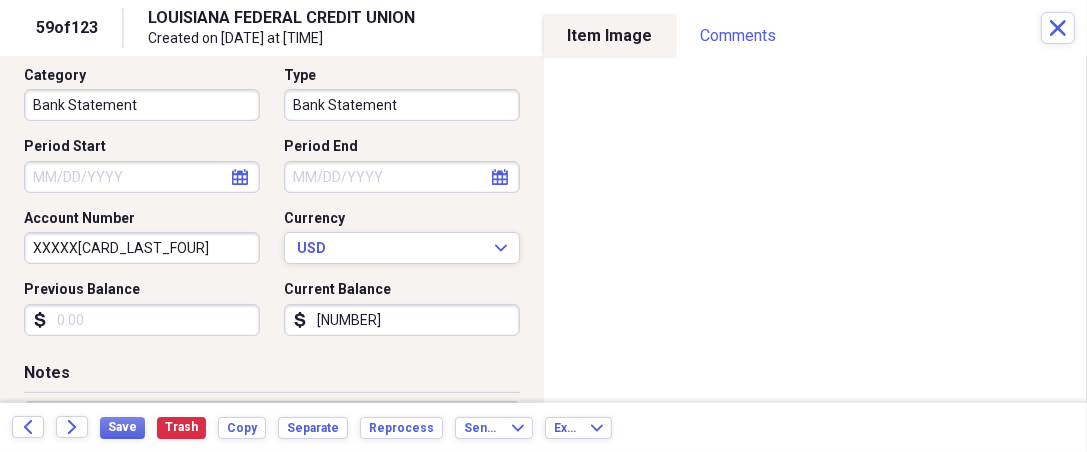 click 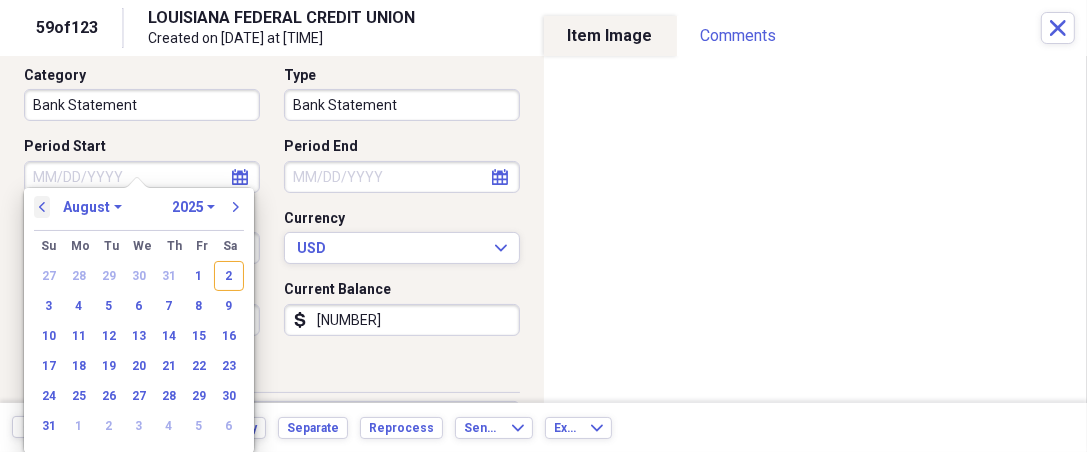 click on "previous" at bounding box center [42, 207] 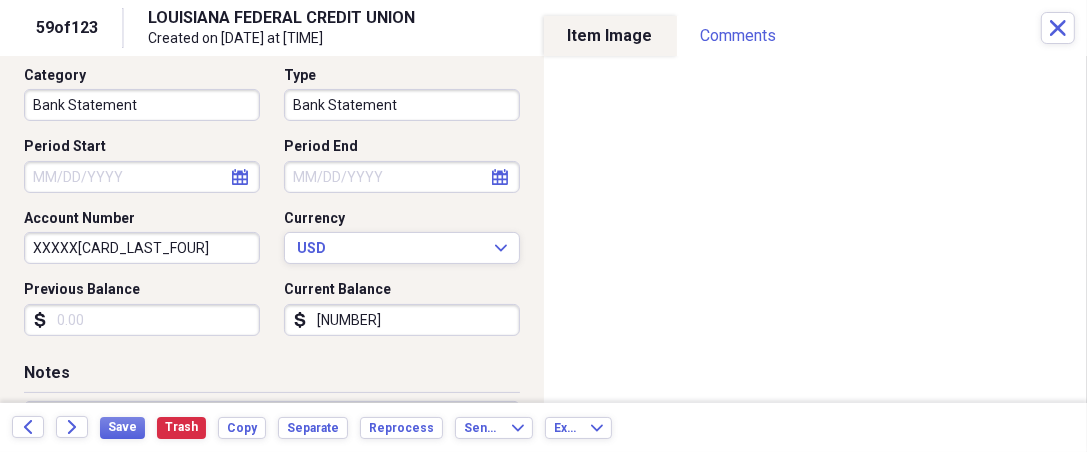 click on "Vendor [STATE] Federal Credit Union Date [DATE] calendar Calendar Category Bank Statement Type Bank Statement Period Start calendar Calendar Period End calendar Calendar Account Number XXXXX8012 Currency USD Expand Previous Balance dollar-sign Current Balance dollar-sign [NUMBER] Currency USD" at bounding box center [272, 173] 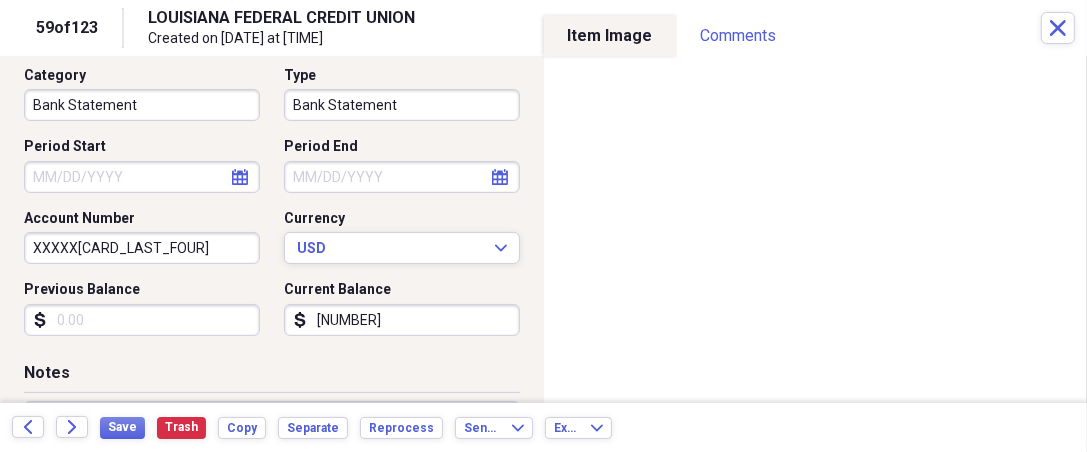 click on "calendar" 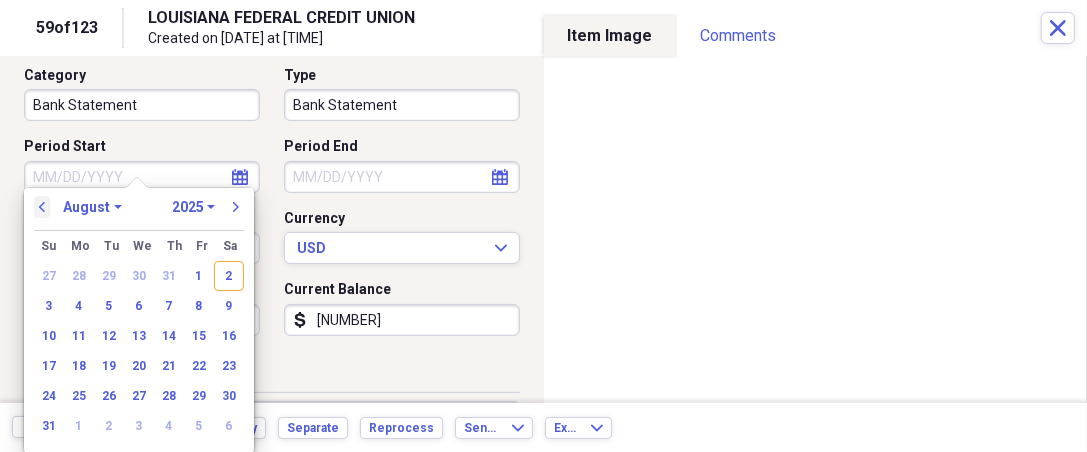 click on "previous" at bounding box center [42, 207] 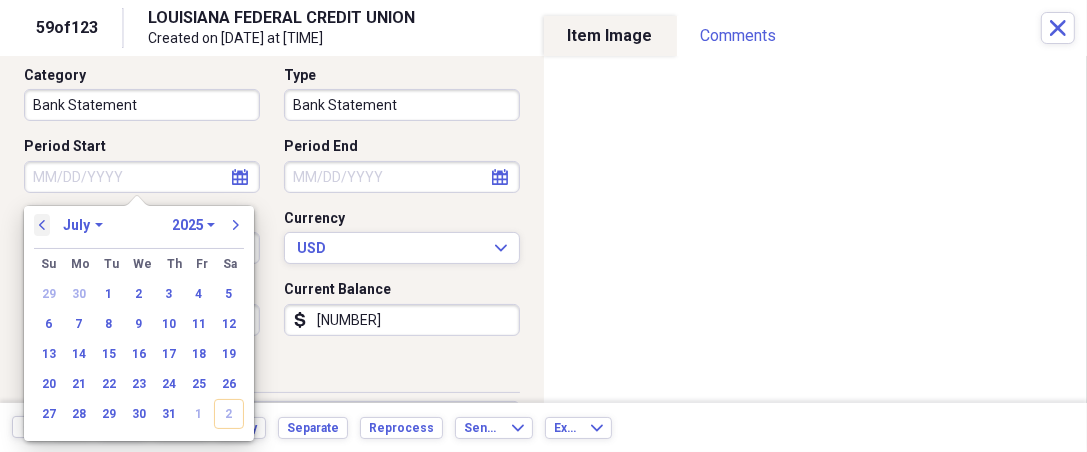 click on "previous" at bounding box center (42, 225) 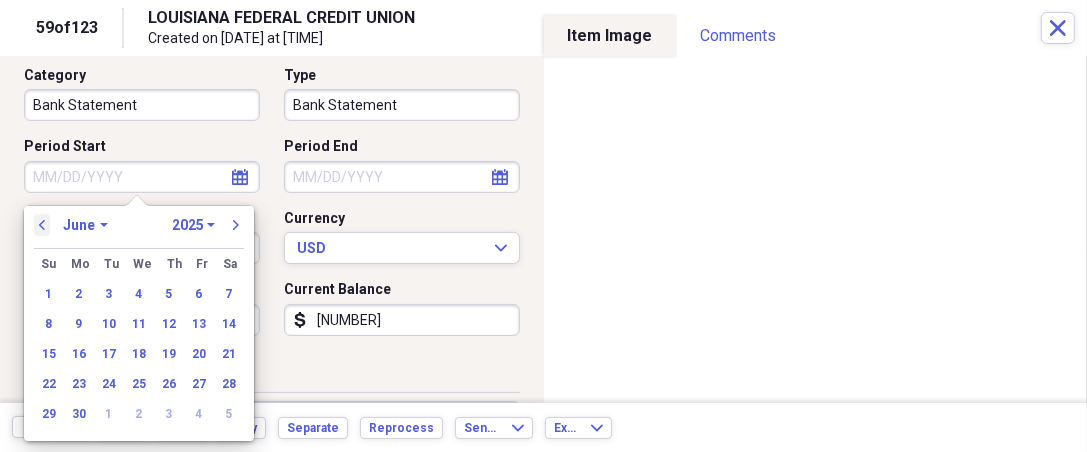 click on "previous" at bounding box center (42, 225) 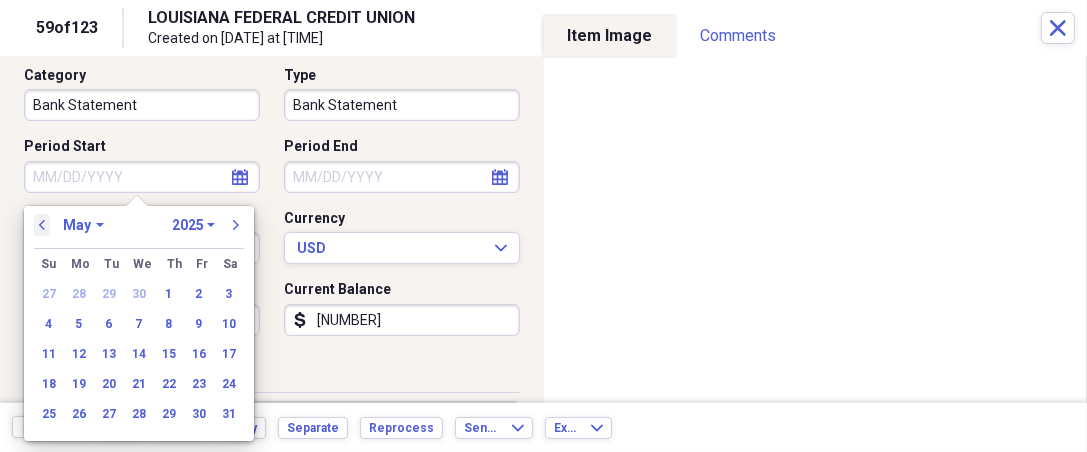 click on "previous" at bounding box center [42, 225] 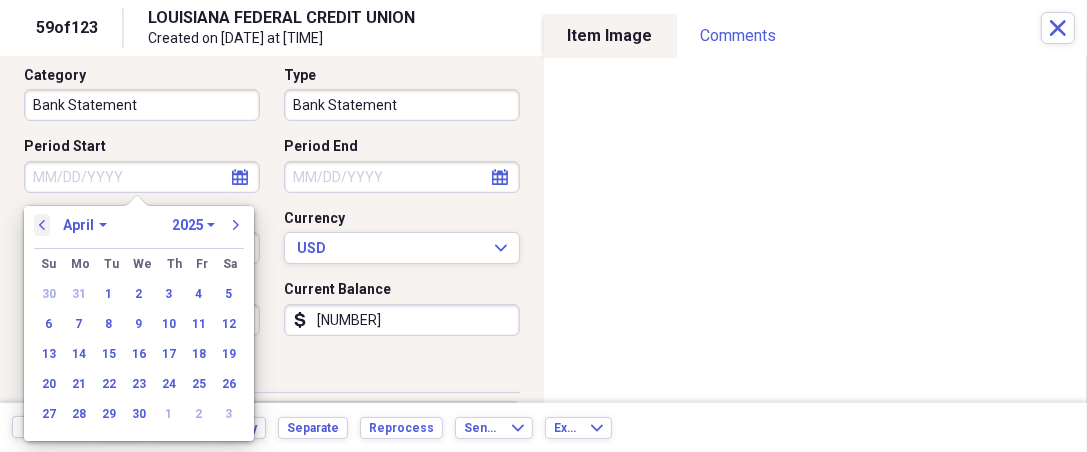 click on "previous" at bounding box center [42, 225] 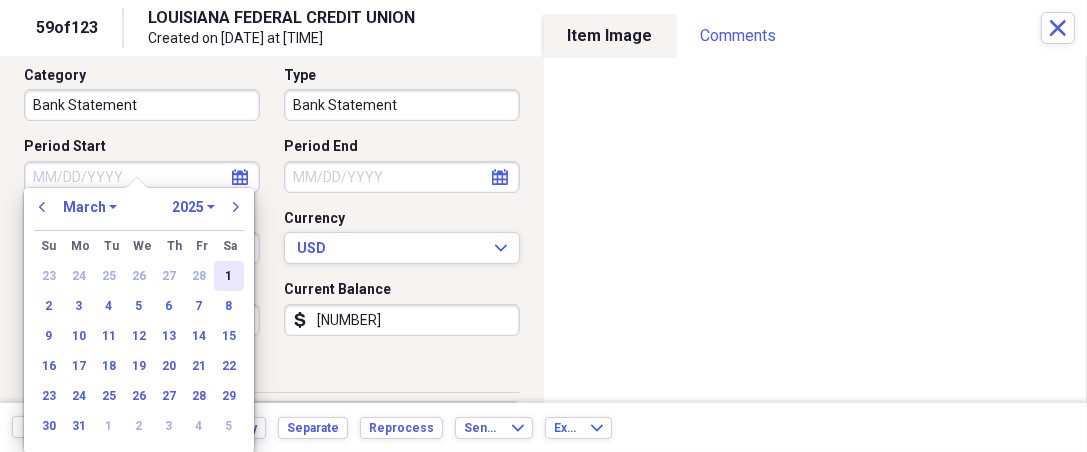 click on "1" at bounding box center [229, 276] 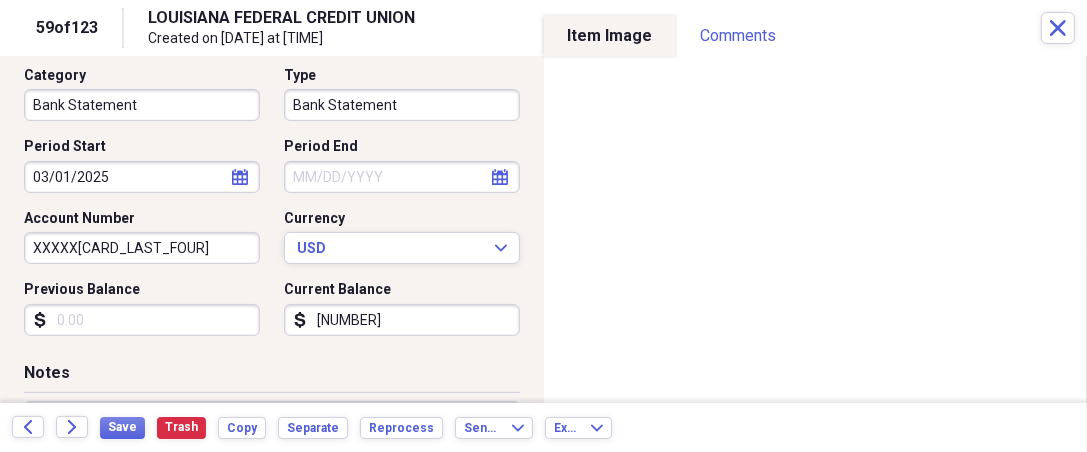 click on "Organize My Files 65 Collapse Unfiled Needs Review 65 Unfiled All Files Unfiled Unfiled Unfiled Saved Reports Collapse My Cabinet THERESA's Cabinet Add Folder Expand Folder 2018 Taxes Add Folder Expand Folder 2019 Taxes Add Folder Expand Folder 2020 Taxes Add Folder Expand Folder 2021 Taxes Add Folder Expand Folder 2022 Taxes Add Folder Expand Folder 2023 Taxes Add Folder Expand Folder 2024 Taxes Add Folder Expand Folder 2025 Taxes Add Folder Expand Folder Attorney Case Expenses Add Folder Folder Belize Add Folder Expand Folder Documents Add Folder Expand Folder Files from Cloud Add Folder Folder Insurance Policies Add Folder Folder Sale of LaPlace Property Add Folder Folder Terry's Social Security Information Add Folder Folder Theresa's Social Security Information Add Folder Folder unviewed receipts Add Folder Folder Wellcare Prescription Drug Application Add Folder Collapse Trash Trash Folder 11/25/19-12/24/20 Statement Folder 12/17/19-1/16/20 Statement Folder 12/25/19-1/24/20 Statement Folder Folder Folder" at bounding box center [543, 226] 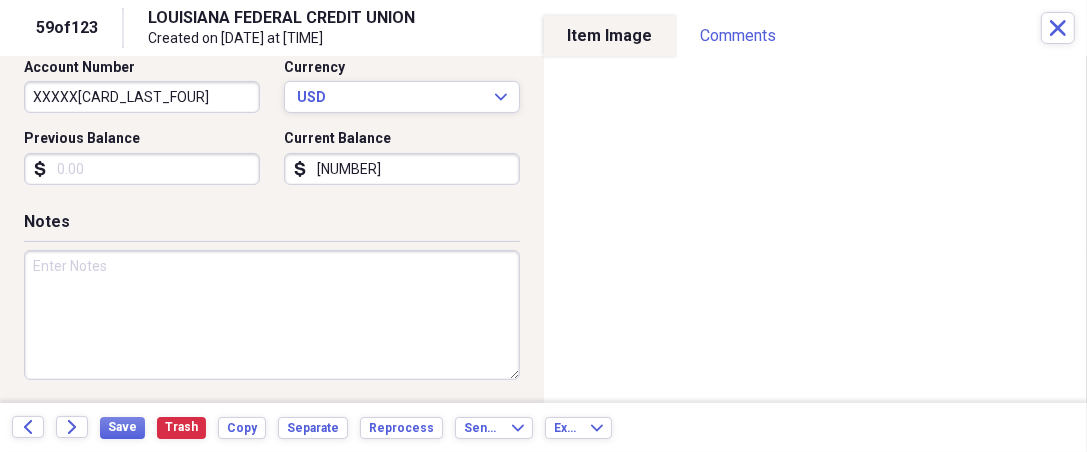 scroll, scrollTop: 319, scrollLeft: 0, axis: vertical 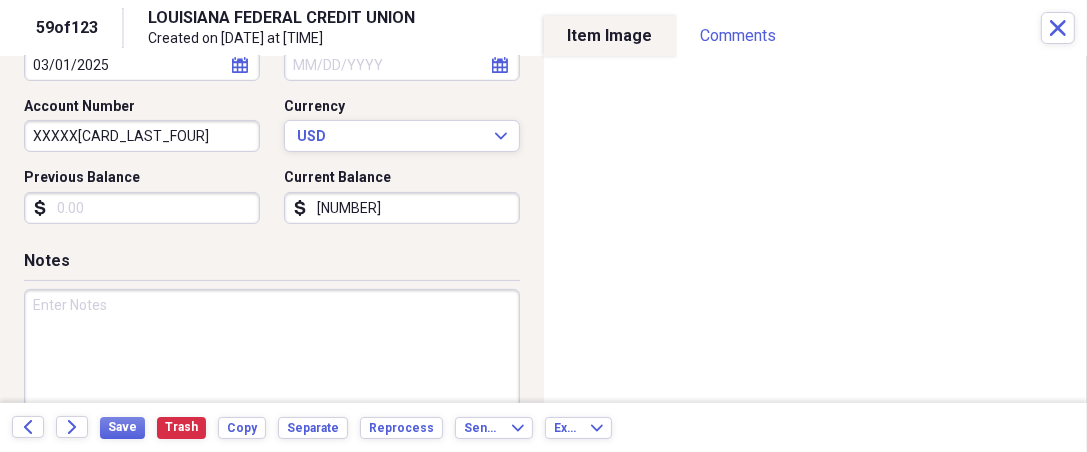 click 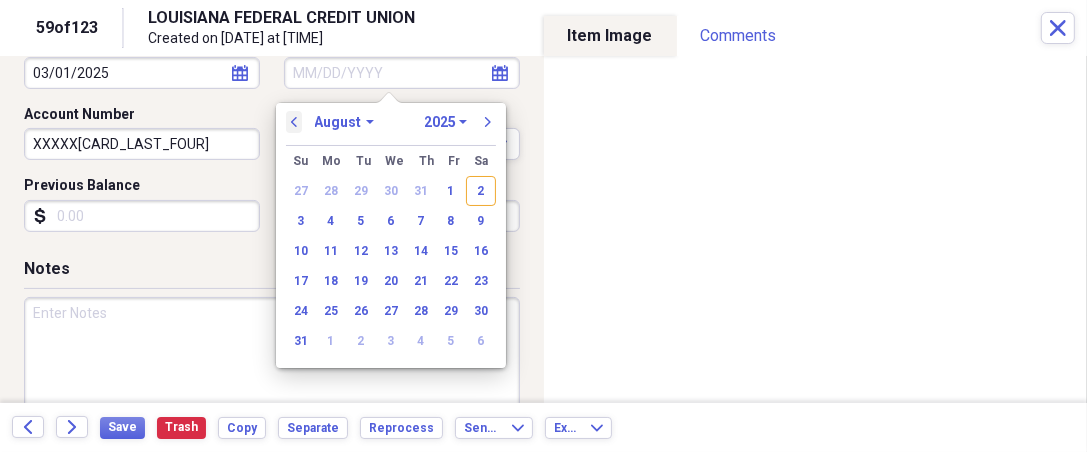 click on "previous" at bounding box center (294, 122) 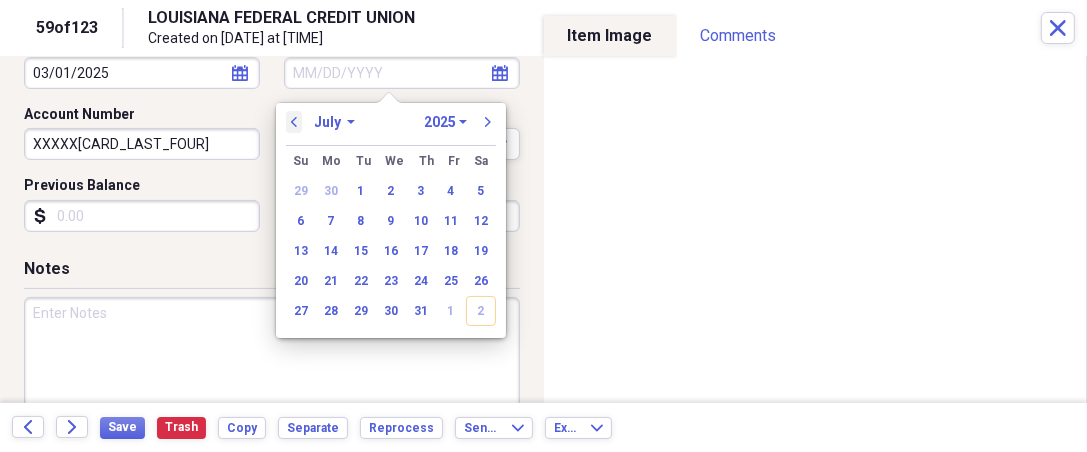 click on "previous" at bounding box center (294, 122) 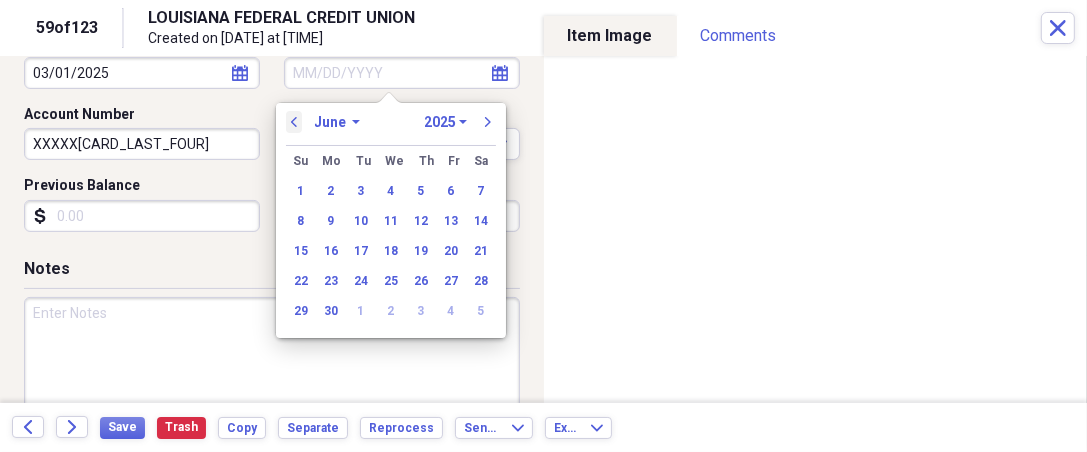 click on "previous" at bounding box center [294, 122] 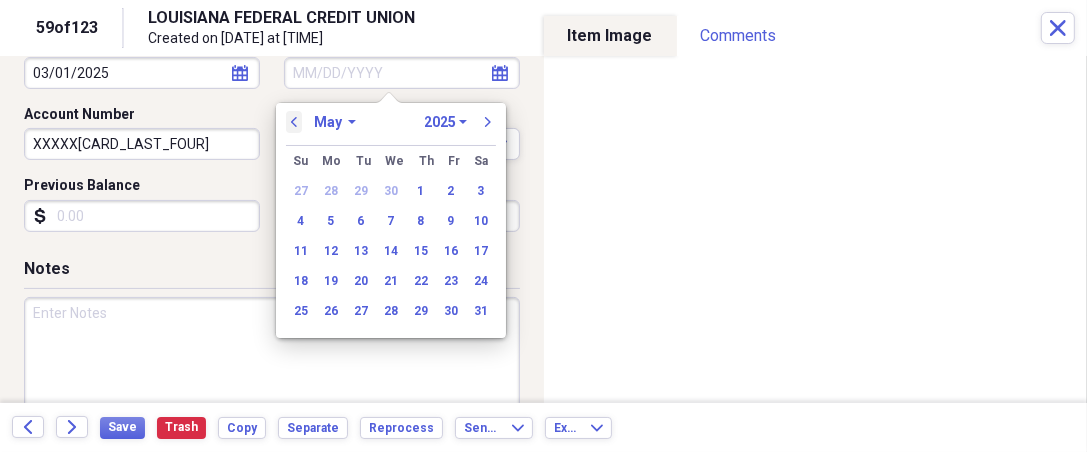 click on "previous" at bounding box center [294, 122] 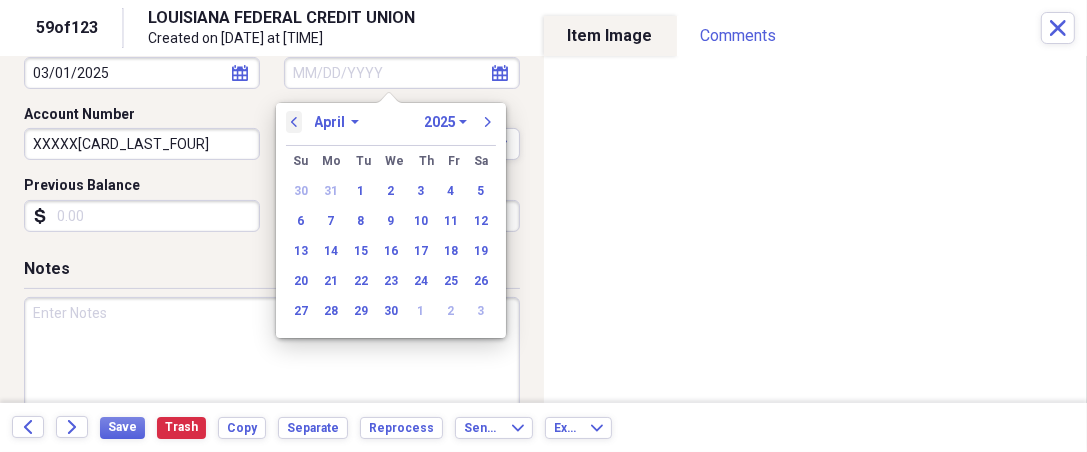 click on "previous" at bounding box center [294, 122] 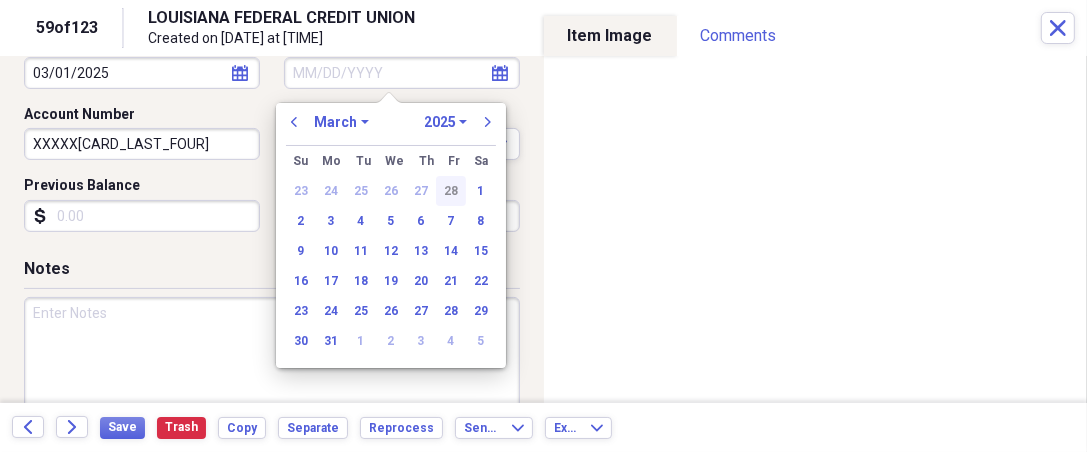 click on "28" at bounding box center (451, 191) 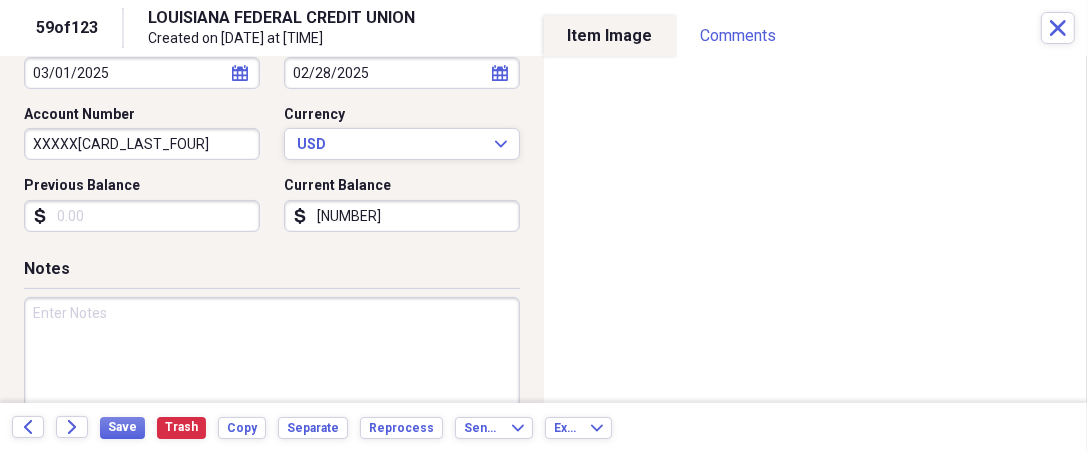 click on "calendar" 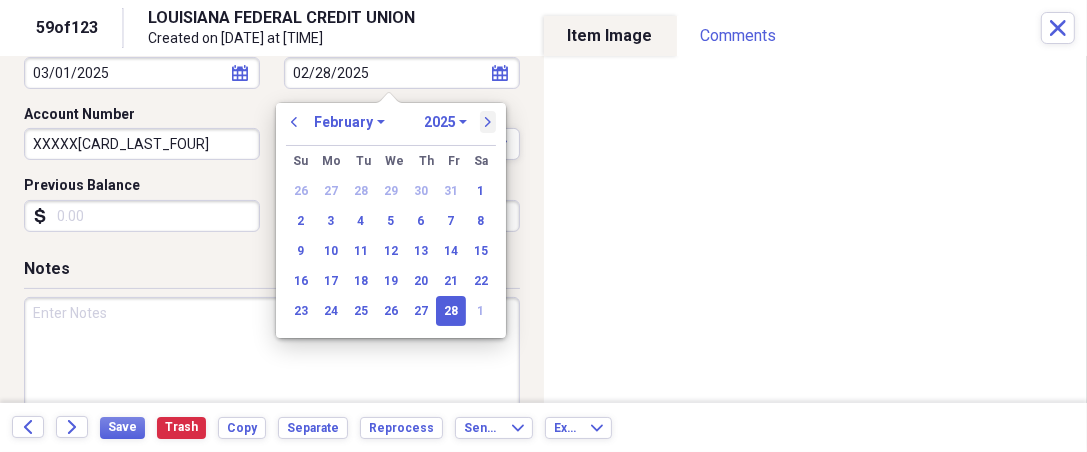 click on "next" at bounding box center [488, 122] 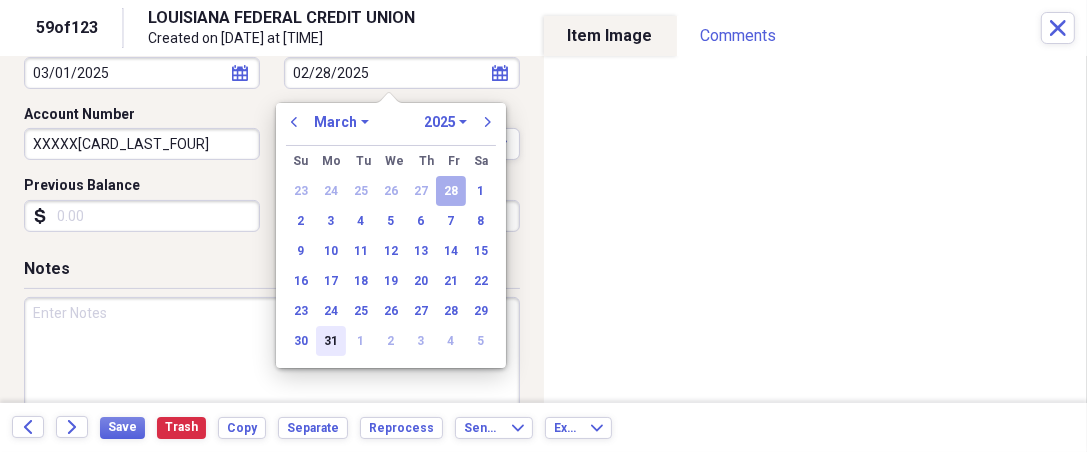 click on "31" at bounding box center (331, 341) 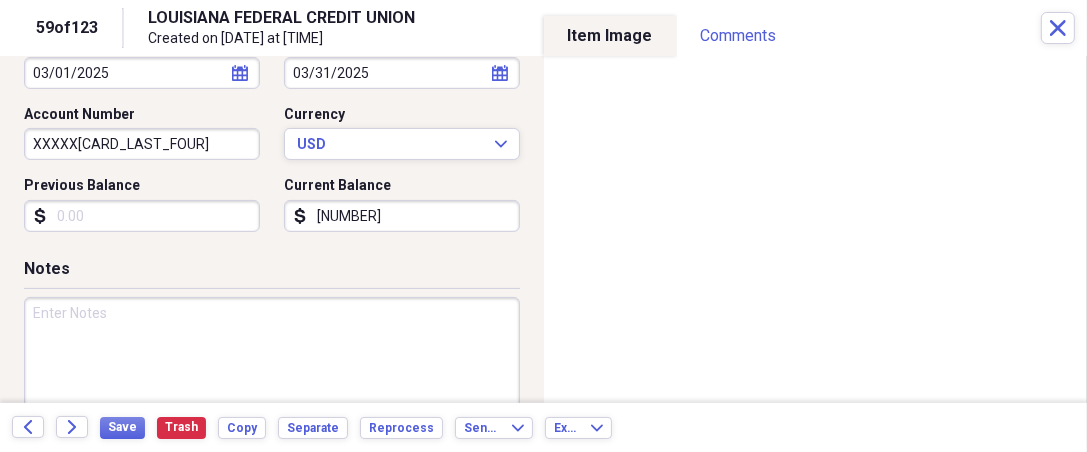 click on "Previous Balance" at bounding box center (142, 216) 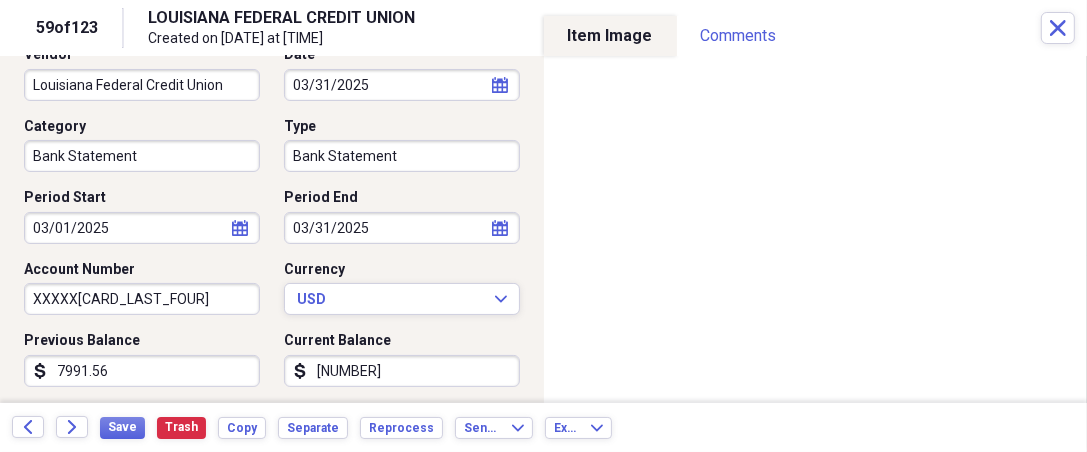 scroll, scrollTop: 316, scrollLeft: 0, axis: vertical 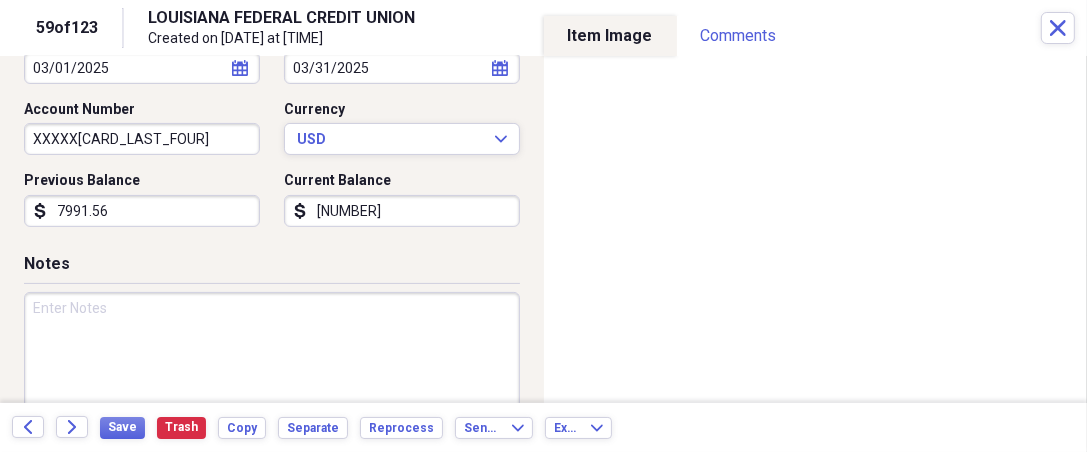 click on "[NUMBER]" at bounding box center [402, 211] 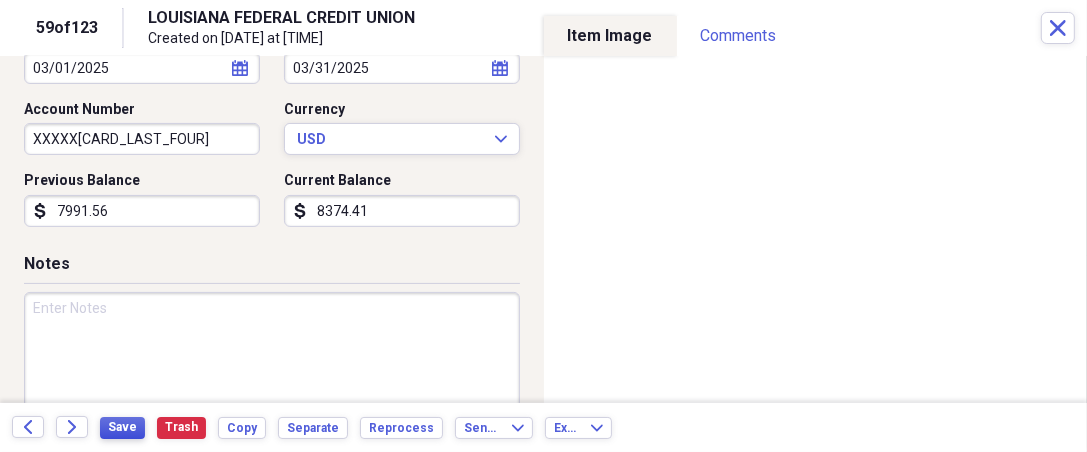 click on "Save" at bounding box center [122, 427] 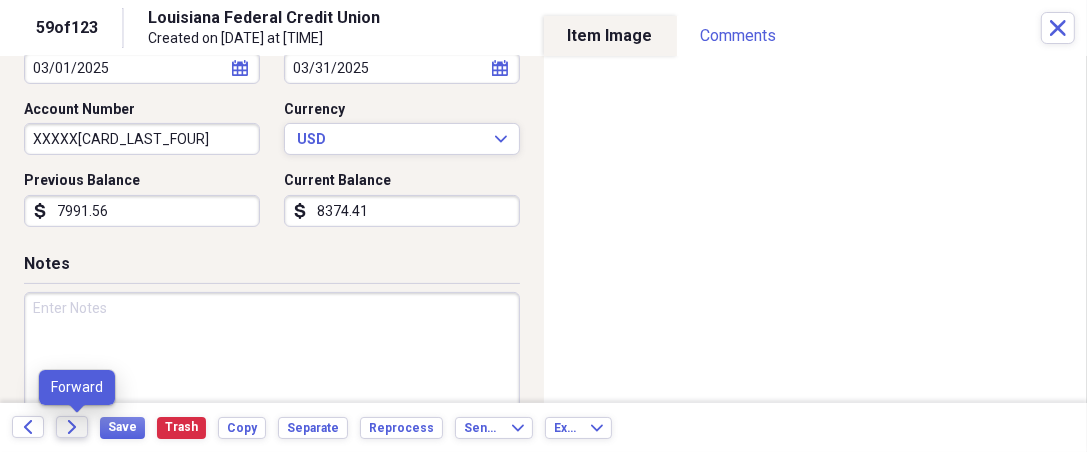 click on "Forward" 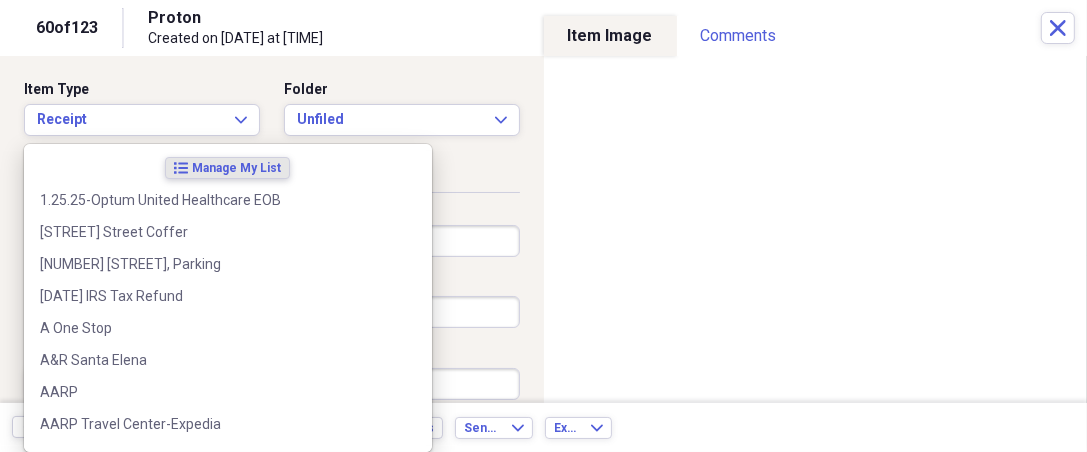 click on "Organize My Files 63 Collapse Unfiled Needs Review 63 Unfiled All Files Unfiled Unfiled Unfiled Saved Reports Collapse My Cabinet [NAME]'s Cabinet Add Folder Expand Folder 2018 Taxes Add Folder Expand Folder 2019 Taxes Add Folder Expand Folder 2020 Taxes Add Folder Expand Folder 2021 Taxes Add Folder Expand Folder 2022 Taxes Add Folder Expand Folder 2023 Taxes Add Folder Expand Folder 2024 Taxes Add Folder Expand Folder 2025 Taxes Add Folder Expand Folder Attorney Case Expenses Add Folder Folder Belize Add Folder Expand Folder Documents Add Folder Expand Folder Files from Cloud Add Folder Folder Insurance Policies Add Folder Folder Sale of LaPlace Property Add Folder Folder [NAME]'s Social Security Information Add Folder Folder [NAME]'s Social Security Information Add Folder Folder unviewed receipts Add Folder Folder Wellcare Prescription Drug Application Add Folder Collapse Trash Trash Folder [DATE]-[DATE] Statement Folder [DATE]-[DATE] Statement Folder [DATE]-[DATE] Statement Folder Folder Folder" at bounding box center (543, 226) 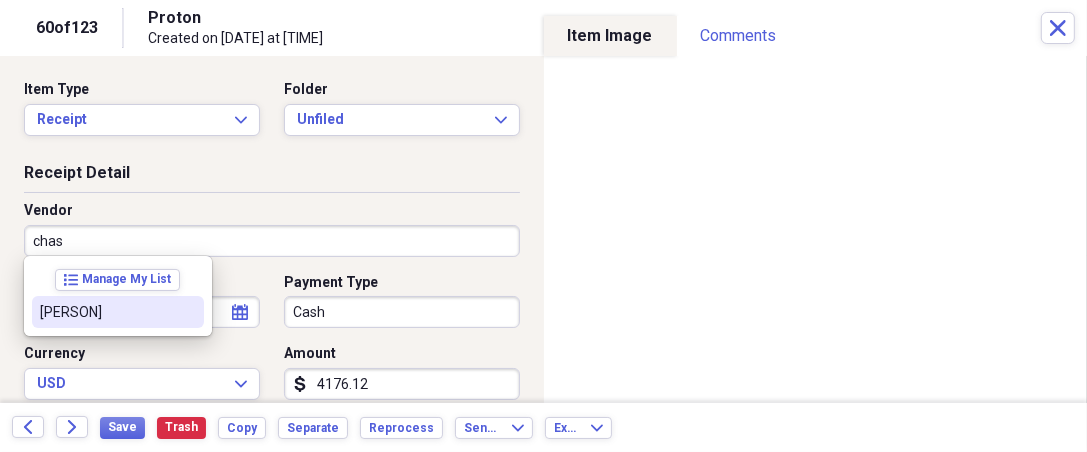 click on "[PERSON]" at bounding box center [106, 312] 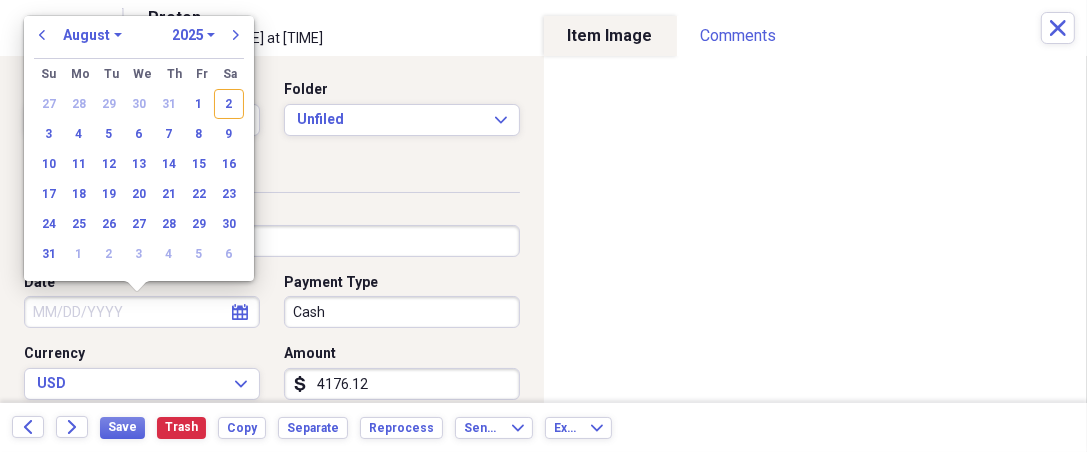 click on "Date" at bounding box center (142, 312) 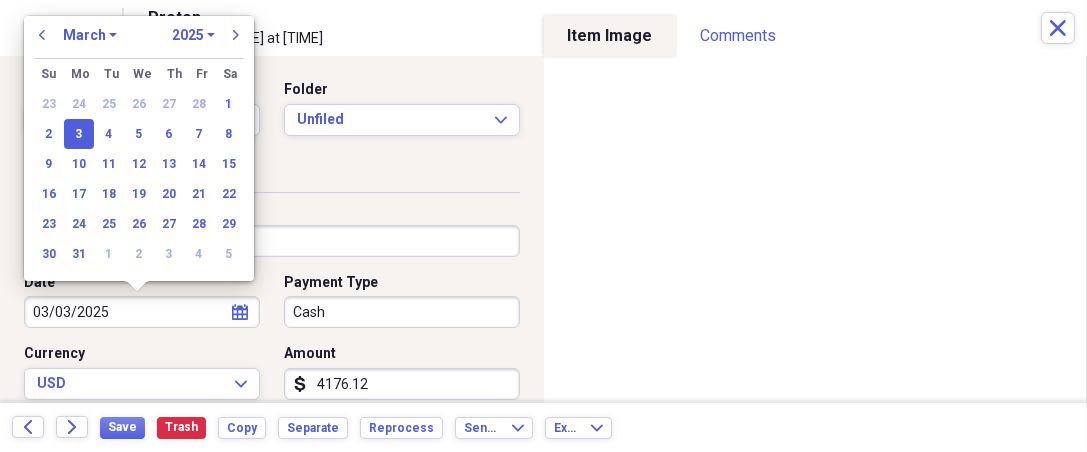 click on "3" at bounding box center (79, 134) 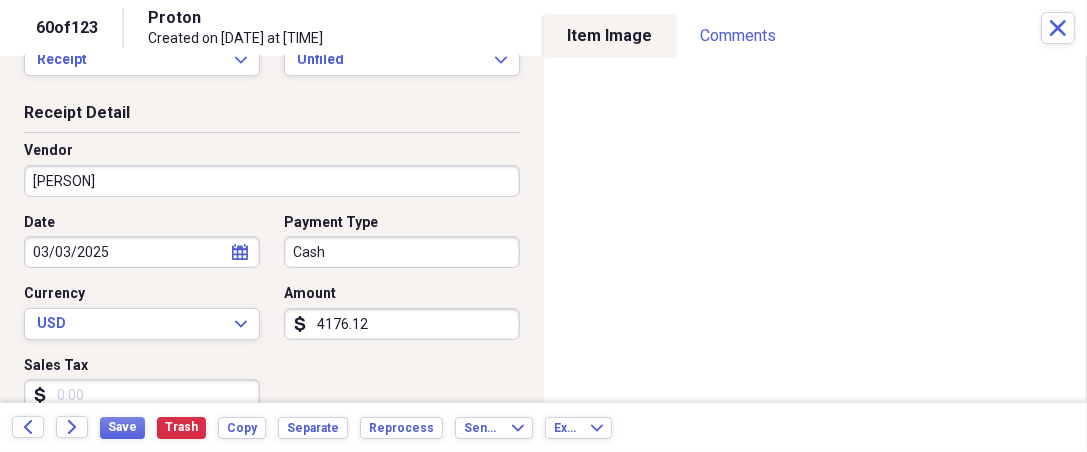 scroll, scrollTop: 111, scrollLeft: 0, axis: vertical 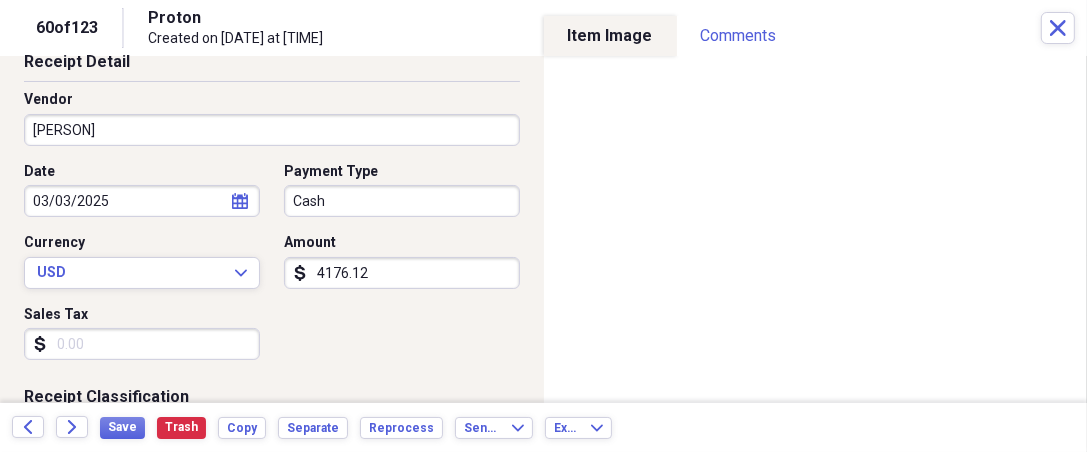 click on "4176.12" at bounding box center (402, 273) 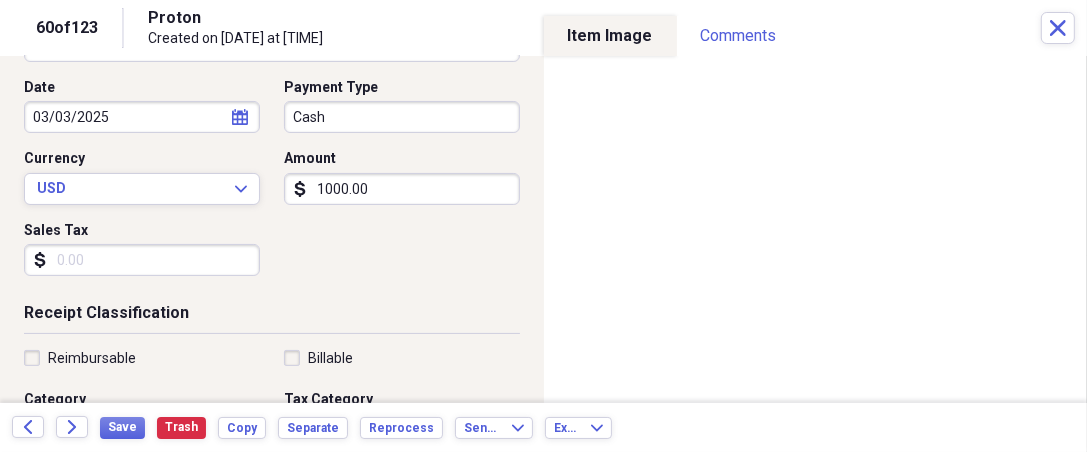 scroll, scrollTop: 222, scrollLeft: 0, axis: vertical 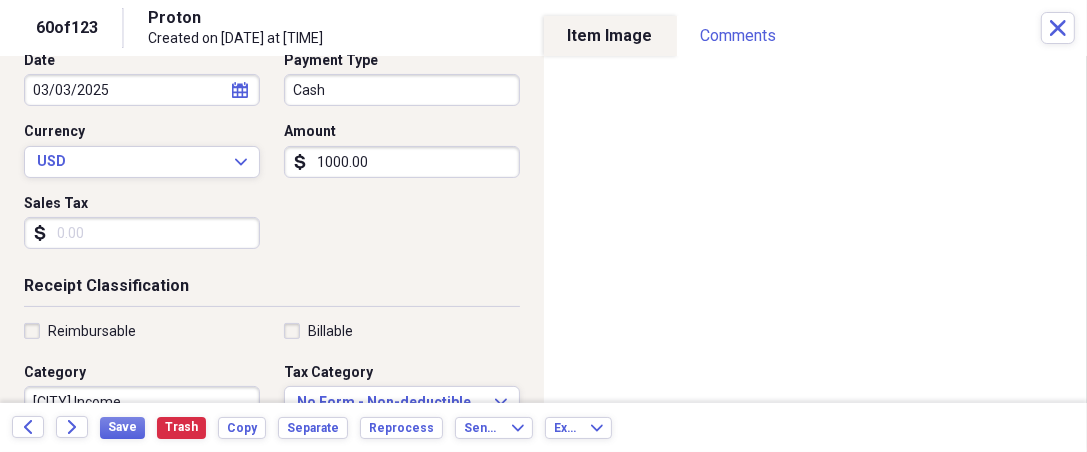 click on "Reimbursable" at bounding box center (92, 331) 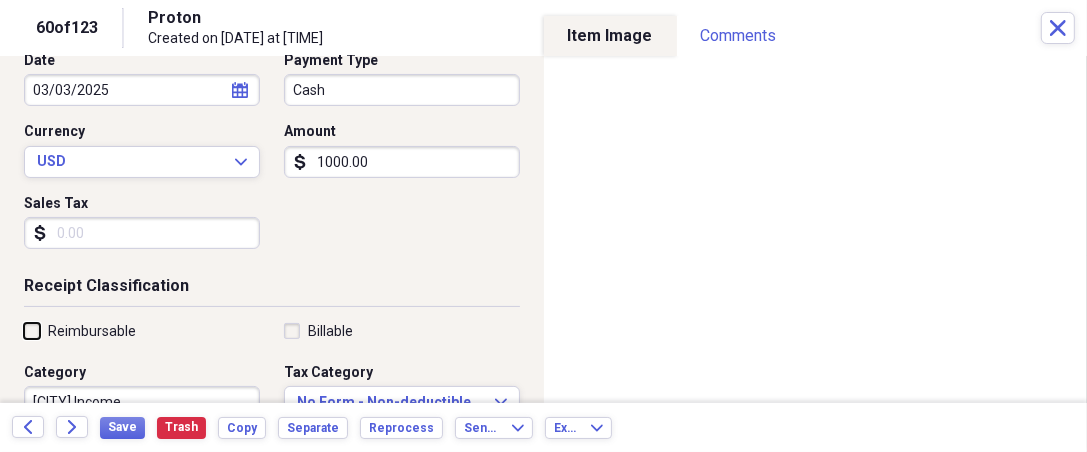 click on "Reimbursable" at bounding box center [24, 330] 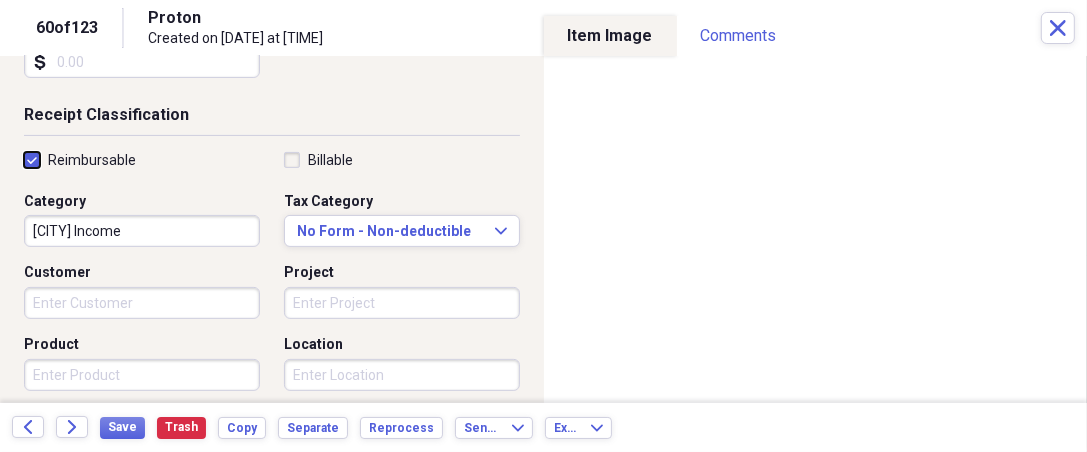 scroll, scrollTop: 407, scrollLeft: 0, axis: vertical 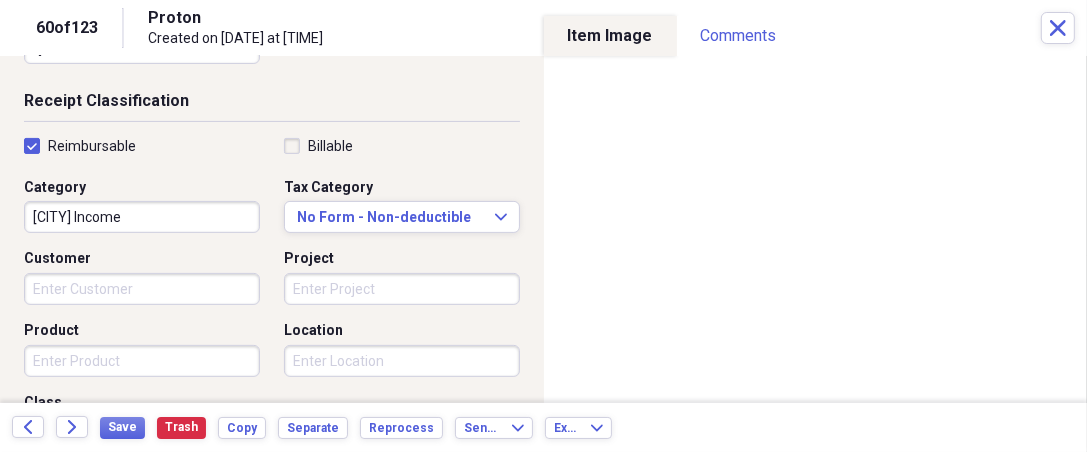 click on "Organize My Files 63 Collapse Unfiled Needs Review 63 Unfiled All Files Unfiled Unfiled Unfiled Saved Reports Collapse My Cabinet [NAME]'s Cabinet Add Folder Expand Folder 2018 Taxes Add Folder Expand Folder 2019 Taxes Add Folder Expand Folder 2020 Taxes Add Folder Expand Folder 2021 Taxes Add Folder Expand Folder 2022 Taxes Add Folder Expand Folder 2023 Taxes Add Folder Expand Folder 2024 Taxes Add Folder Expand Folder 2025 Taxes Add Folder Expand Folder Attorney Case Expenses Add Folder Folder Belize Add Folder Expand Folder Documents Add Folder Expand Folder Files from Cloud Add Folder Folder Insurance Policies Add Folder Folder Sale of LaPlace Property Add Folder Folder [NAME]'s Social Security Information Add Folder Folder [NAME]'s Social Security Information Add Folder Folder unviewed receipts Add Folder Folder Wellcare Prescription Drug Application Add Folder Collapse Trash Trash Folder [DATE]-[DATE] Statement Folder [DATE]-[DATE] Statement Folder [DATE]-[DATE] Statement Folder Folder Folder" at bounding box center [543, 226] 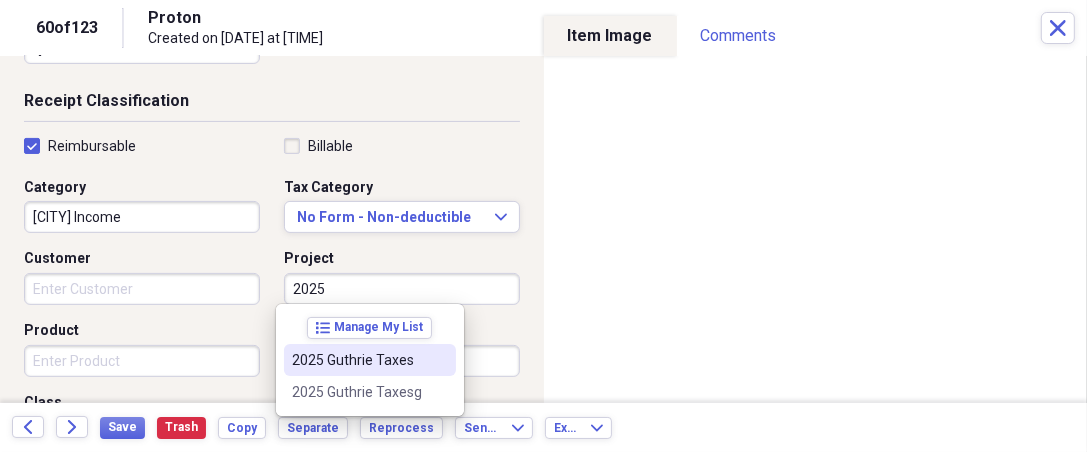 click on "2025 Guthrie Taxes" at bounding box center (358, 360) 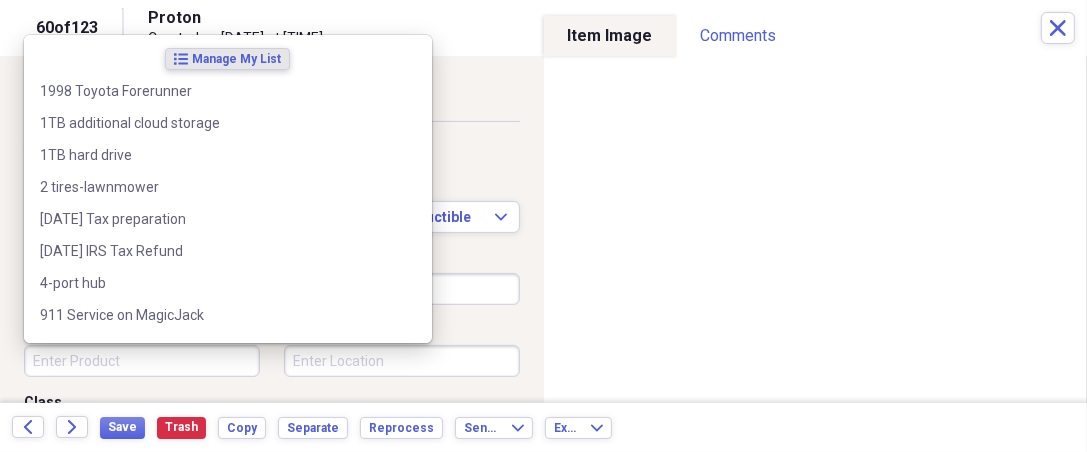 click on "Product" at bounding box center [142, 361] 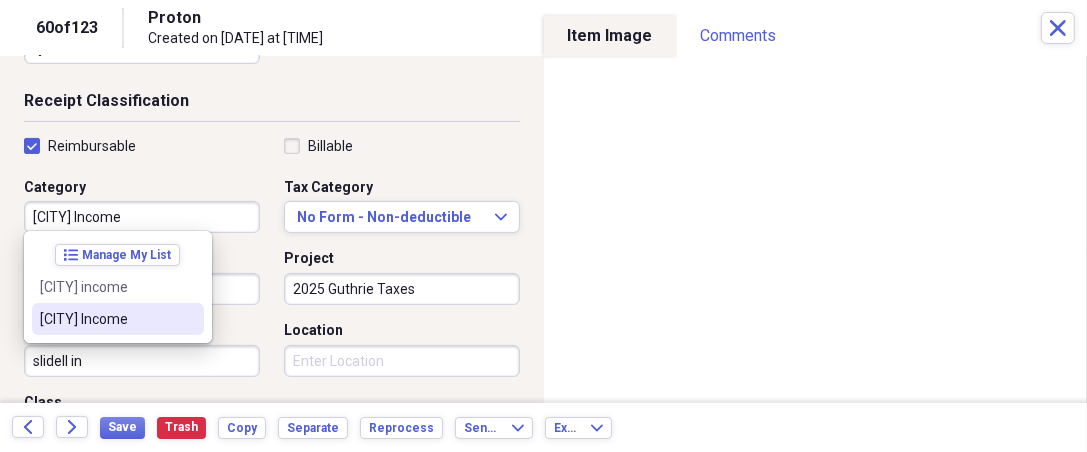click on "[CITY] Income" at bounding box center (106, 319) 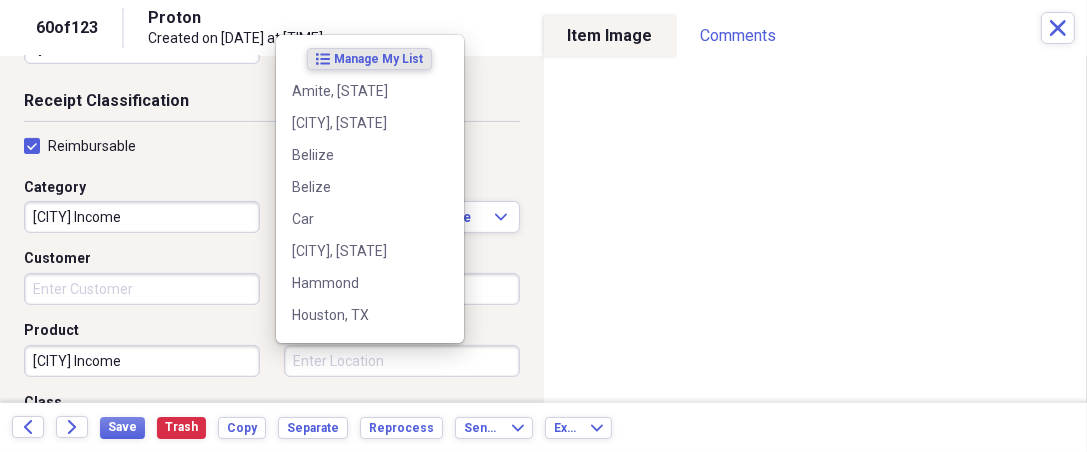 click on "Location" at bounding box center (402, 361) 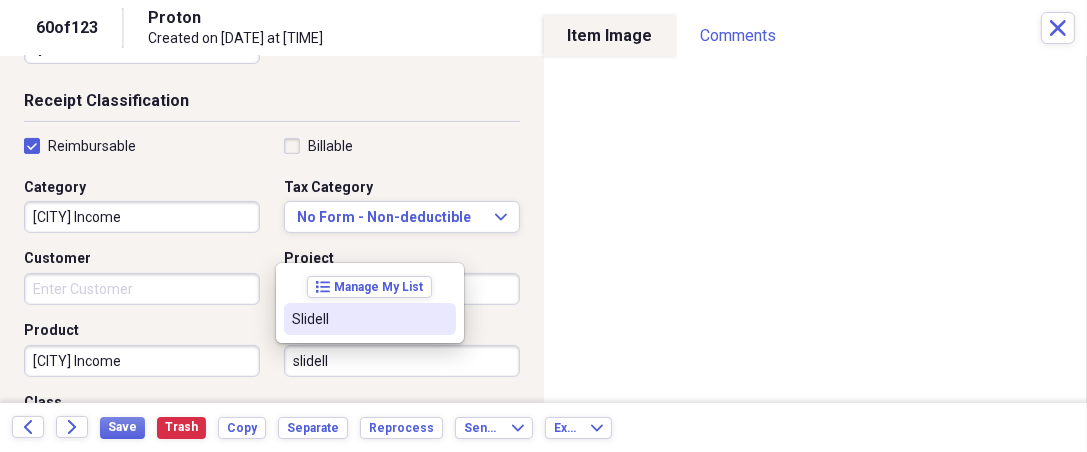 click on "Slidell" at bounding box center (358, 319) 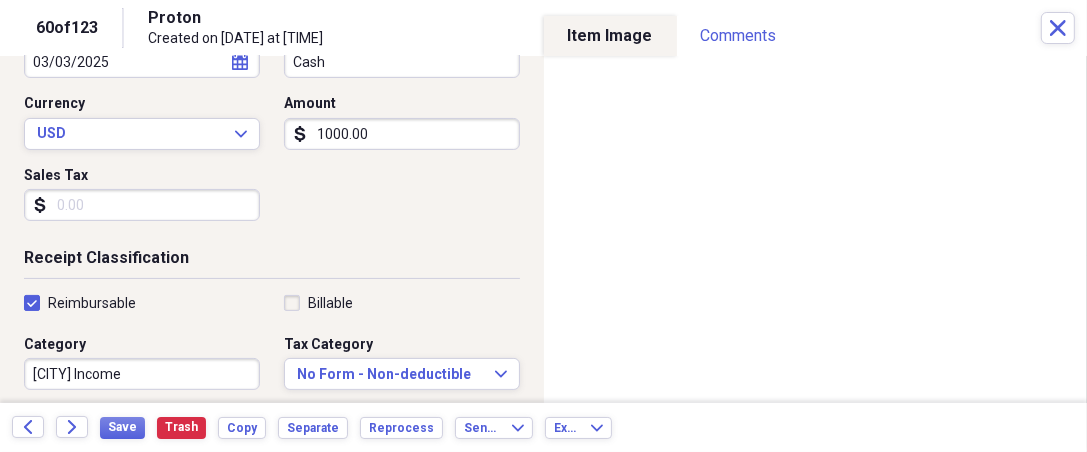 scroll, scrollTop: 222, scrollLeft: 0, axis: vertical 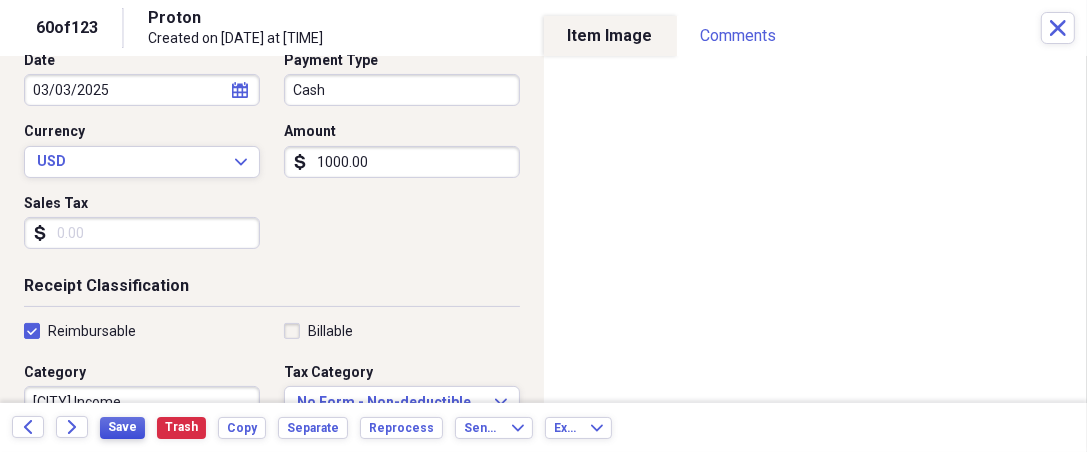 click on "Save" at bounding box center [122, 428] 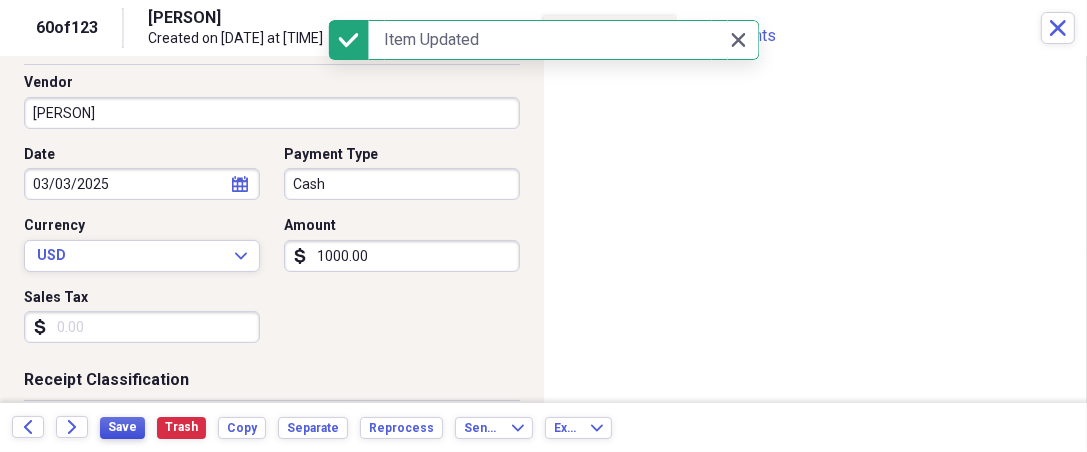 scroll, scrollTop: 111, scrollLeft: 0, axis: vertical 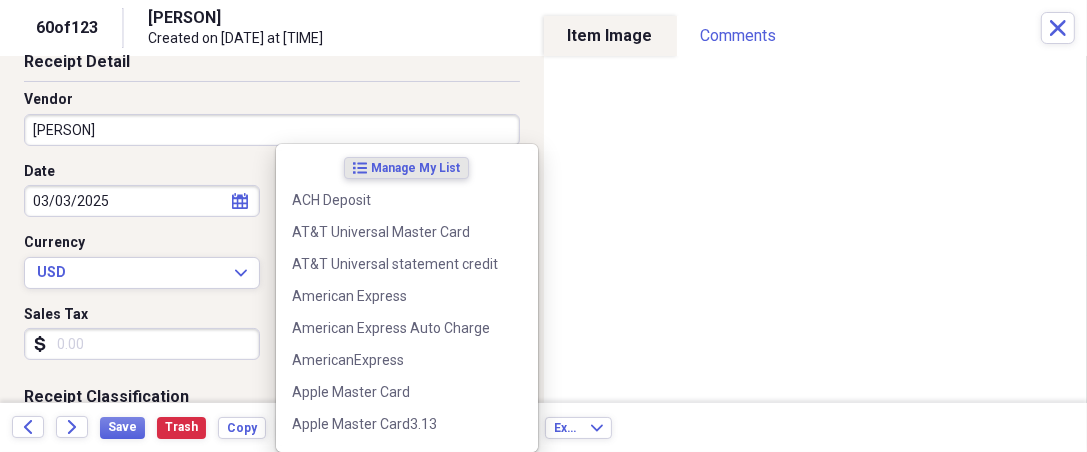 click on "Organize My Files 63 Collapse Unfiled Needs Review 63 Unfiled All Files Unfiled Unfiled Unfiled Saved Reports Collapse My Cabinet [NAME]'s Cabinet Add Folder Expand Folder 2018 Taxes Add Folder Expand Folder 2019 Taxes Add Folder Expand Folder 2020 Taxes Add Folder Expand Folder 2021 Taxes Add Folder Expand Folder 2022 Taxes Add Folder Expand Folder 2023 Taxes Add Folder Expand Folder 2024 Taxes Add Folder Expand Folder 2025 Taxes Add Folder Expand Folder Attorney Case Expenses Add Folder Folder Belize Add Folder Expand Folder Documents Add Folder Expand Folder Files from Cloud Add Folder Folder Insurance Policies Add Folder Folder Sale of LaPlace Property Add Folder Folder [NAME]'s Social Security Information Add Folder Folder [NAME]'s Social Security Information Add Folder Folder unviewed receipts Add Folder Folder Wellcare Prescription Drug Application Add Folder Collapse Trash Trash Folder [DATE]-[DATE] Statement Folder [DATE]-[DATE] Statement Folder [DATE]-[DATE] Statement Folder Folder Folder" at bounding box center [543, 226] 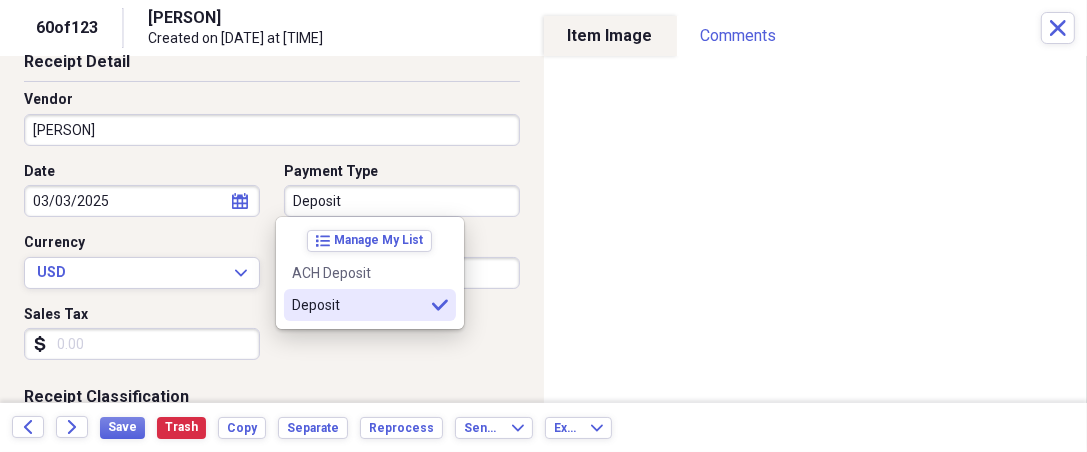 click on "Deposit selected" at bounding box center (370, 305) 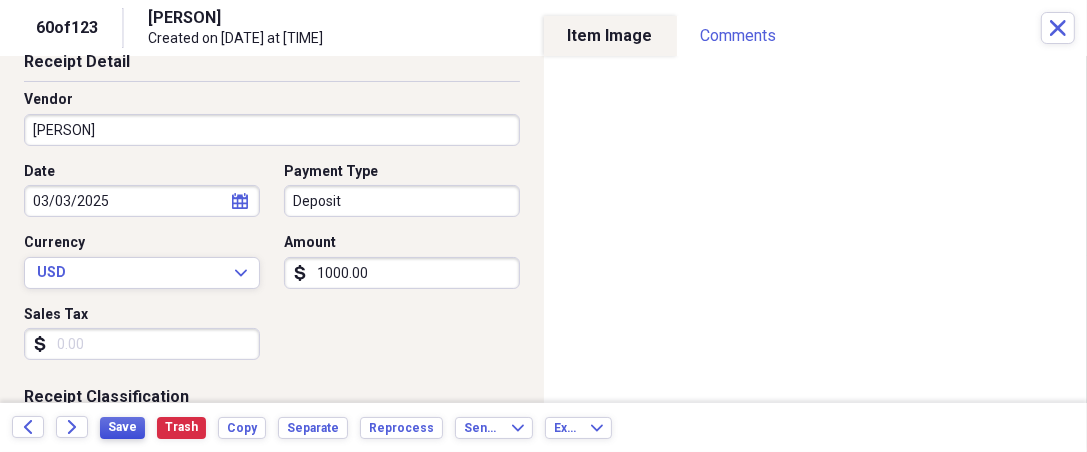 click on "Save" at bounding box center [122, 427] 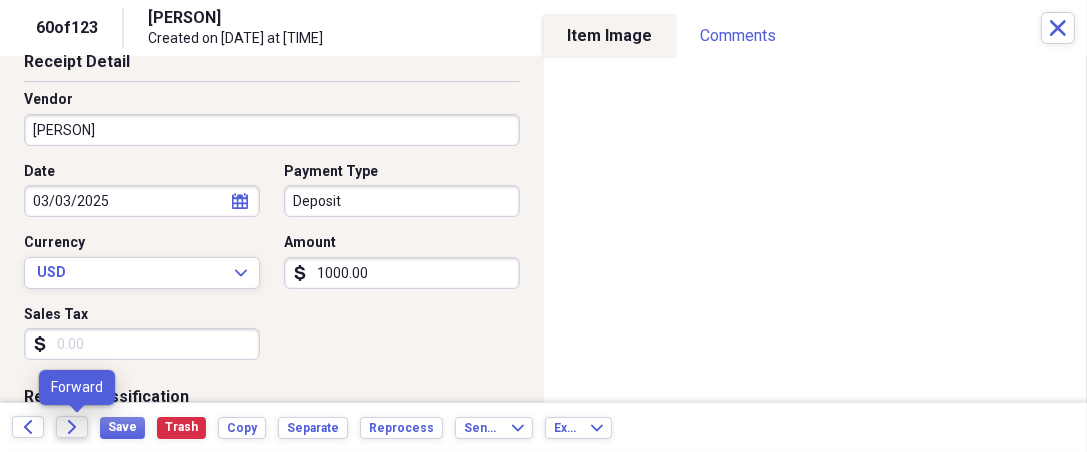 click 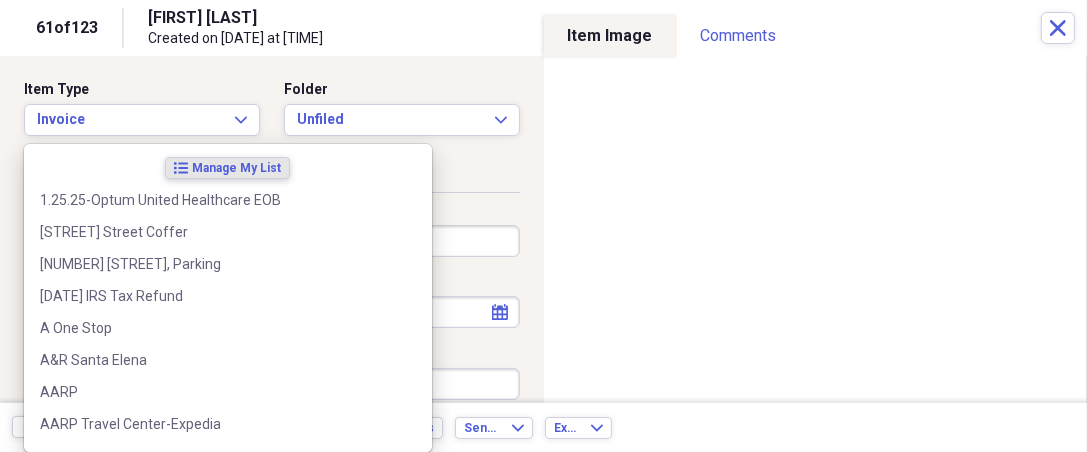 click on "Organize My Files 62 Collapse Unfiled Needs Review 62 Unfiled All Files Unfiled Unfiled Unfiled Saved Reports Collapse My Cabinet THERESA's Cabinet Add Folder Expand Folder 2018 Taxes Add Folder Expand Folder 2019 Taxes Add Folder Expand Folder 2020 Taxes Add Folder Expand Folder 2021 Taxes Add Folder Expand Folder 2022 Taxes Add Folder Expand Folder 2023 Taxes Add Folder Expand Folder 2024 Taxes Add Folder Expand Folder 2025 Taxes Add Folder Expand Folder Attorney Case Expenses Add Folder Folder Belize Add Folder Expand Folder Documents Add Folder Expand Folder Files from Cloud Add Folder Folder Insurance Policies Add Folder Folder Sale of LaPlace Property Add Folder Folder Terry's Social Security Information Add Folder Folder Theresa's Social Security Information Add Folder Folder unviewed receipts Add Folder Folder Wellcare Prescription Drug Application Add Folder Collapse Trash Trash Folder 11/25/19-12/24/20 Statement Folder 12/17/19-1/16/20 Statement Folder 12/25/19-1/24/20 Statement Folder Folder Folder" at bounding box center [543, 226] 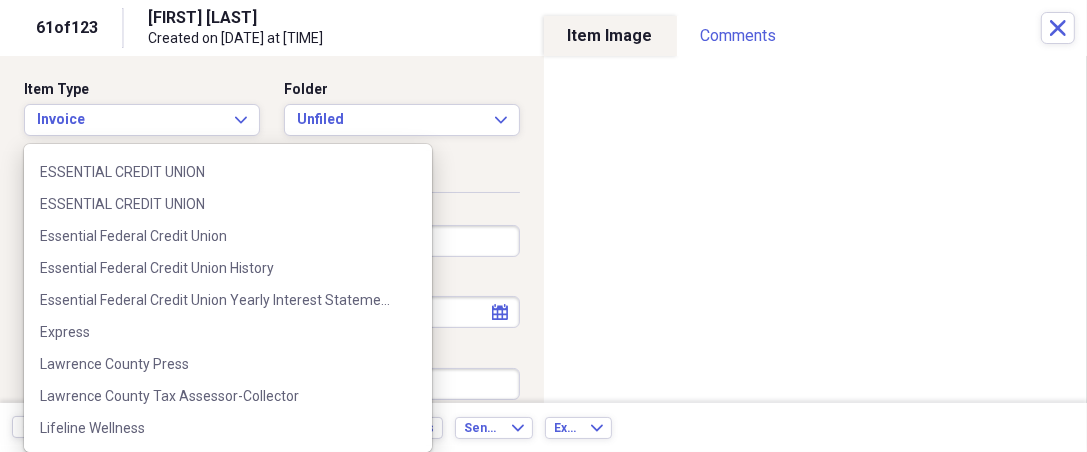 scroll, scrollTop: 349, scrollLeft: 0, axis: vertical 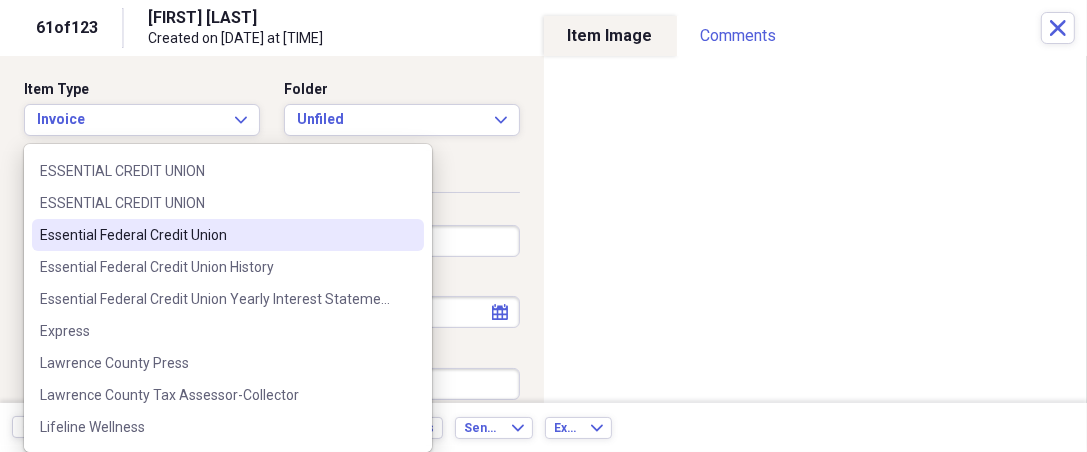 click on "Essential Federal Credit Union" at bounding box center [216, 235] 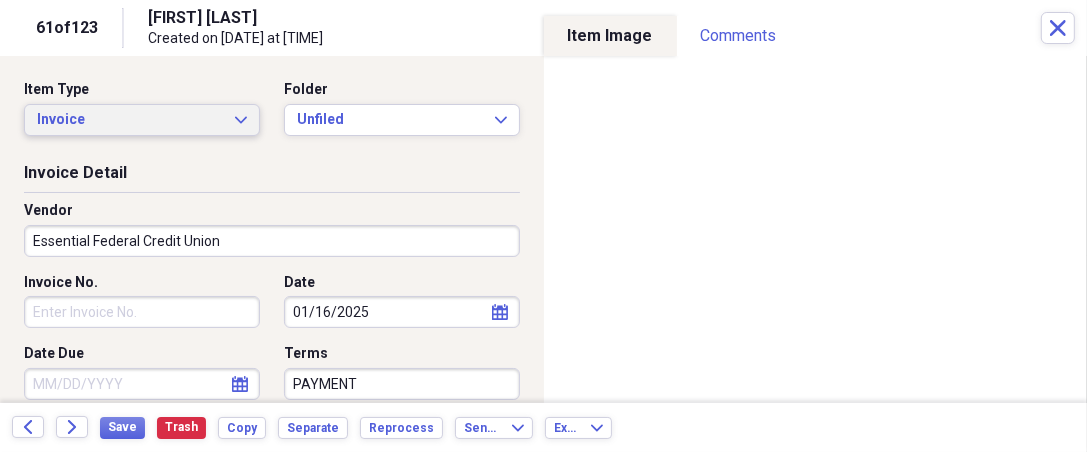 click on "Invoice Expand" at bounding box center (142, 120) 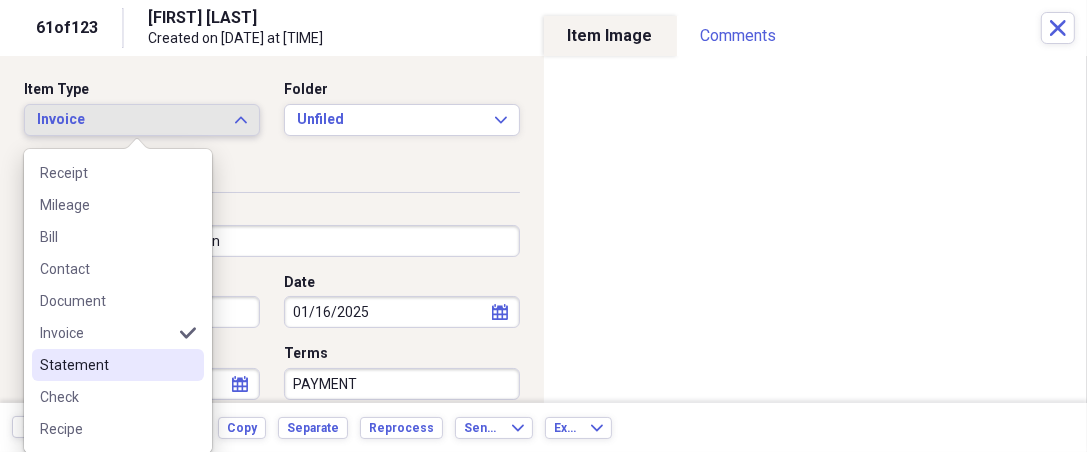 click on "Statement" at bounding box center (118, 365) 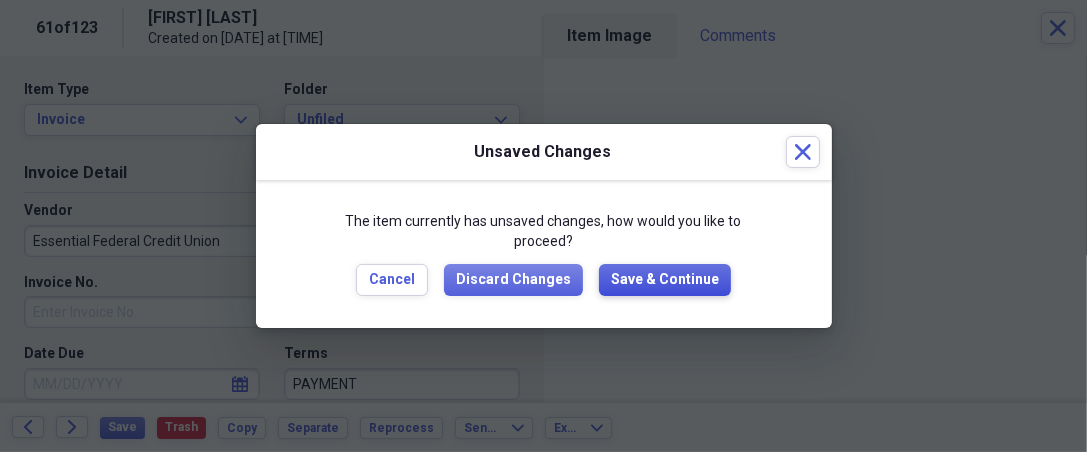 click on "Save & Continue" at bounding box center (665, 280) 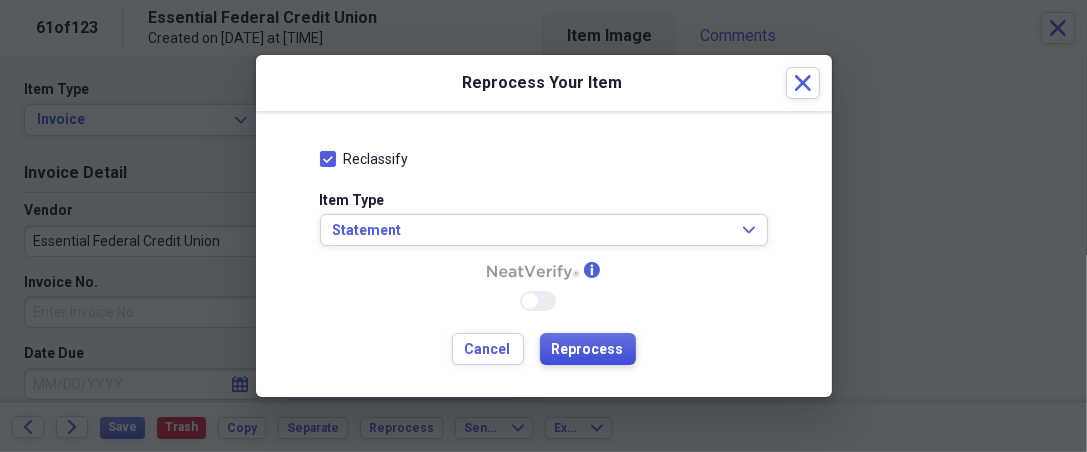 click on "Reprocess" at bounding box center (588, 350) 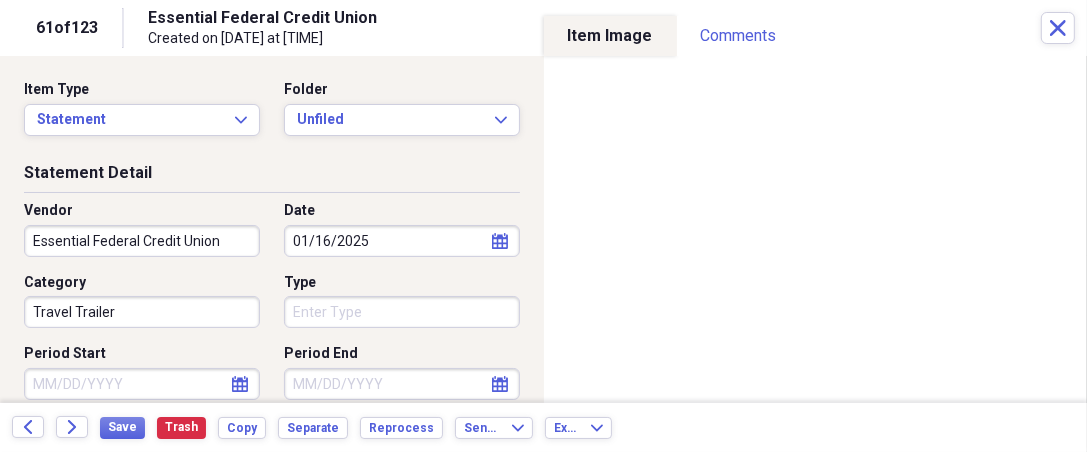 click 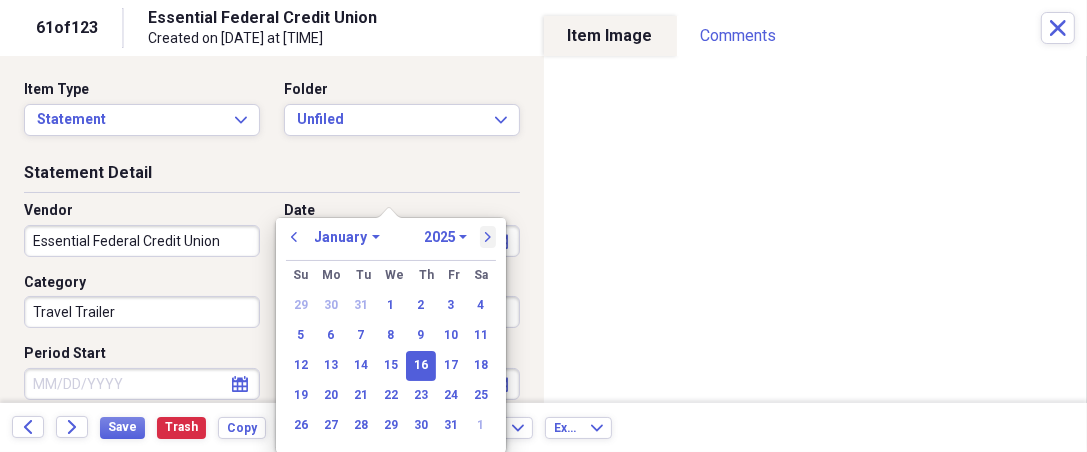 click on "next" at bounding box center [488, 237] 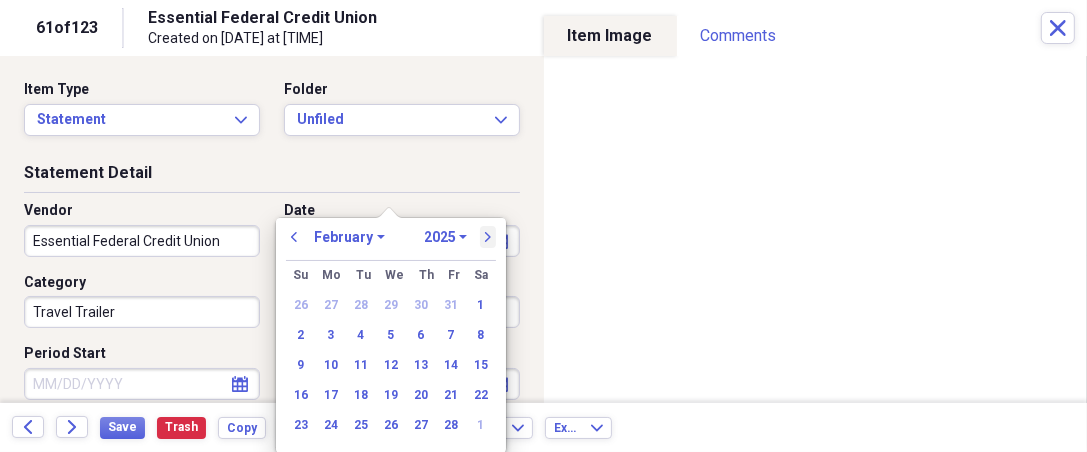 click on "next" at bounding box center [488, 237] 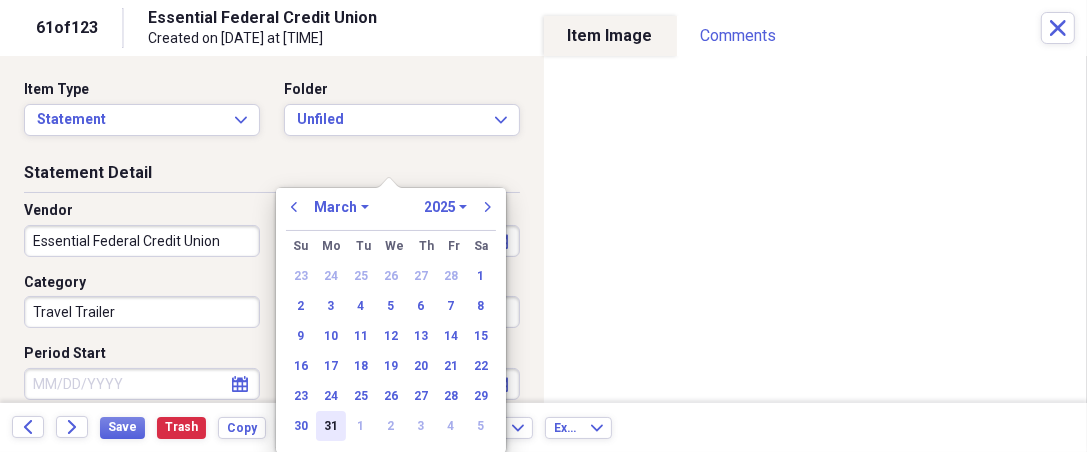 click on "31" at bounding box center [331, 426] 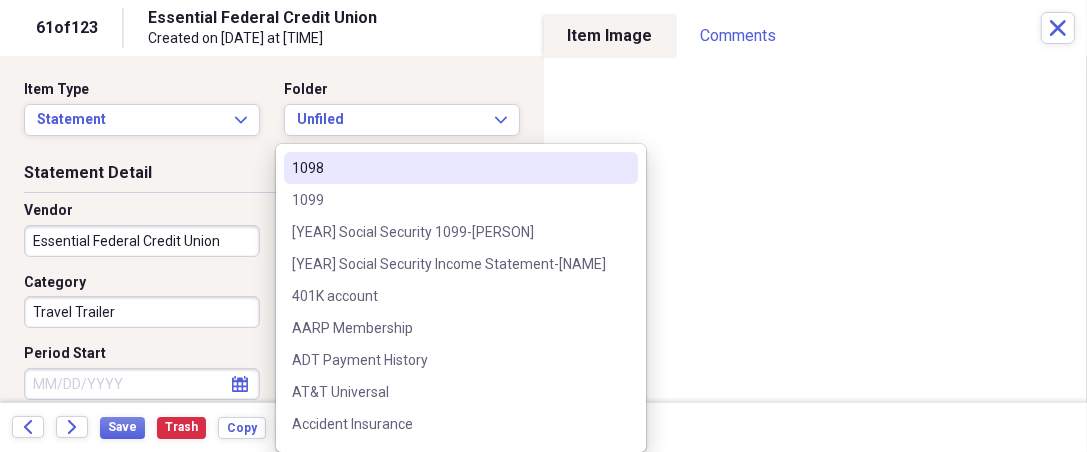 click on "Organize My Files 63 Collapse Unfiled Needs Review 63 Unfiled All Files Unfiled Unfiled Unfiled Saved Reports Collapse My Cabinet [NAME]'s Cabinet Add Folder Expand Folder 2018 Taxes Add Folder Expand Folder 2019 Taxes Add Folder Expand Folder 2020 Taxes Add Folder Expand Folder 2021 Taxes Add Folder Expand Folder 2022 Taxes Add Folder Expand Folder 2023 Taxes Add Folder Expand Folder 2024 Taxes Add Folder Expand Folder 2025 Taxes Add Folder Expand Folder Attorney Case Expenses Add Folder Folder Belize Add Folder Expand Folder Documents Add Folder Expand Folder Files from Cloud Add Folder Folder Insurance Policies Add Folder Folder Sale of LaPlace Property Add Folder Folder [NAME]'s Social Security Information Add Folder Folder [NAME]'s Social Security Information Add Folder Folder unviewed receipts Add Folder Folder Wellcare Prescription Drug Application Add Folder Collapse Trash Trash Folder [DATE]-[DATE] Statement Folder [DATE]-[DATE] Statement Folder [DATE]-[DATE] Statement Folder Folder Folder" at bounding box center [543, 226] 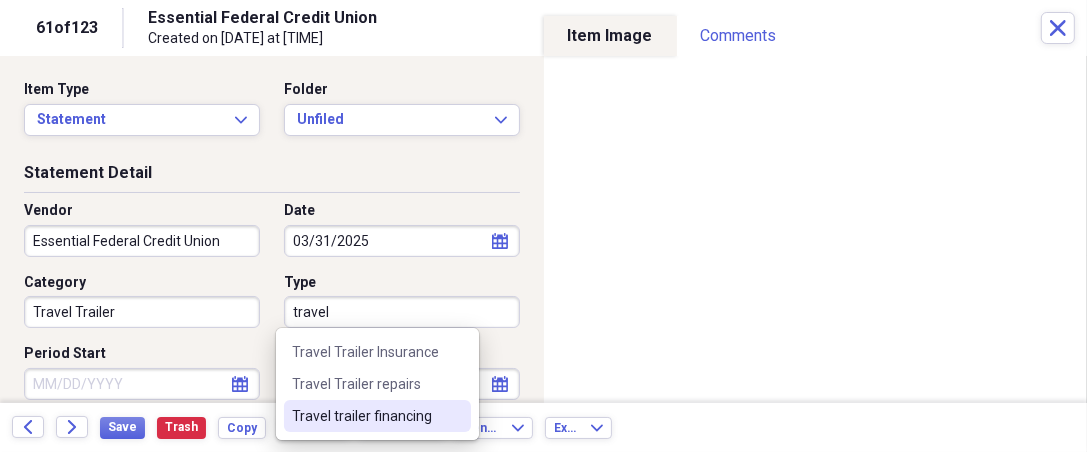 click on "Travel trailer financing" at bounding box center (365, 416) 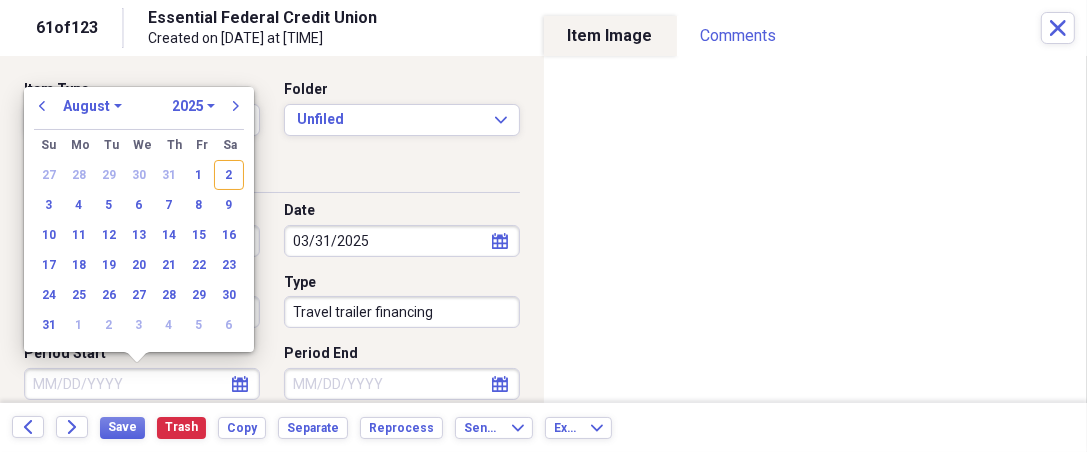 click on "Period Start" at bounding box center [142, 384] 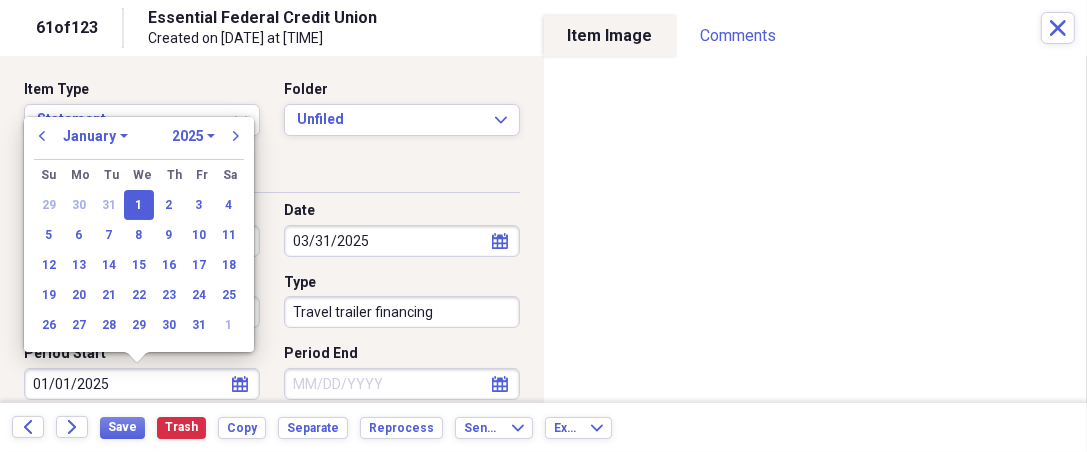 click on "1" at bounding box center (139, 205) 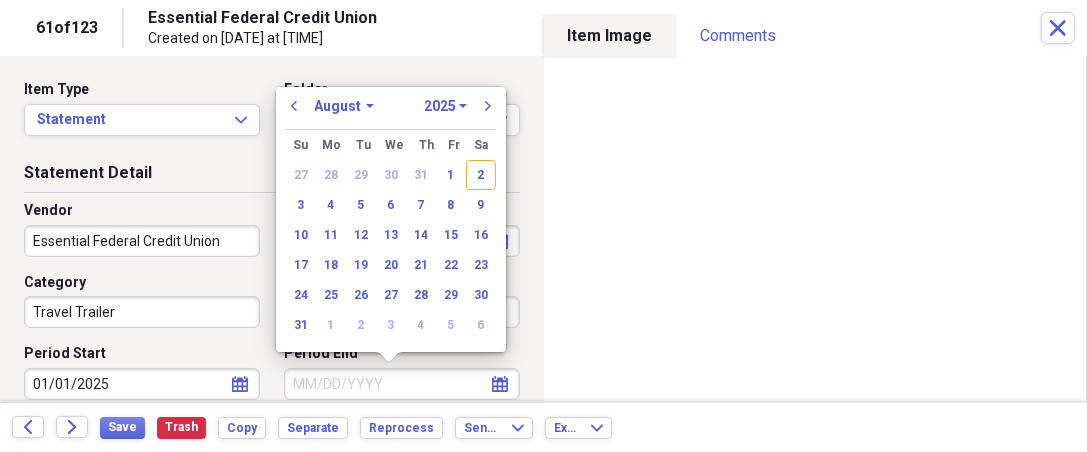 click on "Period End" at bounding box center (402, 384) 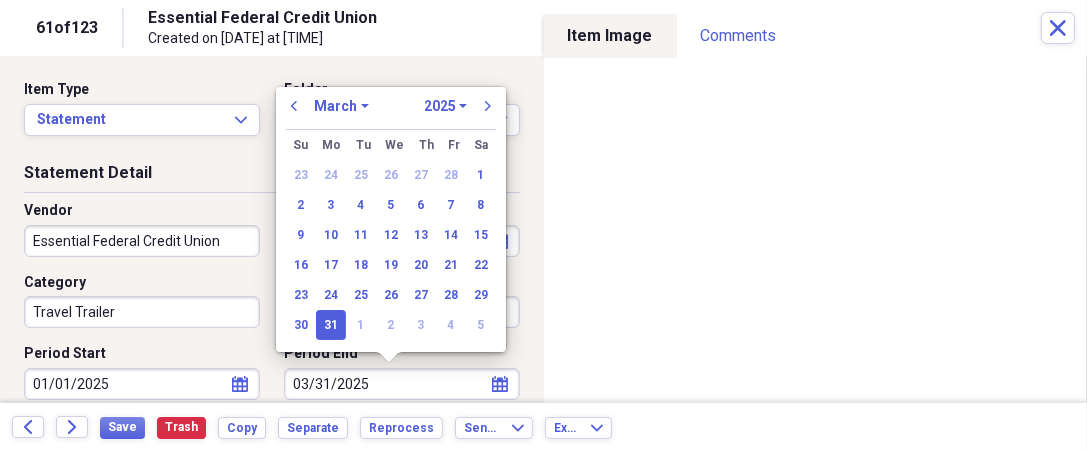 click on "31" at bounding box center (331, 325) 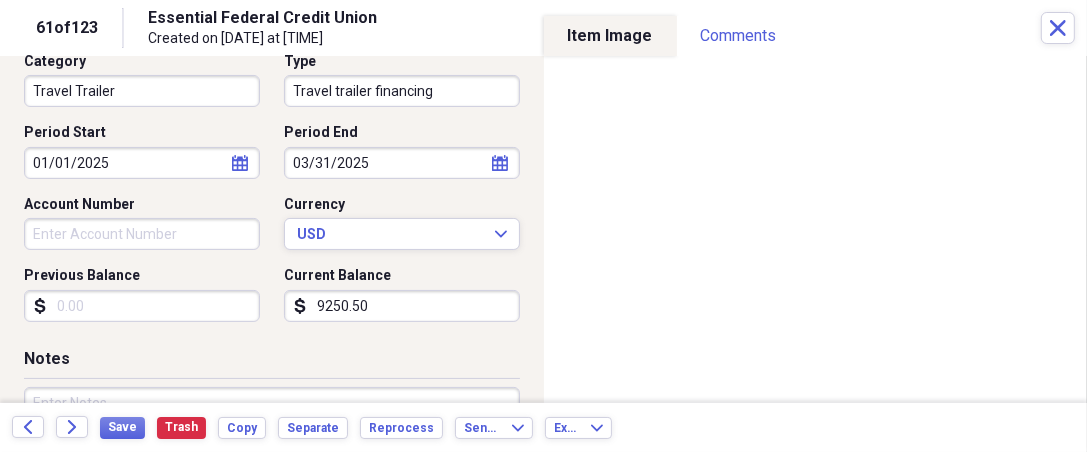 scroll, scrollTop: 222, scrollLeft: 0, axis: vertical 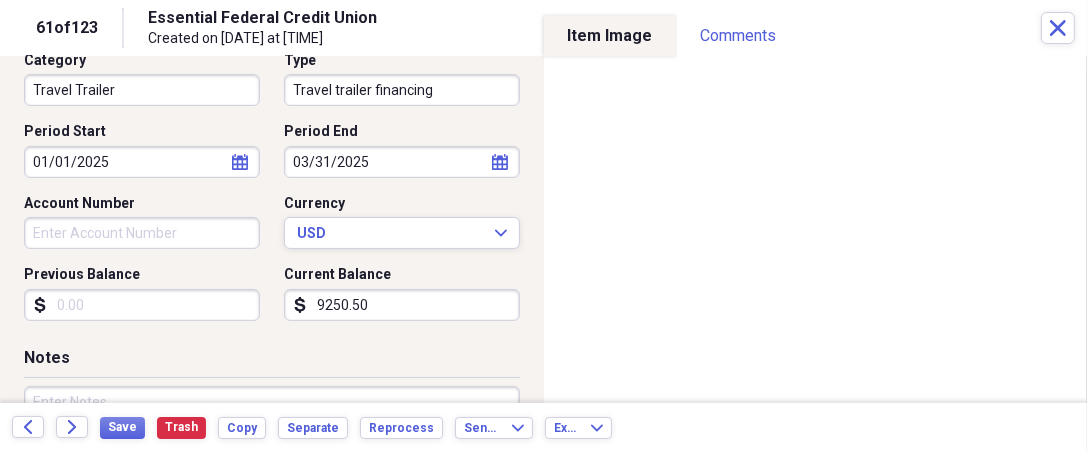 click on "Previous Balance" at bounding box center [142, 305] 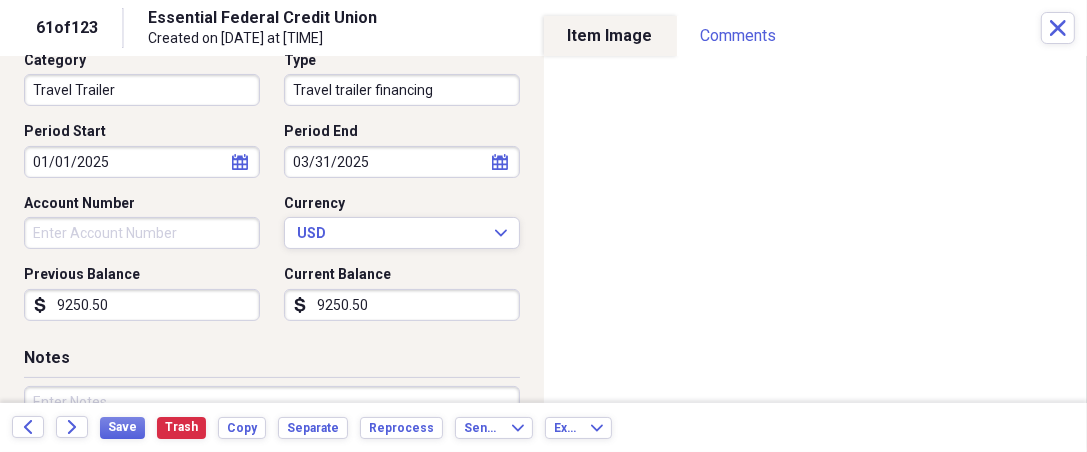 click on "9250.50" at bounding box center (402, 305) 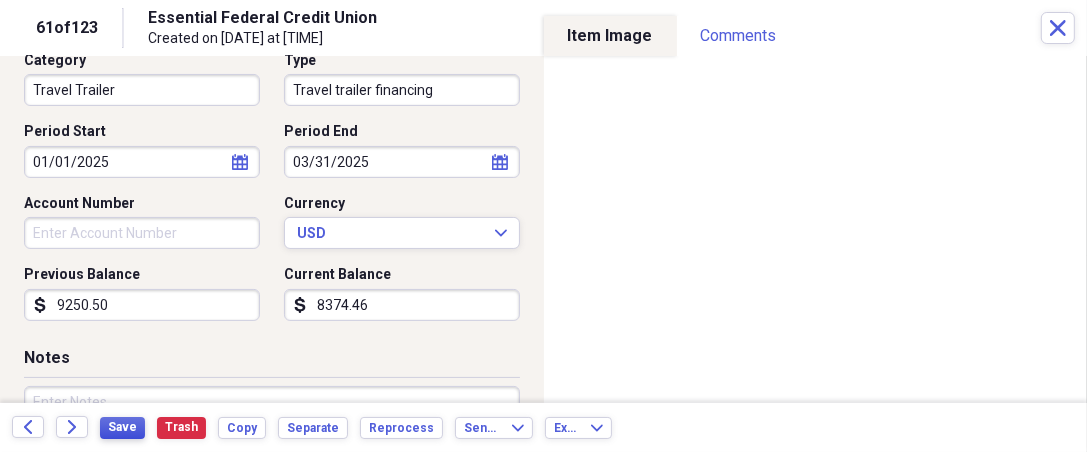 click on "Save" at bounding box center [122, 427] 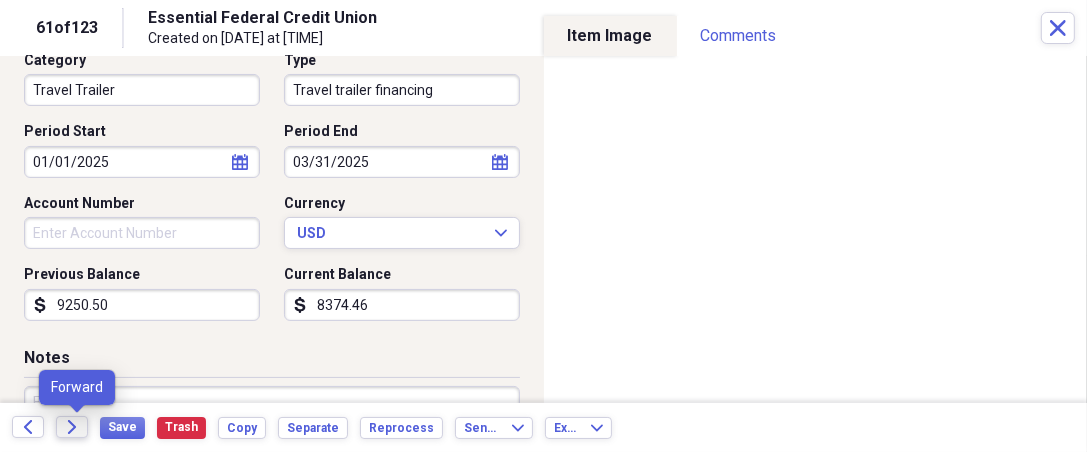 click on "Forward" 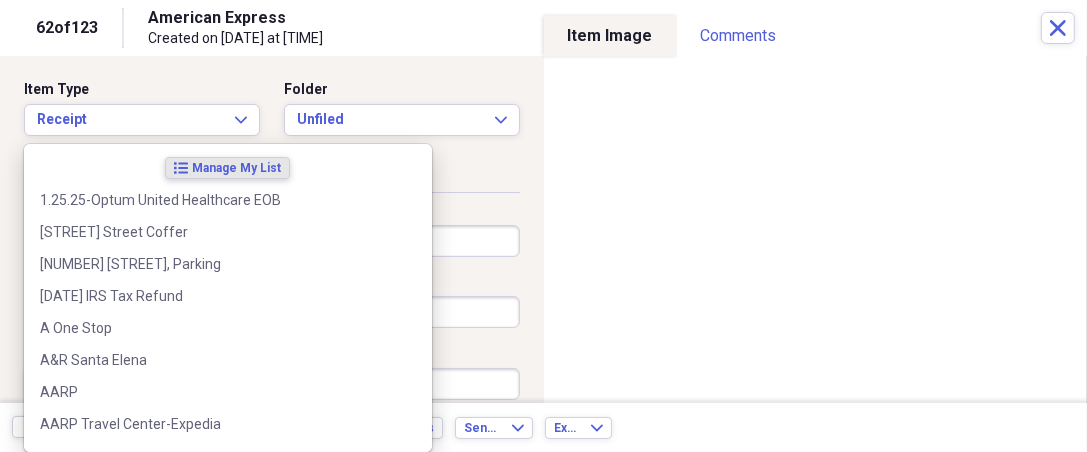 click on "Organize My Files 61 Collapse Unfiled Needs Review 61 Unfiled All Files Unfiled Unfiled Unfiled Saved Reports Collapse My Cabinet [NAME]'s Cabinet Add Folder Expand Folder 2018 Taxes Add Folder Expand Folder 2019 Taxes Add Folder Expand Folder 2020 Taxes Add Folder Expand Folder 2021 Taxes Add Folder Expand Folder 2022 Taxes Add Folder Expand Folder 2023 Taxes Add Folder Expand Folder 2024 Taxes Add Folder Expand Folder 2025 Taxes Add Folder Expand Folder Attorney Case Expenses Add Folder Folder Belize Add Folder Expand Folder Documents Add Folder Expand Folder Files from Cloud Add Folder Folder Insurance Policies Add Folder Folder Sale of LaPlace Property Add Folder Folder [NAME]'s Social Security Information Add Folder Folder [NAME]'s Social Security Information Add Folder Folder unviewed receipts Add Folder Folder Wellcare Prescription Drug Application Add Folder Collapse Trash Trash Folder [DATE]-[DATE] Statement Folder [DATE]-[DATE] Statement Folder [DATE]-[DATE] Statement Folder Folder Folder" at bounding box center [543, 226] 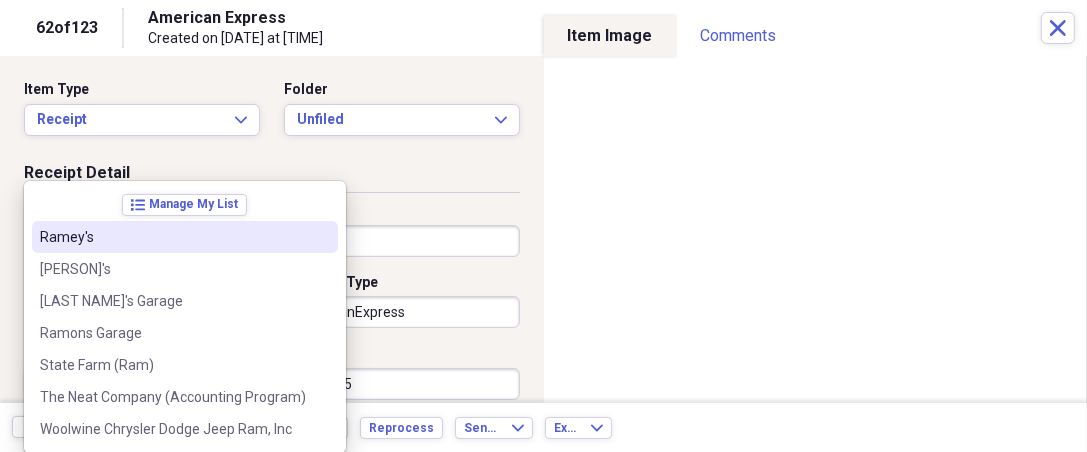 click on "Ramey's" at bounding box center [173, 237] 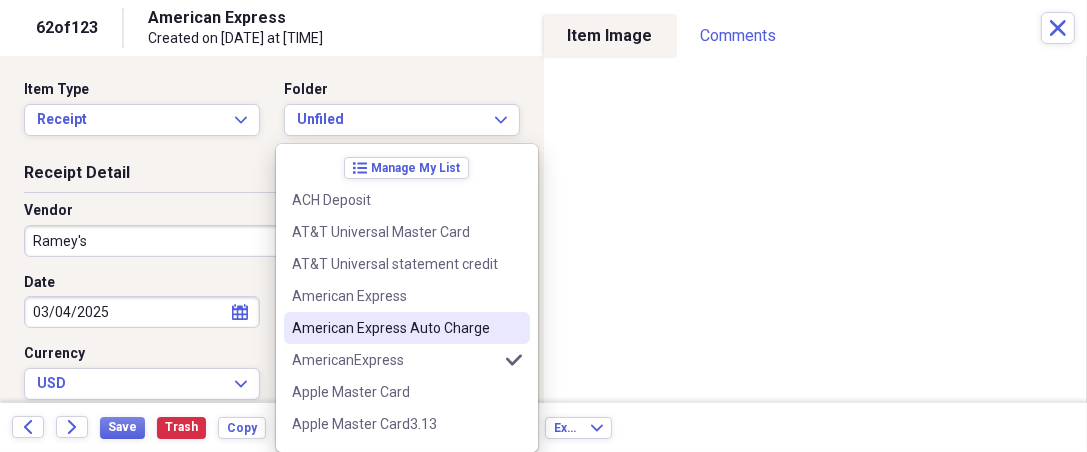 click on "Organize My Files 61 Collapse Unfiled Needs Review 61 Unfiled All Files Unfiled Unfiled Unfiled Saved Reports Collapse My Cabinet [NAME]'s Cabinet Add Folder Expand Folder 2018 Taxes Add Folder Expand Folder 2019 Taxes Add Folder Expand Folder 2020 Taxes Add Folder Expand Folder 2021 Taxes Add Folder Expand Folder 2022 Taxes Add Folder Expand Folder 2023 Taxes Add Folder Expand Folder 2024 Taxes Add Folder Expand Folder 2025 Taxes Add Folder Expand Folder Attorney Case Expenses Add Folder Folder Belize Add Folder Expand Folder Documents Add Folder Expand Folder Files from Cloud Add Folder Folder Insurance Policies Add Folder Folder Sale of LaPlace Property Add Folder Folder [NAME]'s Social Security Information Add Folder Folder [NAME]'s Social Security Information Add Folder Folder unviewed receipts Add Folder Folder Wellcare Prescription Drug Application Add Folder Collapse Trash Trash Folder [DATE]-[DATE] Statement Folder [DATE]-[DATE] Statement Folder [DATE]-[DATE] Statement Folder Folder Folder" at bounding box center [543, 226] 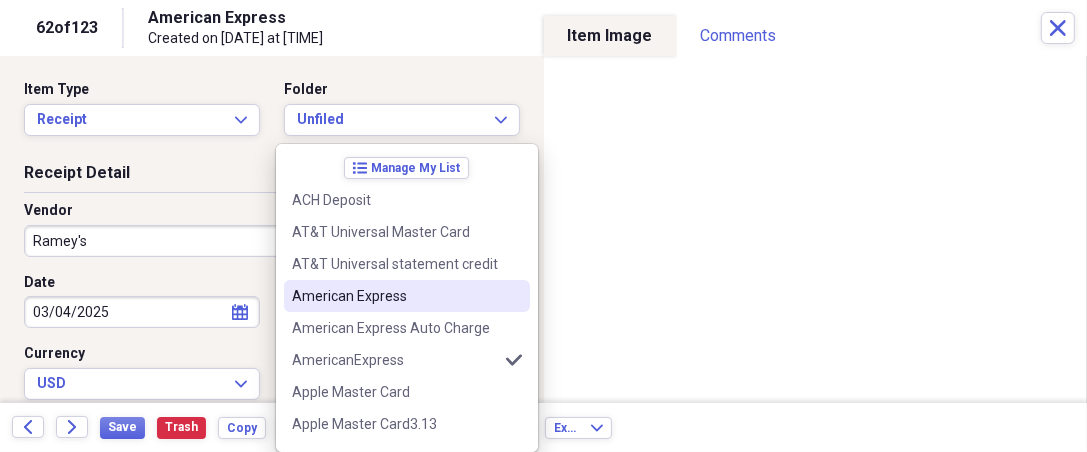 click on "American Express" at bounding box center (395, 296) 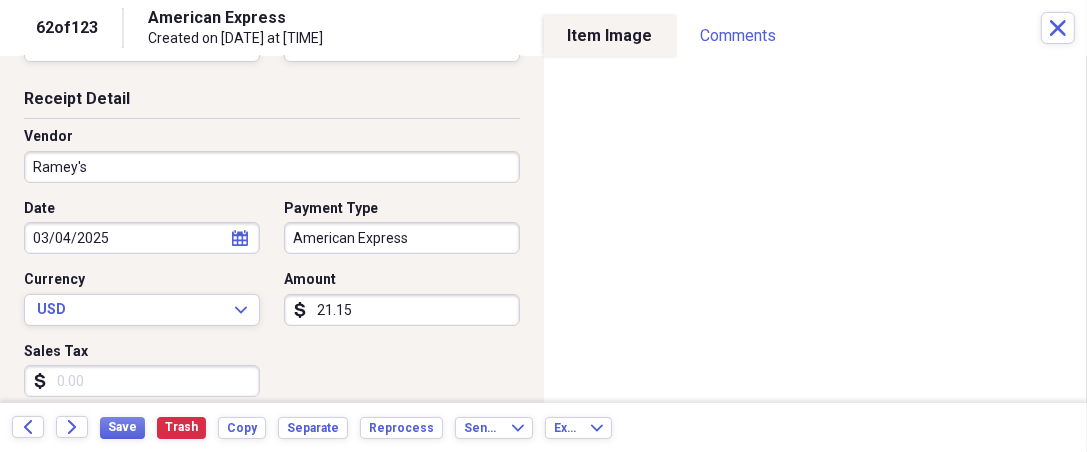 scroll, scrollTop: 111, scrollLeft: 0, axis: vertical 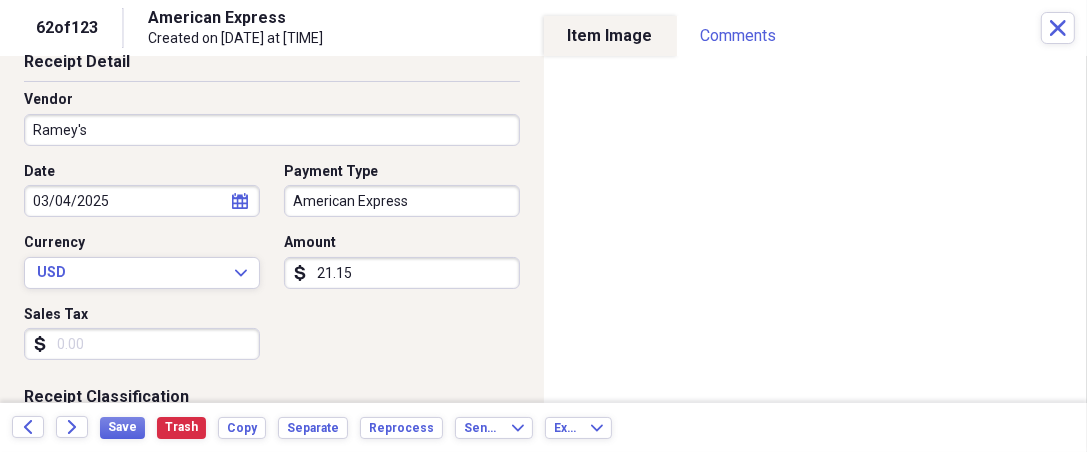 click on "Sales Tax" at bounding box center (142, 344) 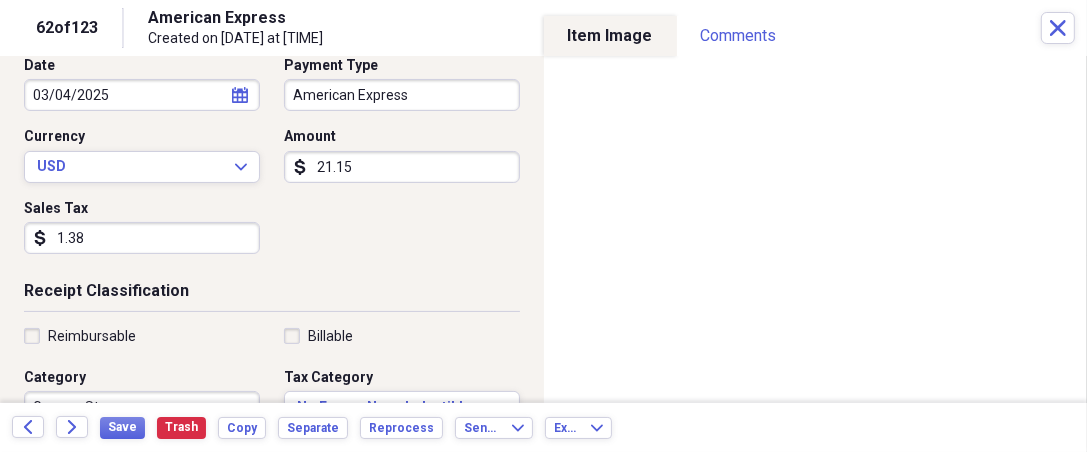 scroll, scrollTop: 222, scrollLeft: 0, axis: vertical 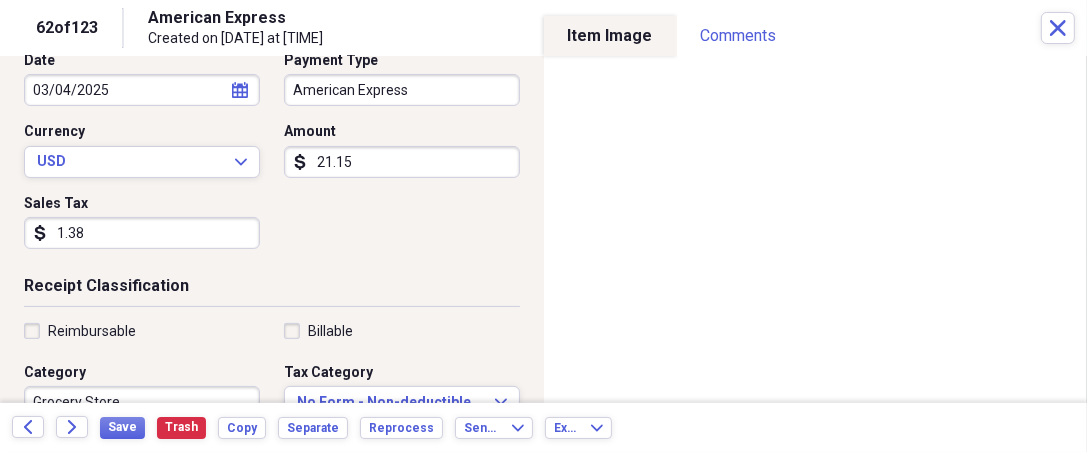 click on "Reimbursable" at bounding box center (92, 331) 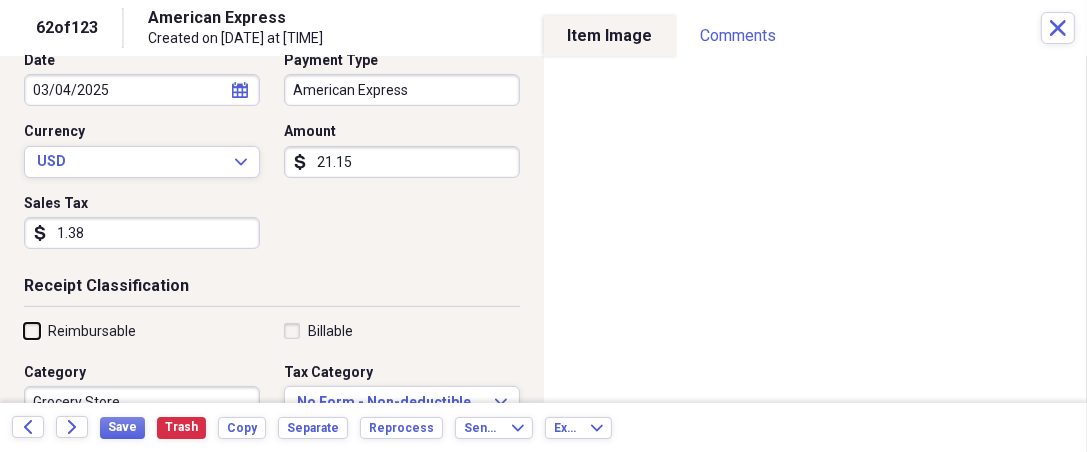 click on "Reimbursable" at bounding box center [24, 330] 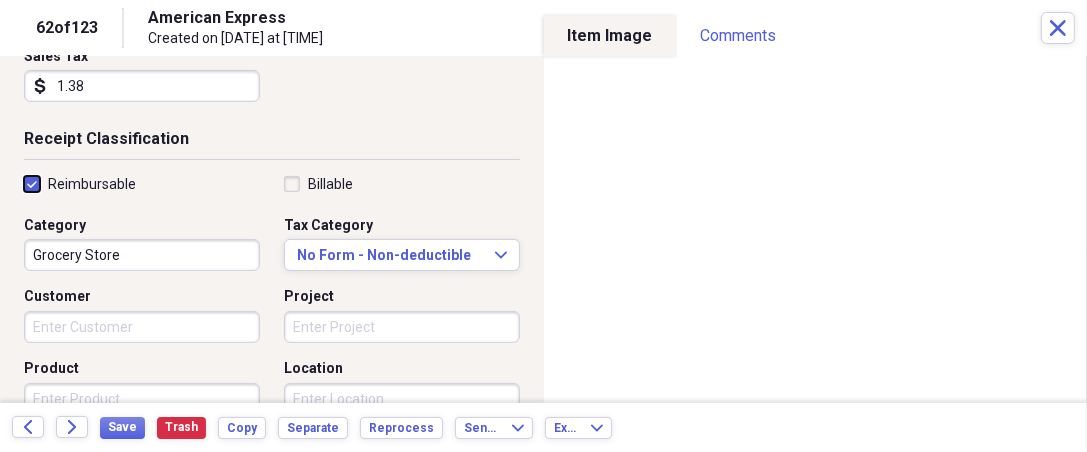 scroll, scrollTop: 370, scrollLeft: 0, axis: vertical 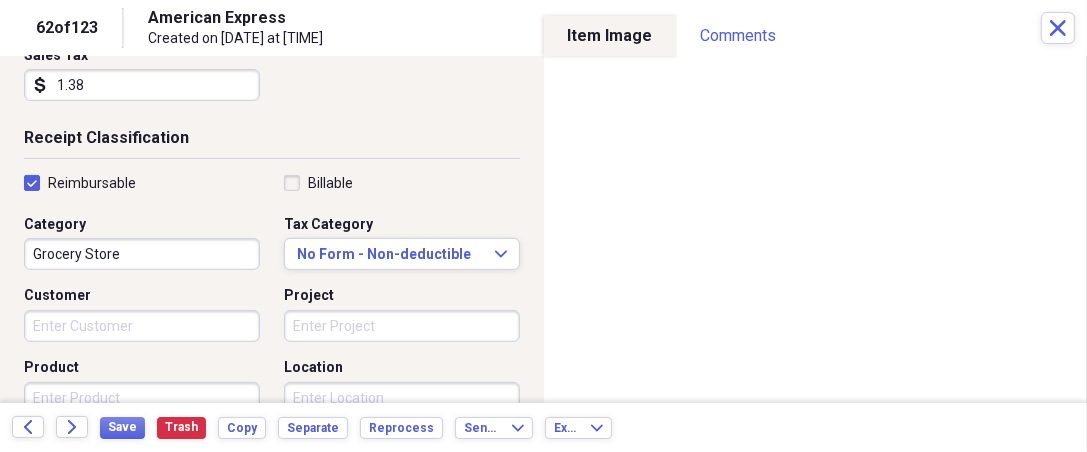 click on "Project" at bounding box center (402, 326) 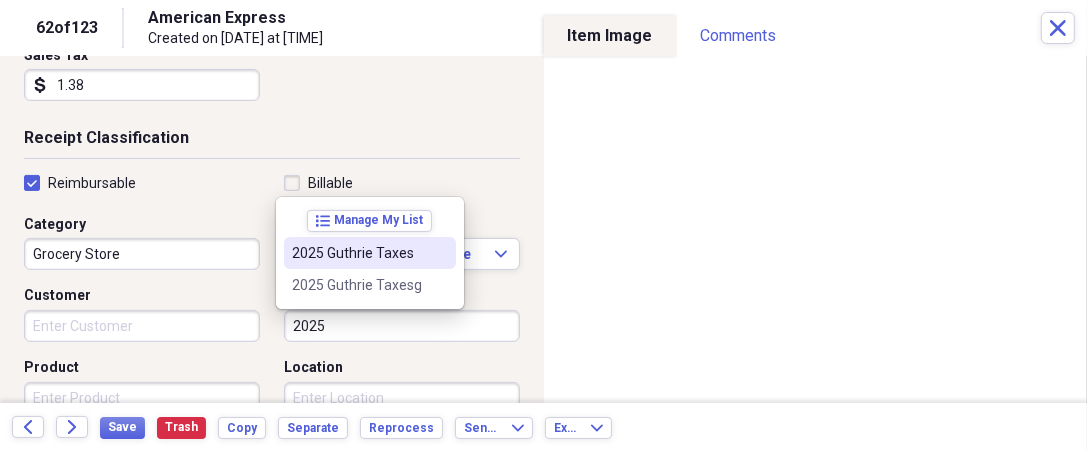 click on "2025 Guthrie Taxes" at bounding box center [358, 253] 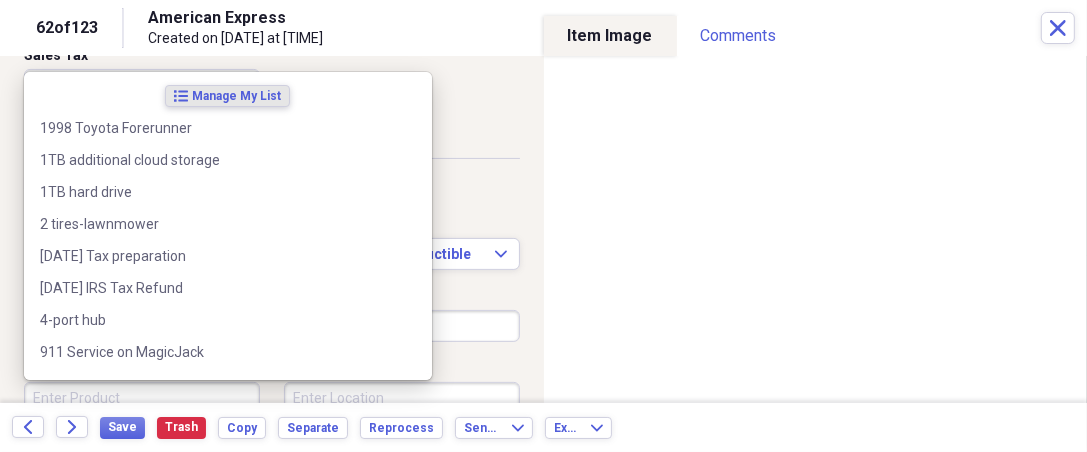 click on "Product" at bounding box center (142, 398) 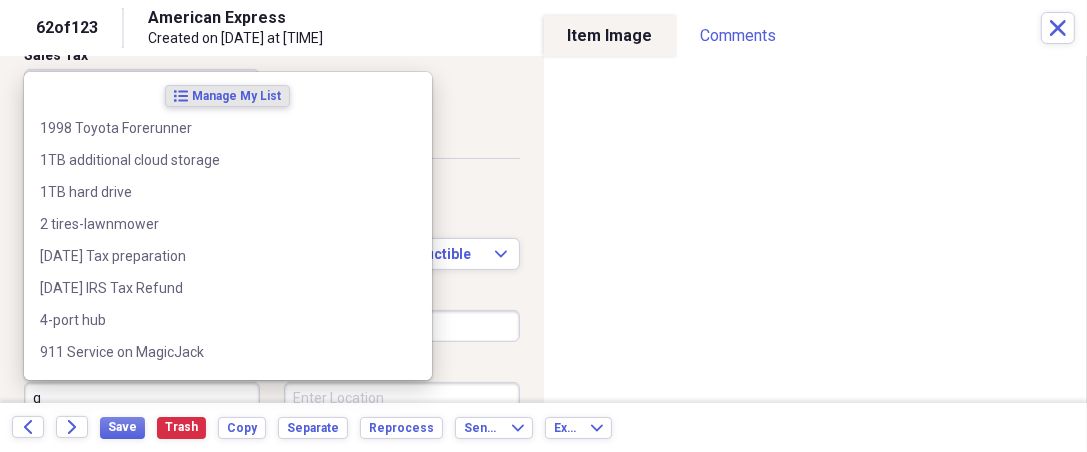 scroll, scrollTop: 370, scrollLeft: 0, axis: vertical 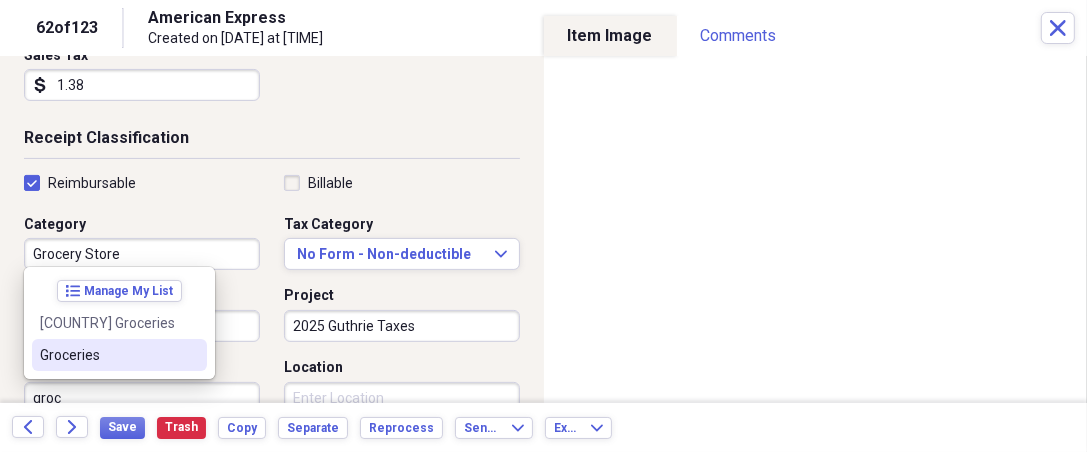 click on "Groceries" at bounding box center (107, 355) 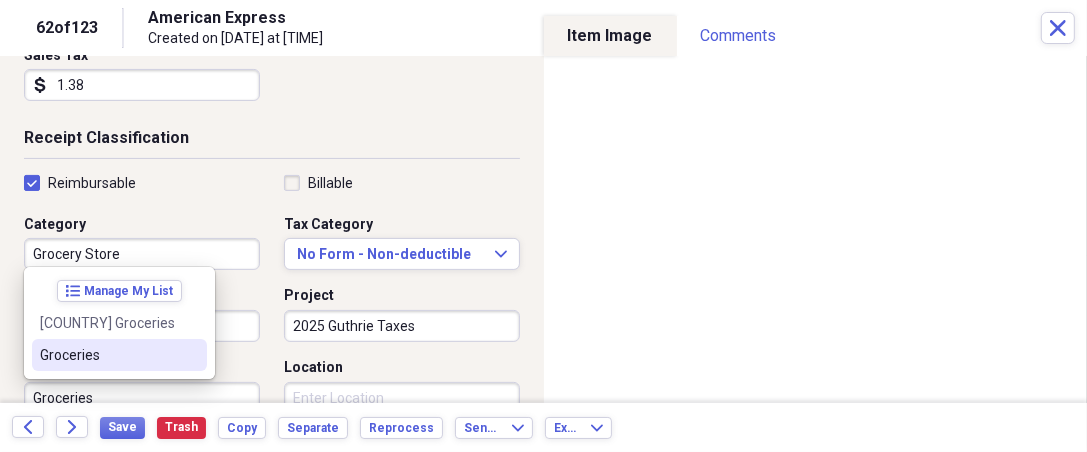 scroll, scrollTop: 378, scrollLeft: 0, axis: vertical 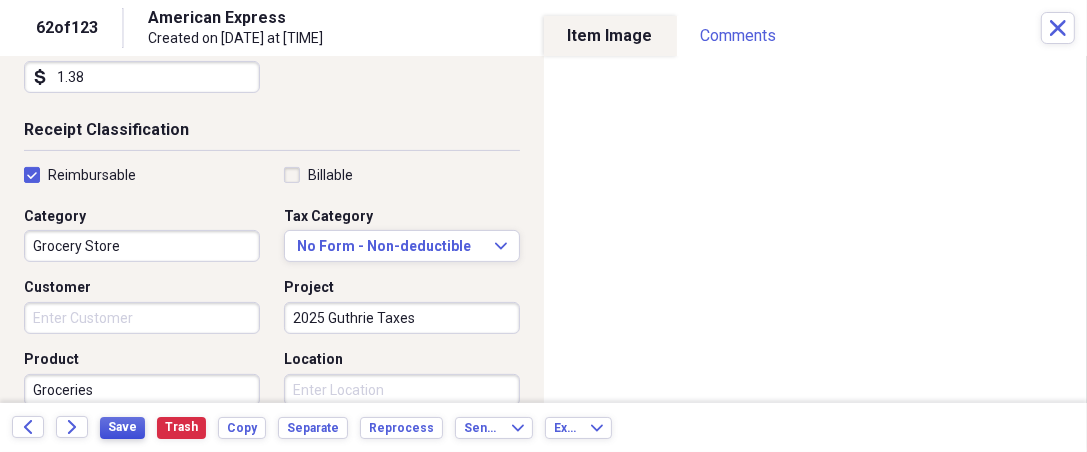 click on "Save" at bounding box center [122, 427] 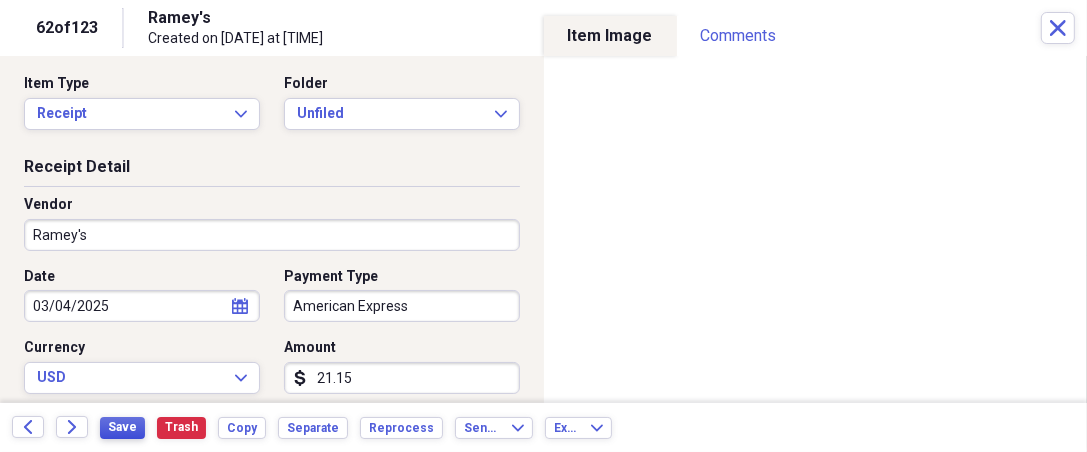 scroll, scrollTop: 0, scrollLeft: 0, axis: both 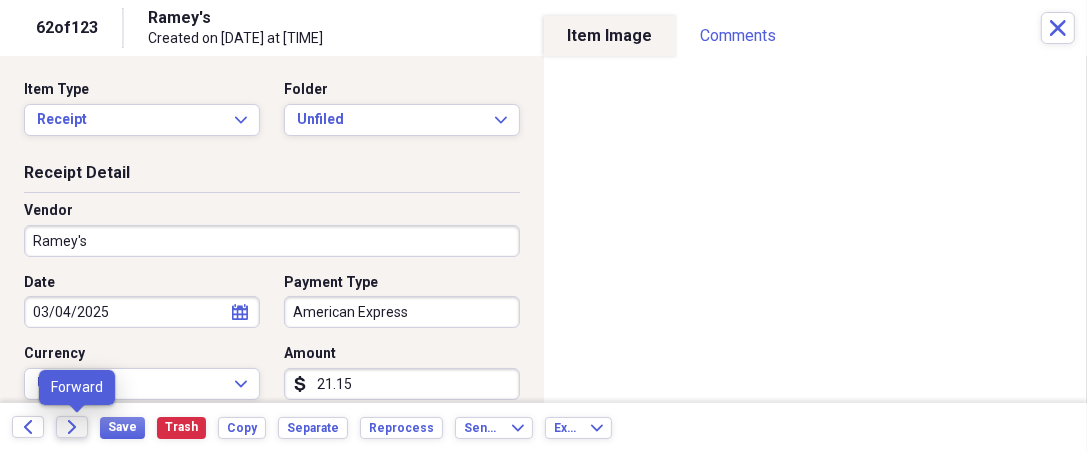 click on "Forward" 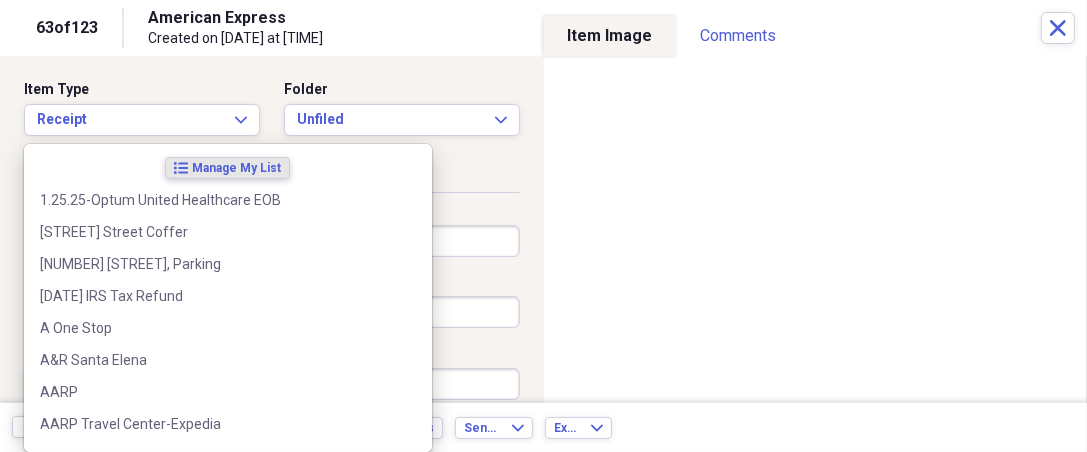 click on "Organize My Files 60 Collapse Unfiled Needs Review 60 Unfiled All Files Unfiled Unfiled Unfiled Saved Reports Collapse My Cabinet [NAME]'s Cabinet Add Folder Expand Folder 2018 Taxes Add Folder Expand Folder 2019 Taxes Add Folder Expand Folder 2020 Taxes Add Folder Expand Folder 2021 Taxes Add Folder Expand Folder 2022 Taxes Add Folder Expand Folder 2023 Taxes Add Folder Expand Folder 2024 Taxes Add Folder Expand Folder 2025 Taxes Add Folder Expand Folder Attorney Case Expenses Add Folder Folder Belize Add Folder Expand Folder Documents Add Folder Expand Folder Files from Cloud Add Folder Folder Insurance Policies Add Folder Folder Sale of LaPlace Property Add Folder Folder [NAME]'s Social Security Information Add Folder Folder [NAME]'s Social Security Information Add Folder Folder unviewed receipts Add Folder Folder Wellcare Prescription Drug Application Add Folder Collapse Trash Trash Folder [DATE]-[DATE] Statement Folder [DATE]-[DATE] Statement Folder [DATE]-[DATE] Statement Folder Folder Folder" at bounding box center (543, 226) 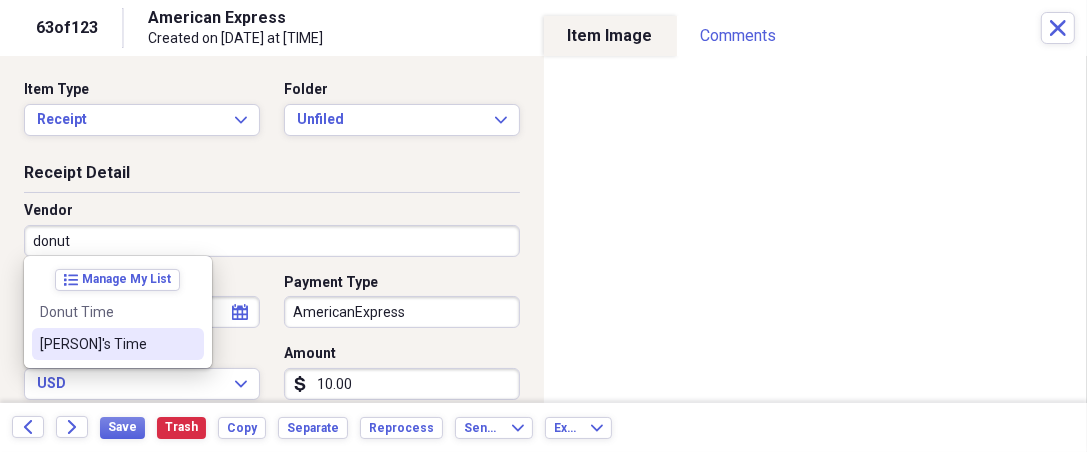 click on "[PERSON]'s Time" at bounding box center [106, 344] 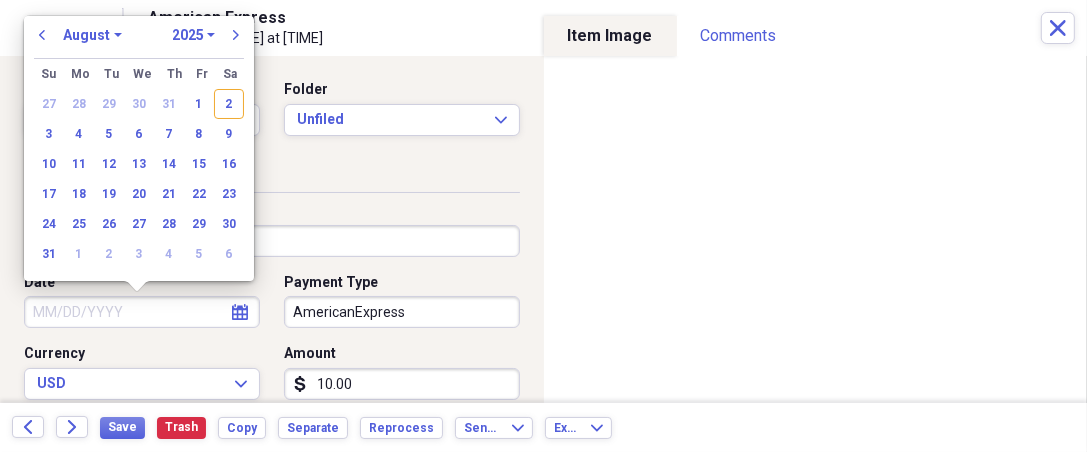 click on "Date" at bounding box center (142, 312) 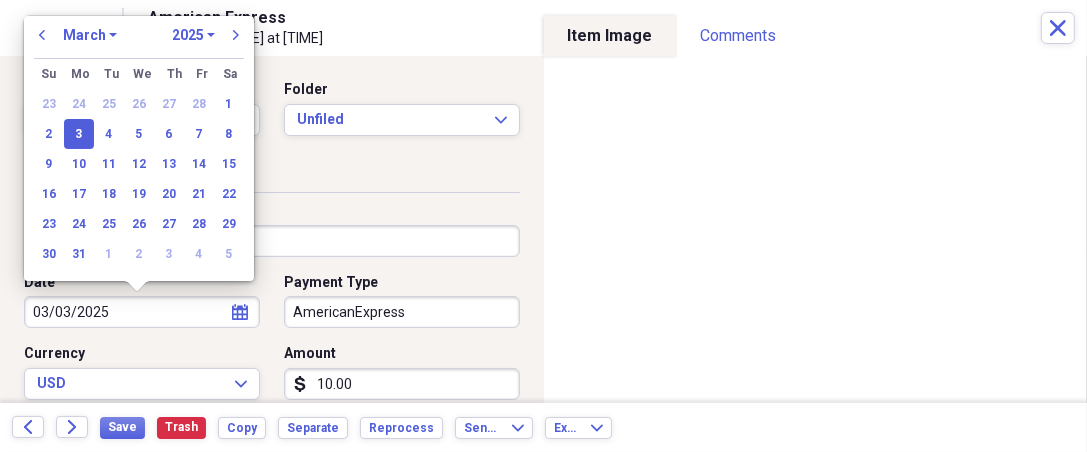 click on "3" at bounding box center [79, 134] 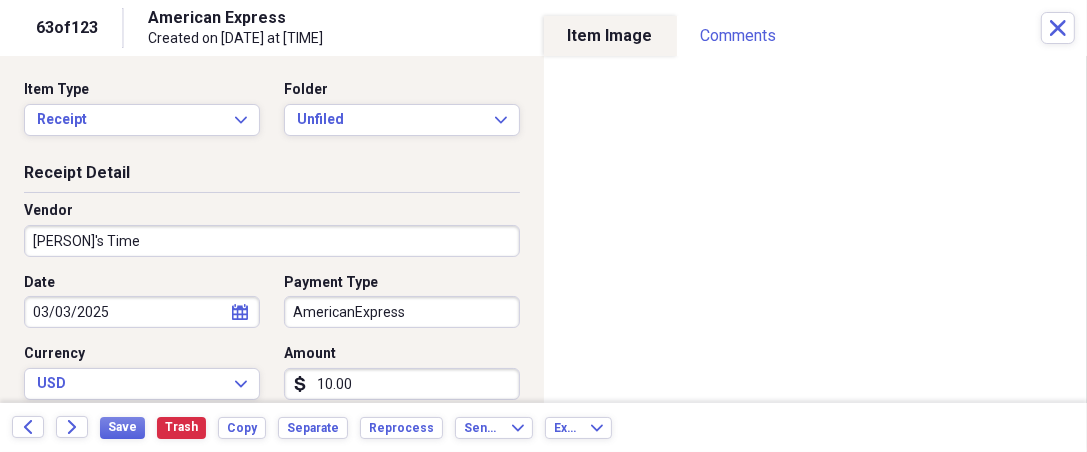 click on "Organize My Files 60 Collapse Unfiled Needs Review 60 Unfiled All Files Unfiled Unfiled Unfiled Saved Reports Collapse My Cabinet [NAME]'s Cabinet Add Folder Expand Folder 2018 Taxes Add Folder Expand Folder 2019 Taxes Add Folder Expand Folder 2020 Taxes Add Folder Expand Folder 2021 Taxes Add Folder Expand Folder 2022 Taxes Add Folder Expand Folder 2023 Taxes Add Folder Expand Folder 2024 Taxes Add Folder Expand Folder 2025 Taxes Add Folder Expand Folder Attorney Case Expenses Add Folder Folder Belize Add Folder Expand Folder Documents Add Folder Expand Folder Files from Cloud Add Folder Folder Insurance Policies Add Folder Folder Sale of LaPlace Property Add Folder Folder [NAME]'s Social Security Information Add Folder Folder [NAME]'s Social Security Information Add Folder Folder unviewed receipts Add Folder Folder Wellcare Prescription Drug Application Add Folder Collapse Trash Trash Folder [DATE]-[DATE] Statement Folder [DATE]-[DATE] Statement Folder [DATE]-[DATE] Statement Folder Folder Folder" at bounding box center (543, 226) 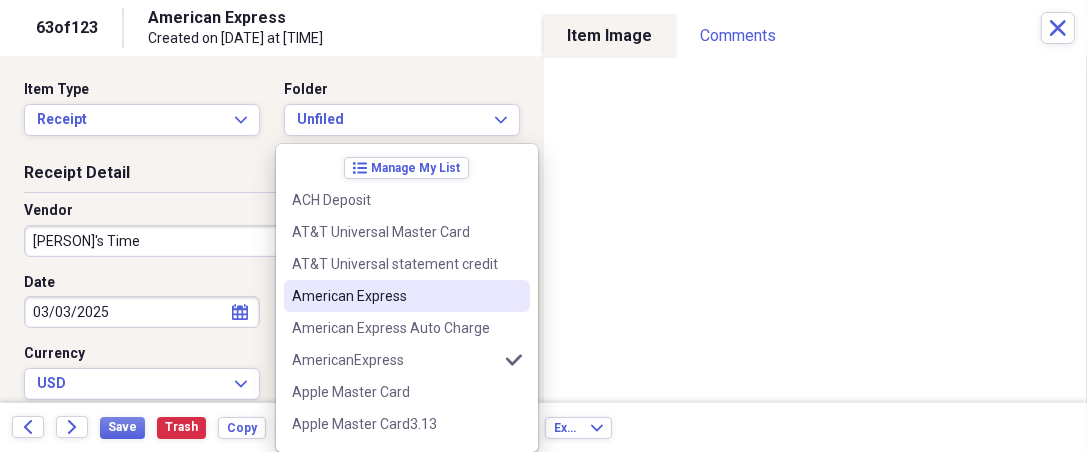 click on "American Express" at bounding box center [395, 296] 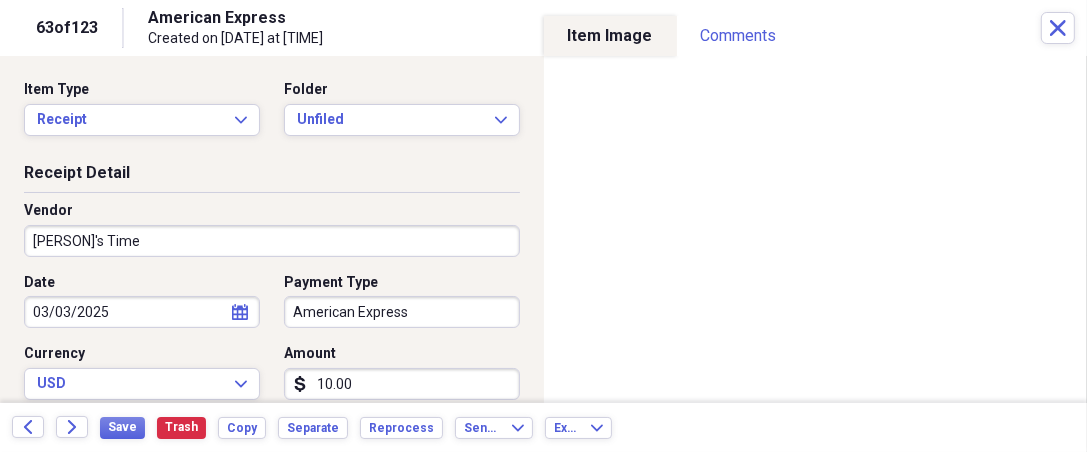 click on "10.00" at bounding box center (402, 384) 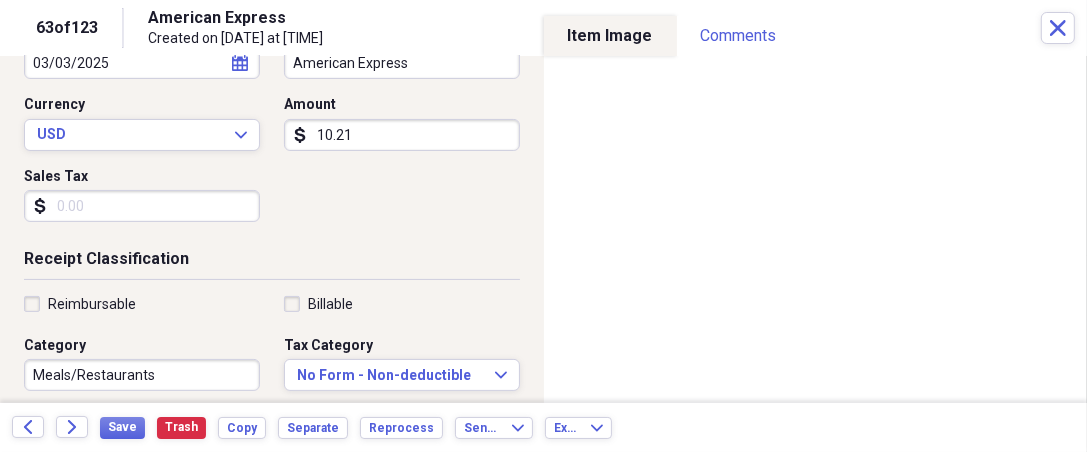 scroll, scrollTop: 259, scrollLeft: 0, axis: vertical 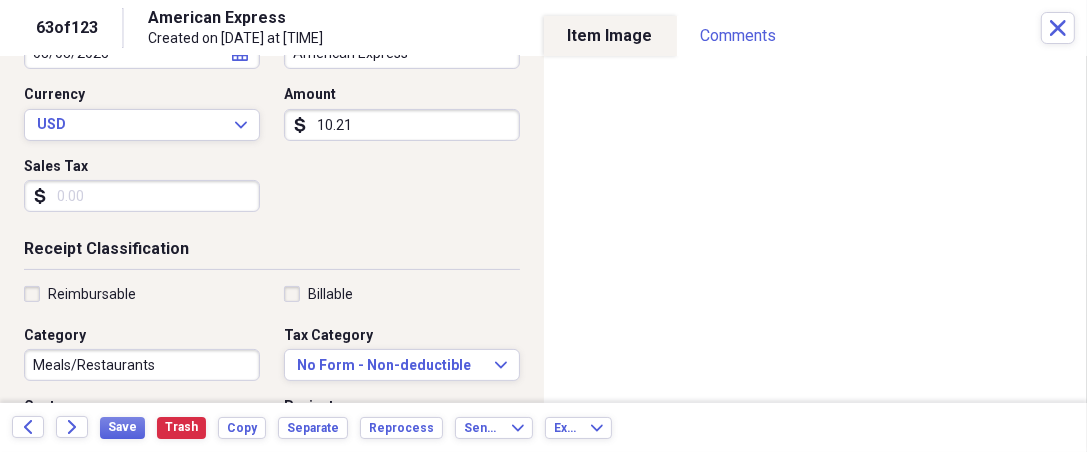 click on "Reimbursable" at bounding box center (92, 294) 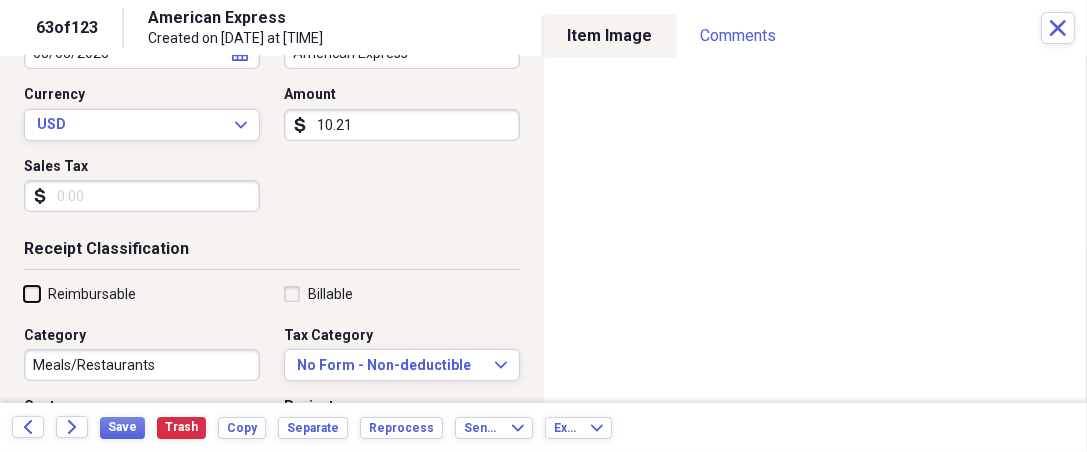 click on "Reimbursable" at bounding box center (24, 293) 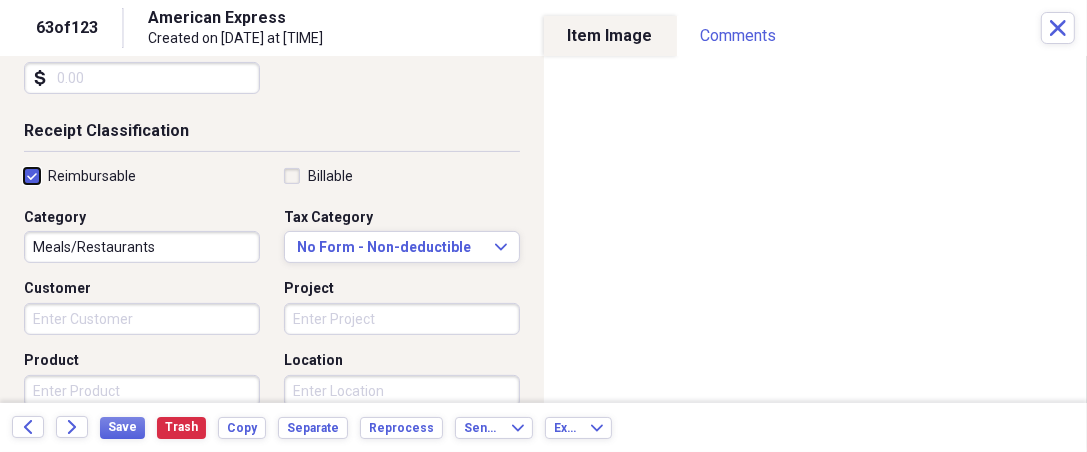 scroll, scrollTop: 407, scrollLeft: 0, axis: vertical 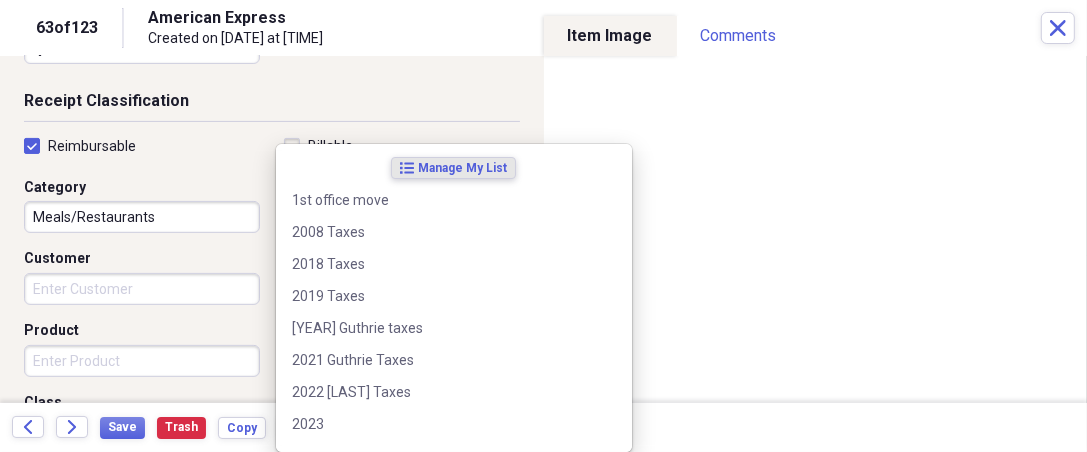 click on "Organize My Files 60 Collapse Unfiled Needs Review 60 Unfiled All Files Unfiled Unfiled Unfiled Saved Reports Collapse My Cabinet [NAME]'s Cabinet Add Folder Expand Folder 2018 Taxes Add Folder Expand Folder 2019 Taxes Add Folder Expand Folder 2020 Taxes Add Folder Expand Folder 2021 Taxes Add Folder Expand Folder 2022 Taxes Add Folder Expand Folder 2023 Taxes Add Folder Expand Folder 2024 Taxes Add Folder Expand Folder 2025 Taxes Add Folder Expand Folder Attorney Case Expenses Add Folder Folder Belize Add Folder Expand Folder Documents Add Folder Expand Folder Files from Cloud Add Folder Folder Insurance Policies Add Folder Folder Sale of LaPlace Property Add Folder Folder [NAME]'s Social Security Information Add Folder Folder [NAME]'s Social Security Information Add Folder Folder unviewed receipts Add Folder Folder Wellcare Prescription Drug Application Add Folder Collapse Trash Trash Folder [DATE]-[DATE] Statement Folder [DATE]-[DATE] Statement Folder [DATE]-[DATE] Statement Folder Folder Folder" at bounding box center (543, 226) 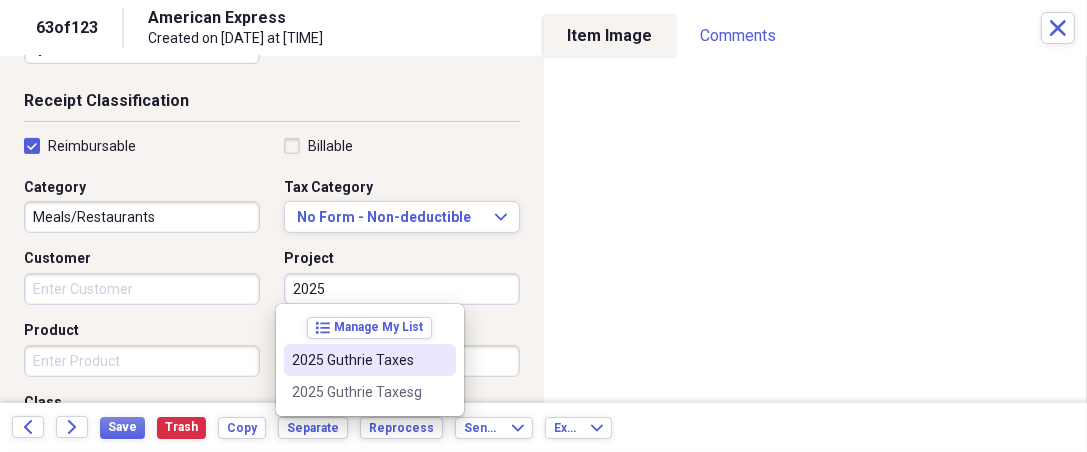 click on "2025 Guthrie Taxes" at bounding box center (358, 360) 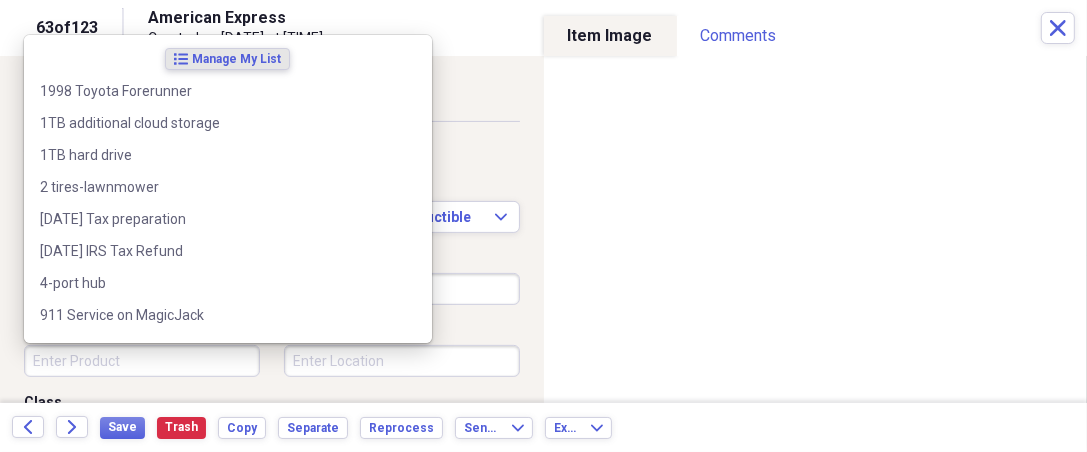 click on "Product" at bounding box center [142, 361] 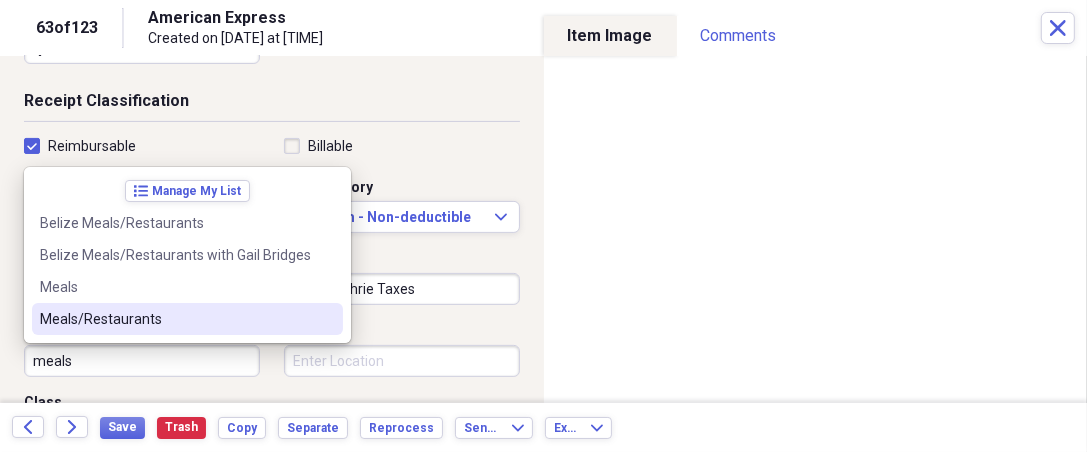 click on "Meals/Restaurants" at bounding box center [175, 319] 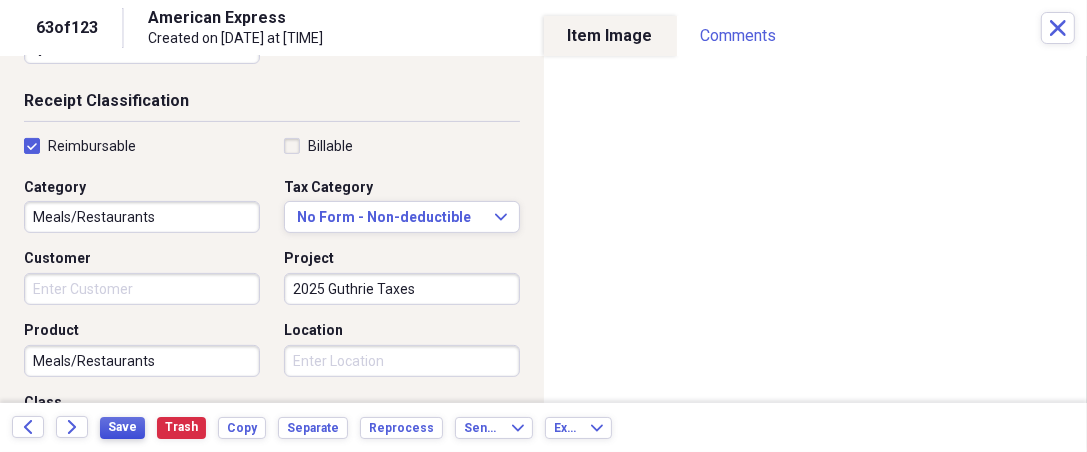click on "Save" at bounding box center [122, 427] 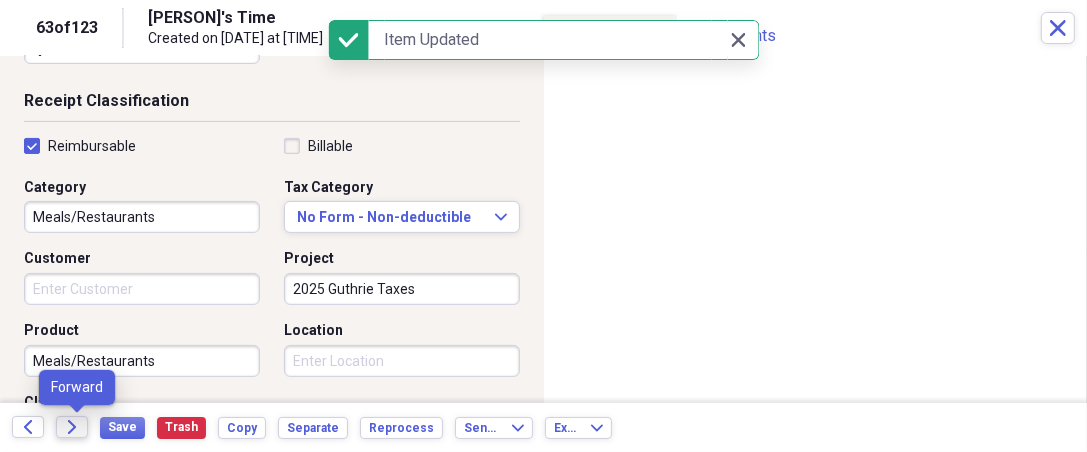 click 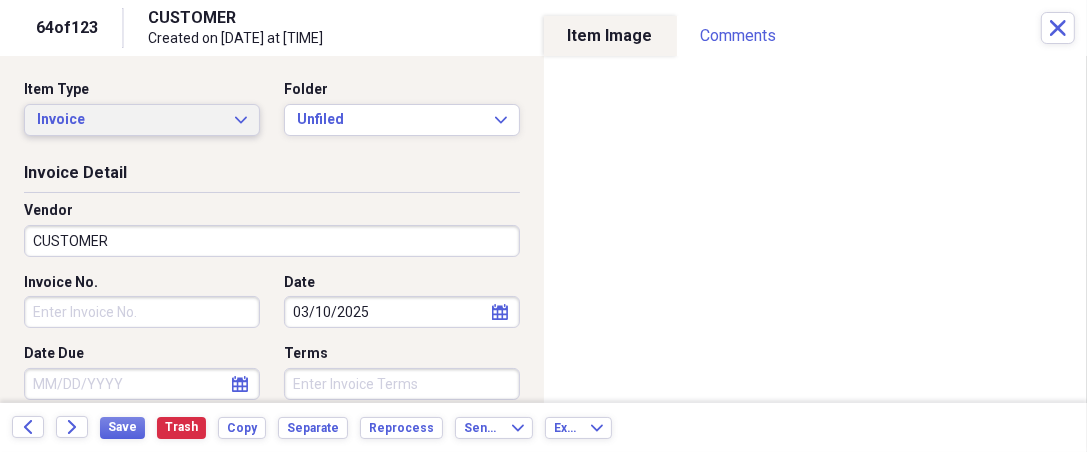 click 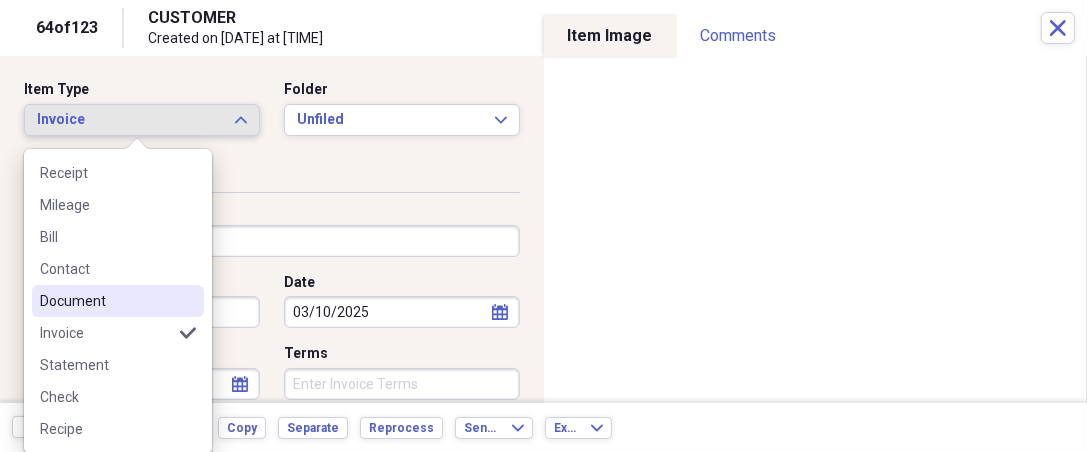 click on "Document" at bounding box center (106, 301) 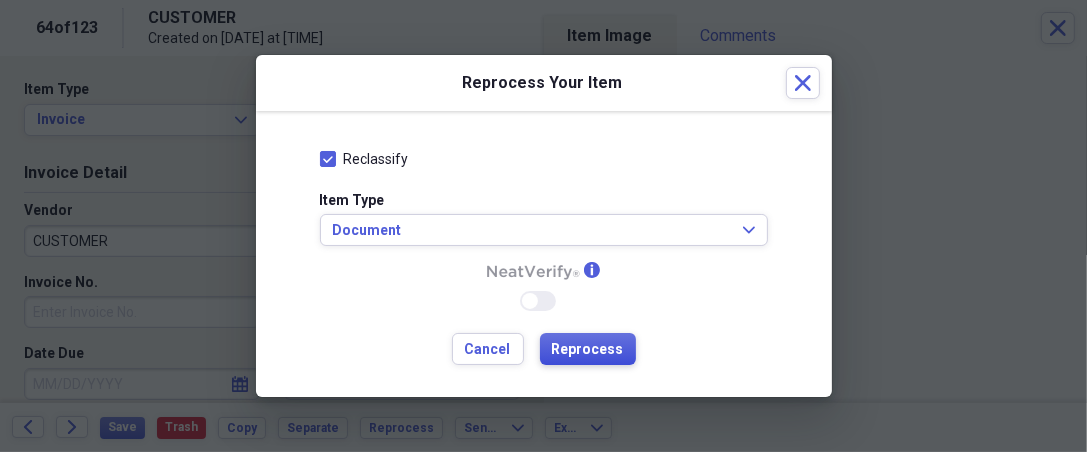 click on "Reprocess" at bounding box center (588, 350) 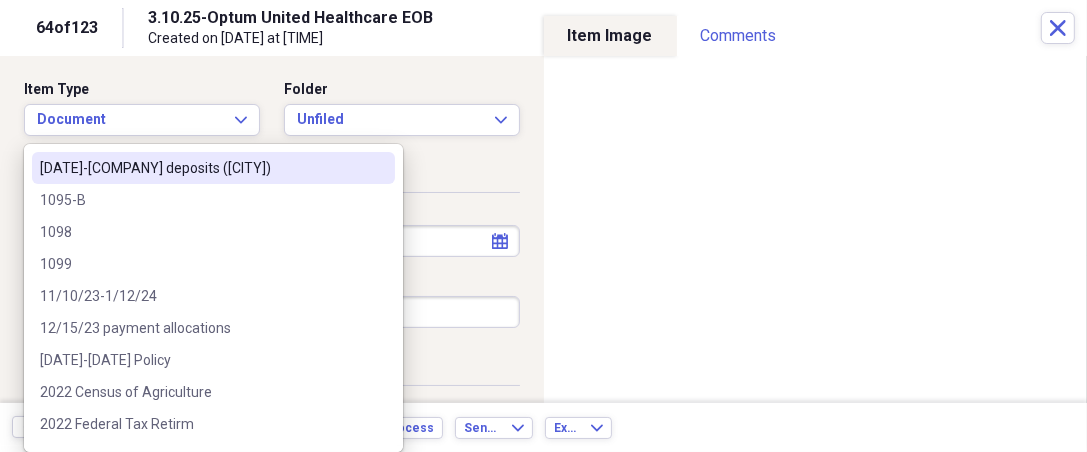 click on "Organize My Files 60 Collapse Unfiled Needs Review 60 Unfiled All Files Unfiled Unfiled Unfiled Saved Reports Collapse My Cabinet [NAME]'s Cabinet Add Folder Expand Folder 2018 Taxes Add Folder Expand Folder 2019 Taxes Add Folder Expand Folder 2020 Taxes Add Folder Expand Folder 2021 Taxes Add Folder Expand Folder 2022 Taxes Add Folder Expand Folder 2023 Taxes Add Folder Expand Folder 2024 Taxes Add Folder Expand Folder 2025 Taxes Add Folder Expand Folder Attorney Case Expenses Add Folder Folder Belize Add Folder Expand Folder Documents Add Folder Expand Folder Files from Cloud Add Folder Folder Insurance Policies Add Folder Folder Sale of LaPlace Property Add Folder Folder [NAME]'s Social Security Information Add Folder Folder [NAME]'s Social Security Information Add Folder Folder unviewed receipts Add Folder Folder Wellcare Prescription Drug Application Add Folder Collapse Trash Trash Folder [DATE]-[DATE] Statement Folder [DATE]-[DATE] Statement Folder [DATE]-[DATE] Statement Folder Folder Folder" at bounding box center [543, 226] 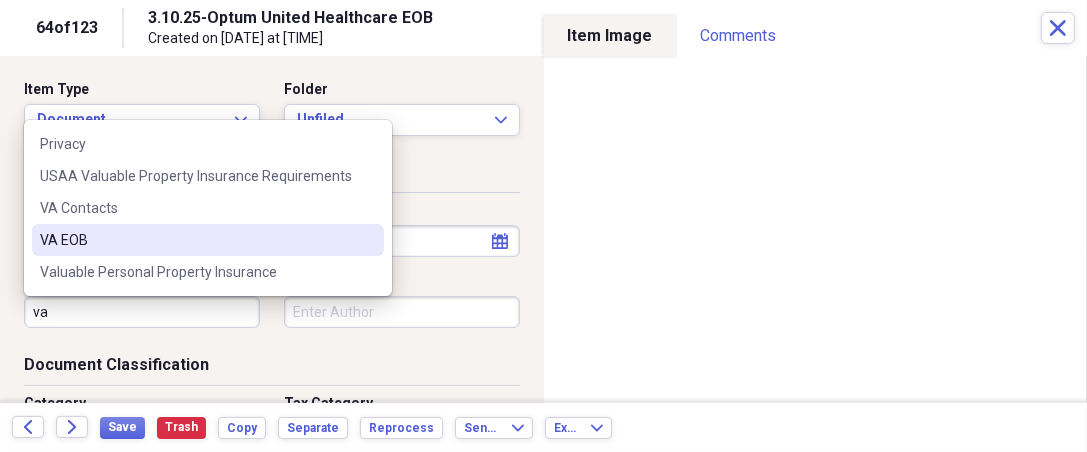 click on "VA EOB" at bounding box center (196, 240) 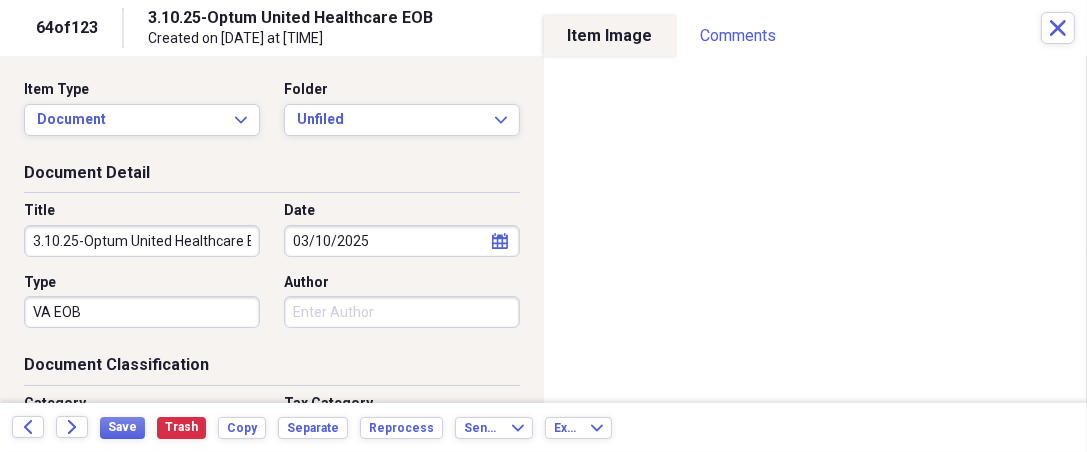 click on "Author" at bounding box center [402, 312] 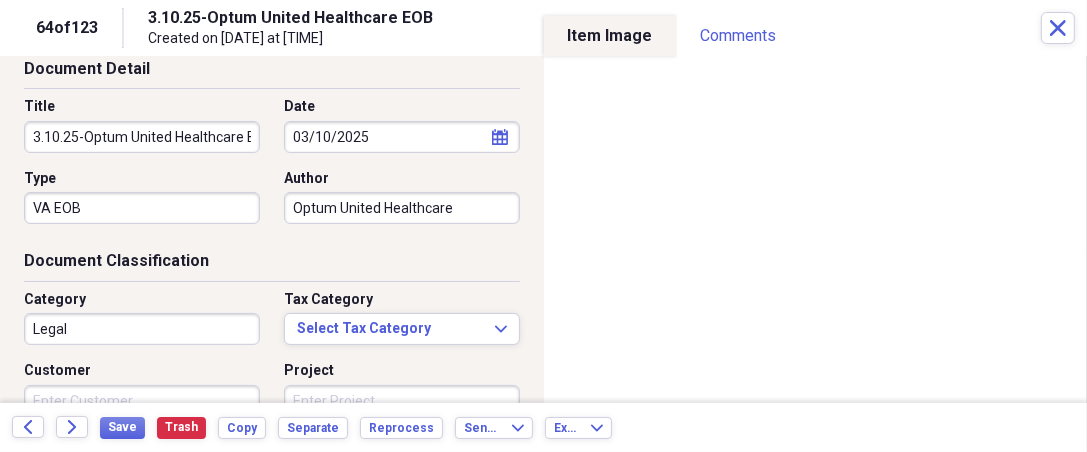 scroll, scrollTop: 111, scrollLeft: 0, axis: vertical 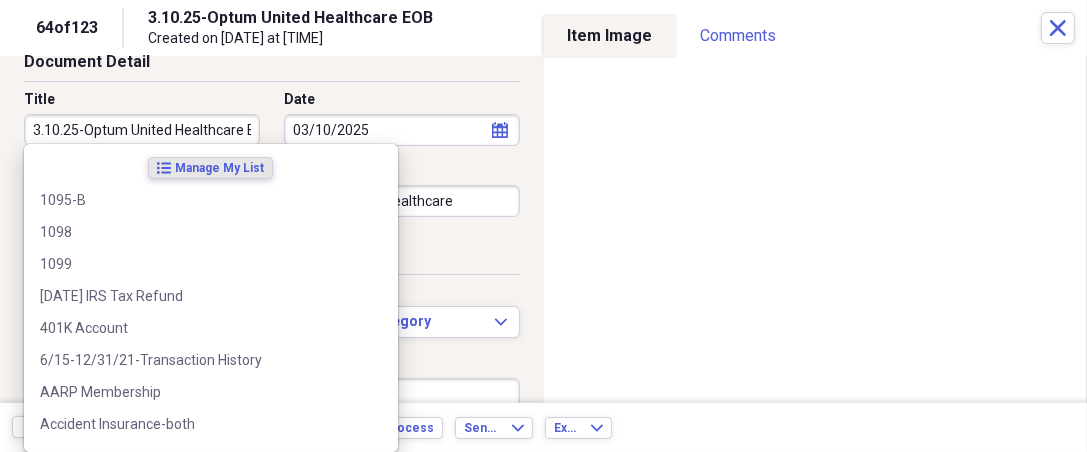 click on "Organize My Files 60 Collapse Unfiled Needs Review 60 Unfiled All Files Unfiled Unfiled Unfiled Saved Reports Collapse My Cabinet [NAME]'s Cabinet Add Folder Expand Folder 2018 Taxes Add Folder Expand Folder 2019 Taxes Add Folder Expand Folder 2020 Taxes Add Folder Expand Folder 2021 Taxes Add Folder Expand Folder 2022 Taxes Add Folder Expand Folder 2023 Taxes Add Folder Expand Folder 2024 Taxes Add Folder Expand Folder 2025 Taxes Add Folder Expand Folder Attorney Case Expenses Add Folder Folder Belize Add Folder Expand Folder Documents Add Folder Expand Folder Files from Cloud Add Folder Folder Insurance Policies Add Folder Folder Sale of LaPlace Property Add Folder Folder [NAME]'s Social Security Information Add Folder Folder [NAME]'s Social Security Information Add Folder Folder unviewed receipts Add Folder Folder Wellcare Prescription Drug Application Add Folder Collapse Trash Trash Folder [DATE]-[DATE] Statement Folder [DATE]-[DATE] Statement Folder [DATE]-[DATE] Statement Folder Folder Folder" at bounding box center [543, 226] 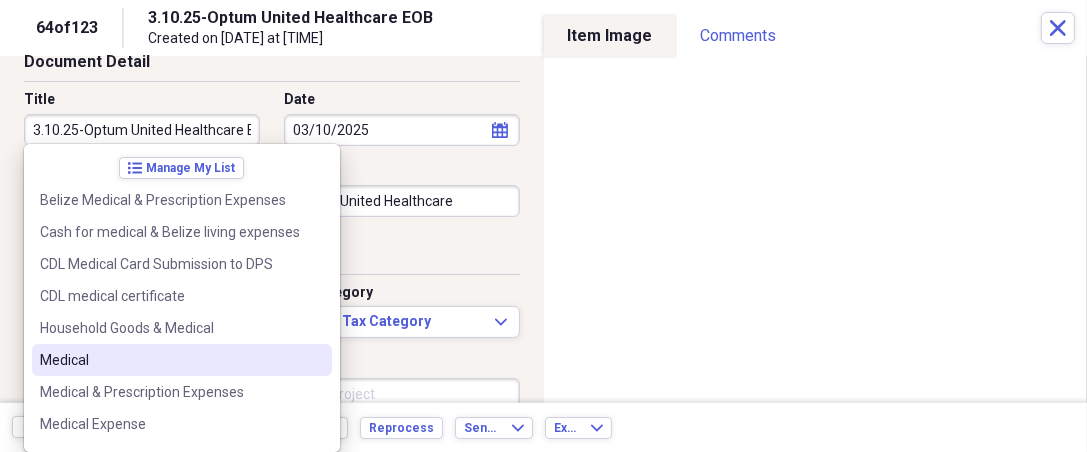 click on "Medical" at bounding box center (170, 360) 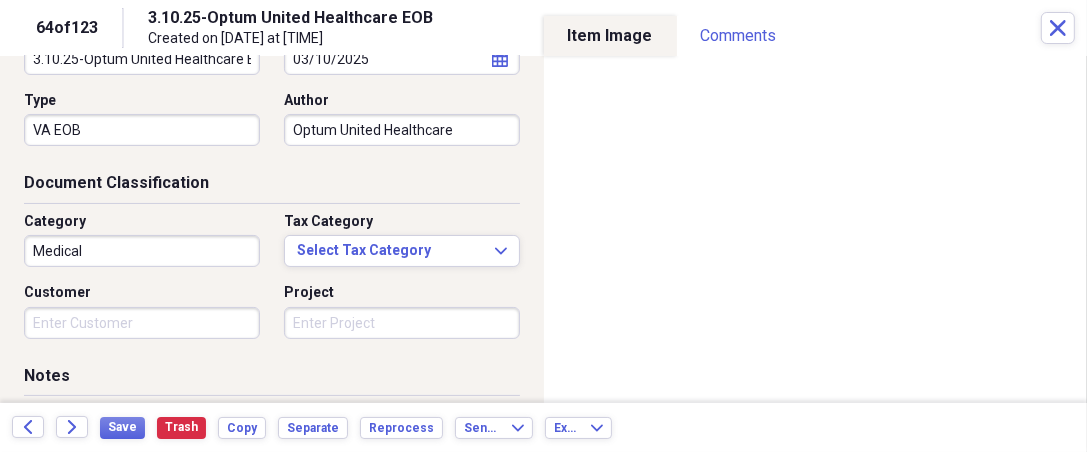 scroll, scrollTop: 185, scrollLeft: 0, axis: vertical 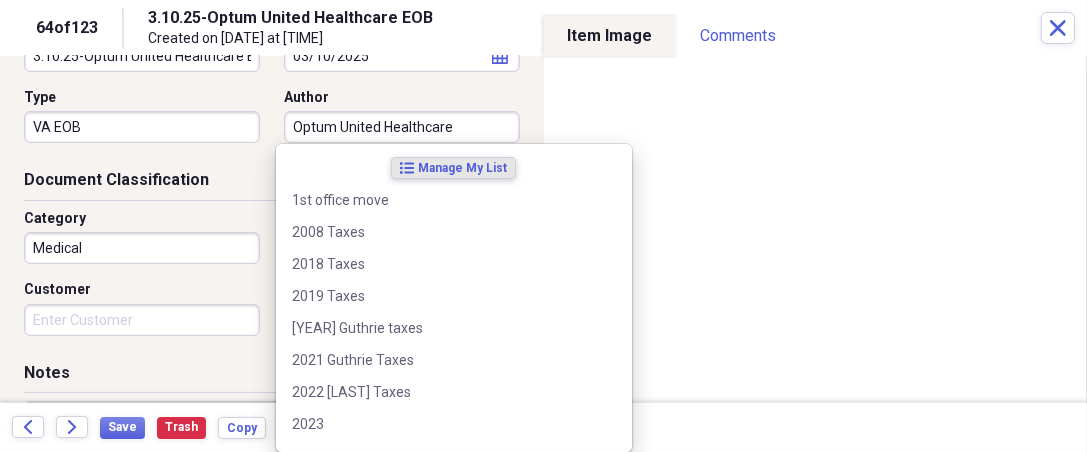click on "Organize My Files 60 Collapse Unfiled Needs Review 60 Unfiled All Files Unfiled Unfiled Unfiled Saved Reports Collapse My Cabinet [NAME]'s Cabinet Add Folder Expand Folder 2018 Taxes Add Folder Expand Folder 2019 Taxes Add Folder Expand Folder 2020 Taxes Add Folder Expand Folder 2021 Taxes Add Folder Expand Folder 2022 Taxes Add Folder Expand Folder 2023 Taxes Add Folder Expand Folder 2024 Taxes Add Folder Expand Folder 2025 Taxes Add Folder Expand Folder Attorney Case Expenses Add Folder Folder Belize Add Folder Expand Folder Documents Add Folder Expand Folder Files from Cloud Add Folder Folder Insurance Policies Add Folder Folder Sale of LaPlace Property Add Folder Folder [NAME]'s Social Security Information Add Folder Folder [NAME]'s Social Security Information Add Folder Folder unviewed receipts Add Folder Folder Wellcare Prescription Drug Application Add Folder Collapse Trash Trash Folder [DATE]-[DATE] Statement Folder [DATE]-[DATE] Statement Folder [DATE]-[DATE] Statement Folder Folder Folder" at bounding box center [543, 226] 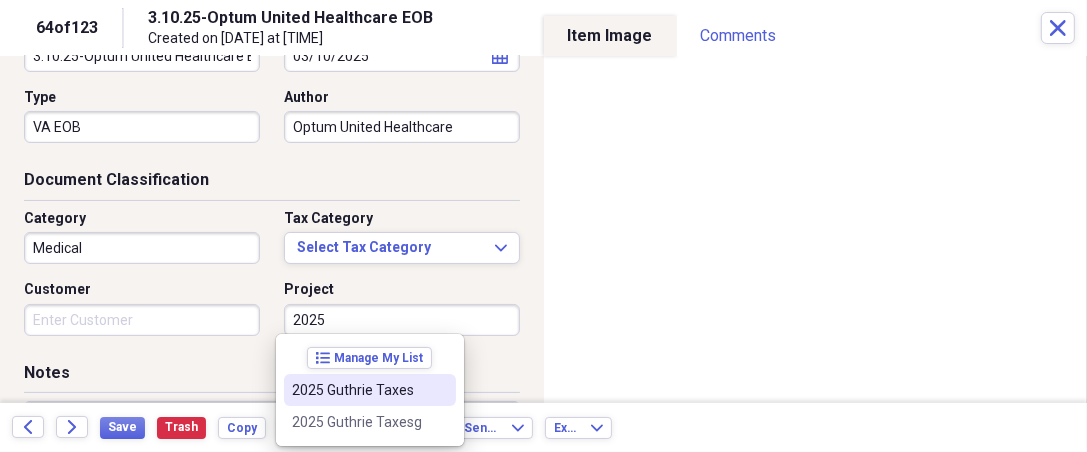 click on "2025 Guthrie Taxes" at bounding box center [358, 390] 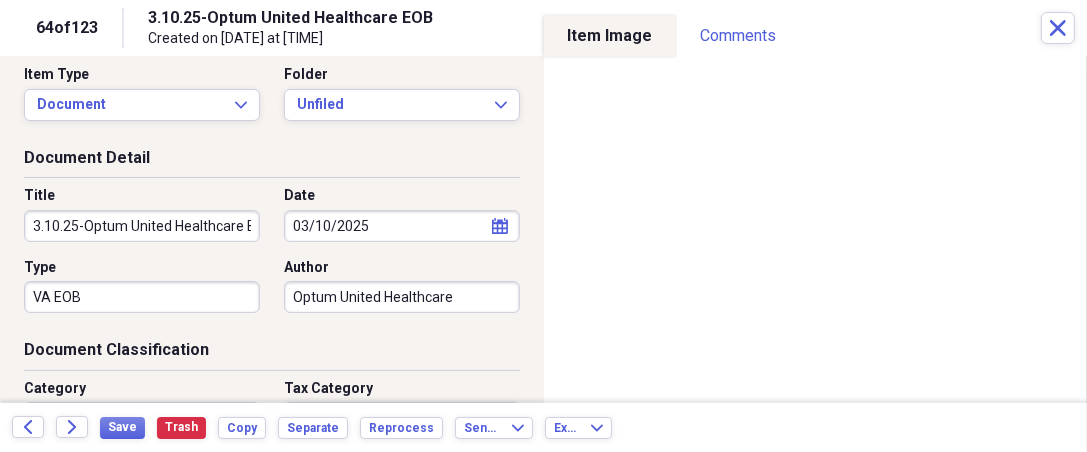 scroll, scrollTop: 0, scrollLeft: 0, axis: both 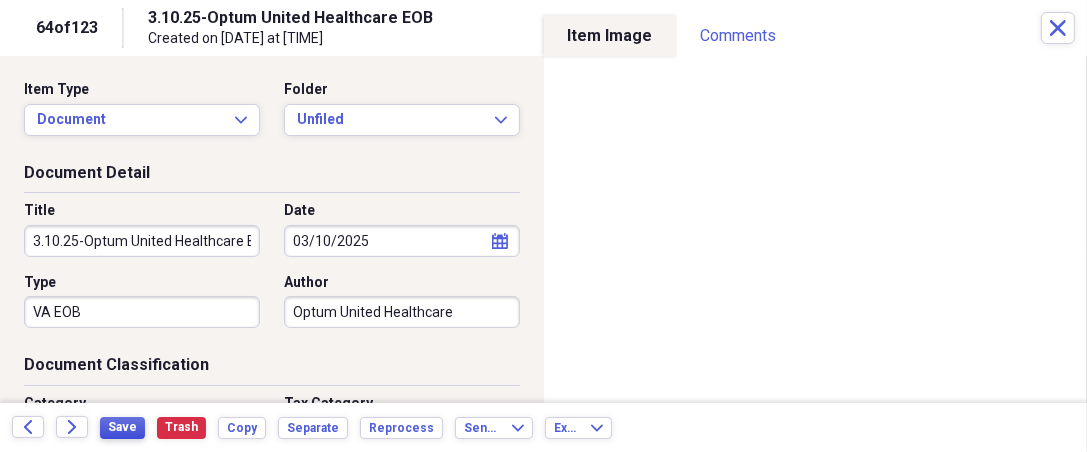 click on "Save" at bounding box center [122, 427] 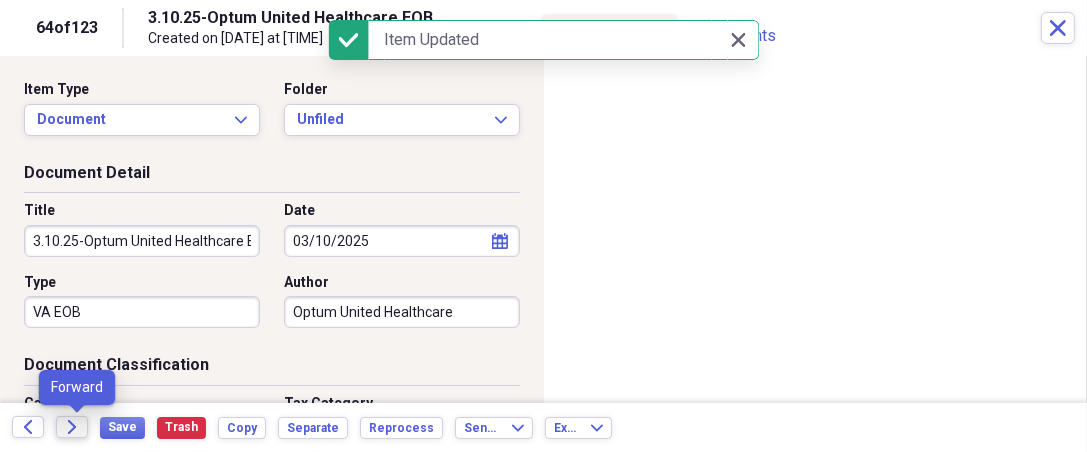 click on "Forward" 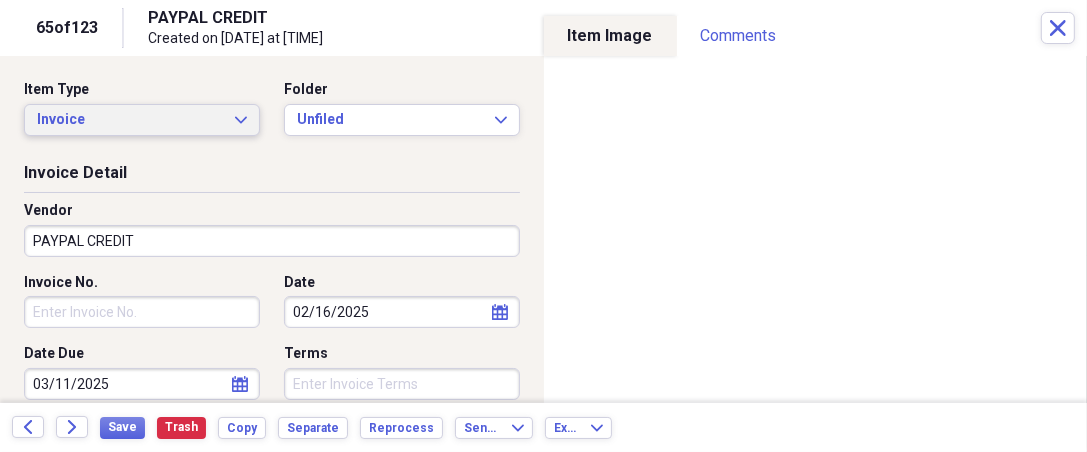 click 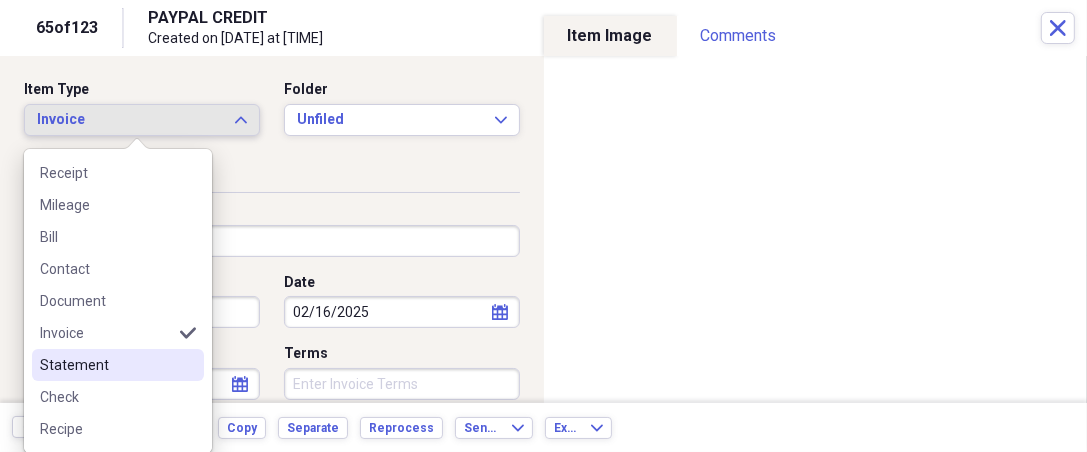 click on "Statement" at bounding box center [118, 365] 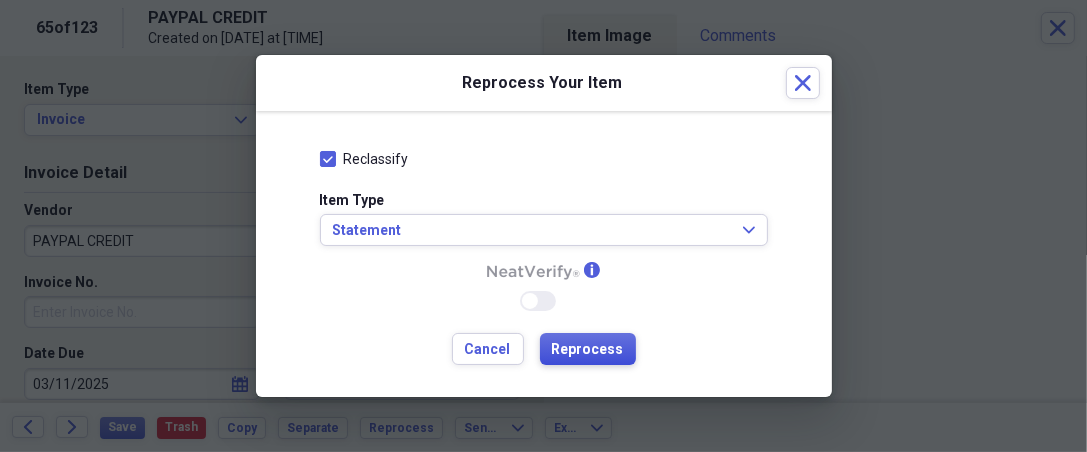 click on "Reprocess" at bounding box center [588, 349] 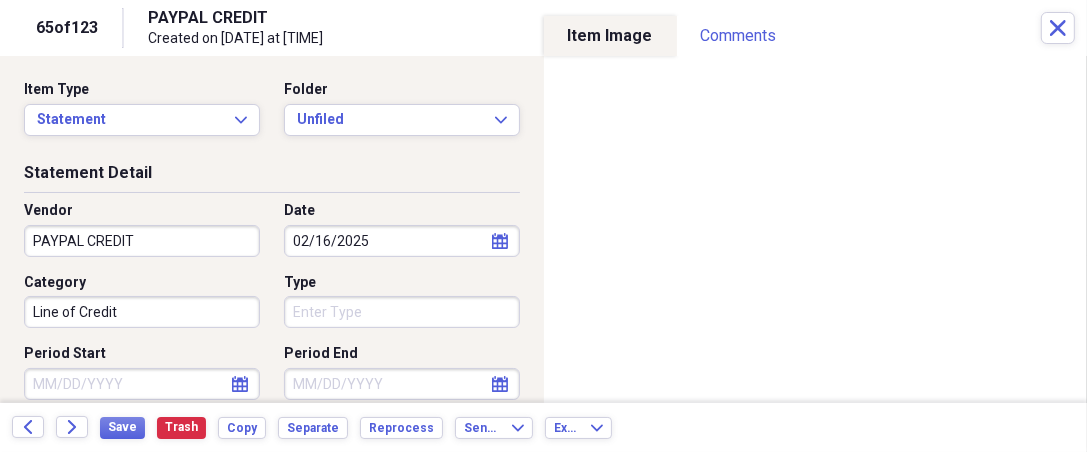 click on "Organize My Files 59 Collapse Unfiled Needs Review 59 Unfiled All Files Unfiled Unfiled Unfiled Saved Reports Collapse My Cabinet [NAME]'s Cabinet Add Folder Expand Folder 2018 Taxes Add Folder Expand Folder 2019 Taxes Add Folder Expand Folder 2020 Taxes Add Folder Expand Folder 2021 Taxes Add Folder Expand Folder 2022 Taxes Add Folder Expand Folder 2023 Taxes Add Folder Expand Folder 2024 Taxes Add Folder Expand Folder 2025 Taxes Add Folder Expand Folder Attorney Case Expenses Add Folder Folder Belize Add Folder Expand Folder Documents Add Folder Expand Folder Files from Cloud Add Folder Folder Insurance Policies Add Folder Folder Sale of LaPlace Property Add Folder Folder [NAME]'s Social Security Information Add Folder Folder [NAME]'s Social Security Information Add Folder Folder unviewed receipts Add Folder Folder Wellcare Prescription Drug Application Add Folder Collapse Trash Trash Folder 11/25/19-12/24/20 Statement Folder 12/17/19-1/16/20 Statement Folder 12/25/19-1/24/20 Statement Folder Folder Folder" at bounding box center [543, 226] 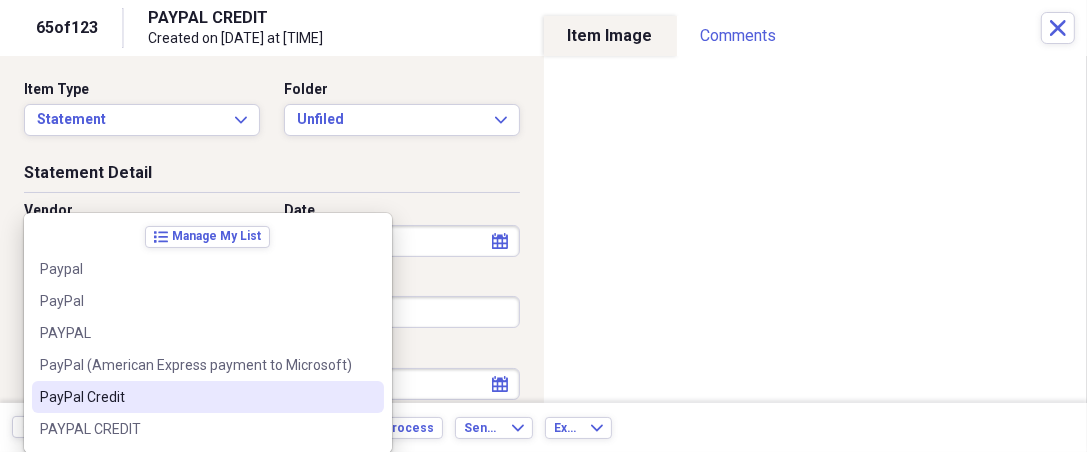 click on "PayPal Credit" at bounding box center [196, 397] 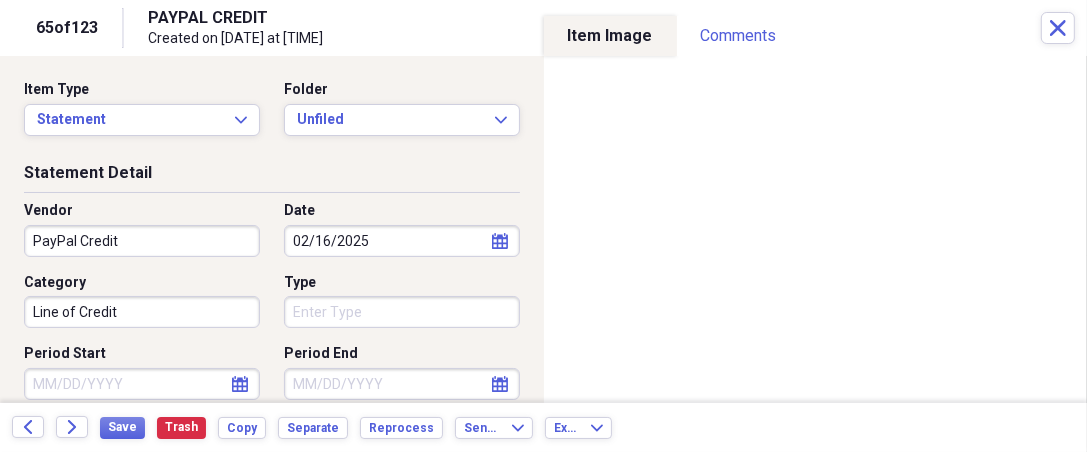 click on "Organize My Files 59 Collapse Unfiled Needs Review 59 Unfiled All Files Unfiled Unfiled Unfiled Saved Reports Collapse My Cabinet [NAME]'s Cabinet Add Folder Expand Folder 2018 Taxes Add Folder Expand Folder 2019 Taxes Add Folder Expand Folder 2020 Taxes Add Folder Expand Folder 2021 Taxes Add Folder Expand Folder 2022 Taxes Add Folder Expand Folder 2023 Taxes Add Folder Expand Folder 2024 Taxes Add Folder Expand Folder 2025 Taxes Add Folder Expand Folder Attorney Case Expenses Add Folder Folder Belize Add Folder Expand Folder Documents Add Folder Expand Folder Files from Cloud Add Folder Folder Insurance Policies Add Folder Folder Sale of LaPlace Property Add Folder Folder [NAME]'s Social Security Information Add Folder Folder [NAME]'s Social Security Information Add Folder Folder unviewed receipts Add Folder Folder Wellcare Prescription Drug Application Add Folder Collapse Trash Trash Folder 11/25/19-12/24/20 Statement Folder 12/17/19-1/16/20 Statement Folder 12/25/19-1/24/20 Statement Folder Folder Folder" at bounding box center [543, 226] 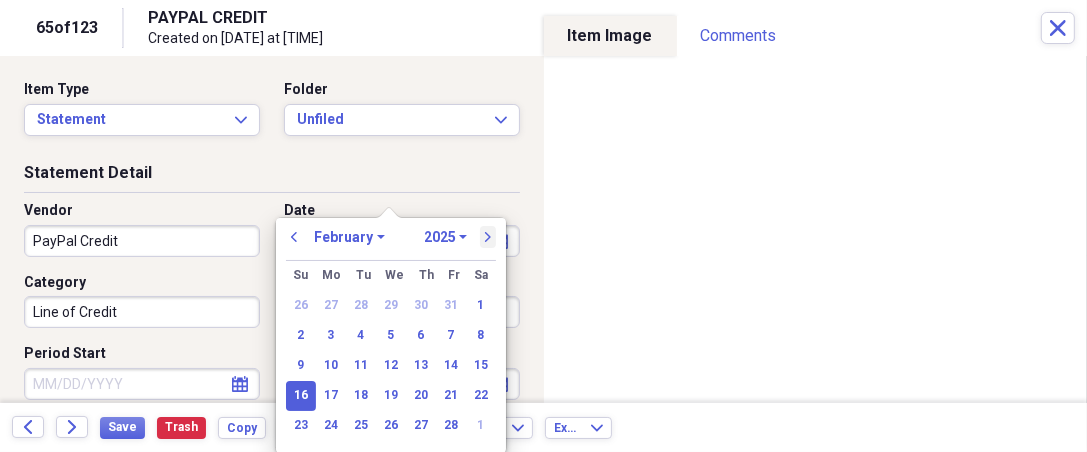 click on "next" at bounding box center [488, 237] 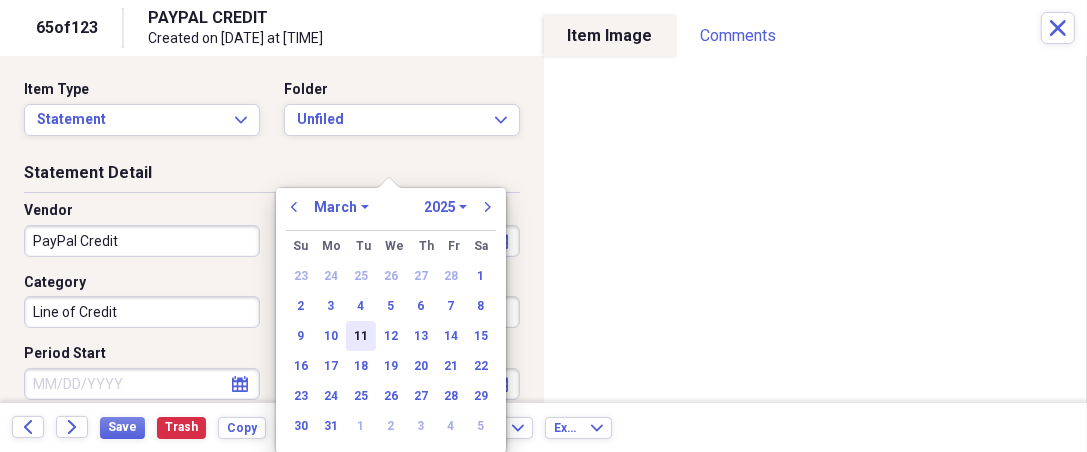 click on "11" at bounding box center [361, 336] 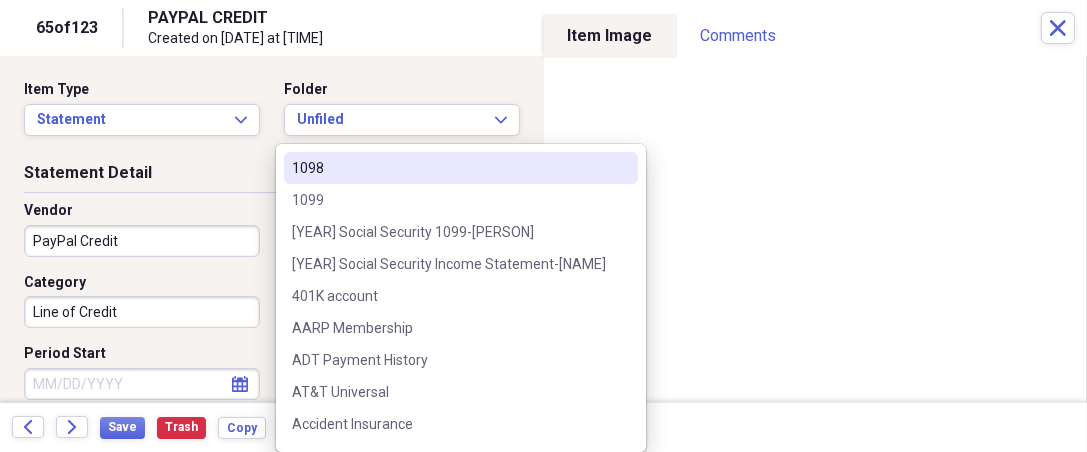 click on "Organize My Files 59 Collapse Unfiled Needs Review 59 Unfiled All Files Unfiled Unfiled Unfiled Saved Reports Collapse My Cabinet [NAME]'s Cabinet Add Folder Expand Folder 2018 Taxes Add Folder Expand Folder 2019 Taxes Add Folder Expand Folder 2020 Taxes Add Folder Expand Folder 2021 Taxes Add Folder Expand Folder 2022 Taxes Add Folder Expand Folder 2023 Taxes Add Folder Expand Folder 2024 Taxes Add Folder Expand Folder 2025 Taxes Add Folder Expand Folder Attorney Case Expenses Add Folder Folder Belize Add Folder Expand Folder Documents Add Folder Expand Folder Files from Cloud Add Folder Folder Insurance Policies Add Folder Folder Sale of LaPlace Property Add Folder Folder [NAME]'s Social Security Information Add Folder Folder [NAME]'s Social Security Information Add Folder Folder unviewed receipts Add Folder Folder Wellcare Prescription Drug Application Add Folder Collapse Trash Trash Folder 11/25/19-12/24/20 Statement Folder 12/17/19-1/16/20 Statement Folder 12/25/19-1/24/20 Statement Folder Folder Folder" at bounding box center [543, 226] 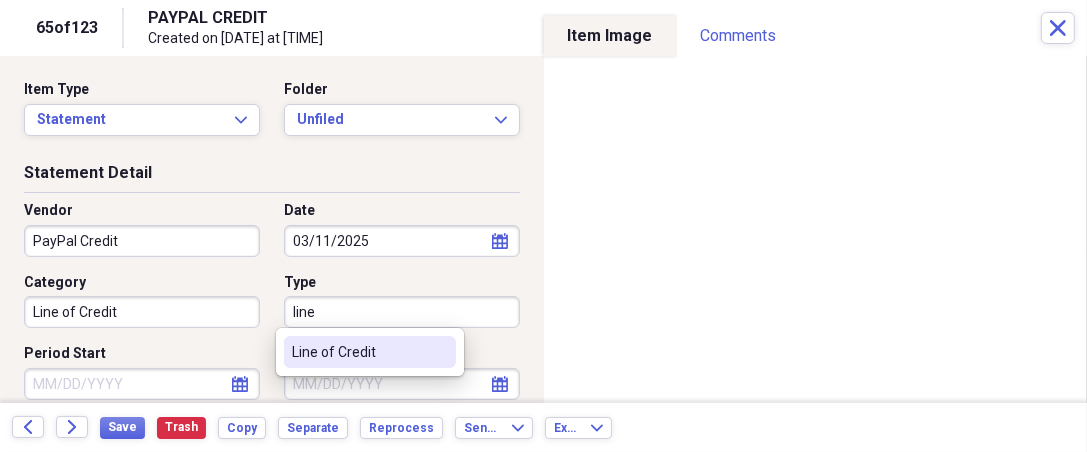 click on "Line of Credit" at bounding box center [358, 352] 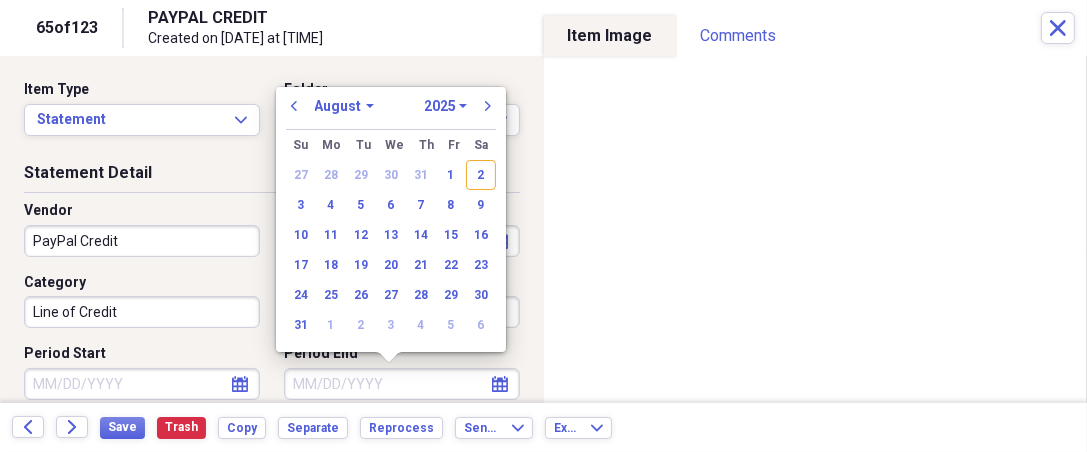 click on "Period End" at bounding box center [402, 384] 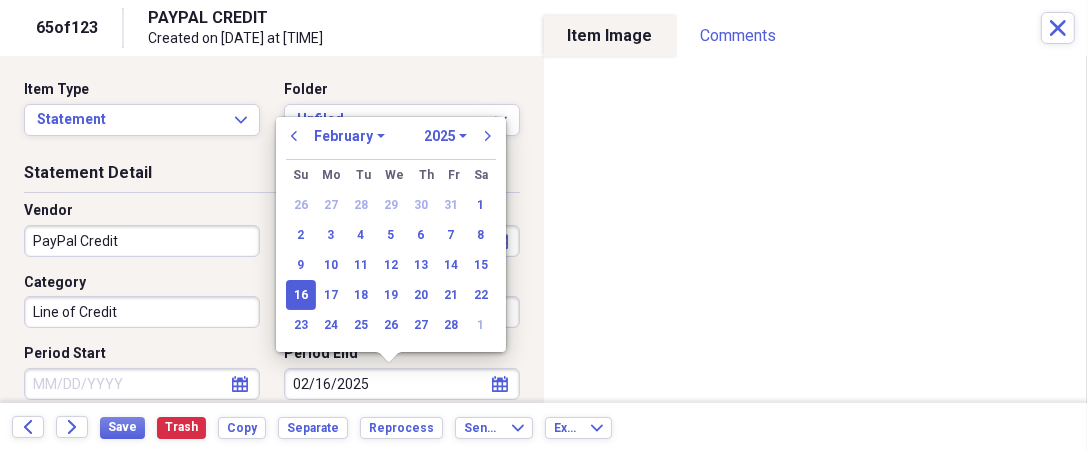 click on "16" at bounding box center [301, 295] 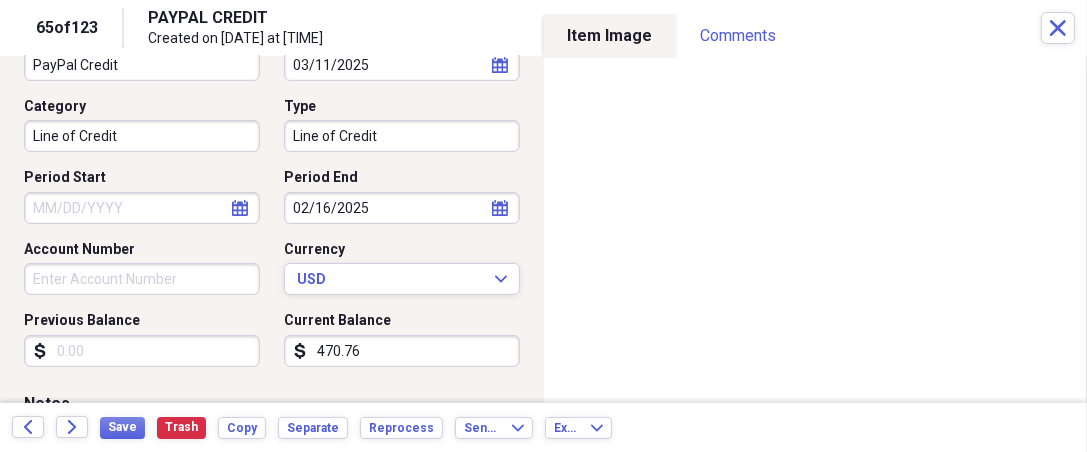 scroll, scrollTop: 185, scrollLeft: 0, axis: vertical 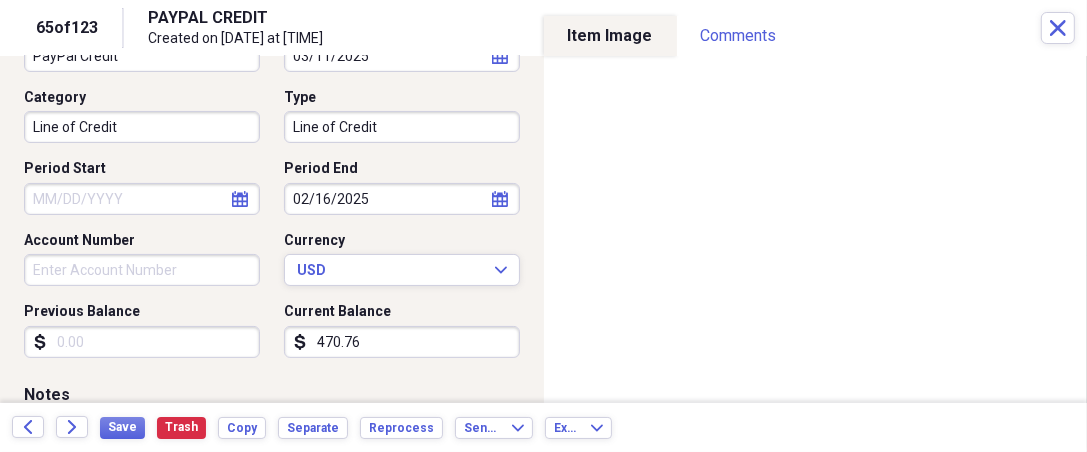 click on "Previous Balance" at bounding box center [142, 342] 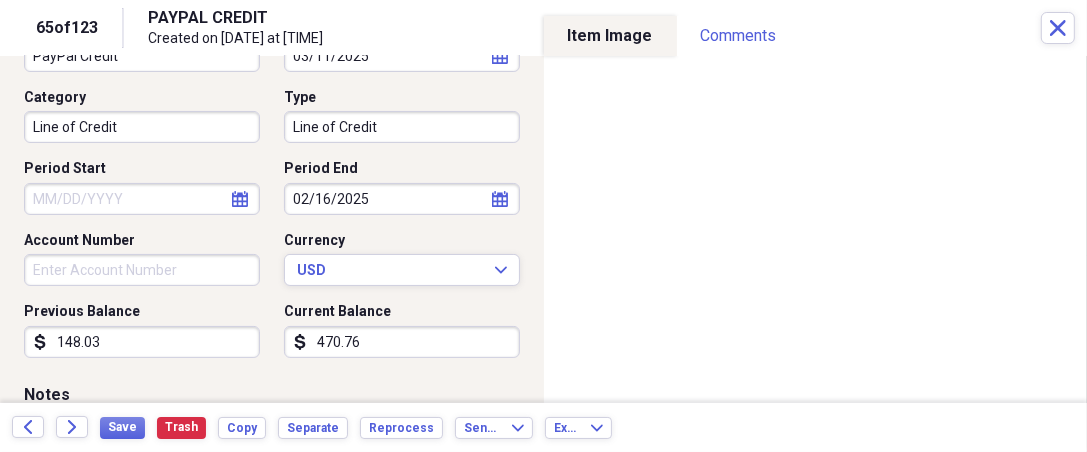 click on "470.76" at bounding box center [402, 342] 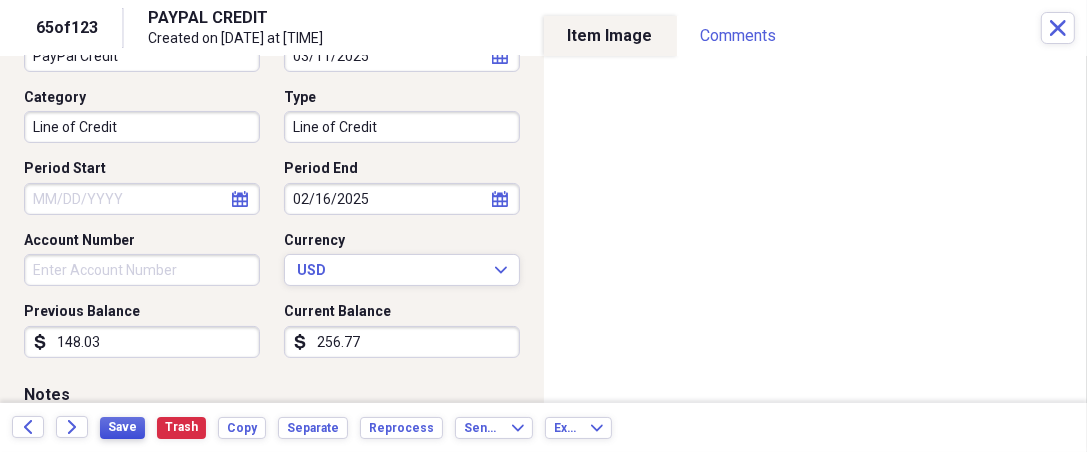 click on "Save" at bounding box center (122, 427) 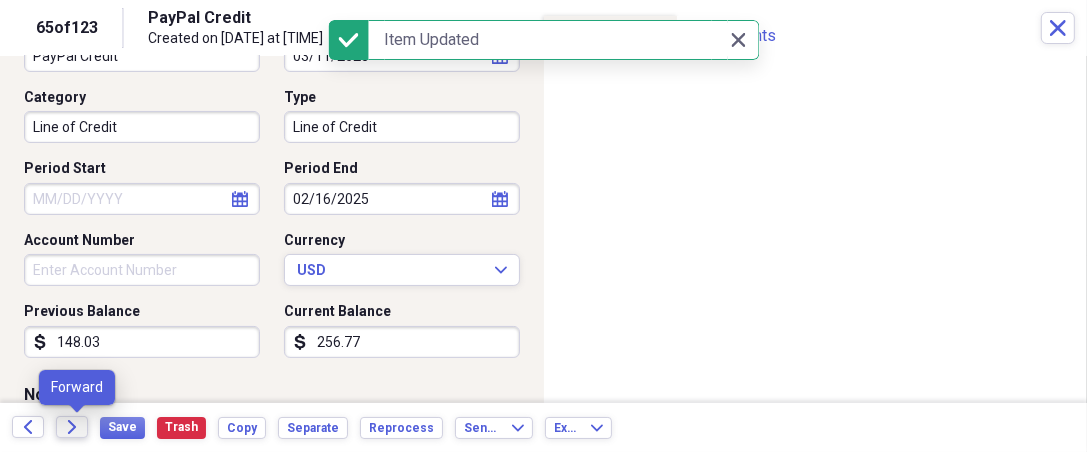 click on "Forward" at bounding box center (72, 427) 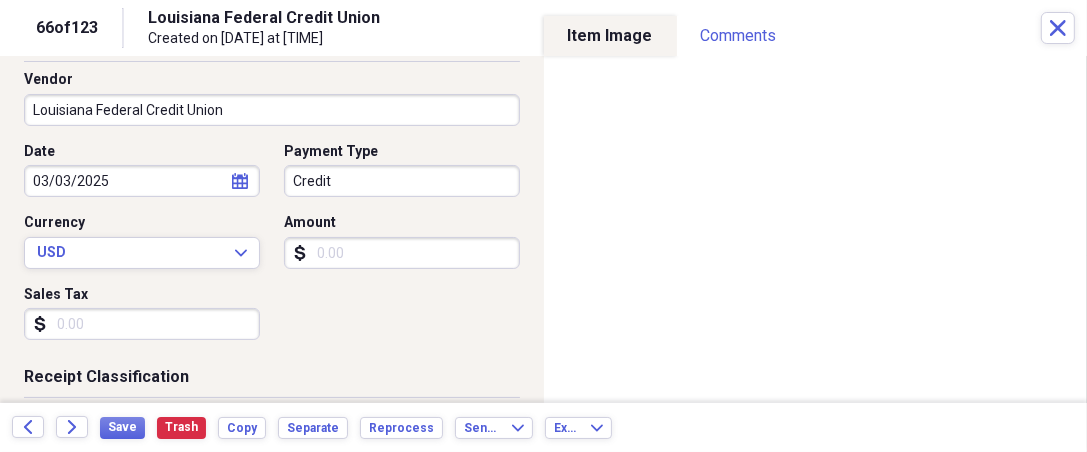 scroll, scrollTop: 148, scrollLeft: 0, axis: vertical 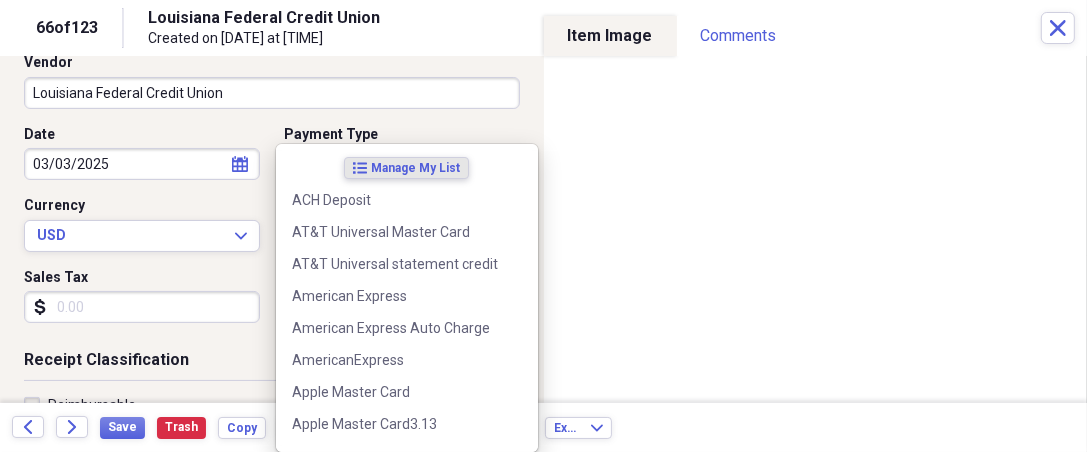 click on "Organize My Files 57 Collapse Unfiled Needs Review 57 Unfiled All Files Unfiled Unfiled Unfiled Saved Reports Collapse My Cabinet [NAME]'s Cabinet Add Folder Expand Folder 2018 Taxes Add Folder Expand Folder 2019 Taxes Add Folder Expand Folder 2020 Taxes Add Folder Expand Folder 2021 Taxes Add Folder Expand Folder 2022 Taxes Add Folder Expand Folder 2023 Taxes Add Folder Expand Folder 2024 Taxes Add Folder Expand Folder 2025 Taxes Add Folder Expand Folder Attorney Case Expenses Add Folder Folder Belize Add Folder Expand Folder Documents Add Folder Expand Folder Files from Cloud Add Folder Folder Insurance Policies Add Folder Folder Sale of LaPlace Property Add Folder Folder [NAME]'s Social Security Information Add Folder Folder [NAME]'s Social Security Information Add Folder Folder unviewed receipts Add Folder Folder Wellcare Prescription Drug Application Add Folder Collapse Trash Trash Folder 11/25/19-12/24/20 Statement Folder 12/17/19-1/16/20 Statement Folder 12/25/19-1/24/20 Statement Folder Folder Folder" at bounding box center [543, 226] 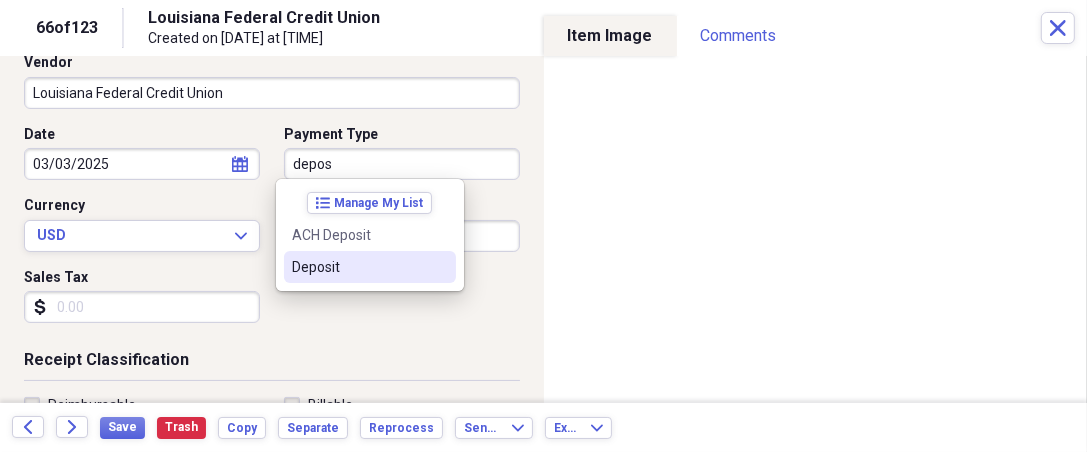 click on "Deposit" at bounding box center (358, 267) 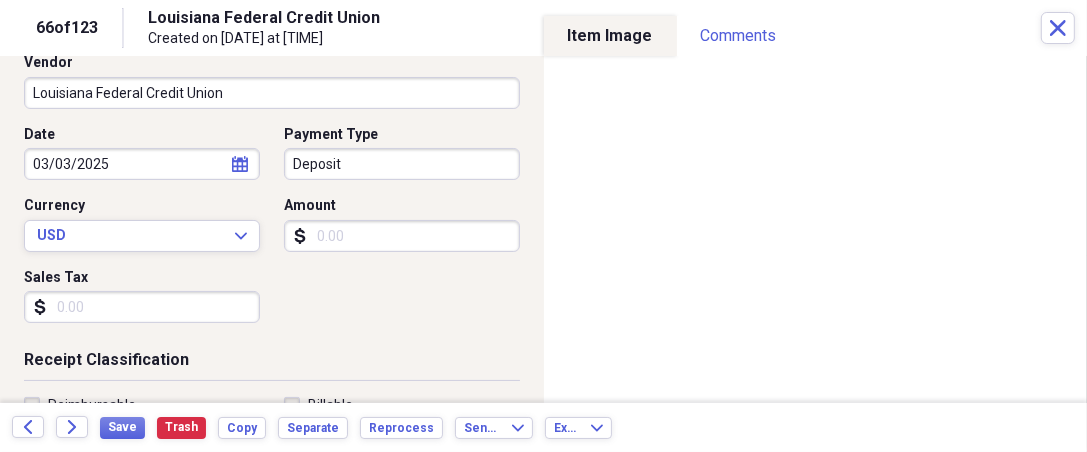 click on "Amount" at bounding box center [402, 236] 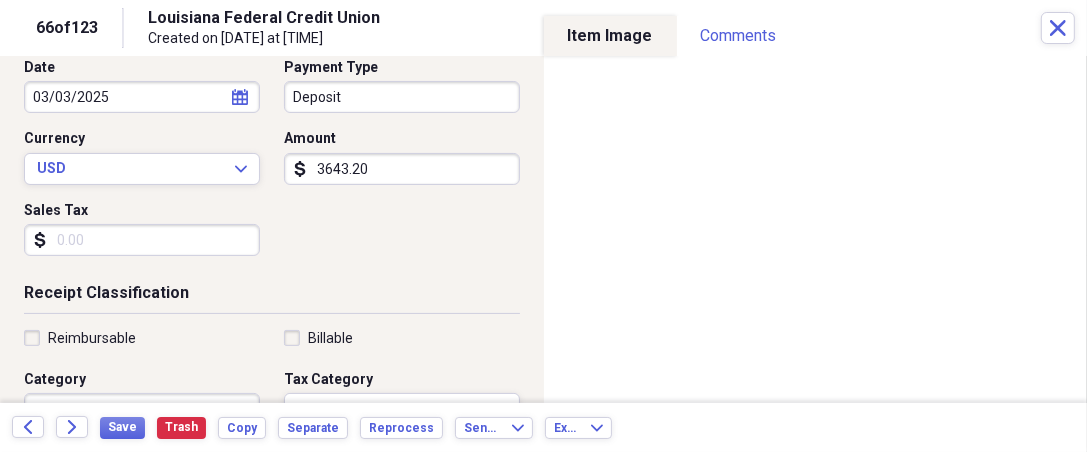 scroll, scrollTop: 222, scrollLeft: 0, axis: vertical 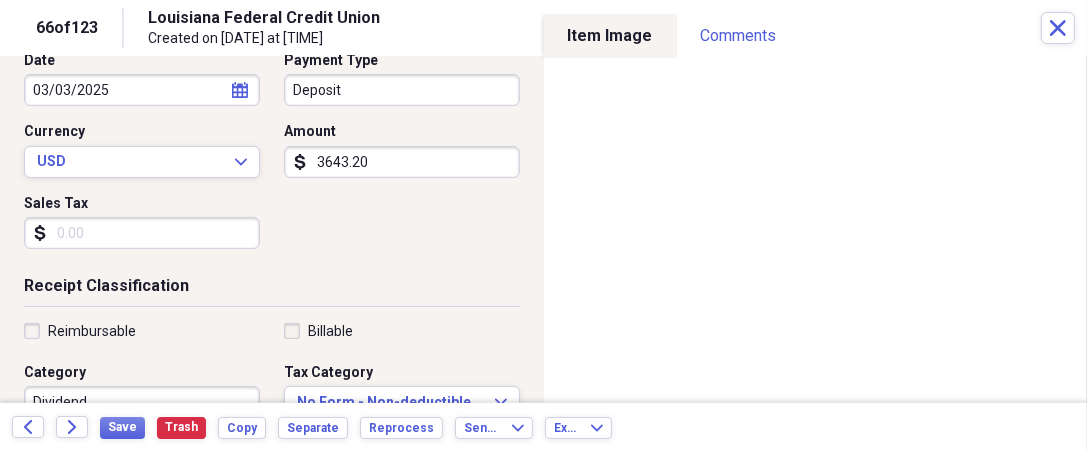 click on "Reimbursable" at bounding box center [92, 331] 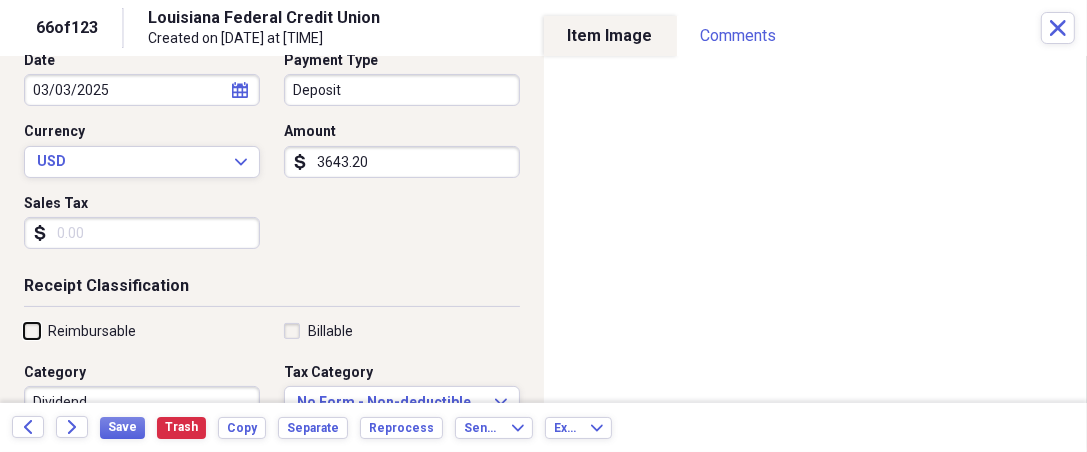 click on "Reimbursable" at bounding box center [24, 330] 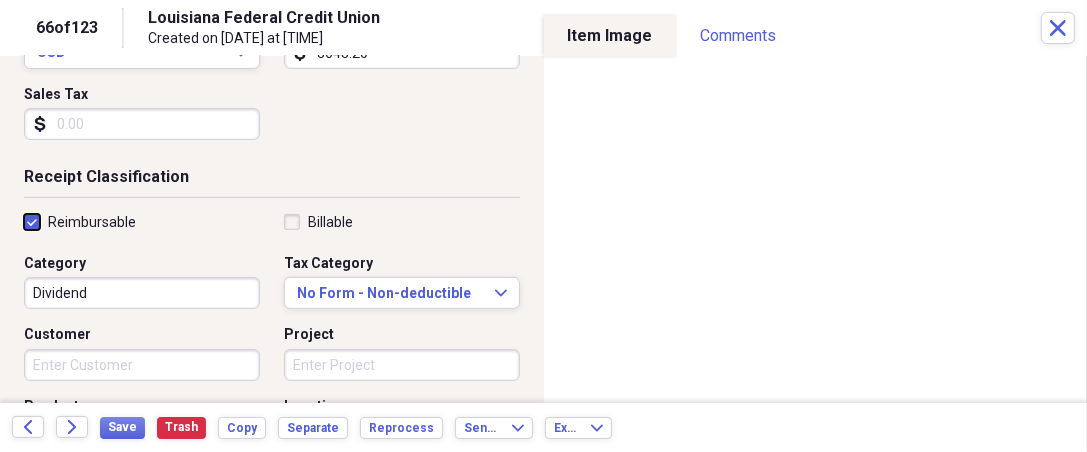 scroll, scrollTop: 333, scrollLeft: 0, axis: vertical 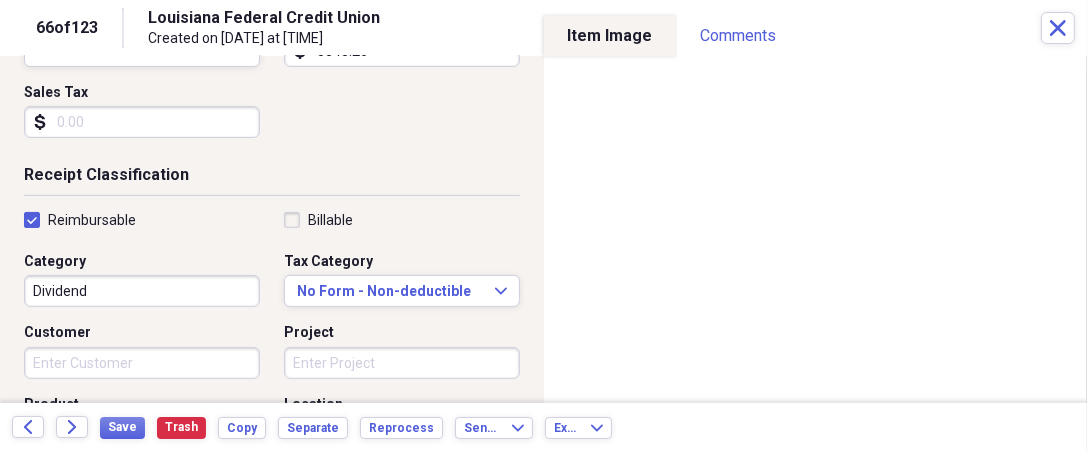 click on "Organize My Files 57 Collapse Unfiled Needs Review 57 Unfiled All Files Unfiled Unfiled Unfiled Saved Reports Collapse My Cabinet [NAME]'s Cabinet Add Folder Expand Folder 2018 Taxes Add Folder Expand Folder 2019 Taxes Add Folder Expand Folder 2020 Taxes Add Folder Expand Folder 2021 Taxes Add Folder Expand Folder 2022 Taxes Add Folder Expand Folder 2023 Taxes Add Folder Expand Folder 2024 Taxes Add Folder Expand Folder 2025 Taxes Add Folder Expand Folder Attorney Case Expenses Add Folder Folder Belize Add Folder Expand Folder Documents Add Folder Expand Folder Files from Cloud Add Folder Folder Insurance Policies Add Folder Folder Sale of LaPlace Property Add Folder Folder [NAME]'s Social Security Information Add Folder Folder [NAME]'s Social Security Information Add Folder Folder unviewed receipts Add Folder Folder Wellcare Prescription Drug Application Add Folder Collapse Trash Trash Folder 11/25/19-12/24/20 Statement Folder 12/17/19-1/16/20 Statement Folder 12/25/19-1/24/20 Statement Folder Folder Folder" at bounding box center [543, 226] 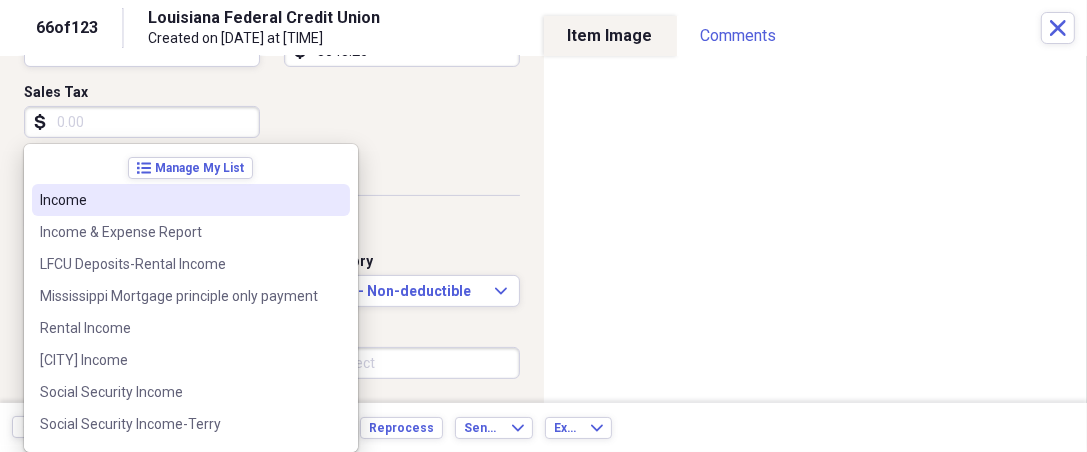 click on "Income" at bounding box center [179, 200] 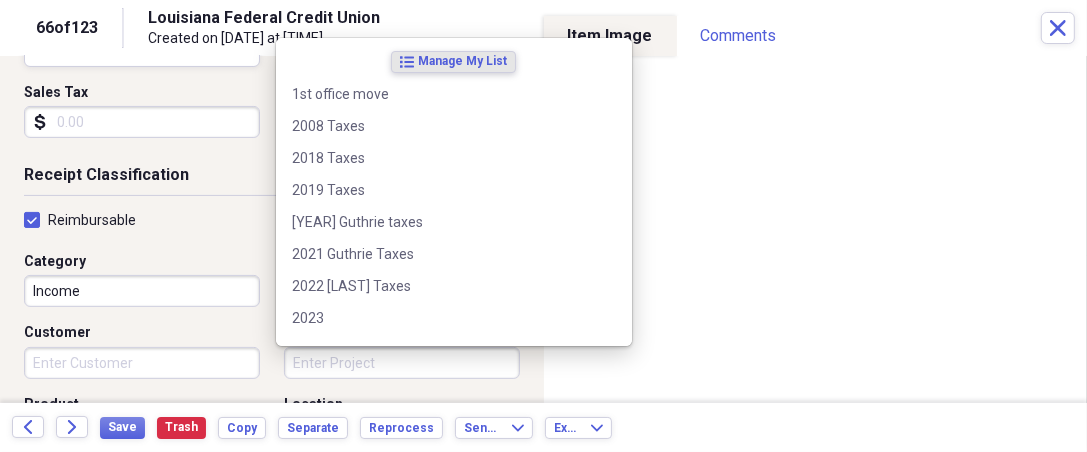 click on "Project" at bounding box center (402, 363) 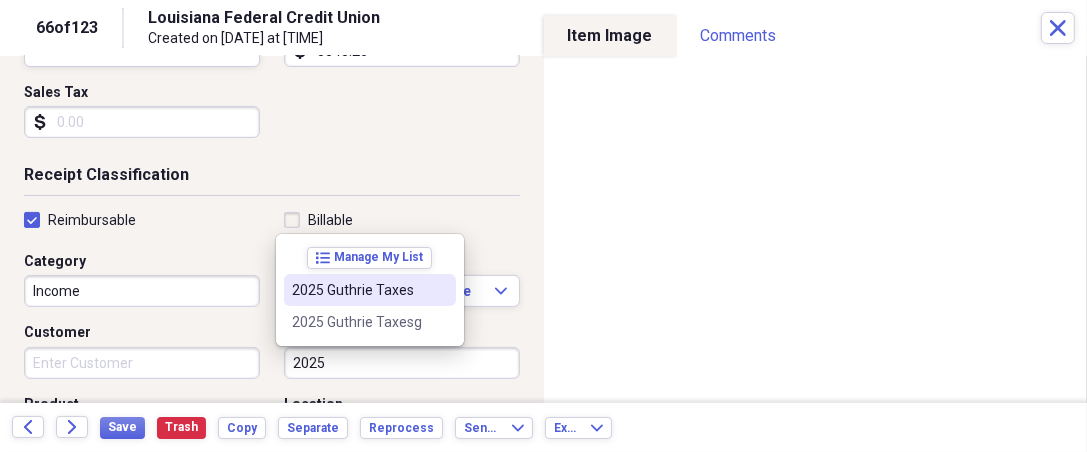 click on "2025 Guthrie Taxes" at bounding box center [358, 290] 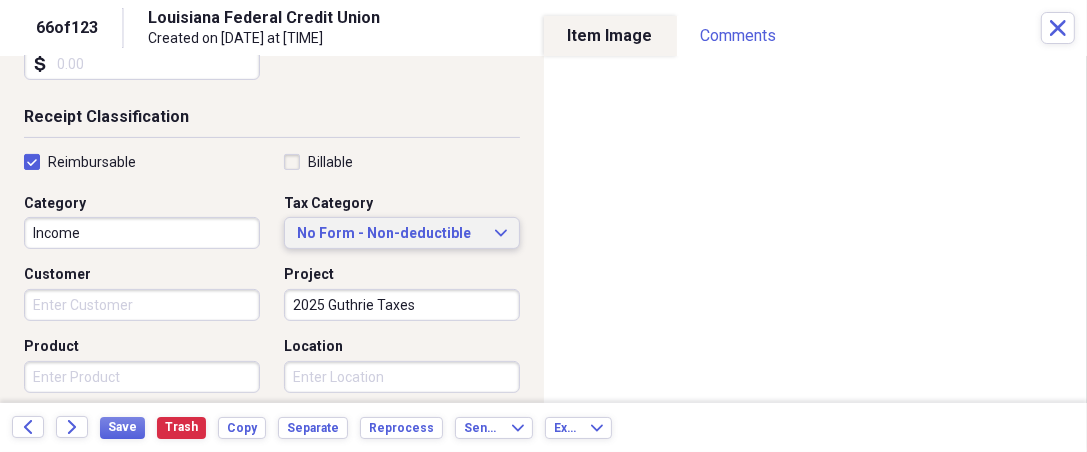 scroll, scrollTop: 407, scrollLeft: 0, axis: vertical 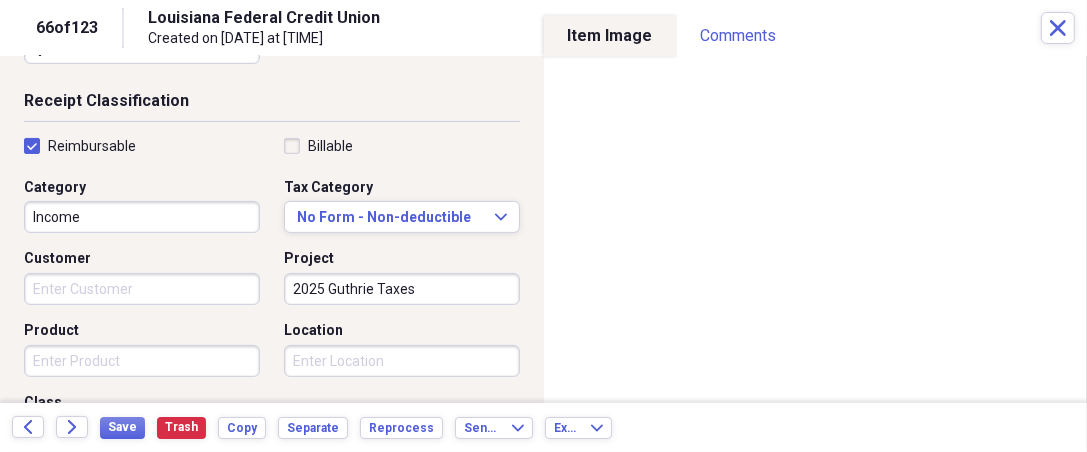 click on "Product" at bounding box center [142, 361] 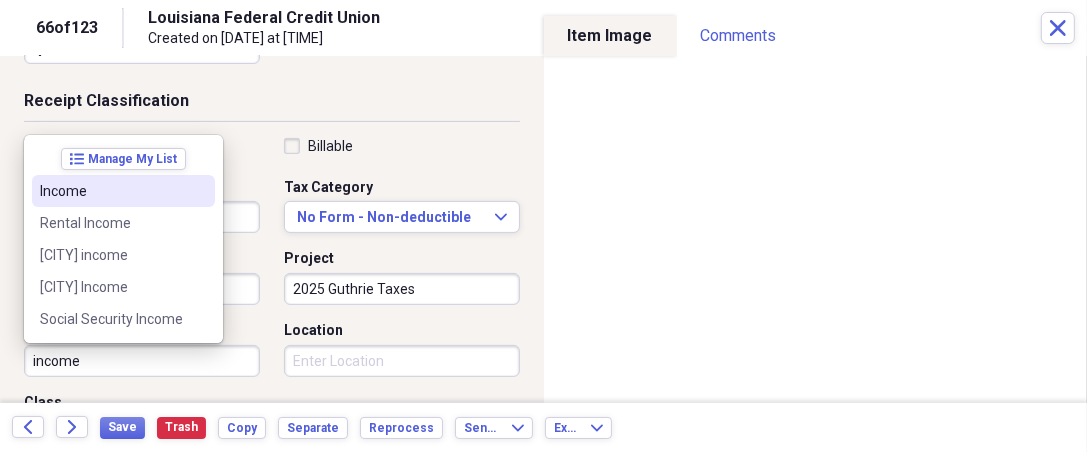 click on "Income" at bounding box center (111, 191) 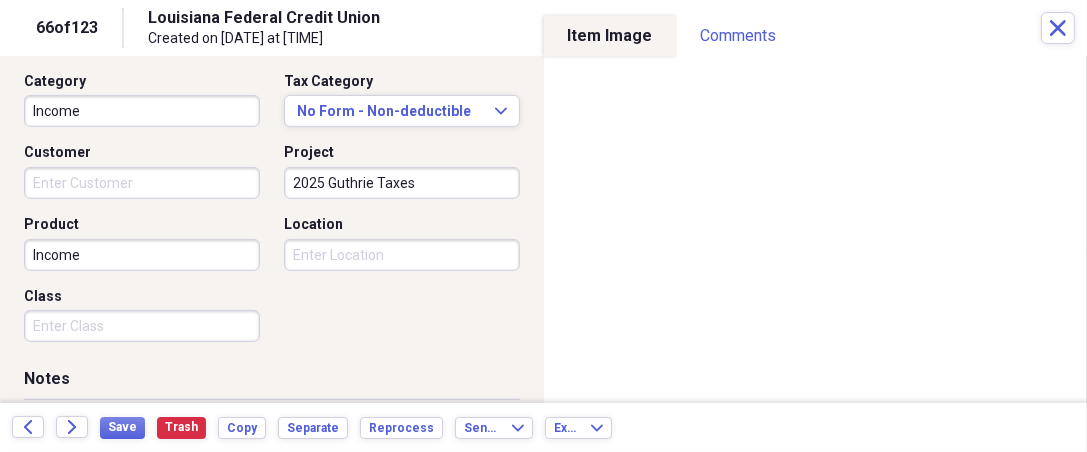 scroll, scrollTop: 518, scrollLeft: 0, axis: vertical 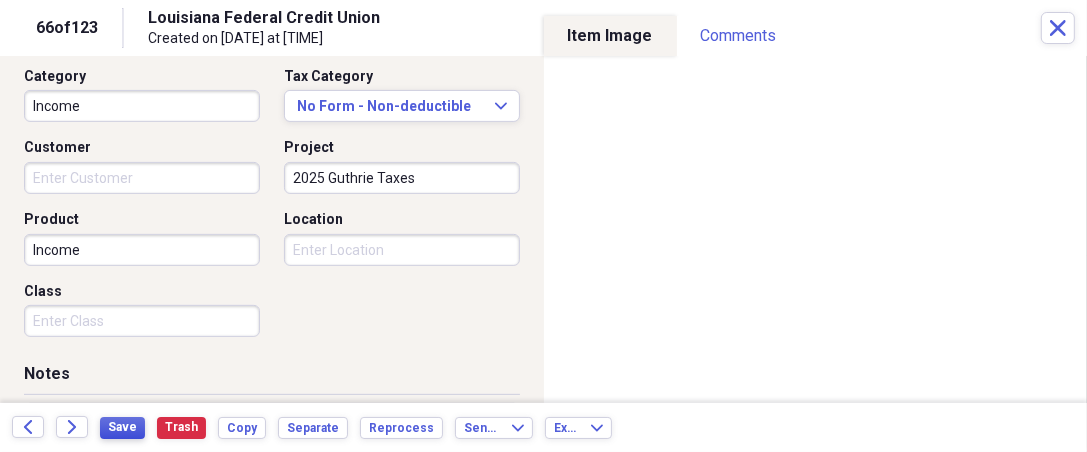 click on "Save" at bounding box center [122, 427] 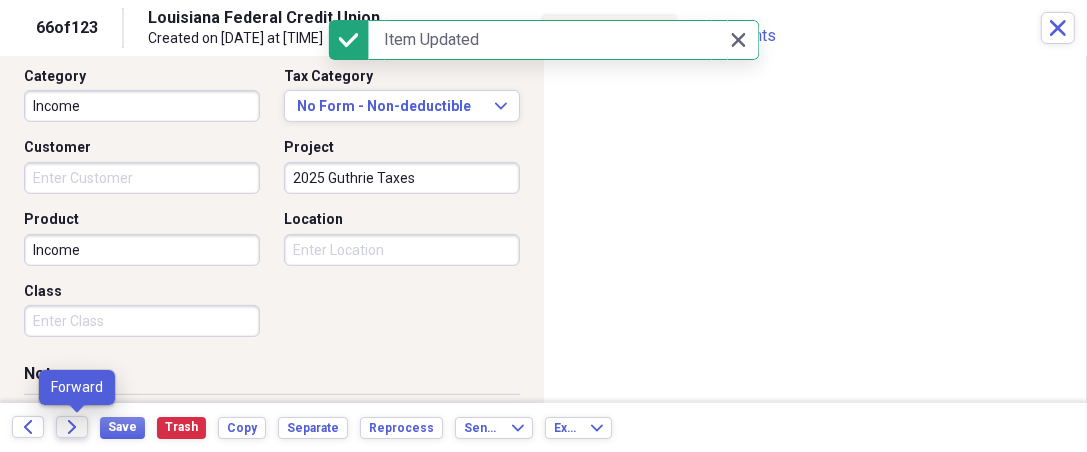 click on "Forward" 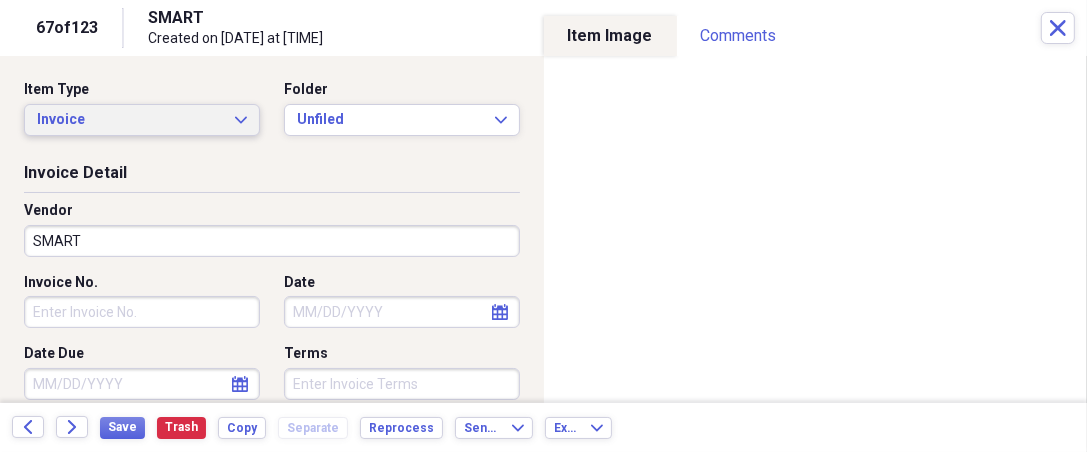 click on "Expand" 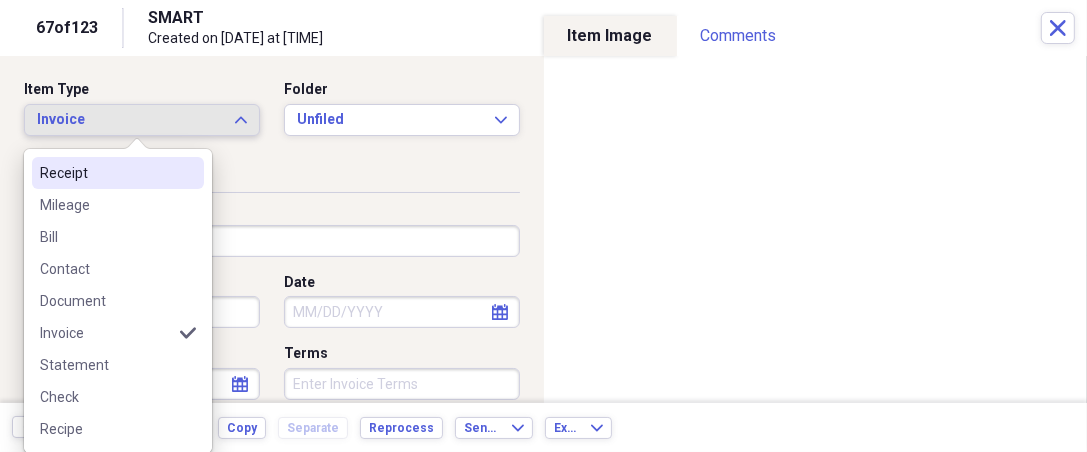 click on "Receipt" at bounding box center (106, 173) 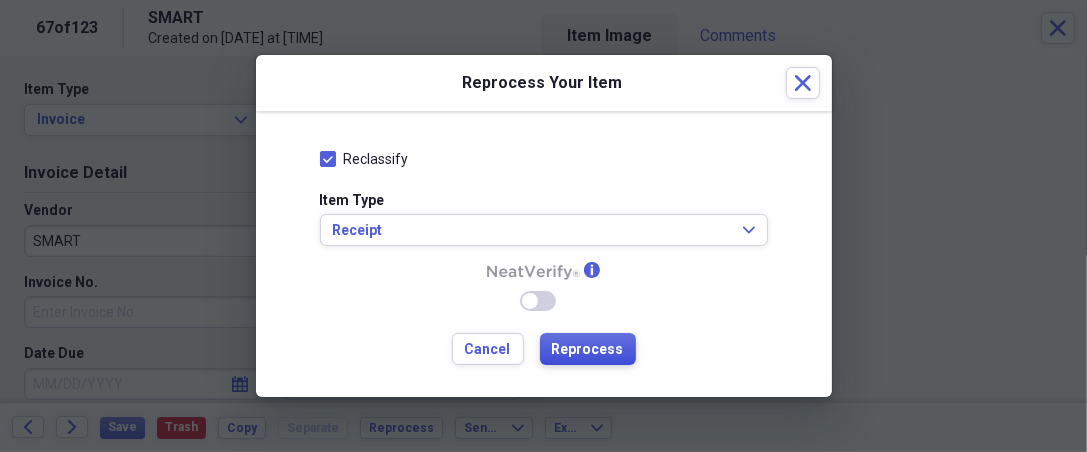 click on "Reprocess" at bounding box center [588, 349] 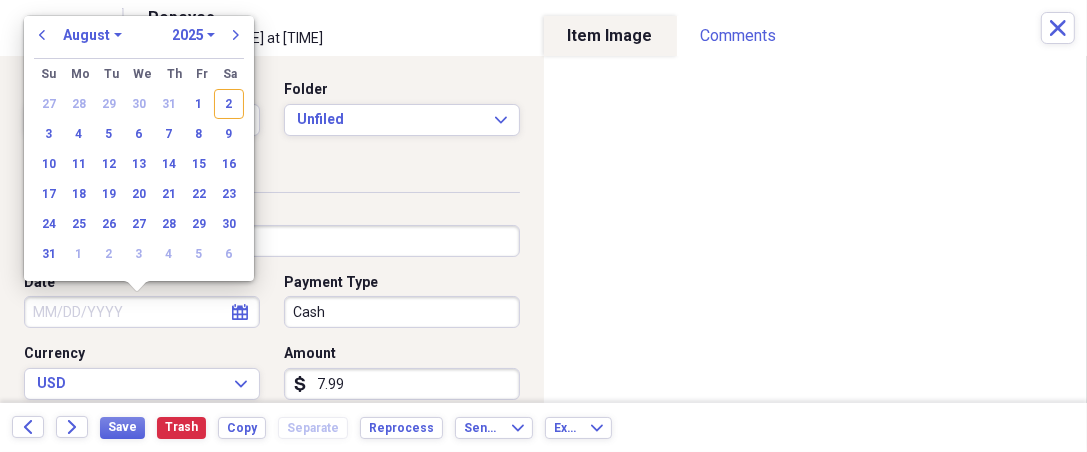 click on "Date" at bounding box center [142, 312] 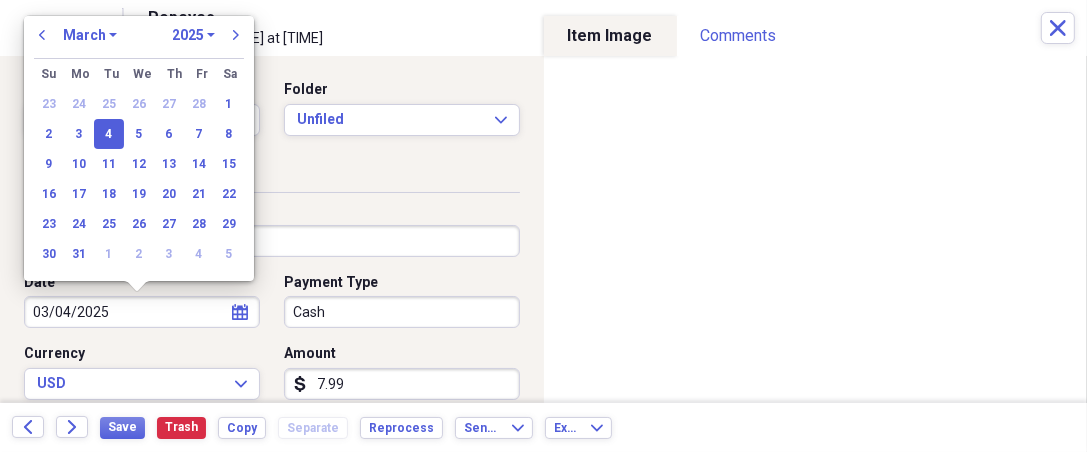 click on "4" at bounding box center (109, 134) 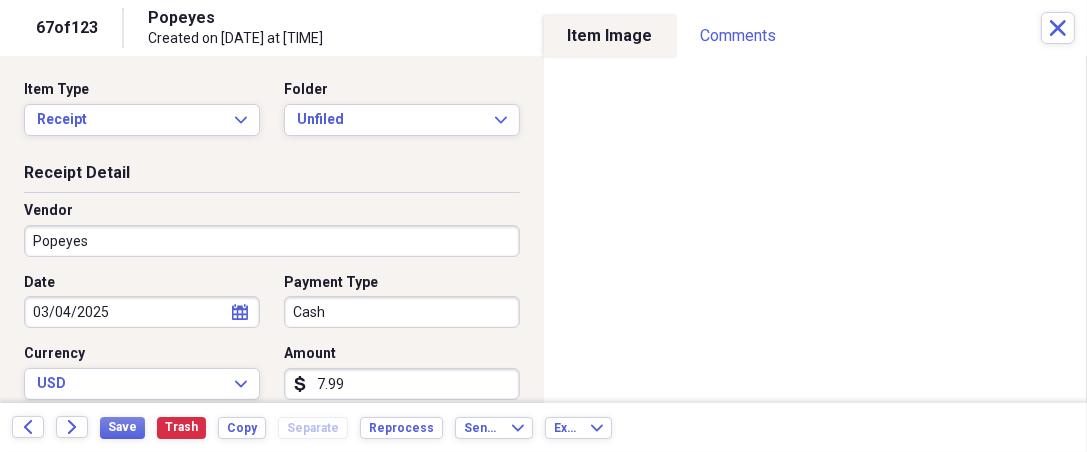 click on "7.99" at bounding box center (402, 384) 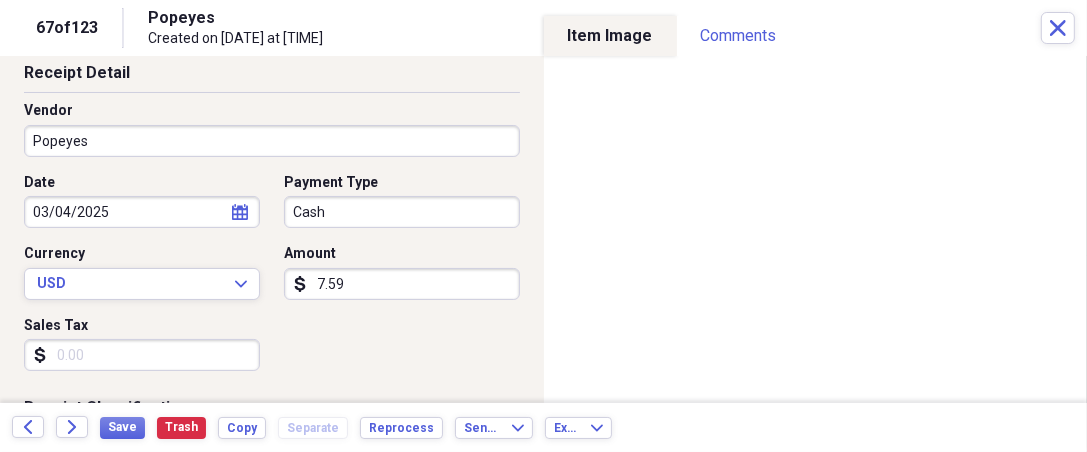 scroll, scrollTop: 111, scrollLeft: 0, axis: vertical 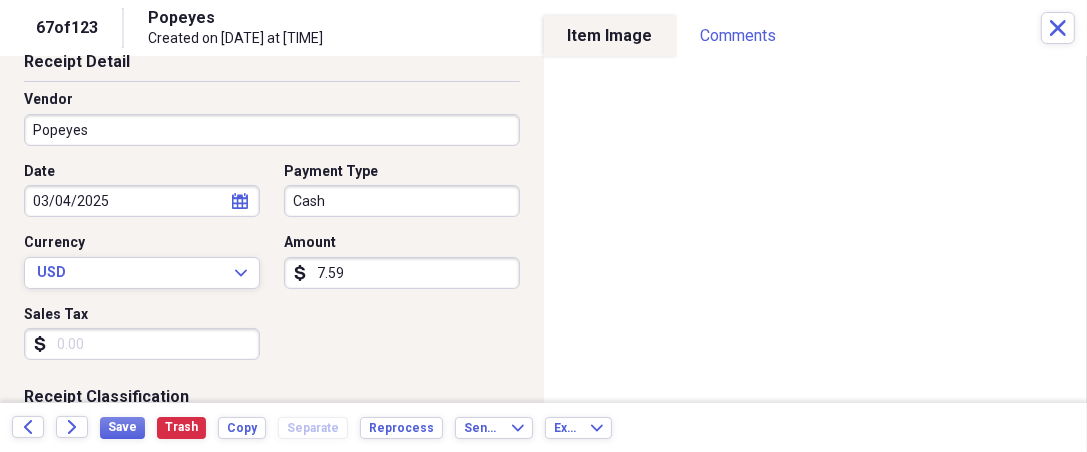 click on "Sales Tax" at bounding box center (142, 344) 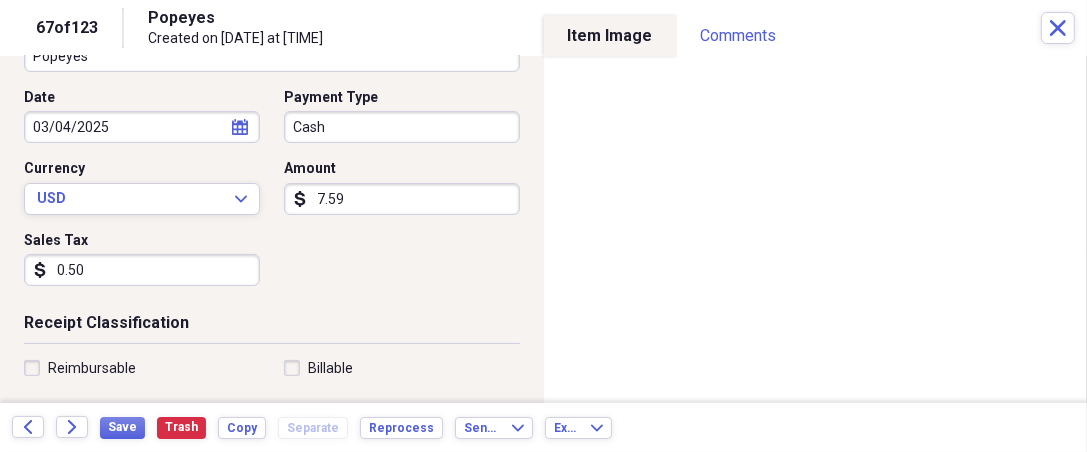 scroll, scrollTop: 222, scrollLeft: 0, axis: vertical 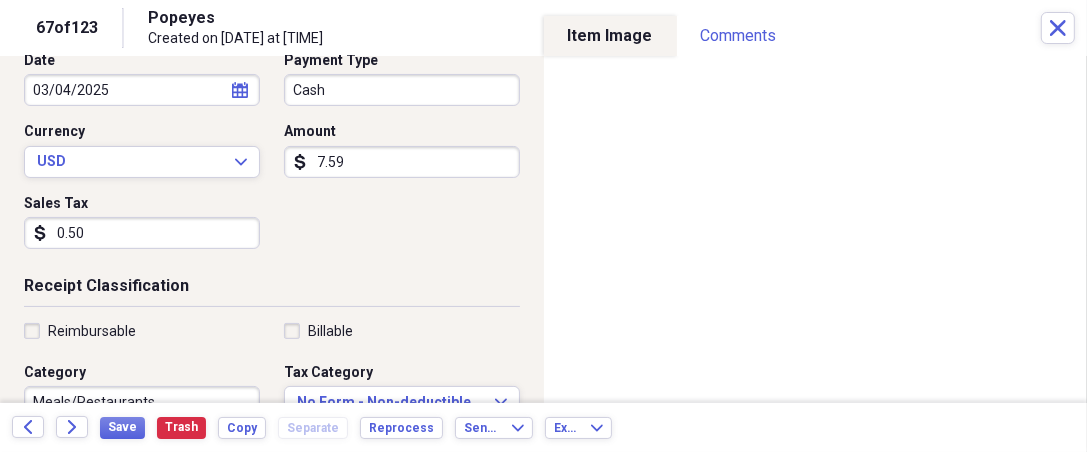 click on "Reimbursable" at bounding box center (92, 331) 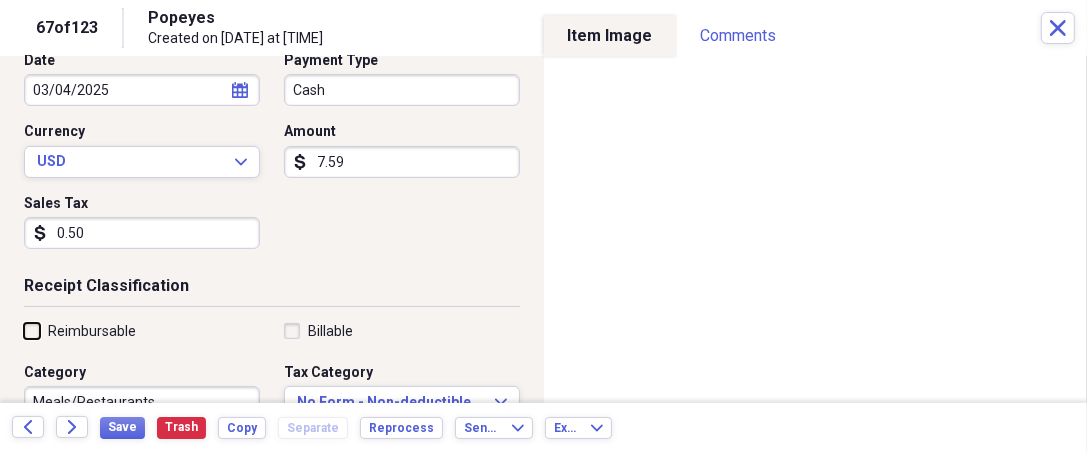 click on "Reimbursable" at bounding box center [24, 330] 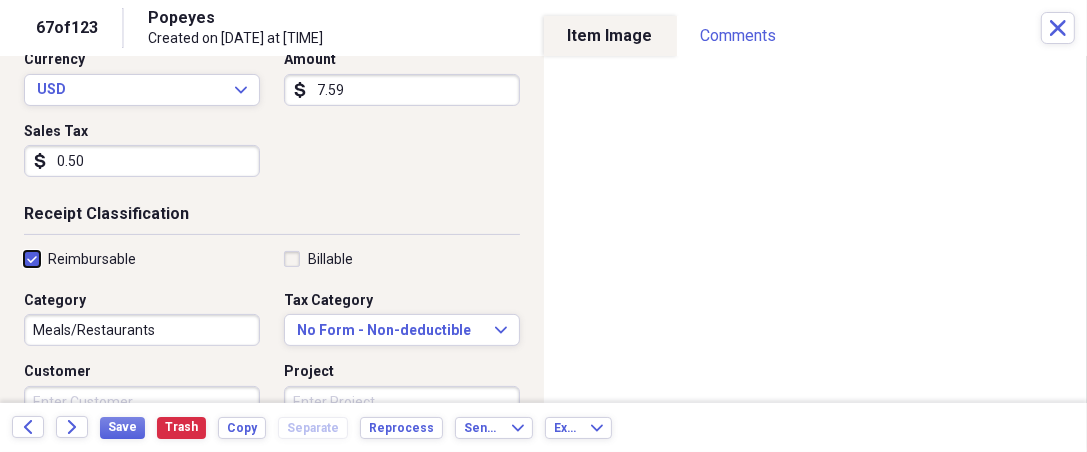 scroll, scrollTop: 370, scrollLeft: 0, axis: vertical 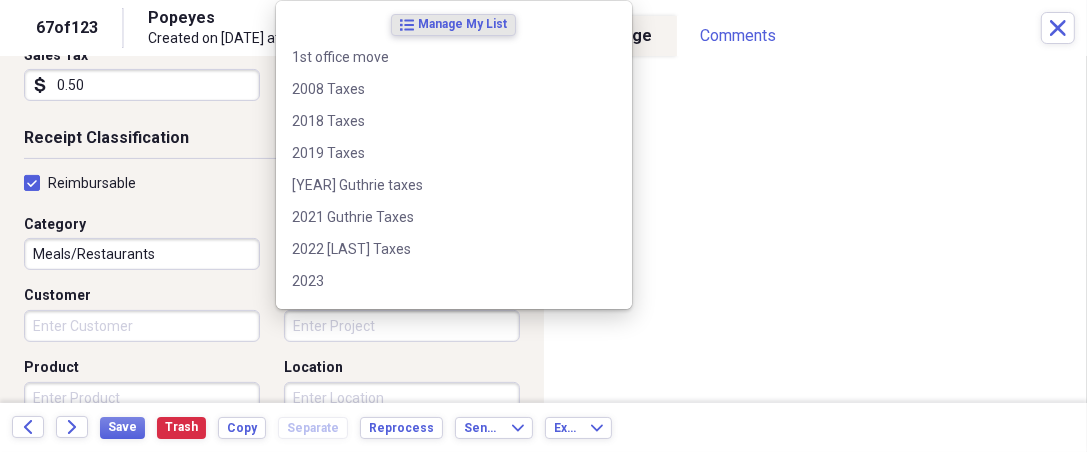 click on "Project" at bounding box center (402, 326) 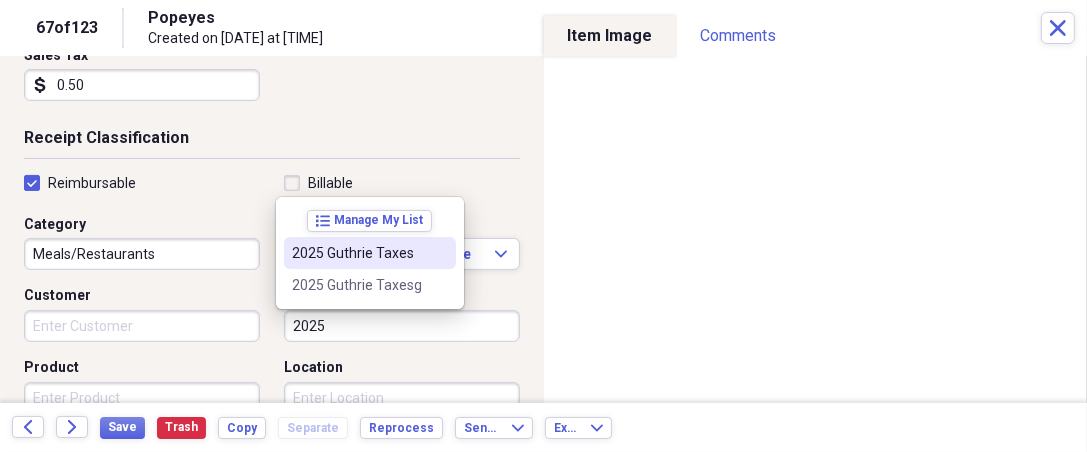 click on "2025 Guthrie Taxes" at bounding box center (358, 253) 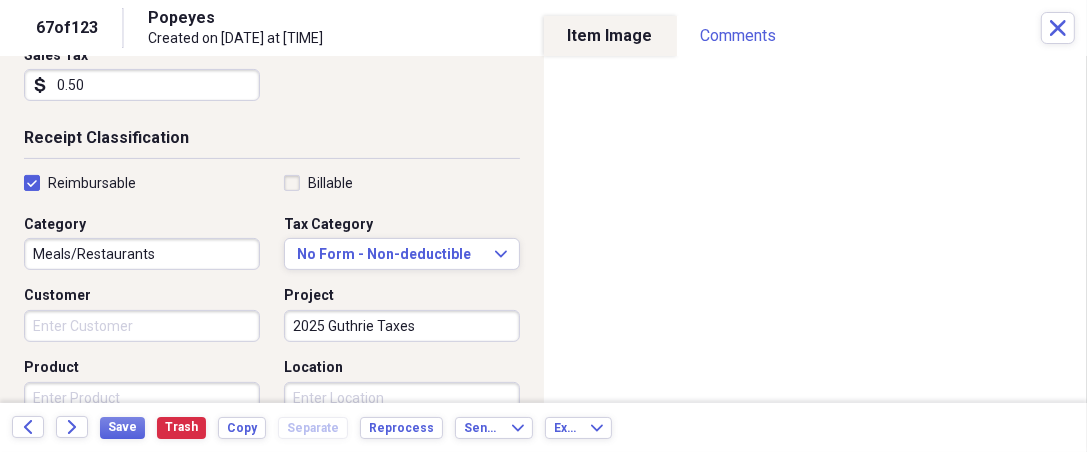 click on "Product" at bounding box center [142, 398] 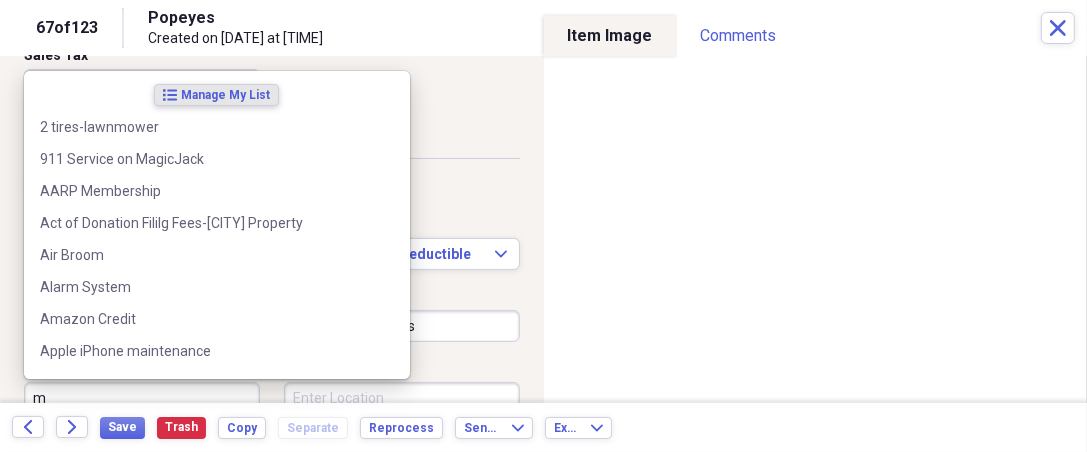 scroll, scrollTop: 370, scrollLeft: 0, axis: vertical 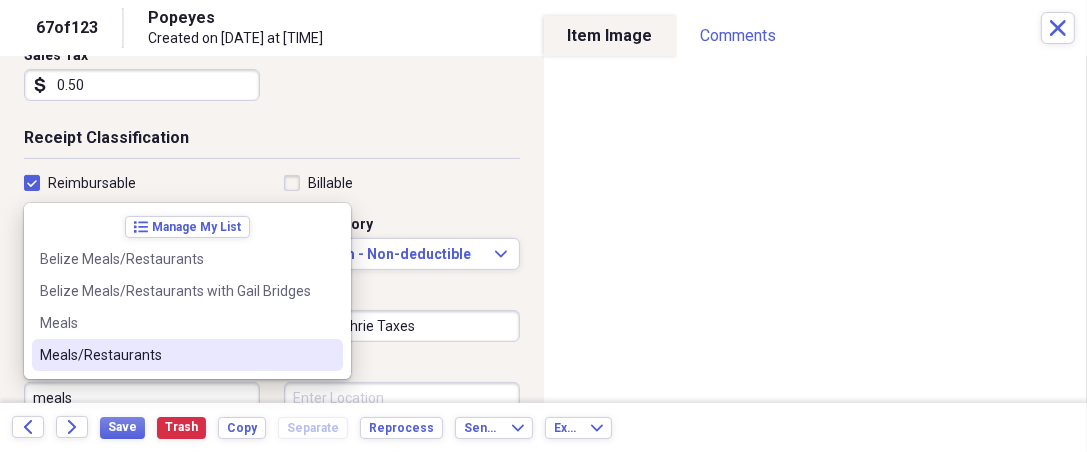 click on "Meals/Restaurants" at bounding box center [175, 355] 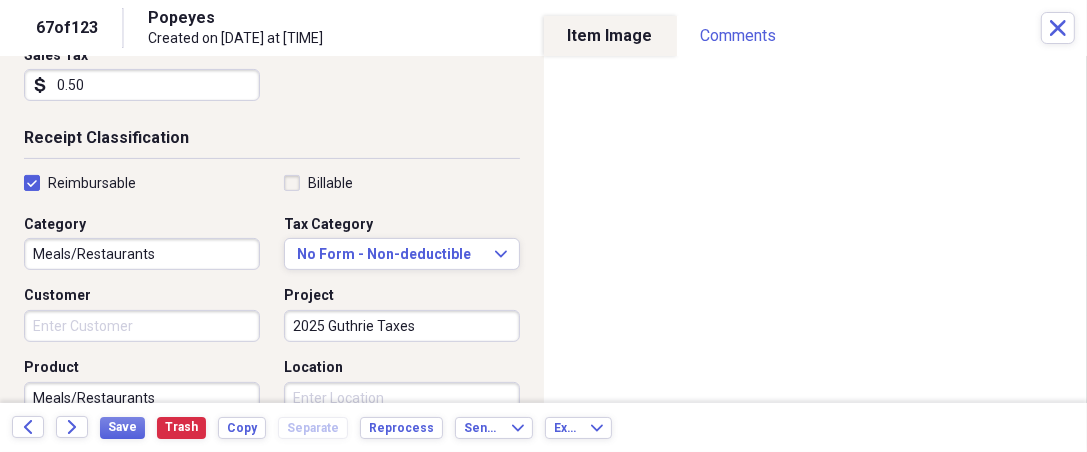 scroll, scrollTop: 378, scrollLeft: 0, axis: vertical 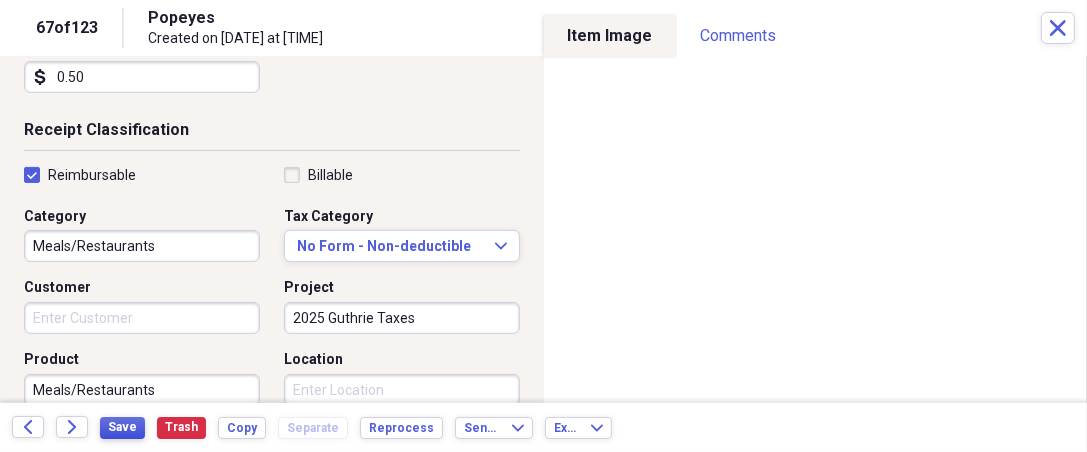 click on "Save" at bounding box center (122, 427) 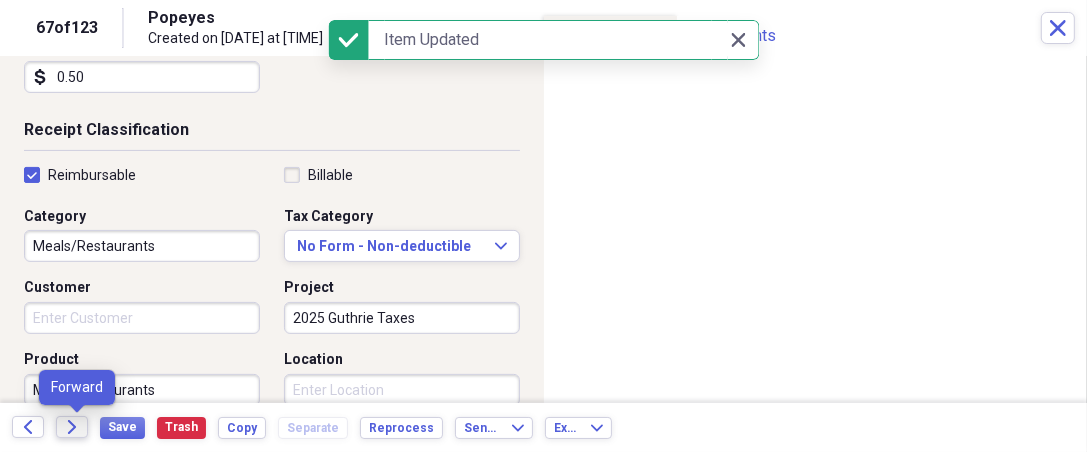 click on "Forward" 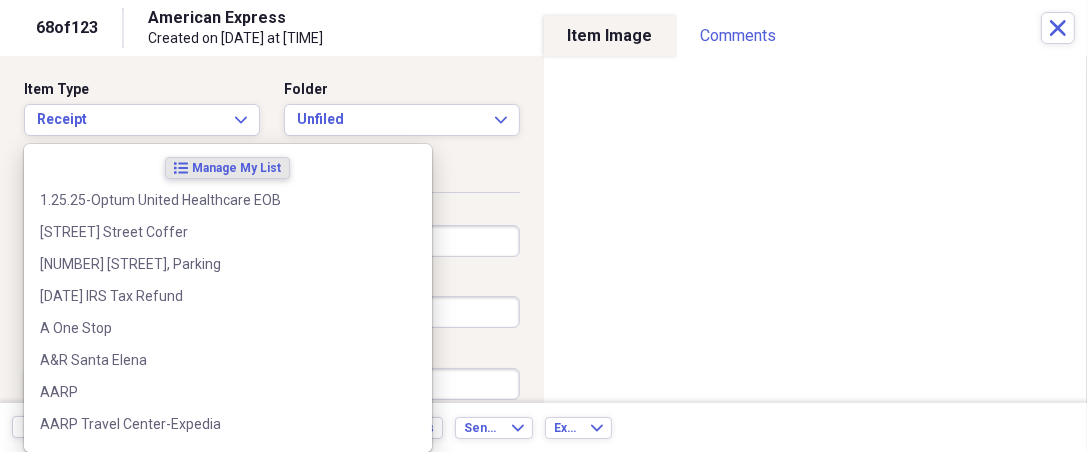 click on "Organize My Files 55 Collapse Unfiled Needs Review 55 Unfiled All Files Unfiled Unfiled Unfiled Saved Reports Collapse My Cabinet THERESA's Cabinet Add Folder Expand Folder 2018 Taxes Add Folder Expand Folder 2019 Taxes Add Folder Expand Folder 2020 Taxes Add Folder Expand Folder 2021 Taxes Add Folder Expand Folder 2022 Taxes Add Folder Expand Folder 2023 Taxes Add Folder Expand Folder 2024 Taxes Add Folder Expand Folder 2025 Taxes Add Folder Expand Folder Attorney Case Expenses Add Folder Folder Belize Add Folder Expand Folder Documents Add Folder Expand Folder Files from Cloud Add Folder Folder Insurance Policies Add Folder Folder Sale of LaPlace Property Add Folder Folder Terry's Social Security Information Add Folder Folder Theresa's Social Security Information Add Folder Folder unviewed receipts Add Folder Folder Wellcare Prescription Drug Application Add Folder Collapse Trash Trash Folder 11/25/19-12/24/20 Statement Folder 12/17/19-1/16/20 Statement Folder 12/25/19-1/24/20 Statement Folder Folder Folder" at bounding box center (543, 226) 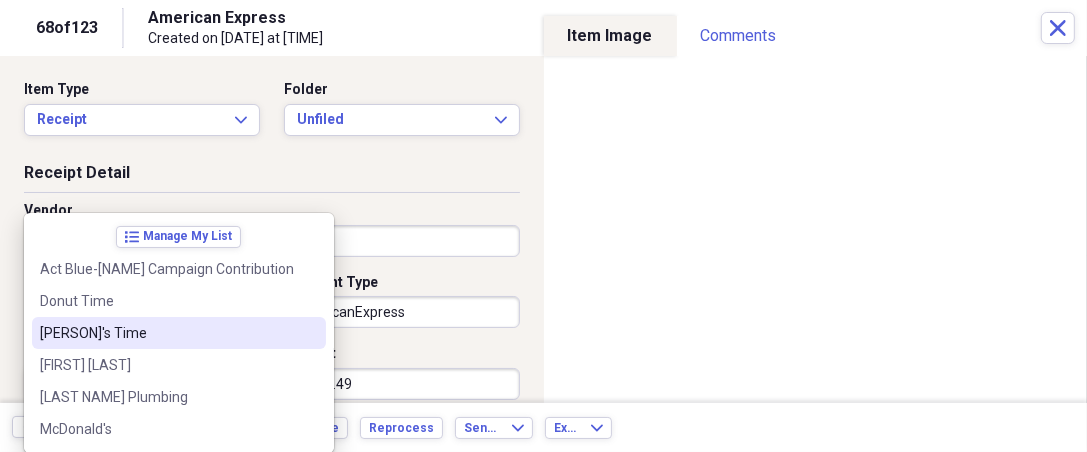 click on "[PERSON]'s Time" at bounding box center (179, 333) 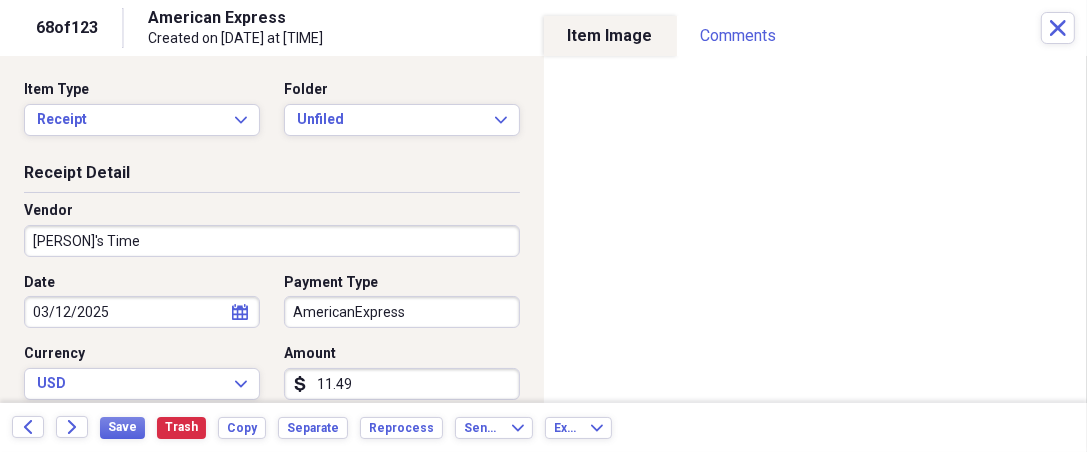 click on "Organize My Files 55 Collapse Unfiled Needs Review 55 Unfiled All Files Unfiled Unfiled Unfiled Saved Reports Collapse My Cabinet THERESA's Cabinet Add Folder Expand Folder 2018 Taxes Add Folder Expand Folder 2019 Taxes Add Folder Expand Folder 2020 Taxes Add Folder Expand Folder 2021 Taxes Add Folder Expand Folder 2022 Taxes Add Folder Expand Folder 2023 Taxes Add Folder Expand Folder 2024 Taxes Add Folder Expand Folder 2025 Taxes Add Folder Expand Folder Attorney Case Expenses Add Folder Folder Belize Add Folder Expand Folder Documents Add Folder Expand Folder Files from Cloud Add Folder Folder Insurance Policies Add Folder Folder Sale of LaPlace Property Add Folder Folder Terry's Social Security Information Add Folder Folder Theresa's Social Security Information Add Folder Folder unviewed receipts Add Folder Folder Wellcare Prescription Drug Application Add Folder Collapse Trash Trash Folder 11/25/19-12/24/20 Statement Folder 12/17/19-1/16/20 Statement Folder 12/25/19-1/24/20 Statement Folder Folder Folder" at bounding box center [543, 226] 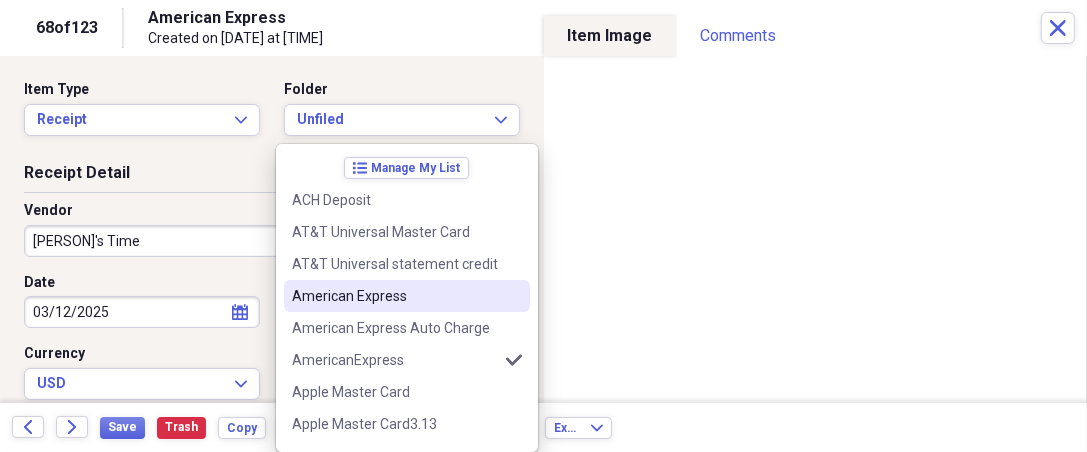 click on "American Express" at bounding box center (395, 296) 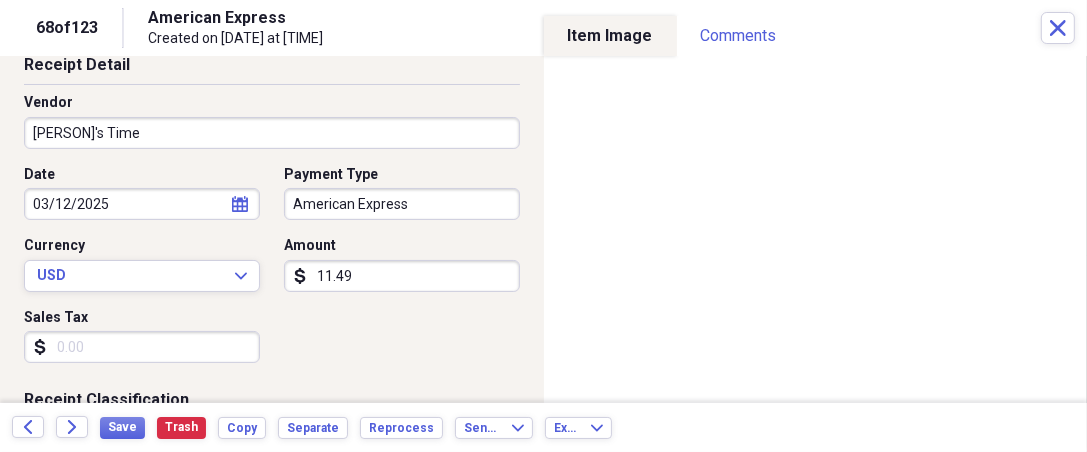 scroll, scrollTop: 111, scrollLeft: 0, axis: vertical 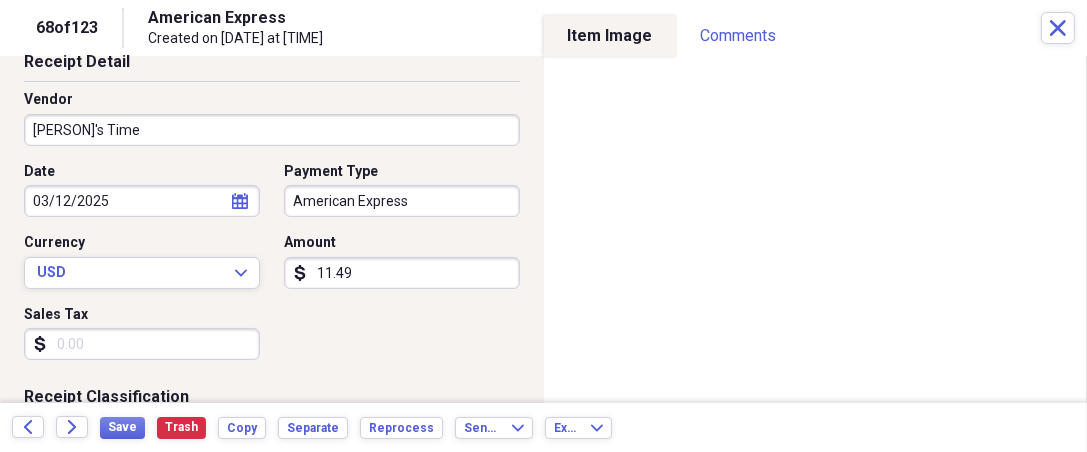 click on "Sales Tax" at bounding box center [142, 344] 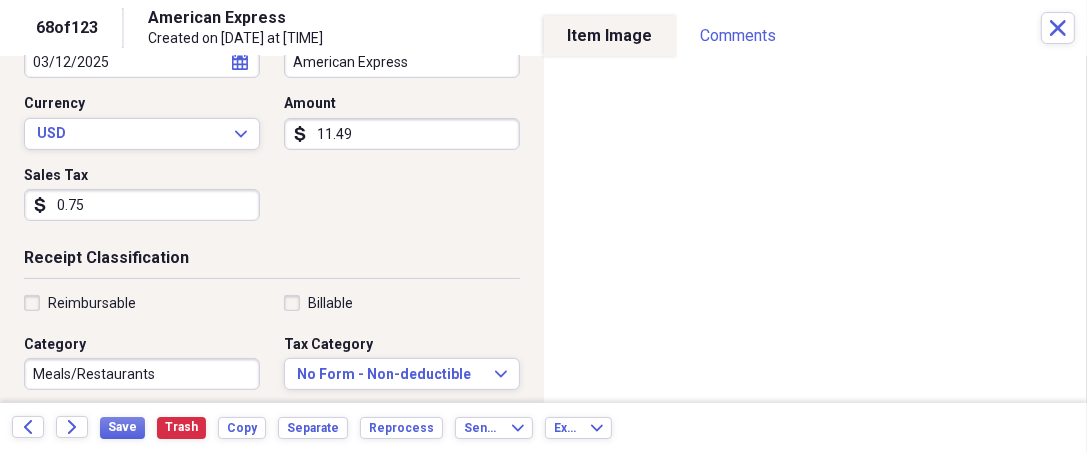 scroll, scrollTop: 259, scrollLeft: 0, axis: vertical 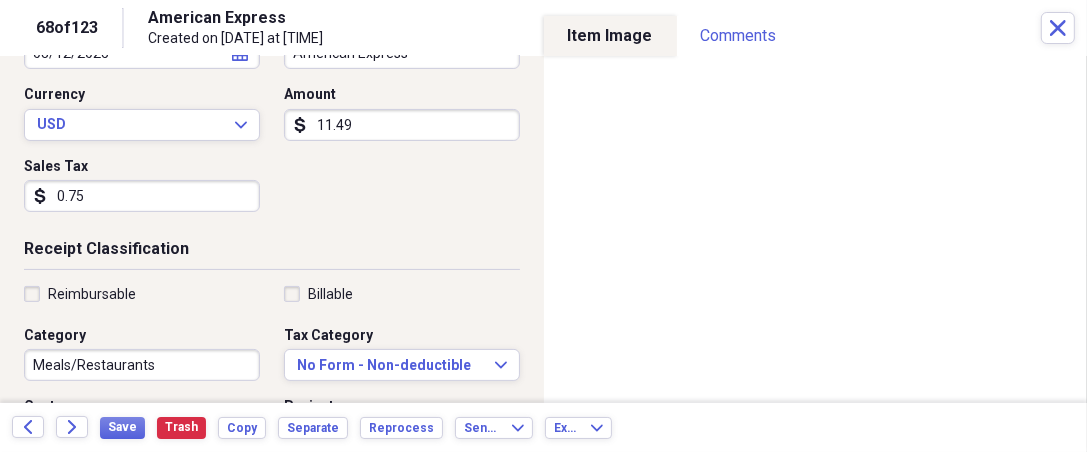 click on "Reimbursable" at bounding box center (92, 294) 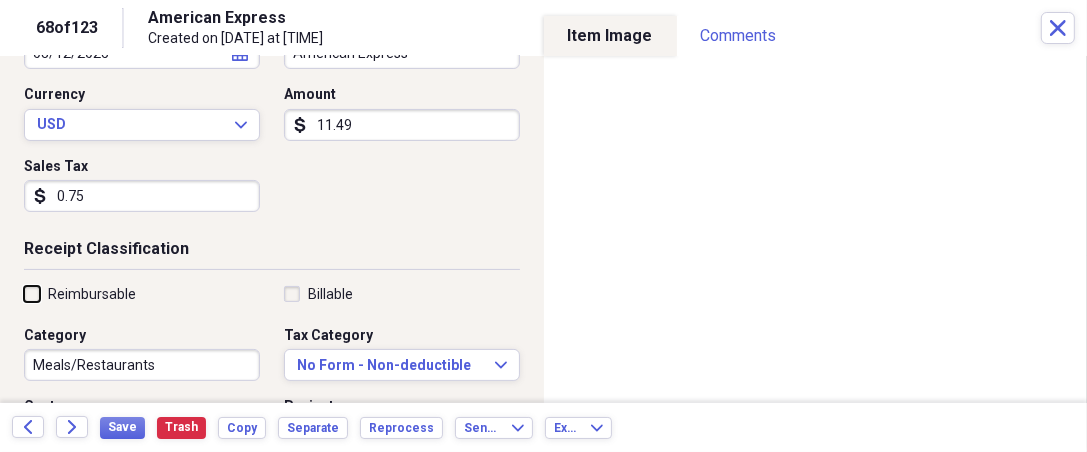 click on "Reimbursable" at bounding box center [24, 293] 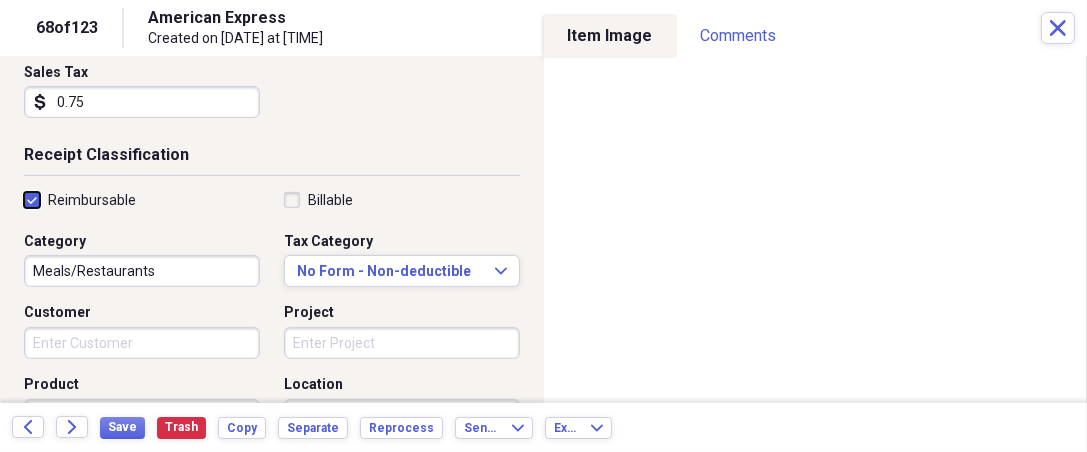 scroll, scrollTop: 370, scrollLeft: 0, axis: vertical 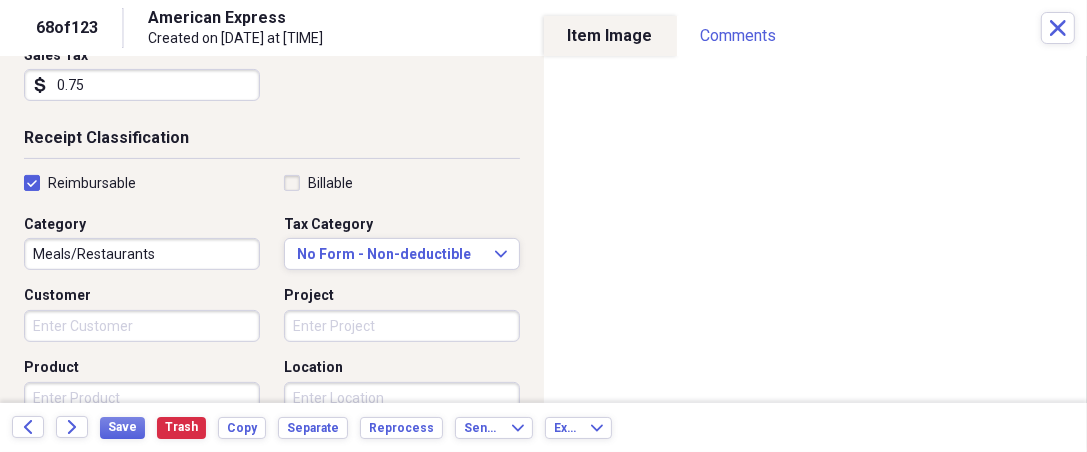 click on "Project" at bounding box center [402, 326] 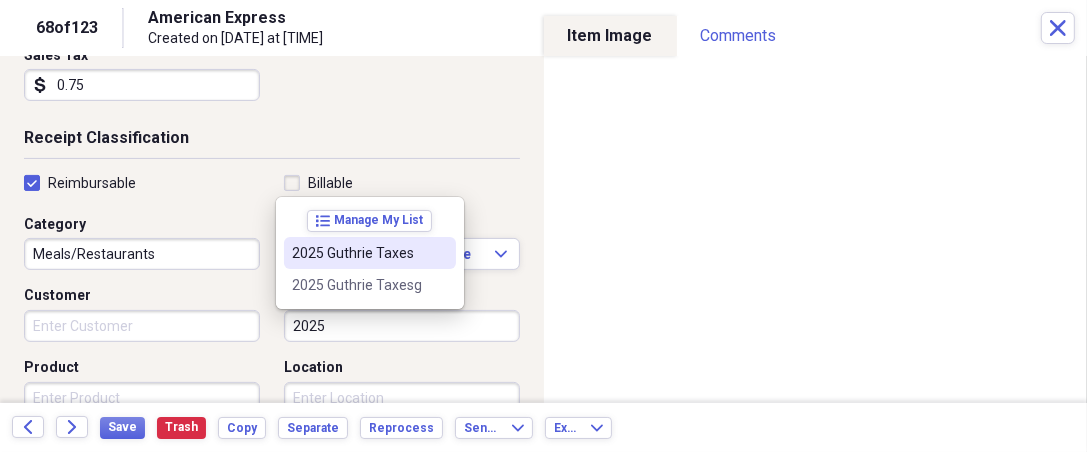 click on "2025 Guthrie Taxes" at bounding box center (358, 253) 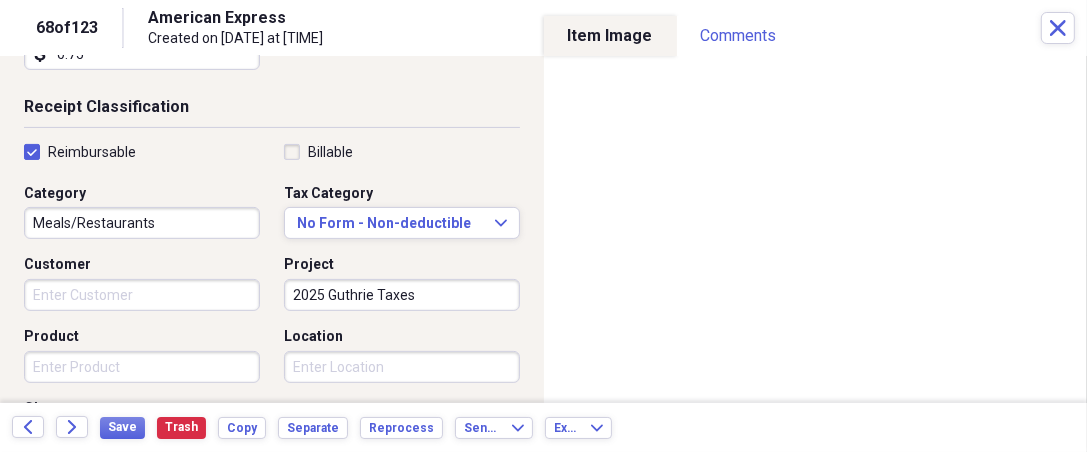 scroll, scrollTop: 444, scrollLeft: 0, axis: vertical 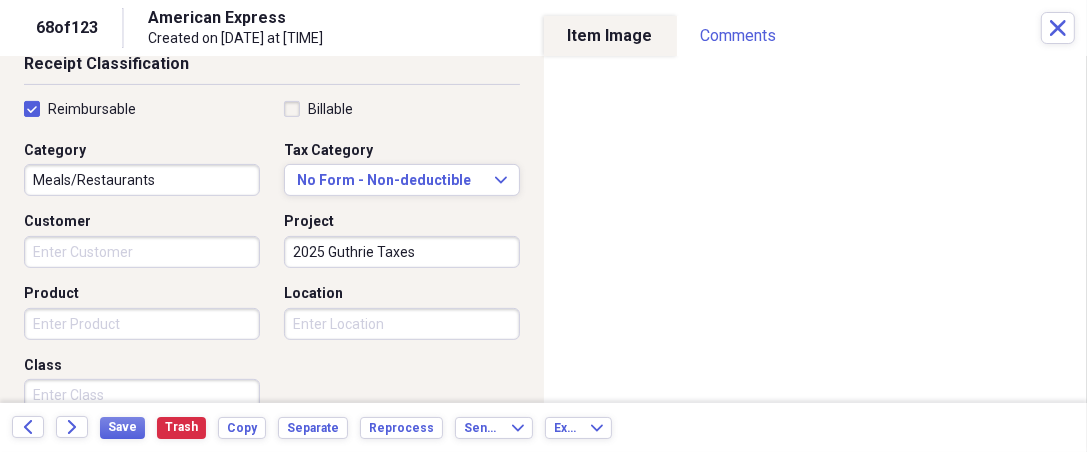 click on "Organize My Files 55 Collapse Unfiled Needs Review 55 Unfiled All Files Unfiled Unfiled Unfiled Saved Reports Collapse My Cabinet THERESA's Cabinet Add Folder Expand Folder 2018 Taxes Add Folder Expand Folder 2019 Taxes Add Folder Expand Folder 2020 Taxes Add Folder Expand Folder 2021 Taxes Add Folder Expand Folder 2022 Taxes Add Folder Expand Folder 2023 Taxes Add Folder Expand Folder 2024 Taxes Add Folder Expand Folder 2025 Taxes Add Folder Expand Folder Attorney Case Expenses Add Folder Folder Belize Add Folder Expand Folder Documents Add Folder Expand Folder Files from Cloud Add Folder Folder Insurance Policies Add Folder Folder Sale of LaPlace Property Add Folder Folder Terry's Social Security Information Add Folder Folder Theresa's Social Security Information Add Folder Folder unviewed receipts Add Folder Folder Wellcare Prescription Drug Application Add Folder Collapse Trash Trash Folder 11/25/19-12/24/20 Statement Folder 12/17/19-1/16/20 Statement Folder 12/25/19-1/24/20 Statement Folder Folder Folder" at bounding box center (543, 226) 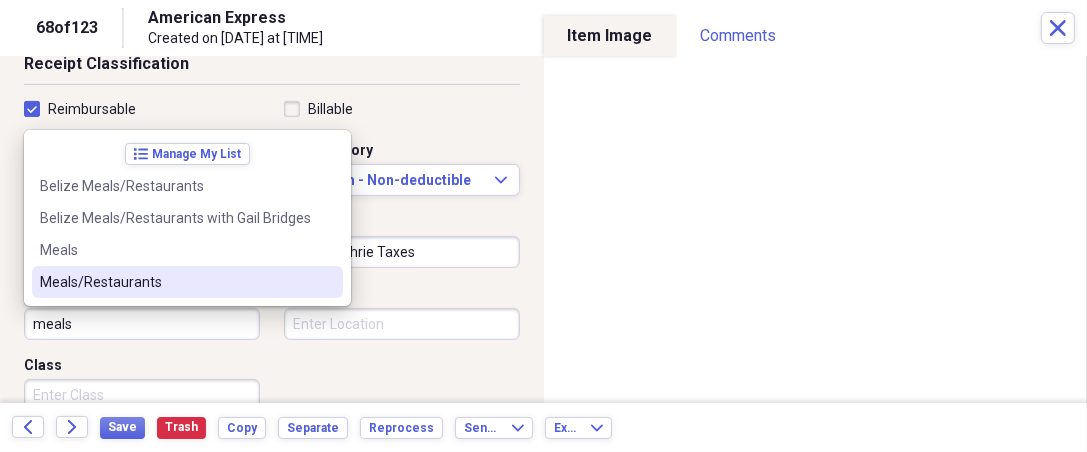 click on "Meals/Restaurants" at bounding box center (175, 282) 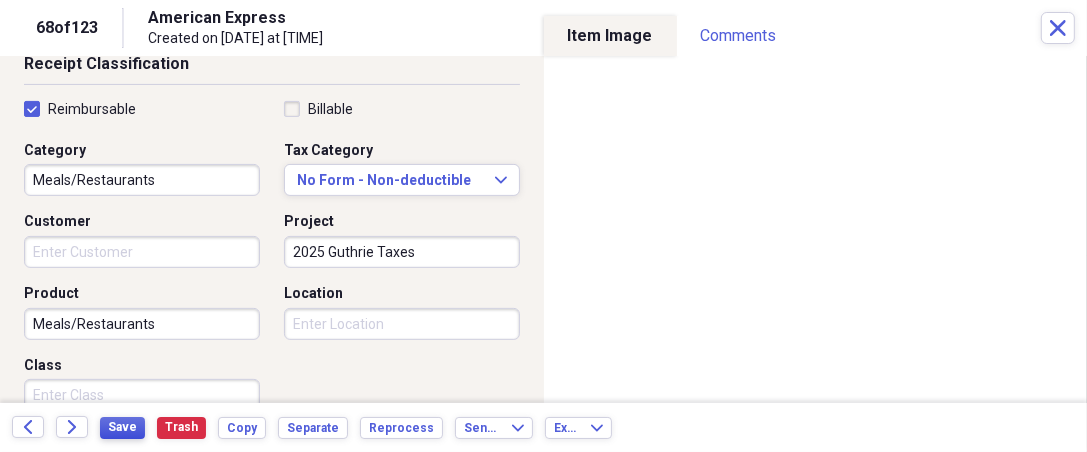 click on "Save" at bounding box center (122, 427) 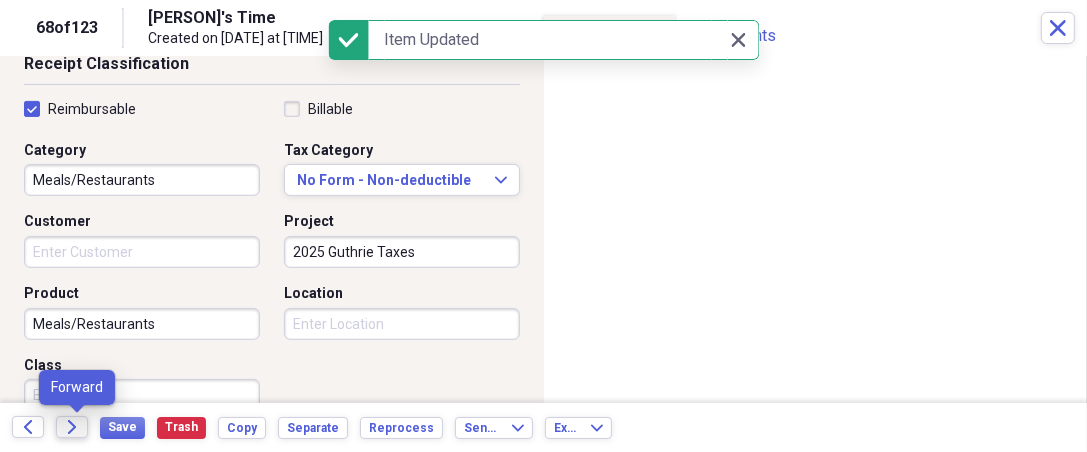 click on "Forward" at bounding box center (72, 427) 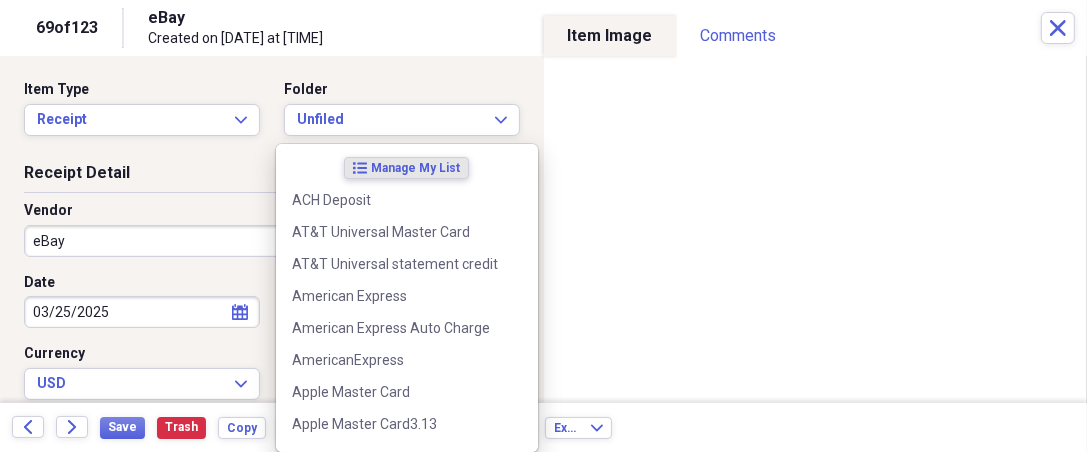 click on "Organize My Files 54 Collapse Unfiled Needs Review 54 Unfiled All Files Unfiled Unfiled Unfiled Saved Reports Collapse My Cabinet THERESA's Cabinet Add Folder Expand Folder 2018 Taxes Add Folder Expand Folder 2019 Taxes Add Folder Expand Folder 2020 Taxes Add Folder Expand Folder 2021 Taxes Add Folder Expand Folder 2022 Taxes Add Folder Expand Folder 2023 Taxes Add Folder Expand Folder 2024 Taxes Add Folder Expand Folder 2025 Taxes Add Folder Expand Folder Attorney Case Expenses Add Folder Folder Belize Add Folder Expand Folder Documents Add Folder Expand Folder Files from Cloud Add Folder Folder Insurance Policies Add Folder Folder Sale of LaPlace Property Add Folder Folder Terry's Social Security Information Add Folder Folder Theresa's Social Security Information Add Folder Folder unviewed receipts Add Folder Folder Wellcare Prescription Drug Application Add Folder Collapse Trash Trash Folder 11/25/19-12/24/20 Statement Folder 12/17/19-1/16/20 Statement Folder 12/25/19-1/24/20 Statement Folder Folder Folder" at bounding box center [543, 226] 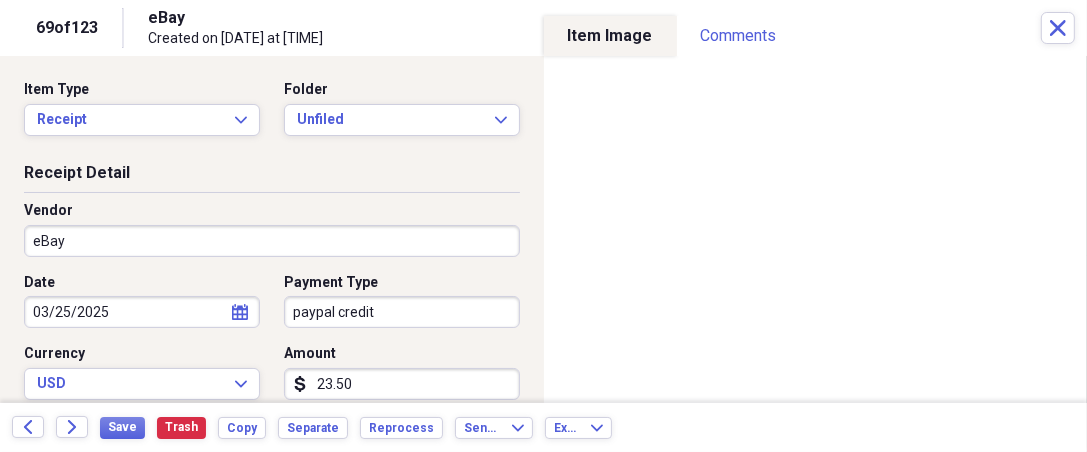 click on "paypal credit" at bounding box center (402, 312) 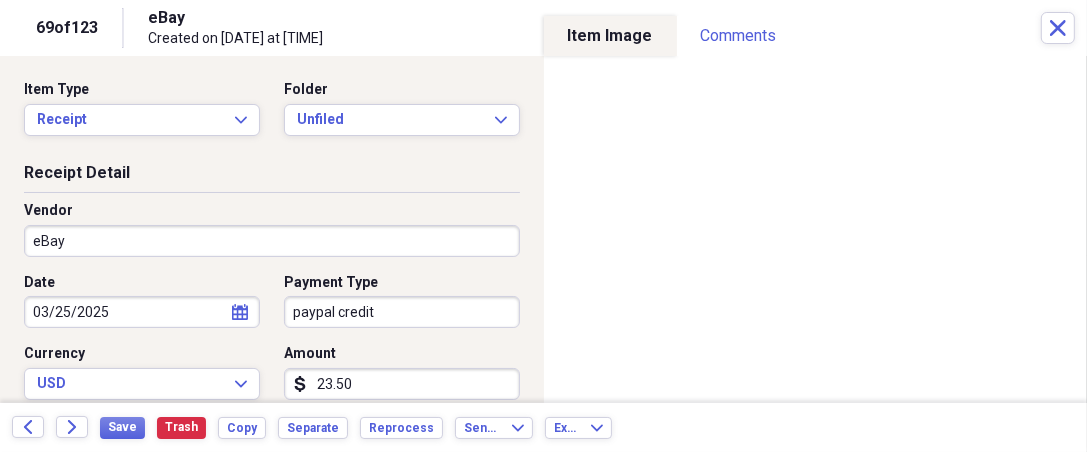 drag, startPoint x: 415, startPoint y: 314, endPoint x: 282, endPoint y: 308, distance: 133.13527 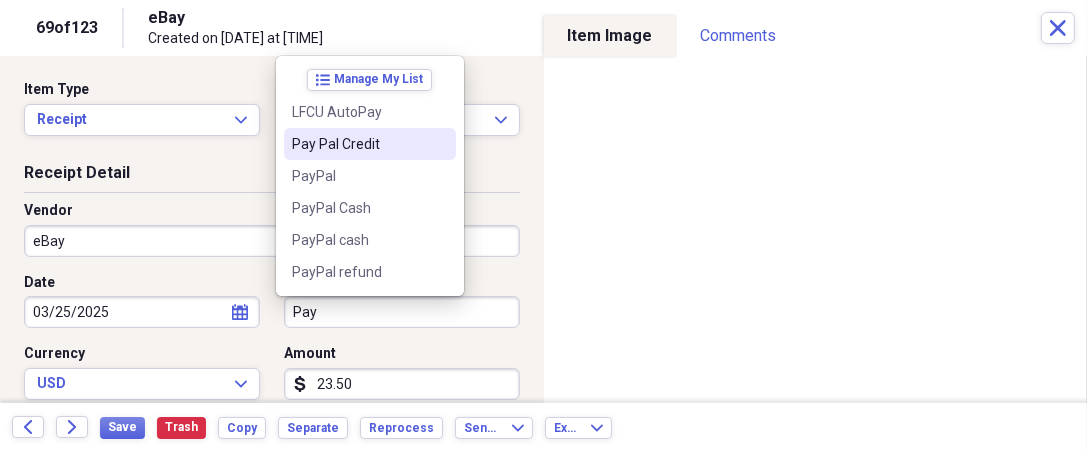 click on "Pay Pal Credit" at bounding box center [358, 144] 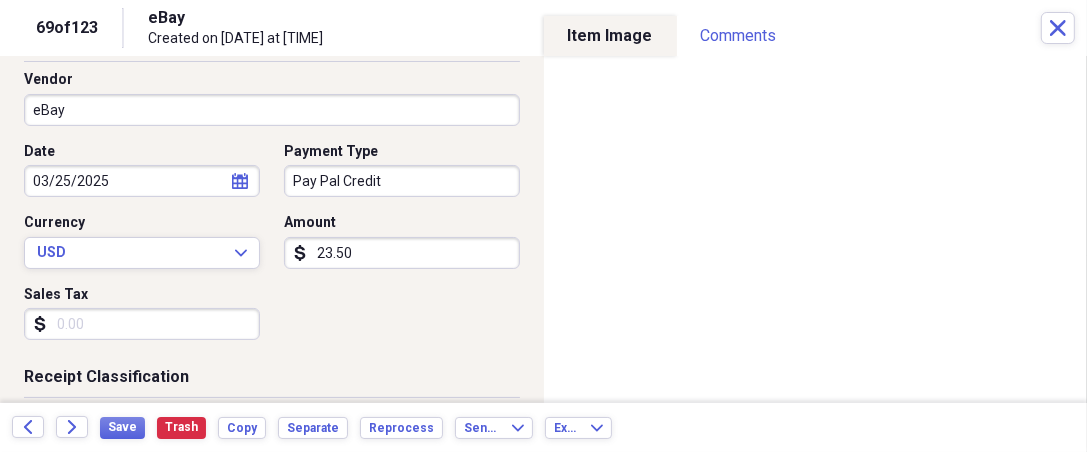 scroll, scrollTop: 148, scrollLeft: 0, axis: vertical 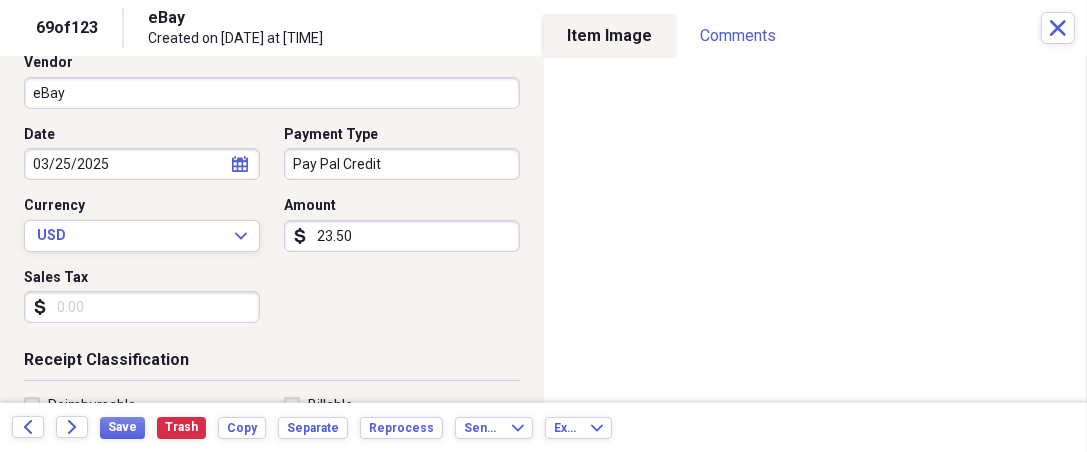 click on "Sales Tax" at bounding box center (142, 307) 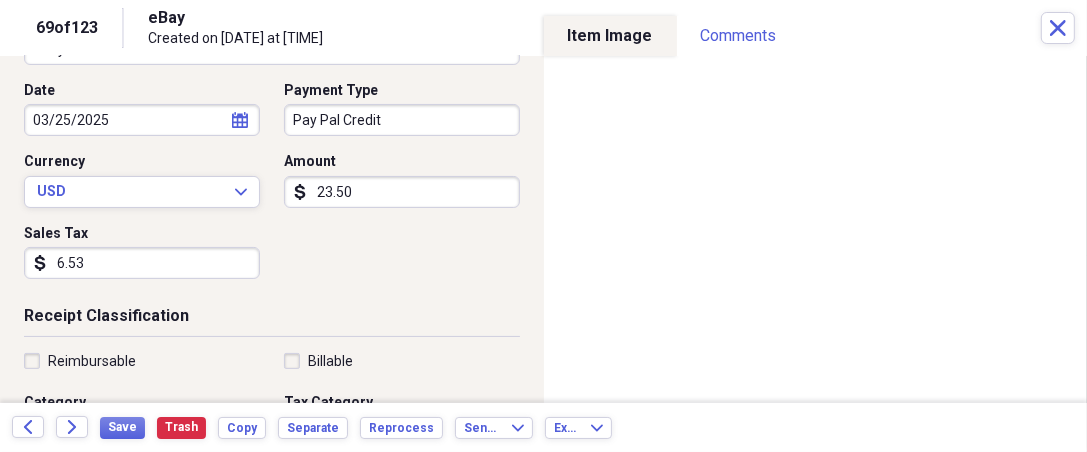scroll, scrollTop: 259, scrollLeft: 0, axis: vertical 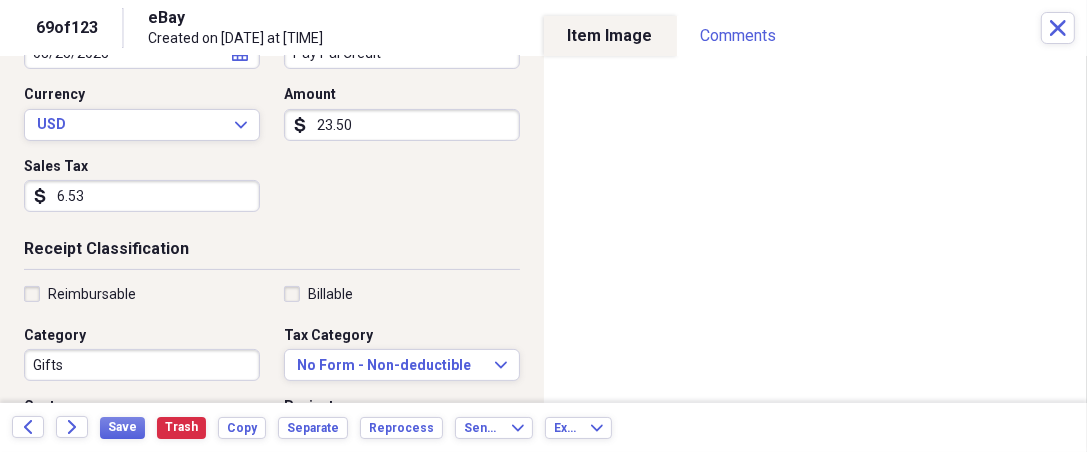 click on "Reimbursable" at bounding box center (92, 294) 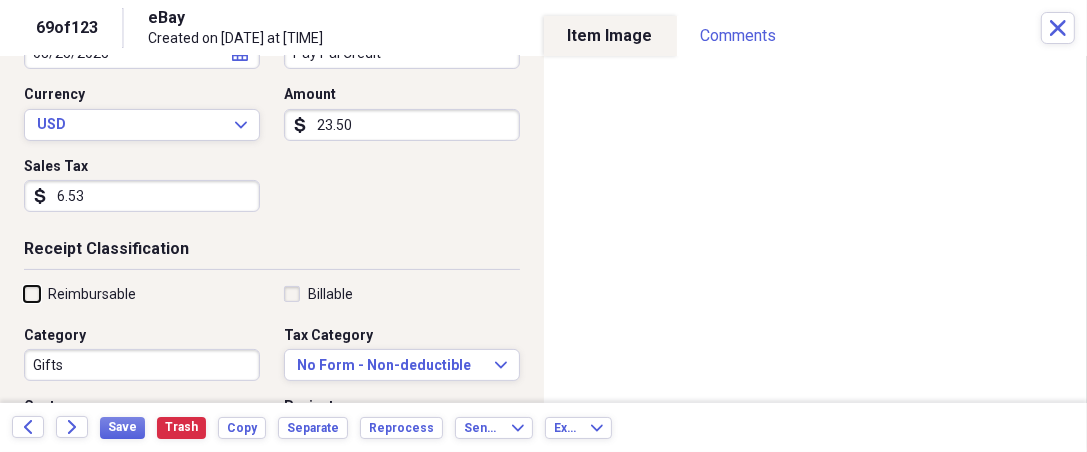 click on "Reimbursable" at bounding box center [24, 293] 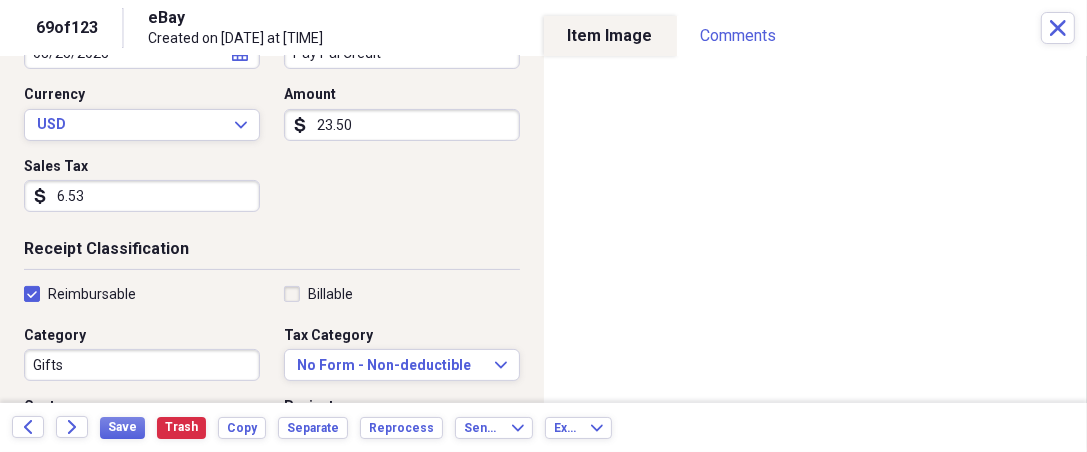 click on "Gifts" at bounding box center (142, 365) 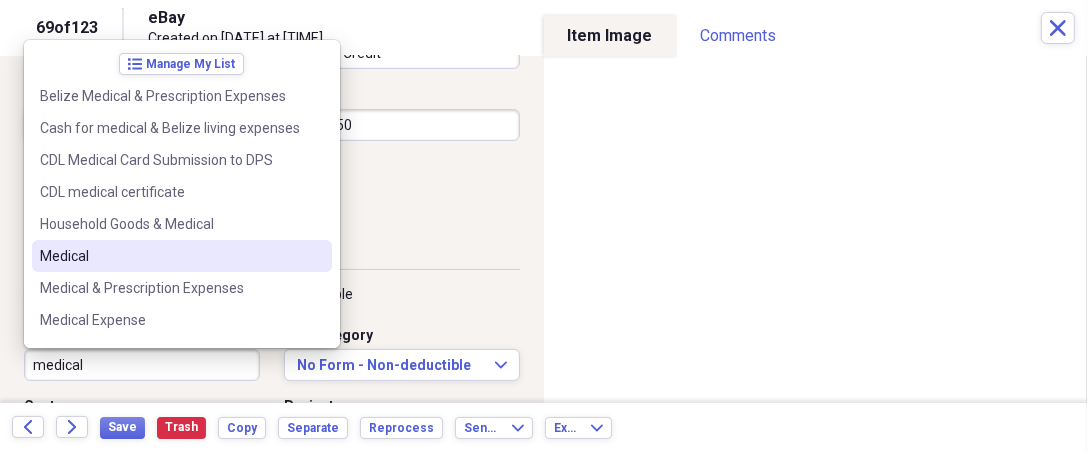 click on "Medical" at bounding box center (170, 256) 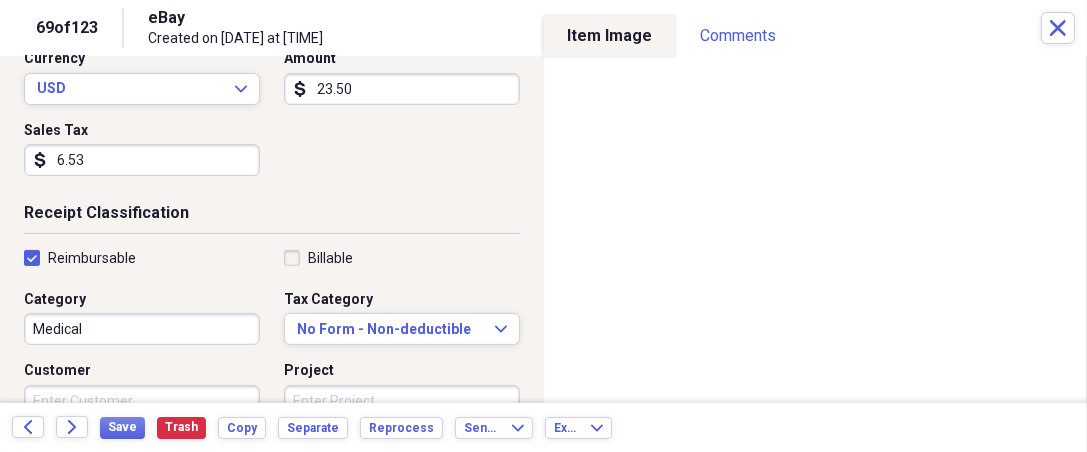 scroll, scrollTop: 370, scrollLeft: 0, axis: vertical 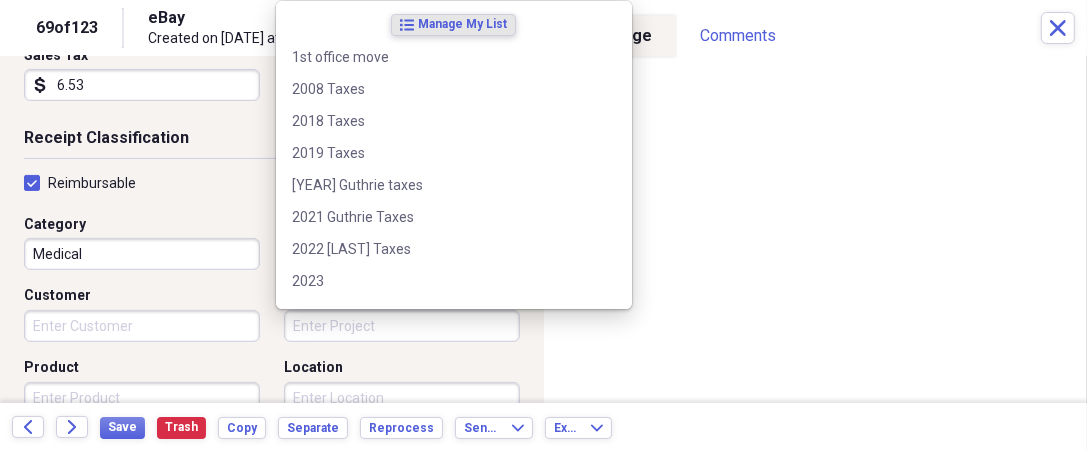 click on "Project" at bounding box center (402, 326) 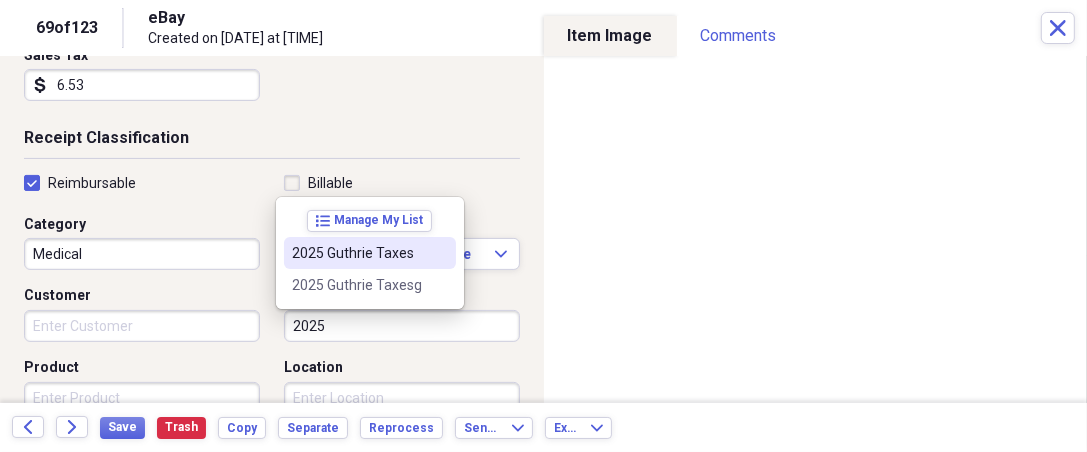 click on "2025 Guthrie Taxes" at bounding box center [358, 253] 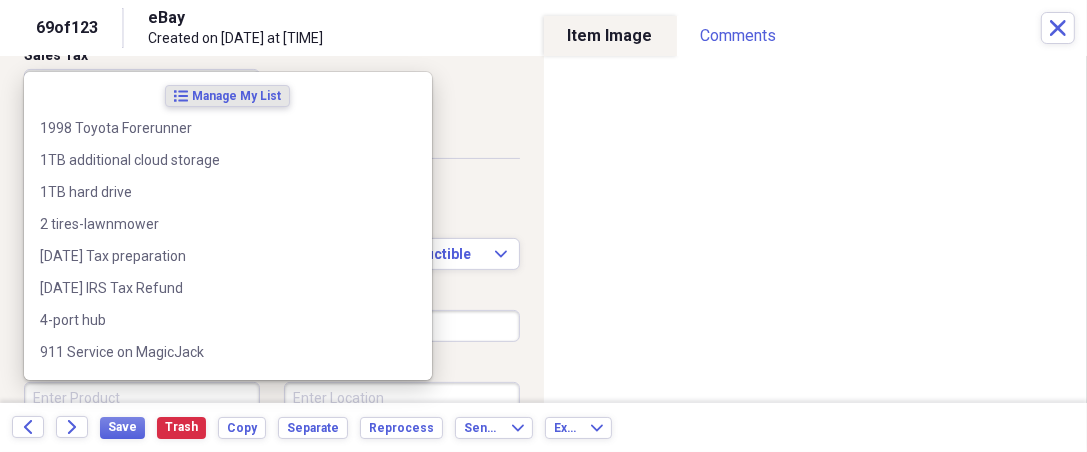 click on "Product" at bounding box center [142, 398] 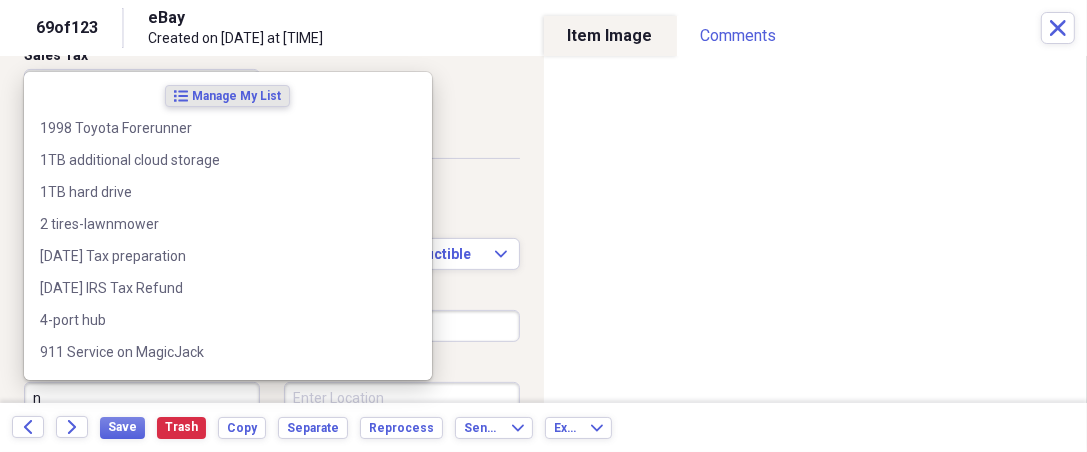 scroll, scrollTop: 370, scrollLeft: 0, axis: vertical 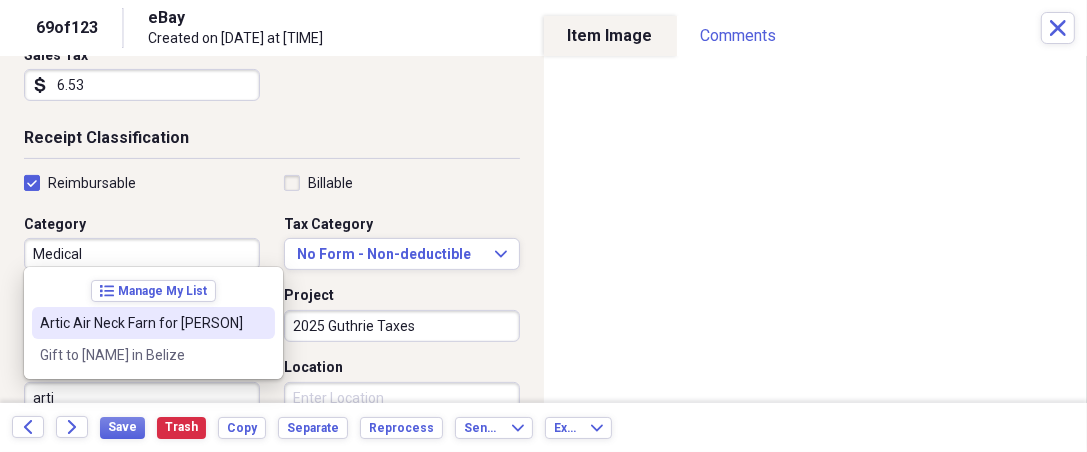 click on "Artic Air Neck Farn for [PERSON]" at bounding box center (141, 323) 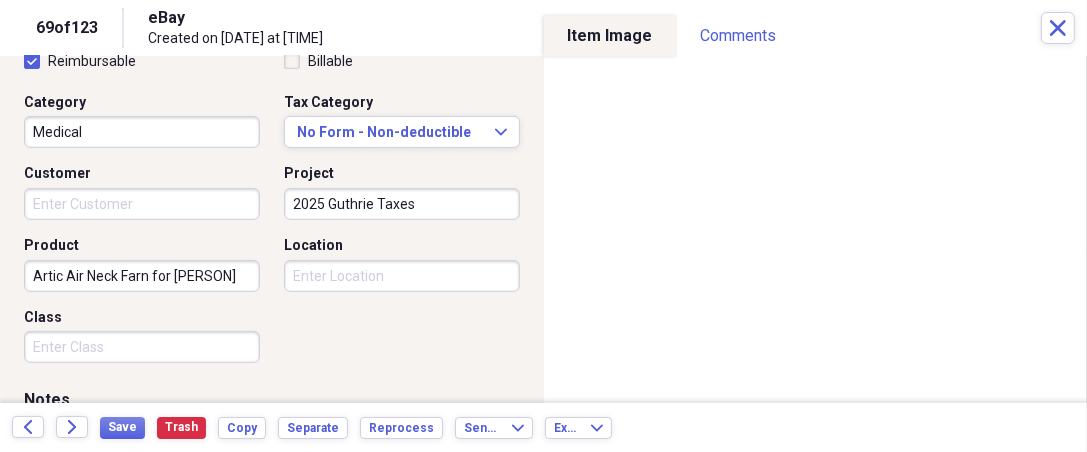 scroll, scrollTop: 490, scrollLeft: 0, axis: vertical 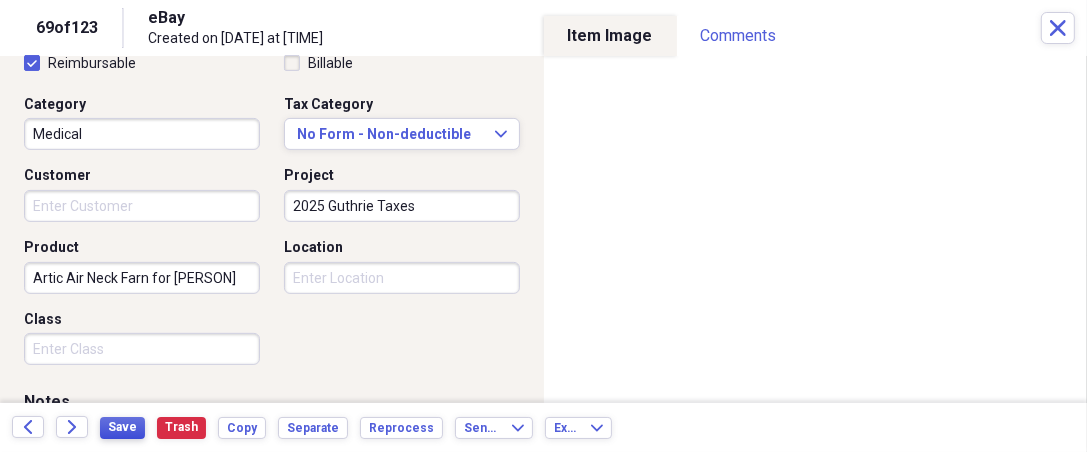 click on "Save" at bounding box center (122, 427) 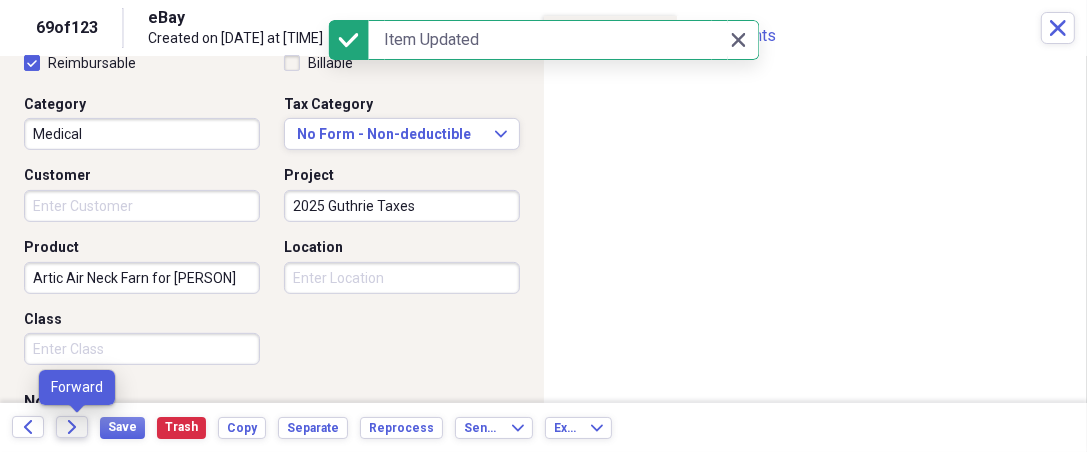 click 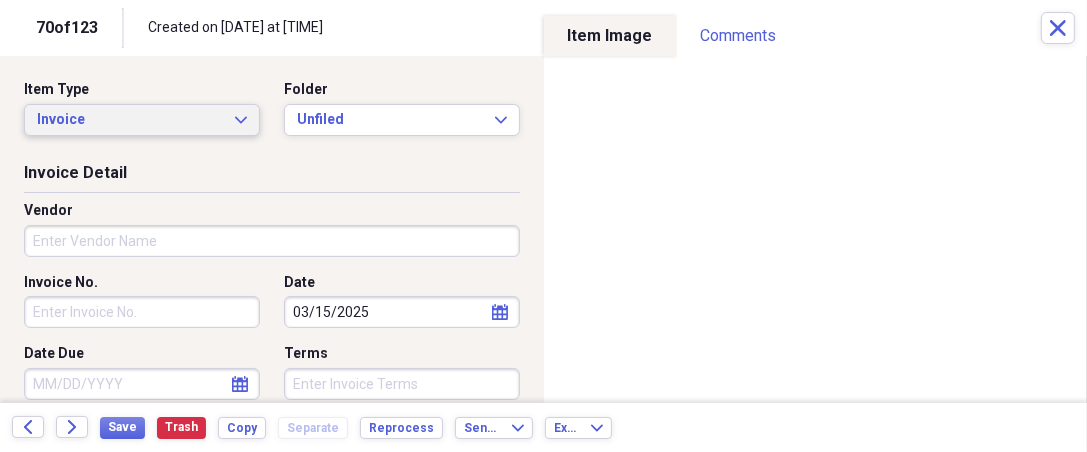 click on "Invoice Expand" at bounding box center [142, 120] 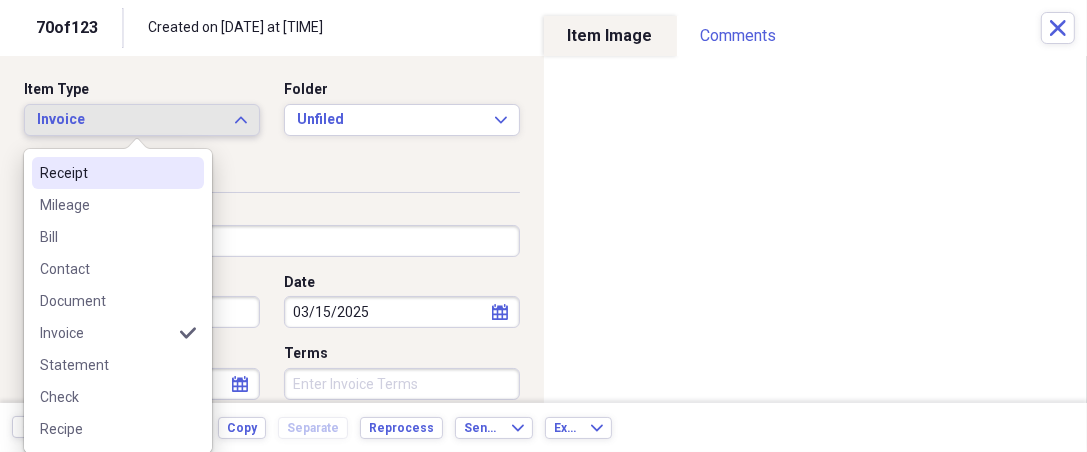 click on "Receipt" at bounding box center (106, 173) 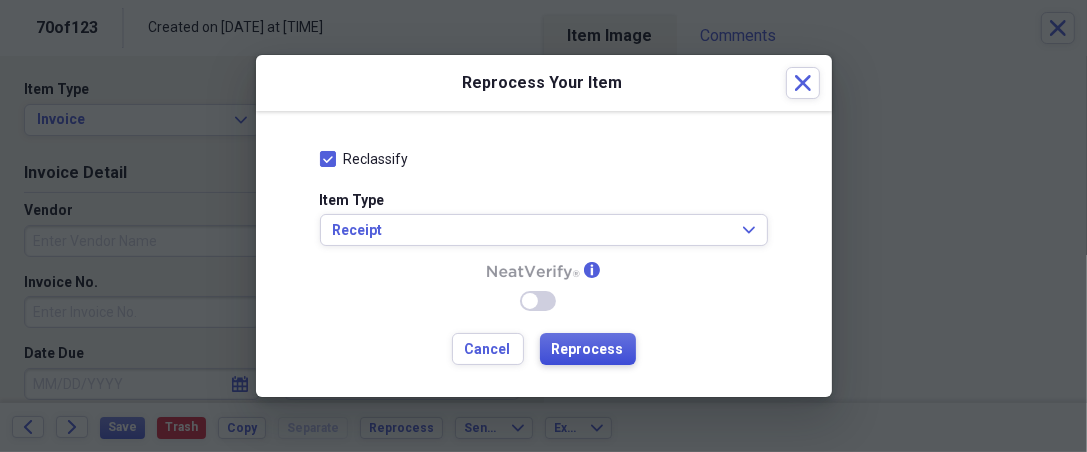 click on "Reprocess" at bounding box center (588, 350) 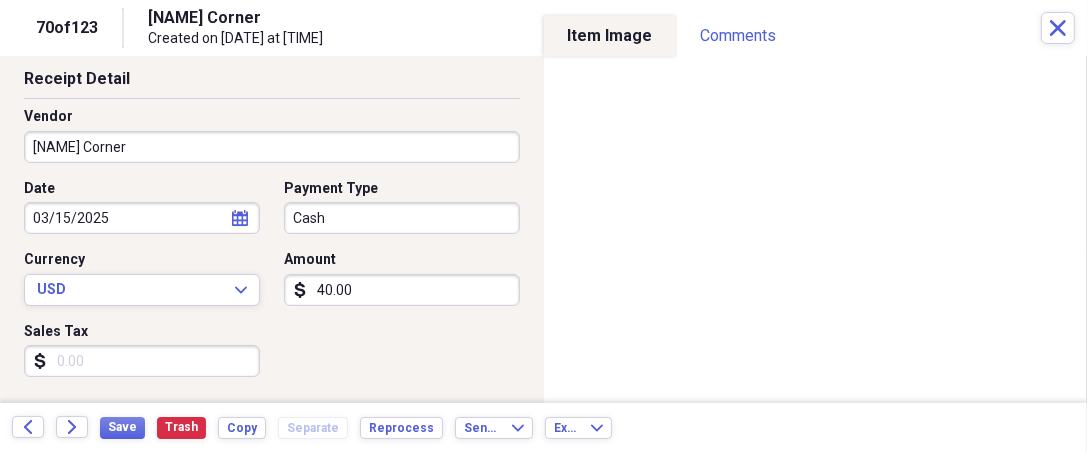 scroll, scrollTop: 111, scrollLeft: 0, axis: vertical 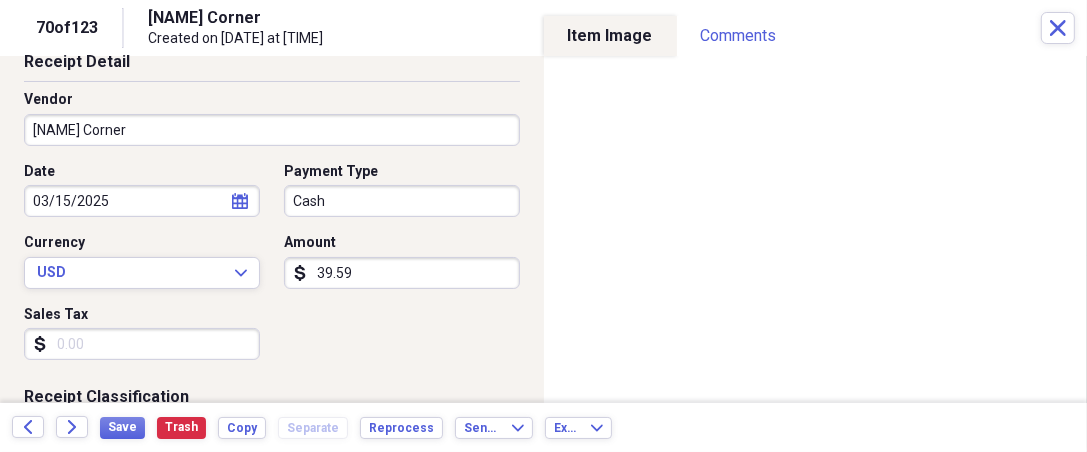 click on "Sales Tax" at bounding box center (142, 344) 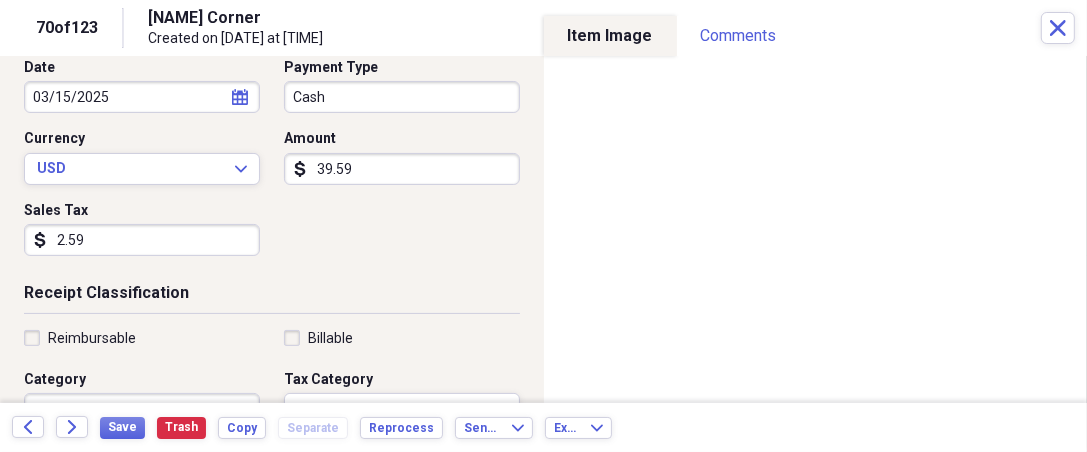 scroll, scrollTop: 222, scrollLeft: 0, axis: vertical 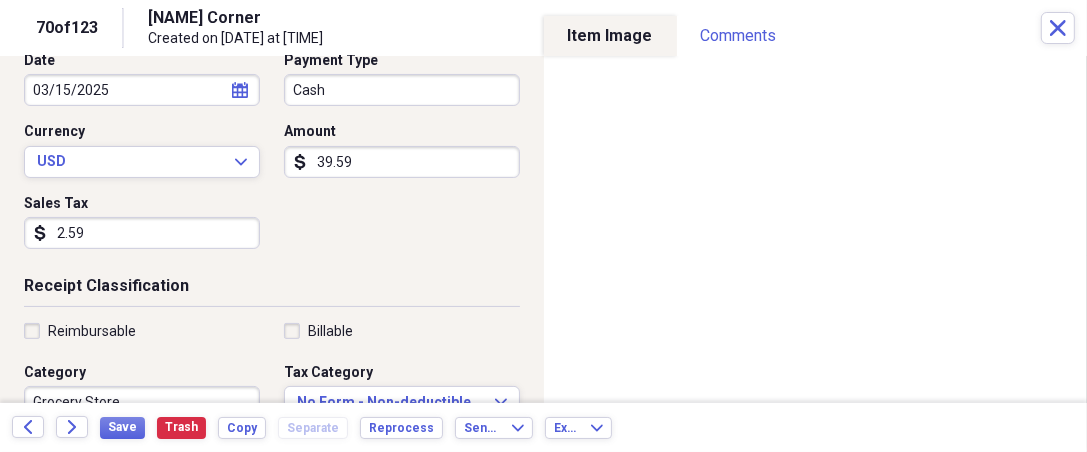 click on "Reimbursable" at bounding box center [92, 331] 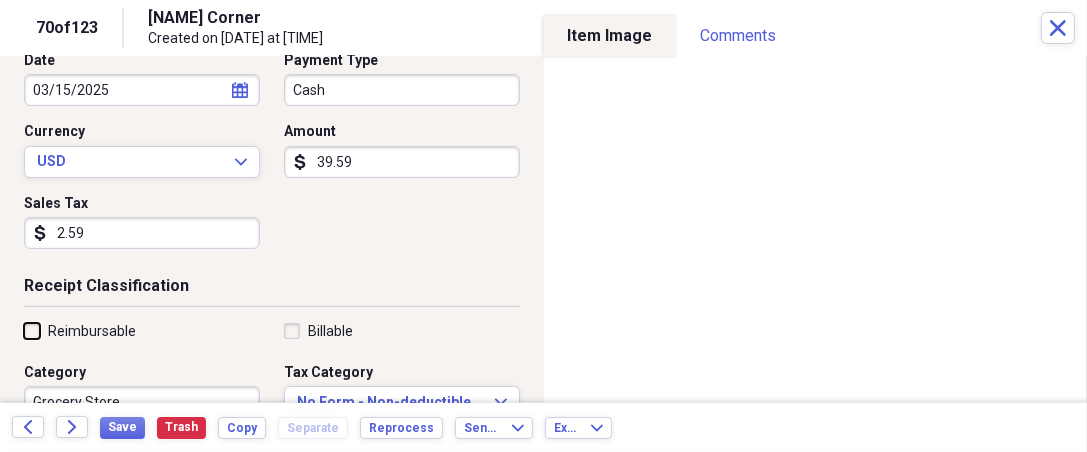 click on "Reimbursable" at bounding box center (24, 330) 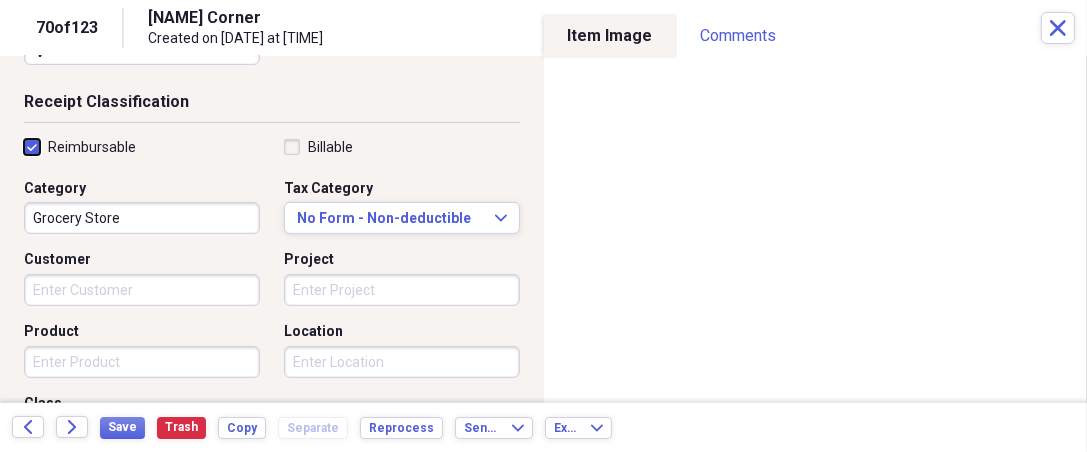 scroll, scrollTop: 407, scrollLeft: 0, axis: vertical 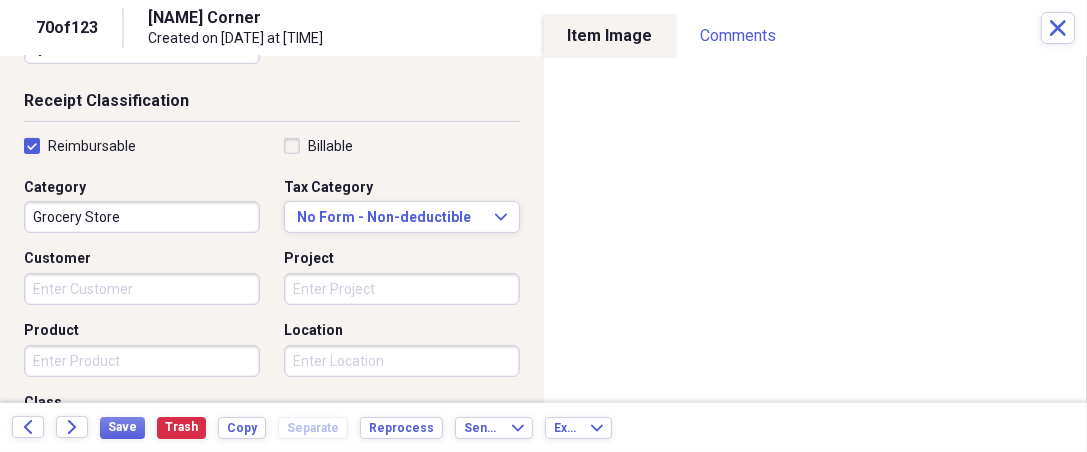click on "Organize My Files 54 Collapse Unfiled Needs Review 54 Unfiled All Files Unfiled Unfiled Unfiled Saved Reports Collapse My Cabinet THERESA's Cabinet Add Folder Expand Folder 2018 Taxes Add Folder Expand Folder 2019 Taxes Add Folder Expand Folder 2020 Taxes Add Folder Expand Folder 2021 Taxes Add Folder Expand Folder 2022 Taxes Add Folder Expand Folder 2023 Taxes Add Folder Expand Folder 2024 Taxes Add Folder Expand Folder 2025 Taxes Add Folder Expand Folder Attorney Case Expenses Add Folder Folder Belize Add Folder Expand Folder Documents Add Folder Expand Folder Files from Cloud Add Folder Folder Insurance Policies Add Folder Folder Sale of LaPlace Property Add Folder Folder Terry's Social Security Information Add Folder Folder Theresa's Social Security Information Add Folder Folder unviewed receipts Add Folder Folder Wellcare Prescription Drug Application Add Folder Collapse Trash Trash Folder 11/25/19-12/24/20 Statement Folder 12/17/19-1/16/20 Statement Folder 12/25/19-1/24/20 Statement Folder Folder Folder" at bounding box center [543, 226] 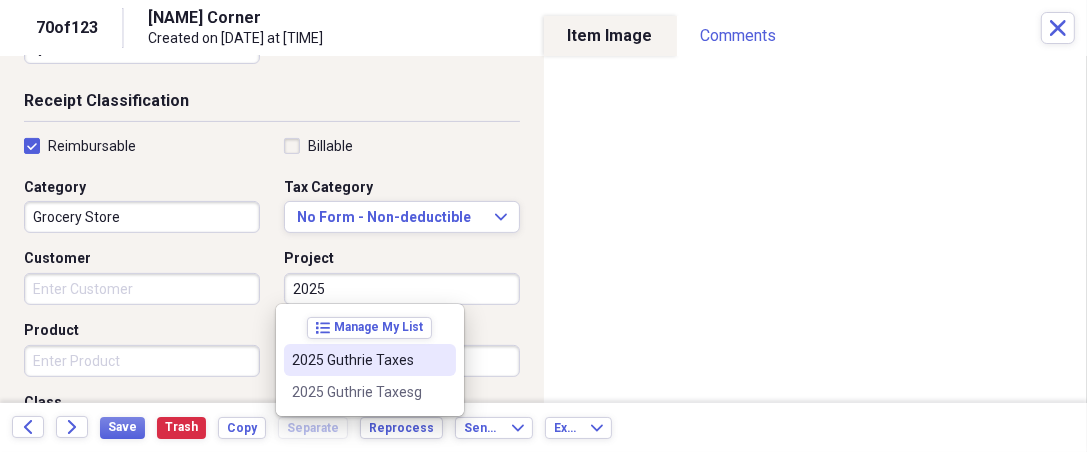 click on "2025 Guthrie Taxes" at bounding box center [358, 360] 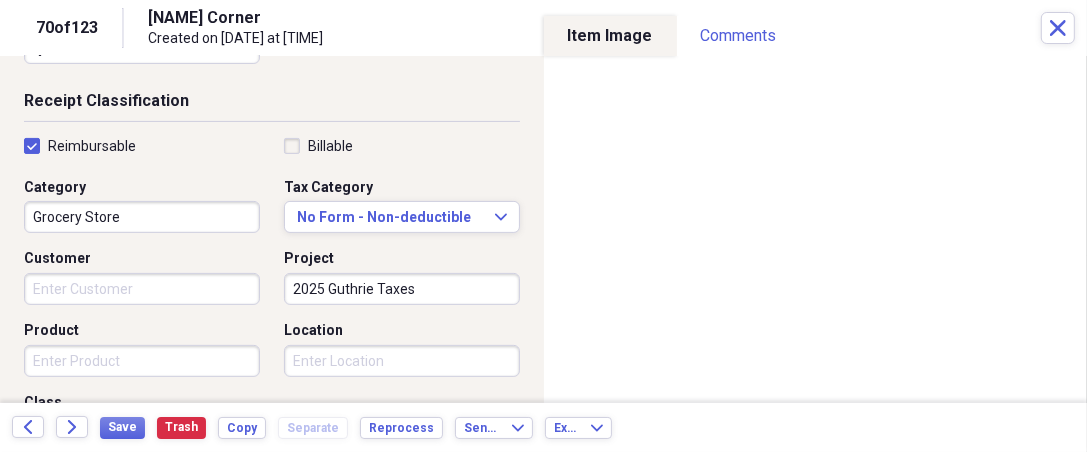 click on "Product" at bounding box center (142, 361) 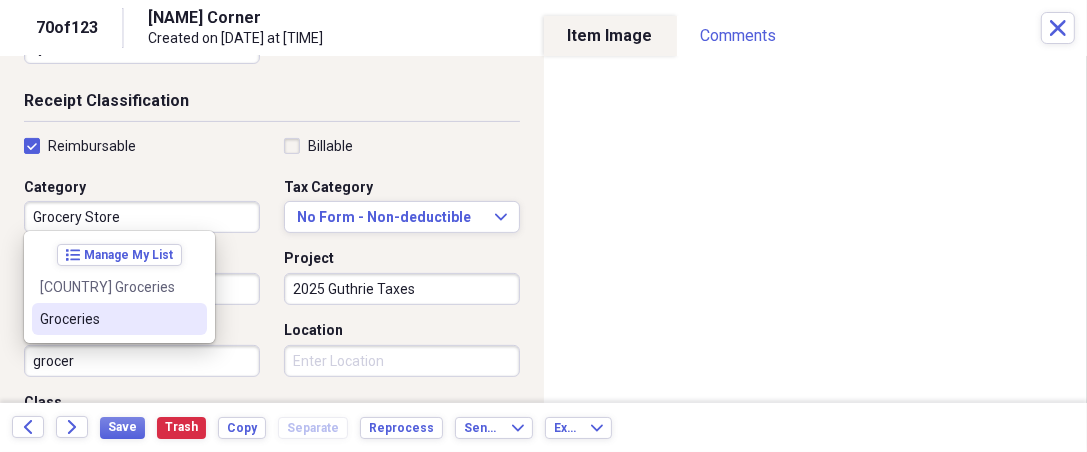 click on "Groceries" at bounding box center (107, 319) 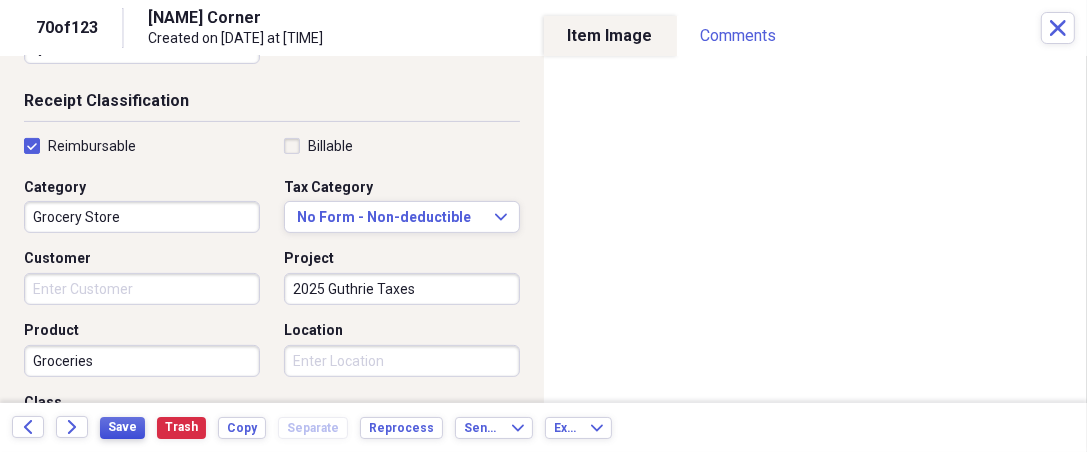 click on "Save" at bounding box center (122, 428) 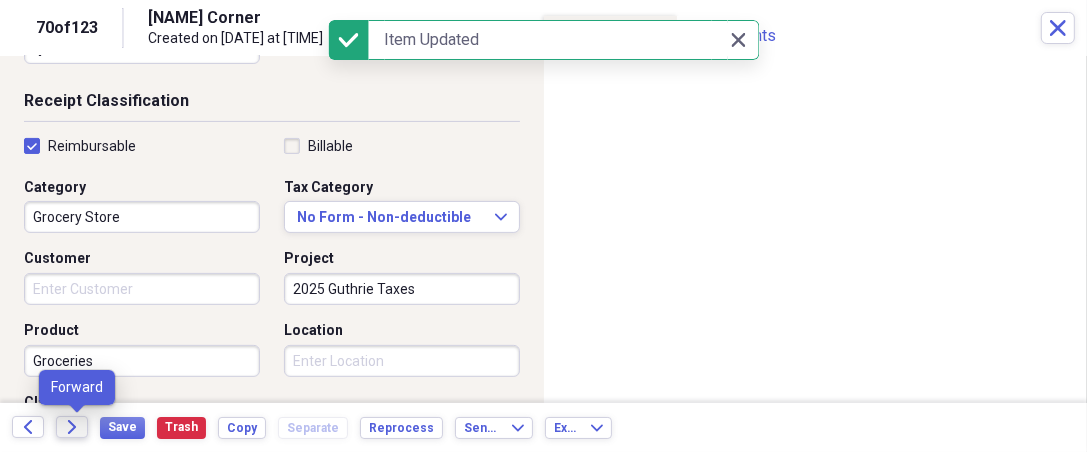 click on "Forward" 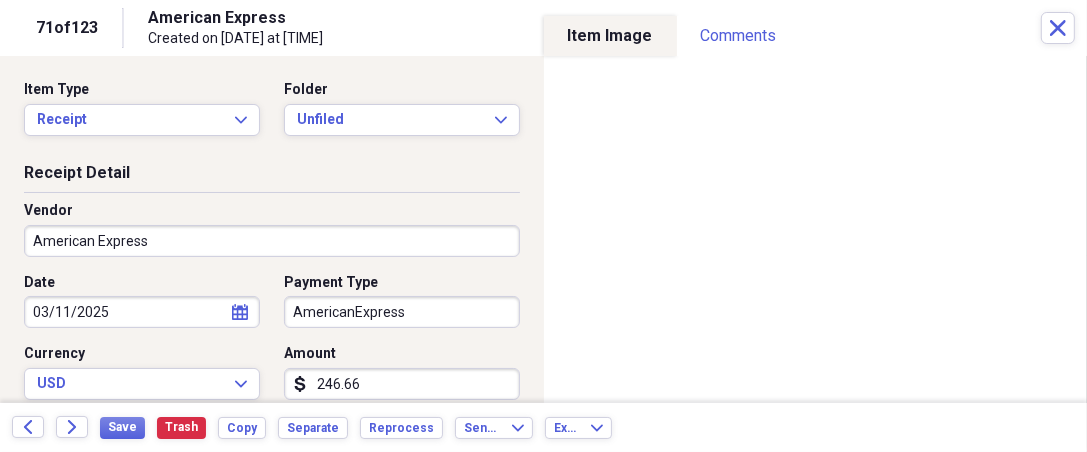 click on "Organize My Files 52 Collapse Unfiled Needs Review 52 Unfiled All Files Unfiled Unfiled Unfiled Saved Reports Collapse My Cabinet THERESA's Cabinet Add Folder Expand Folder 2018 Taxes Add Folder Expand Folder 2019 Taxes Add Folder Expand Folder 2020 Taxes Add Folder Expand Folder 2021 Taxes Add Folder Expand Folder 2022 Taxes Add Folder Expand Folder 2023 Taxes Add Folder Expand Folder 2024 Taxes Add Folder Expand Folder 2025 Taxes Add Folder Expand Folder Attorney Case Expenses Add Folder Folder Belize Add Folder Expand Folder Documents Add Folder Expand Folder Files from Cloud Add Folder Folder Insurance Policies Add Folder Folder Sale of LaPlace Property Add Folder Folder Terry's Social Security Information Add Folder Folder Theresa's Social Security Information Add Folder Folder unviewed receipts Add Folder Folder Wellcare Prescription Drug Application Add Folder Collapse Trash Trash Folder 11/25/19-12/24/20 Statement Folder 12/17/19-1/16/20 Statement Folder 12/25/19-1/24/20 Statement Folder Folder Folder" at bounding box center [543, 226] 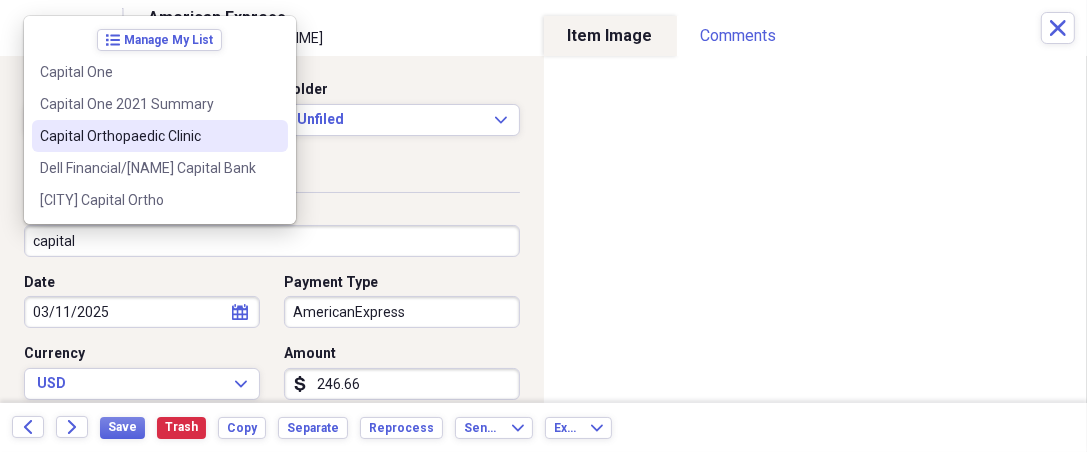 click on "Capital Orthopaedic Clinic" at bounding box center [148, 136] 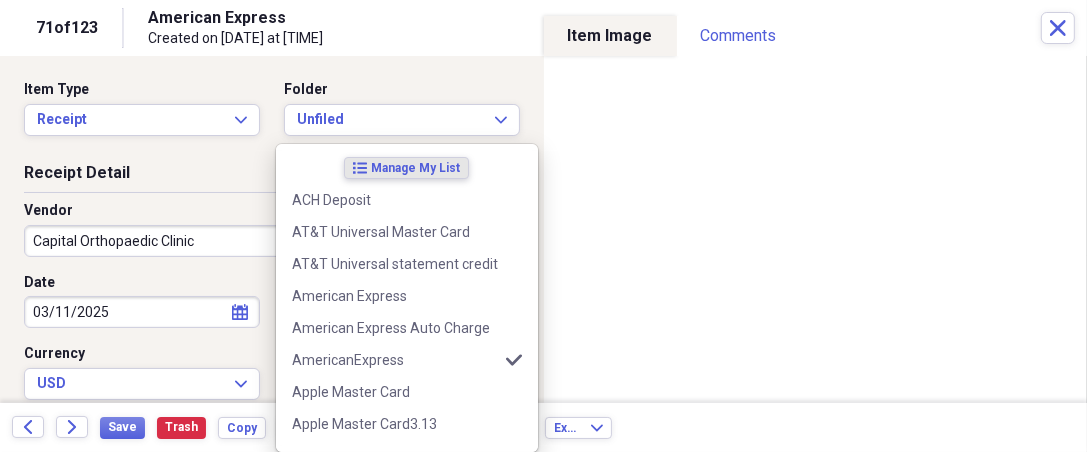 click on "Organize My Files 52 Collapse Unfiled Needs Review 52 Unfiled All Files Unfiled Unfiled Unfiled Saved Reports Collapse My Cabinet THERESA's Cabinet Add Folder Expand Folder 2018 Taxes Add Folder Expand Folder 2019 Taxes Add Folder Expand Folder 2020 Taxes Add Folder Expand Folder 2021 Taxes Add Folder Expand Folder 2022 Taxes Add Folder Expand Folder 2023 Taxes Add Folder Expand Folder 2024 Taxes Add Folder Expand Folder 2025 Taxes Add Folder Expand Folder Attorney Case Expenses Add Folder Folder Belize Add Folder Expand Folder Documents Add Folder Expand Folder Files from Cloud Add Folder Folder Insurance Policies Add Folder Folder Sale of LaPlace Property Add Folder Folder Terry's Social Security Information Add Folder Folder Theresa's Social Security Information Add Folder Folder unviewed receipts Add Folder Folder Wellcare Prescription Drug Application Add Folder Collapse Trash Trash Folder 11/25/19-12/24/20 Statement Folder 12/17/19-1/16/20 Statement Folder 12/25/19-1/24/20 Statement Folder Folder Folder" at bounding box center [543, 226] 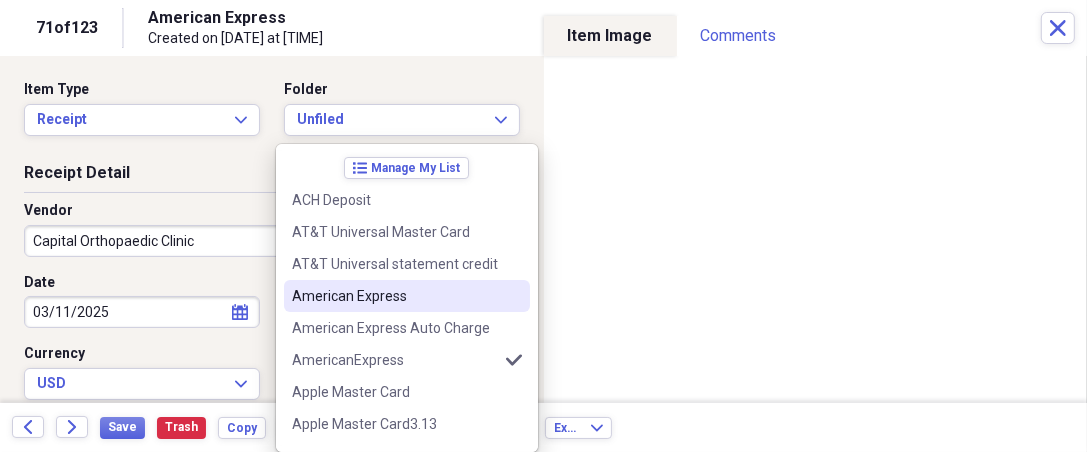 click on "American Express" at bounding box center [395, 296] 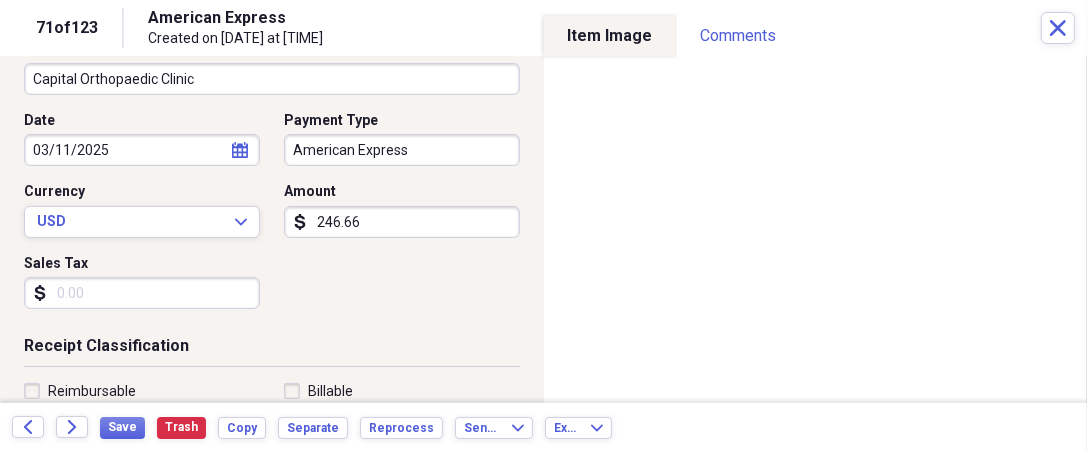 scroll, scrollTop: 185, scrollLeft: 0, axis: vertical 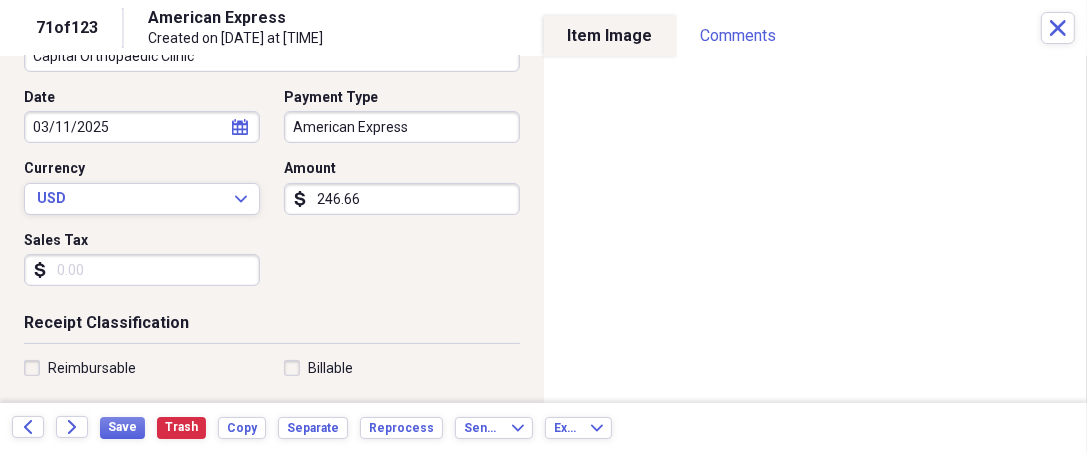 click on "Reimbursable" at bounding box center [92, 368] 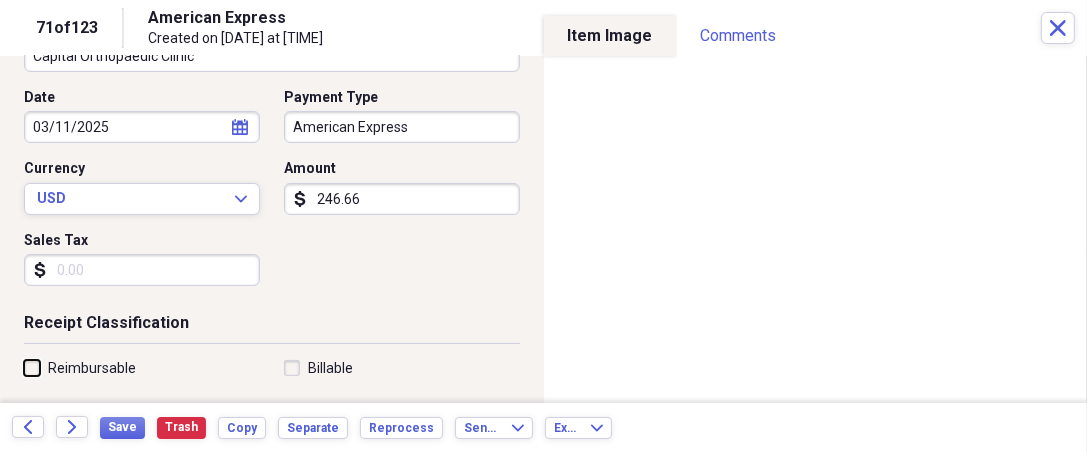 click on "Reimbursable" at bounding box center (24, 367) 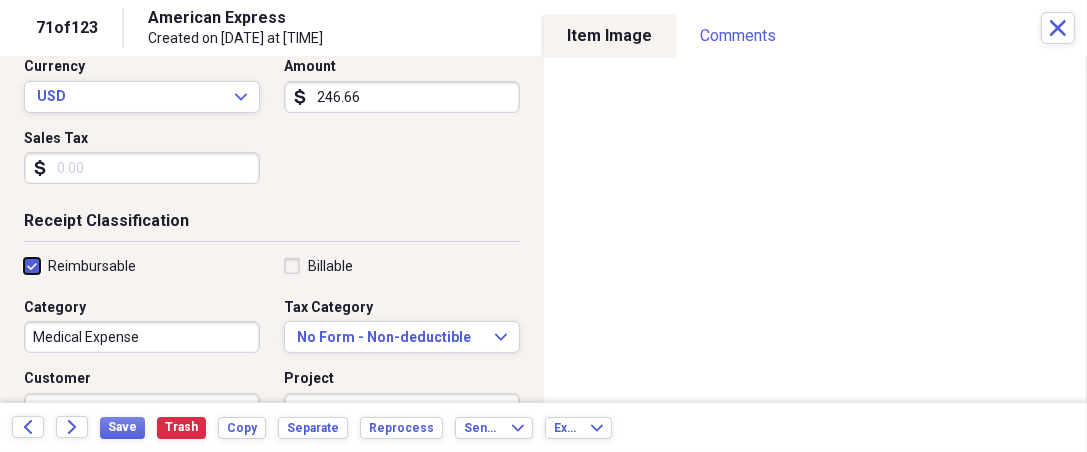 scroll, scrollTop: 296, scrollLeft: 0, axis: vertical 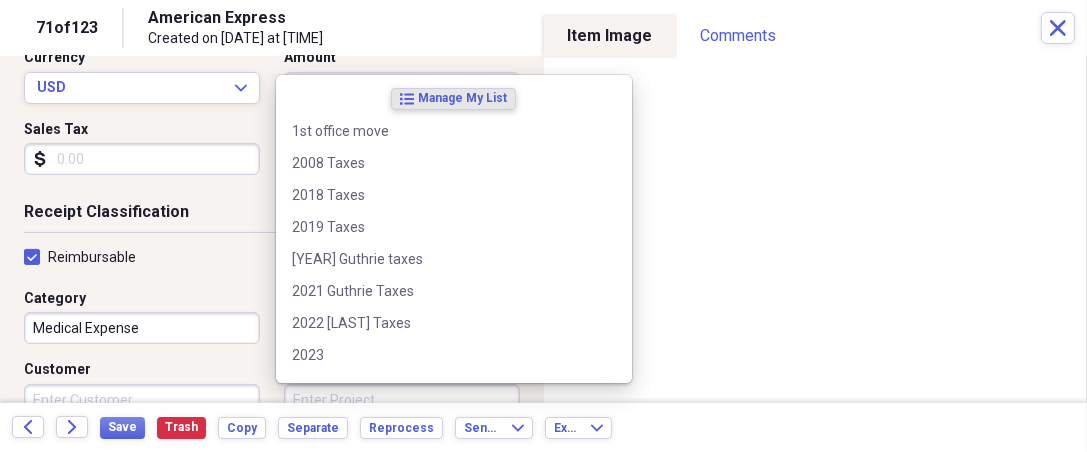 click on "Project" at bounding box center [402, 400] 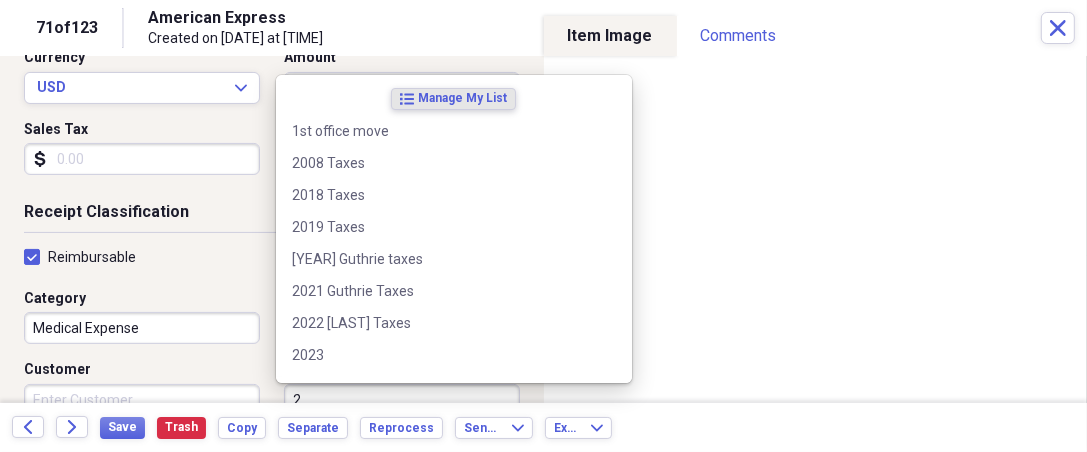 scroll, scrollTop: 299, scrollLeft: 0, axis: vertical 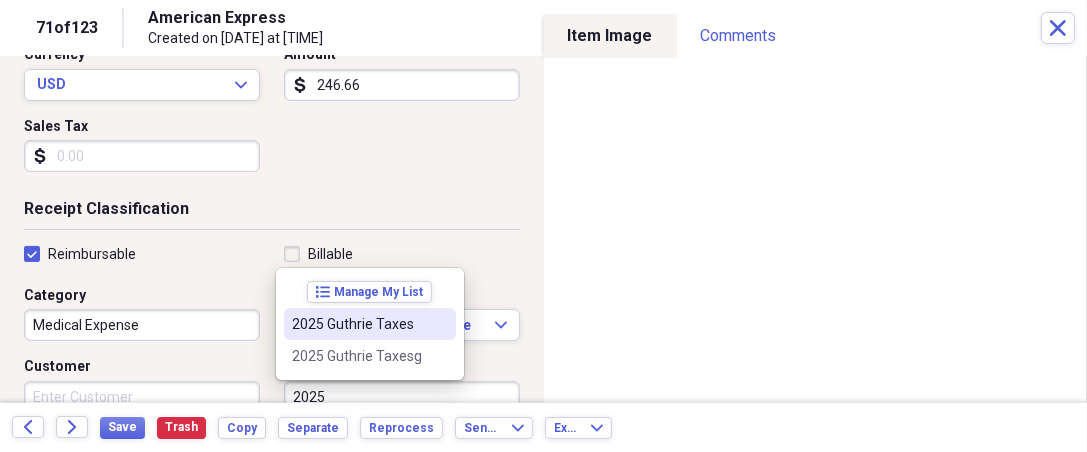click on "2025 Guthrie Taxes" at bounding box center (358, 324) 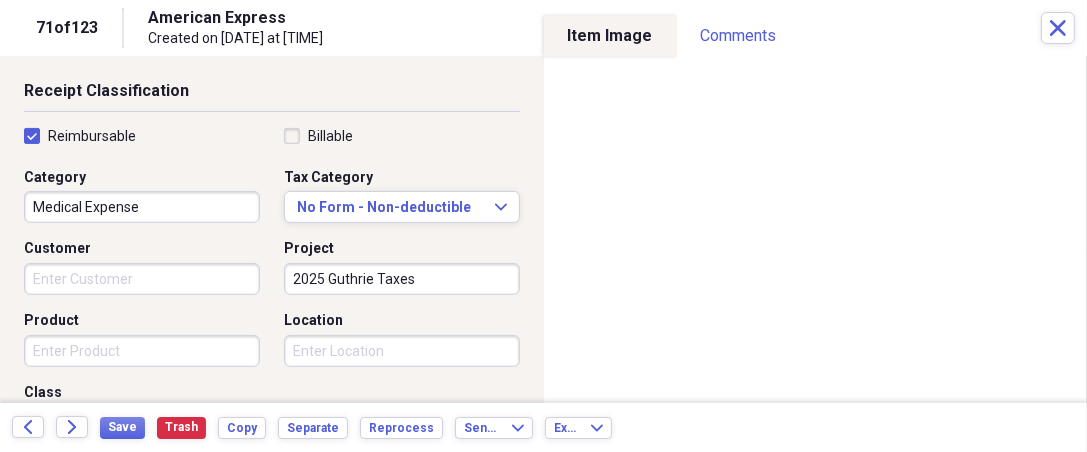scroll, scrollTop: 418, scrollLeft: 0, axis: vertical 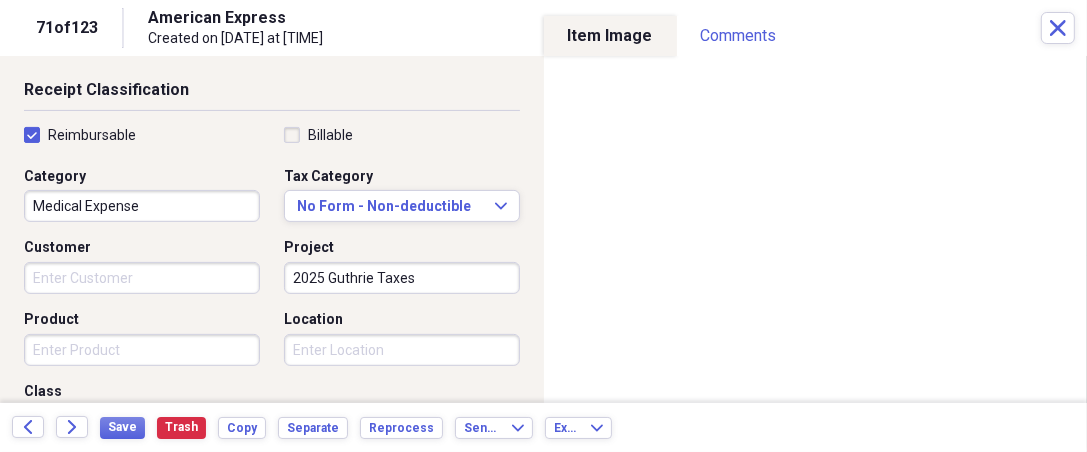 click on "Product" at bounding box center [142, 350] 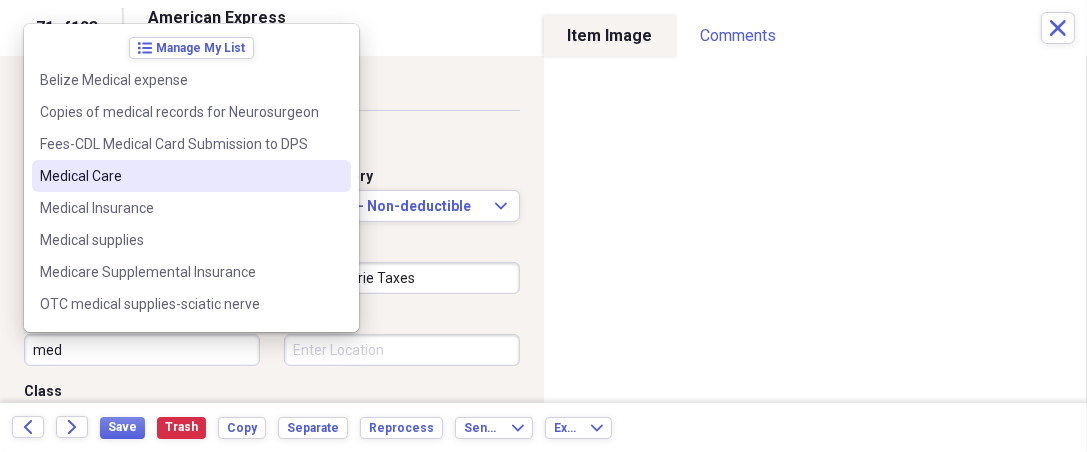 click on "Medical Care" at bounding box center (179, 176) 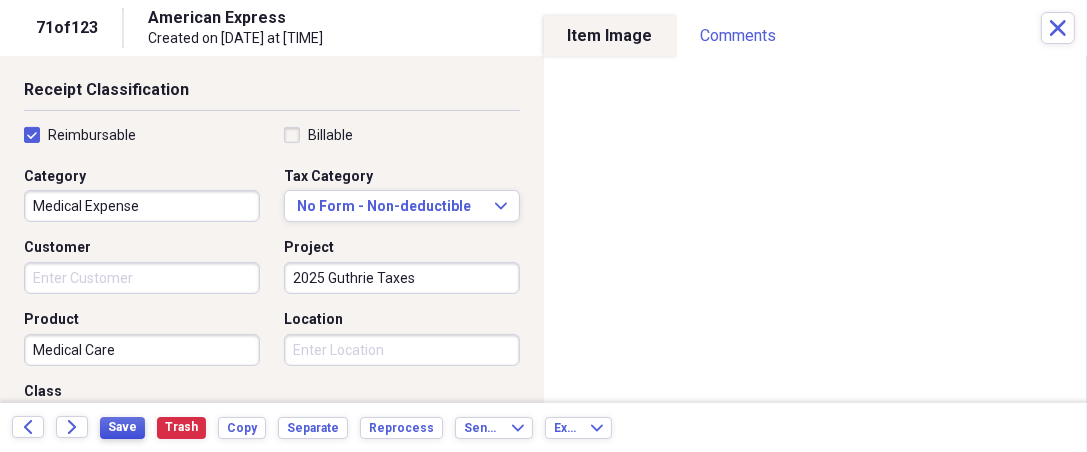 click on "Save" at bounding box center [122, 427] 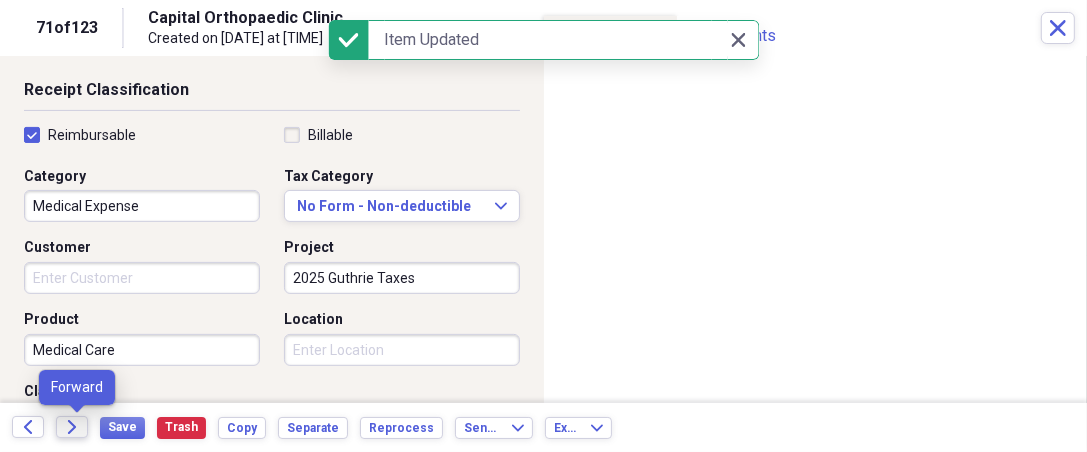 click 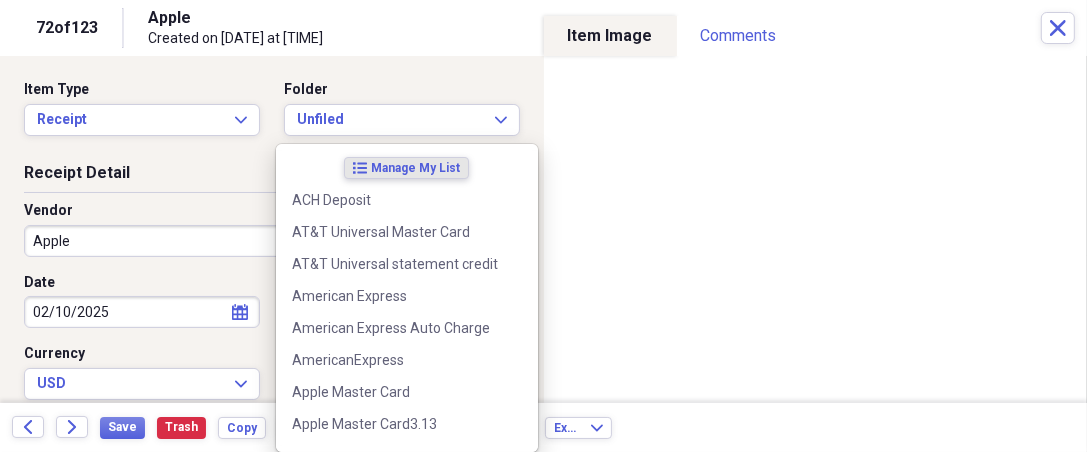 click on "Organize My Files 51 Collapse Unfiled Needs Review 51 Unfiled All Files Unfiled Unfiled Unfiled Saved Reports Collapse My Cabinet THERESA's Cabinet Add Folder Expand Folder 2018 Taxes Add Folder Expand Folder 2019 Taxes Add Folder Expand Folder 2020 Taxes Add Folder Expand Folder 2021 Taxes Add Folder Expand Folder 2022 Taxes Add Folder Expand Folder 2023 Taxes Add Folder Expand Folder 2024 Taxes Add Folder Expand Folder 2025 Taxes Add Folder Expand Folder Attorney Case Expenses Add Folder Folder Belize Add Folder Expand Folder Documents Add Folder Expand Folder Files from Cloud Add Folder Folder Insurance Policies Add Folder Folder Sale of LaPlace Property Add Folder Folder Terry's Social Security Information Add Folder Folder Theresa's Social Security Information Add Folder Folder unviewed receipts Add Folder Folder Wellcare Prescription Drug Application Add Folder Collapse Trash Trash Folder 11/25/19-12/24/20 Statement Folder 12/17/19-1/16/20 Statement Folder 12/25/19-1/24/20 Statement Folder Folder Folder" at bounding box center [543, 226] 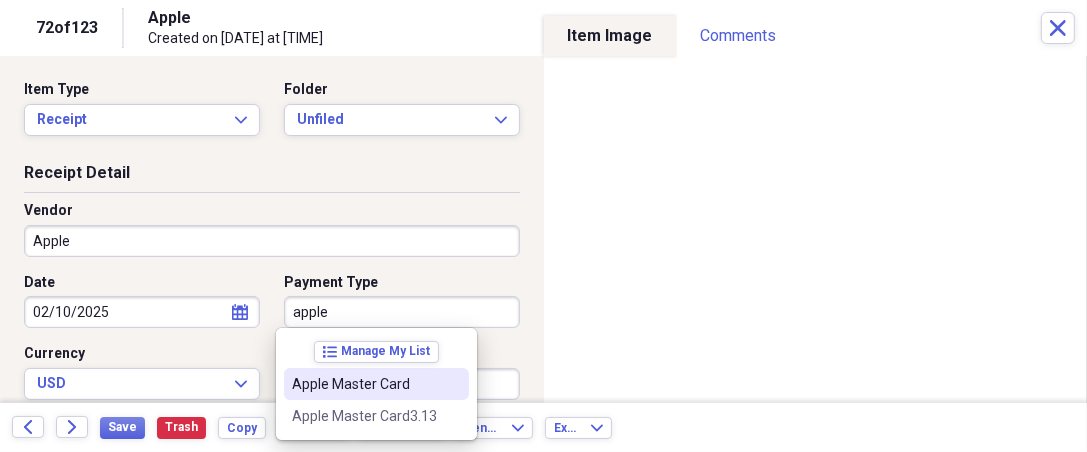 click on "Apple Master Card" at bounding box center (364, 384) 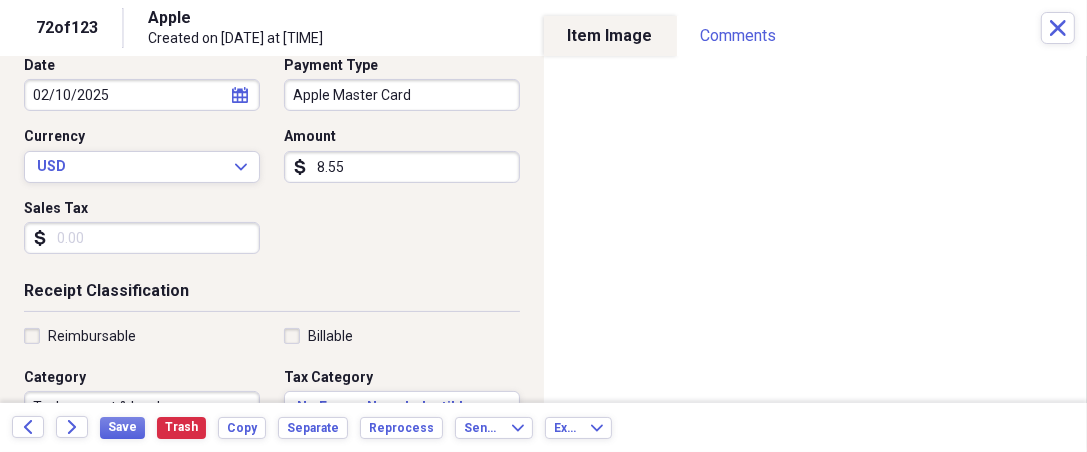 scroll, scrollTop: 222, scrollLeft: 0, axis: vertical 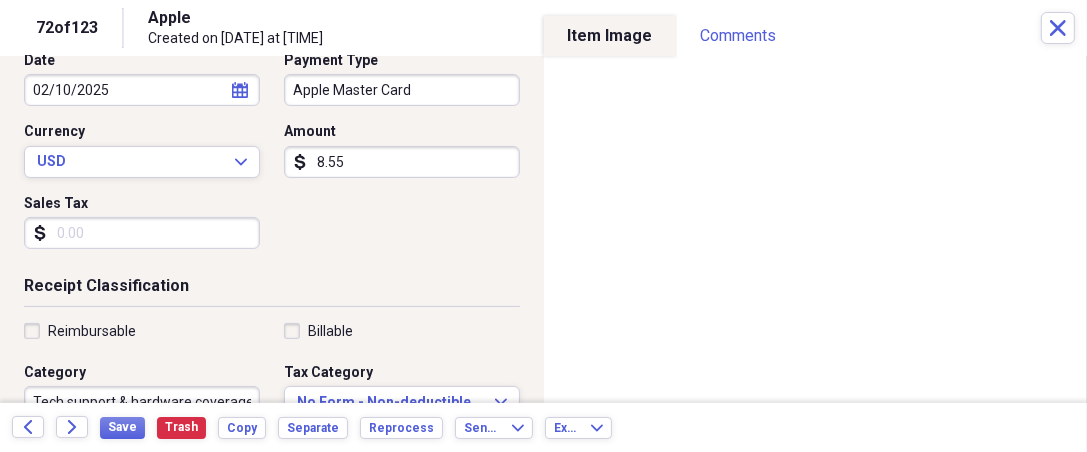 click on "Reimbursable" at bounding box center (92, 331) 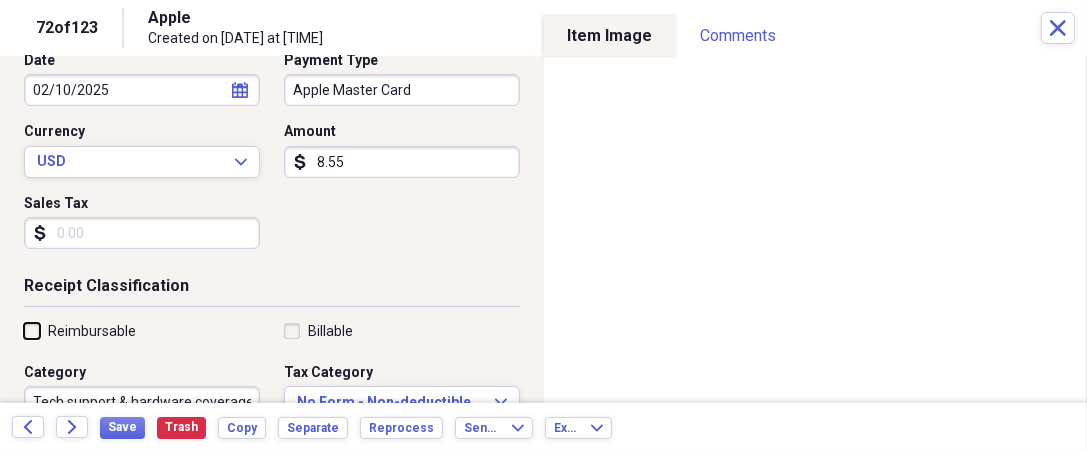 click on "Reimbursable" at bounding box center (24, 330) 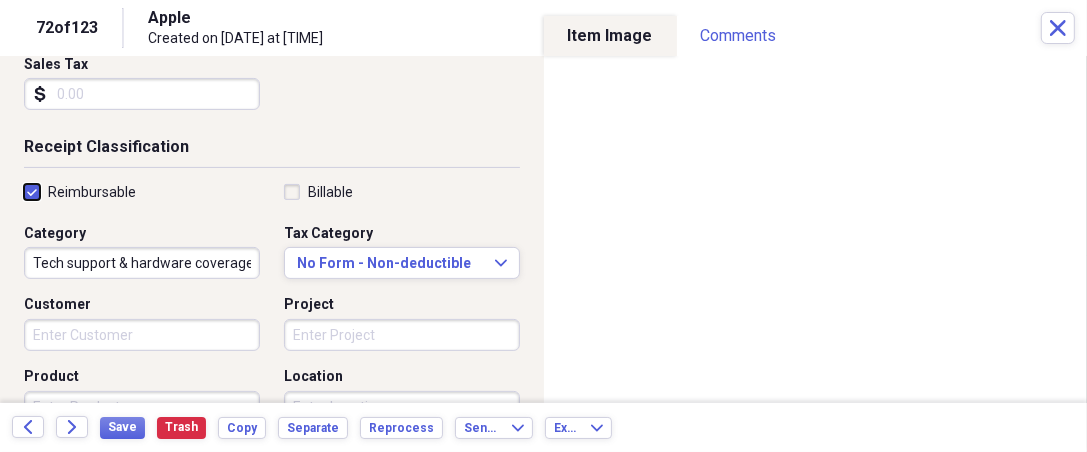 scroll, scrollTop: 370, scrollLeft: 0, axis: vertical 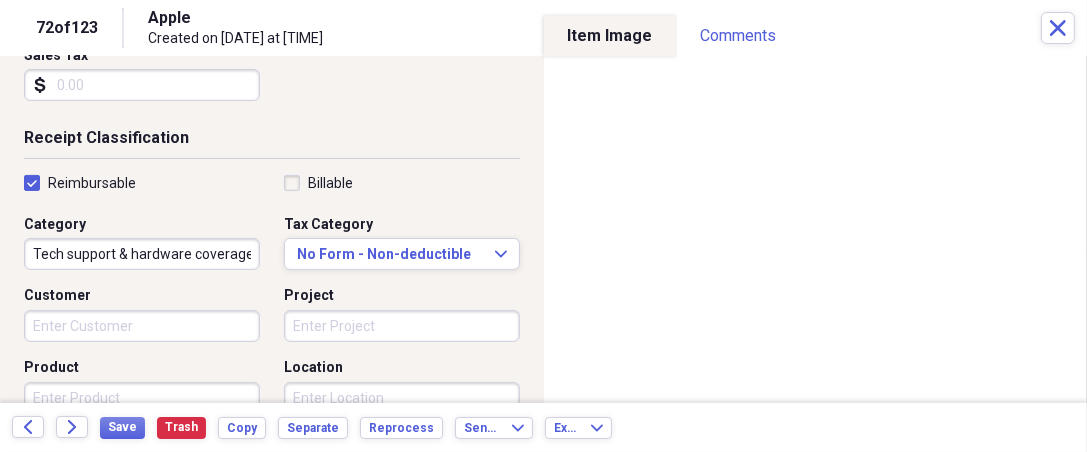 click on "Project" at bounding box center [402, 326] 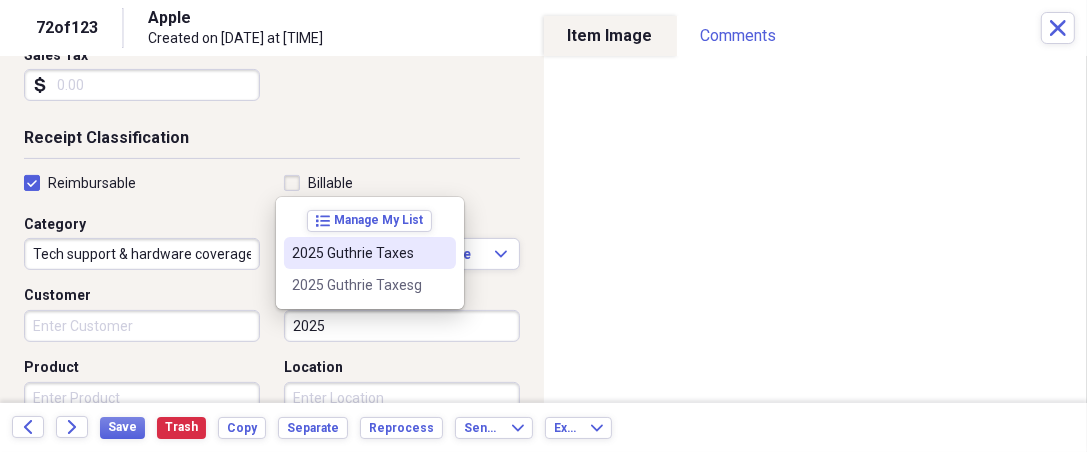 click on "2025 Guthrie Taxes" at bounding box center (358, 253) 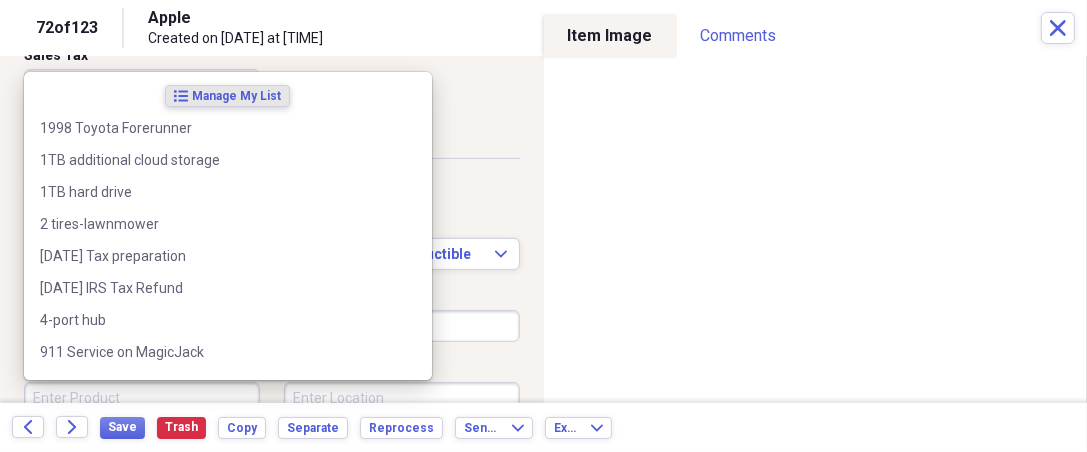 click on "Product" at bounding box center (142, 398) 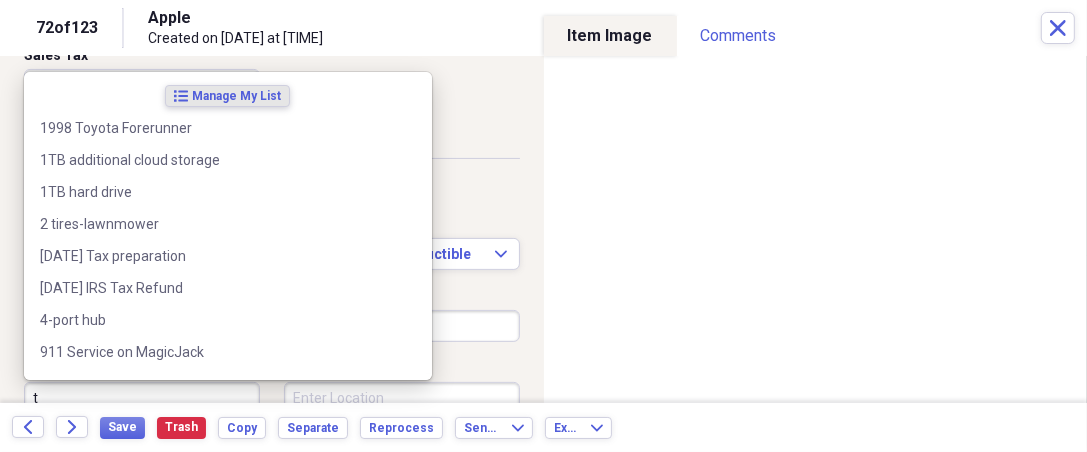 scroll, scrollTop: 370, scrollLeft: 0, axis: vertical 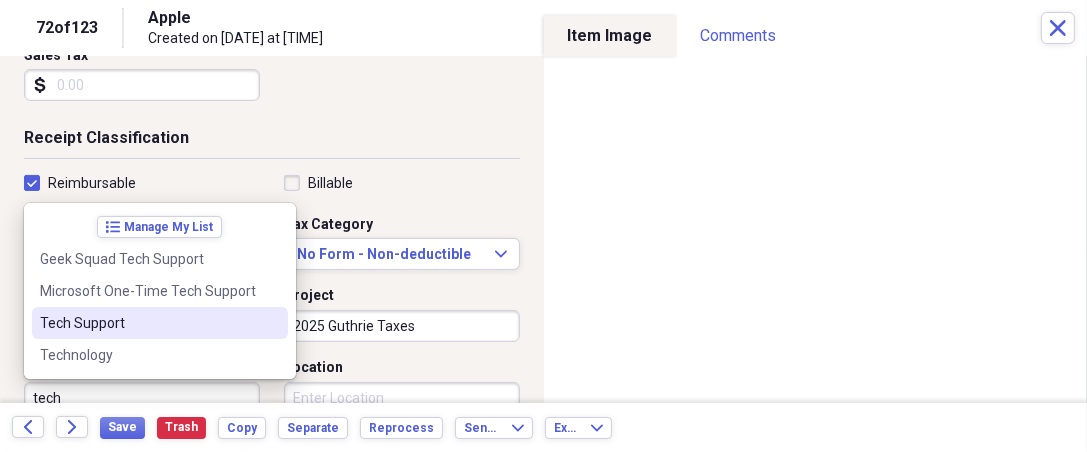click on "Tech Support" at bounding box center (148, 323) 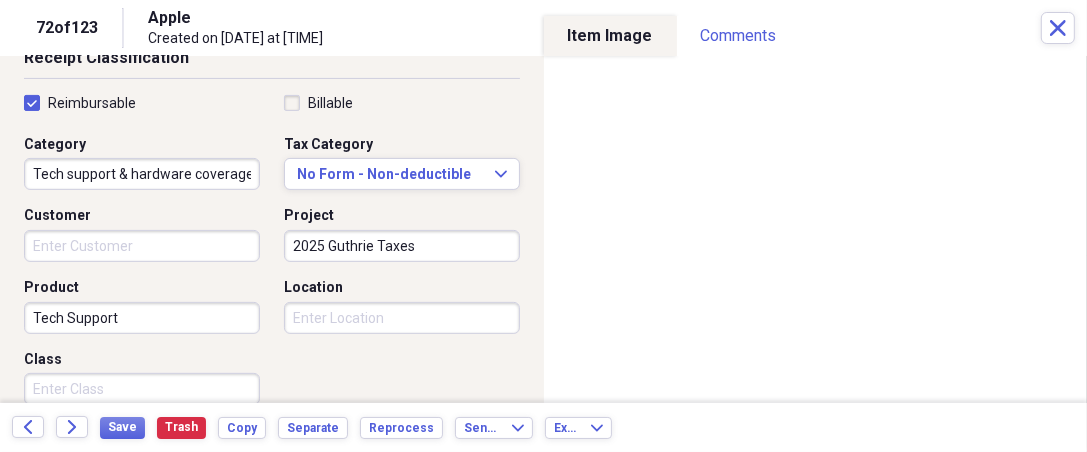 scroll, scrollTop: 452, scrollLeft: 0, axis: vertical 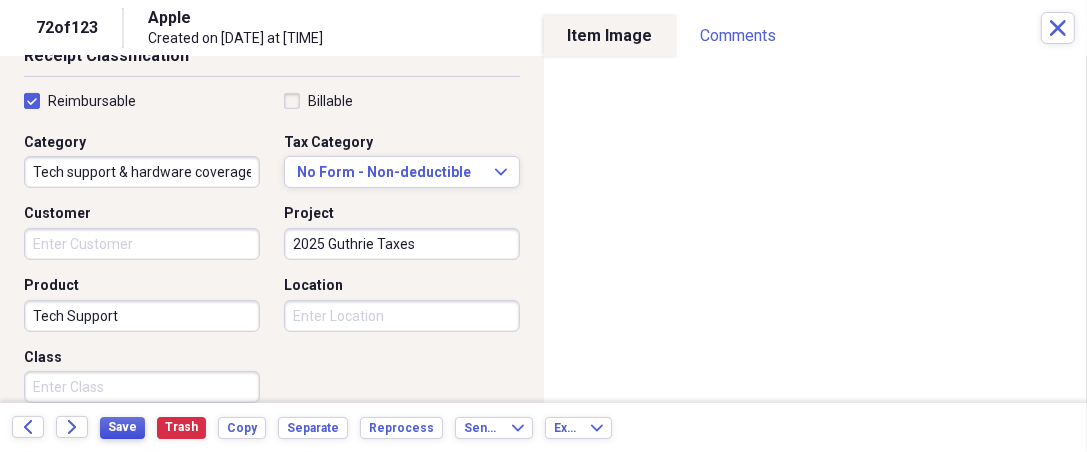click on "Save" at bounding box center [122, 427] 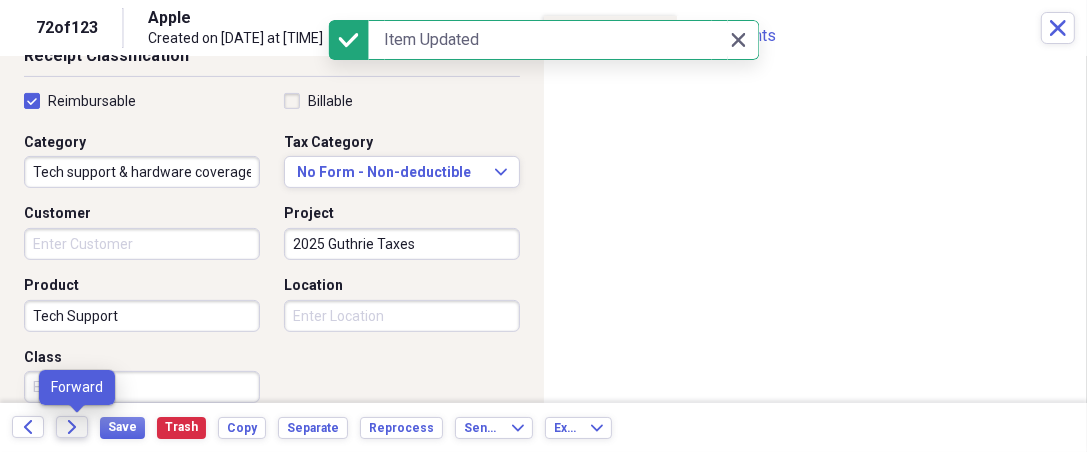 click 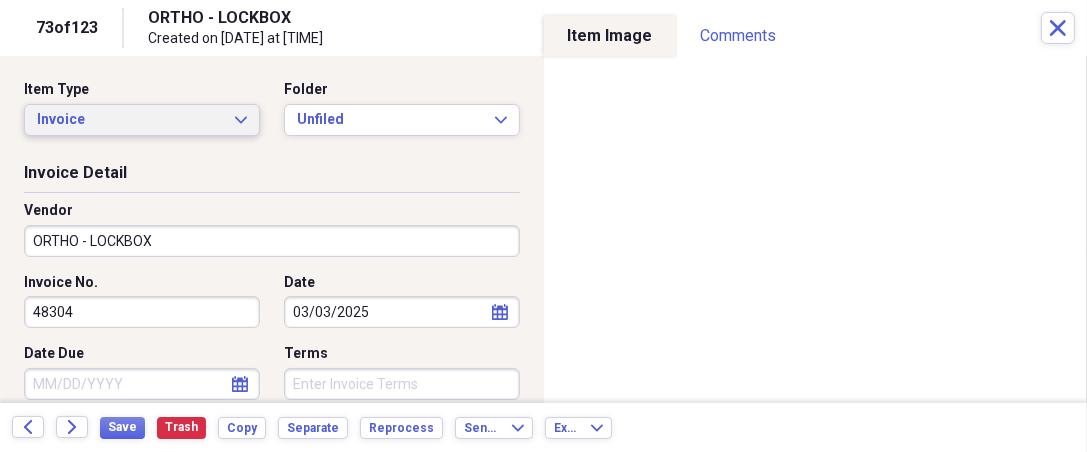 click on "Expand" 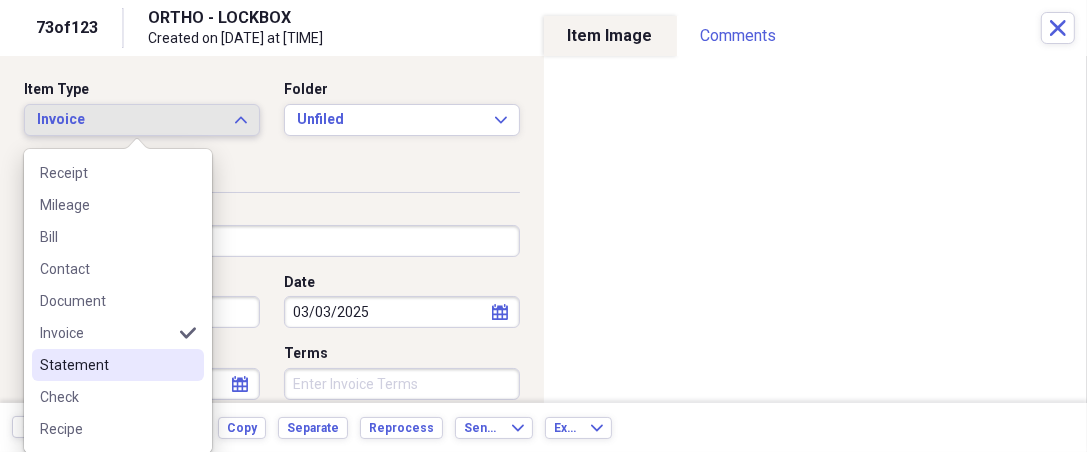 click on "Statement" at bounding box center (106, 365) 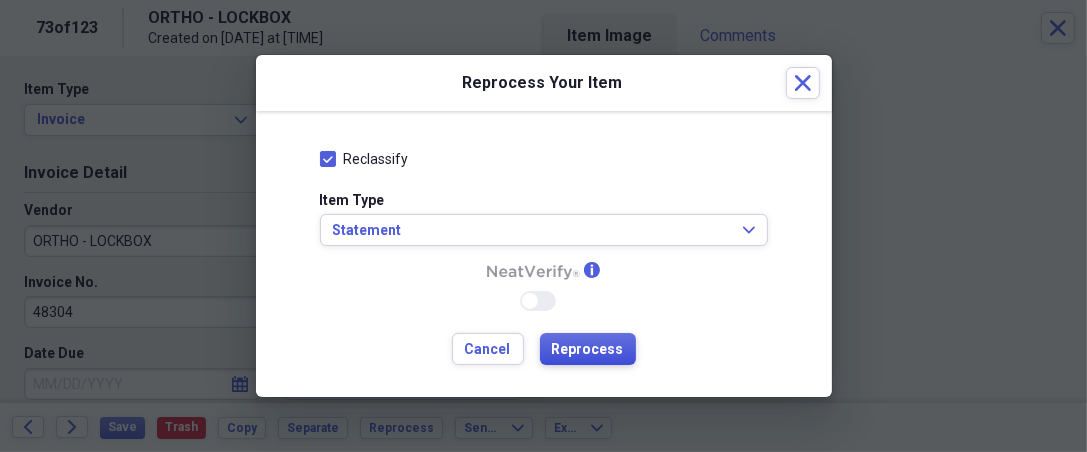 click on "Reprocess" at bounding box center (588, 350) 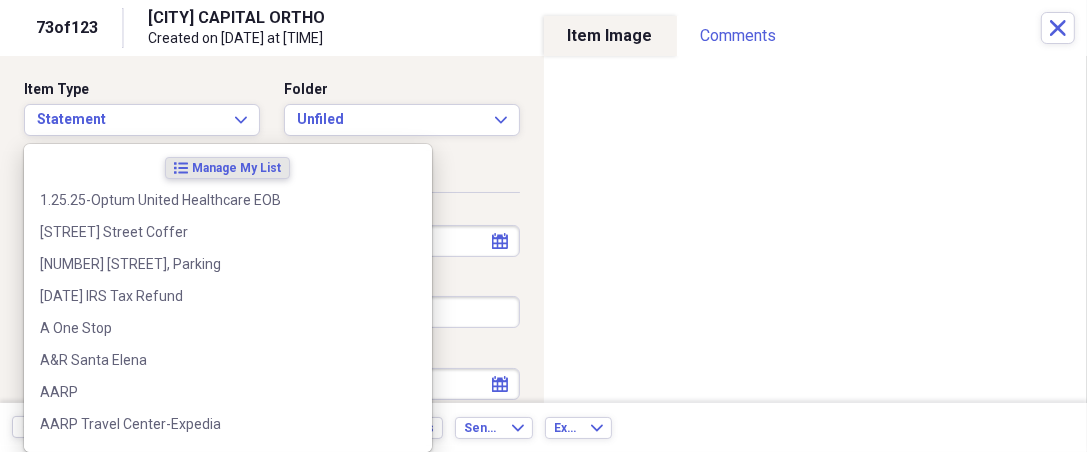click on "Organize My Files 51 Collapse Unfiled Needs Review 51 Unfiled All Files Unfiled Unfiled Unfiled Saved Reports Collapse My Cabinet THERESA's Cabinet Add Folder Expand Folder 2018 Taxes Add Folder Expand Folder 2019 Taxes Add Folder Expand Folder 2020 Taxes Add Folder Expand Folder 2021 Taxes Add Folder Expand Folder 2022 Taxes Add Folder Expand Folder 2023 Taxes Add Folder Expand Folder 2024 Taxes Add Folder Expand Folder 2025 Taxes Add Folder Expand Folder Attorney Case Expenses Add Folder Folder Belize Add Folder Expand Folder Documents Add Folder Expand Folder Files from Cloud Add Folder Folder Insurance Policies Add Folder Folder Sale of LaPlace Property Add Folder Folder Terry's Social Security Information Add Folder Folder Theresa's Social Security Information Add Folder Folder unviewed receipts Add Folder Folder Wellcare Prescription Drug Application Add Folder Collapse Trash Trash Folder 11/25/19-12/24/20 Statement Folder 12/17/19-1/16/20 Statement Folder 12/25/19-1/24/20 Statement Folder Folder Folder" at bounding box center (543, 226) 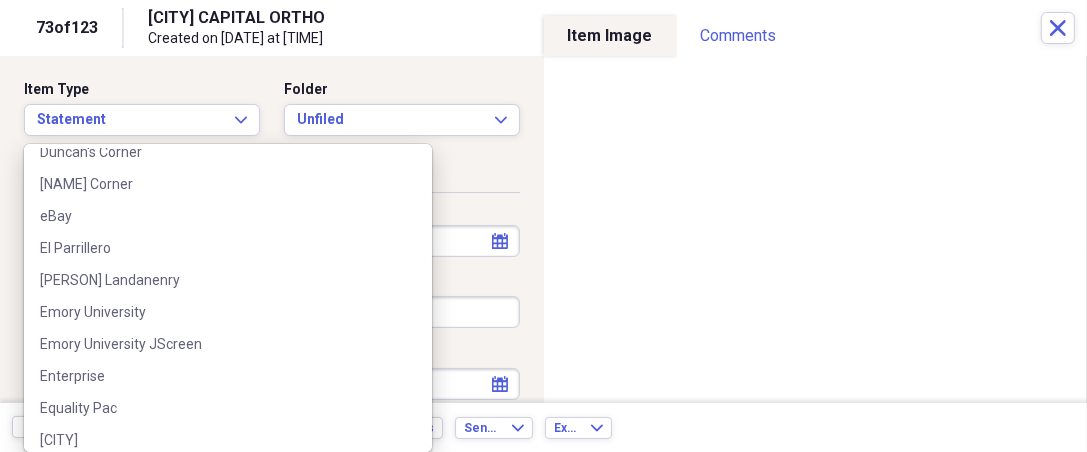 scroll, scrollTop: 6313, scrollLeft: 0, axis: vertical 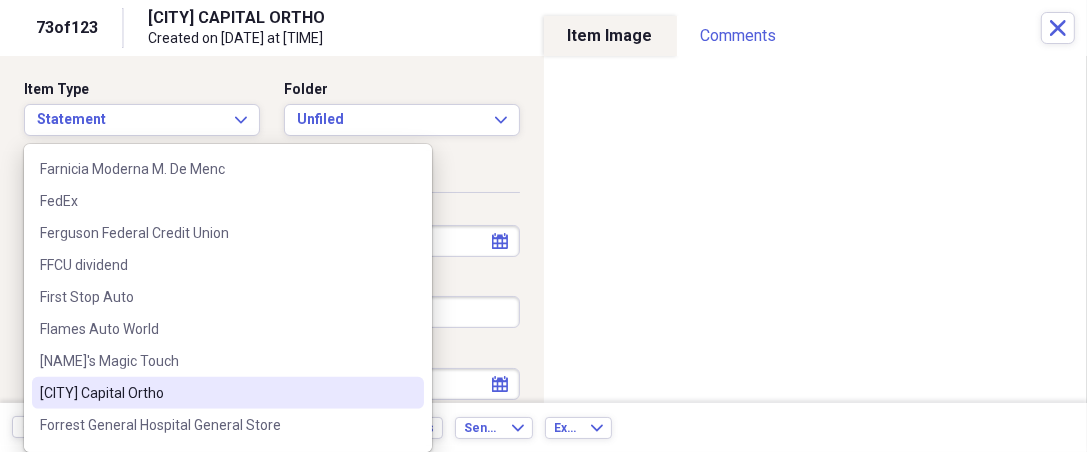 click on "[CITY] Capital Ortho" at bounding box center (216, 393) 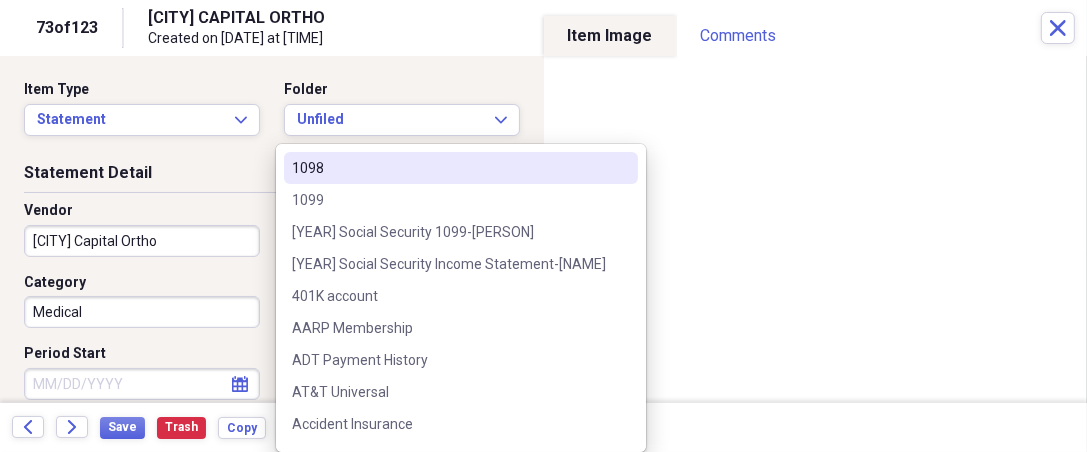 click on "Organize My Files 51 Collapse Unfiled Needs Review 51 Unfiled All Files Unfiled Unfiled Unfiled Saved Reports Collapse My Cabinet THERESA's Cabinet Add Folder Expand Folder 2018 Taxes Add Folder Expand Folder 2019 Taxes Add Folder Expand Folder 2020 Taxes Add Folder Expand Folder 2021 Taxes Add Folder Expand Folder 2022 Taxes Add Folder Expand Folder 2023 Taxes Add Folder Expand Folder 2024 Taxes Add Folder Expand Folder 2025 Taxes Add Folder Expand Folder Attorney Case Expenses Add Folder Folder Belize Add Folder Expand Folder Documents Add Folder Expand Folder Files from Cloud Add Folder Folder Insurance Policies Add Folder Folder Sale of LaPlace Property Add Folder Folder Terry's Social Security Information Add Folder Folder Theresa's Social Security Information Add Folder Folder unviewed receipts Add Folder Folder Wellcare Prescription Drug Application Add Folder Collapse Trash Trash Folder 11/25/19-12/24/20 Statement Folder 12/17/19-1/16/20 Statement Folder 12/25/19-1/24/20 Statement Folder Folder Folder" at bounding box center (543, 226) 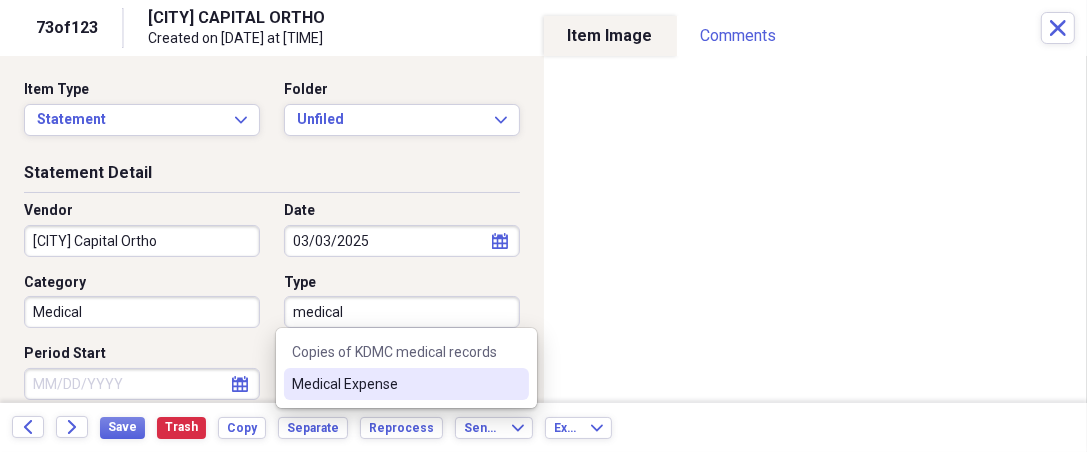 click on "Medical Expense" at bounding box center [394, 384] 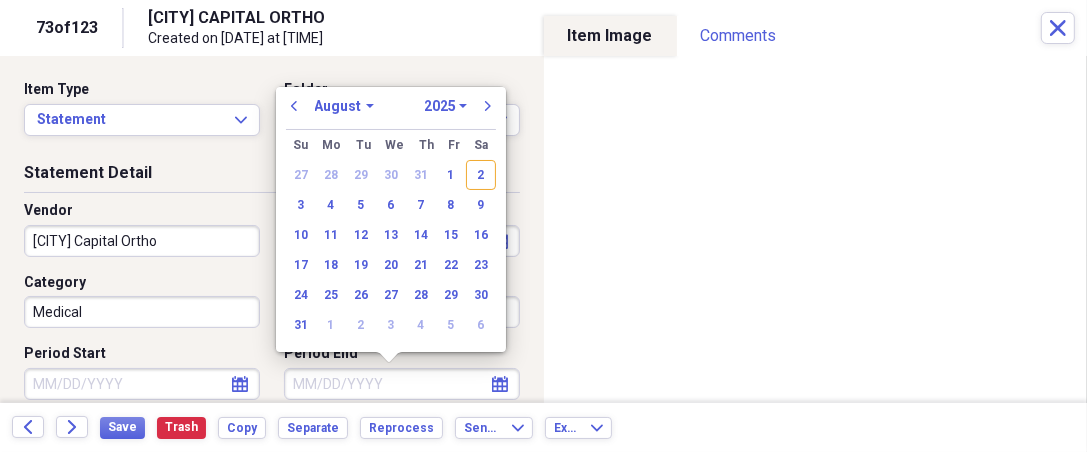 click on "Period End" at bounding box center [402, 384] 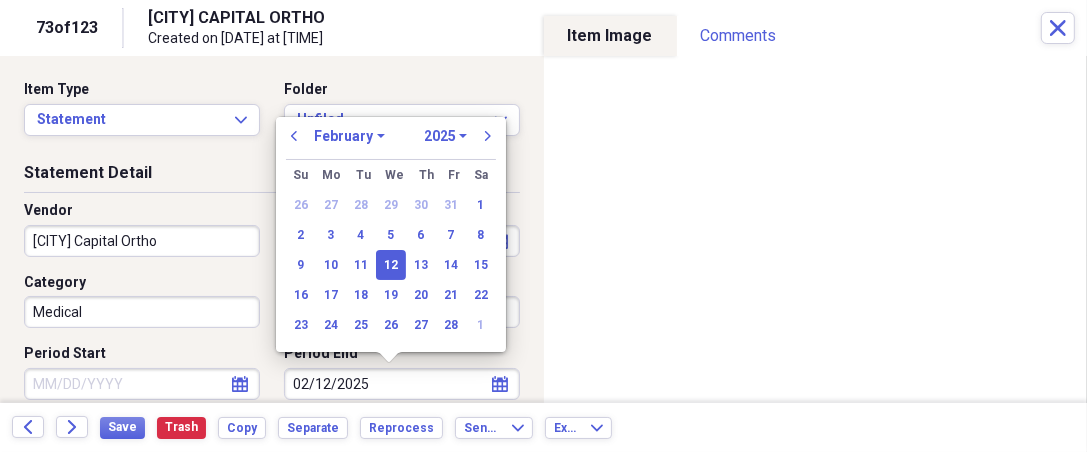 click on "12" at bounding box center (391, 265) 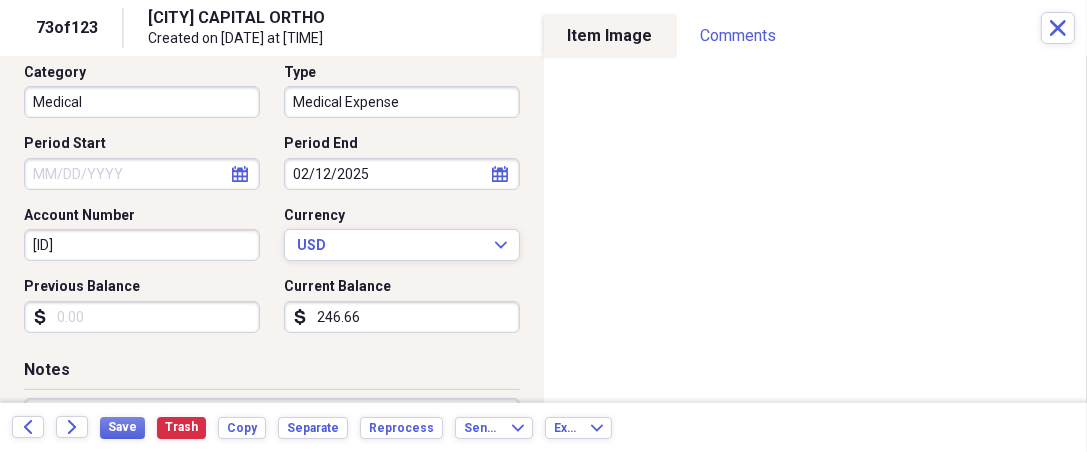 scroll, scrollTop: 222, scrollLeft: 0, axis: vertical 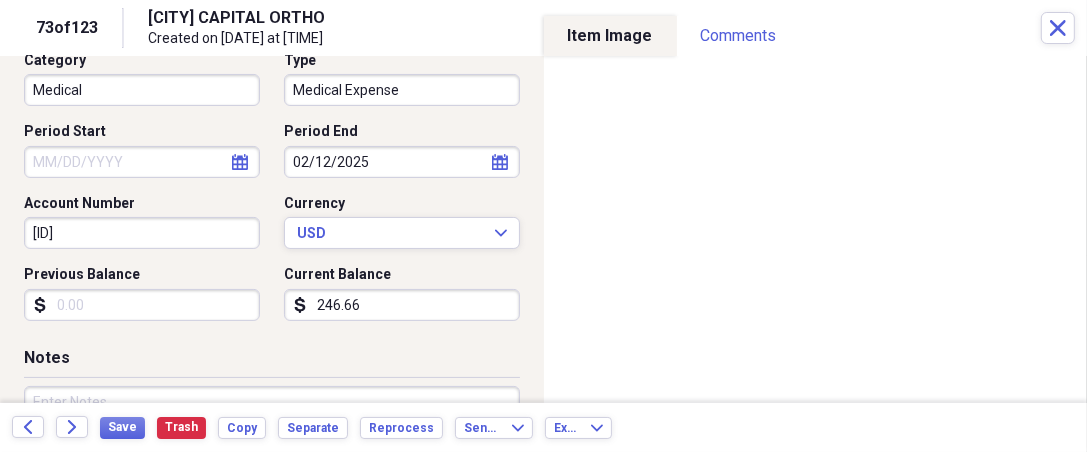click on "Previous Balance" at bounding box center (142, 305) 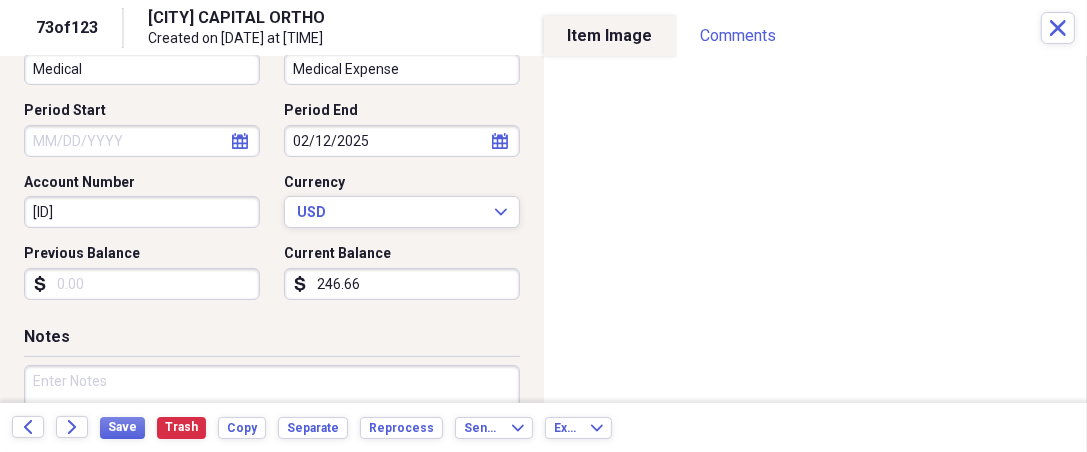 scroll, scrollTop: 296, scrollLeft: 0, axis: vertical 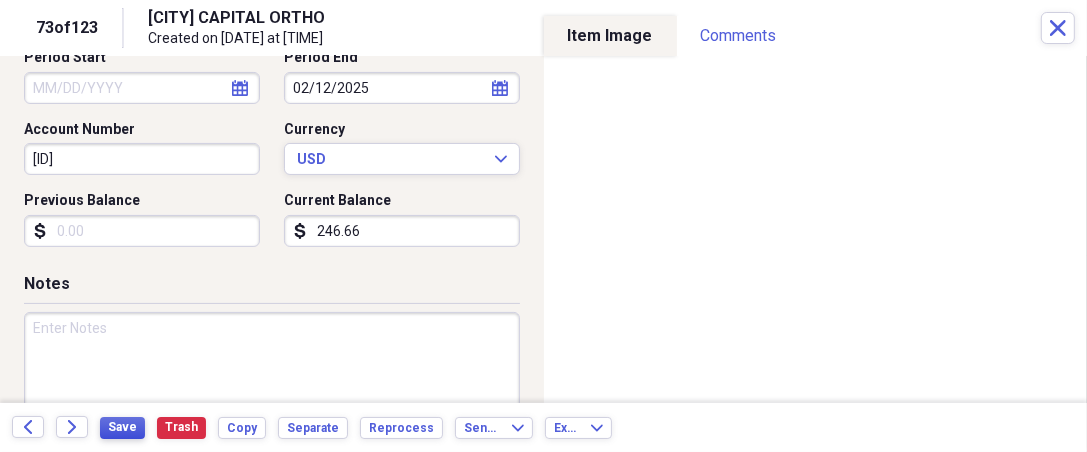 click on "Save" at bounding box center (122, 428) 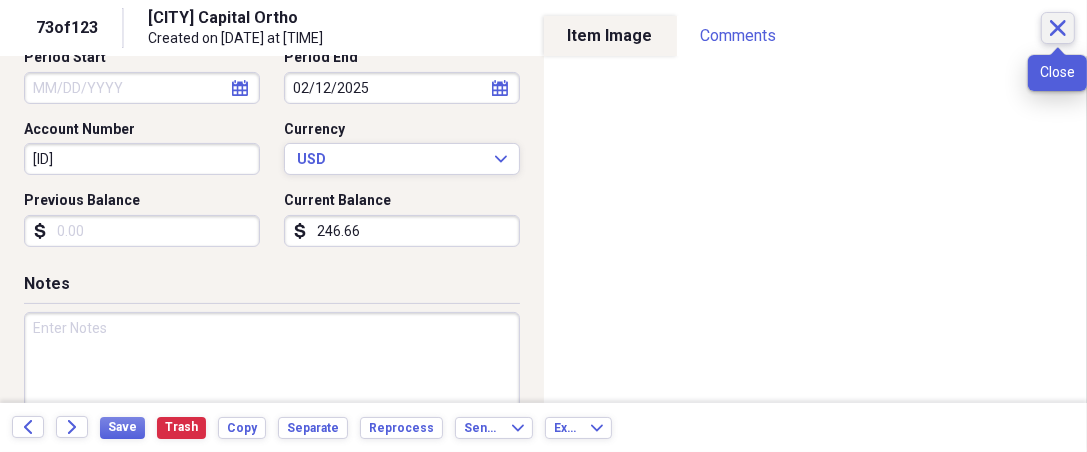 click on "Close" 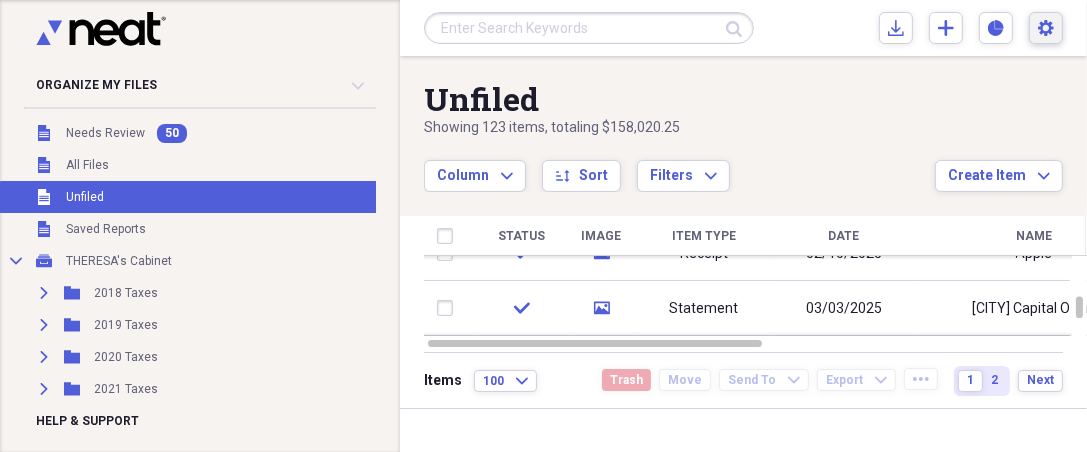 click on "Settings" 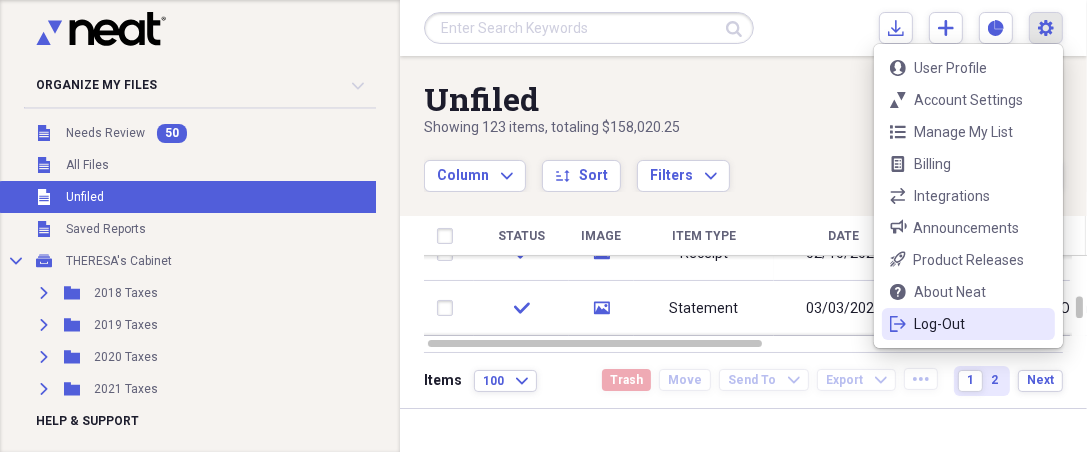 click on "Log-Out" at bounding box center [968, 324] 